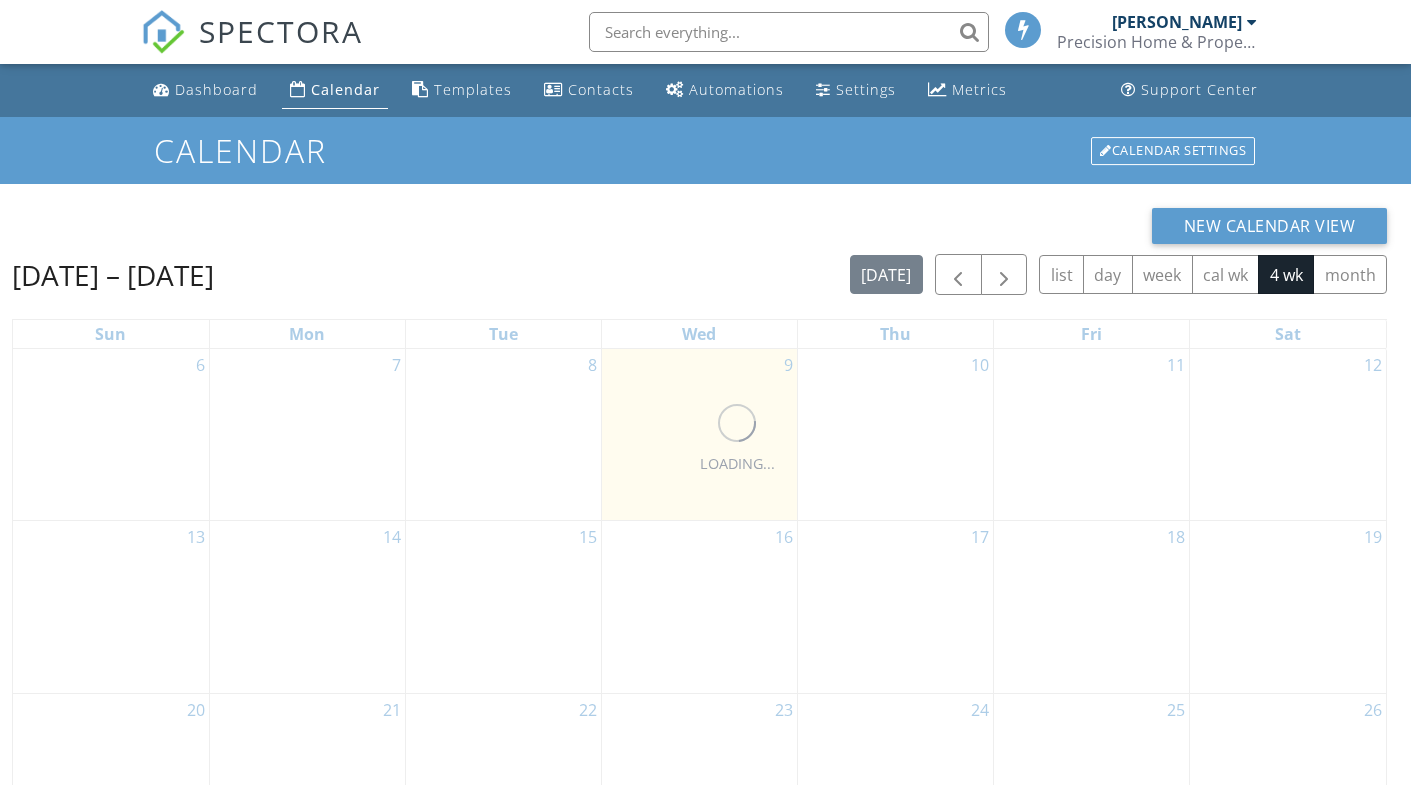 scroll, scrollTop: 0, scrollLeft: 0, axis: both 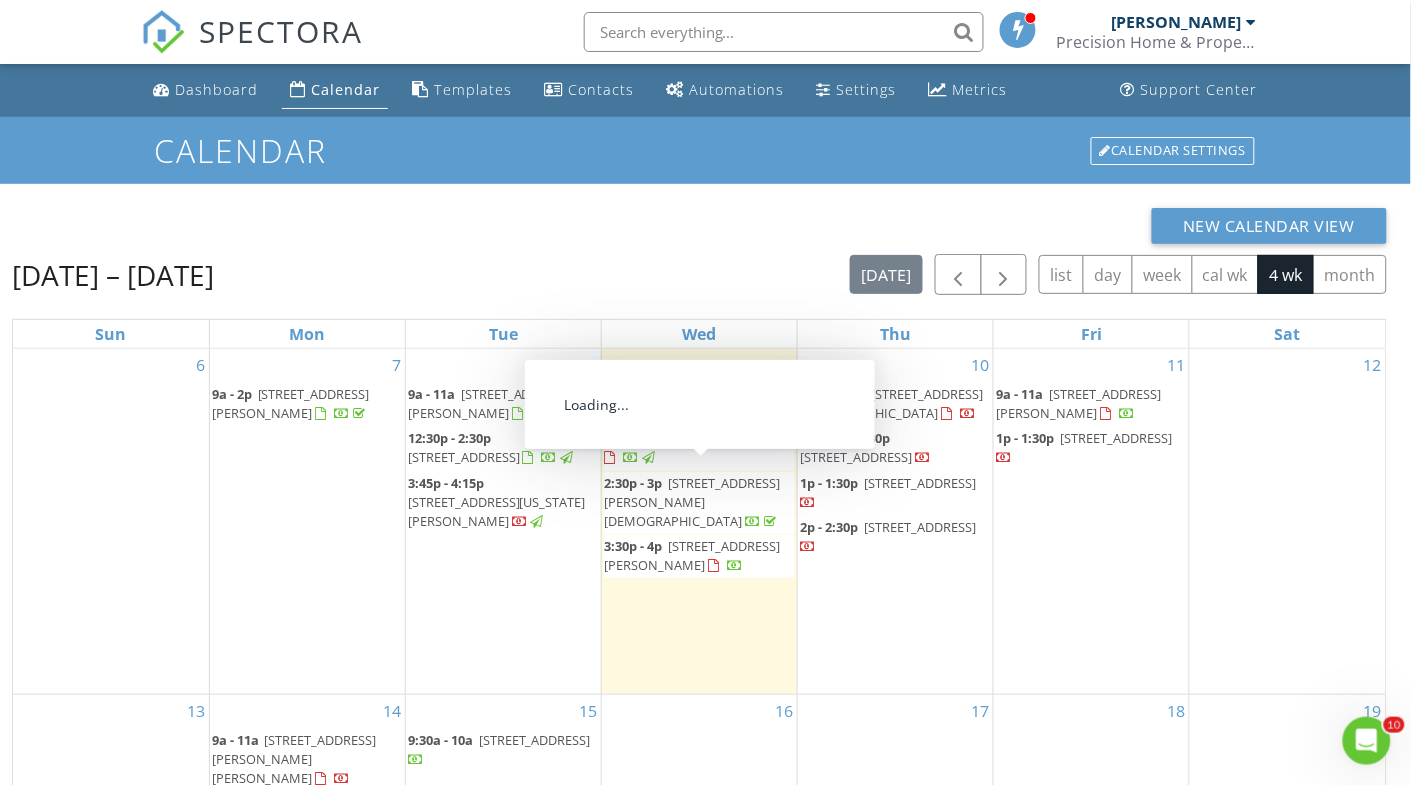 click on "[STREET_ADDRESS][PERSON_NAME]" at bounding box center (692, 555) 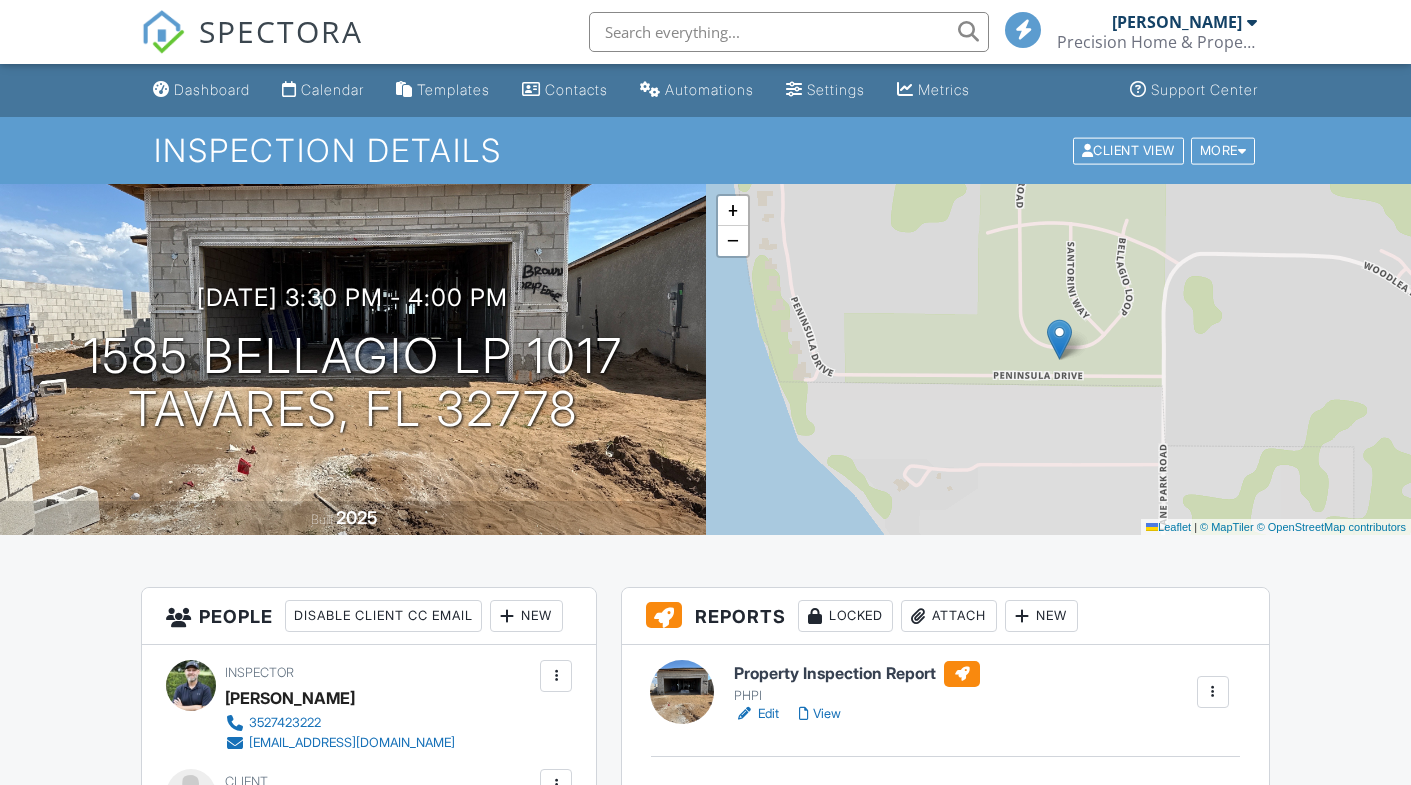 scroll, scrollTop: 0, scrollLeft: 0, axis: both 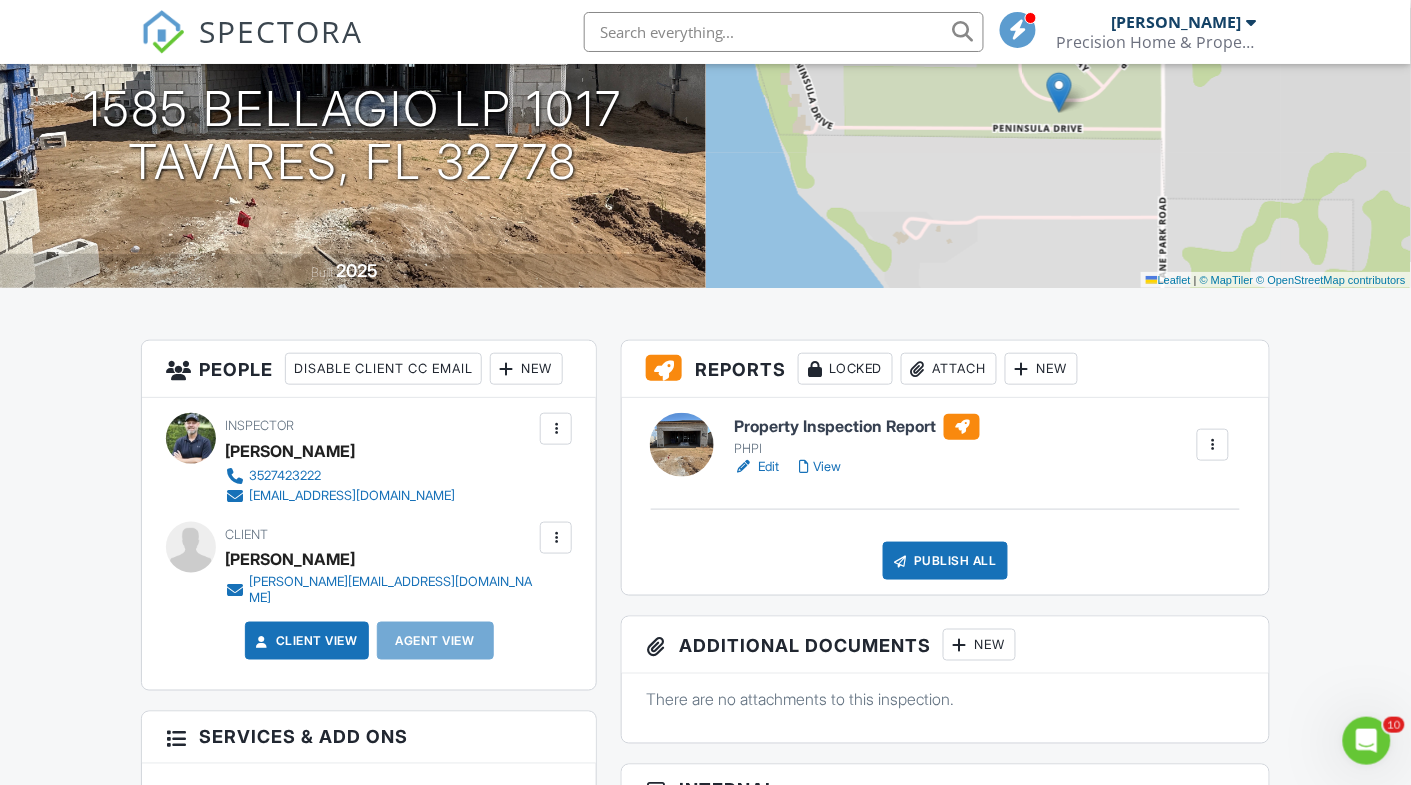click on "Edit" at bounding box center (756, 467) 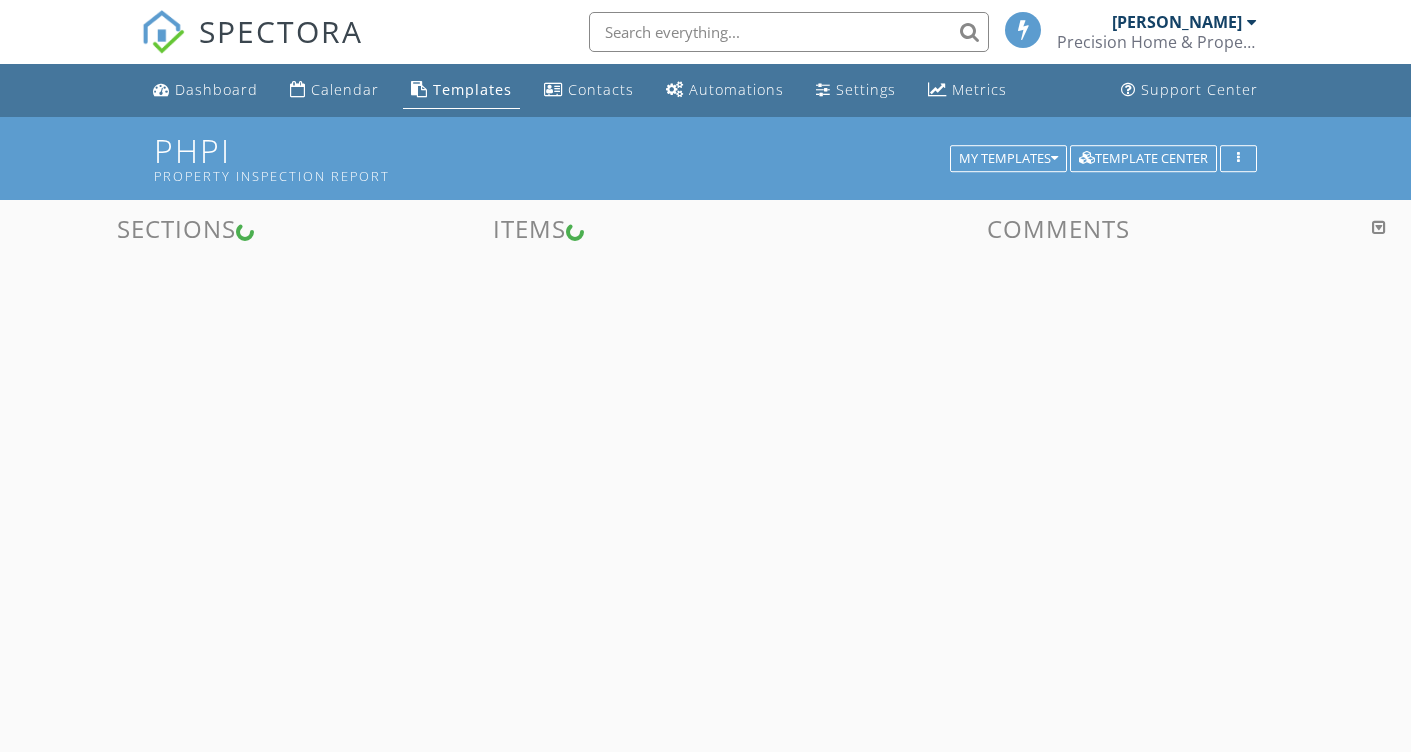 scroll, scrollTop: 0, scrollLeft: 0, axis: both 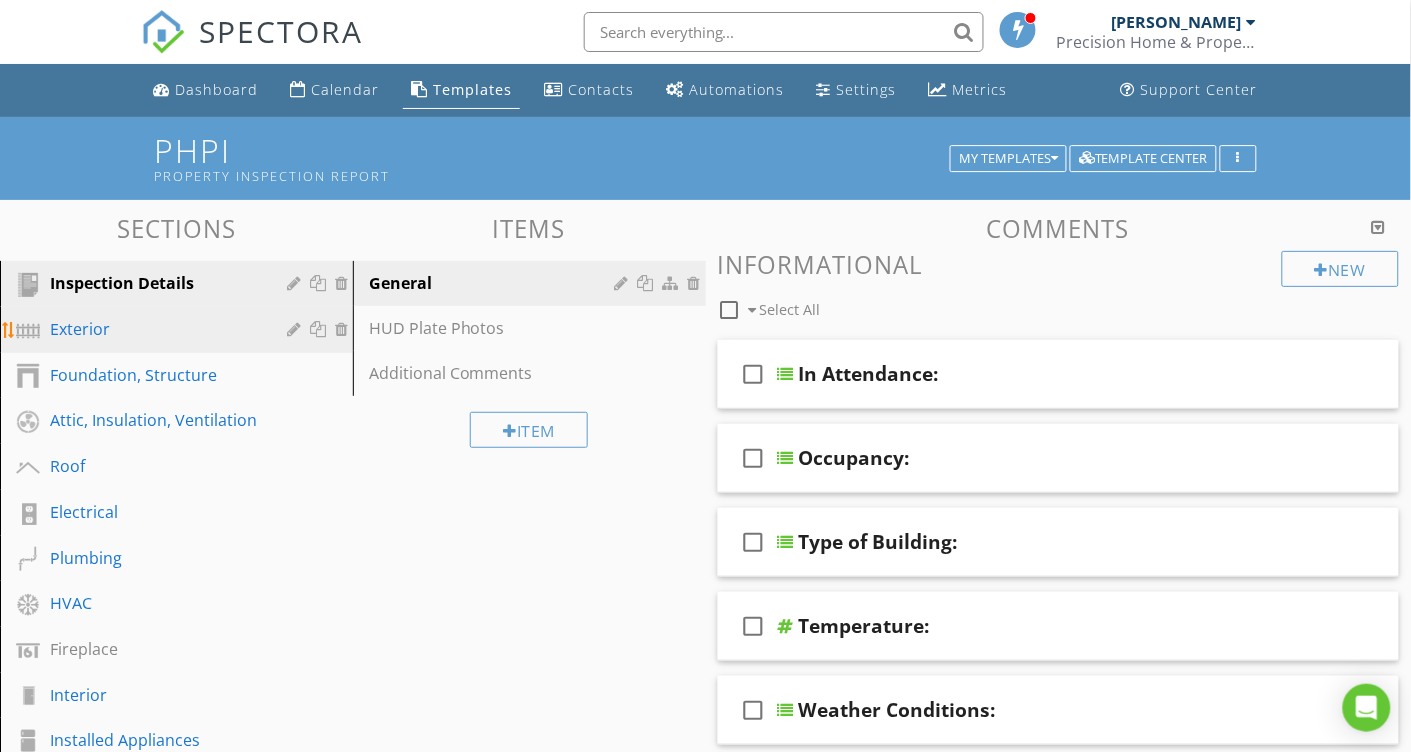 click on "Exterior" at bounding box center (154, 329) 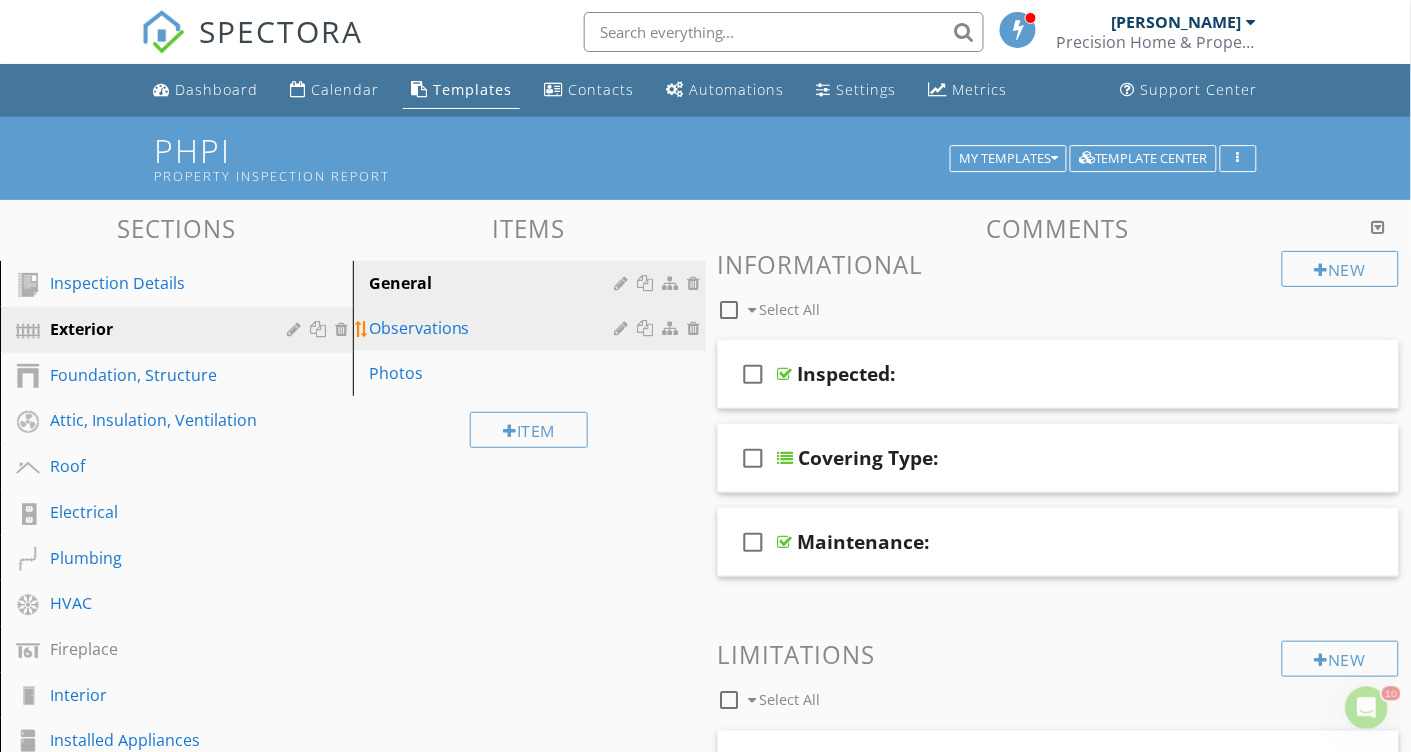 scroll, scrollTop: 0, scrollLeft: 0, axis: both 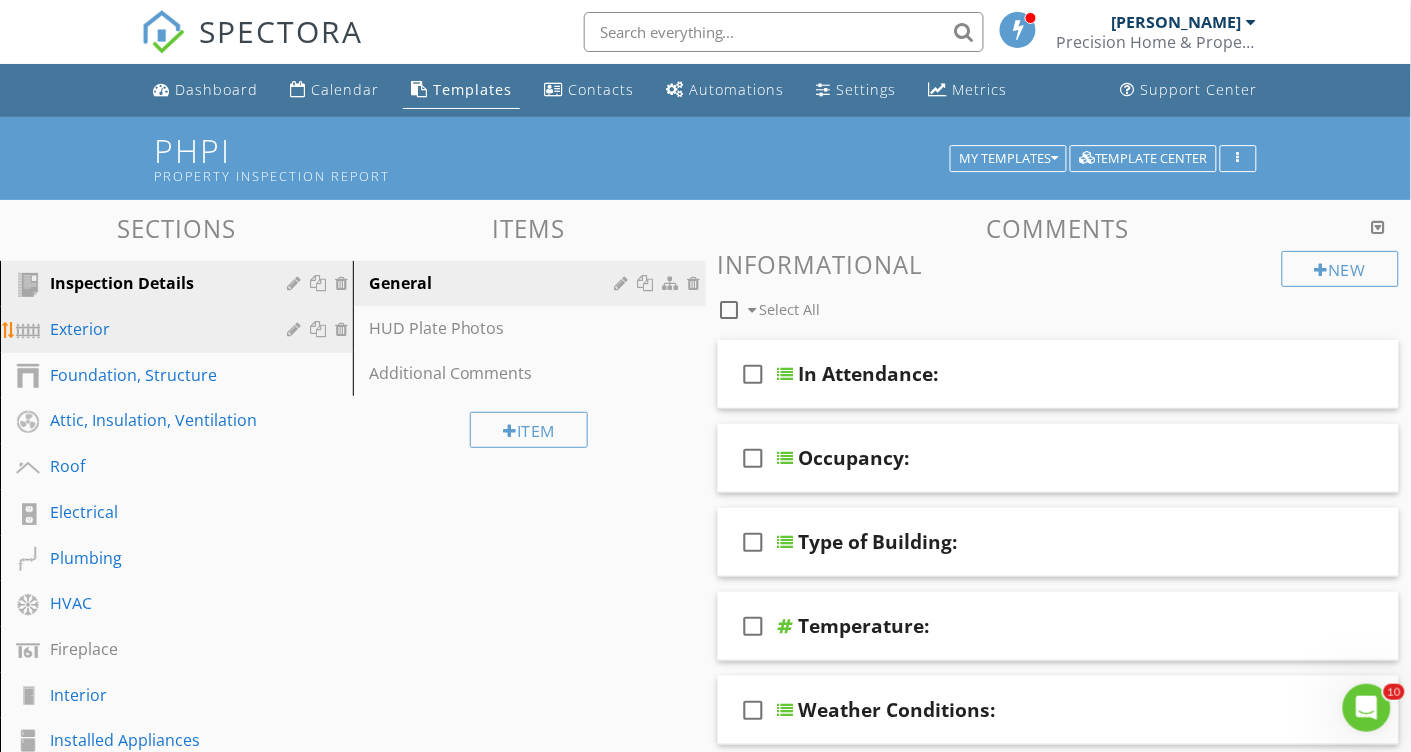 click on "Exterior" at bounding box center [154, 329] 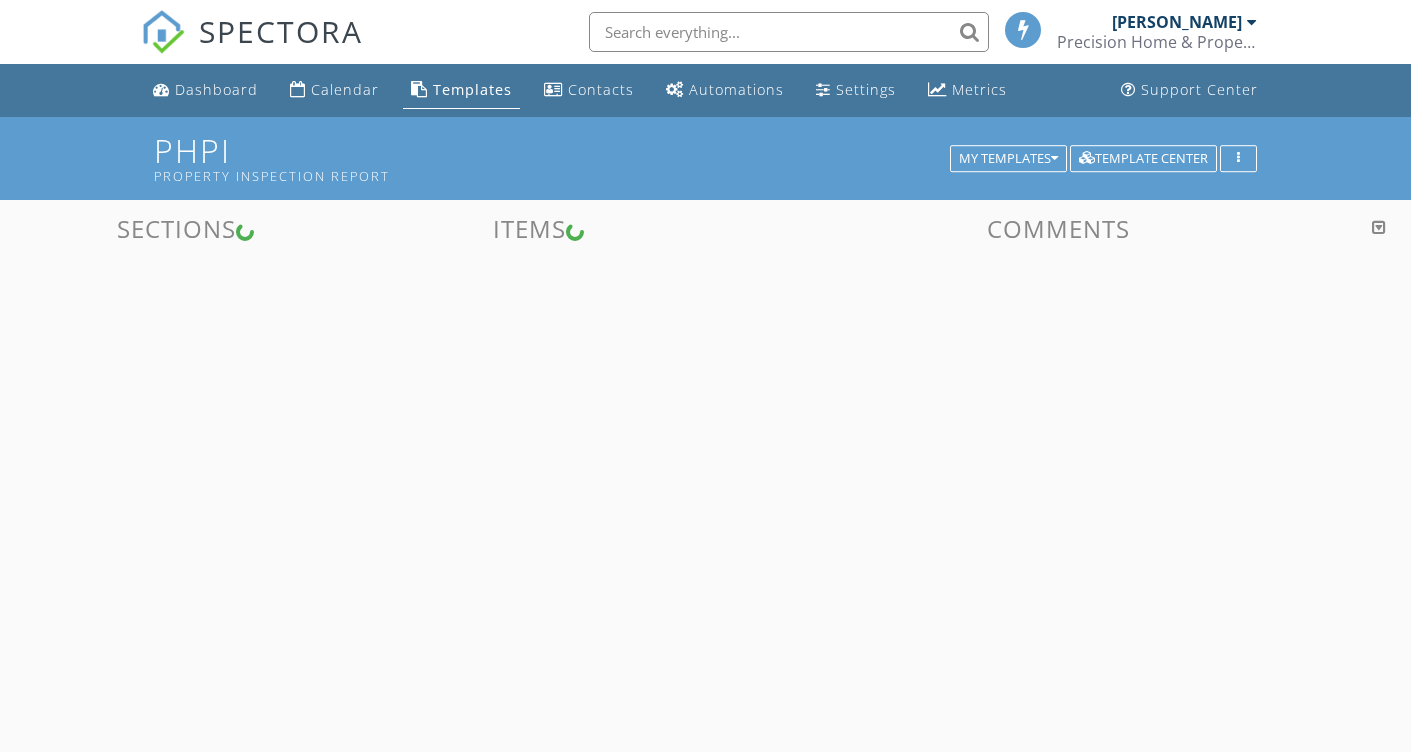 scroll, scrollTop: 0, scrollLeft: 0, axis: both 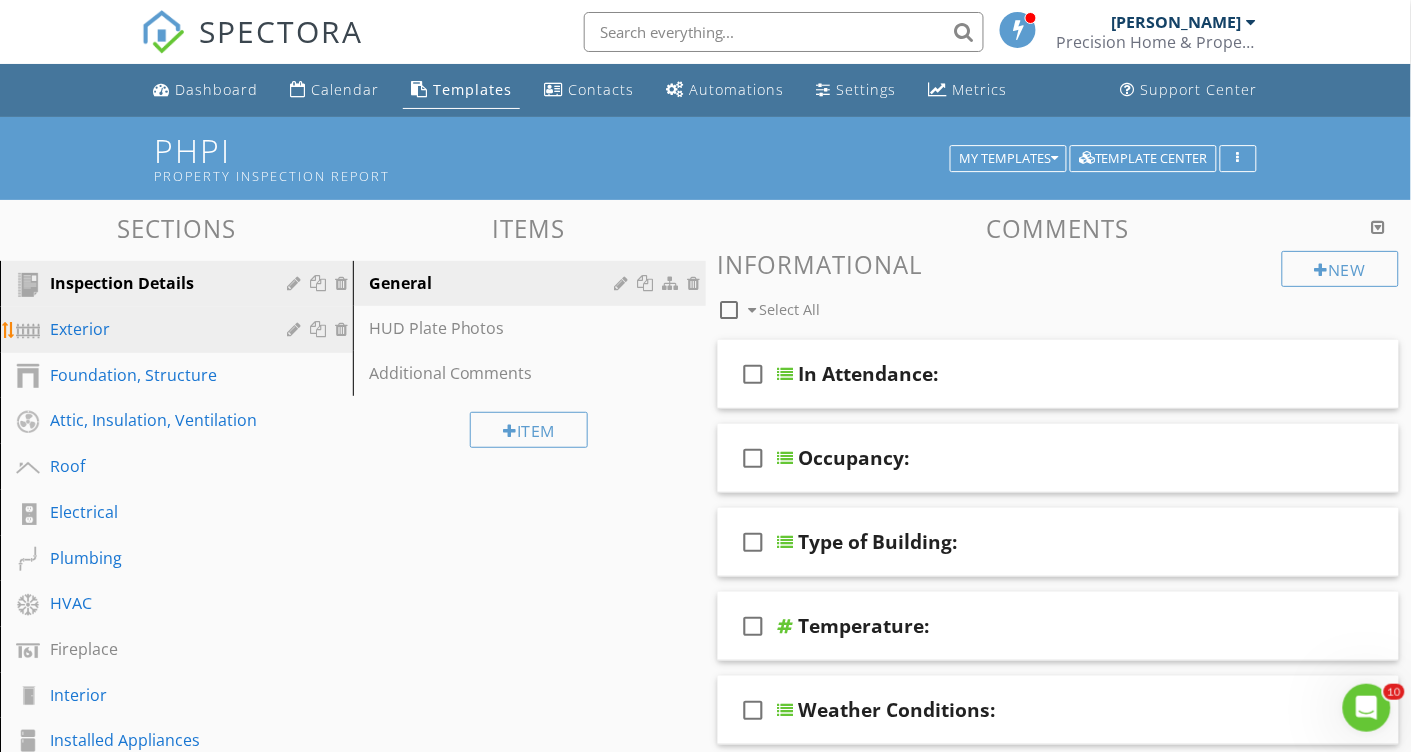 click on "Exterior" at bounding box center [154, 329] 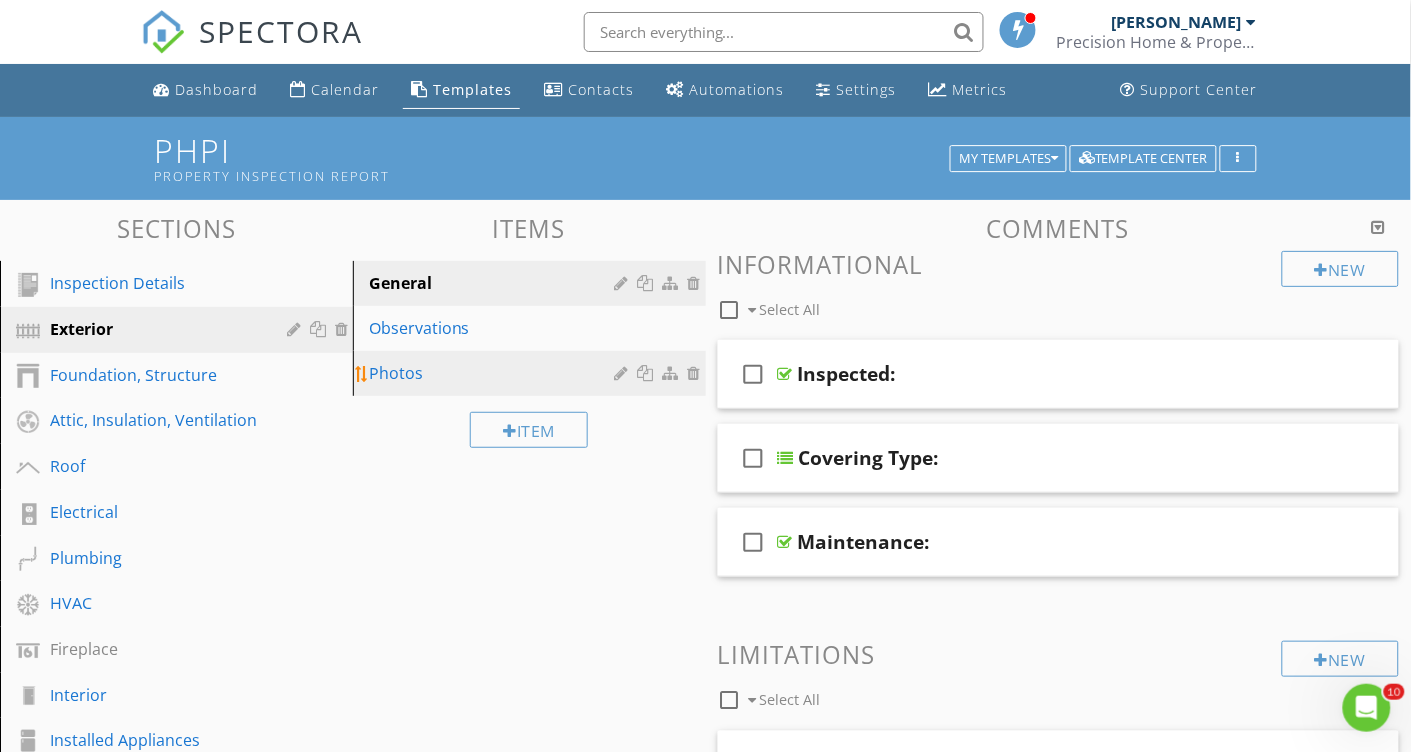 click on "Photos" at bounding box center (495, 373) 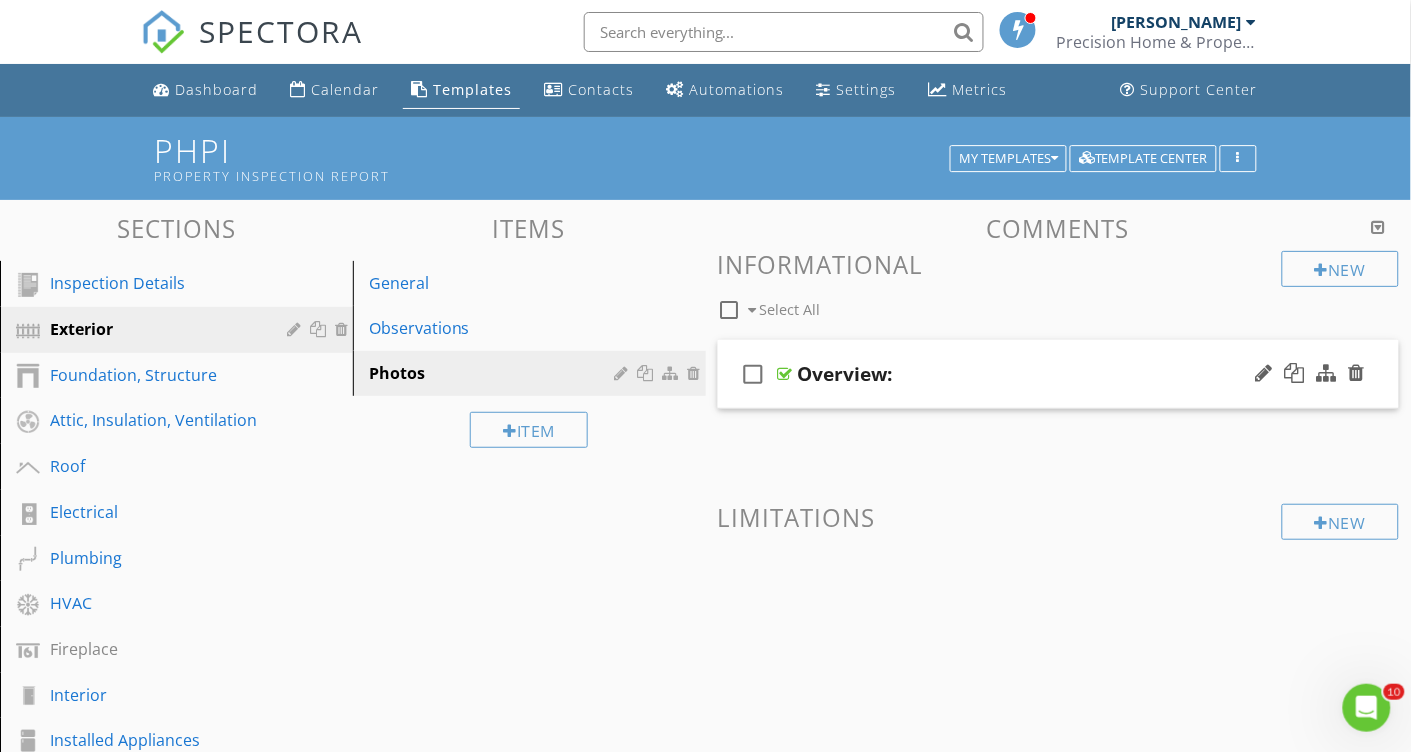 click on "check_box_outline_blank
Overview:" at bounding box center [1059, 374] 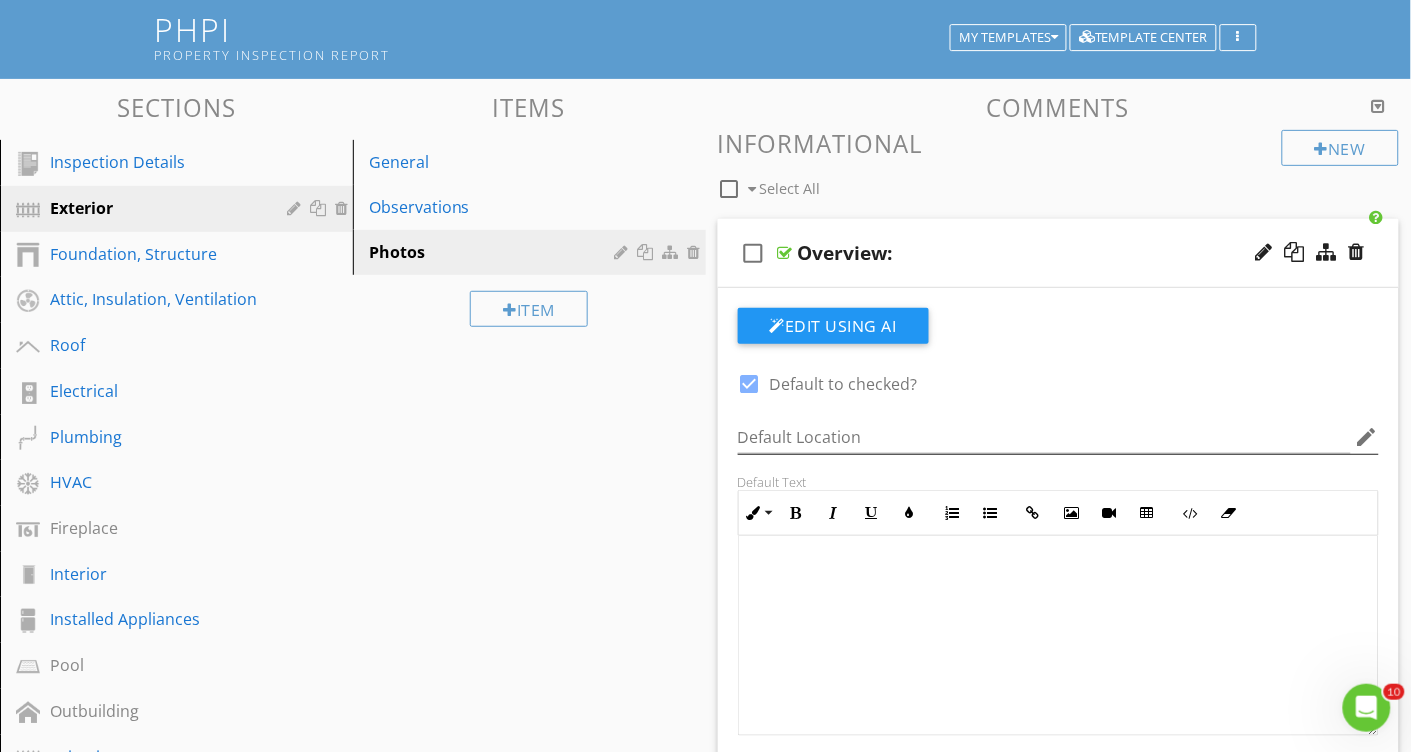 scroll, scrollTop: 116, scrollLeft: 0, axis: vertical 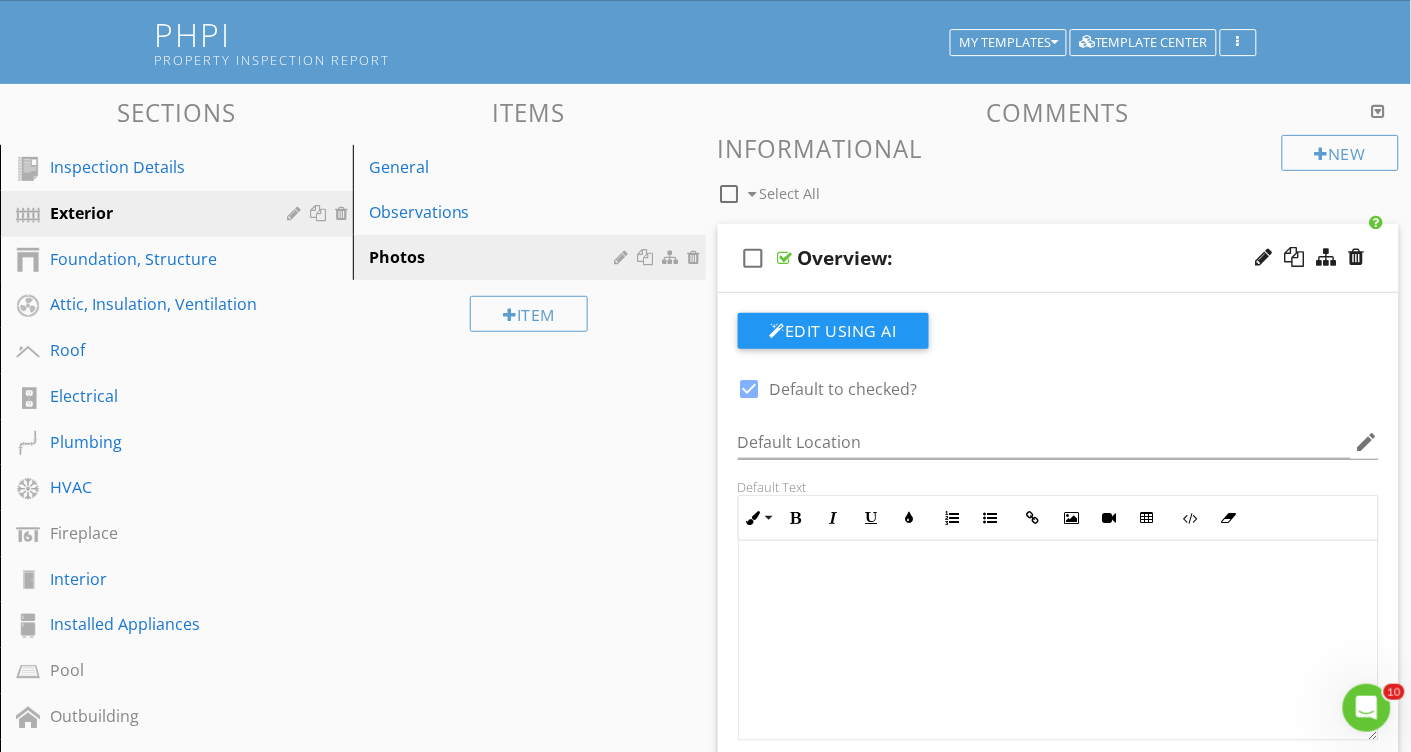 click on "Overview:" at bounding box center (1038, 258) 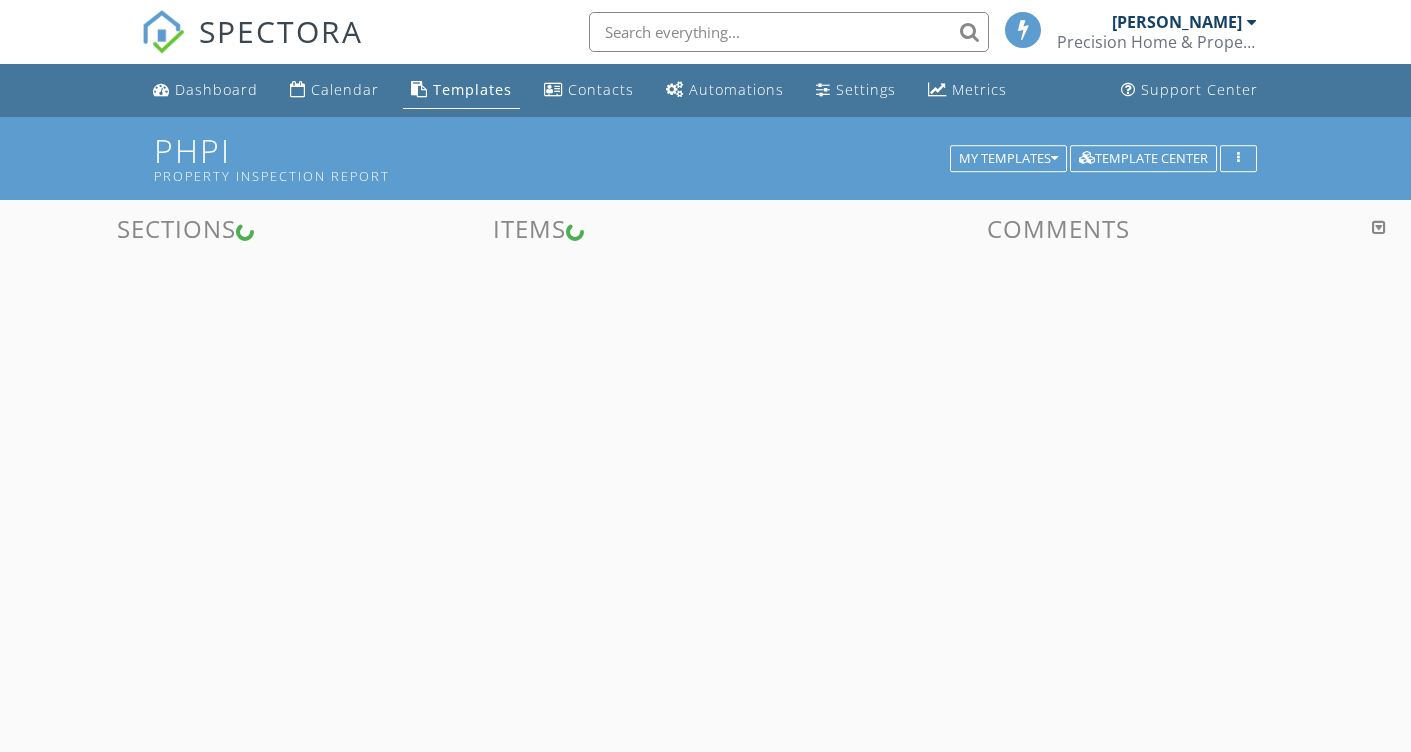 scroll, scrollTop: 116, scrollLeft: 0, axis: vertical 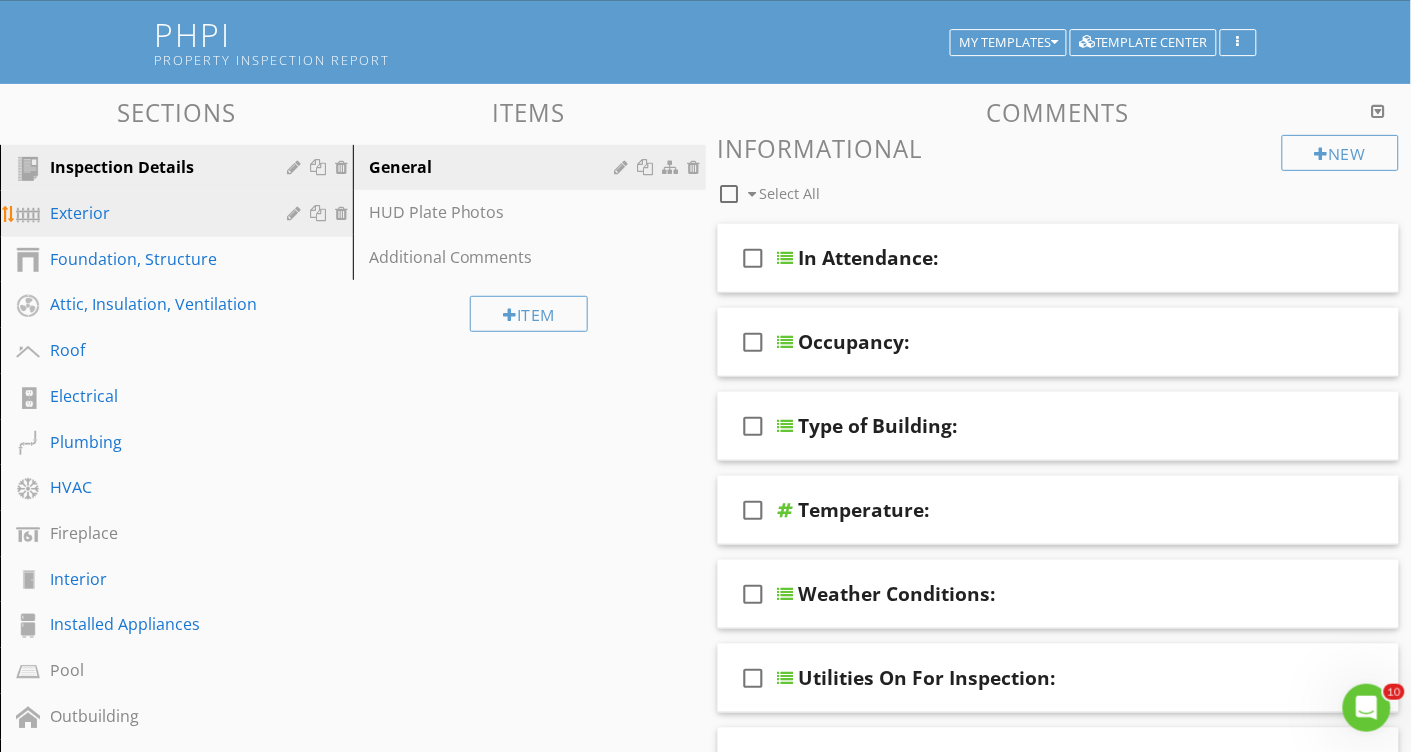 click on "Exterior" at bounding box center [154, 213] 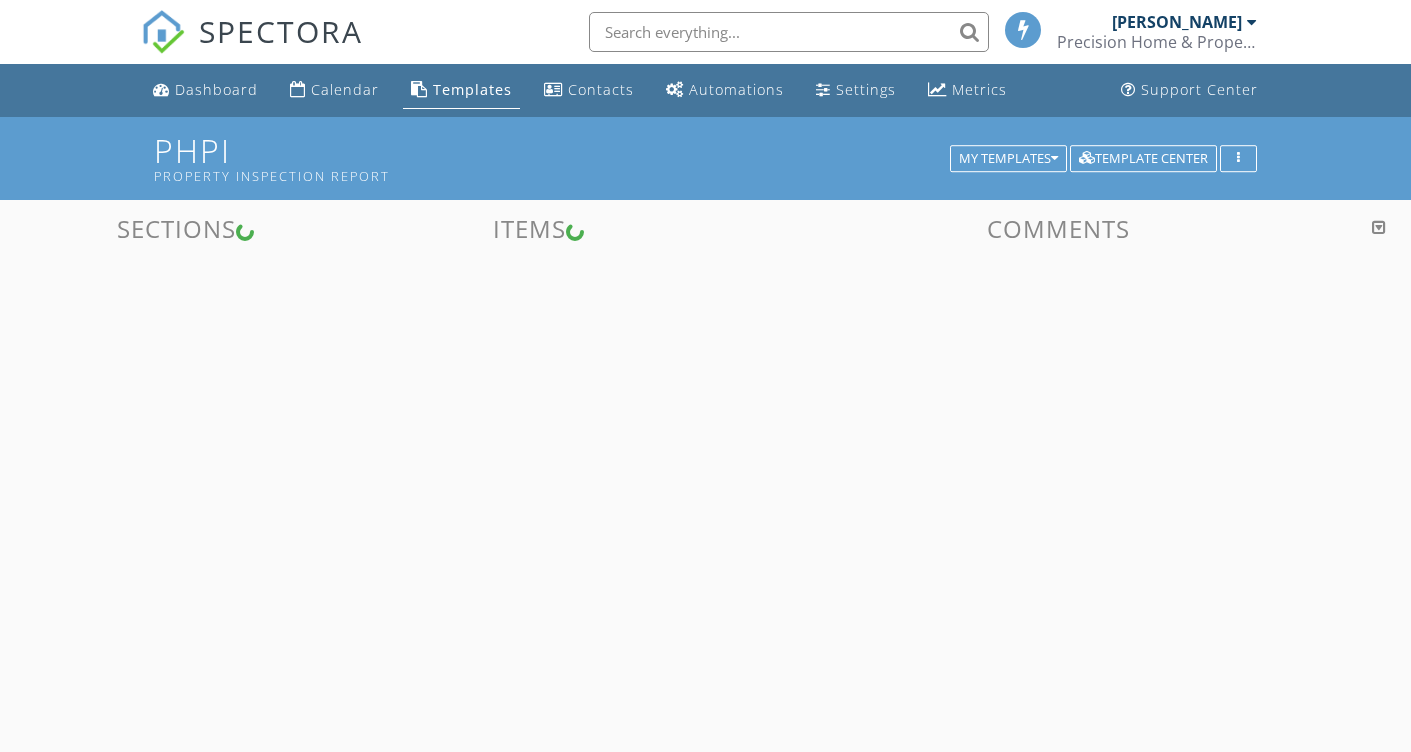 scroll, scrollTop: 116, scrollLeft: 0, axis: vertical 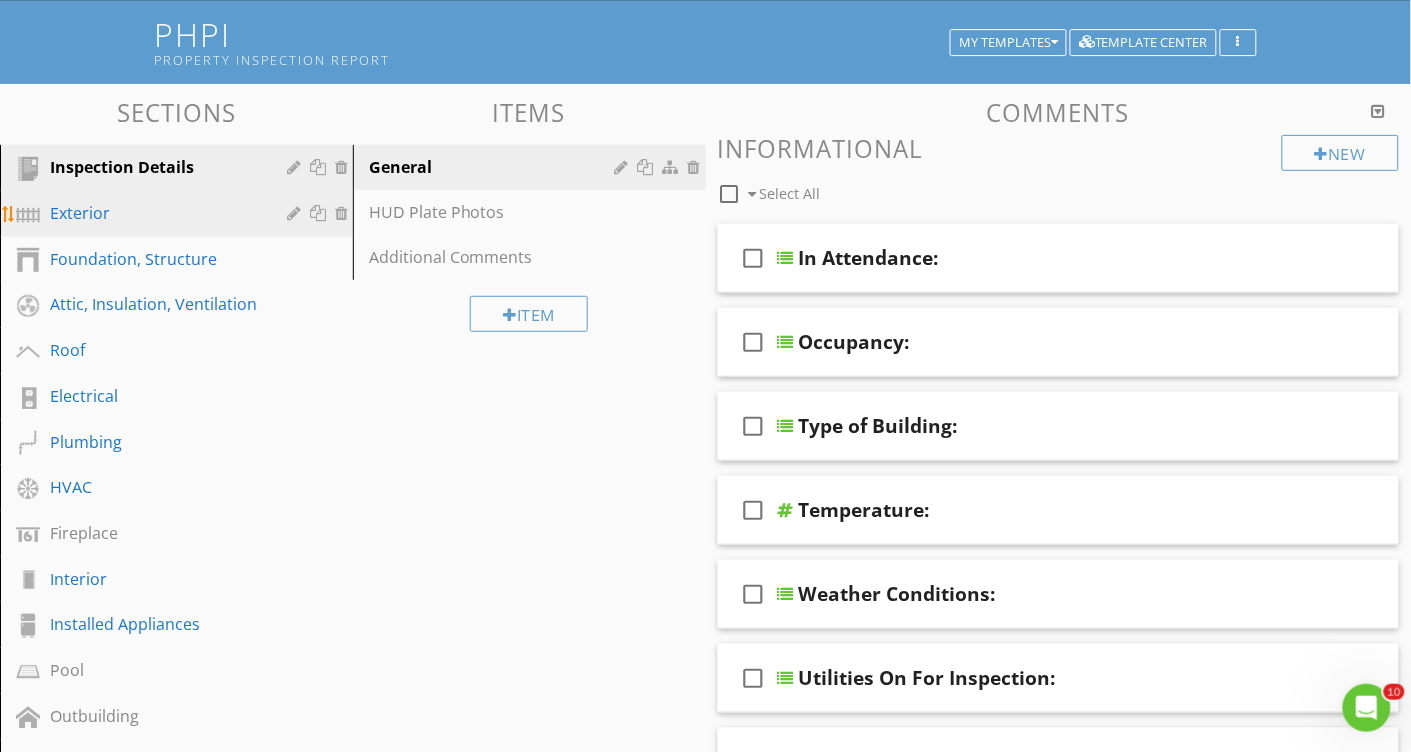 click on "Exterior" at bounding box center [154, 213] 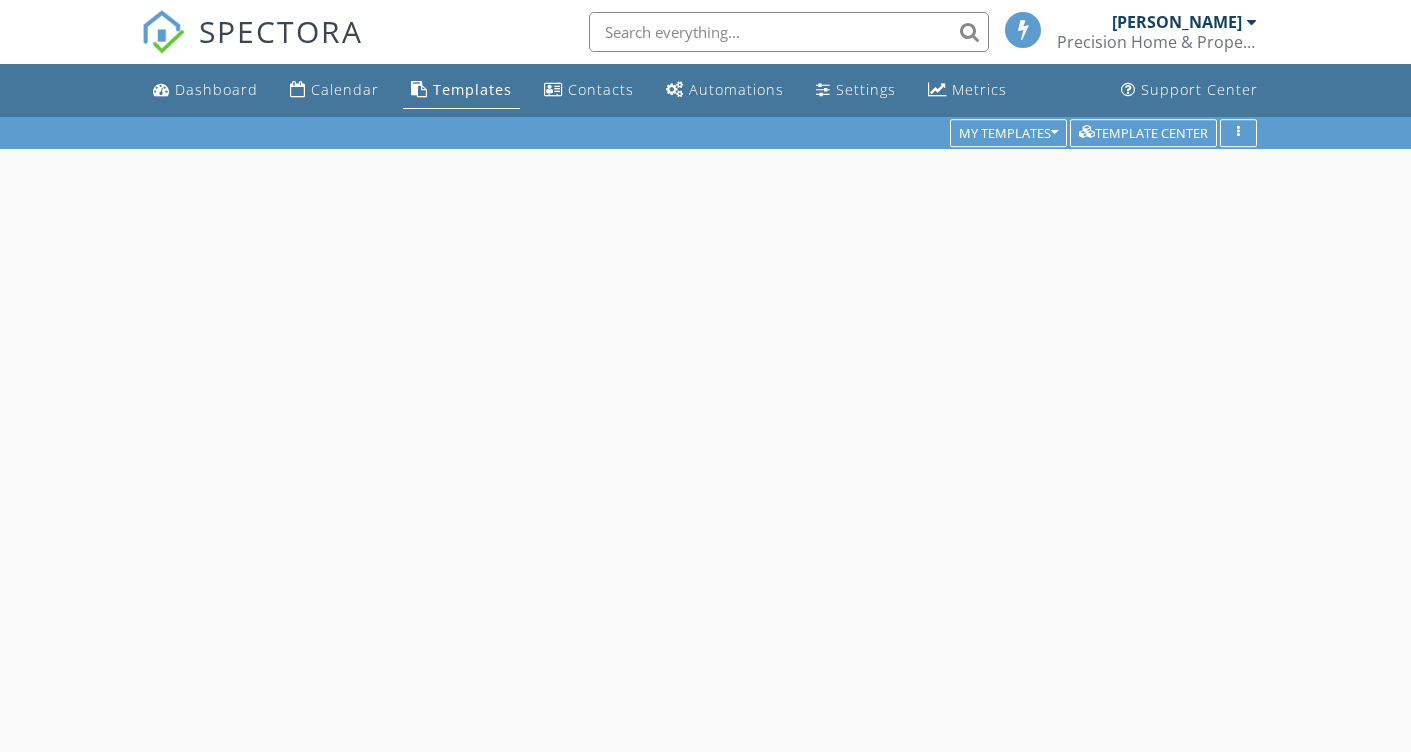 scroll, scrollTop: 0, scrollLeft: 0, axis: both 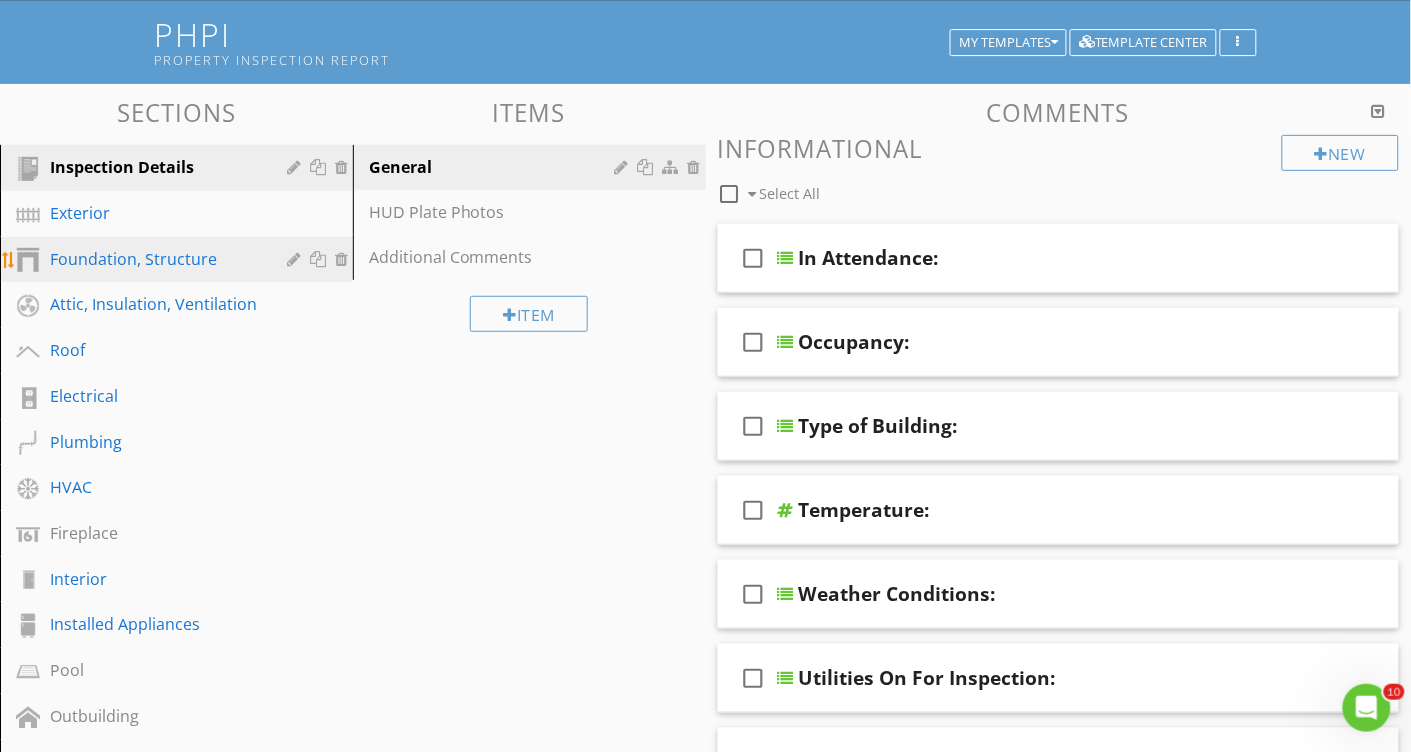 click on "Foundation, Structure" at bounding box center (154, 259) 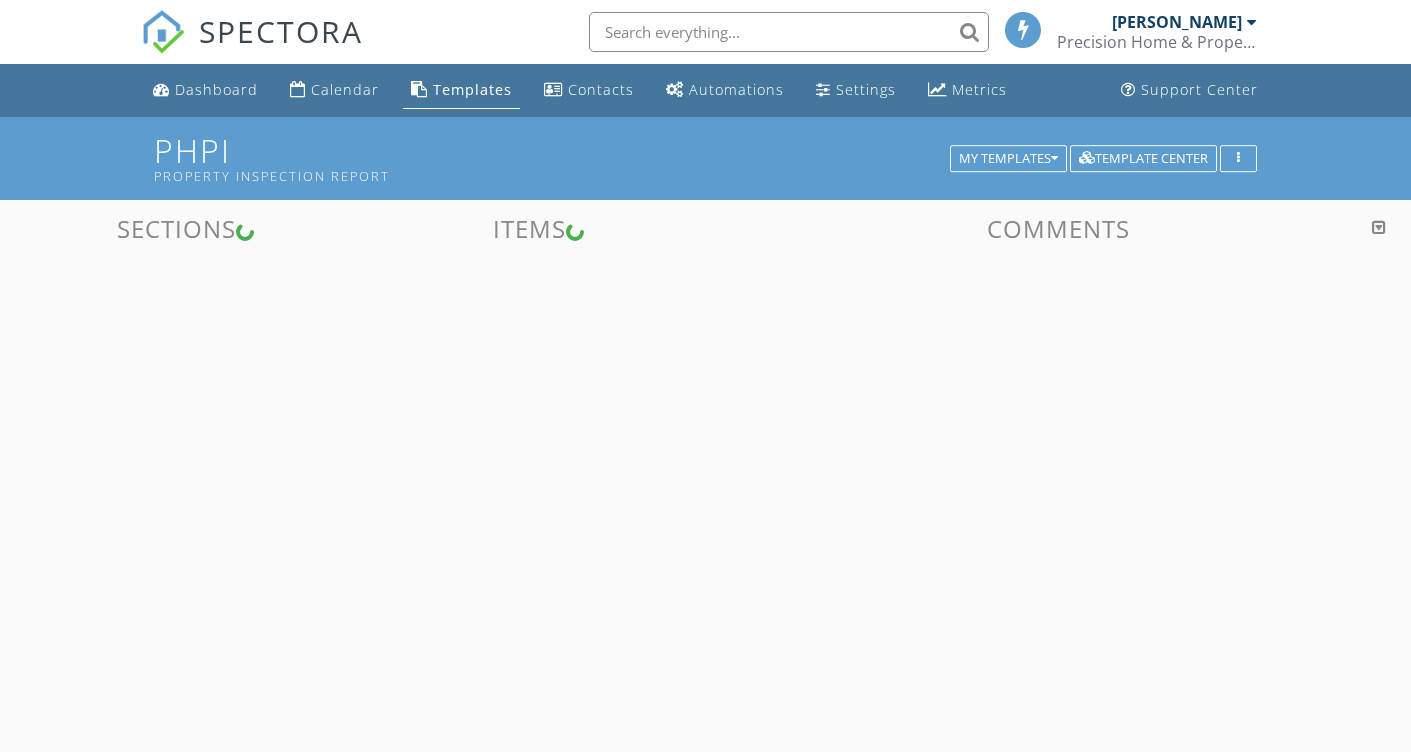 scroll, scrollTop: 116, scrollLeft: 0, axis: vertical 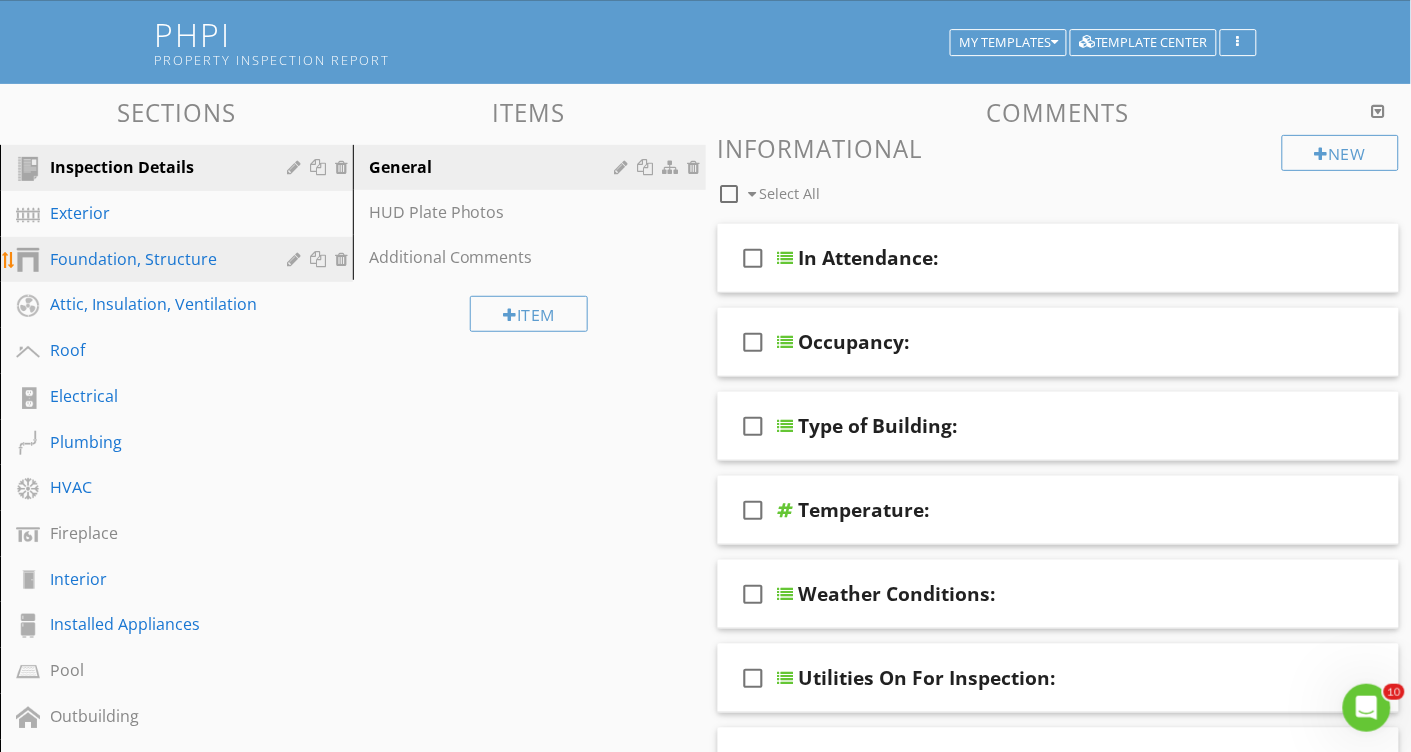 click on "Foundation, Structure" at bounding box center [154, 259] 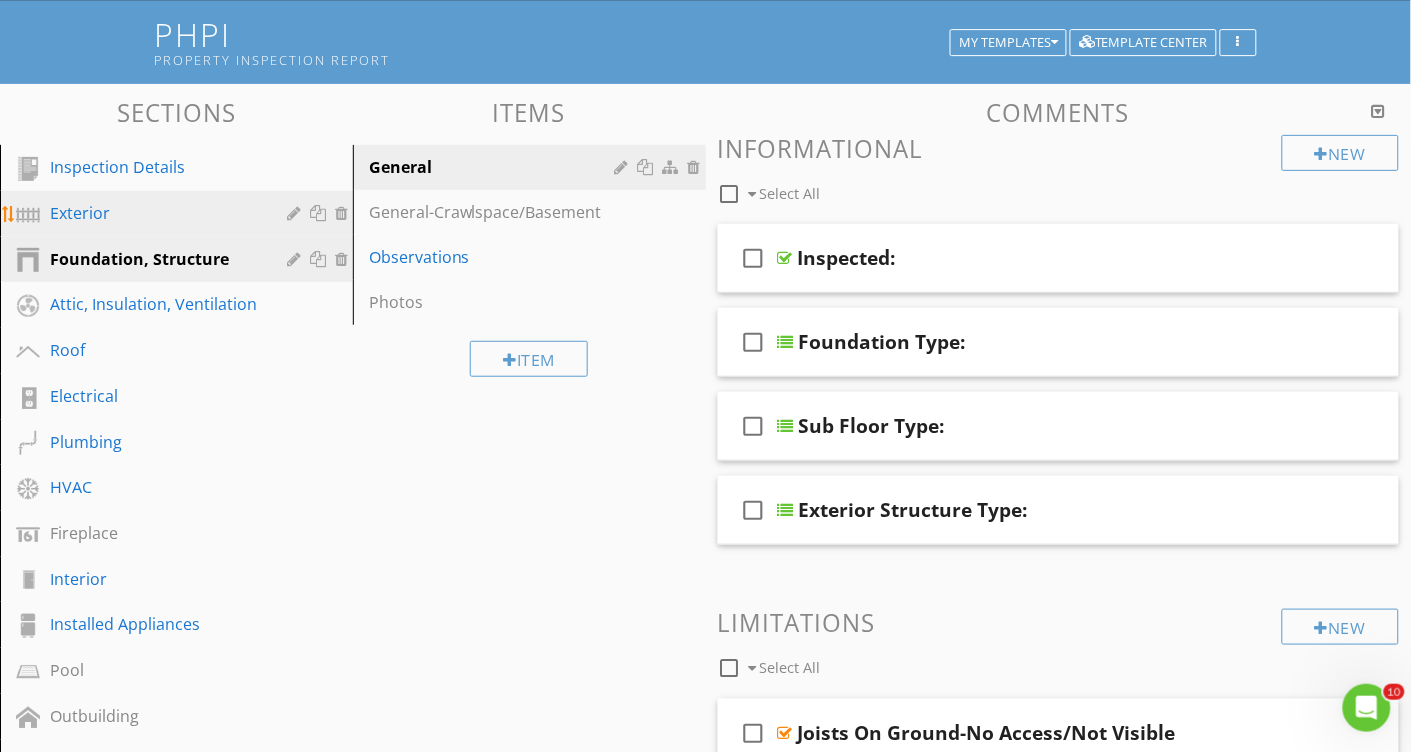 click on "Exterior" at bounding box center [154, 213] 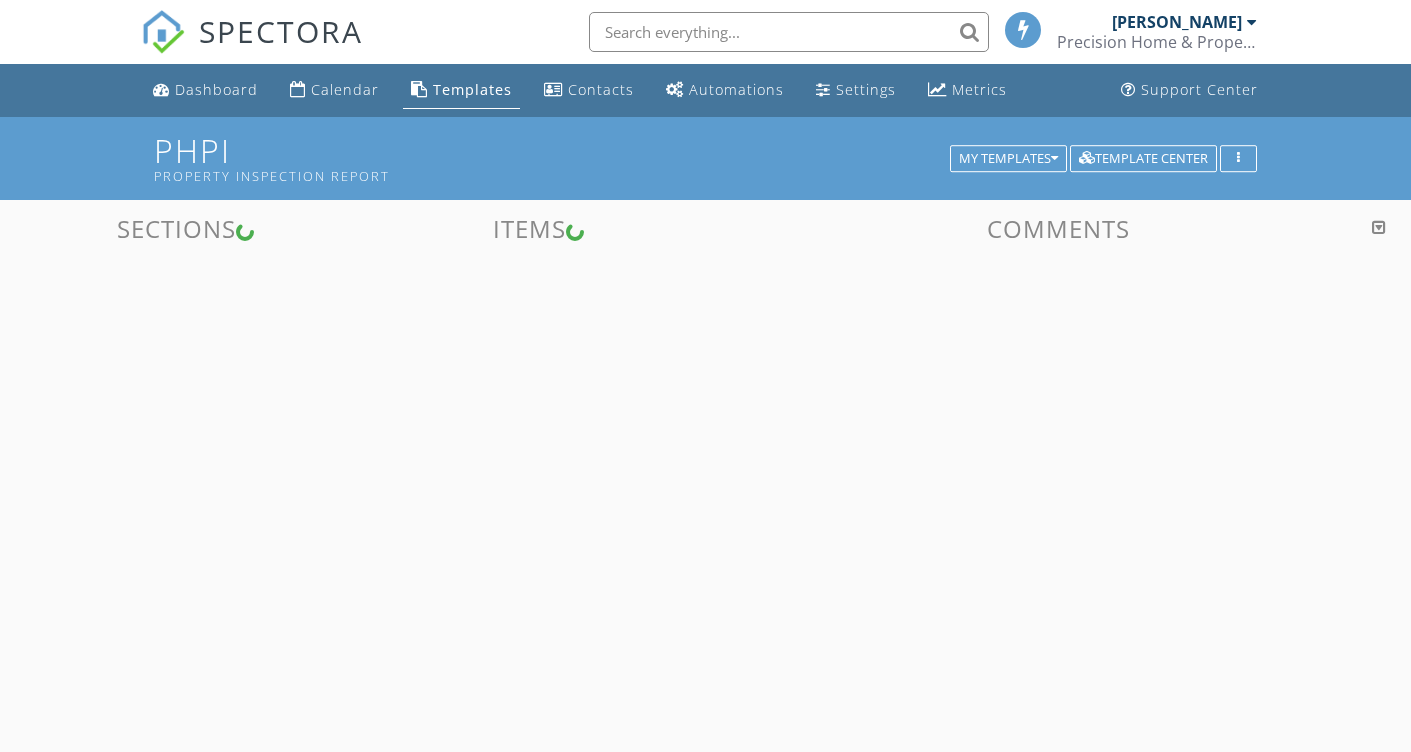 scroll, scrollTop: 116, scrollLeft: 0, axis: vertical 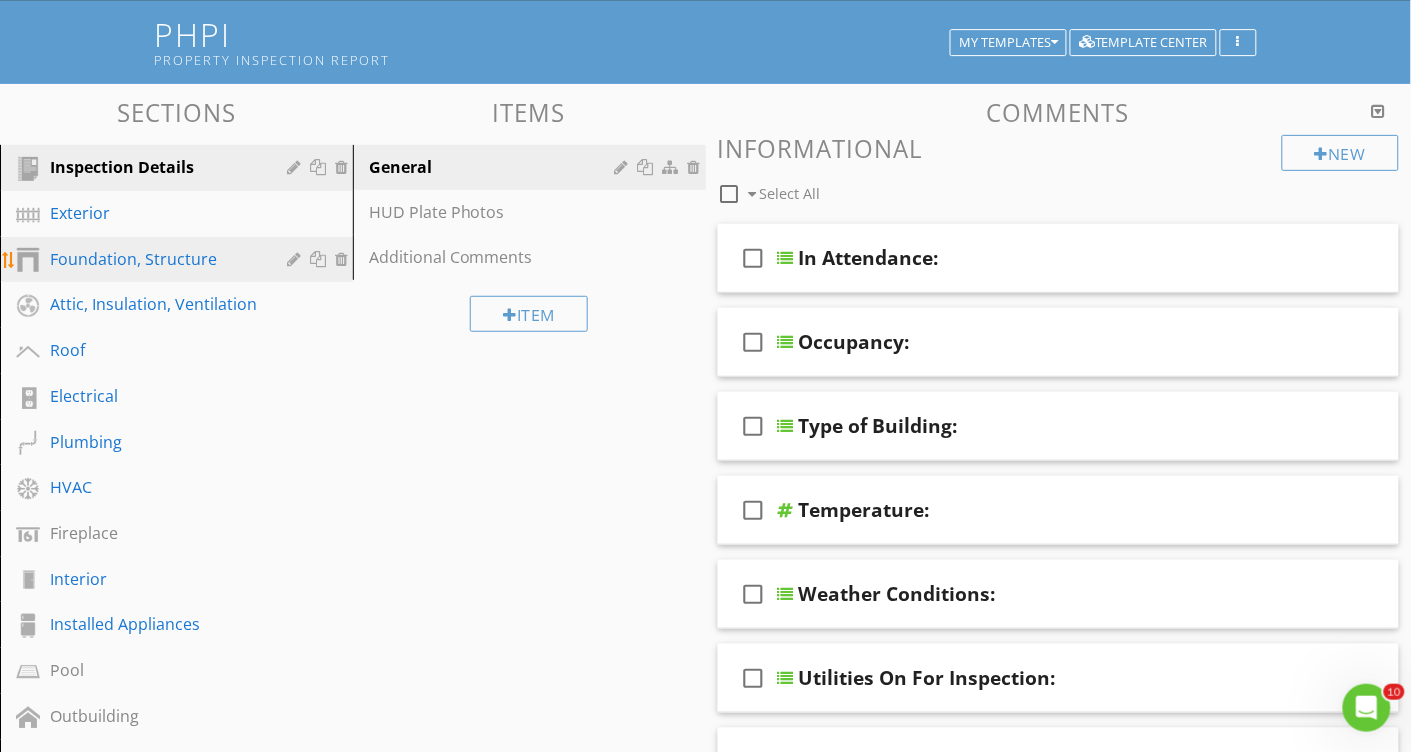 click on "Foundation, Structure" at bounding box center (154, 259) 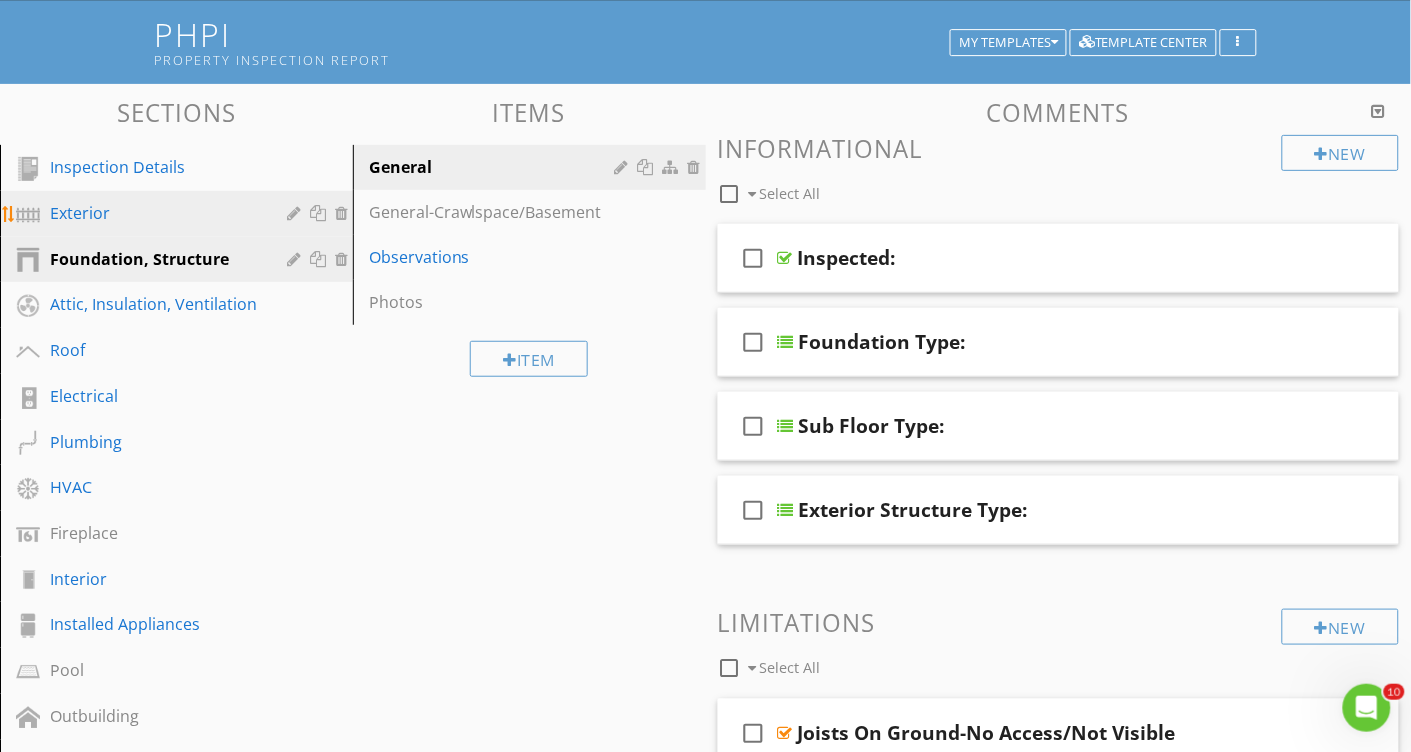 click on "Exterior" at bounding box center [154, 213] 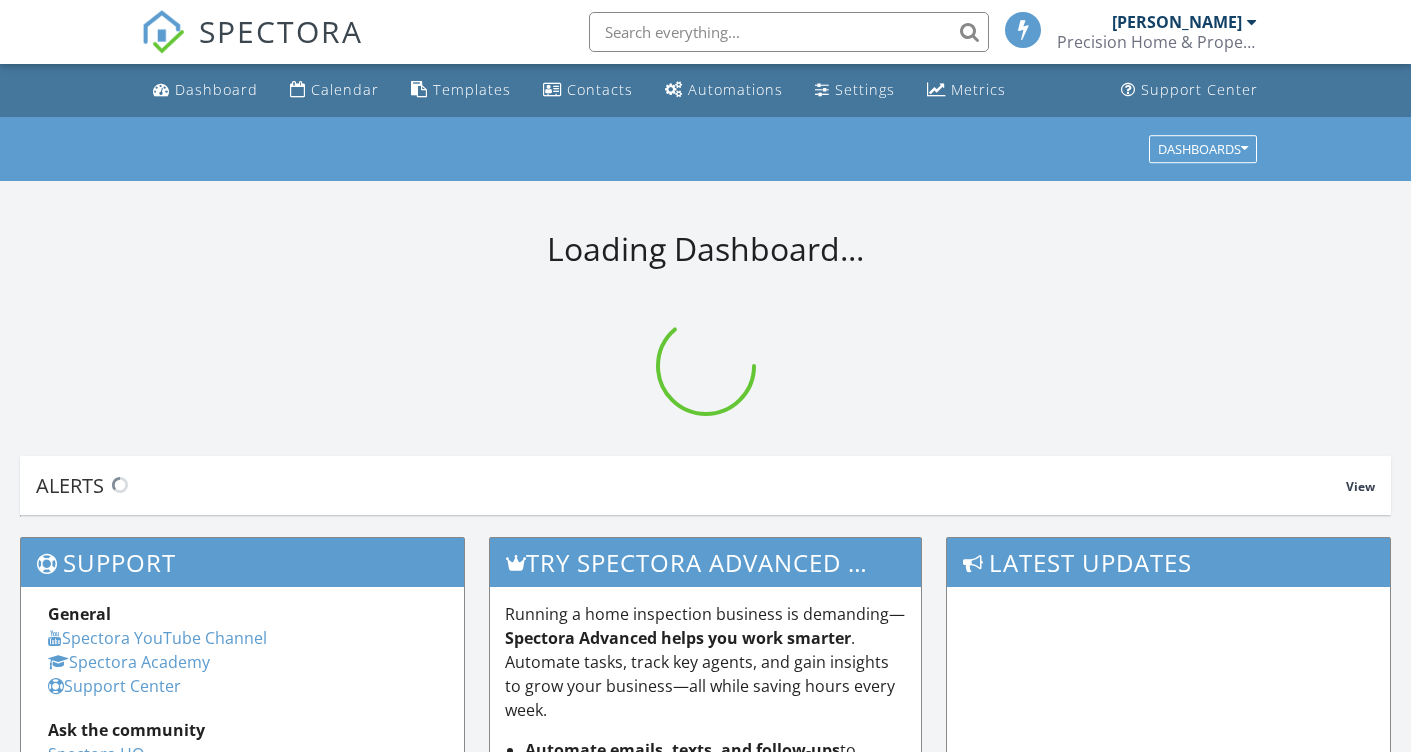 scroll, scrollTop: 0, scrollLeft: 0, axis: both 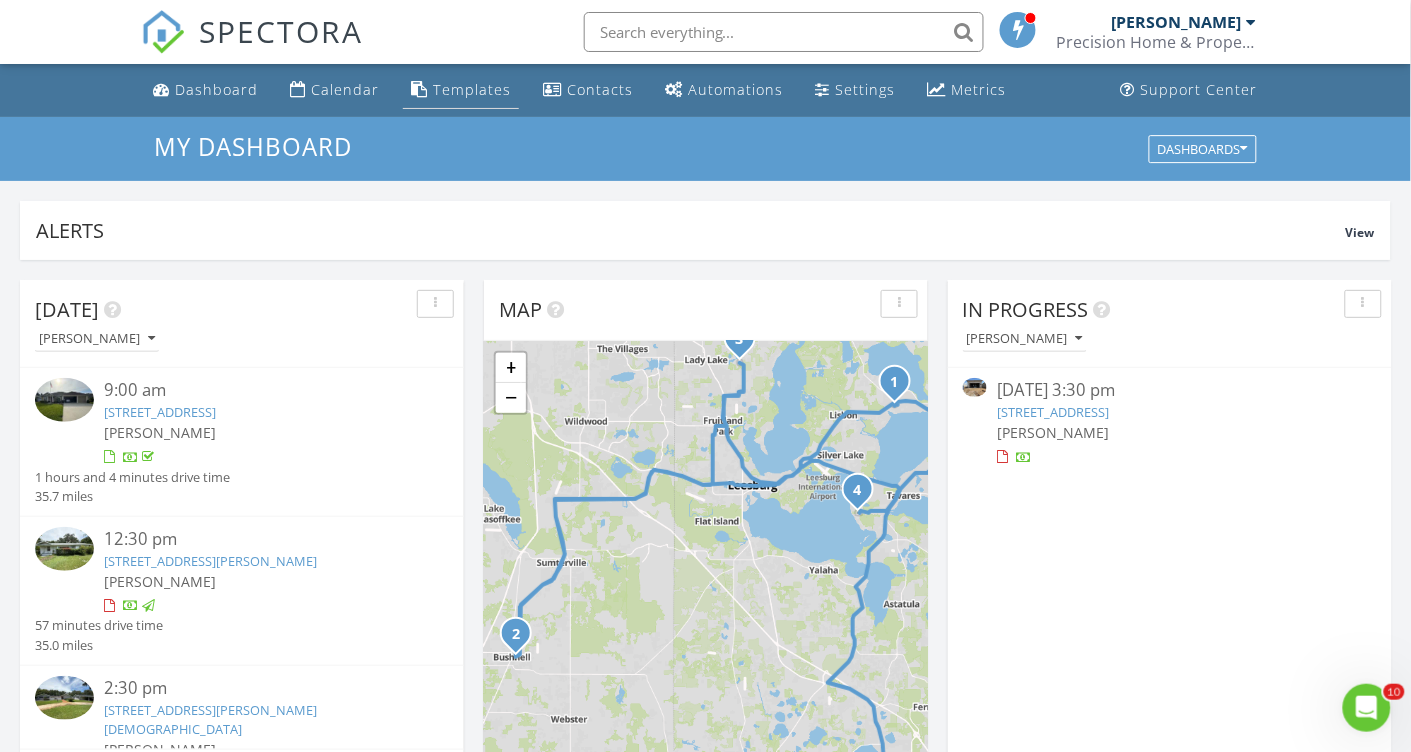click on "Templates" at bounding box center (472, 89) 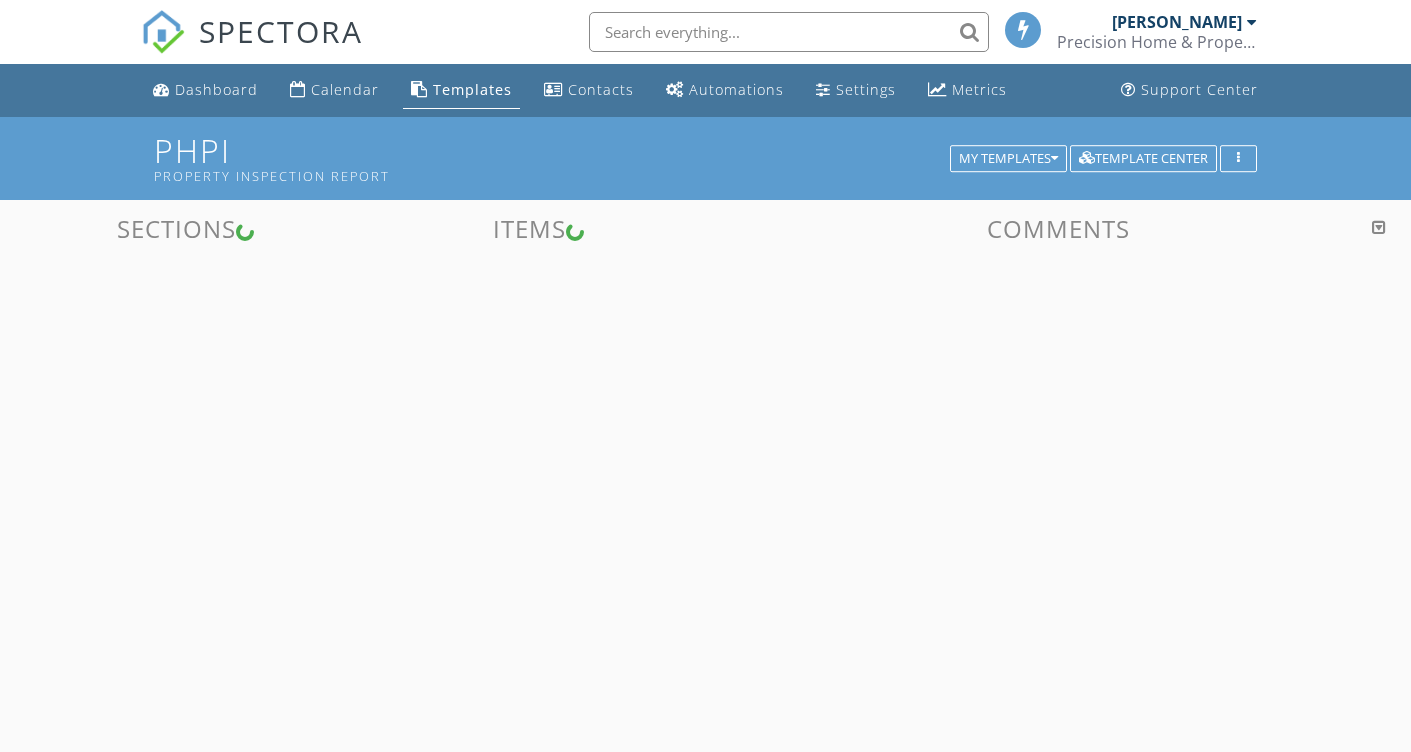 scroll, scrollTop: 0, scrollLeft: 0, axis: both 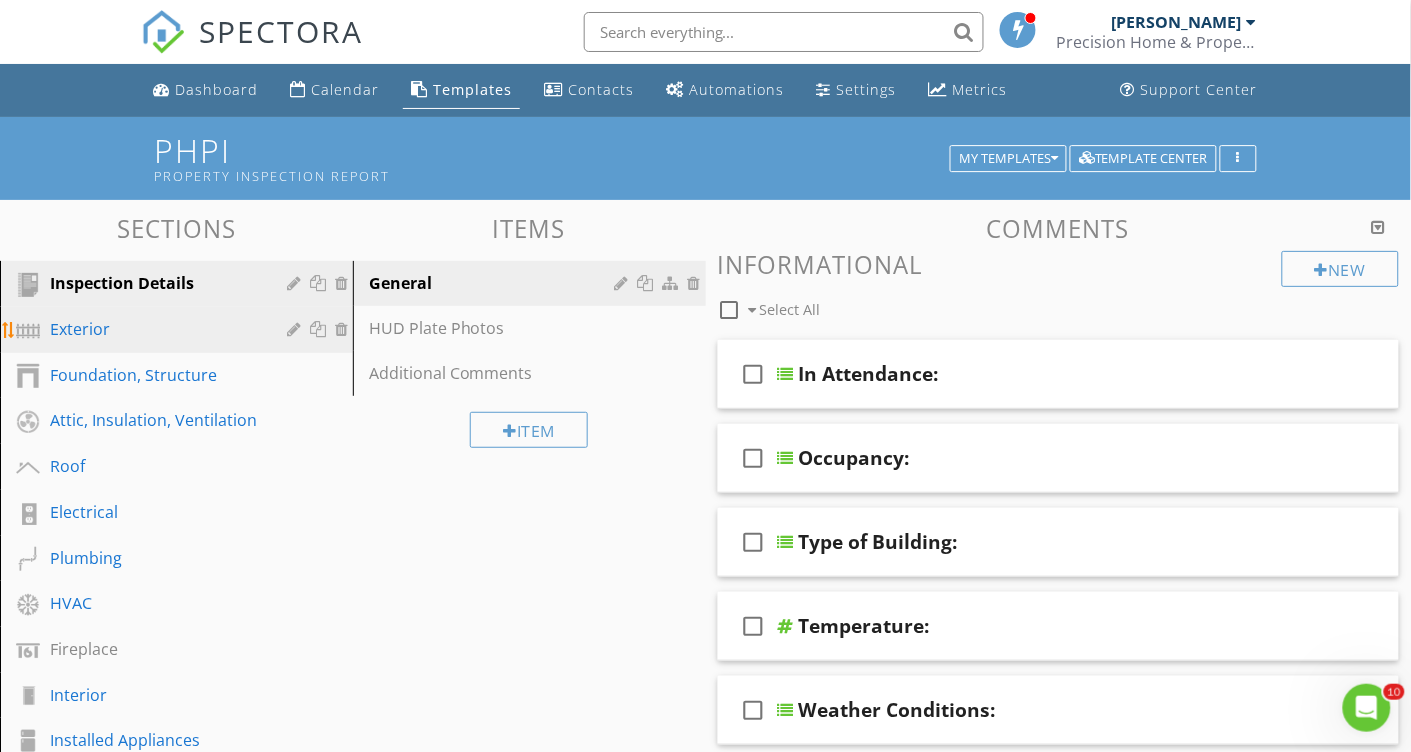 click on "Exterior" at bounding box center [154, 329] 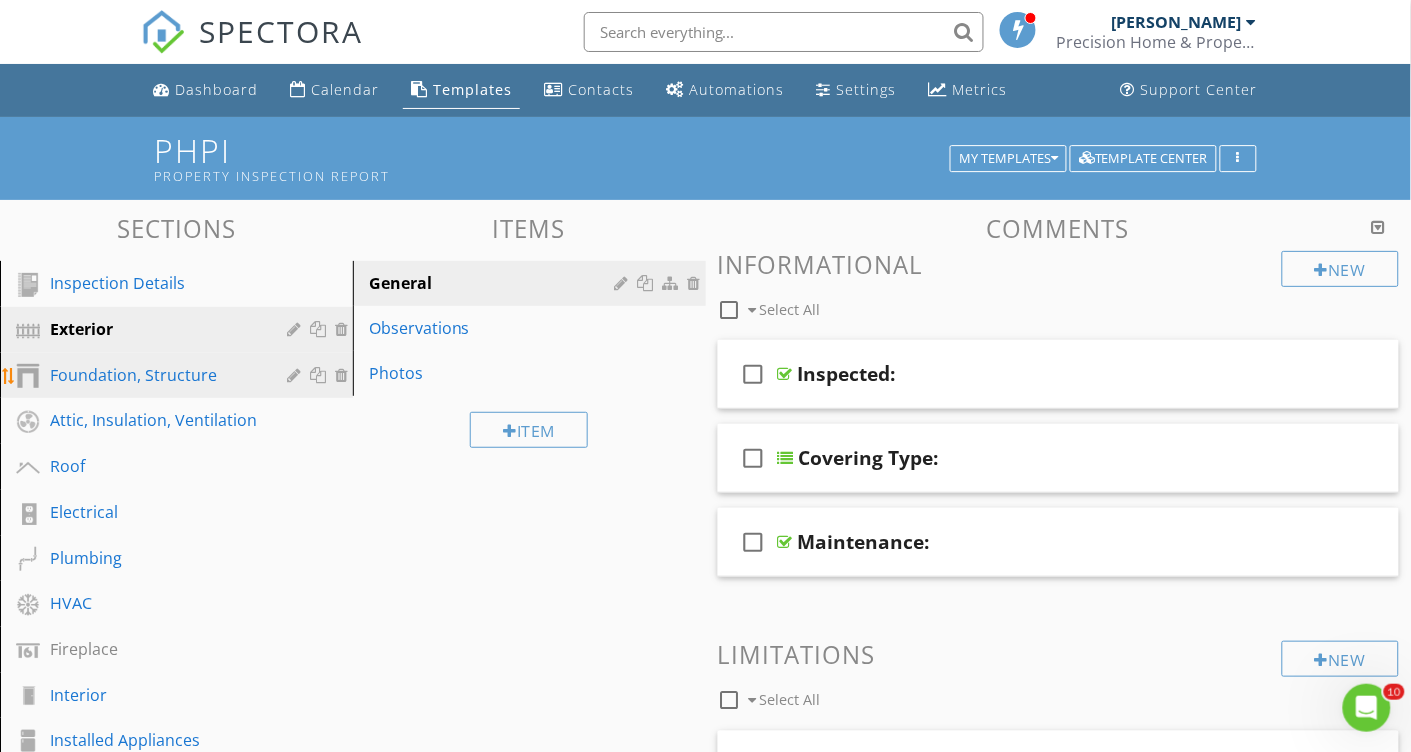 click on "Foundation, Structure" at bounding box center [154, 375] 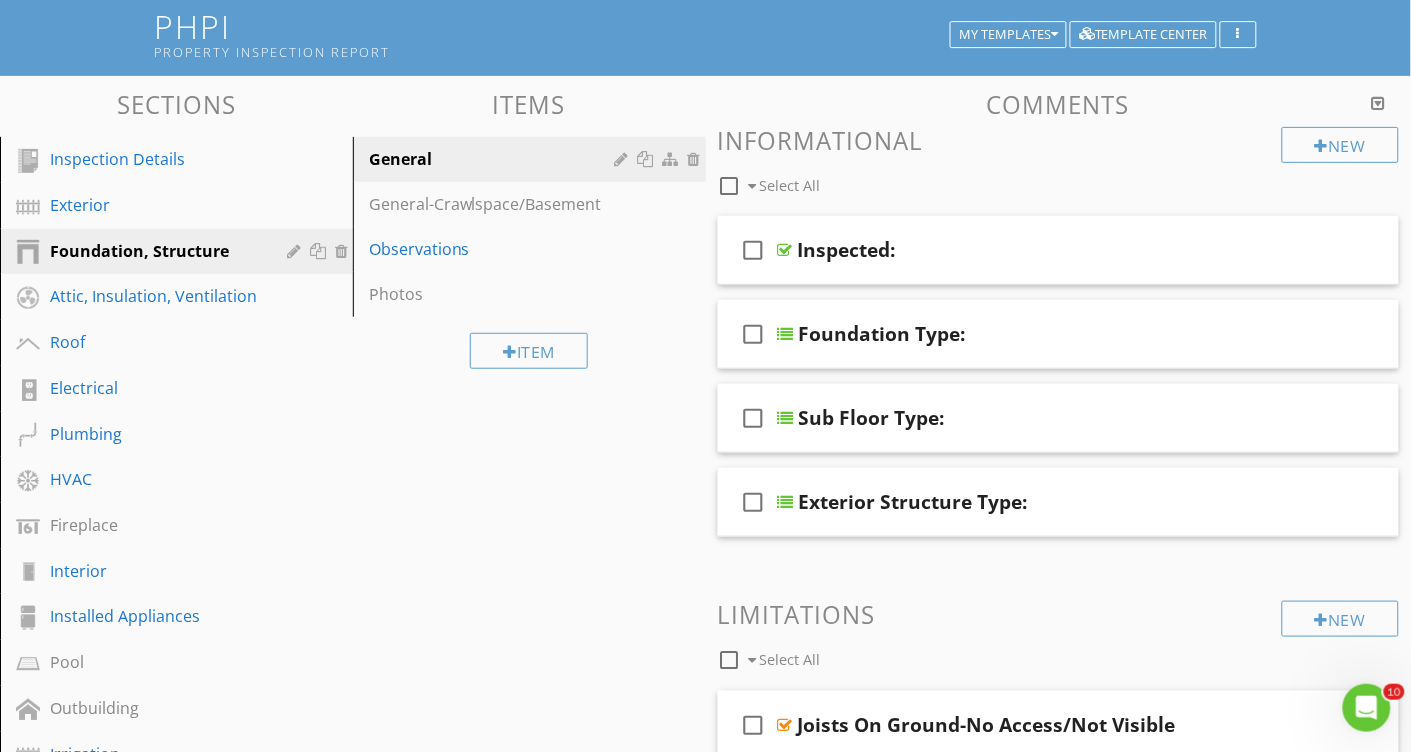scroll, scrollTop: 121, scrollLeft: 0, axis: vertical 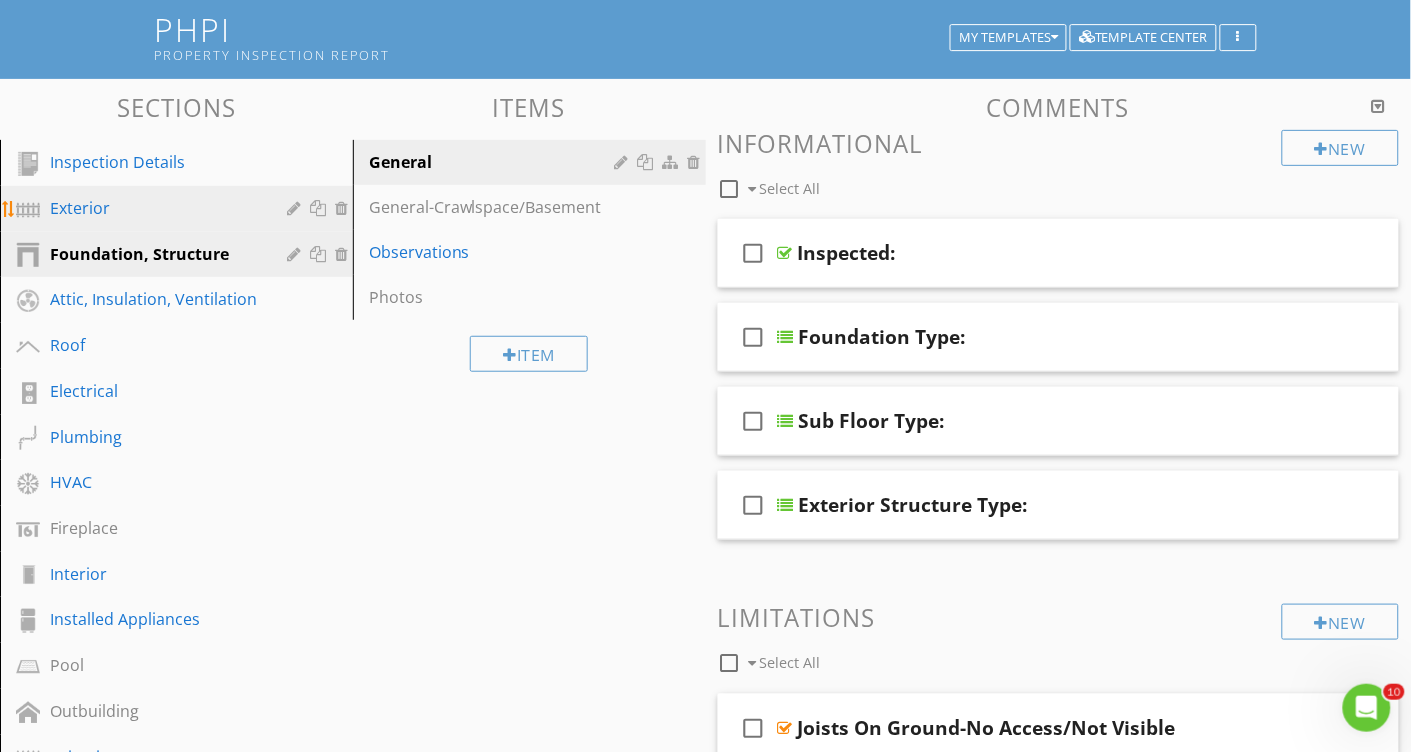 click on "Exterior" at bounding box center [179, 209] 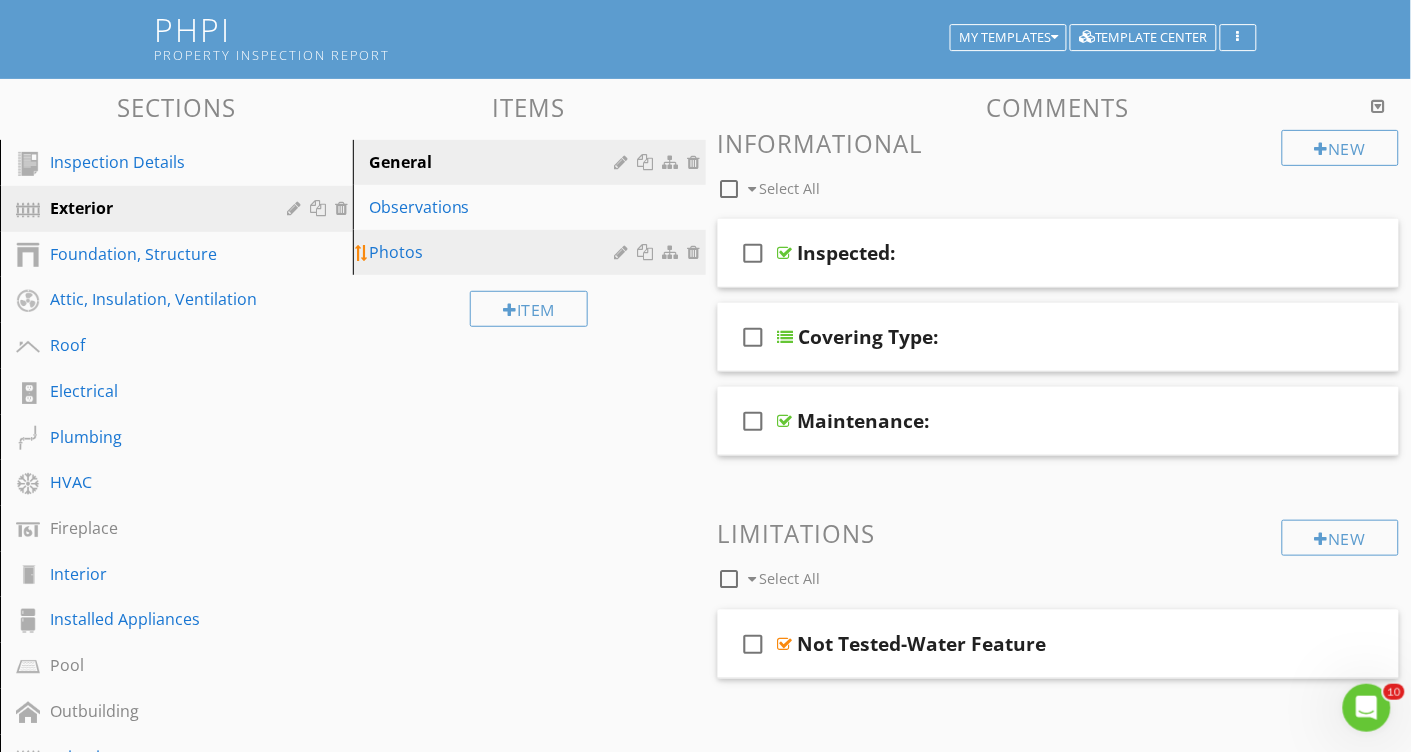 click on "Photos" at bounding box center [495, 252] 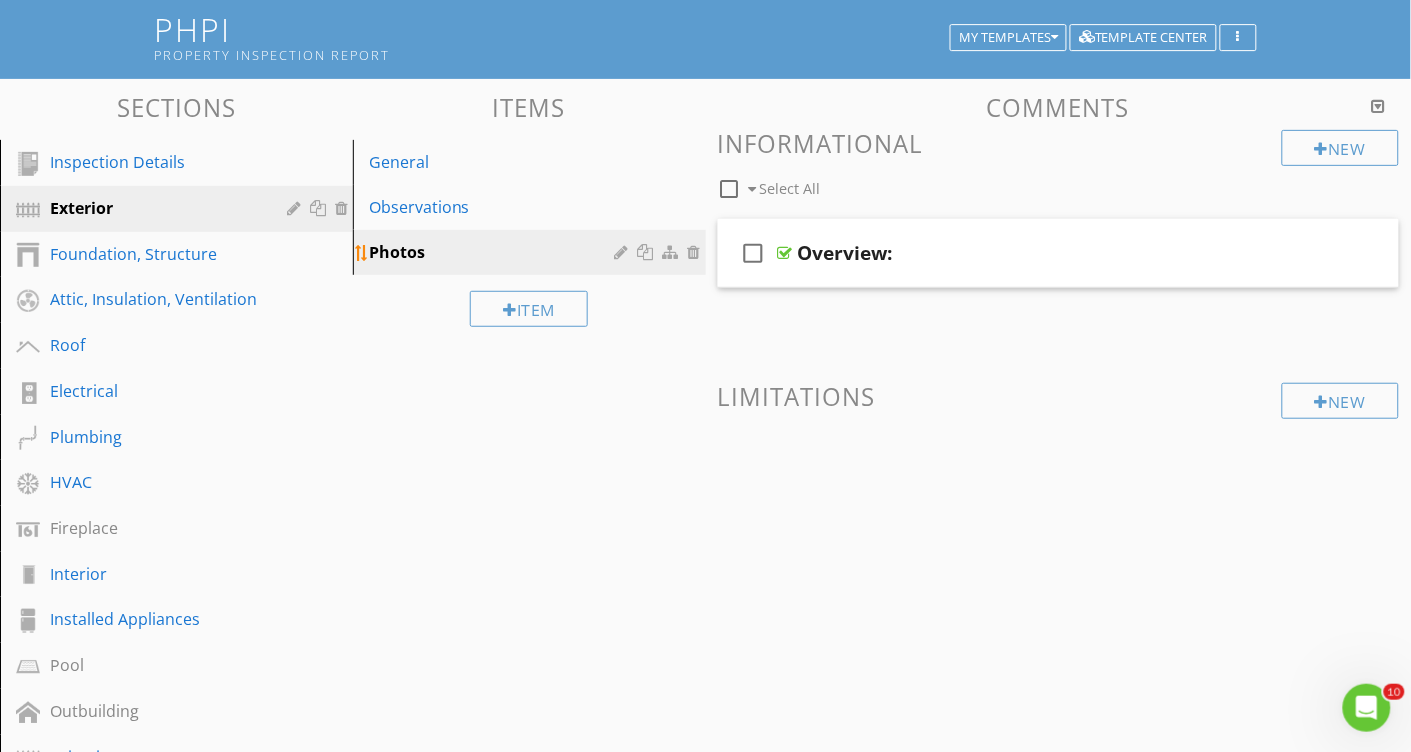 click at bounding box center (624, 252) 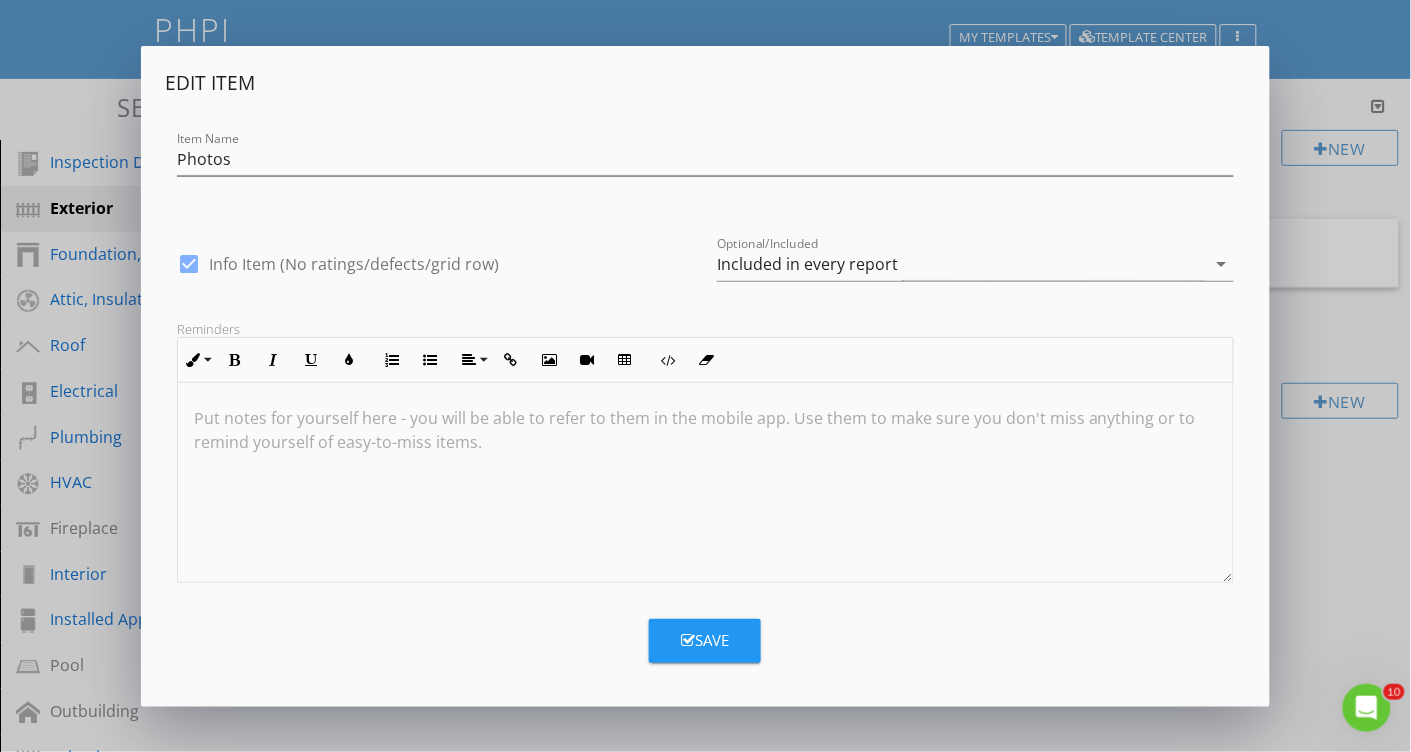 scroll, scrollTop: 120, scrollLeft: 0, axis: vertical 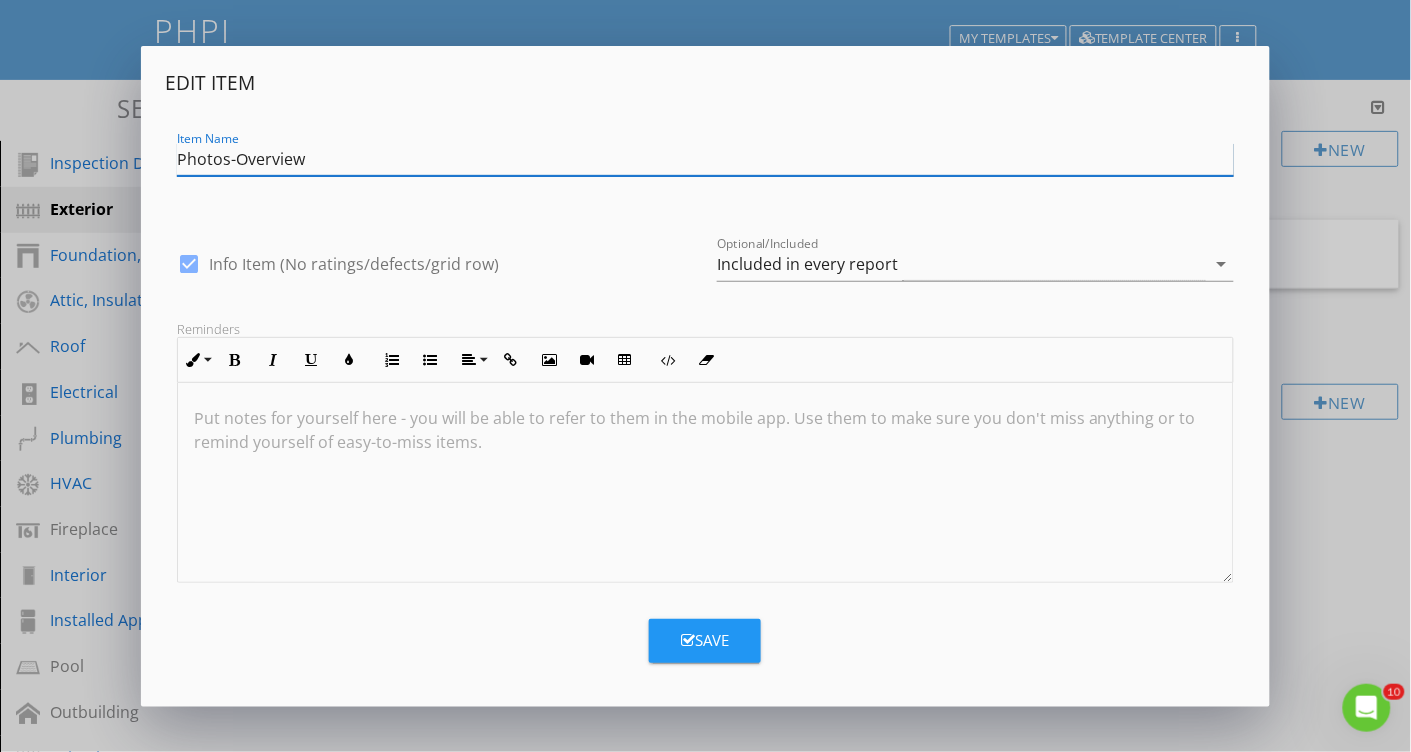 type on "Photos-Overview" 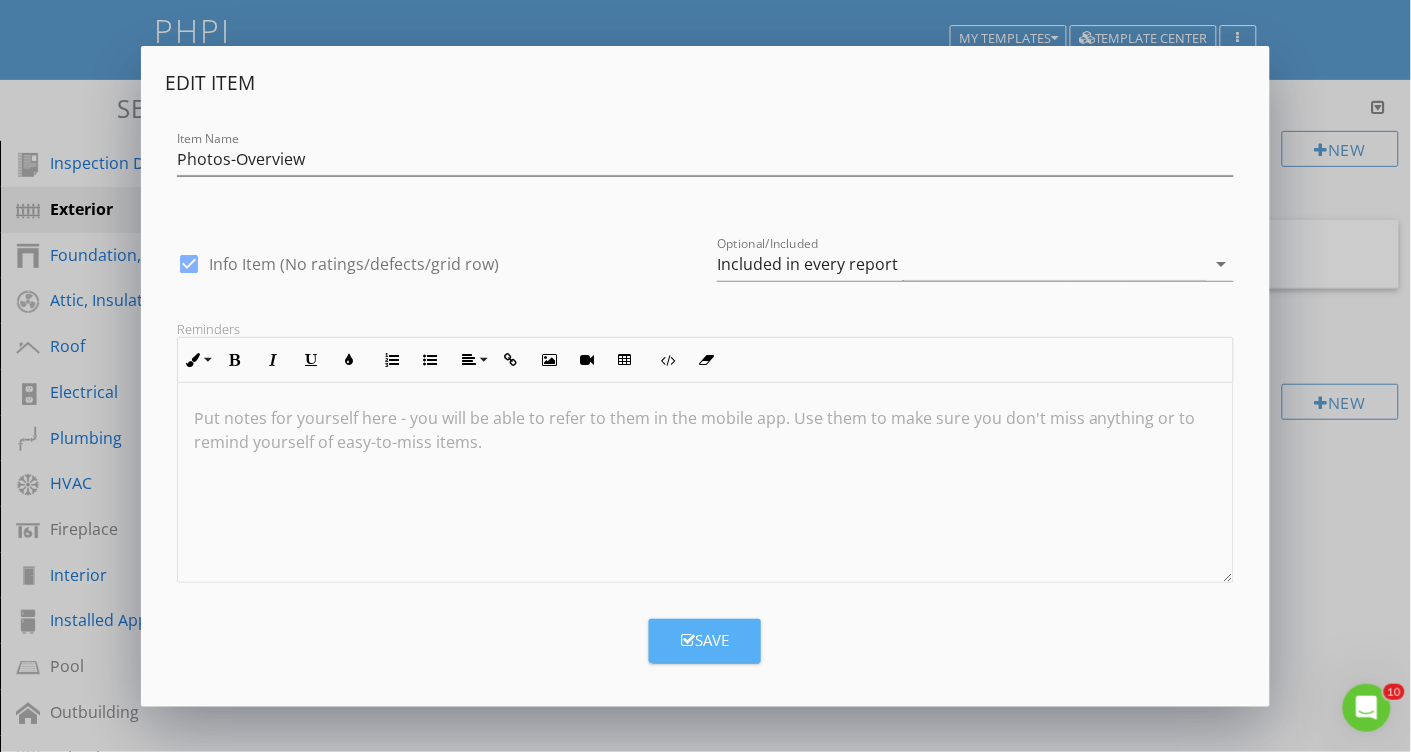 click on "Save" at bounding box center [705, 640] 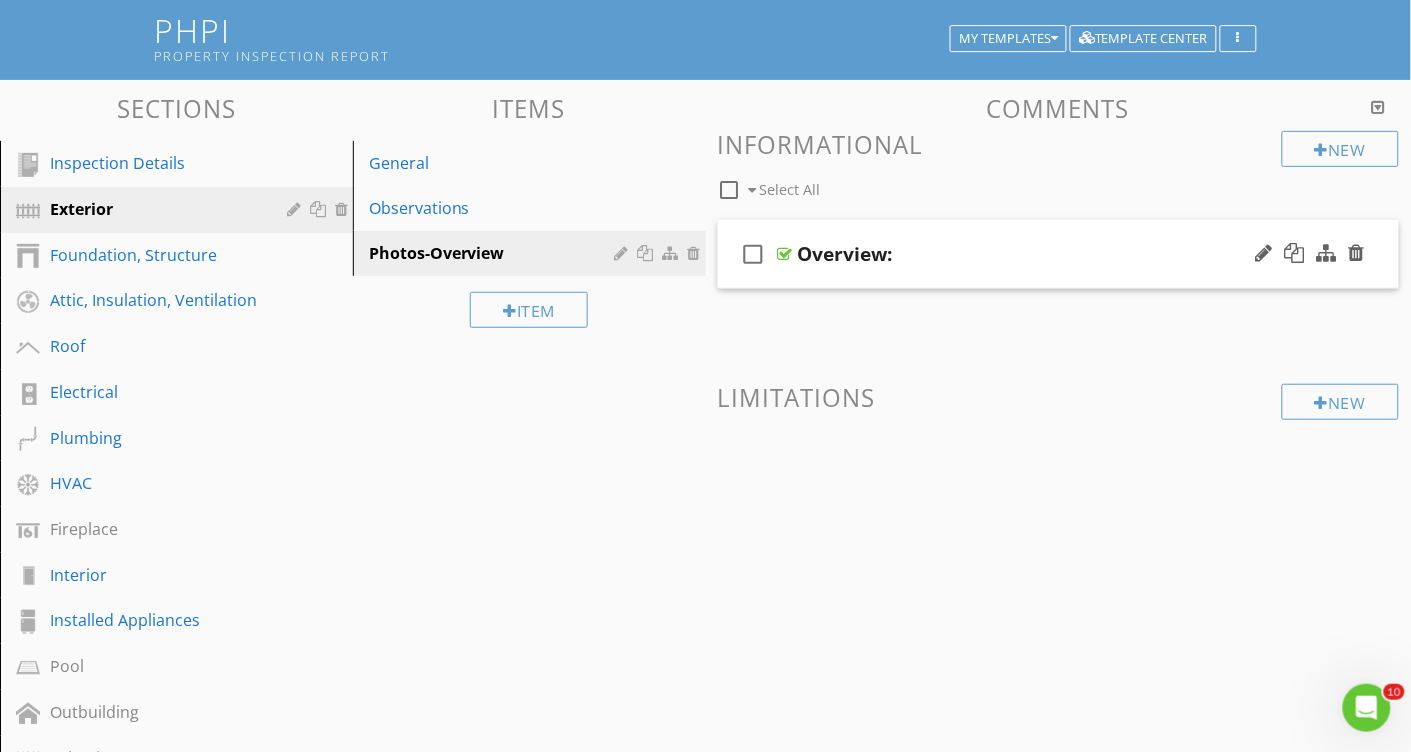 click at bounding box center [785, 254] 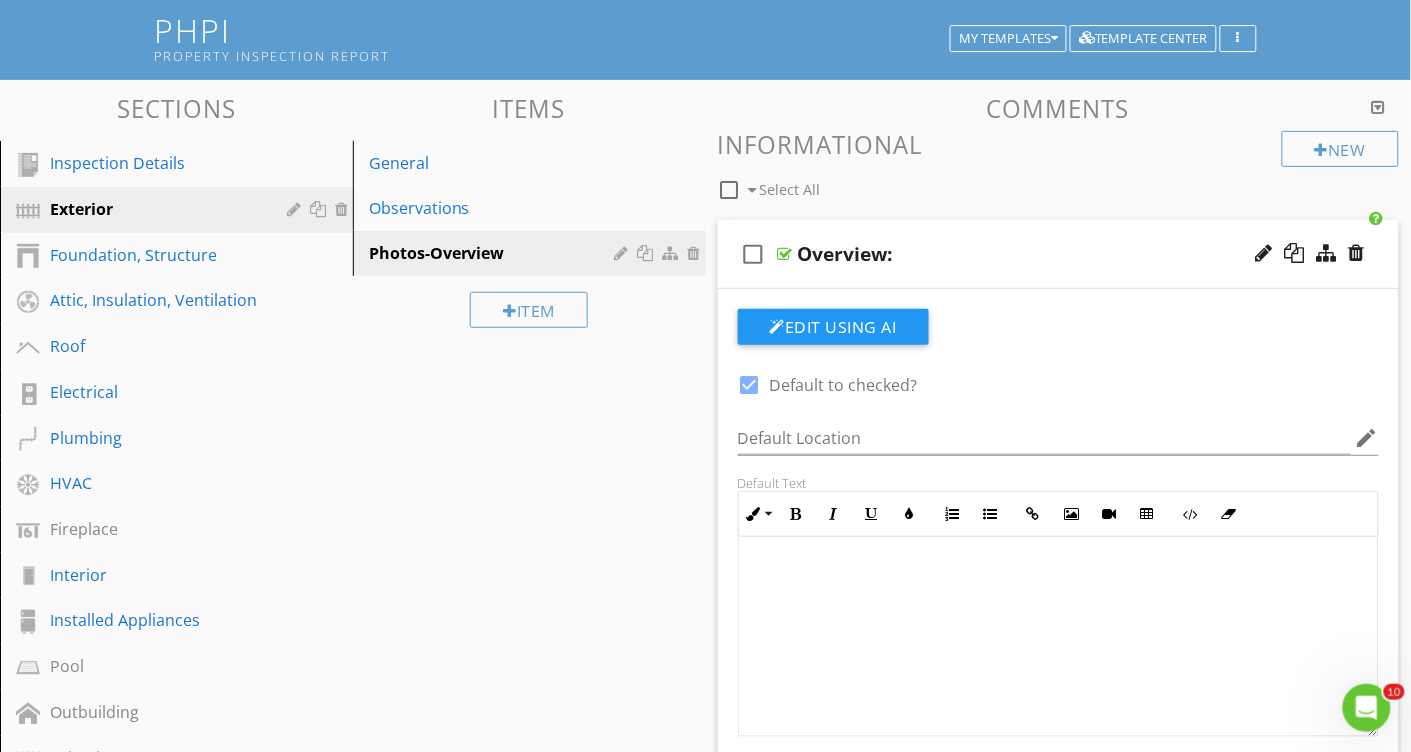 click at bounding box center [785, 254] 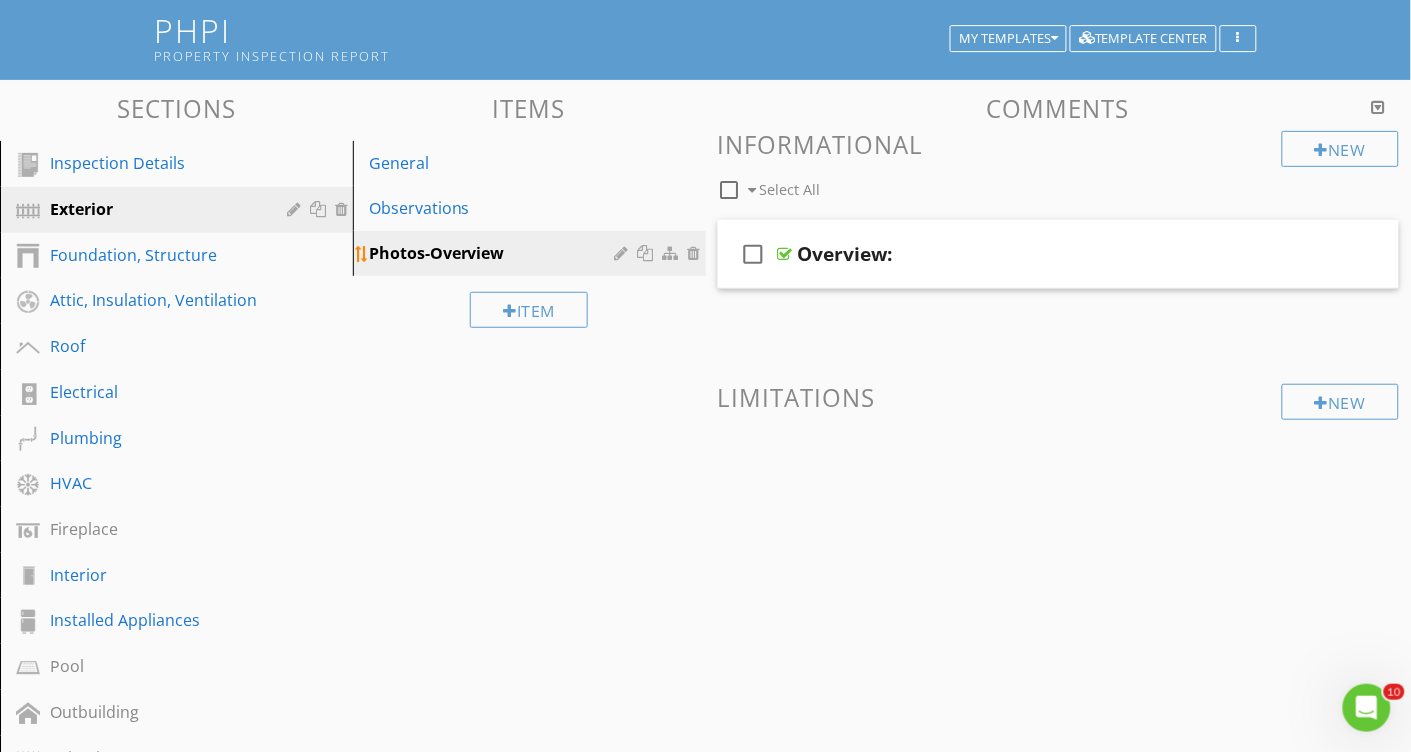 click at bounding box center [624, 253] 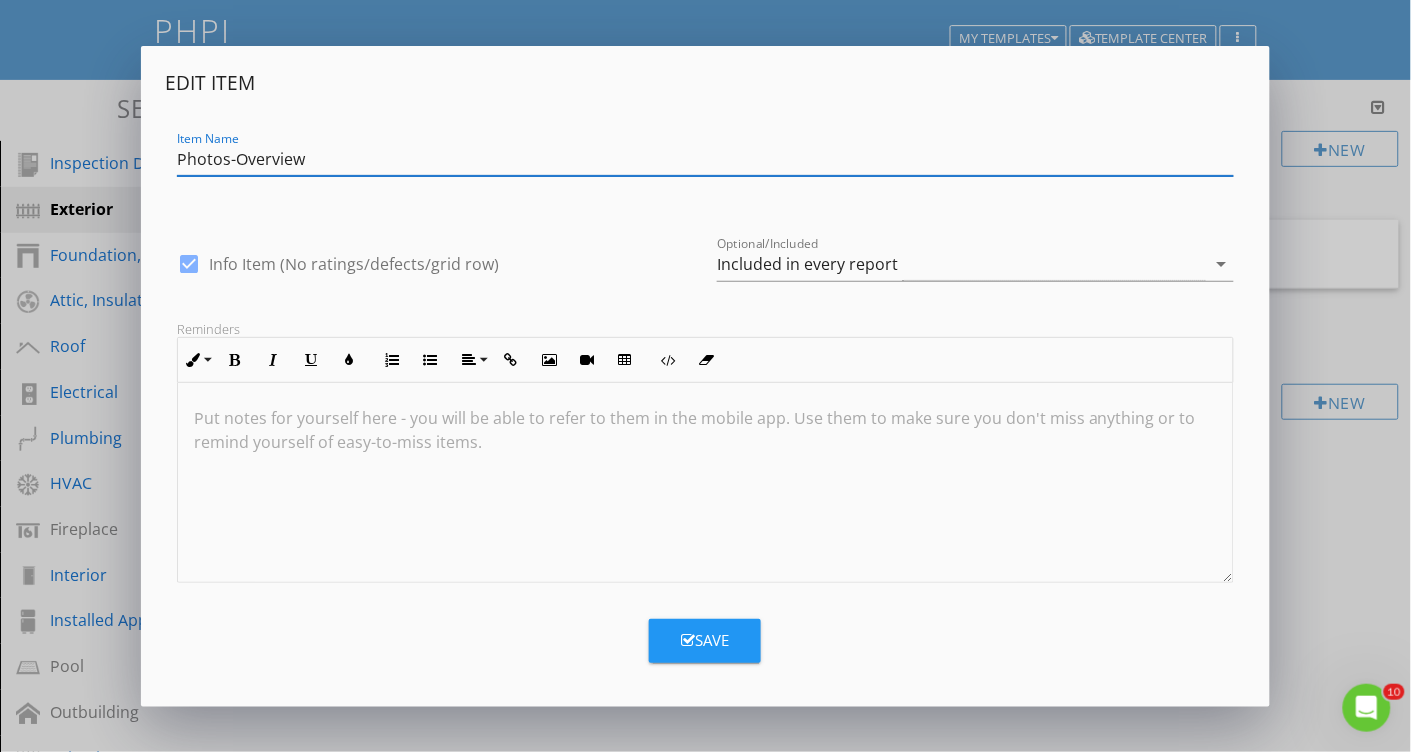 click on "Save" at bounding box center (705, 640) 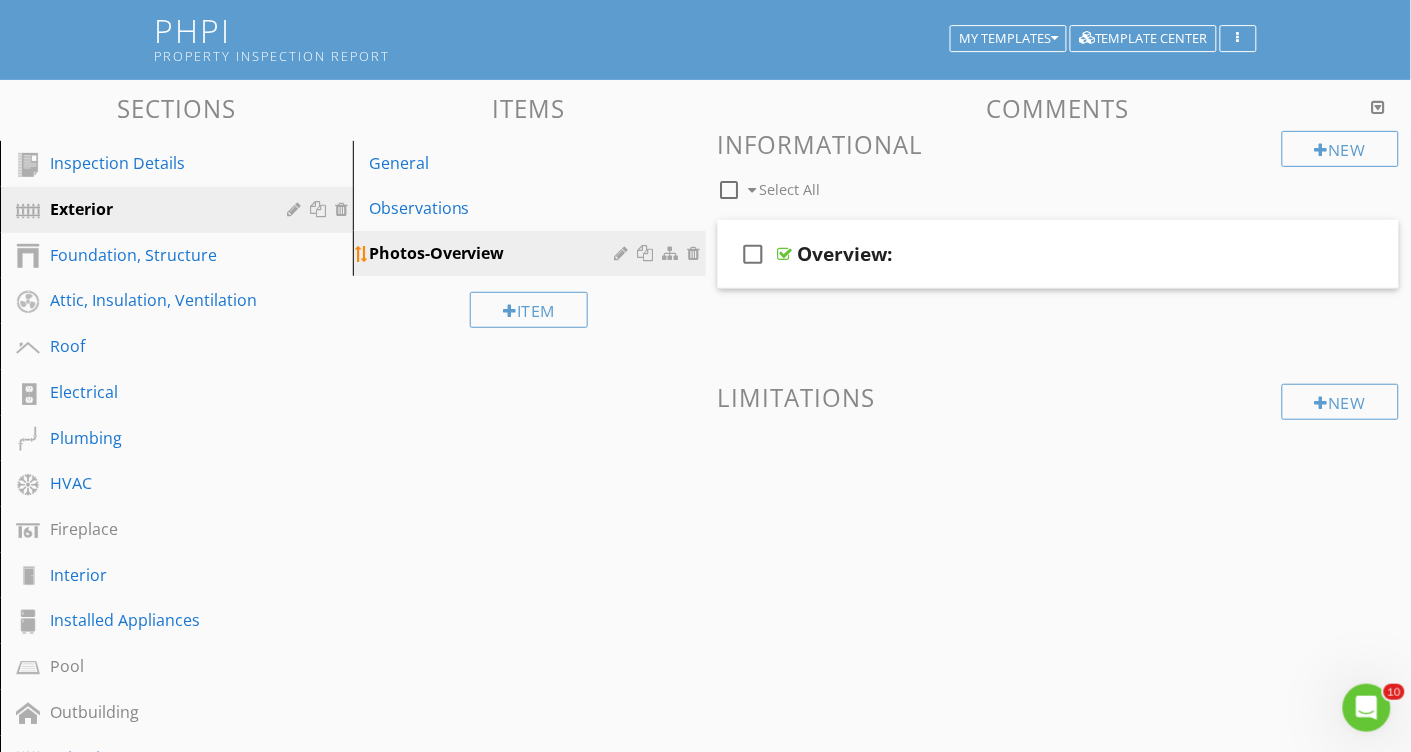 click at bounding box center [648, 253] 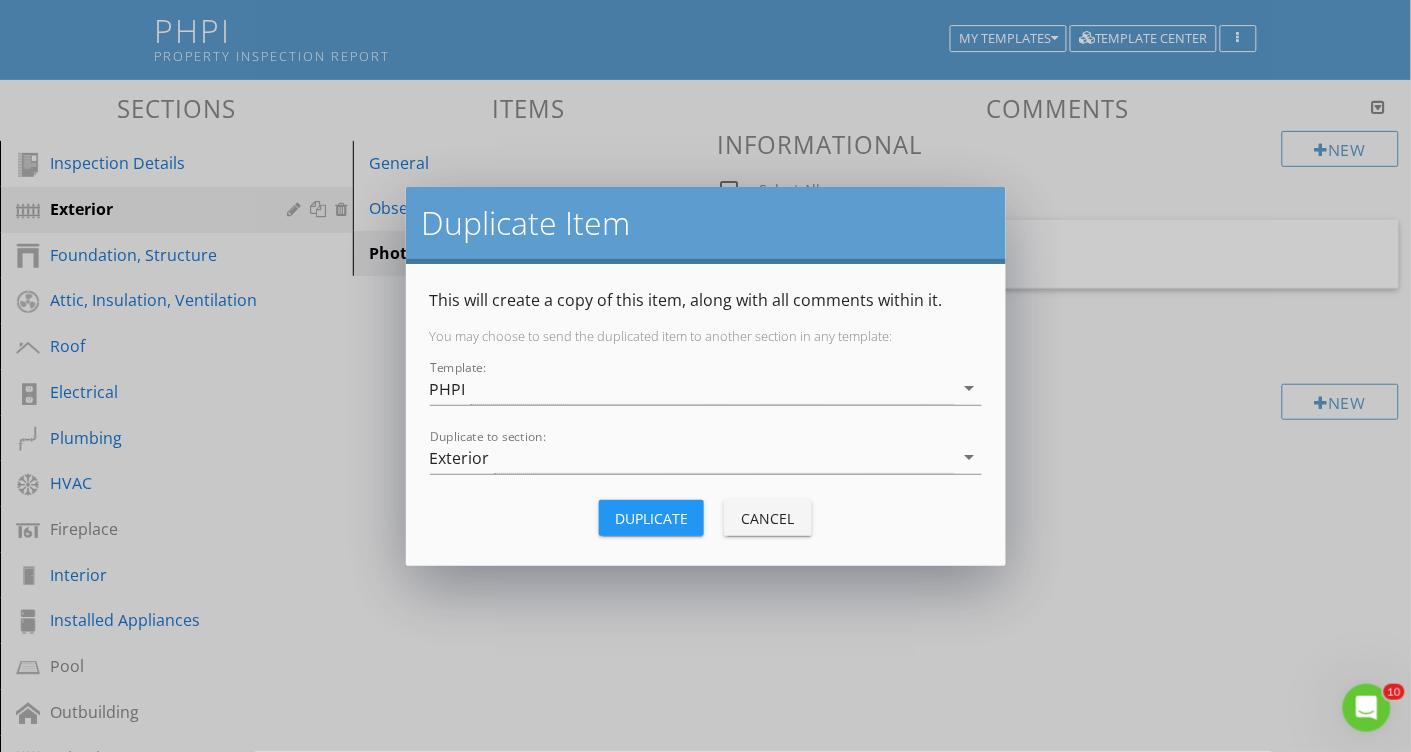click on "Duplicate" at bounding box center (651, 518) 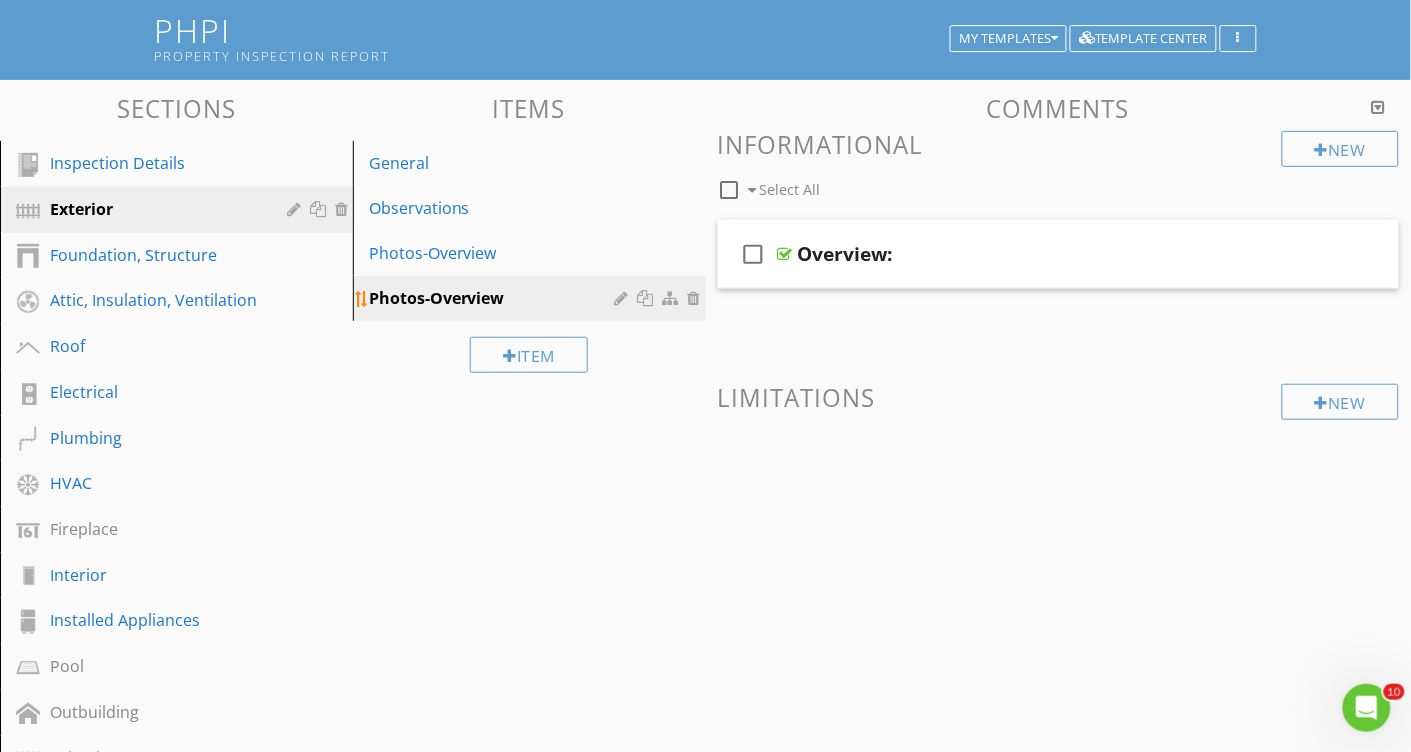 click at bounding box center [648, 298] 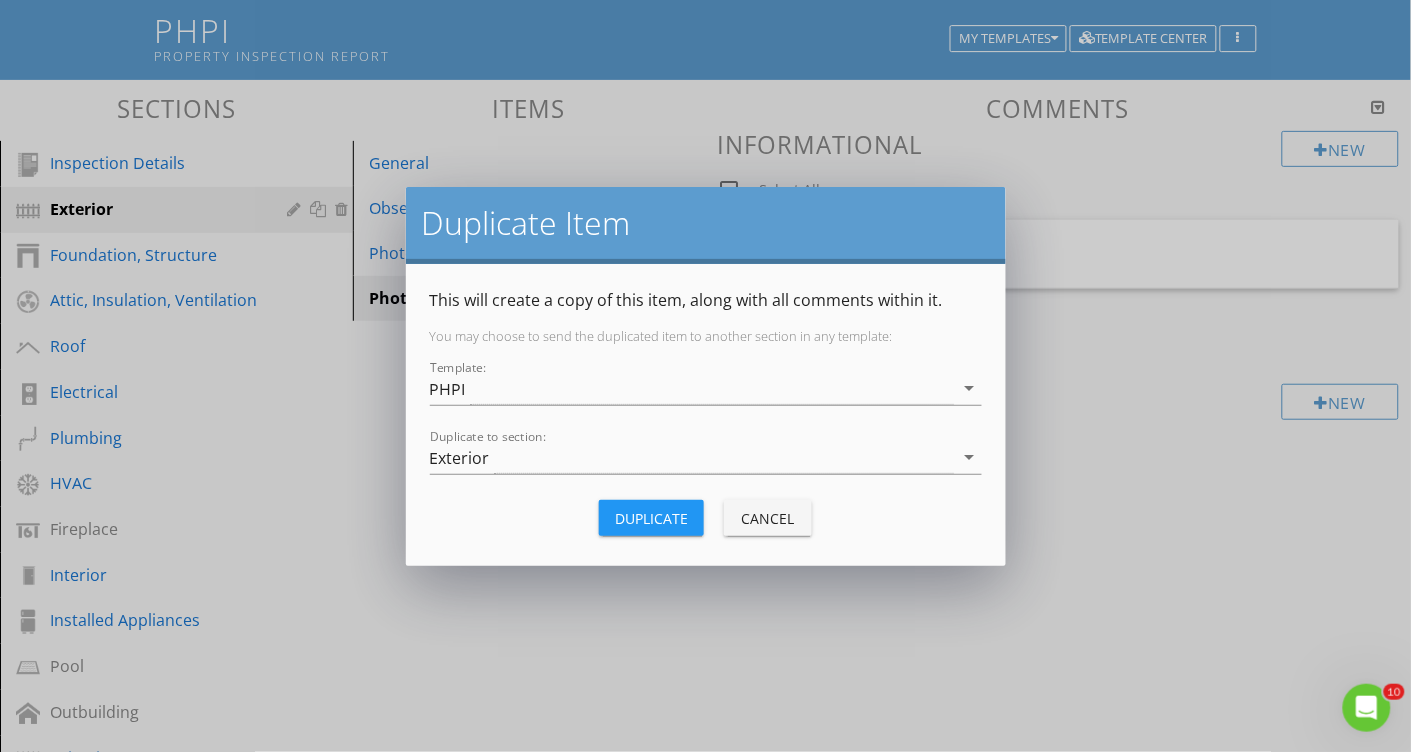 click on "Duplicate" at bounding box center (651, 518) 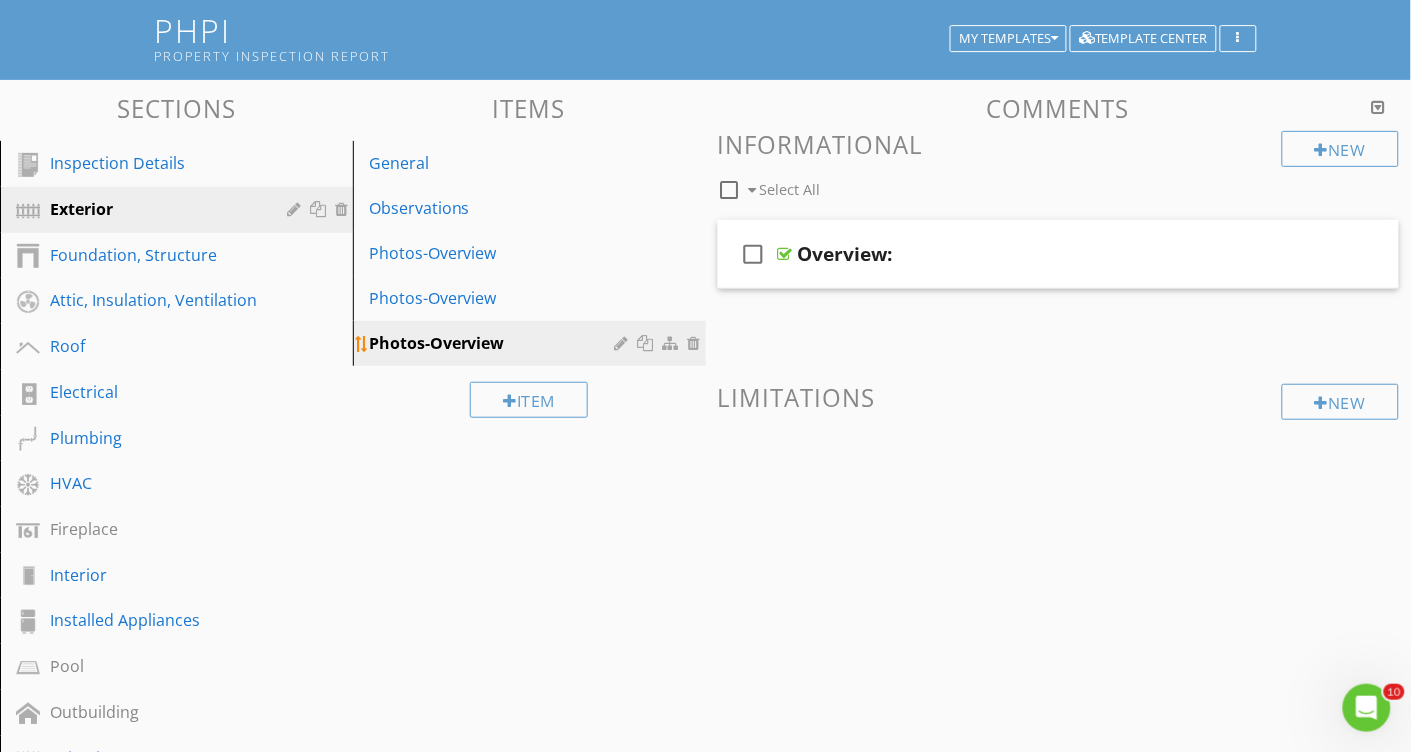click at bounding box center (648, 343) 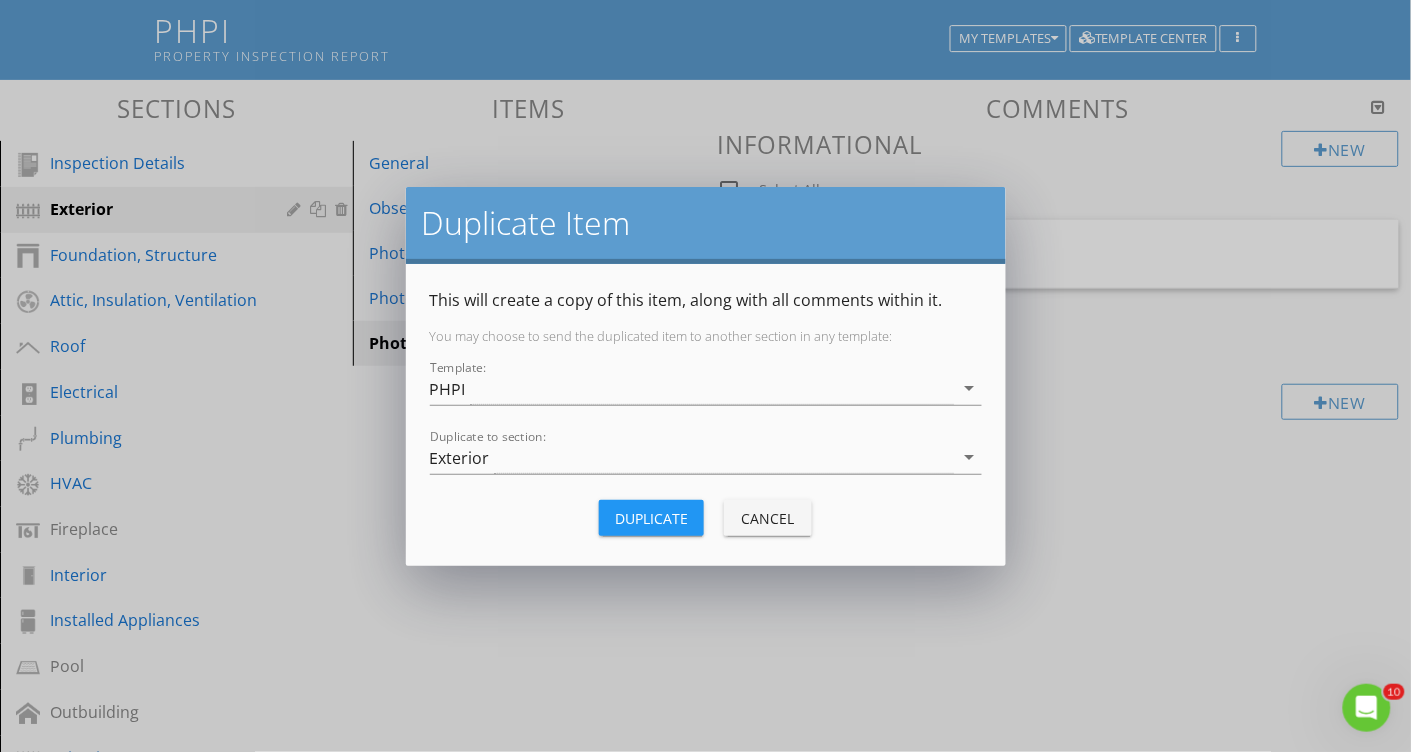click on "Duplicate" at bounding box center (651, 518) 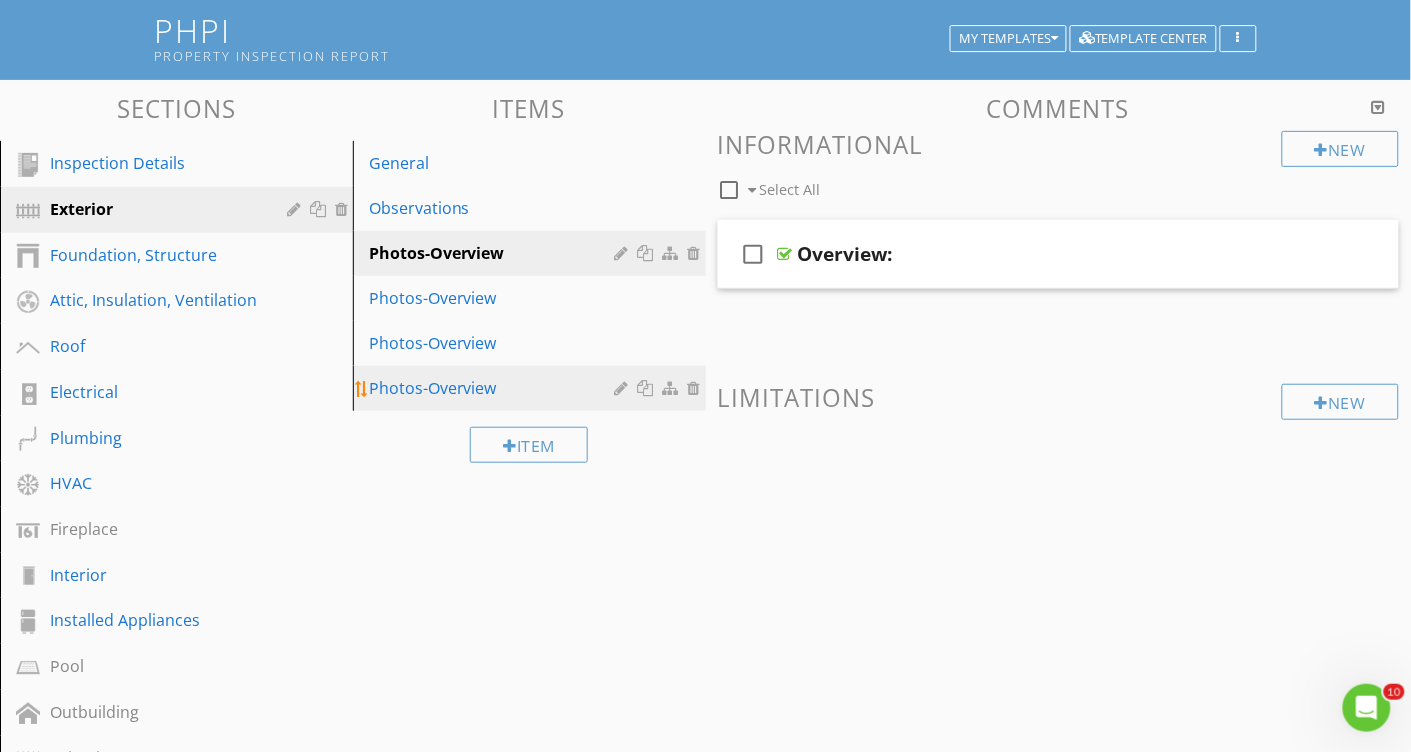 click at bounding box center (648, 388) 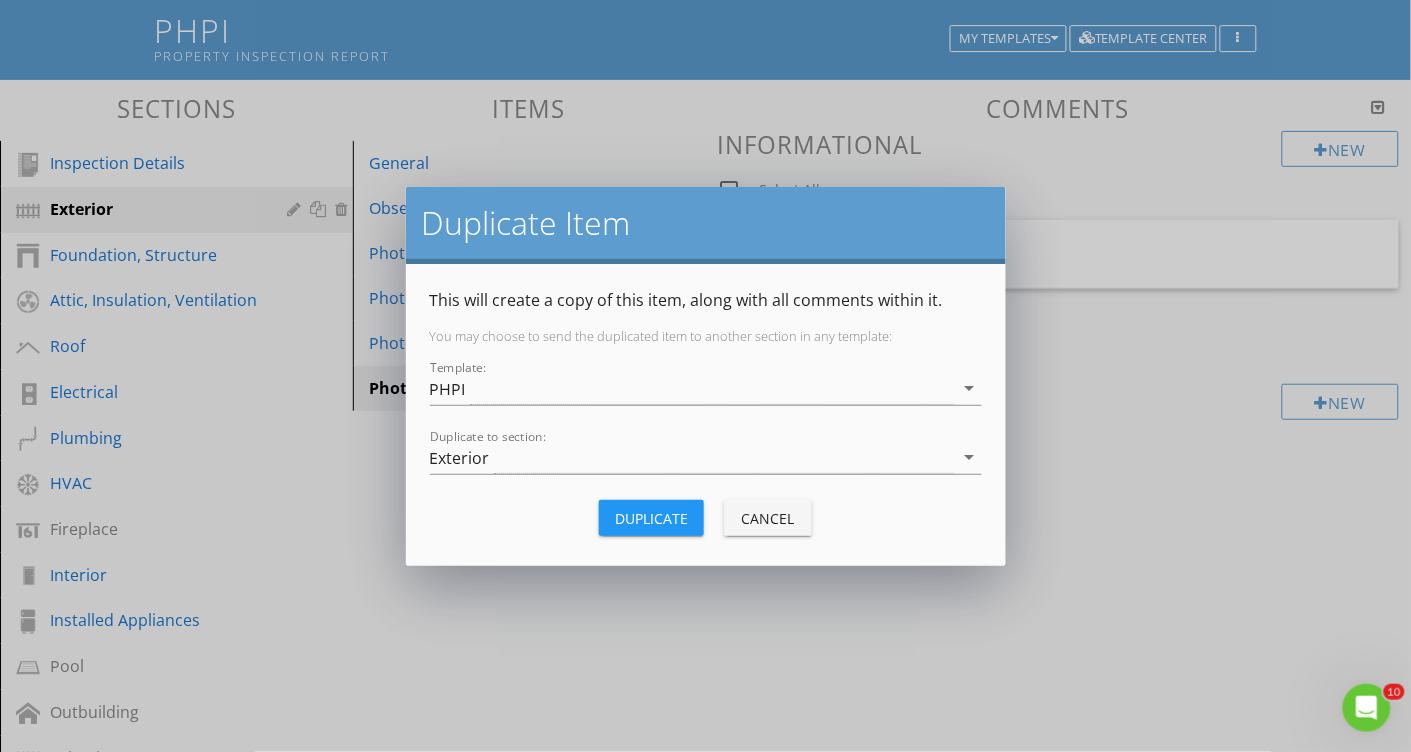 click on "Duplicate" at bounding box center (651, 518) 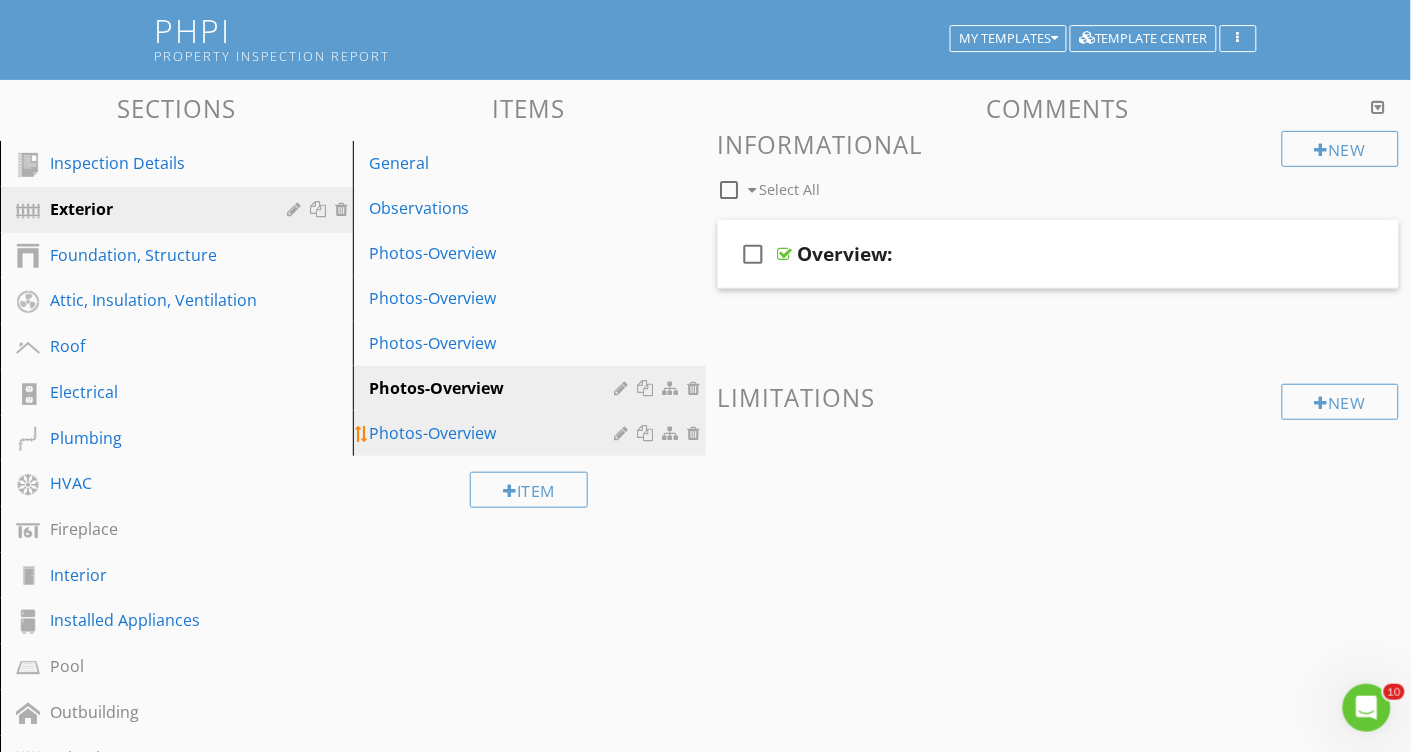 click at bounding box center (648, 433) 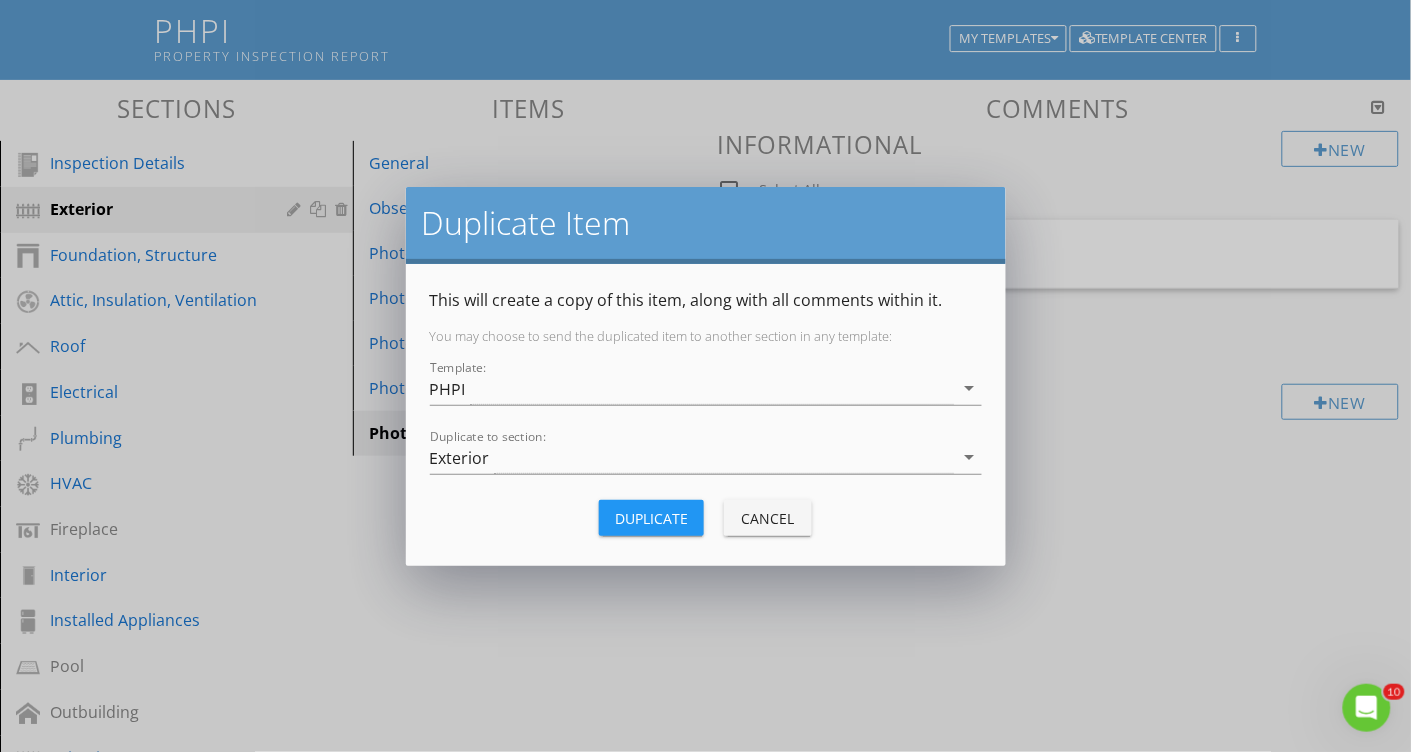 click on "Duplicate" at bounding box center (651, 518) 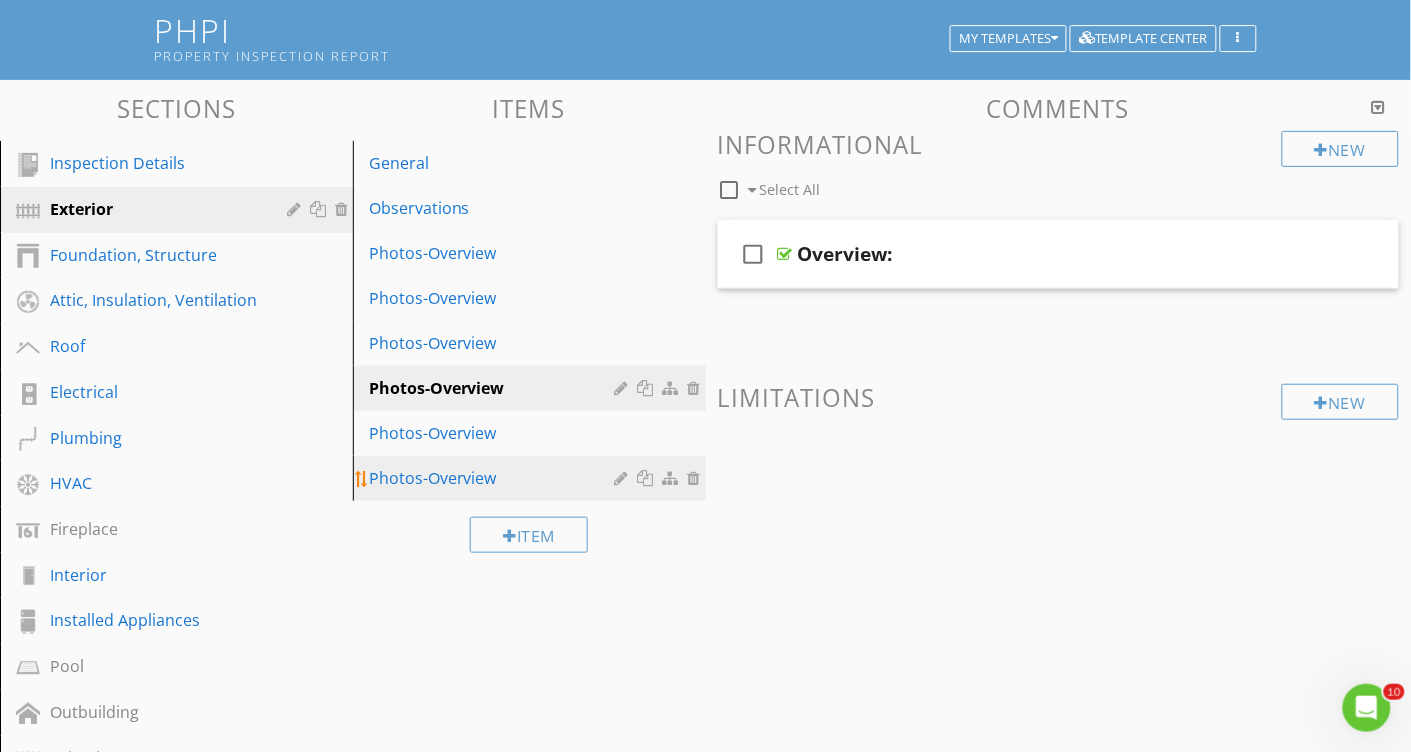 click at bounding box center [648, 478] 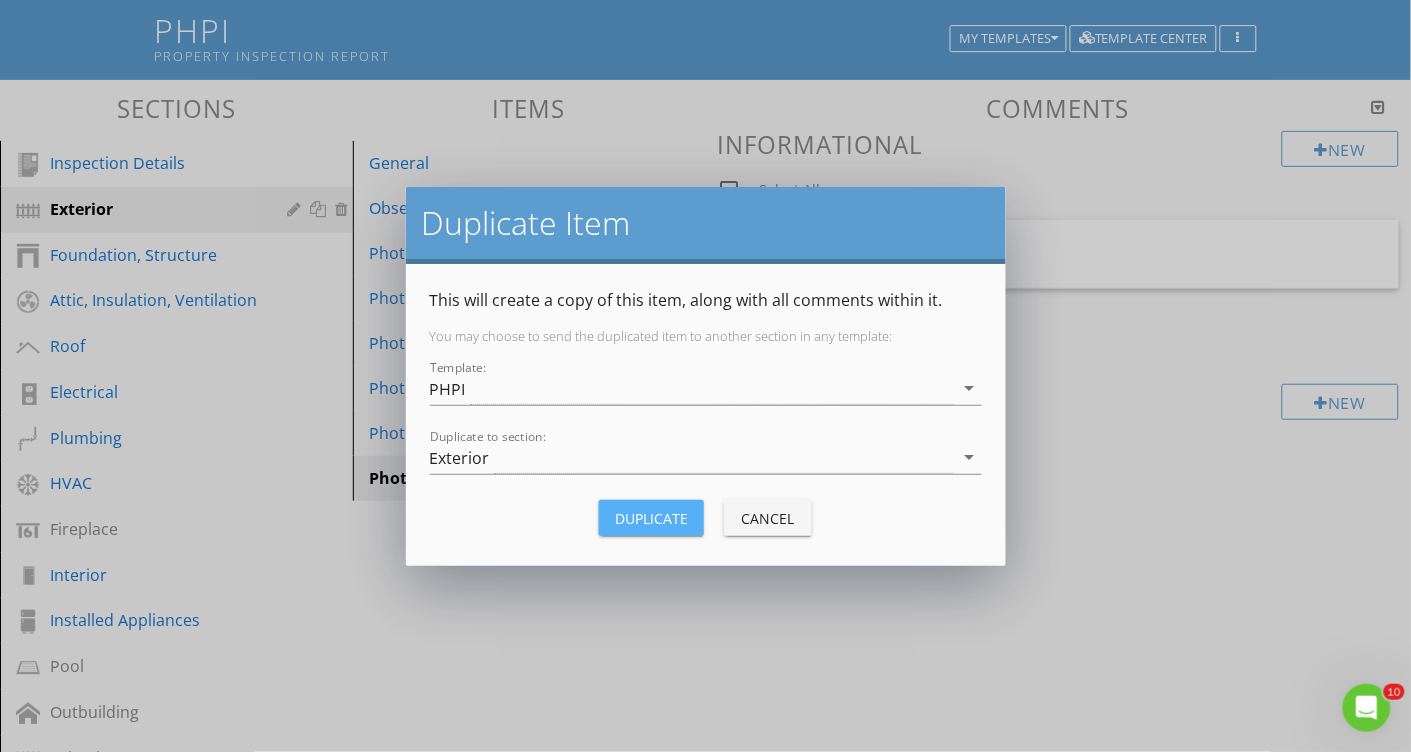 click on "Duplicate" at bounding box center [651, 518] 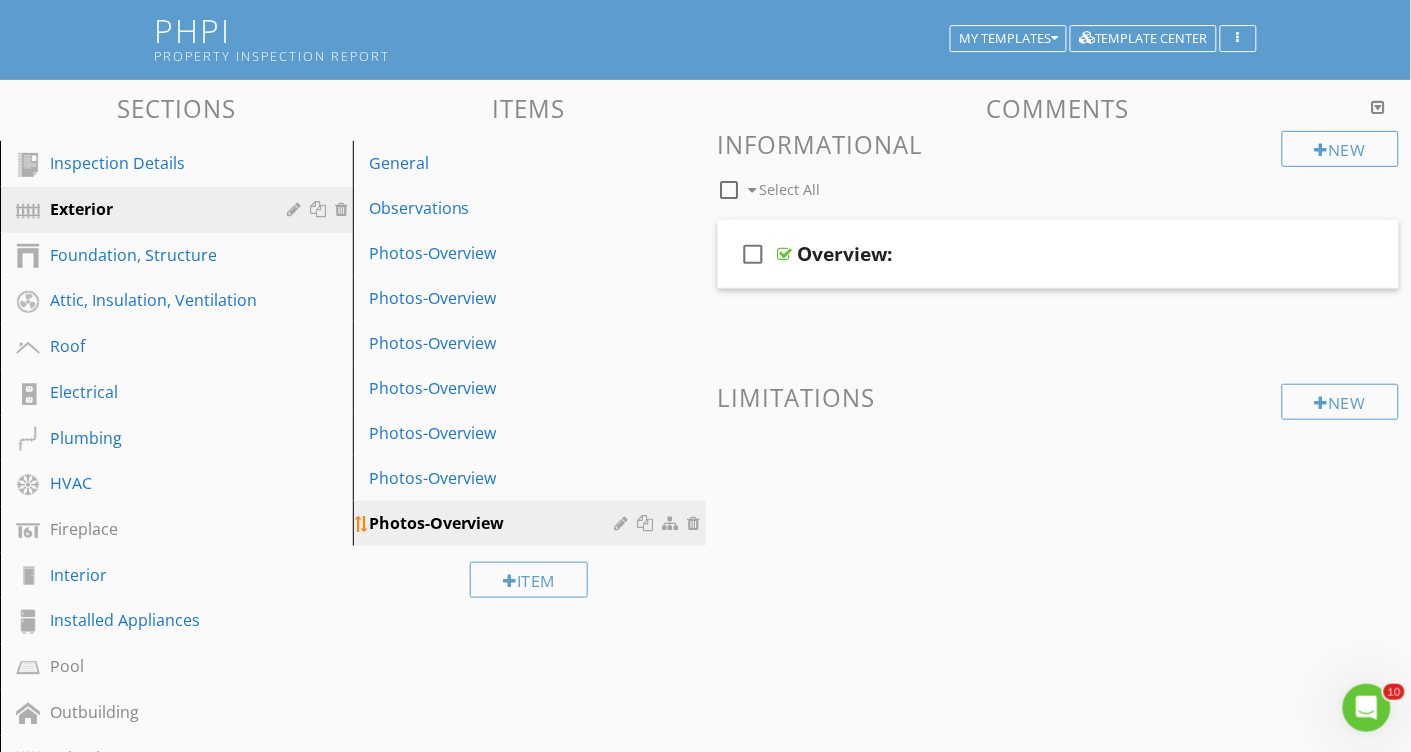 click at bounding box center (648, 523) 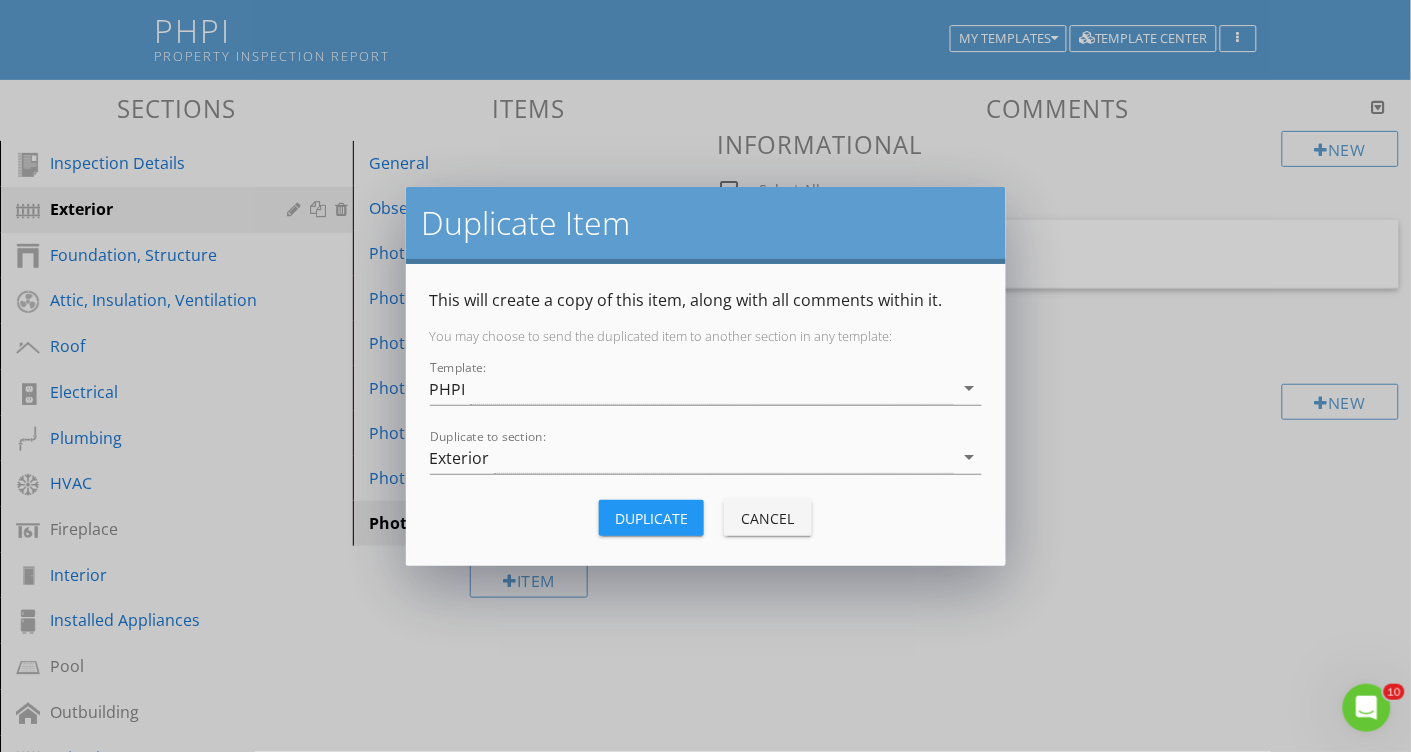 click on "Duplicate" at bounding box center (651, 518) 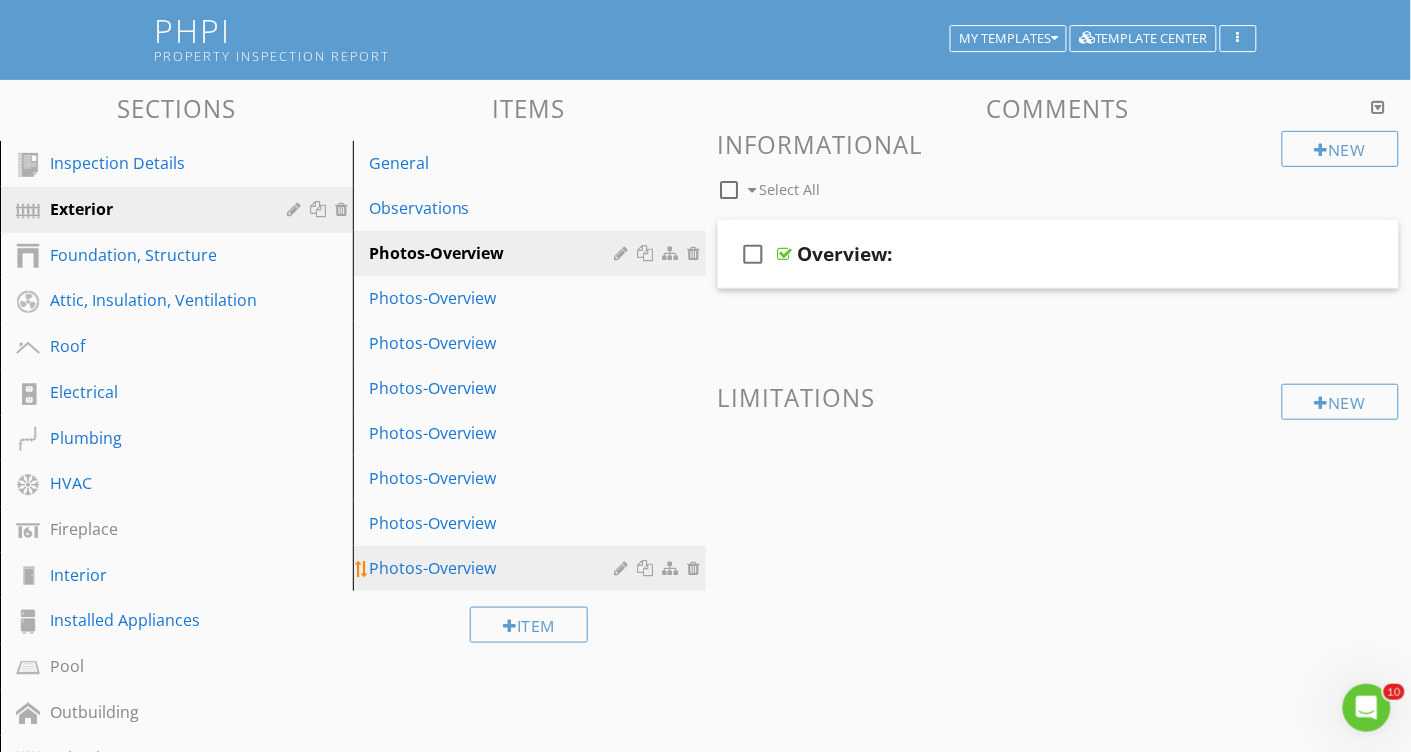 click at bounding box center [648, 568] 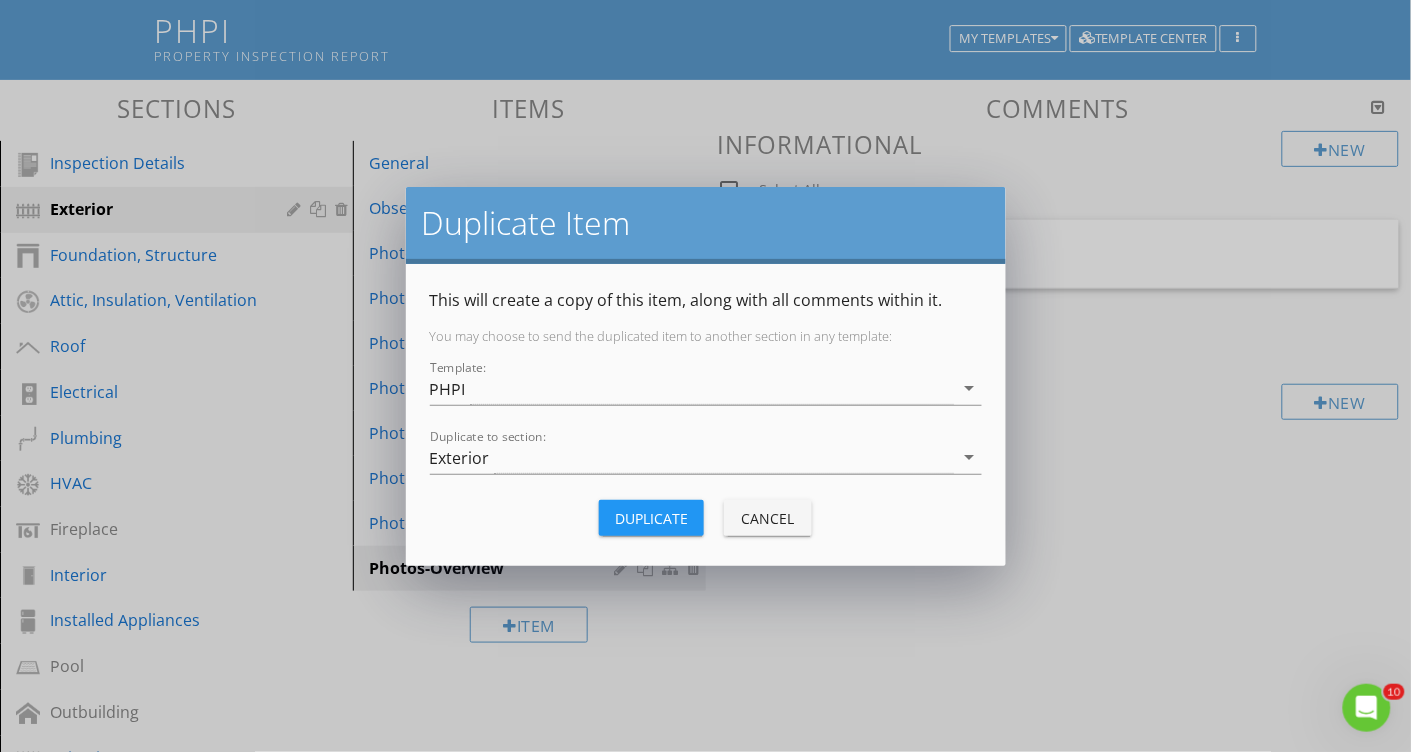 click on "Duplicate" at bounding box center [651, 518] 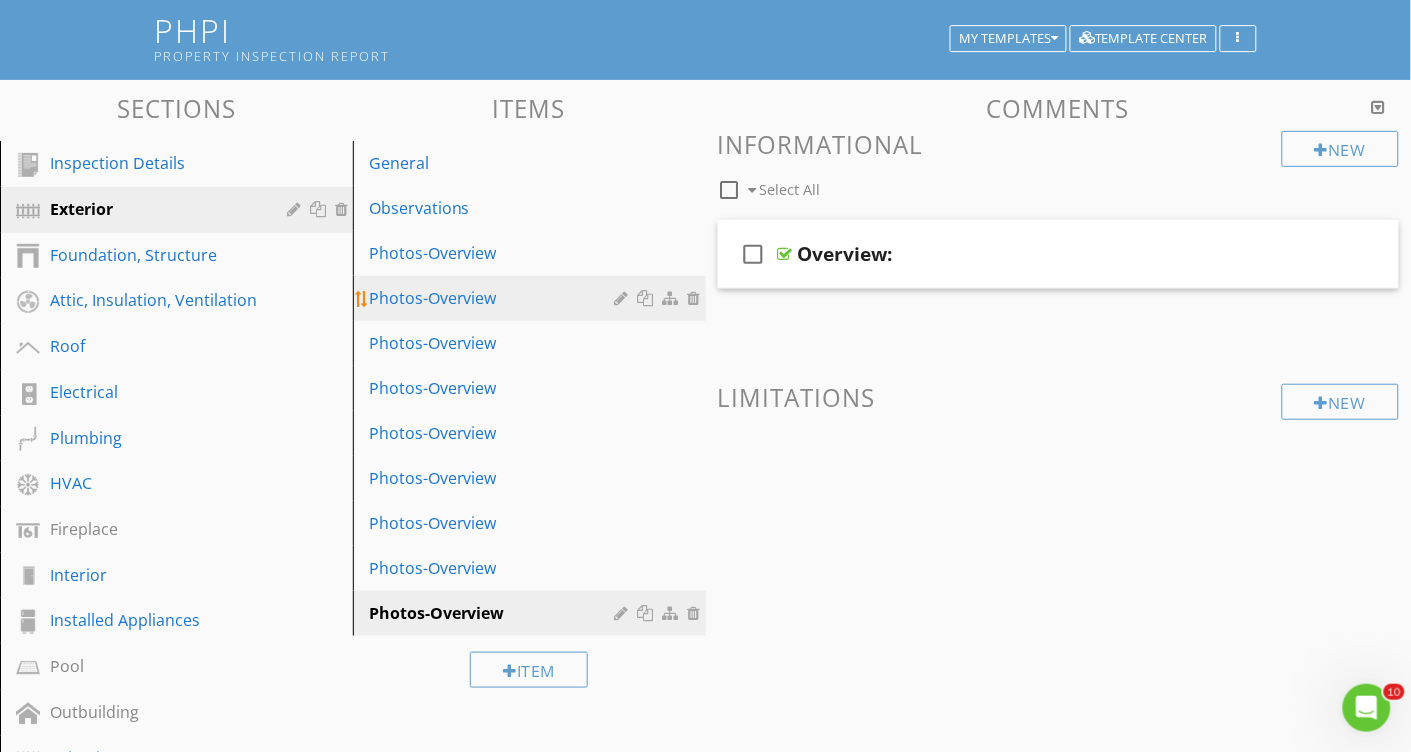 click on "Photos-Overview" at bounding box center [495, 298] 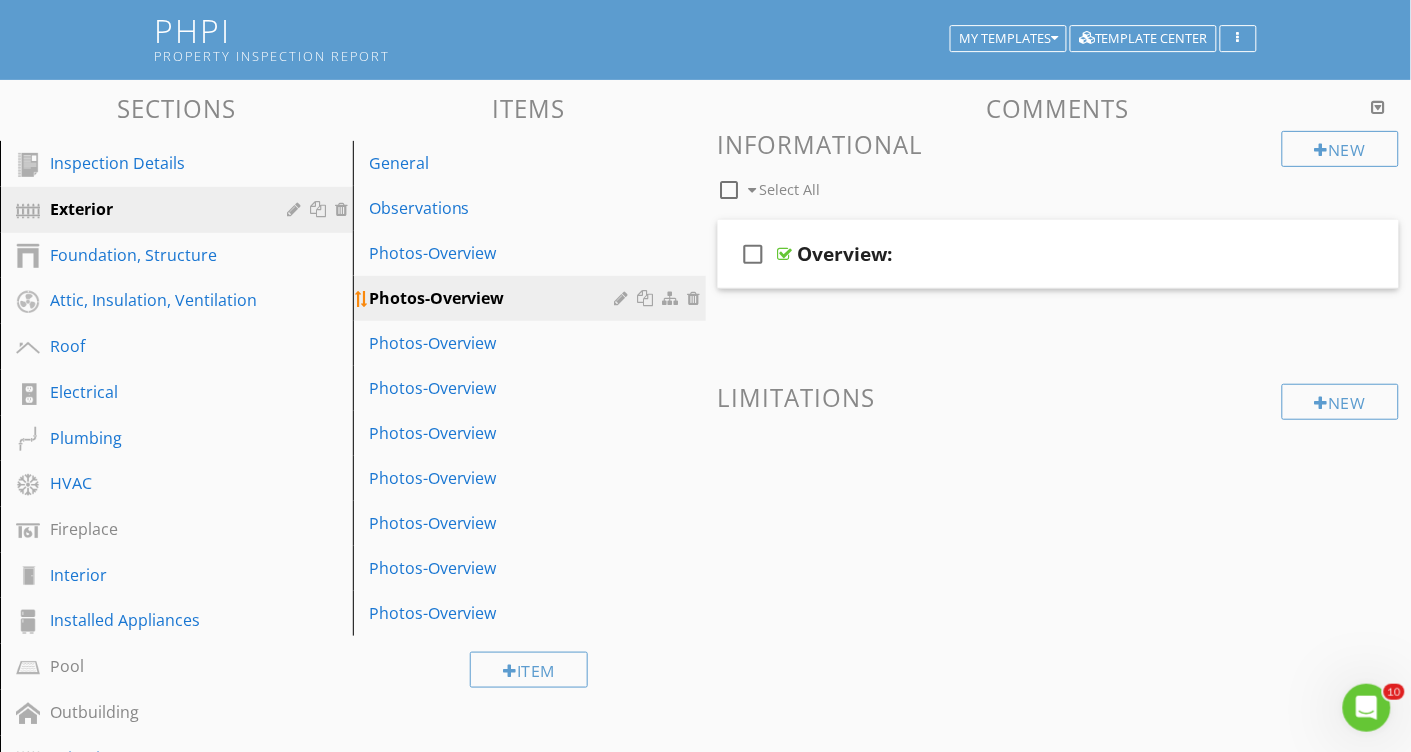click at bounding box center (624, 298) 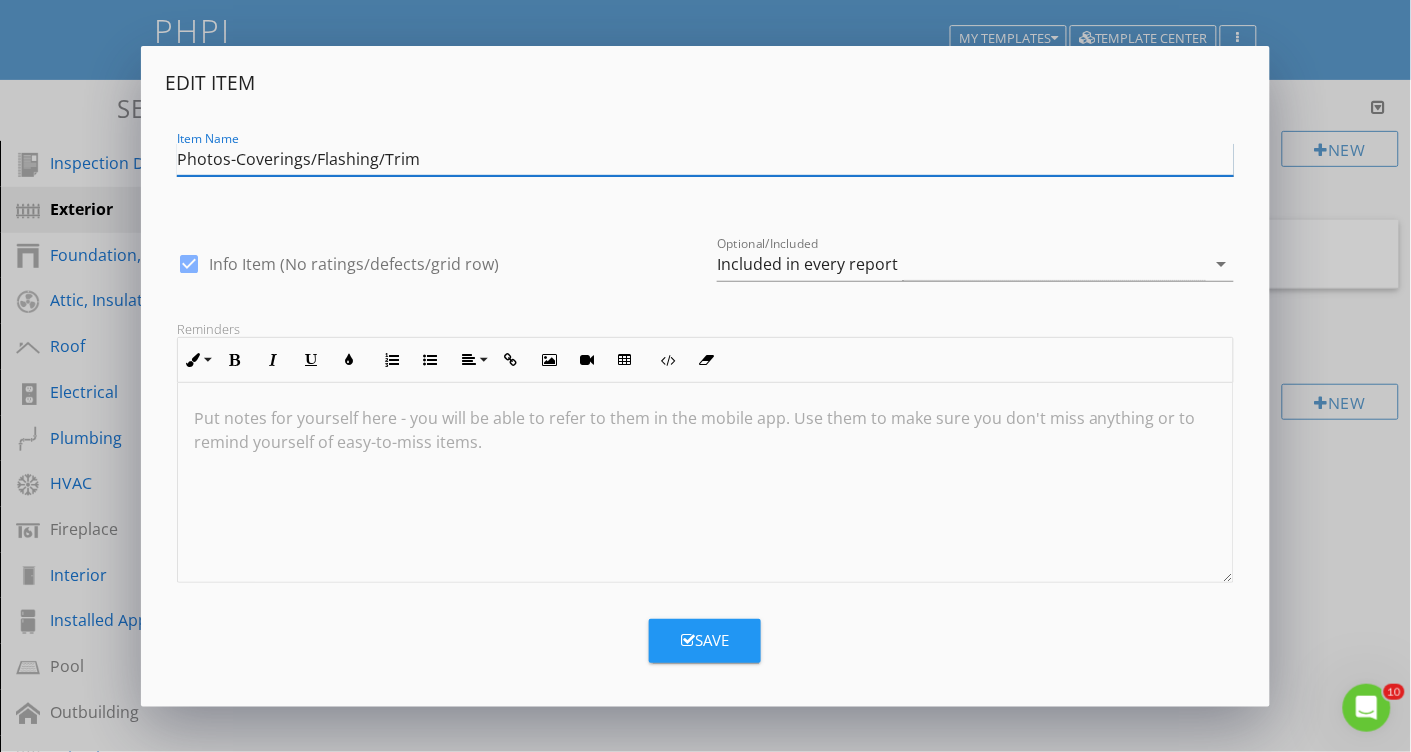 drag, startPoint x: 434, startPoint y: 156, endPoint x: 237, endPoint y: 162, distance: 197.09135 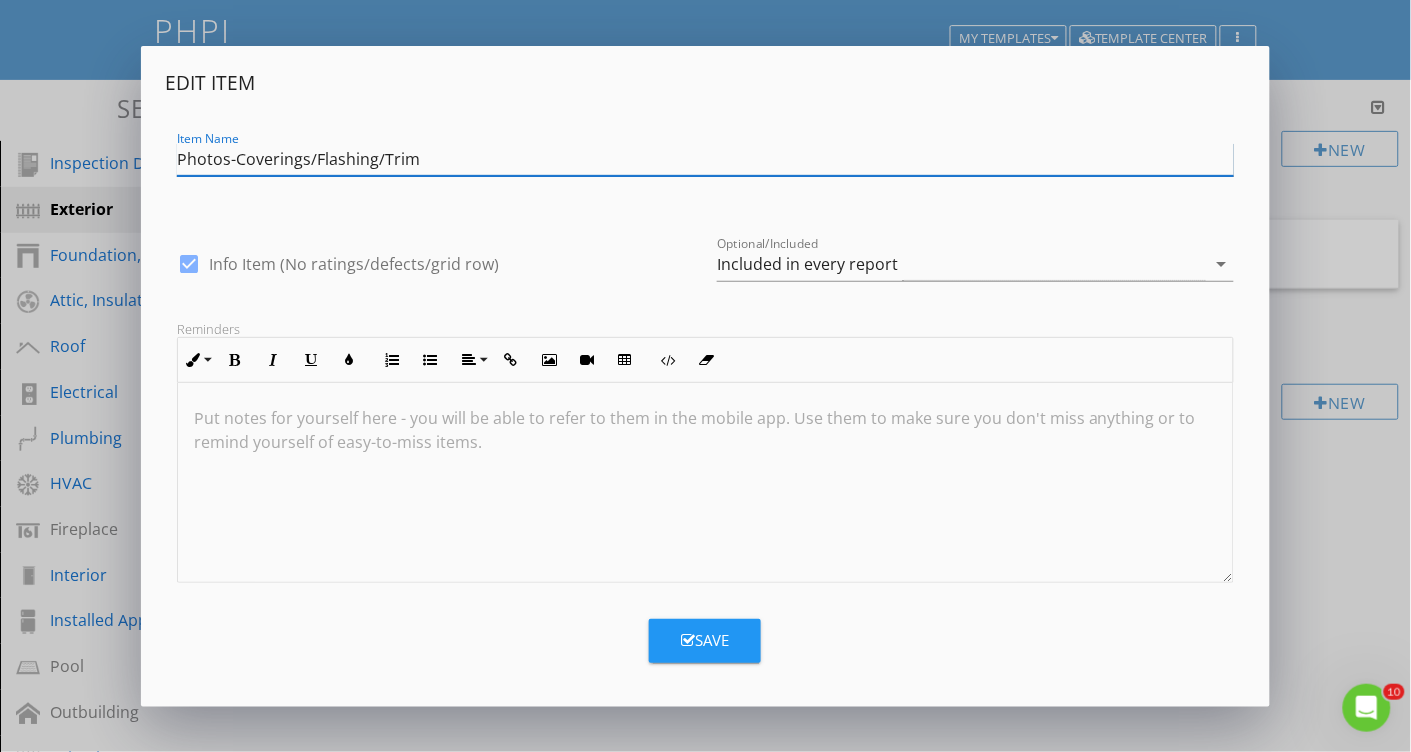 click on "Photos-Coverings/Flashing/Trim" at bounding box center (705, 159) 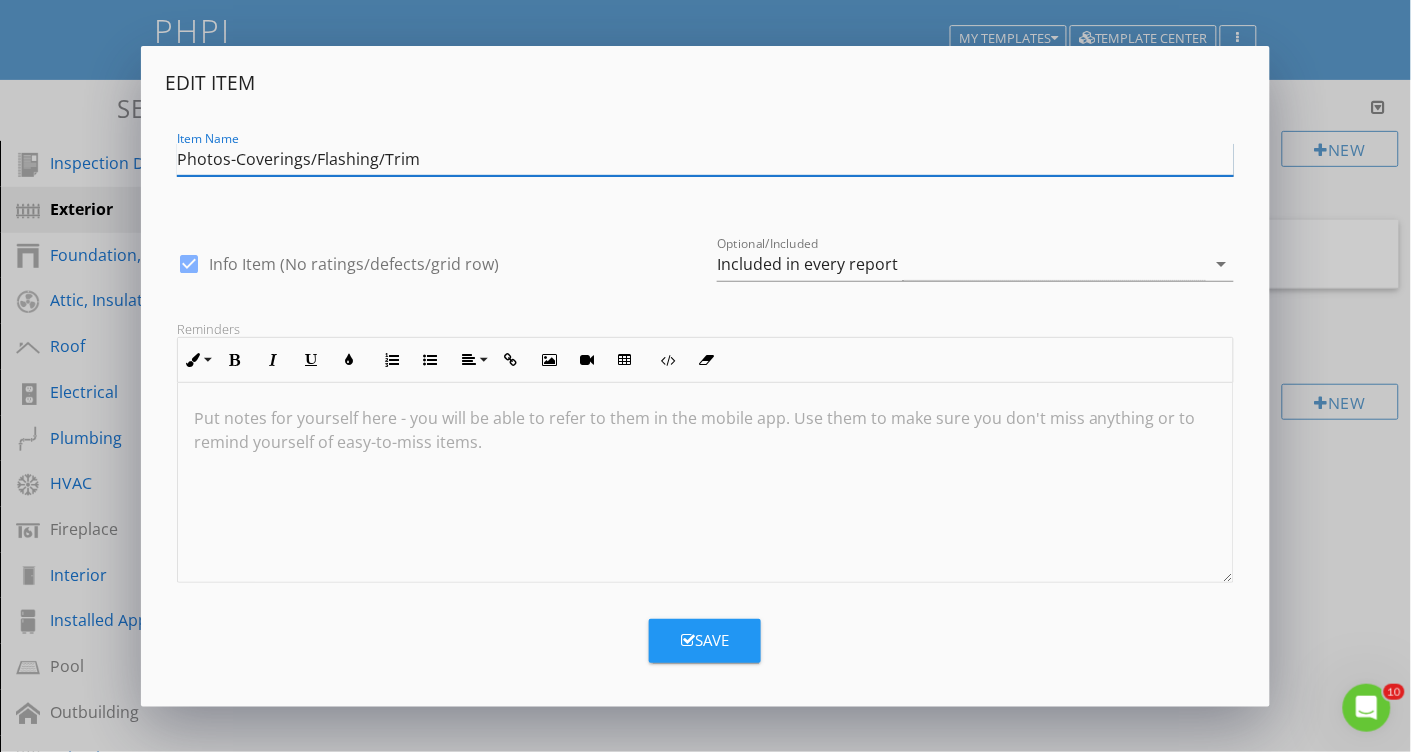 type on "Photos-Coverings/Flashing/Trim" 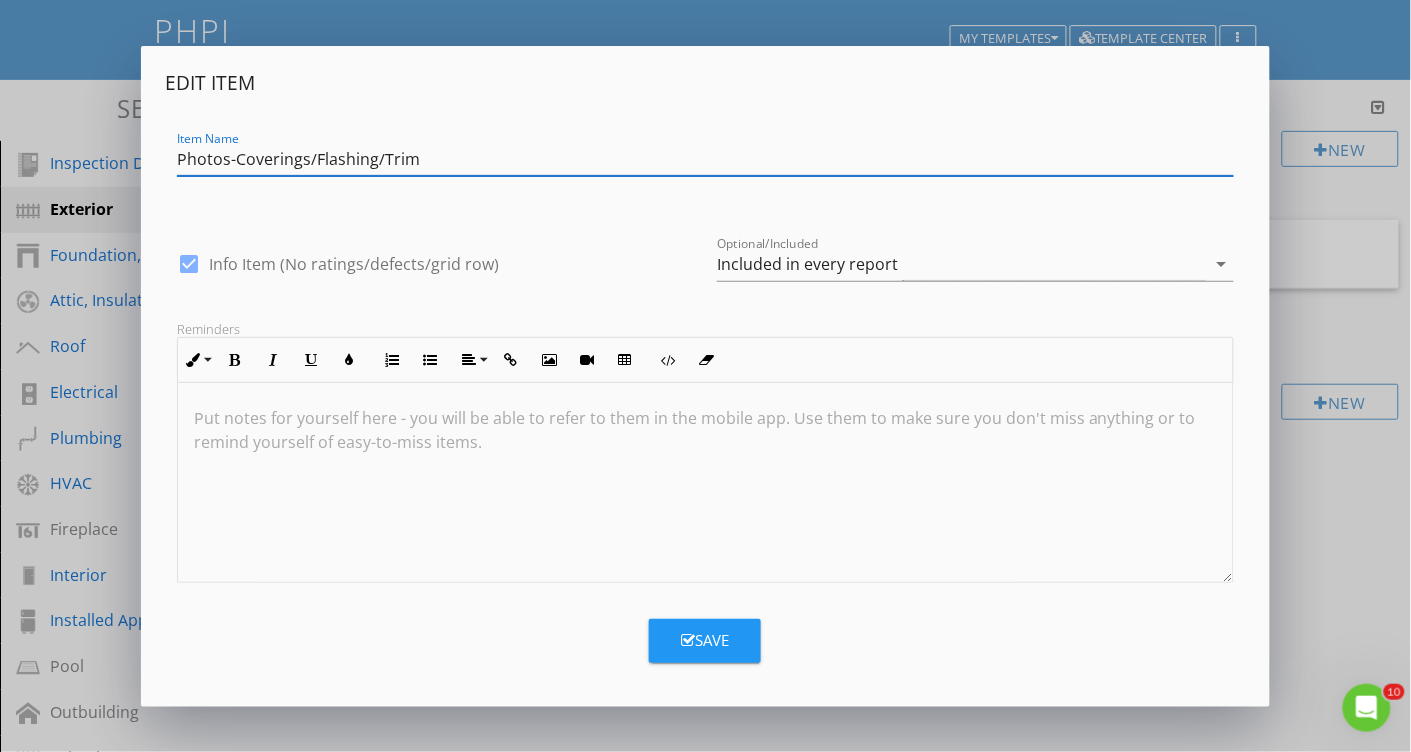 click on "Save" at bounding box center [705, 640] 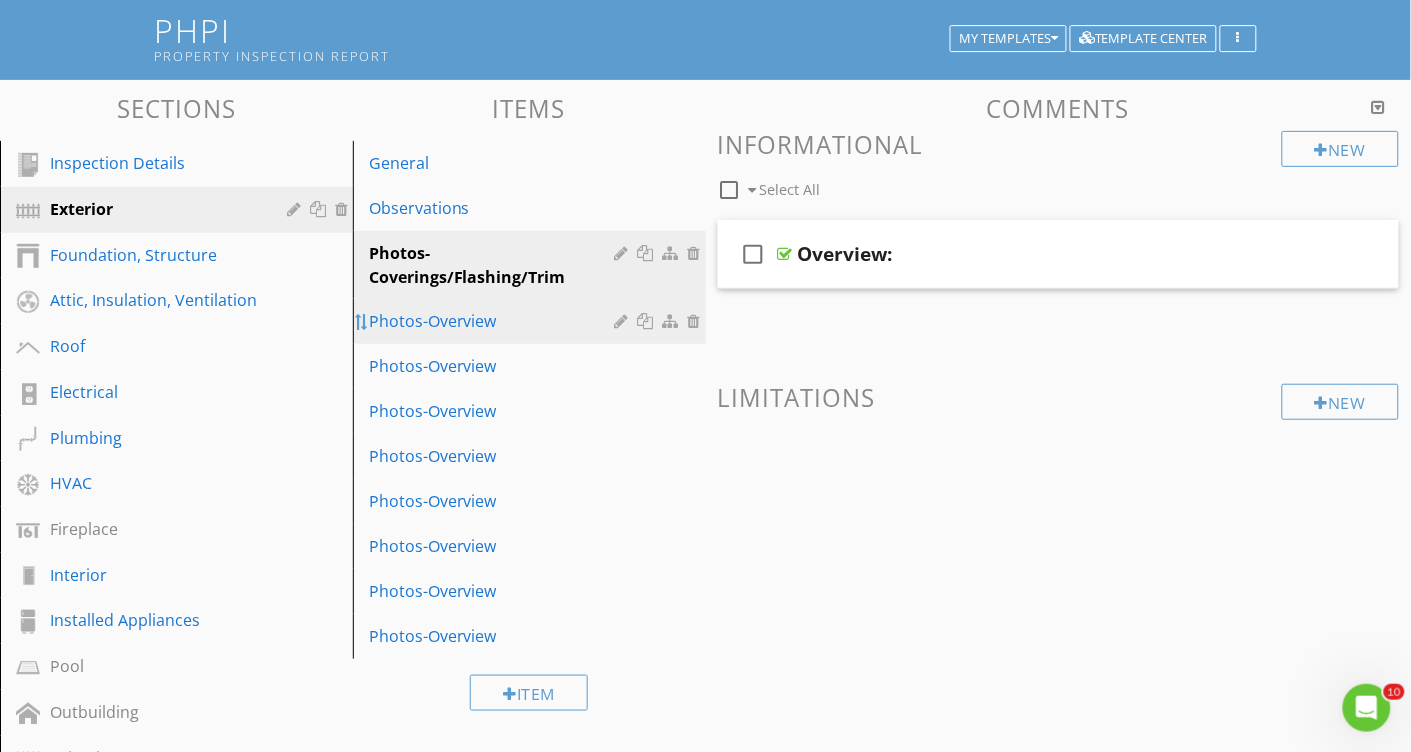 type 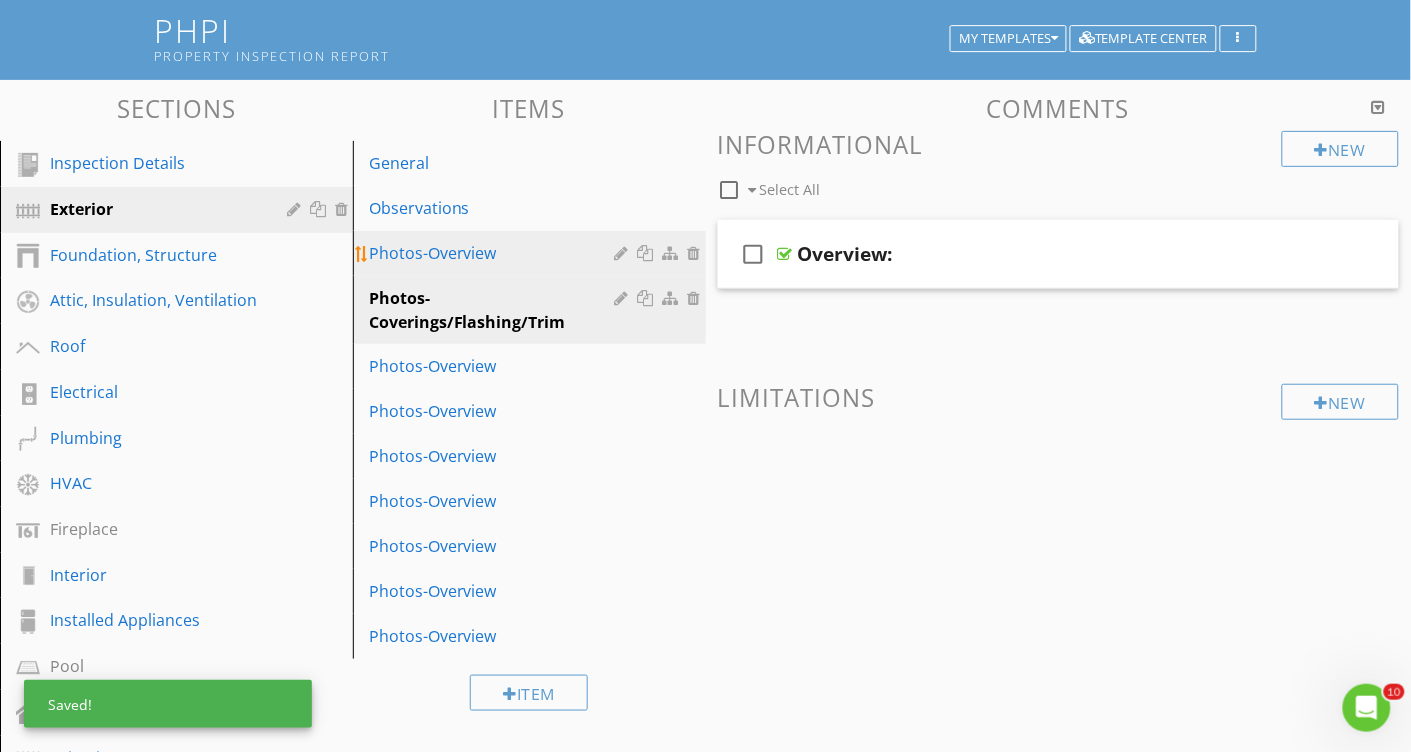 click on "Photos-Overview" at bounding box center [495, 253] 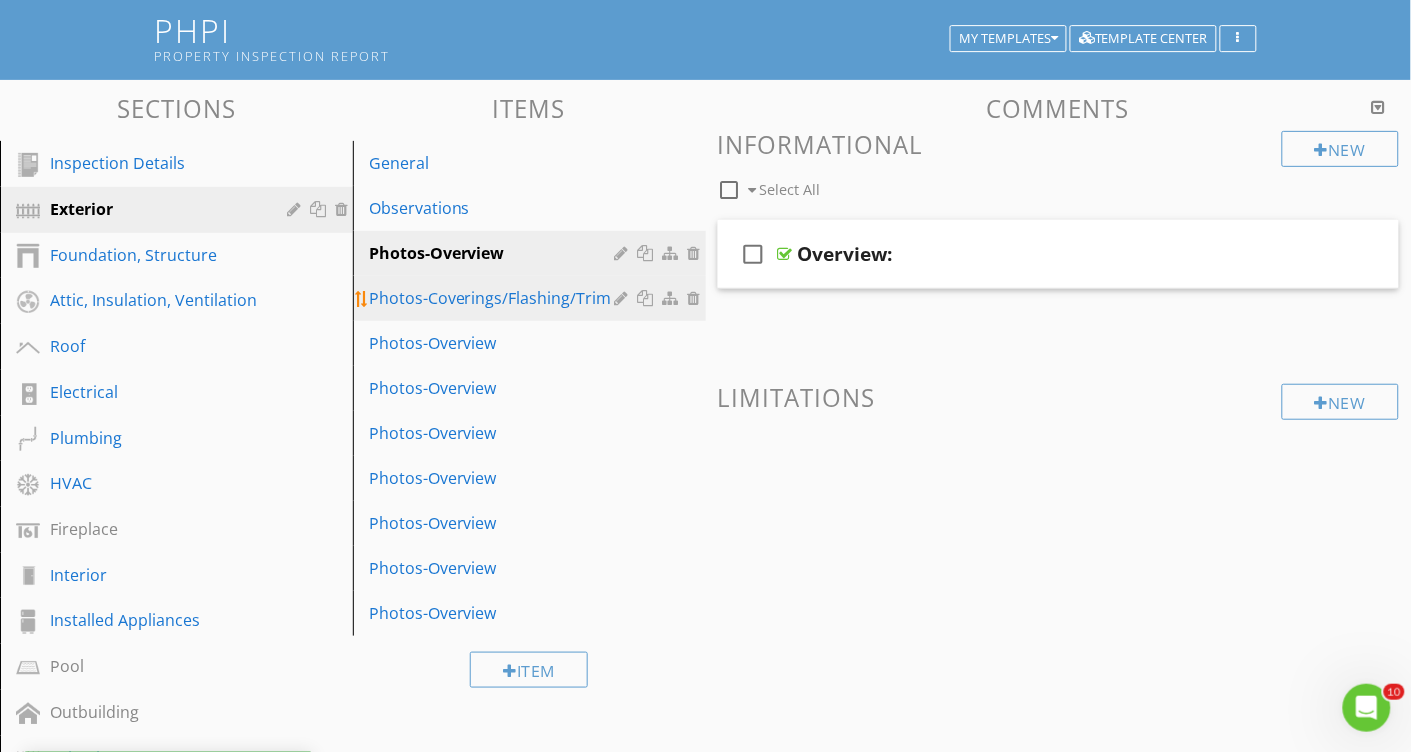 click on "Photos-Coverings/Flashing/Trim" at bounding box center (495, 298) 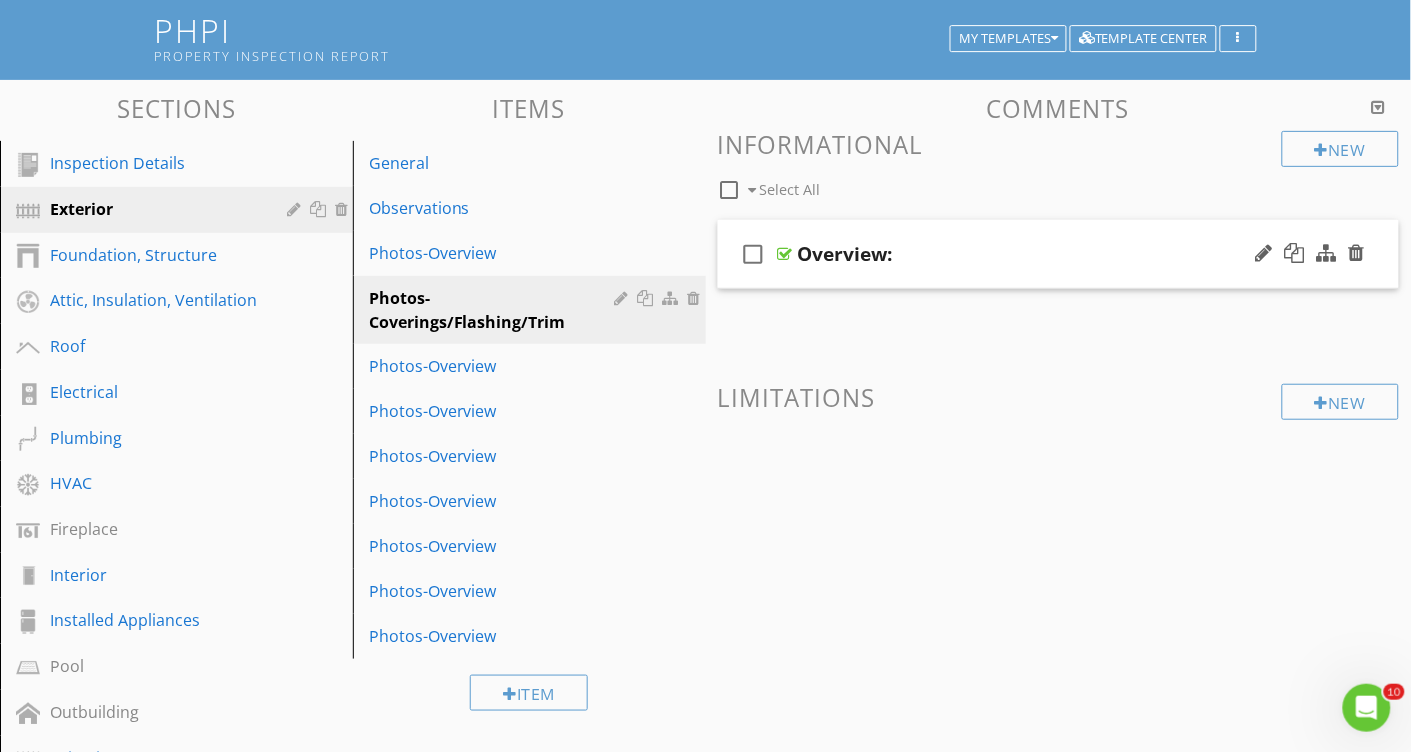 click on "Overview:" at bounding box center (845, 254) 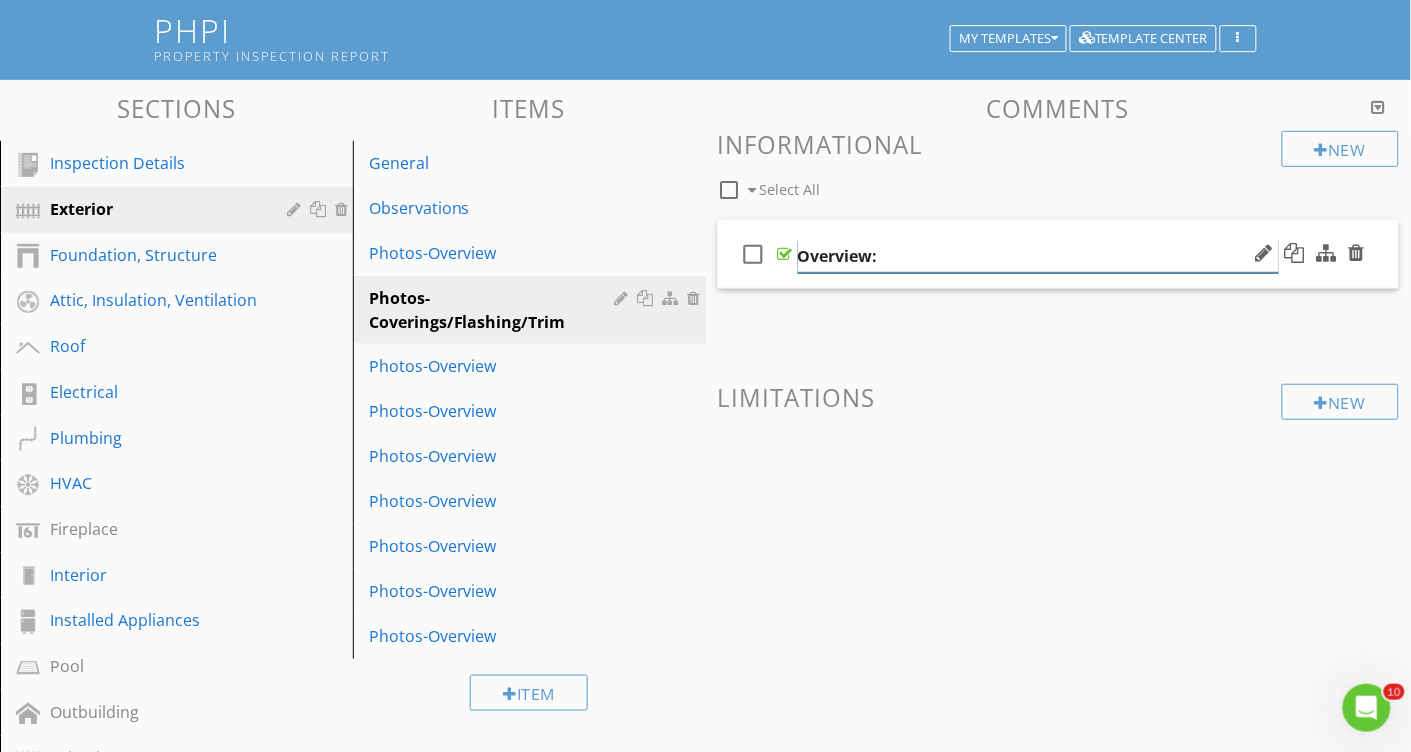 click on "Overview:" at bounding box center (1038, 256) 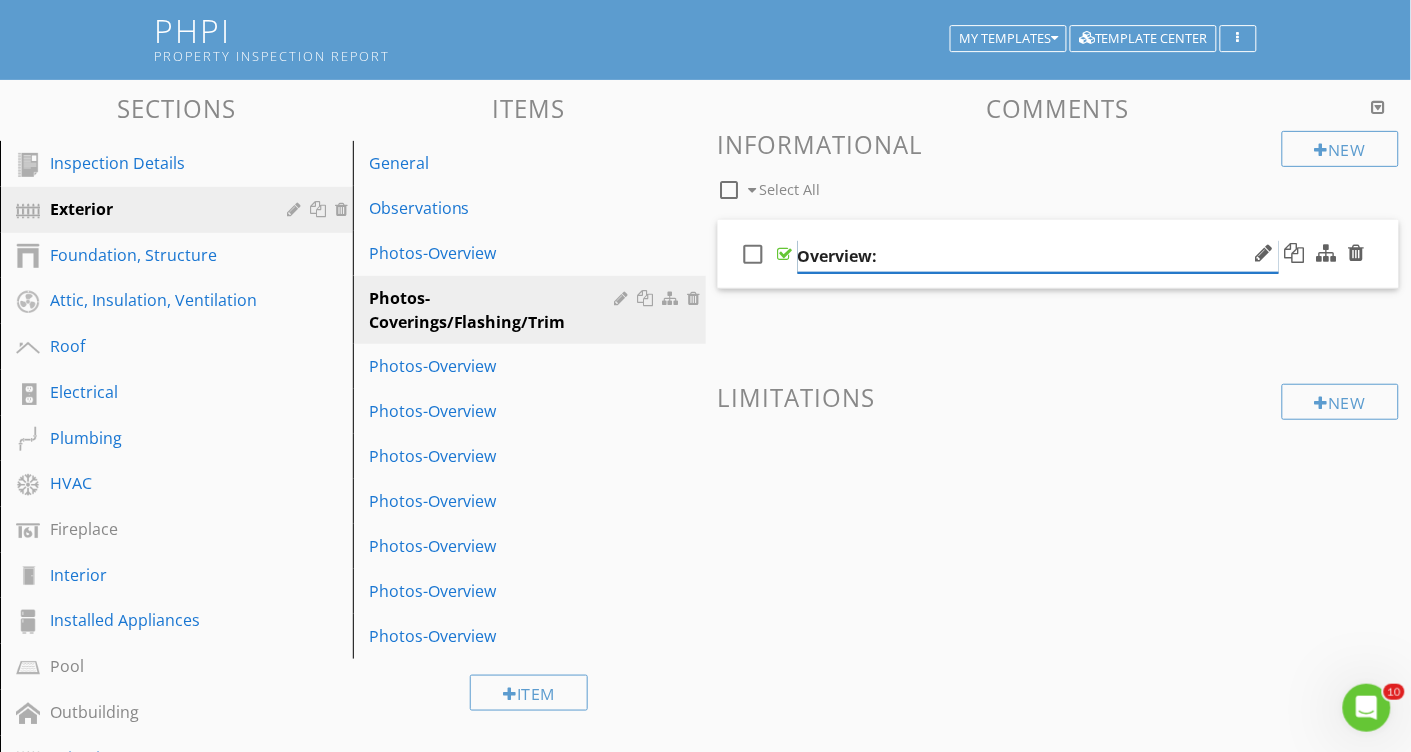 paste on "Coverings/Flashing/Trim" 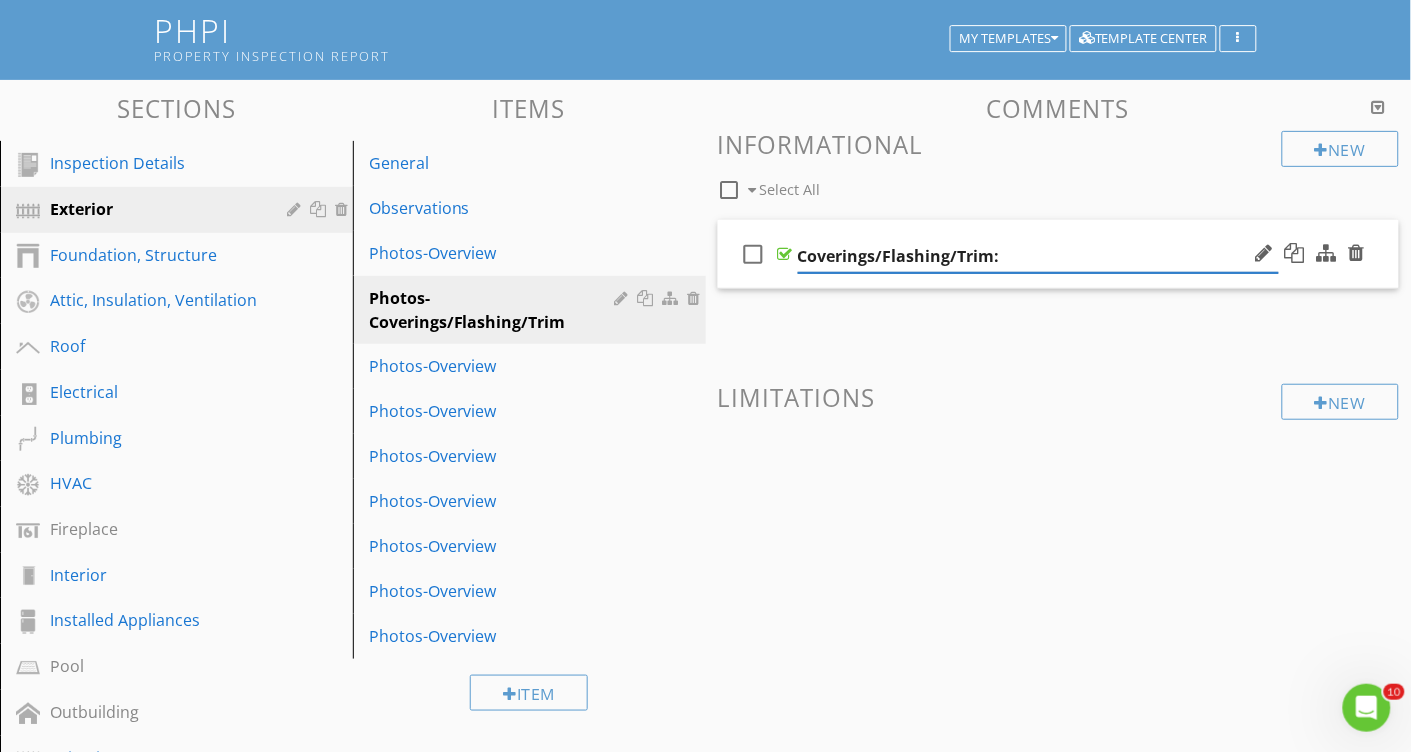 click on "check_box_outline_blank         Coverings/Flashing/Trim:" at bounding box center (1059, 270) 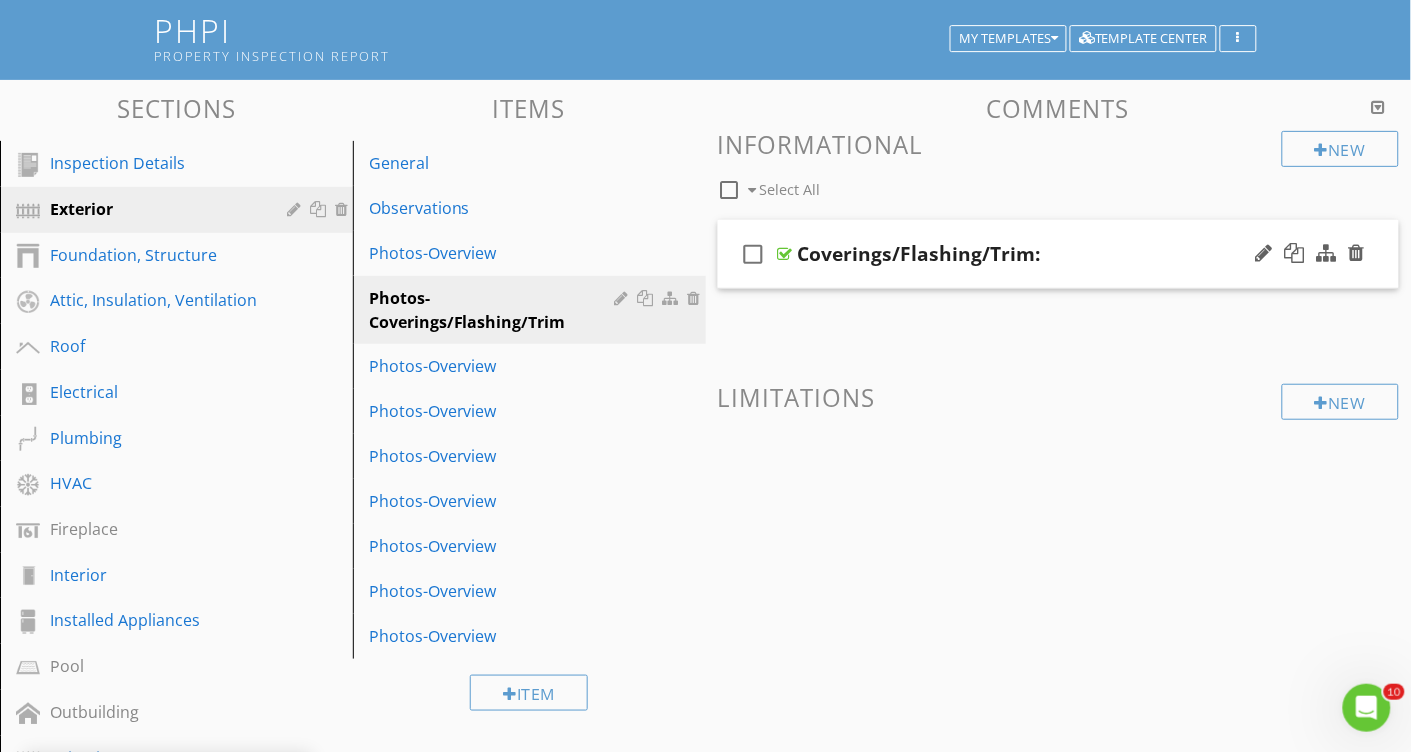 click on "check_box_outline_blank
Coverings/Flashing/Trim:" at bounding box center (1059, 254) 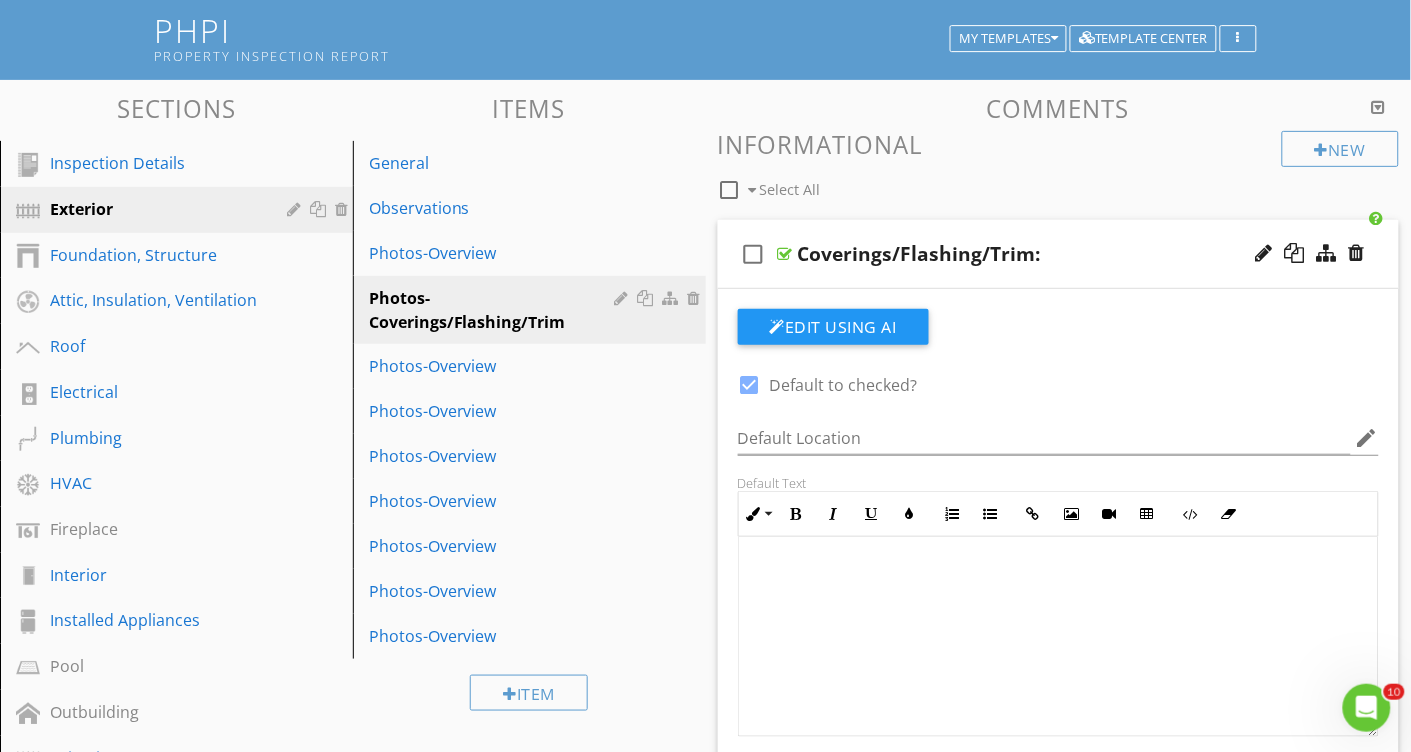 click at bounding box center (785, 254) 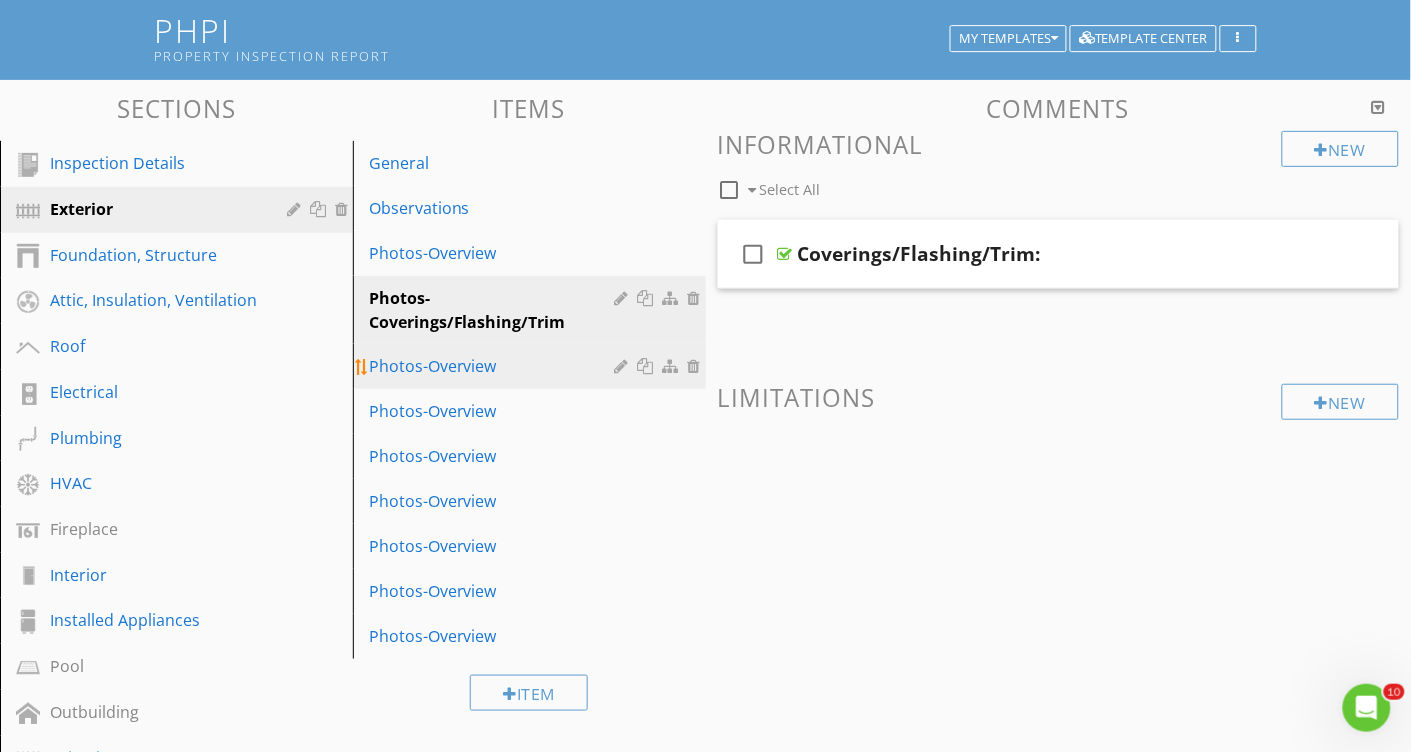 click on "Photos-Overview" at bounding box center [495, 366] 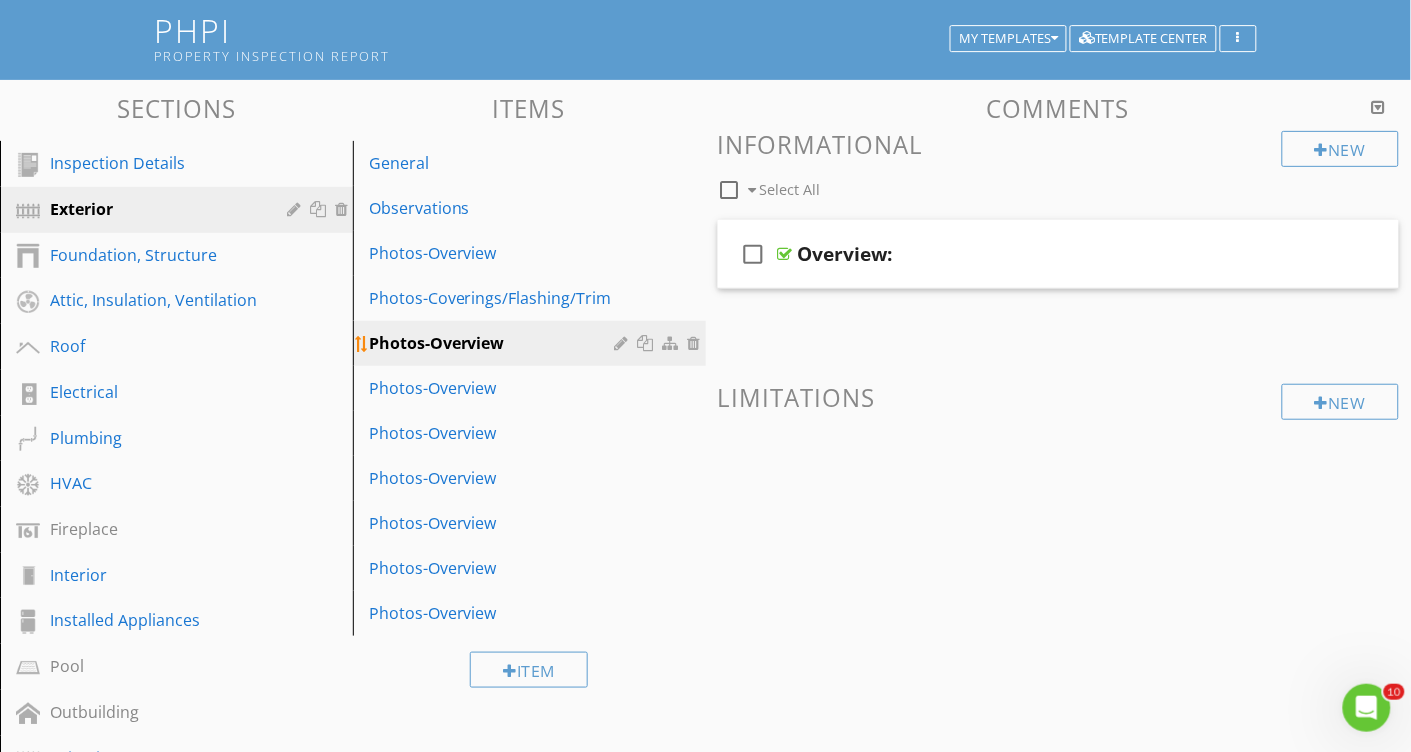 click on "Photos-Overview" at bounding box center (495, 343) 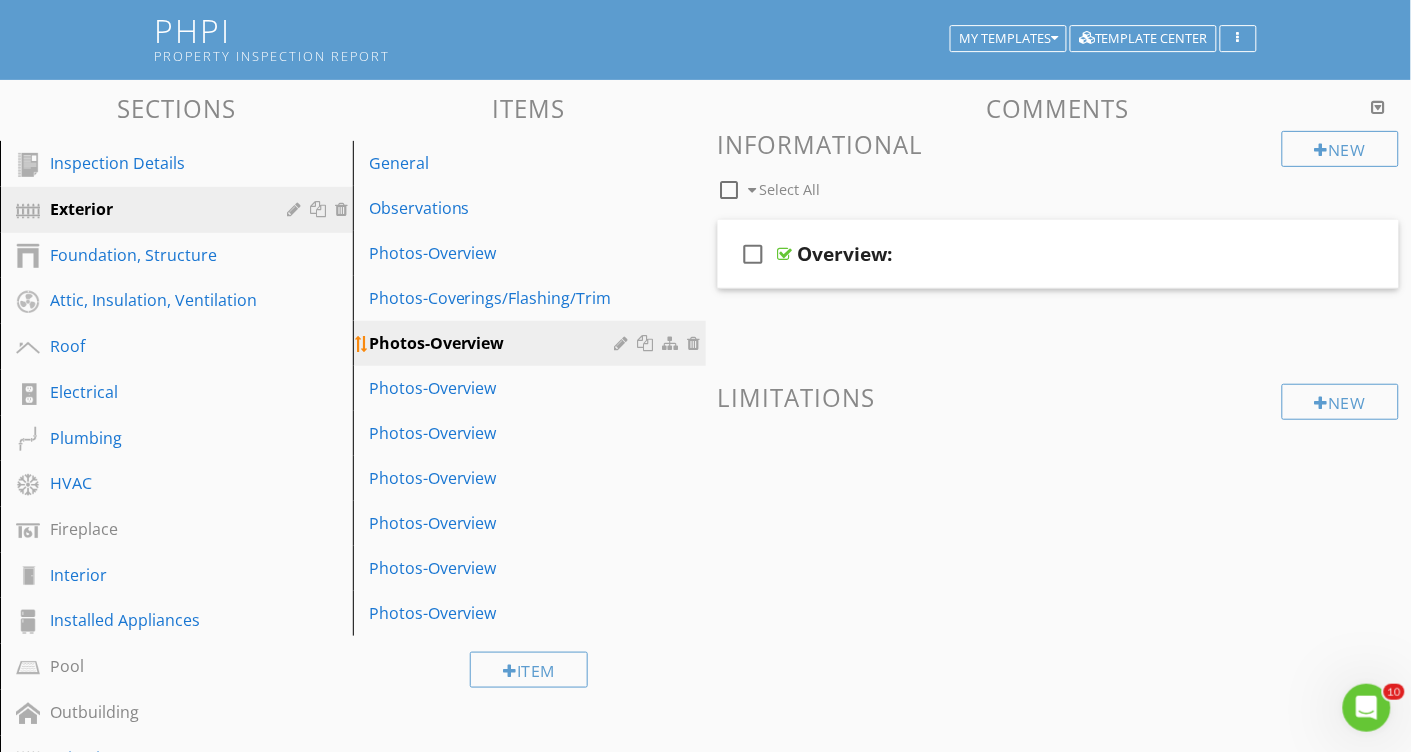 click at bounding box center [624, 343] 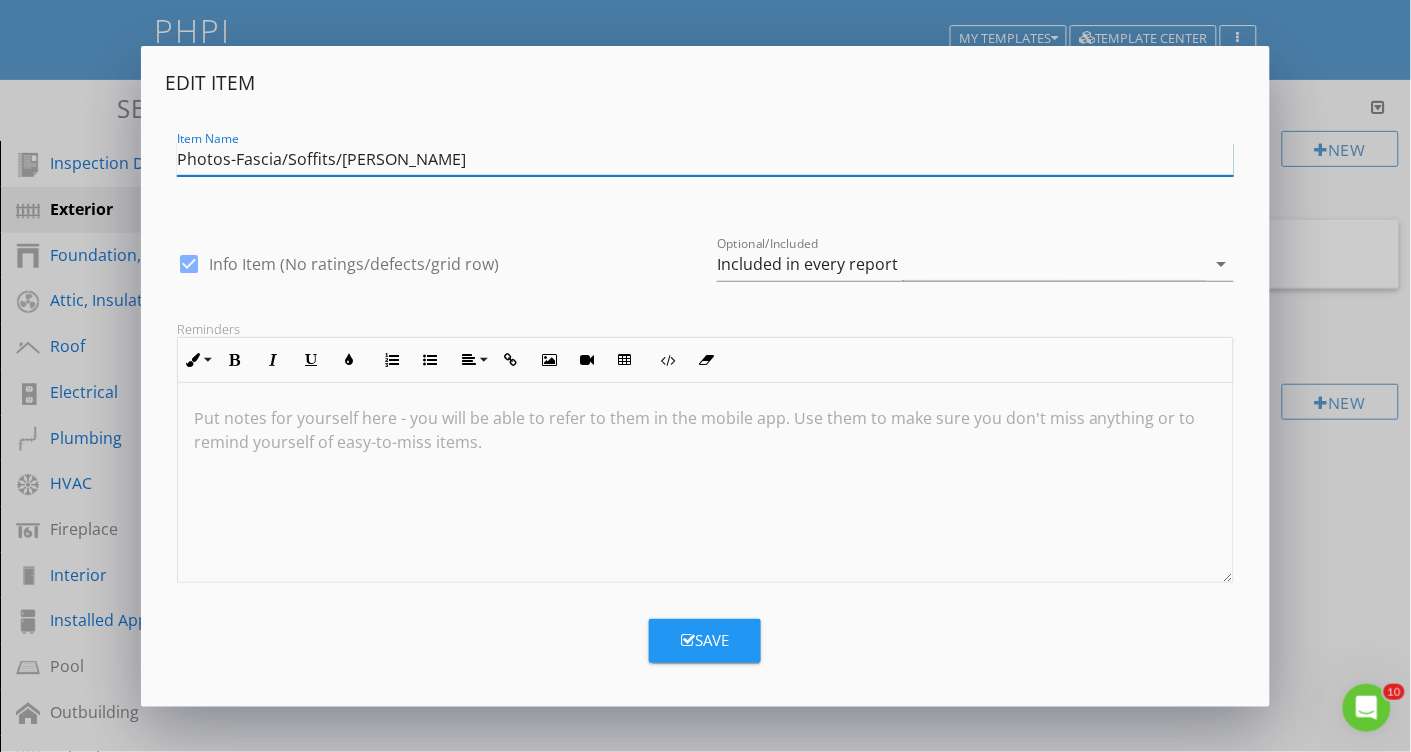 type on "Photos-Fascia/Soffits/Eaves" 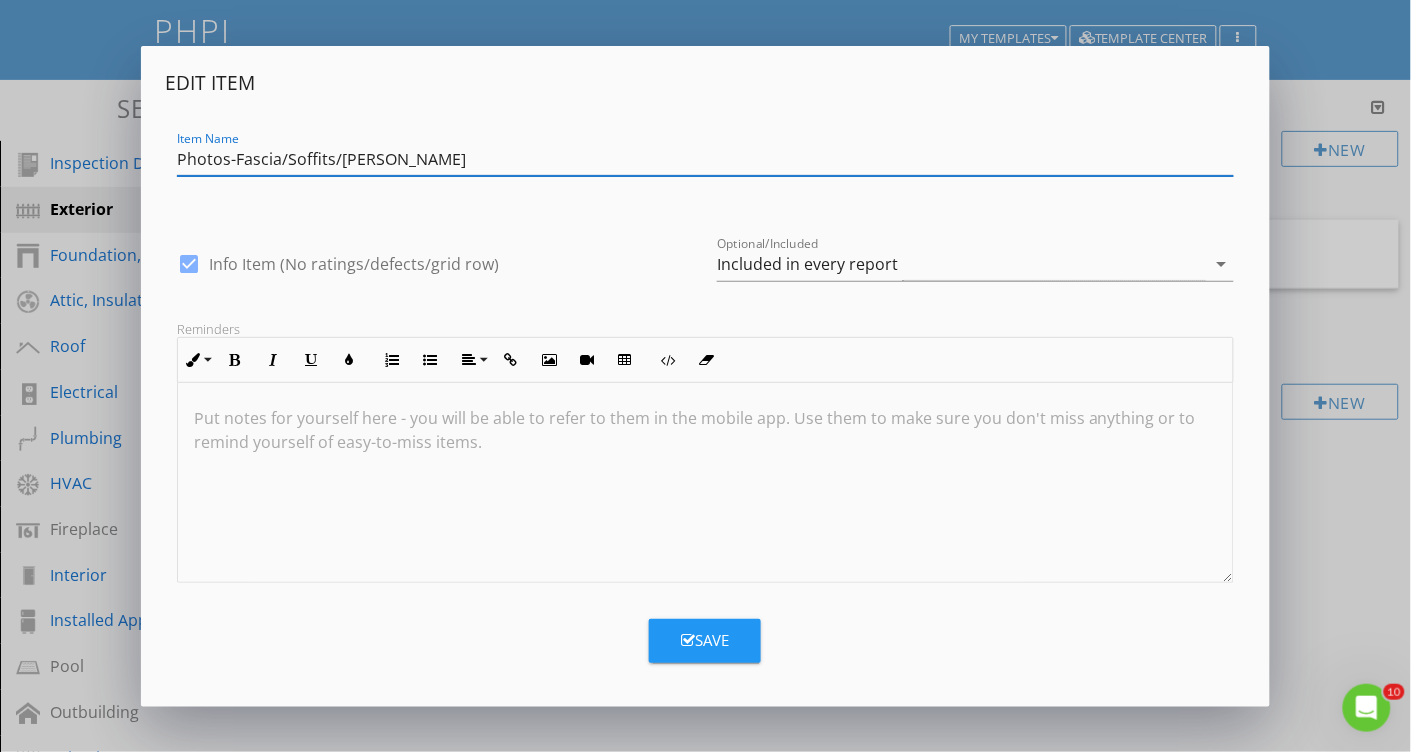 click on "Save" at bounding box center [705, 640] 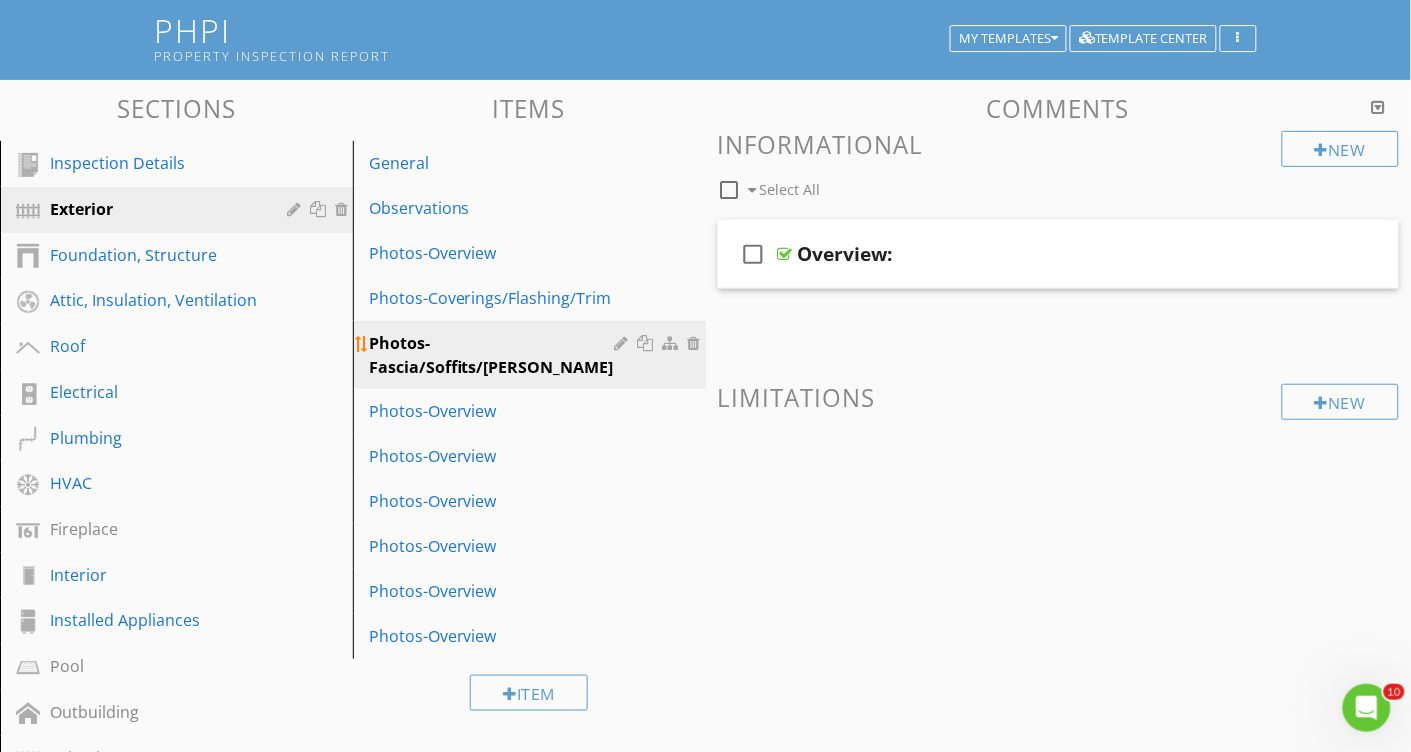 click on "Photos-Fascia/Soffits/Eaves" at bounding box center [495, 355] 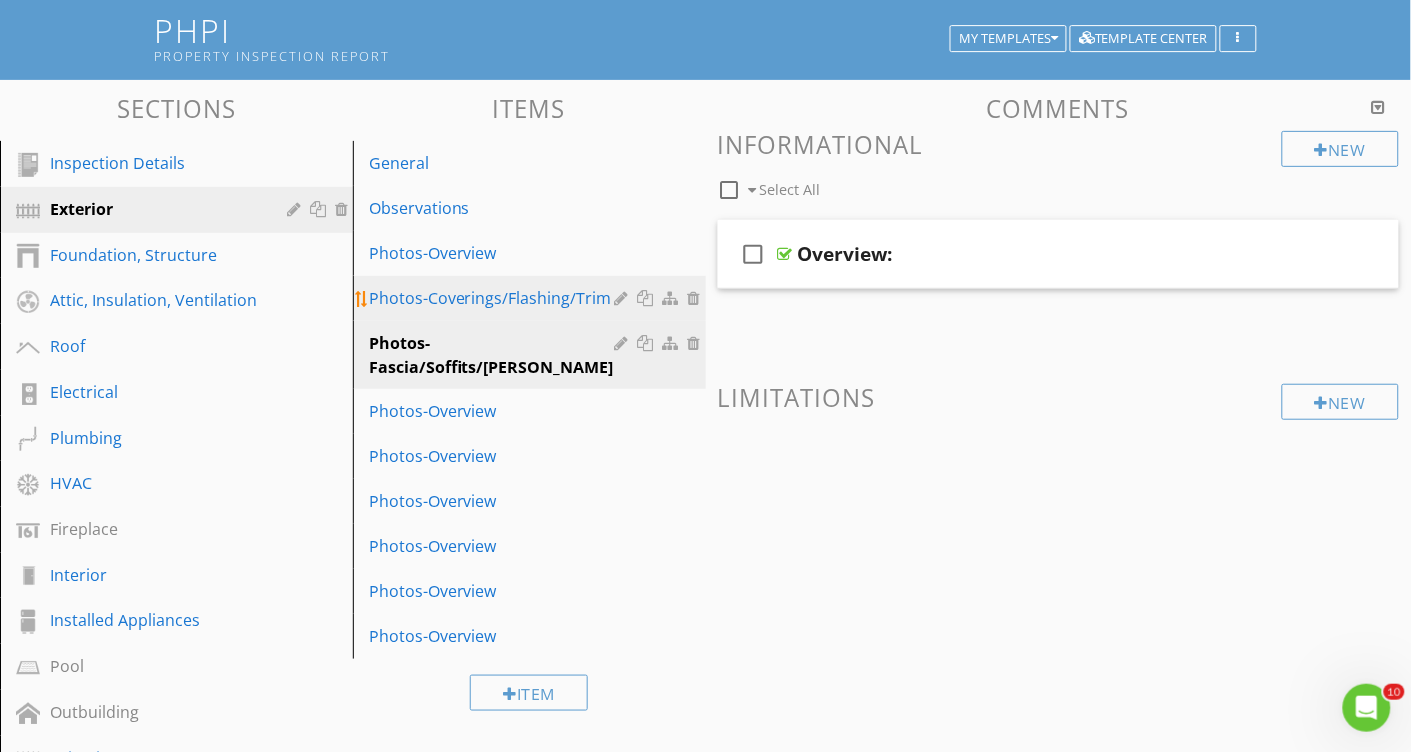 click on "Photos-Coverings/Flashing/Trim" at bounding box center (495, 298) 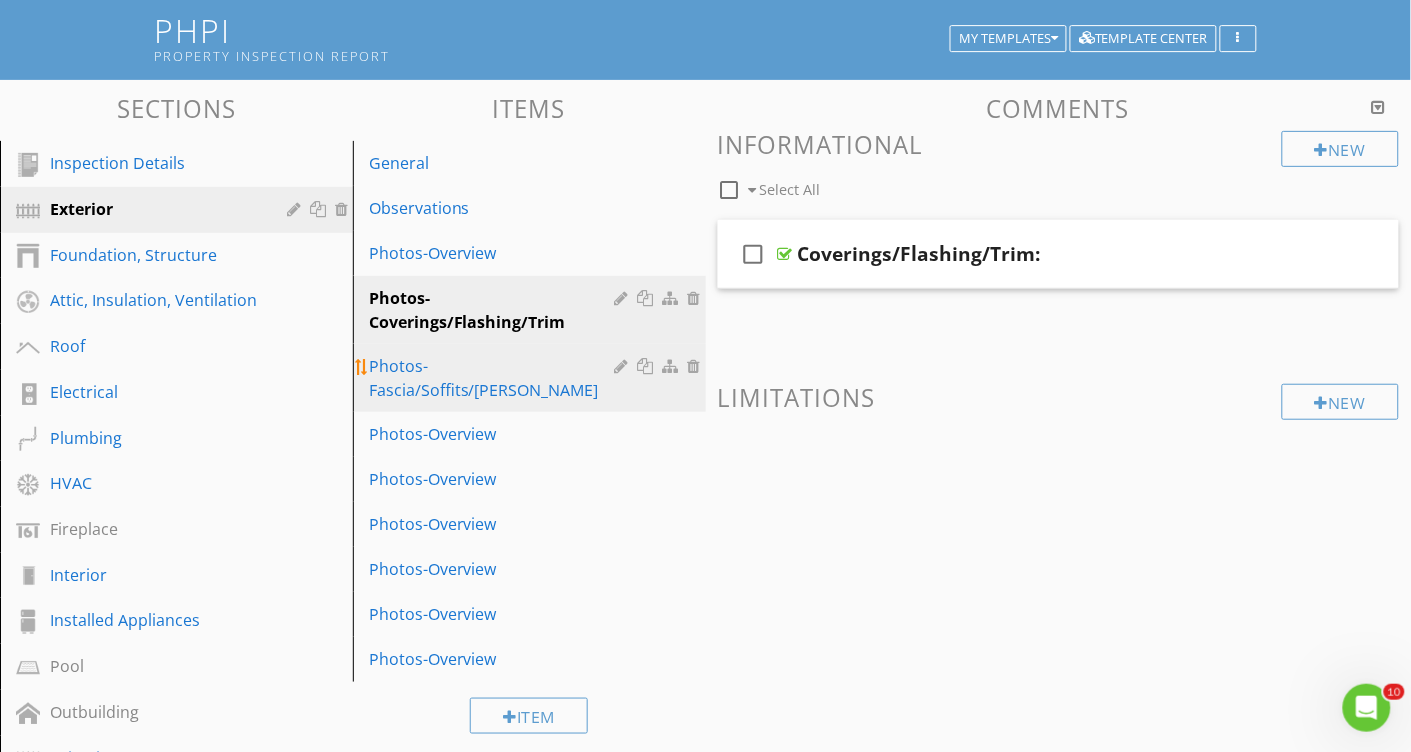 click on "Photos-Fascia/Soffits/Eaves" at bounding box center (495, 378) 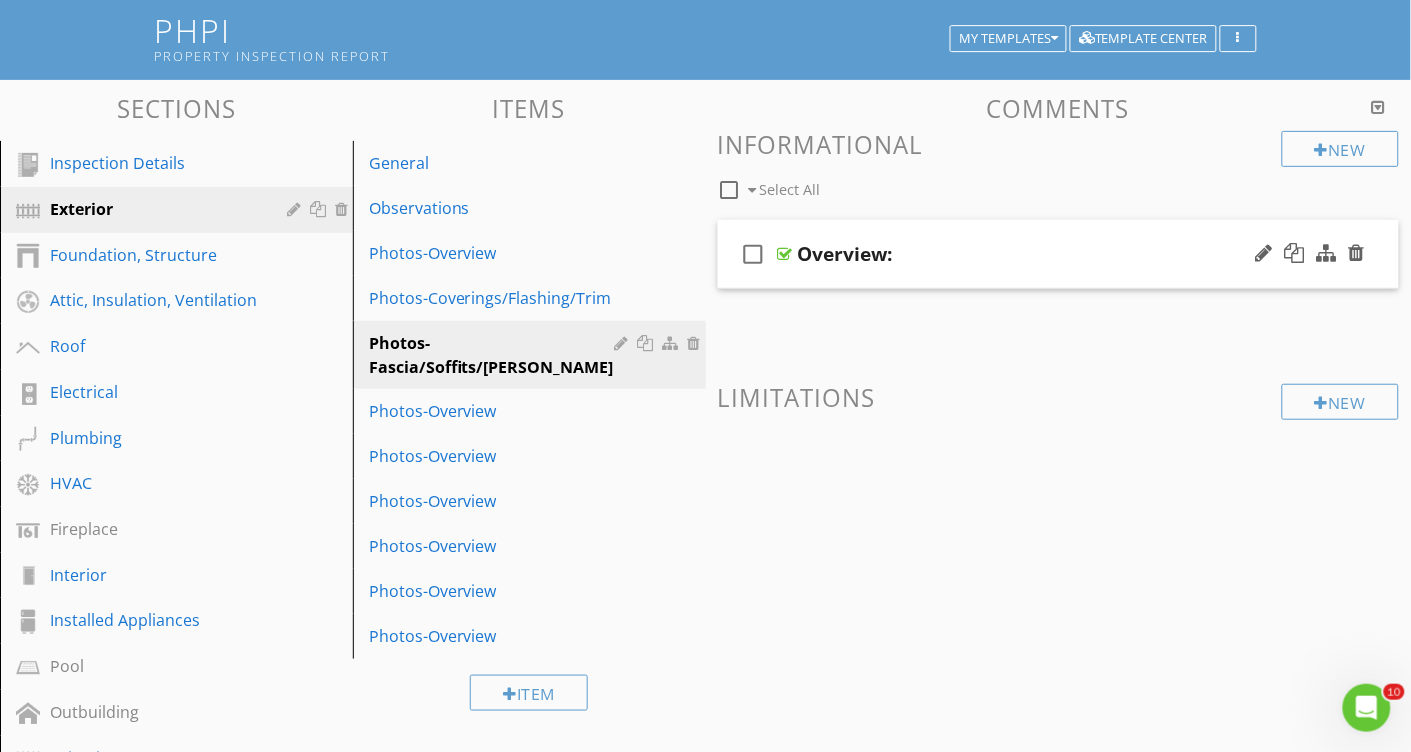 click on "Overview:" at bounding box center (845, 254) 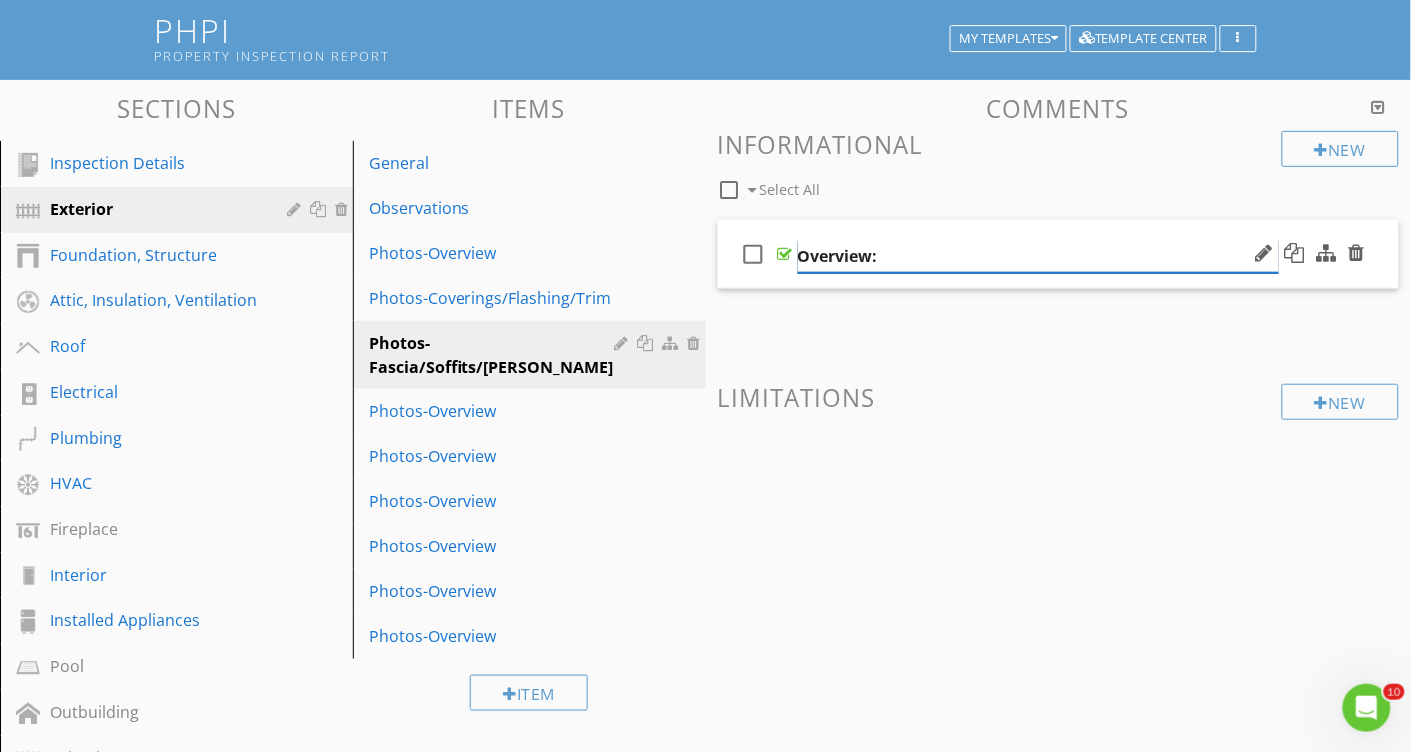 click on "Overview:" at bounding box center [1038, 256] 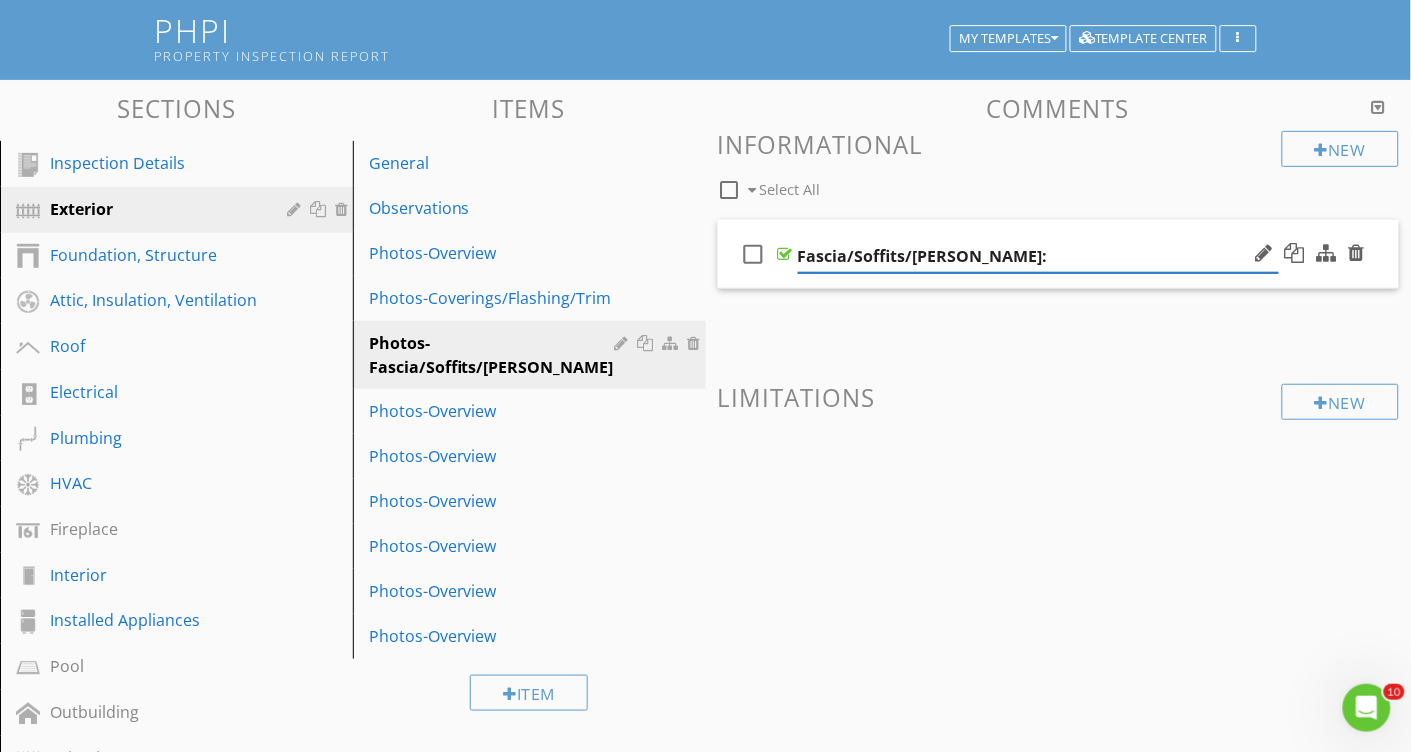 click on "check_box_outline_blank         Fascia/Soffits/Eaves:" at bounding box center [1059, 270] 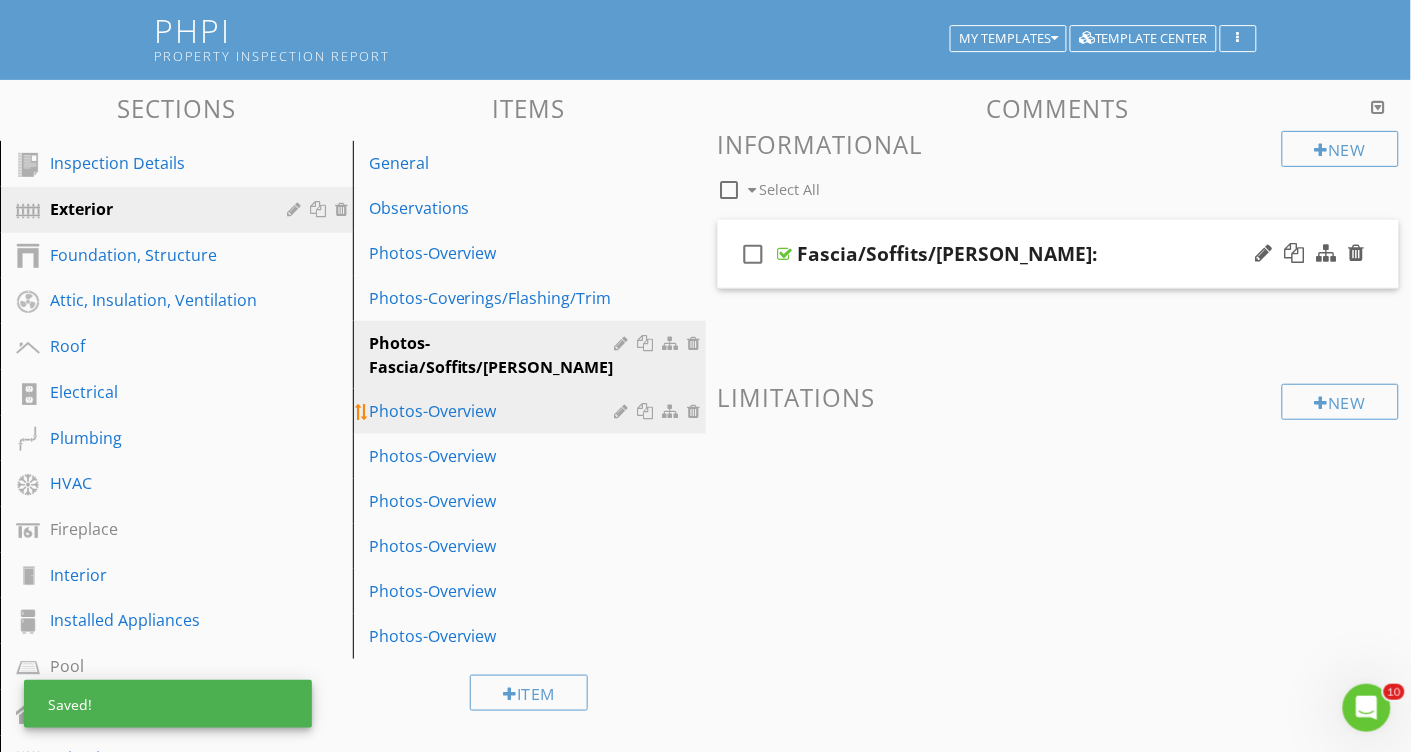 click on "Photos-Overview" at bounding box center [495, 411] 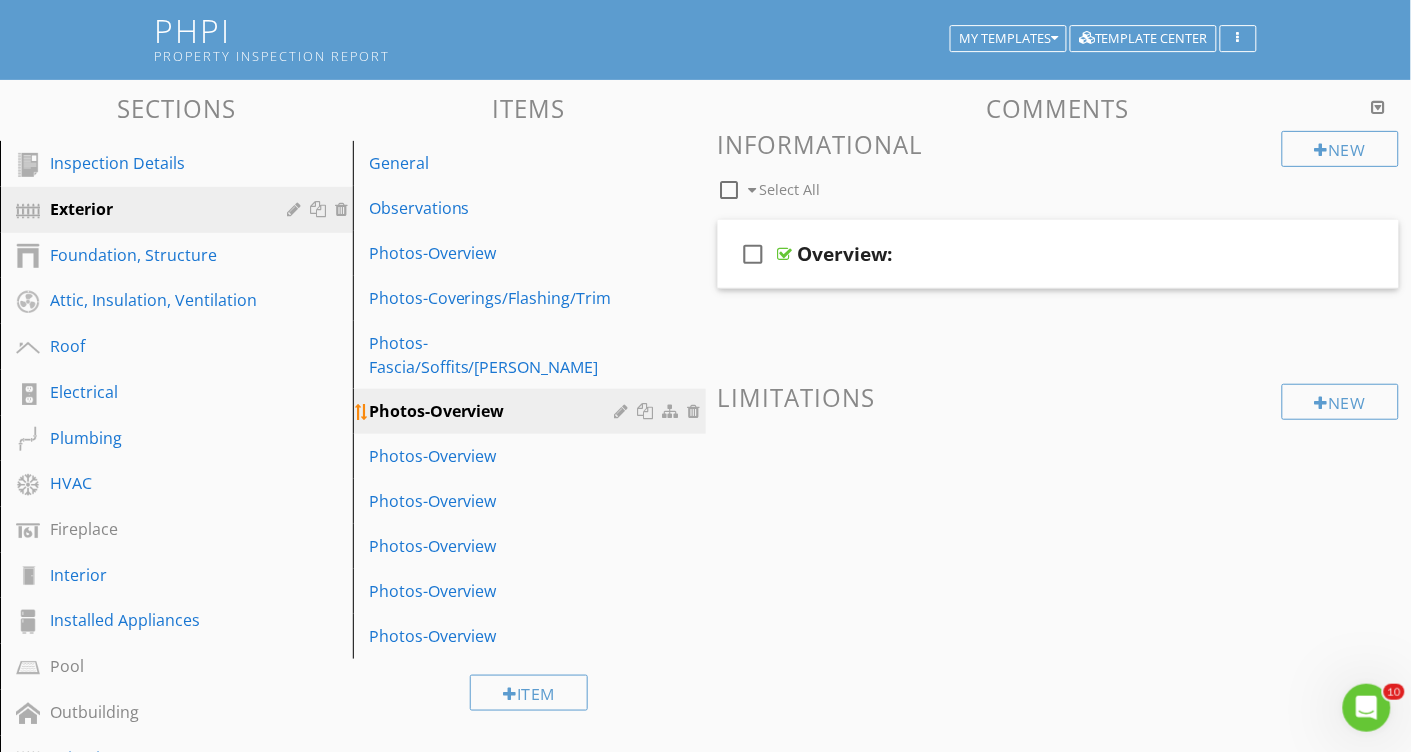 click at bounding box center (624, 411) 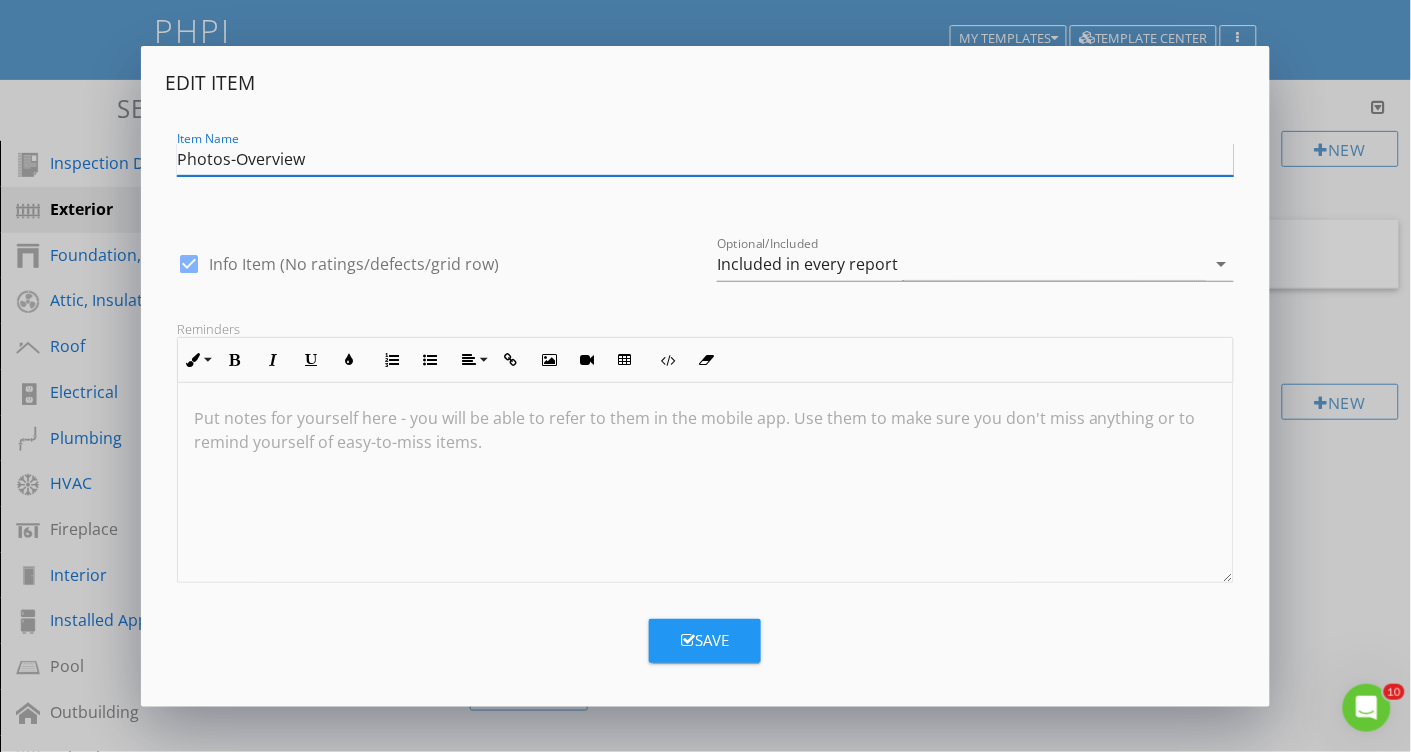 click on "Photos-Overview" at bounding box center (705, 159) 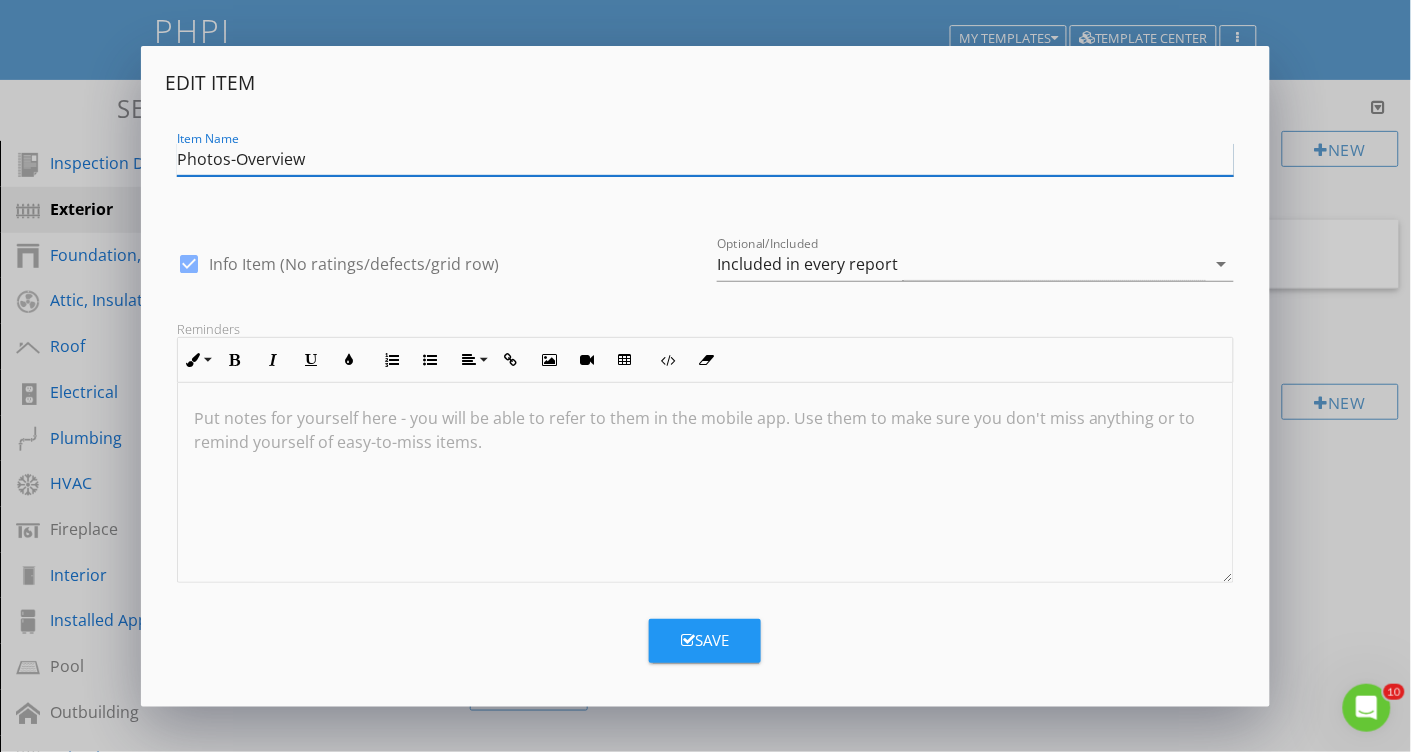 click on "Photos-Overview" at bounding box center [705, 159] 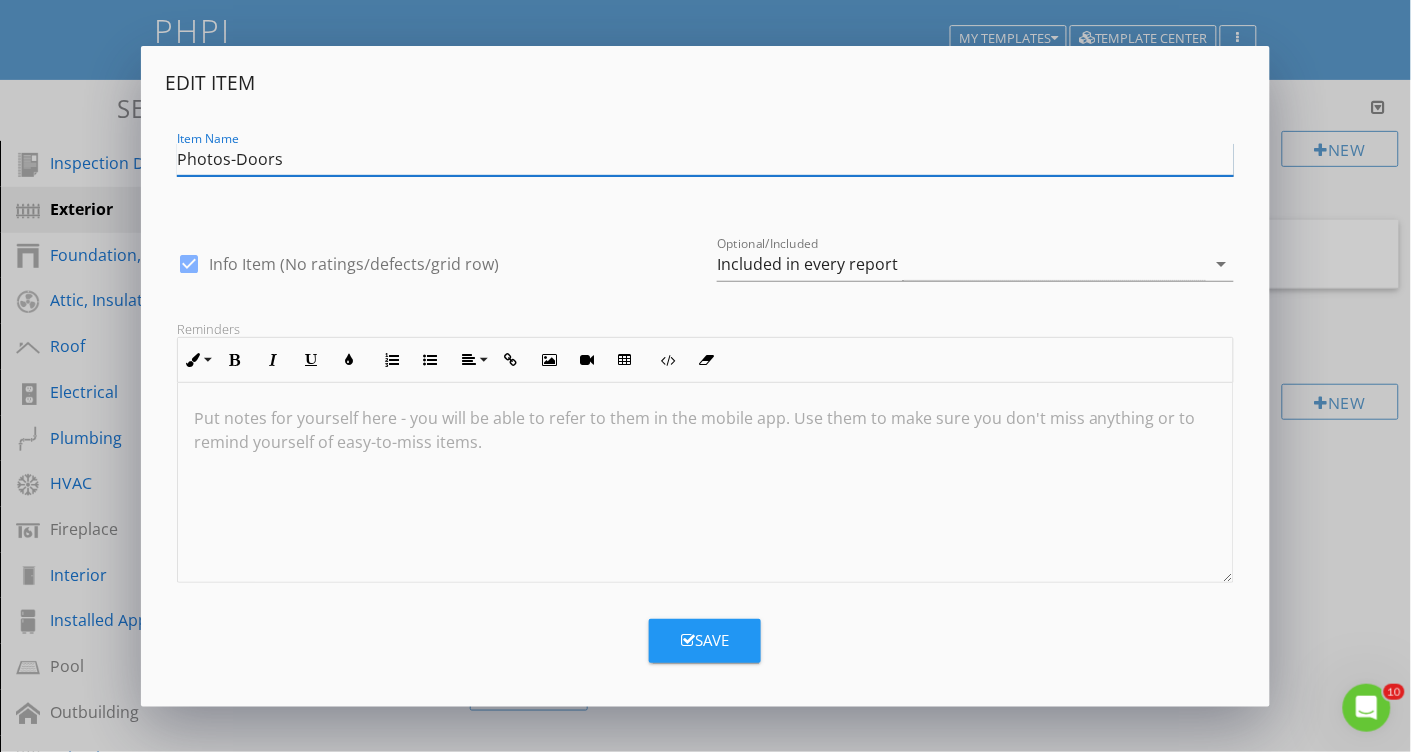 type on "Photos-Doors" 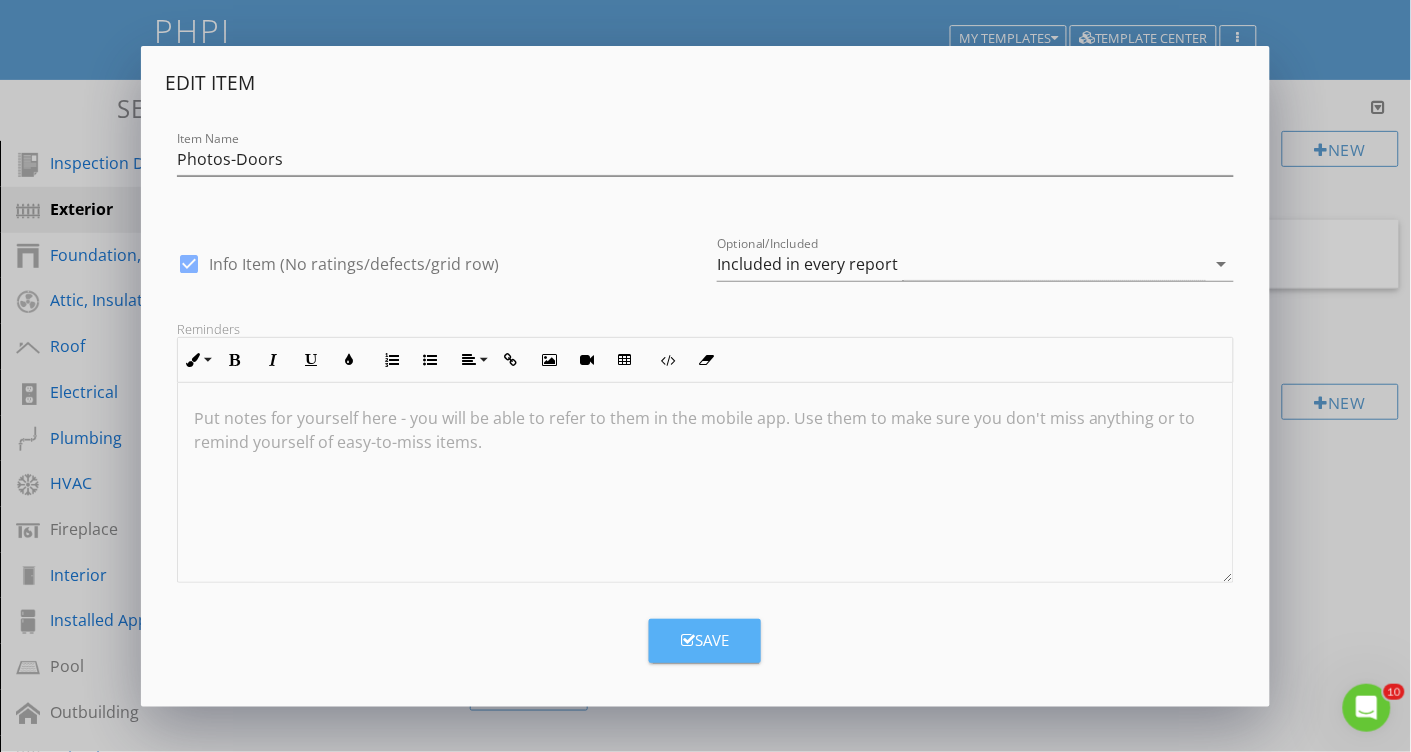 click at bounding box center (688, 640) 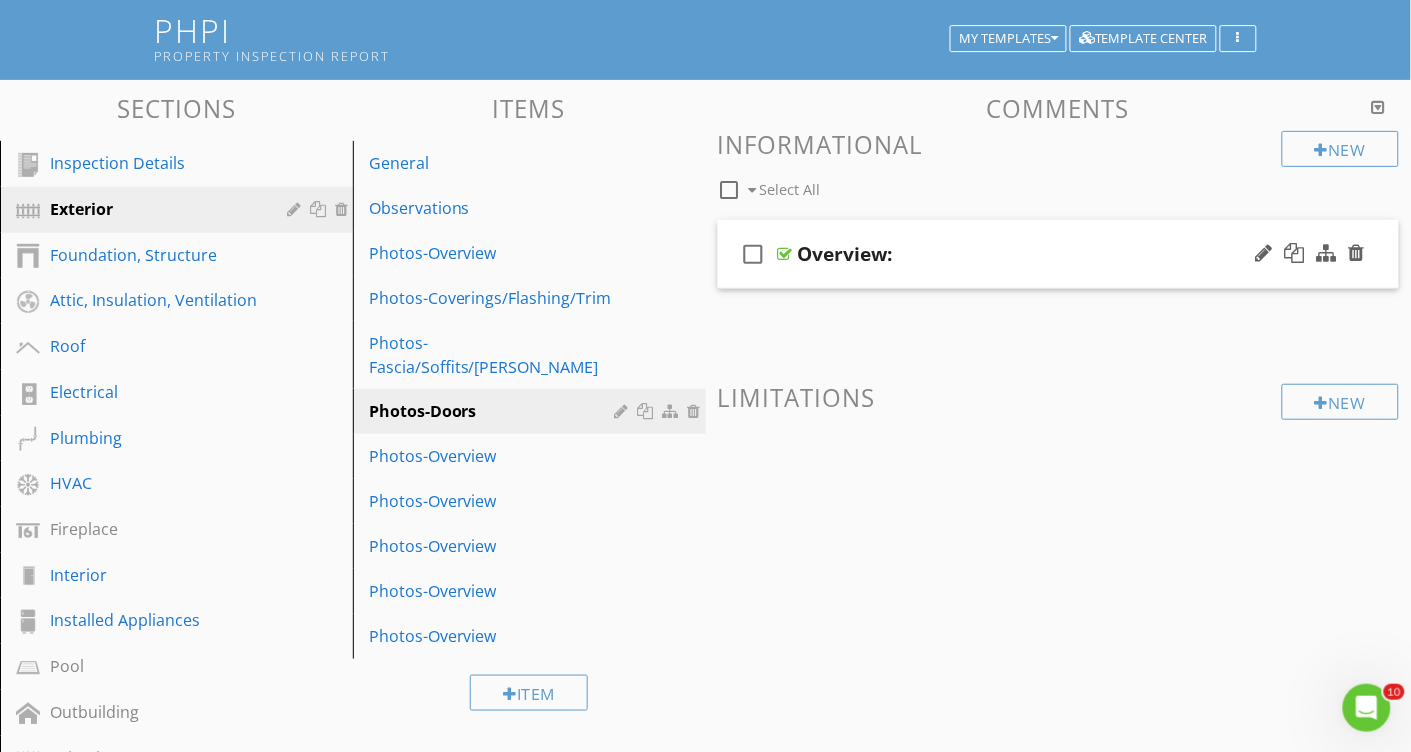 click on "Overview:" at bounding box center (845, 254) 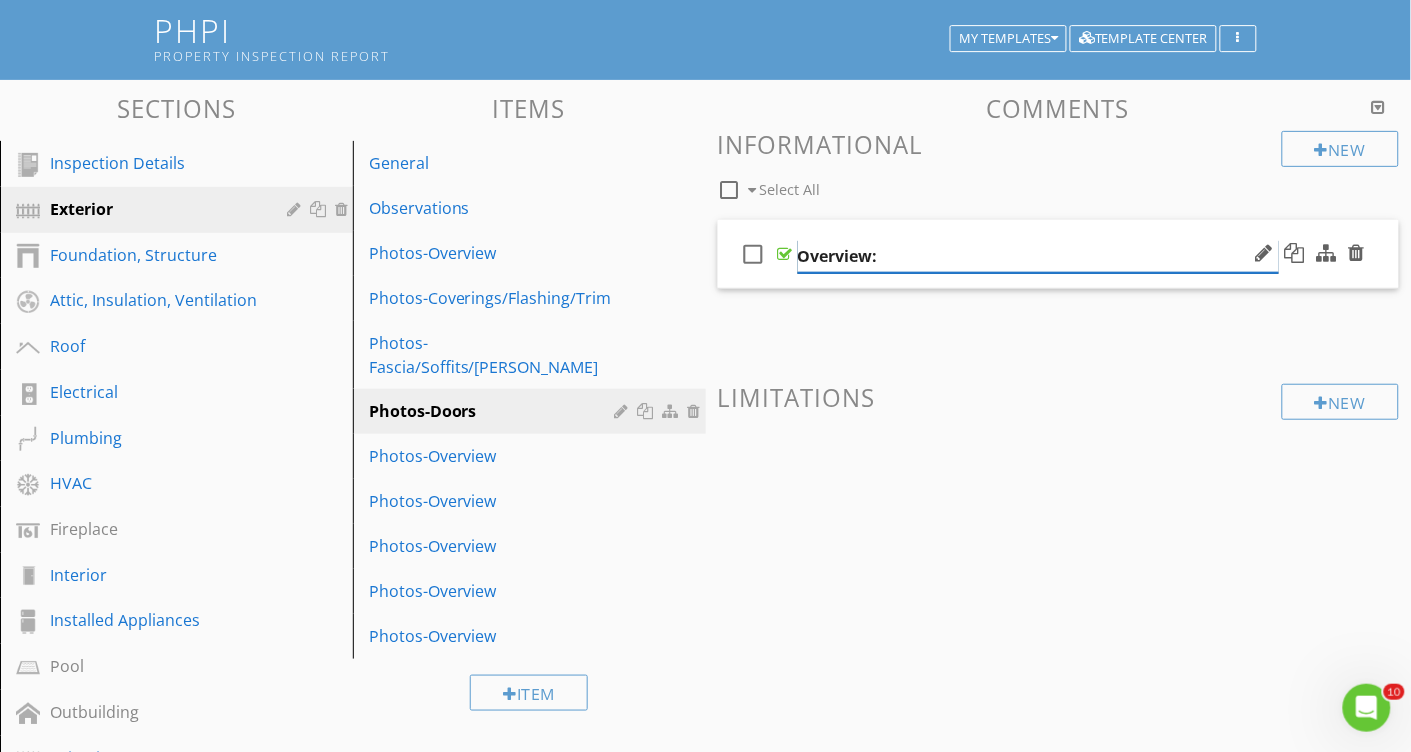 click on "Overview:" at bounding box center (1038, 256) 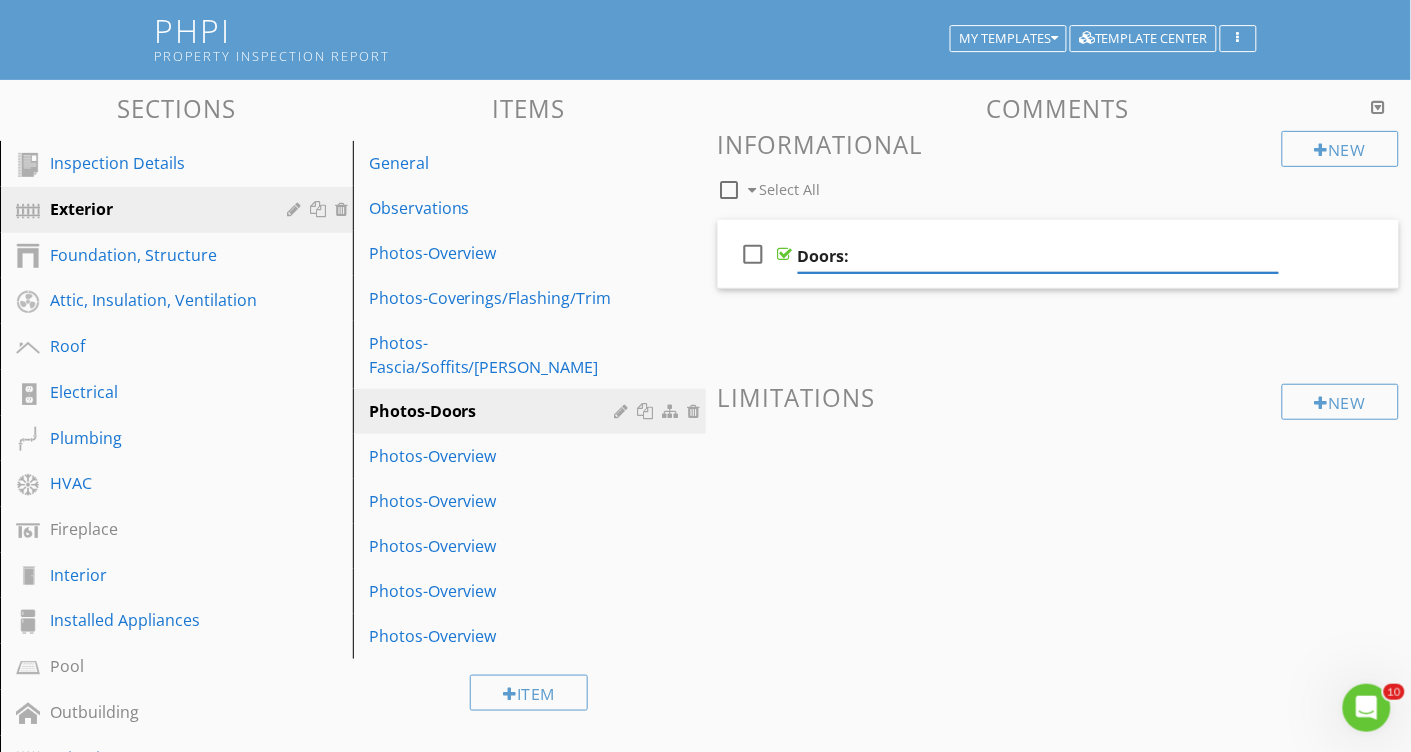 click on "New
Informational   check_box_outline_blank     Select All       check_box_outline_blank         Doors:
New
Limitations" at bounding box center [1059, 329] 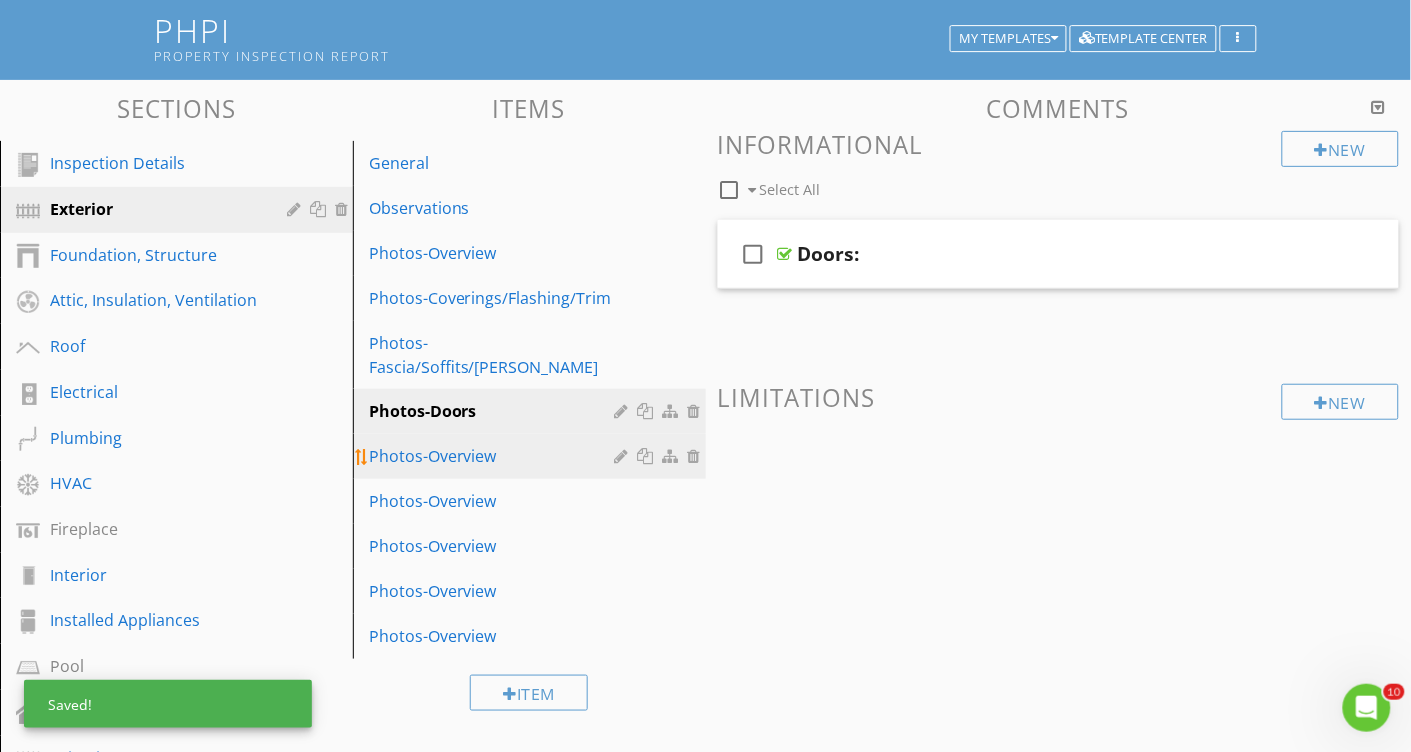 click on "Photos-Overview" at bounding box center [495, 456] 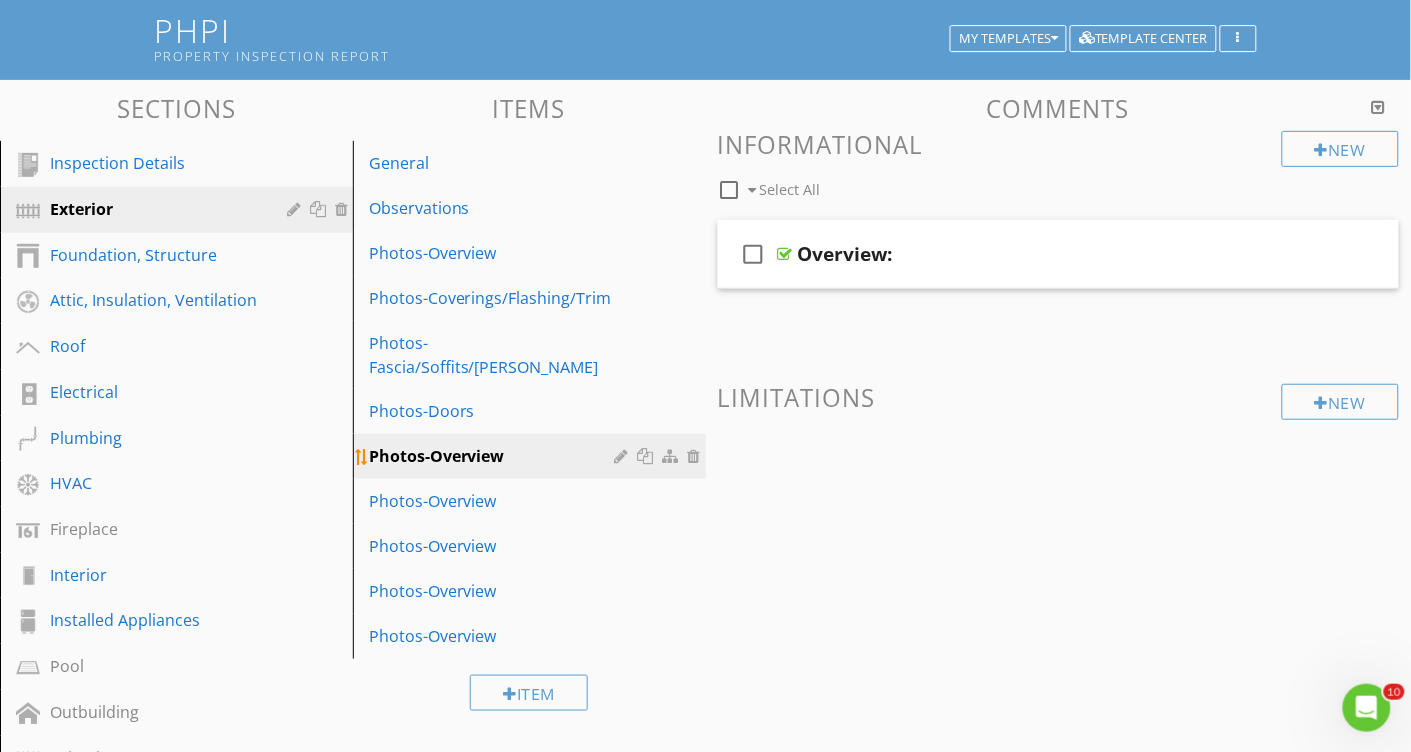 click at bounding box center (624, 456) 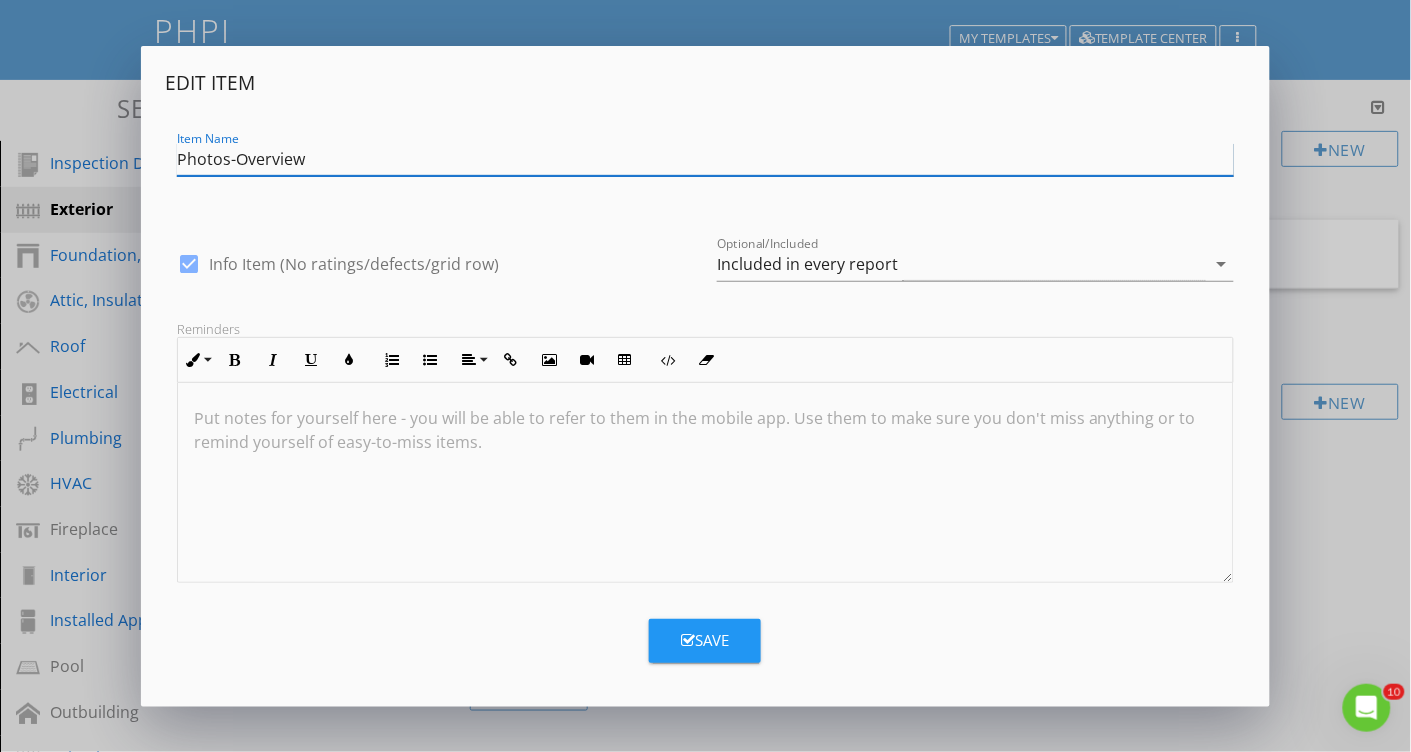 click on "Photos-Overview" at bounding box center (705, 159) 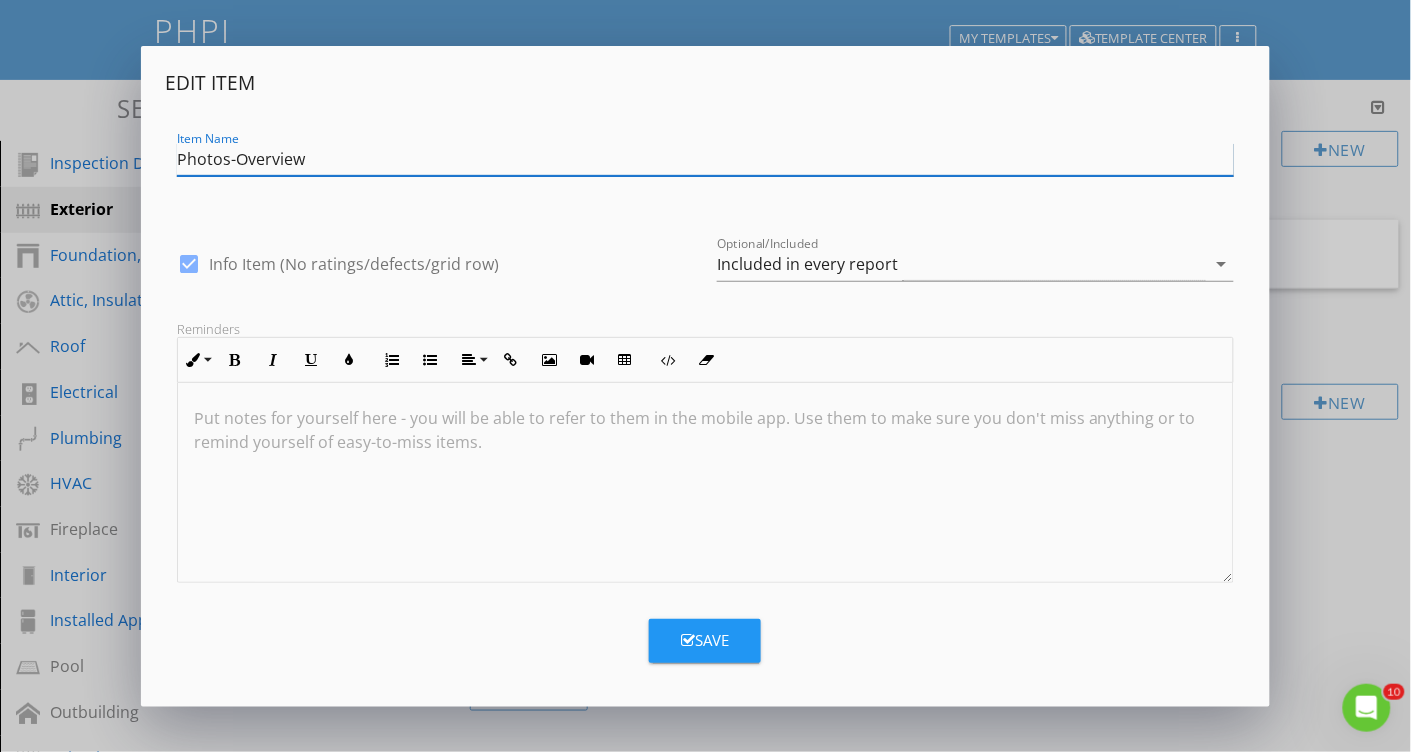 click on "Photos-Overview" at bounding box center (705, 159) 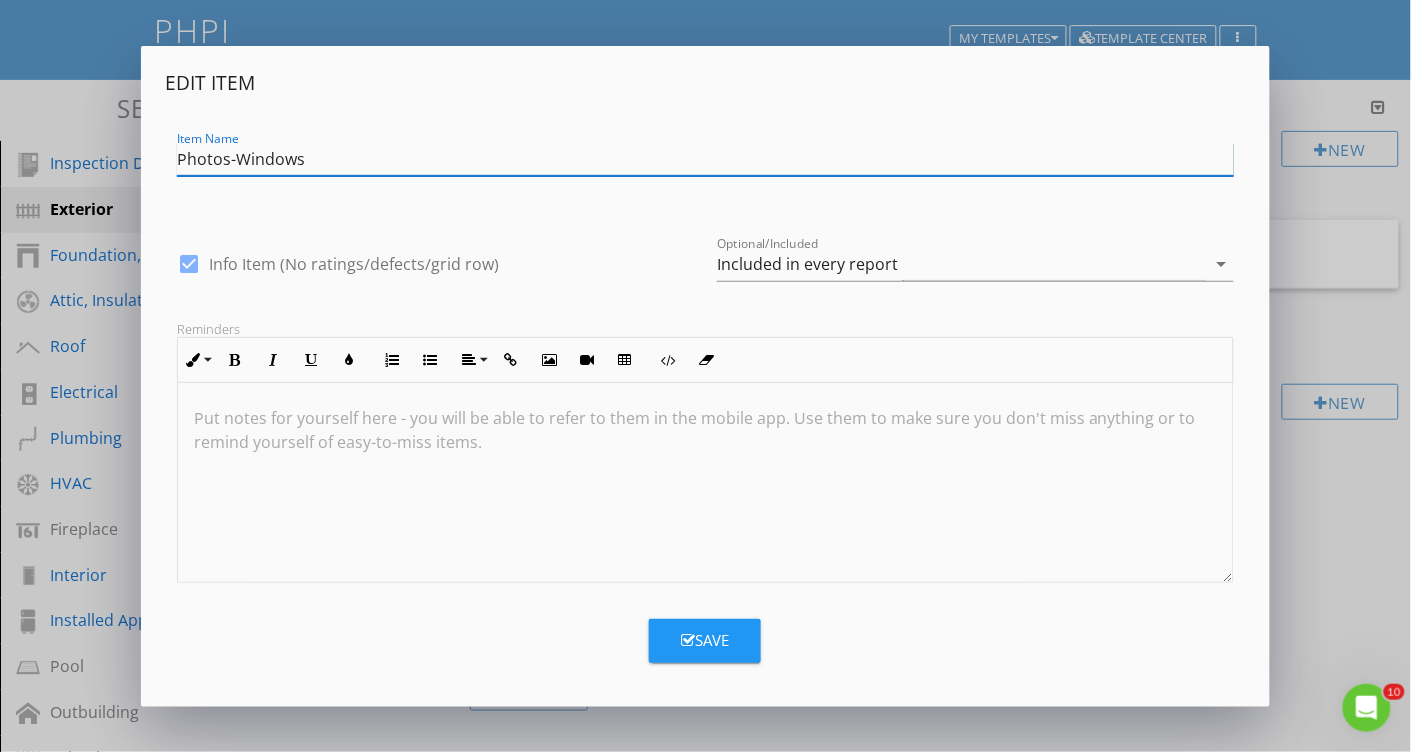 type on "Photos-Windows" 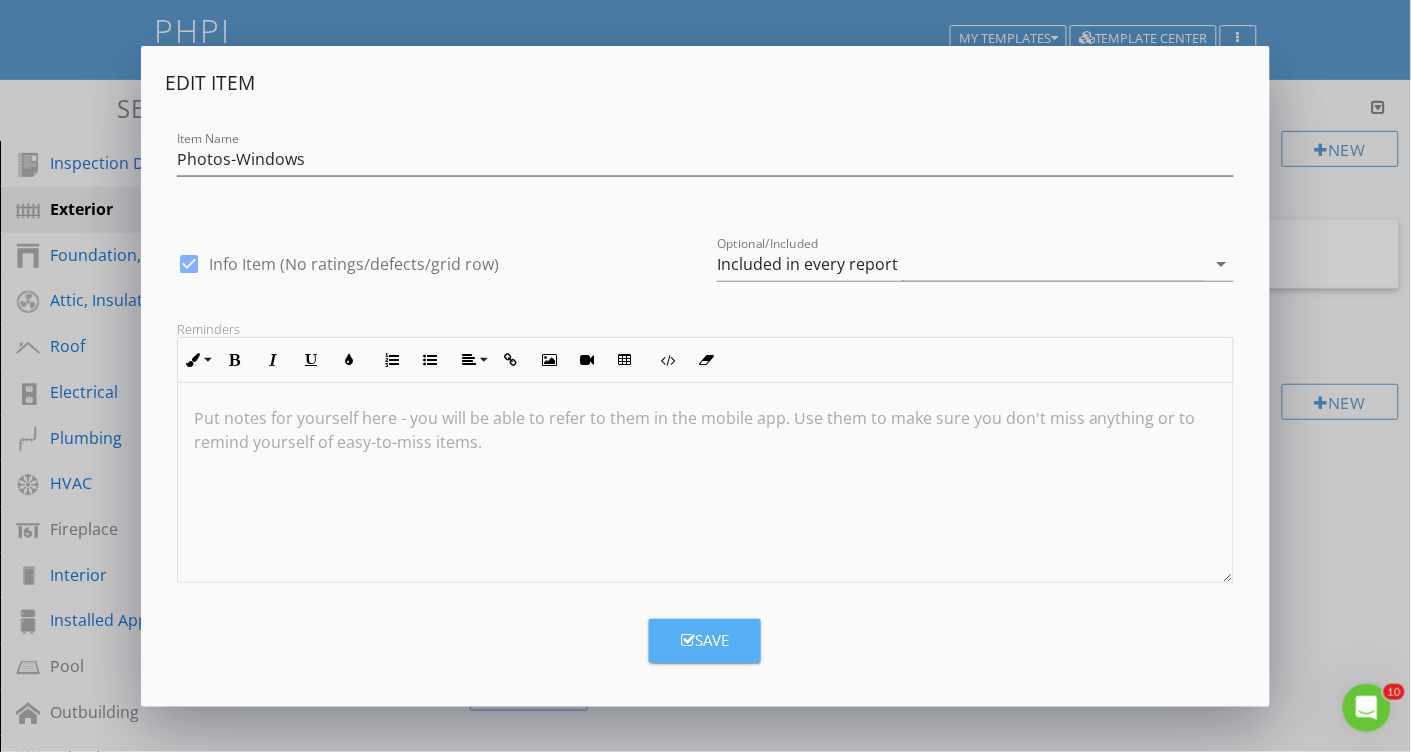 click on "Save" at bounding box center (705, 640) 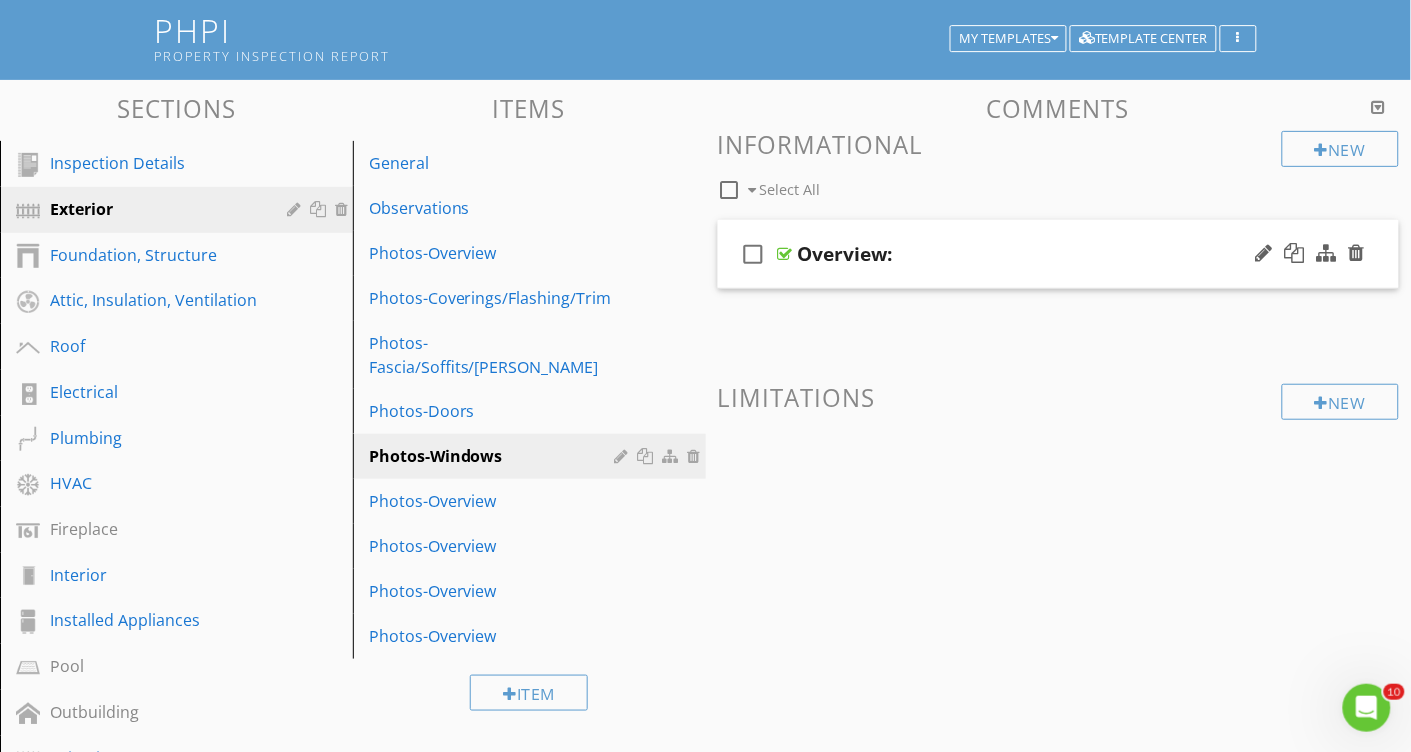 click on "Overview:" at bounding box center (845, 254) 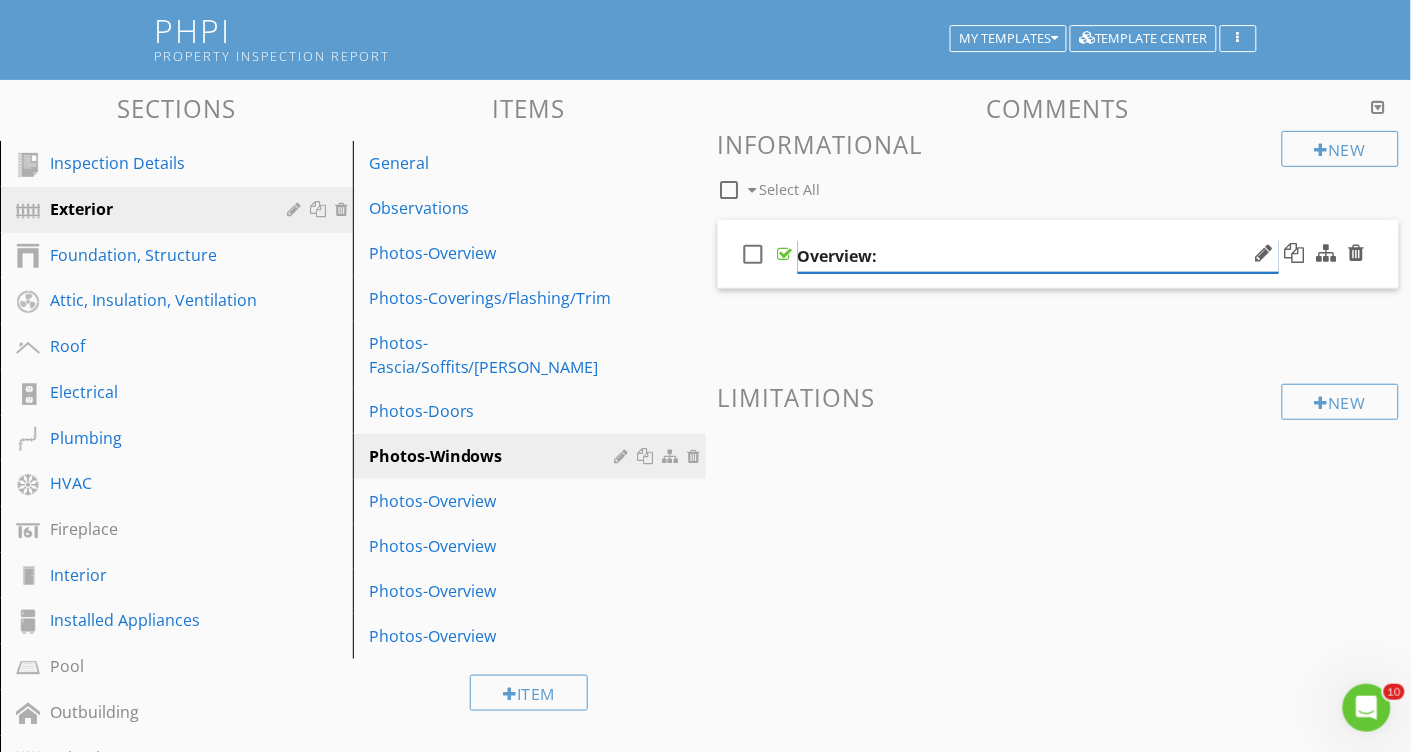 click on "Overview:" at bounding box center [1038, 256] 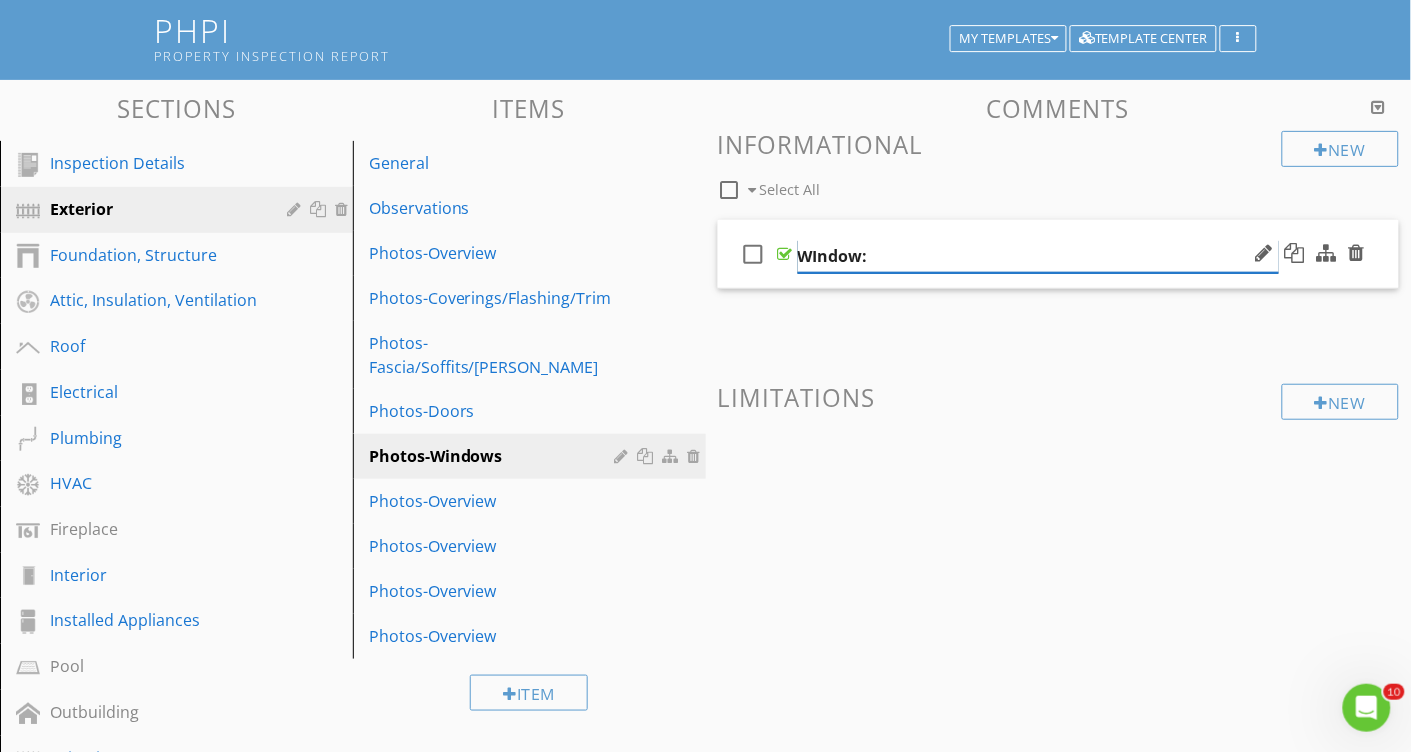 type on "WIndows:" 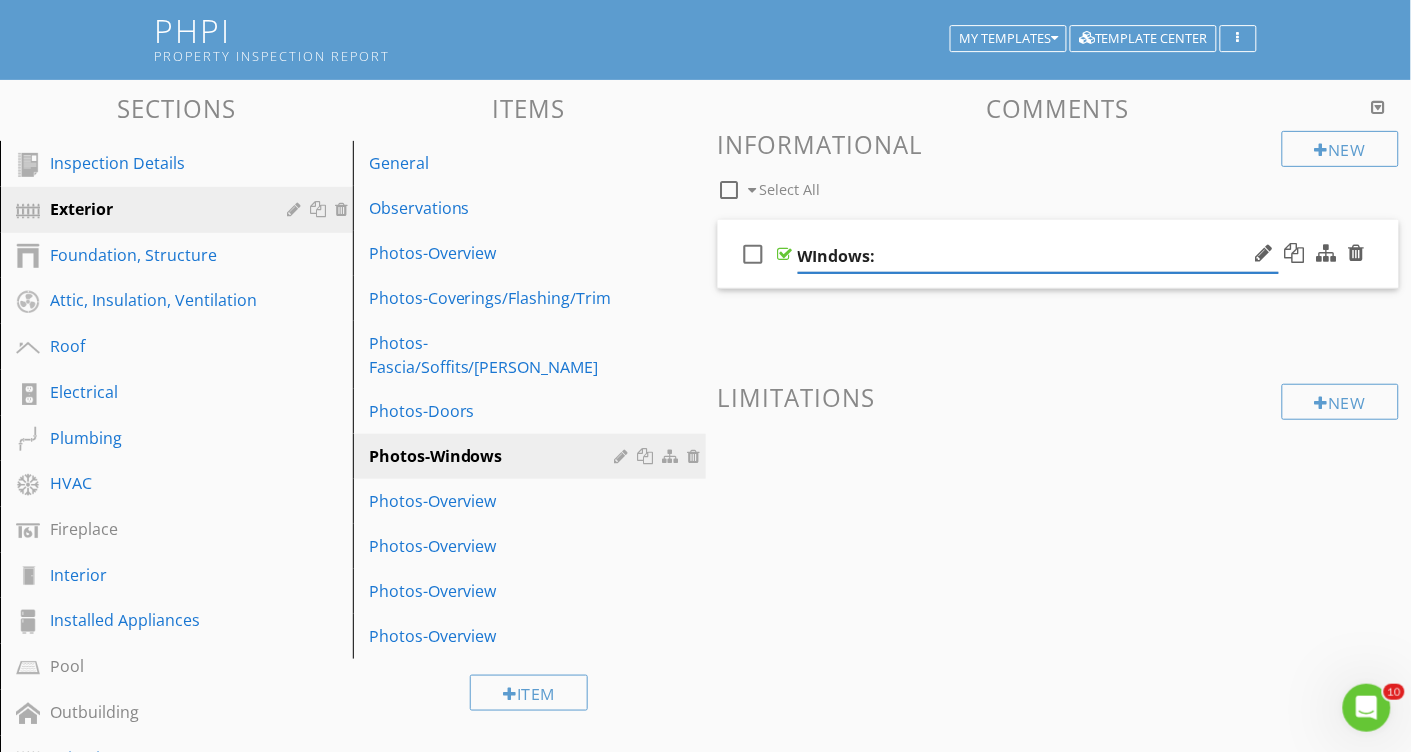 click on "New
Informational   check_box_outline_blank     Select All       check_box_outline_blank         WIndows:
New
Limitations" at bounding box center [1059, 329] 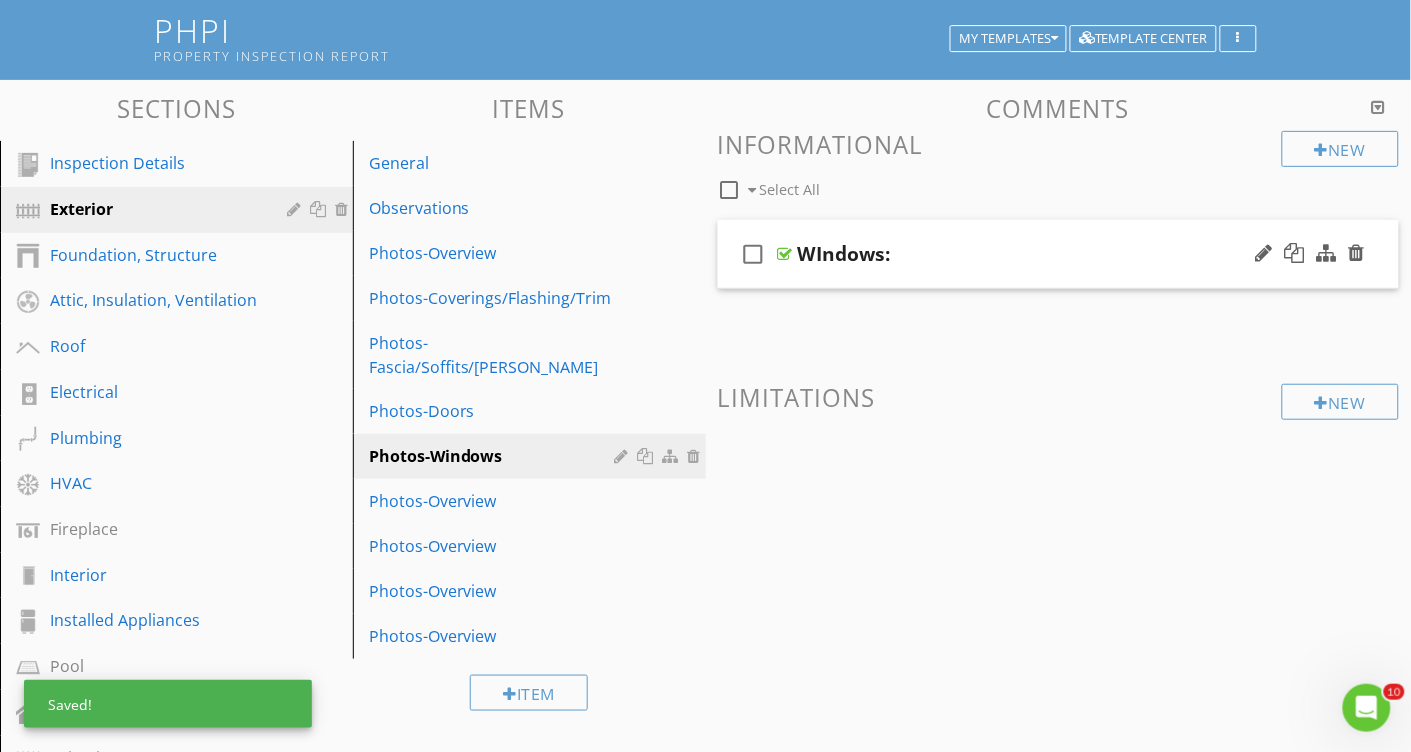 click on "WIndows:" at bounding box center [844, 254] 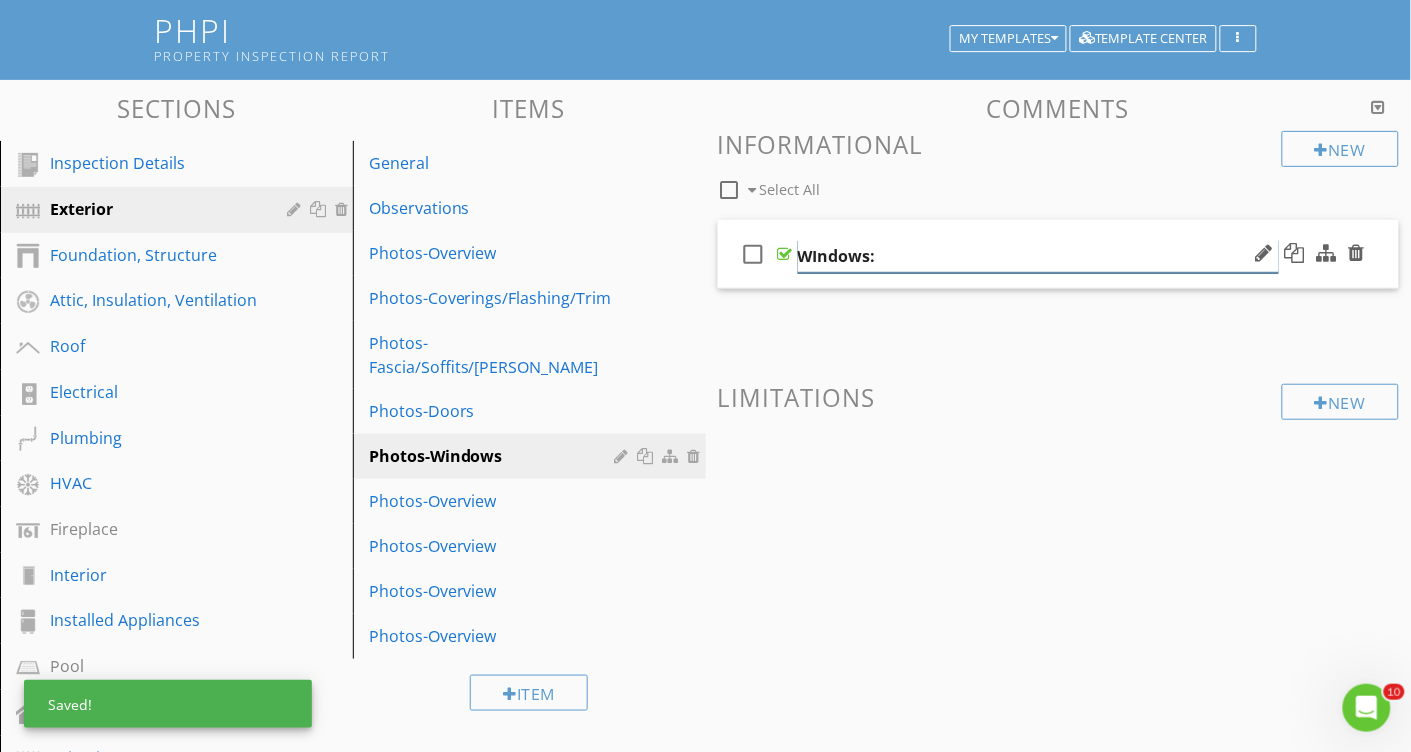 click on "WIndows:" at bounding box center (1038, 256) 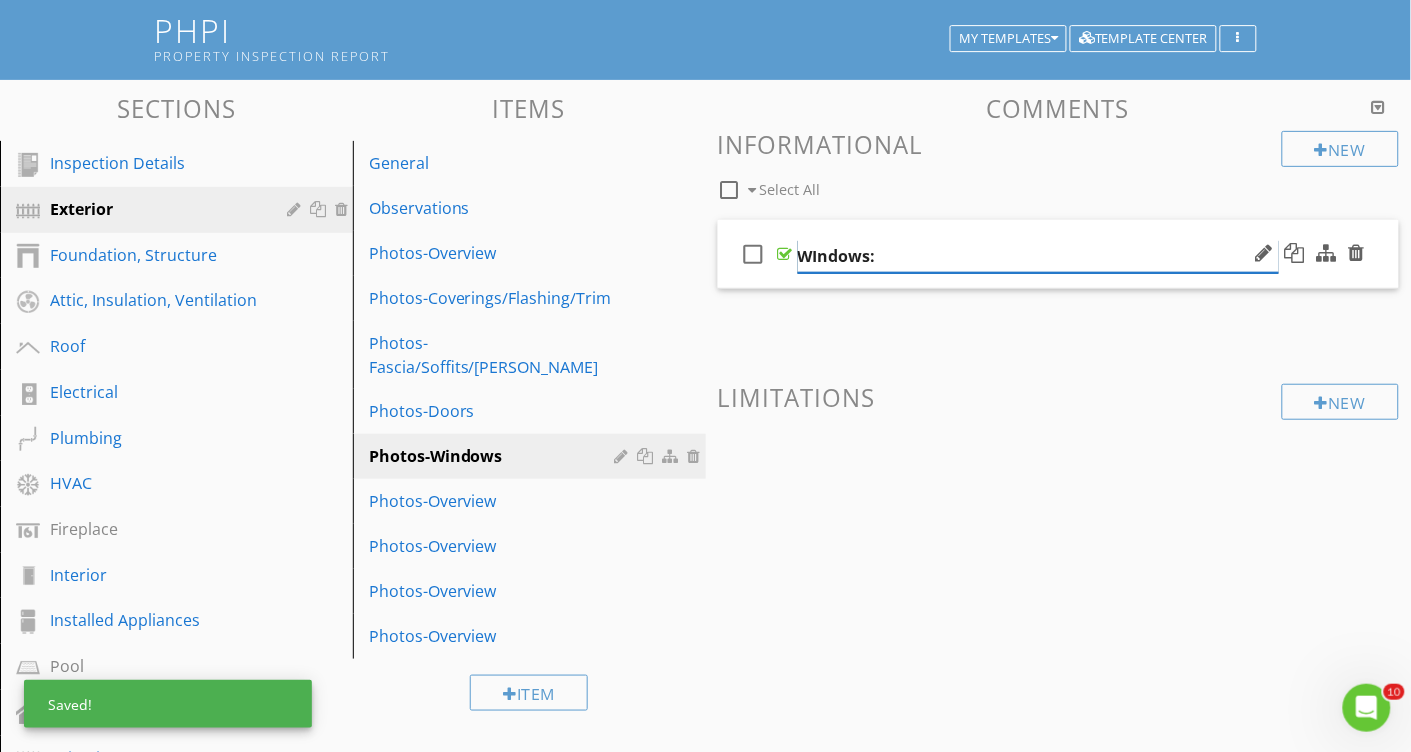 click on "WIndows:" at bounding box center [1038, 256] 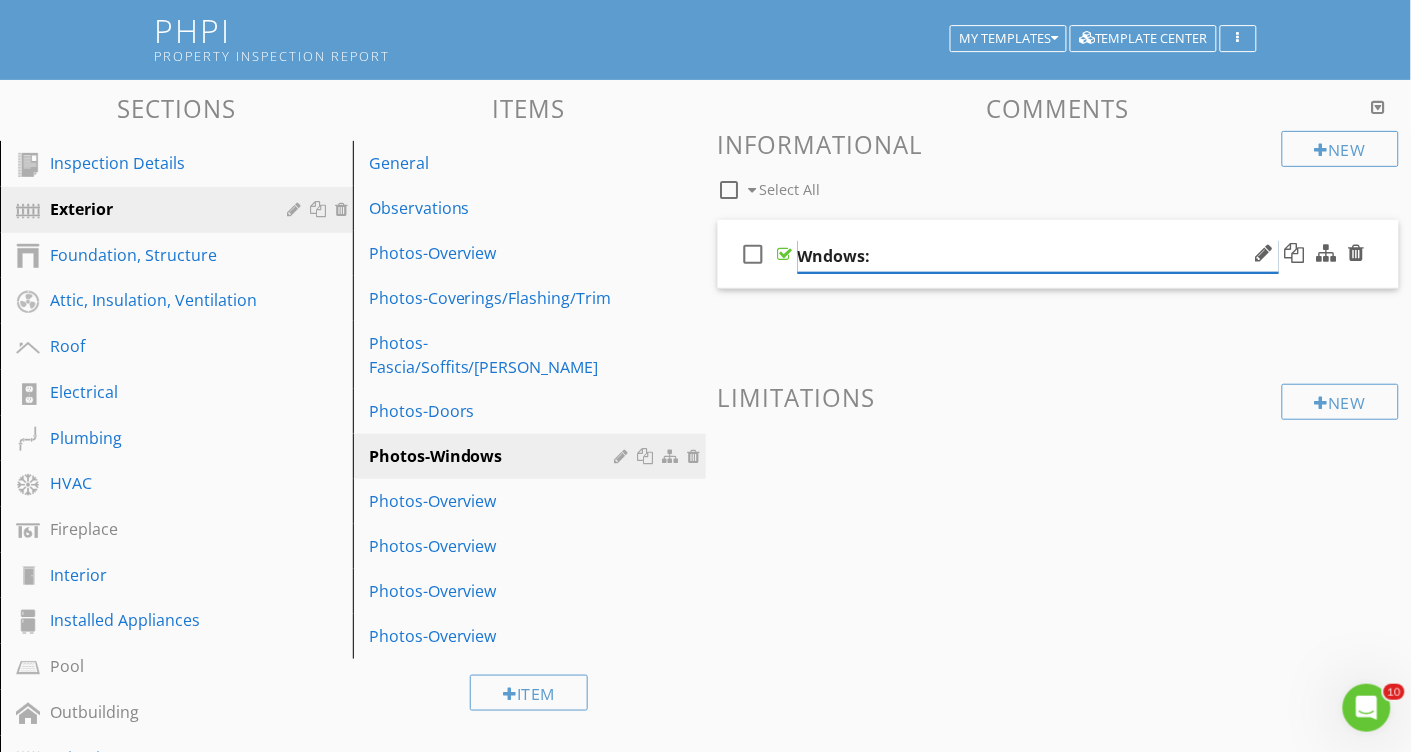 type on "Windows:" 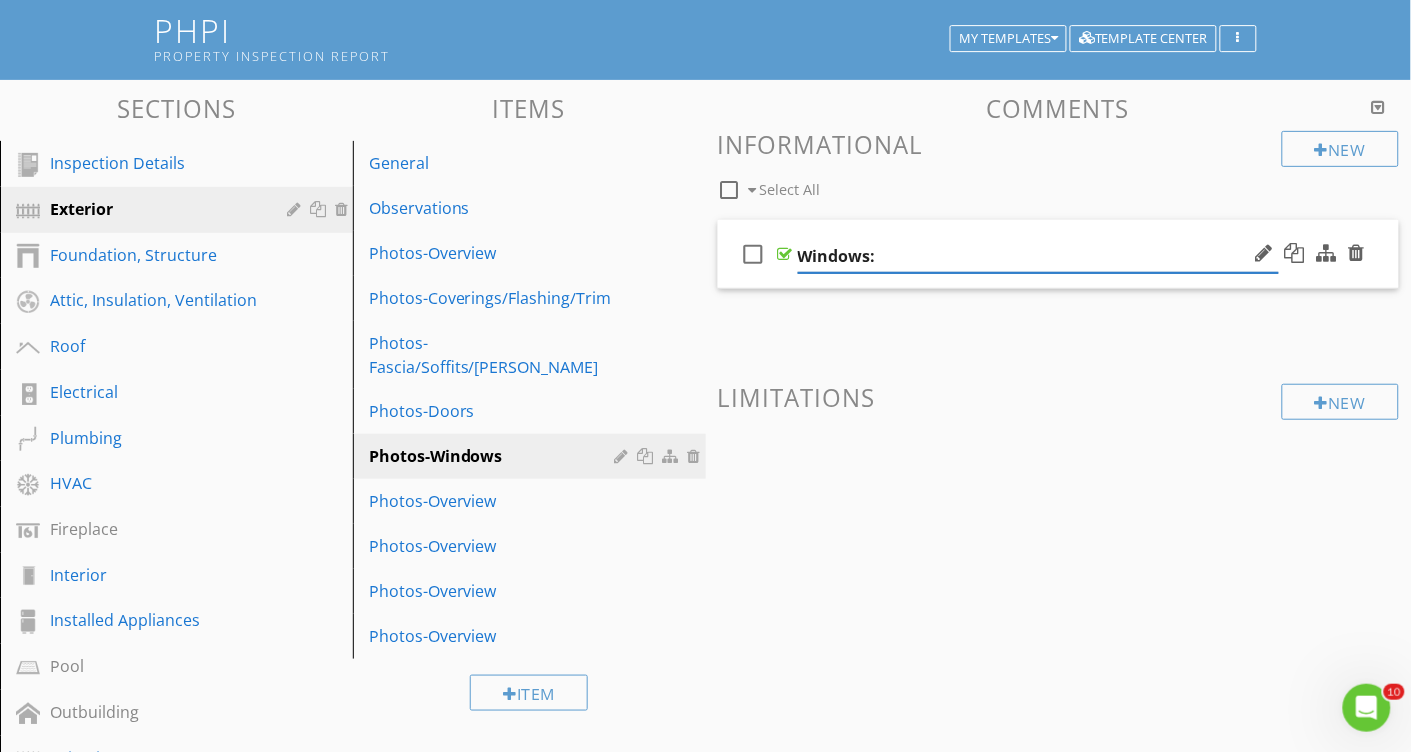 click on "New
Informational   check_box_outline_blank     Select All       check_box_outline_blank         Windows:
New
Limitations" at bounding box center [1059, 329] 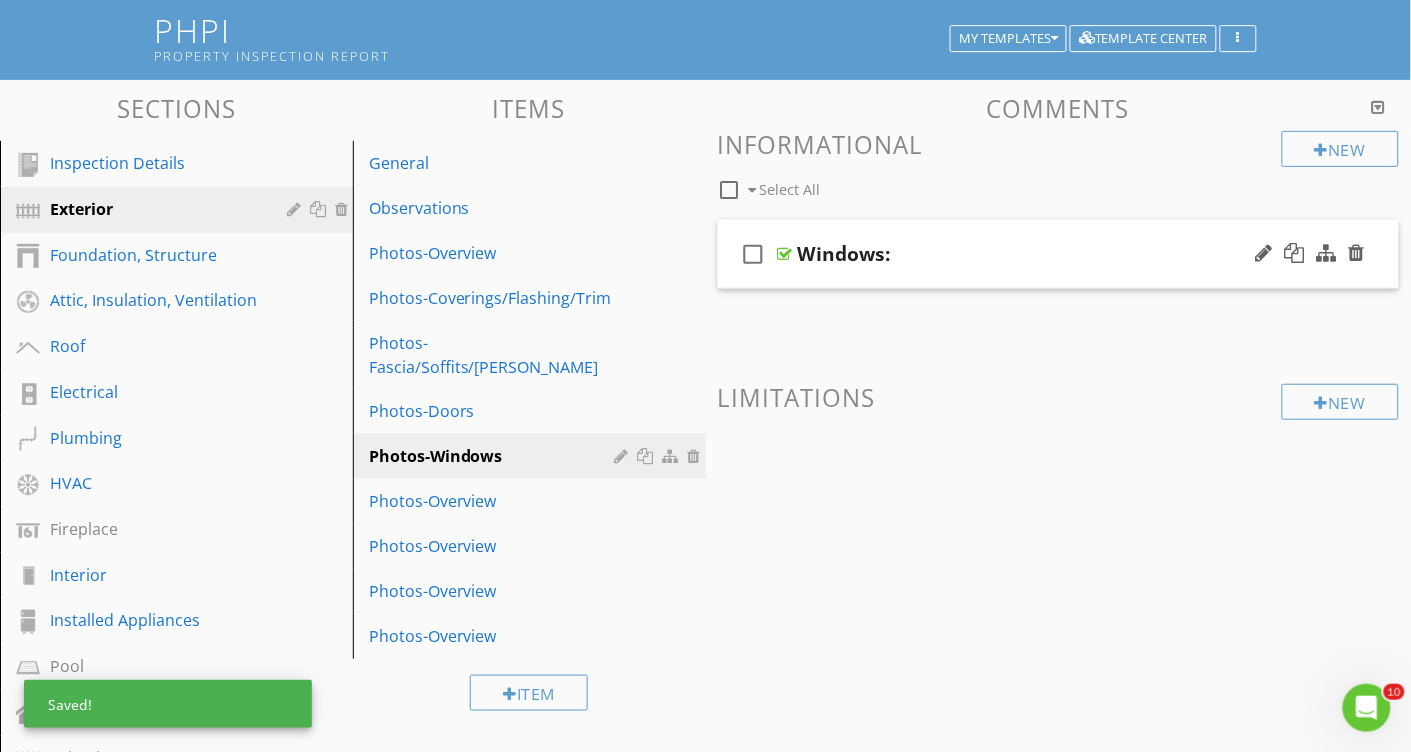 click at bounding box center (785, 254) 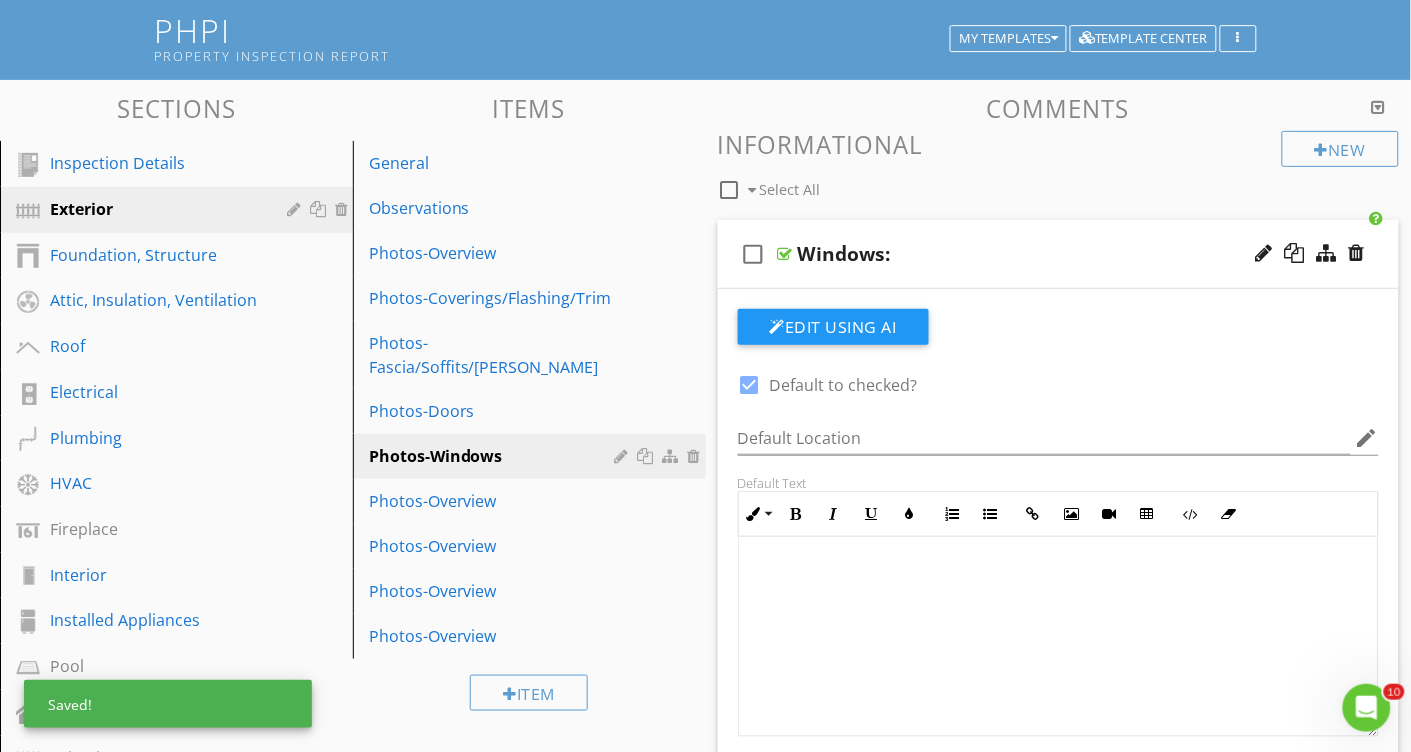 click at bounding box center (785, 254) 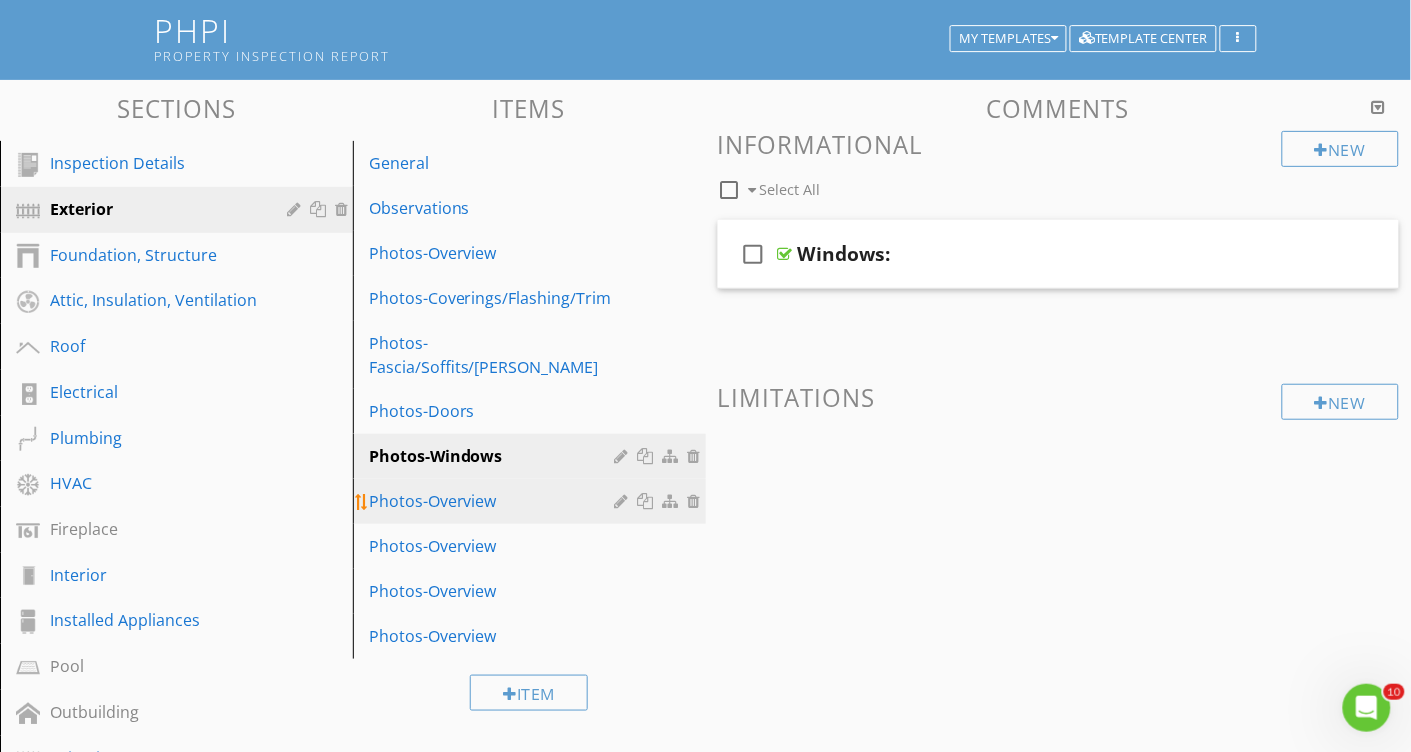 click on "Photos-Overview" at bounding box center [495, 501] 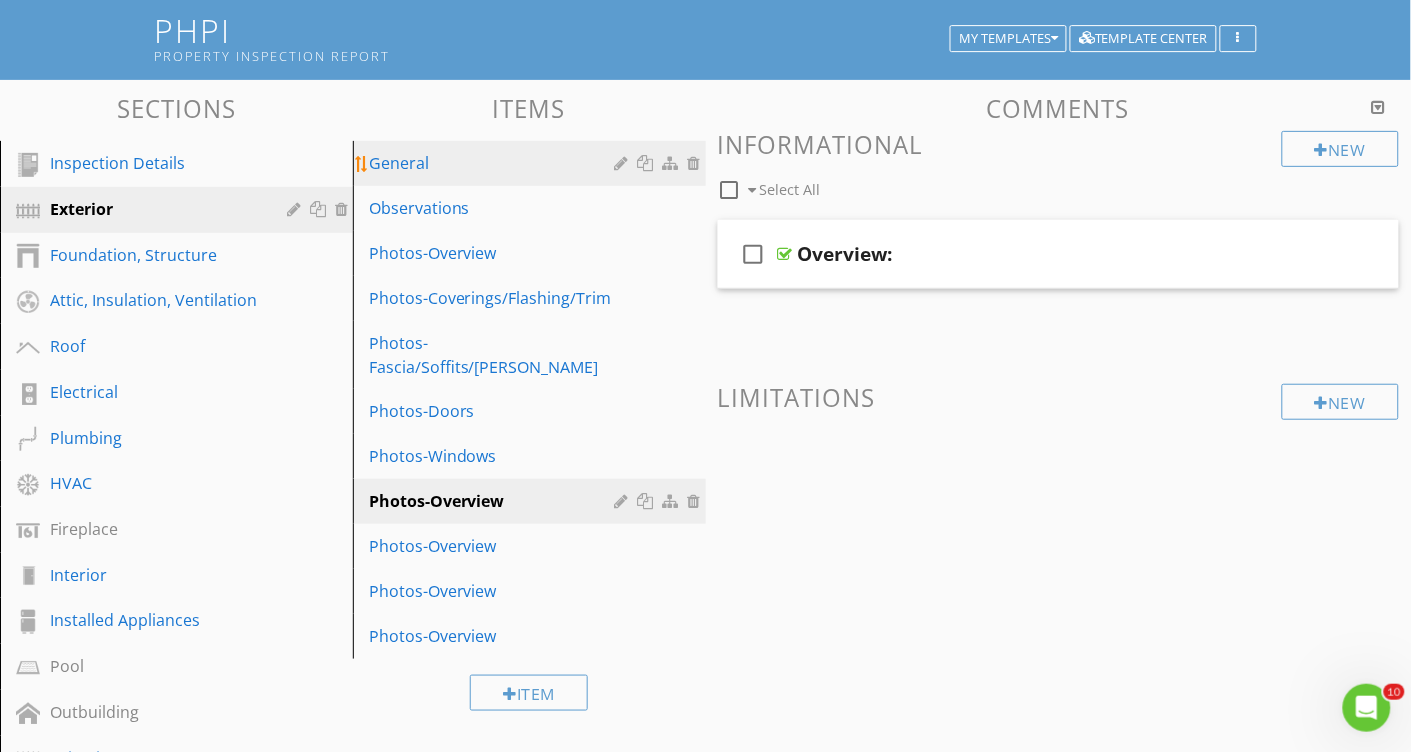 click on "General" at bounding box center [495, 163] 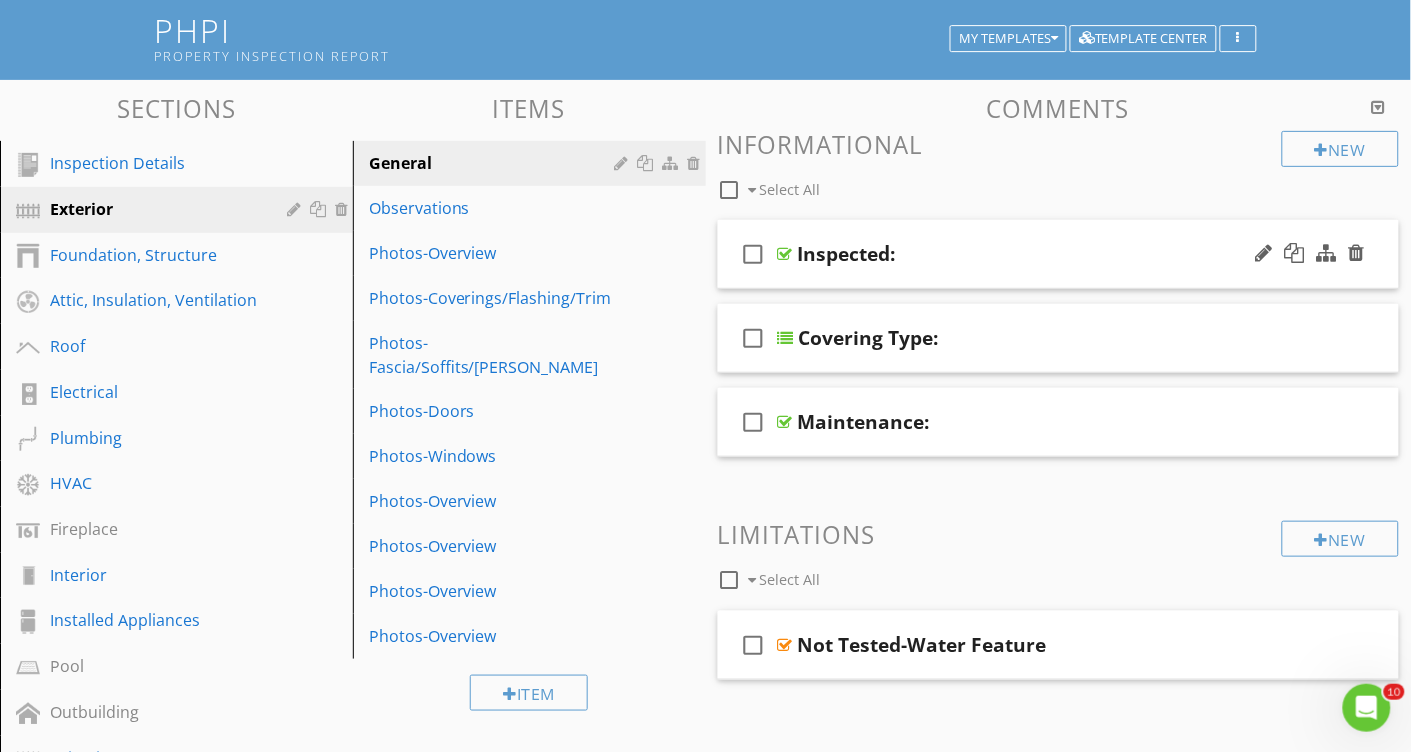 click on "check_box_outline_blank
Inspected:" at bounding box center [1059, 254] 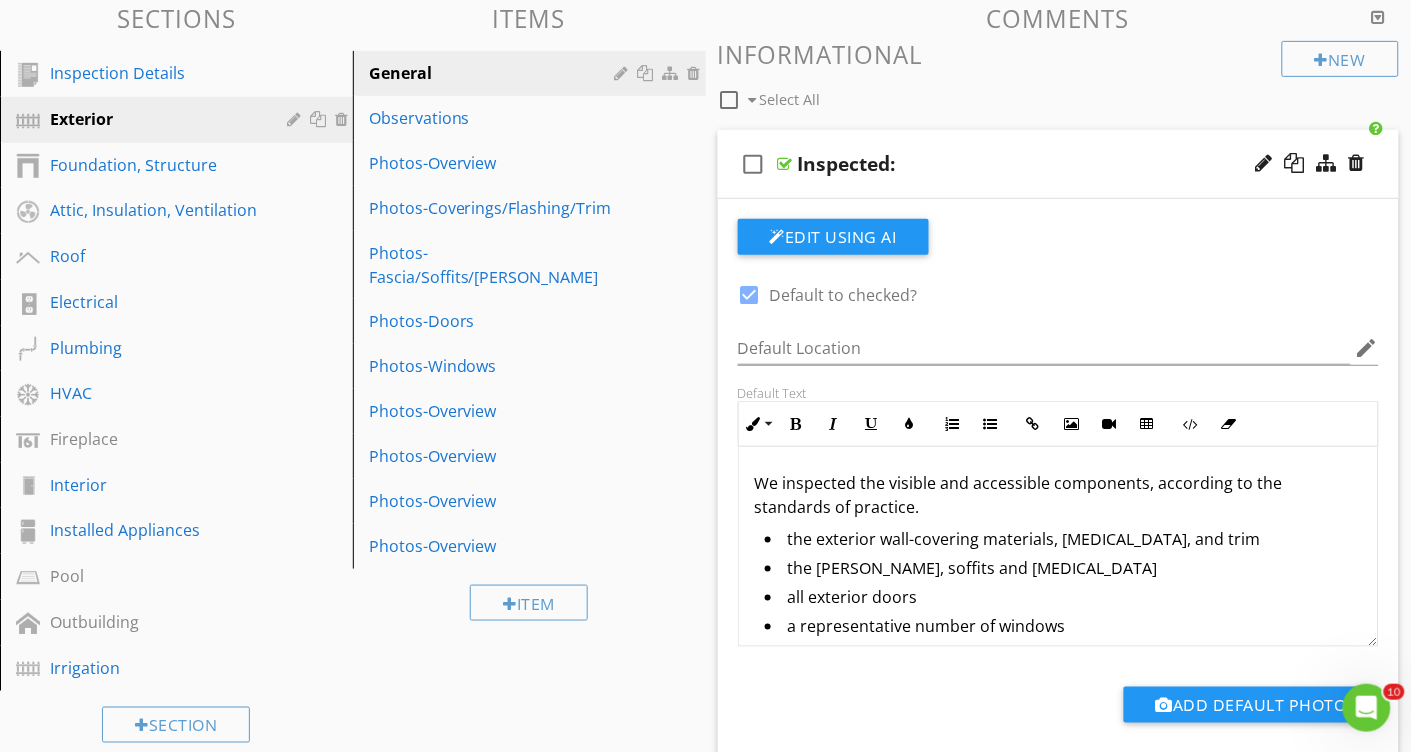 scroll, scrollTop: 215, scrollLeft: 0, axis: vertical 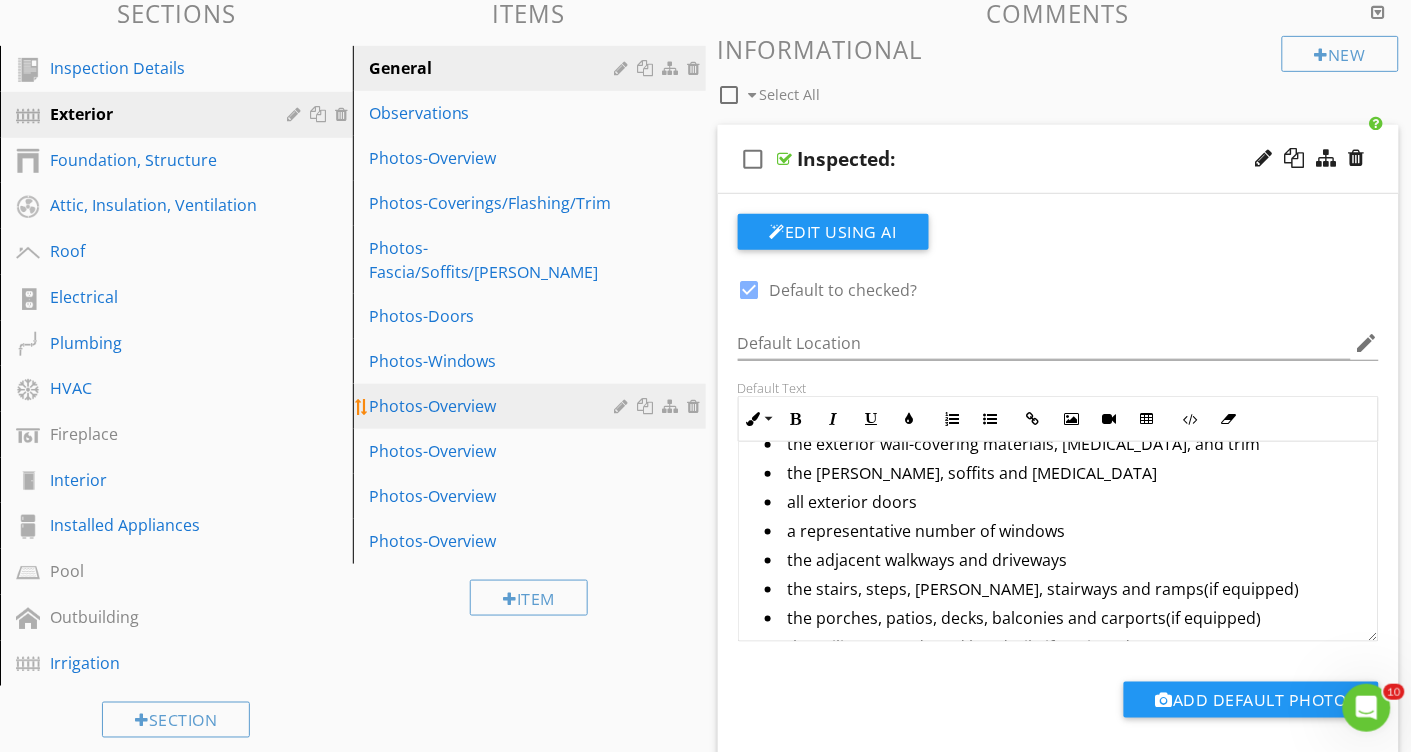 click on "Photos-Overview" at bounding box center (495, 406) 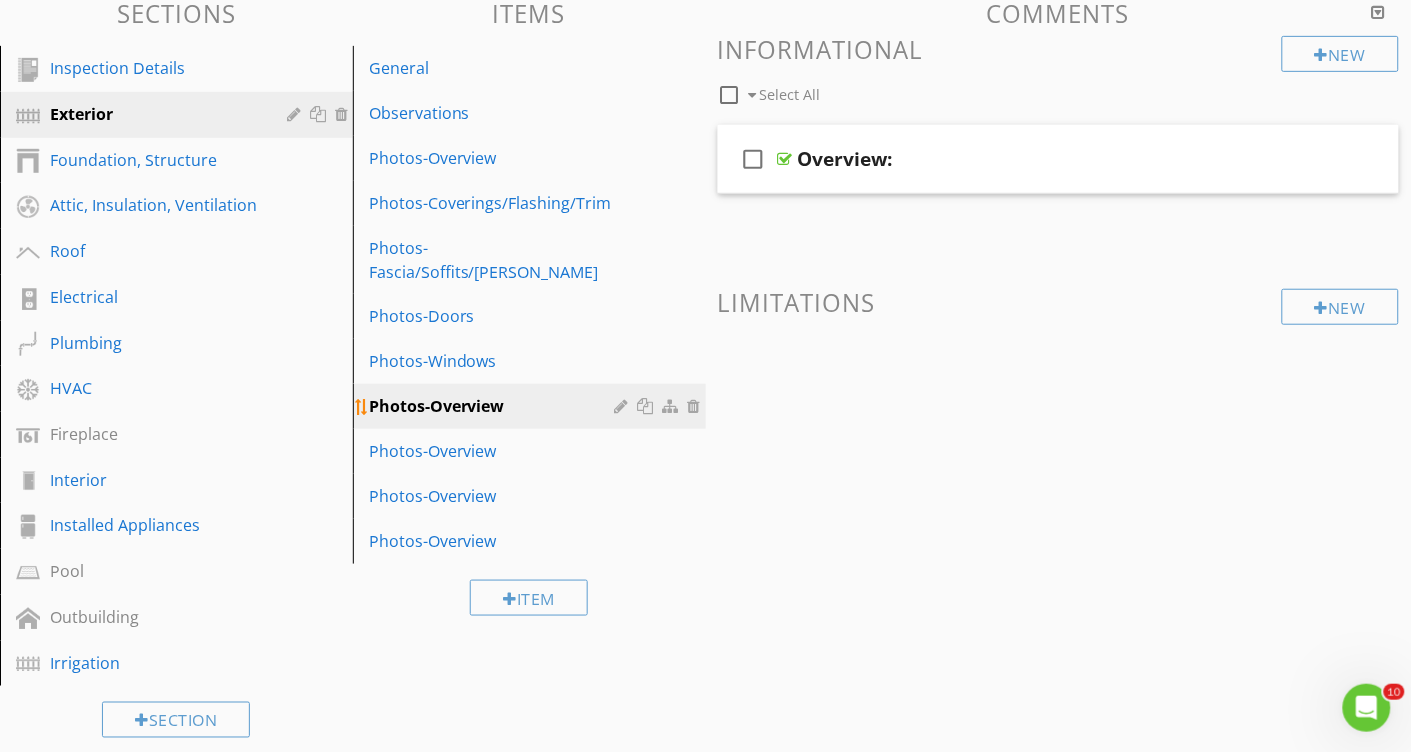 click at bounding box center (624, 406) 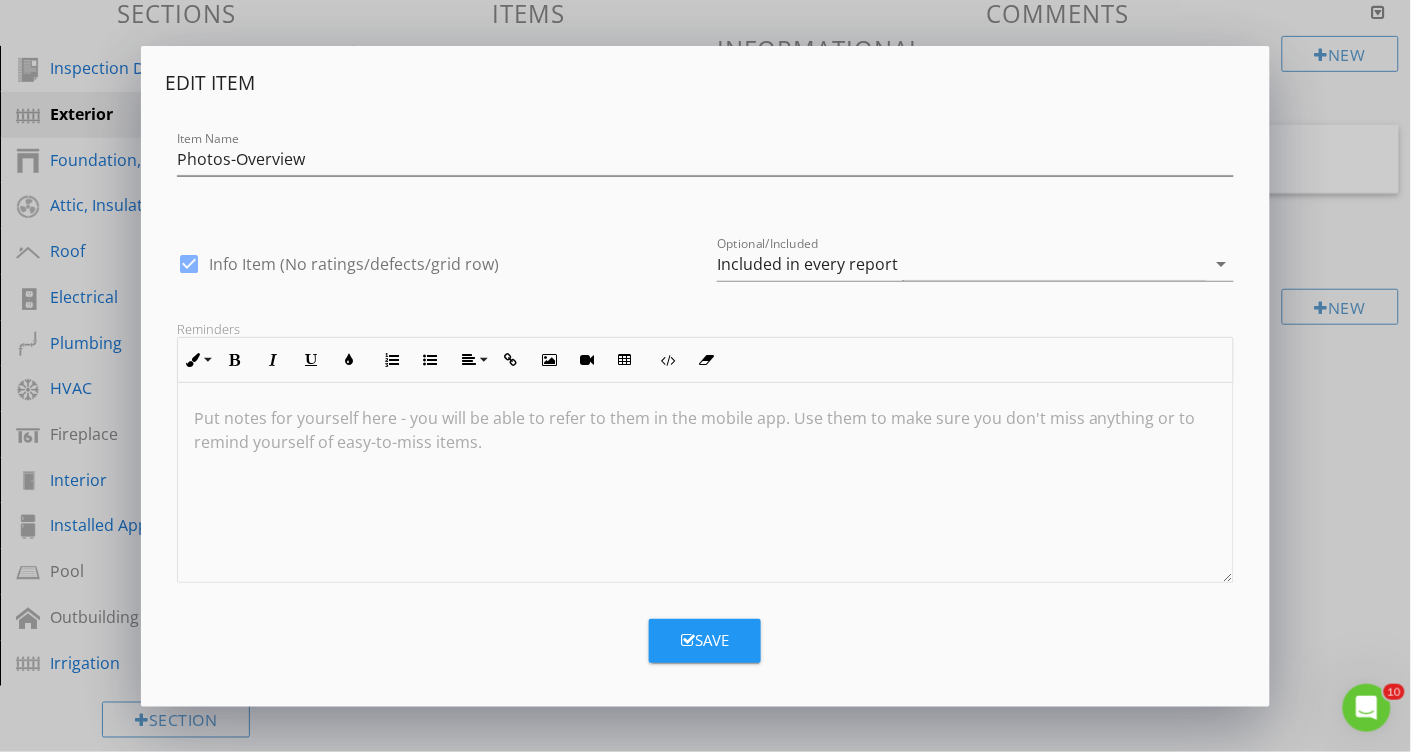 scroll, scrollTop: 214, scrollLeft: 0, axis: vertical 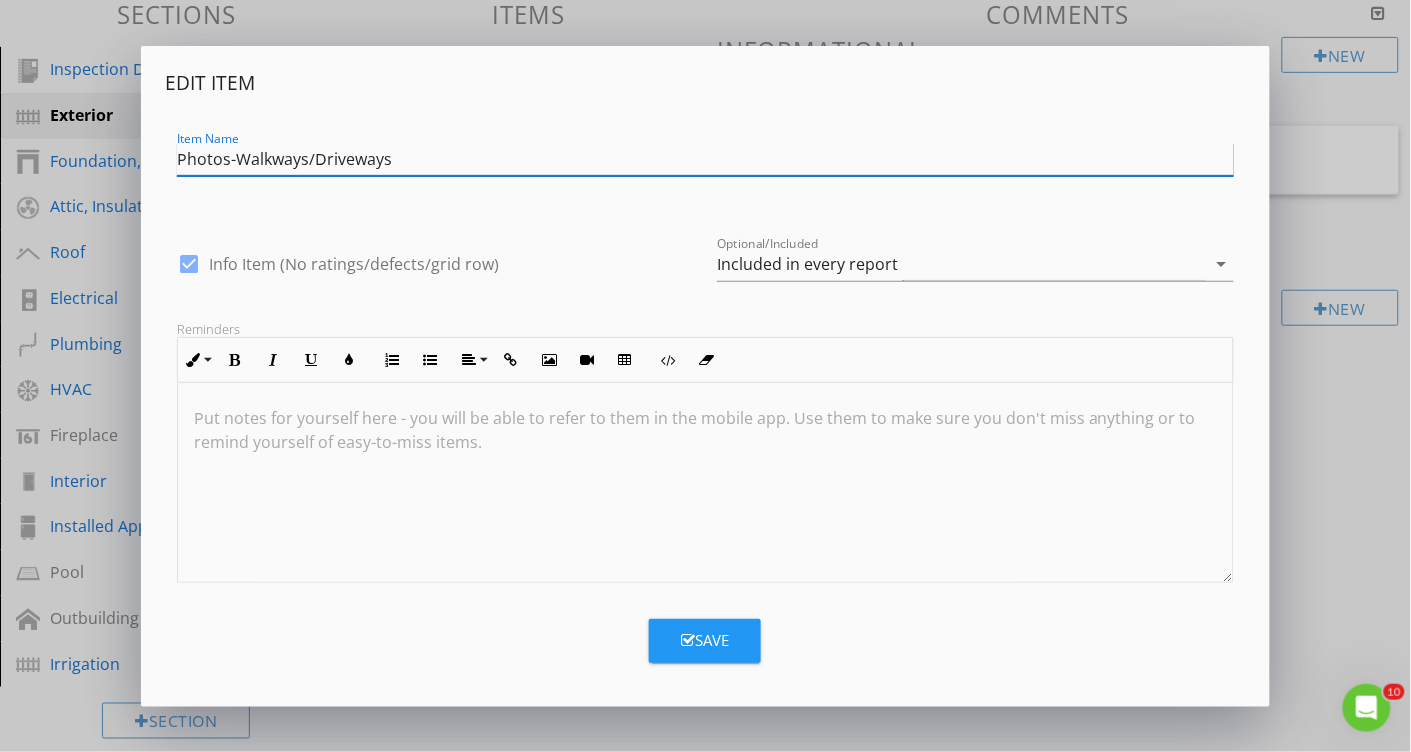 type on "Photos-Walkways/Driveways" 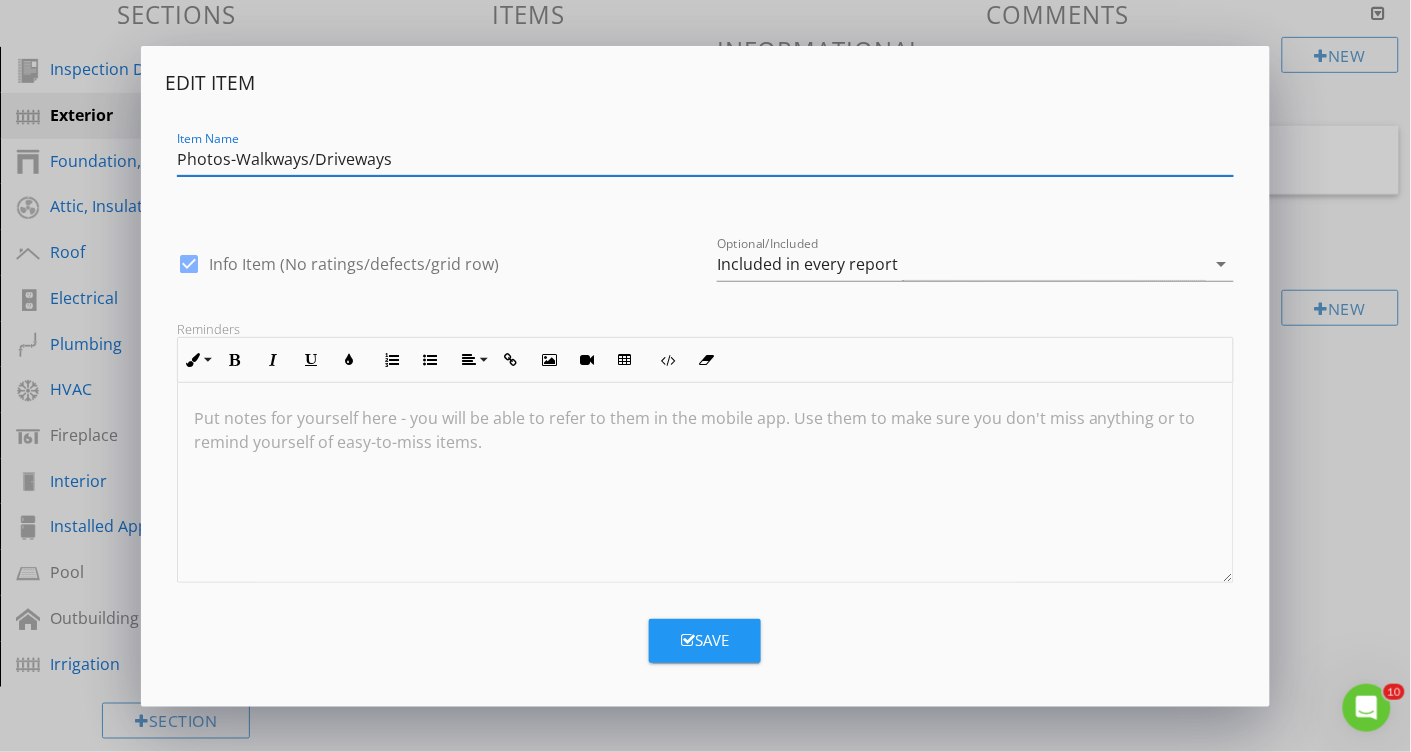 click on "Save" at bounding box center (705, 640) 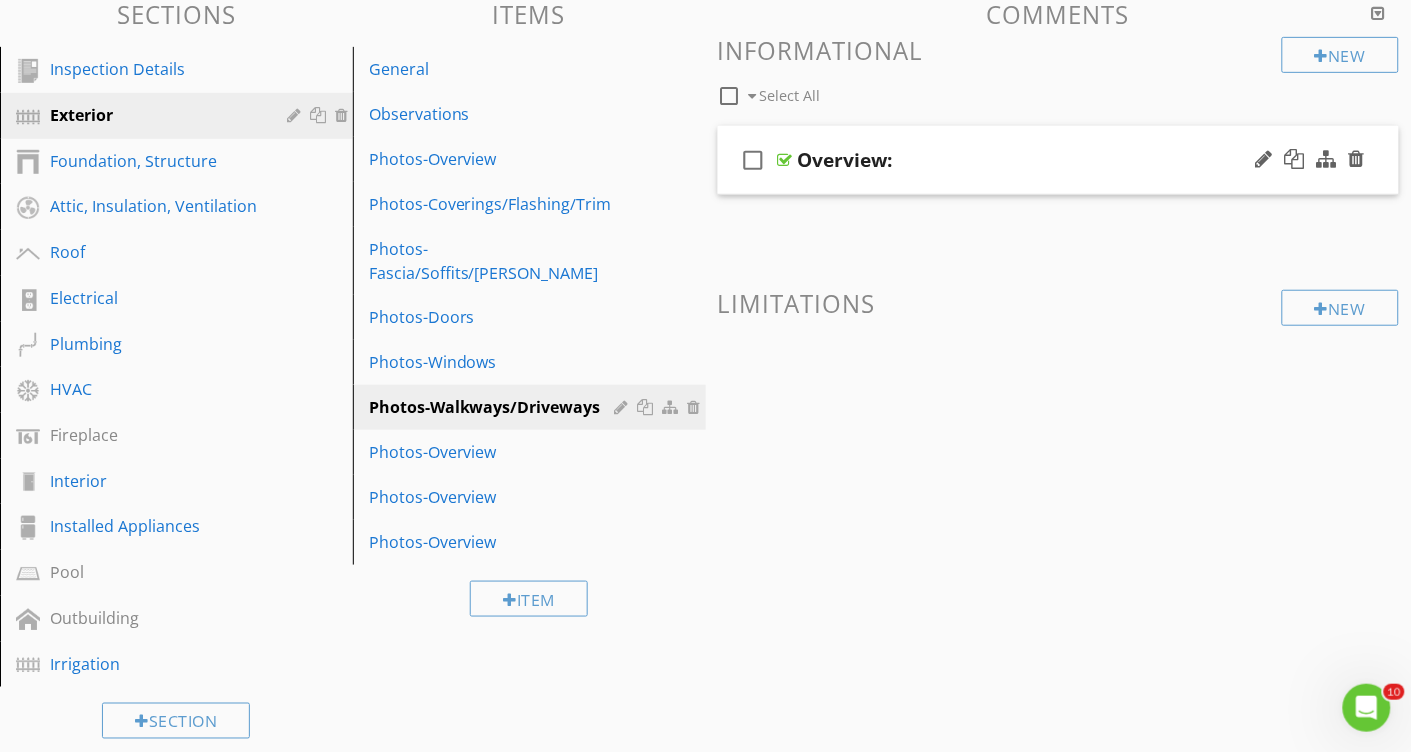 click on "Overview:" at bounding box center [845, 160] 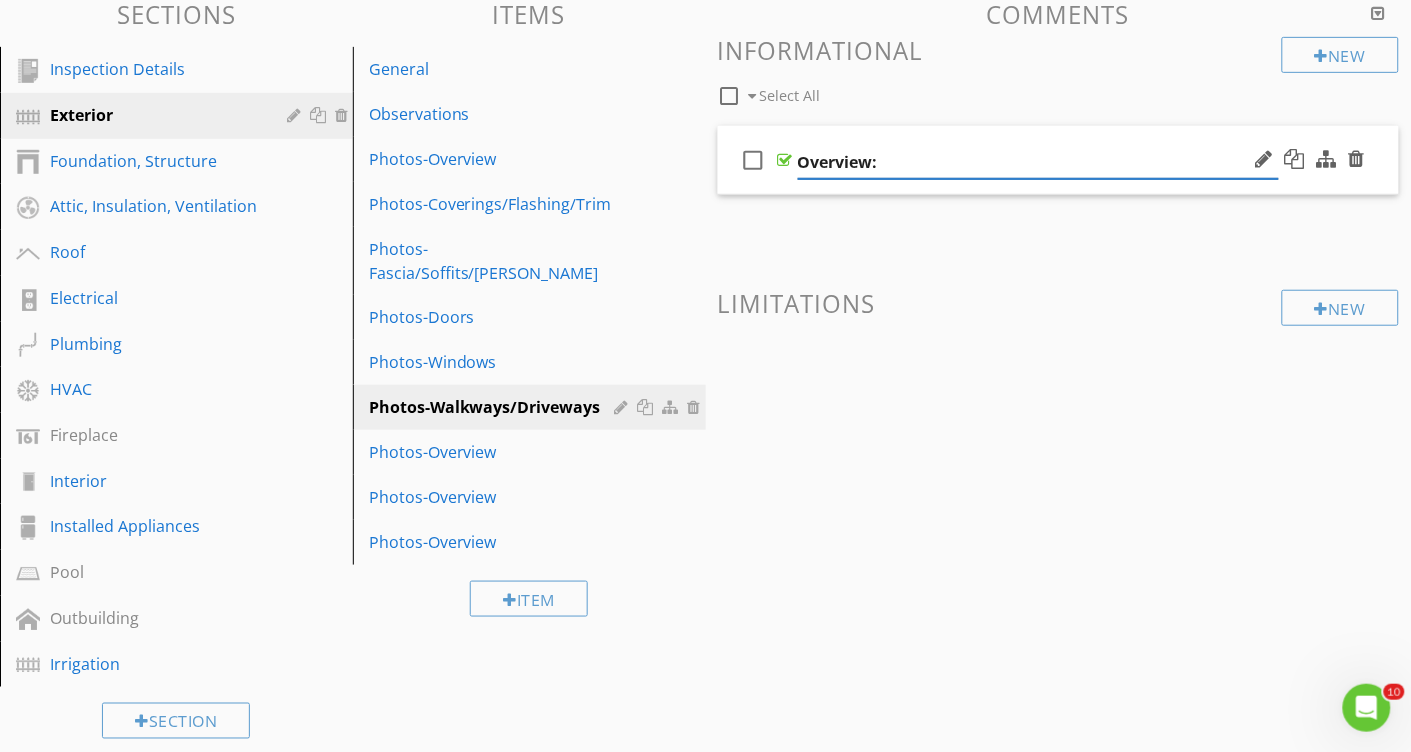 type on "Walkways/Driveways:" 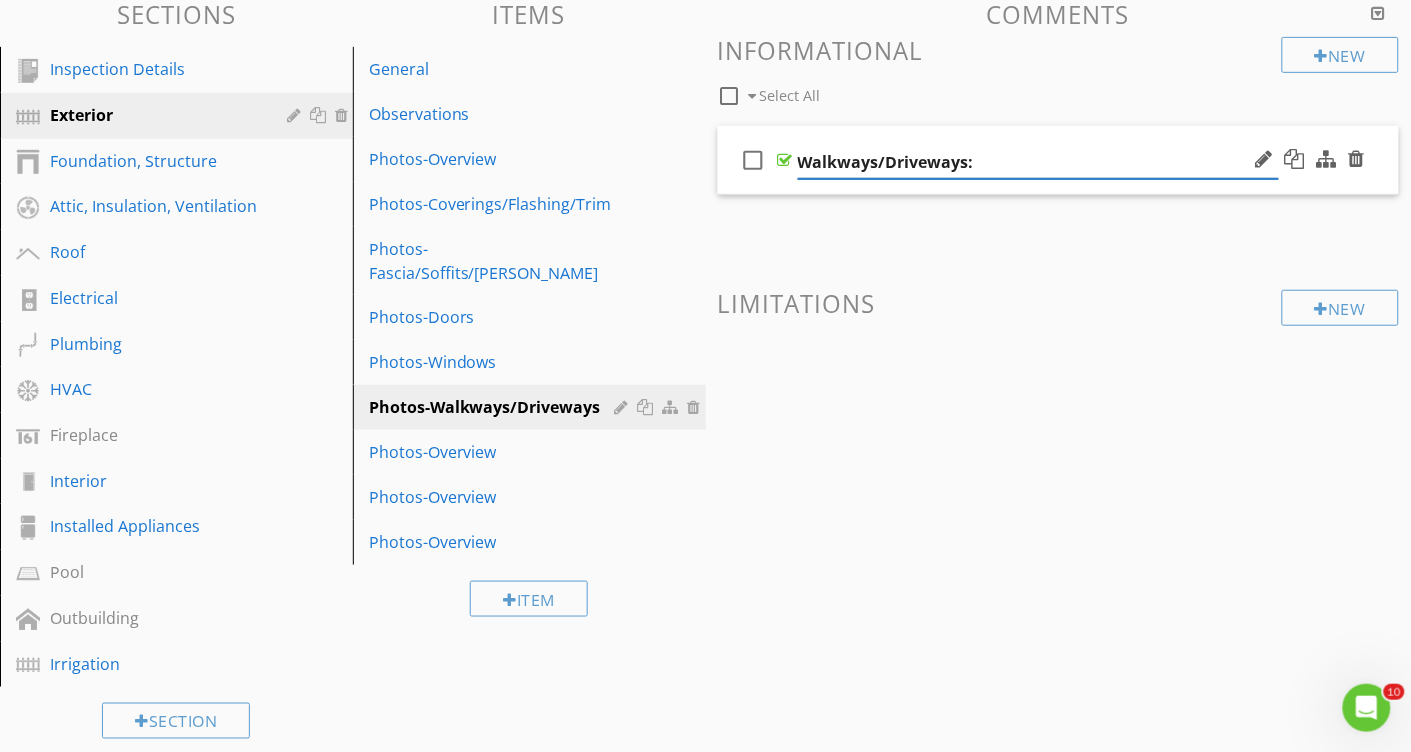 click at bounding box center (1059, 383) 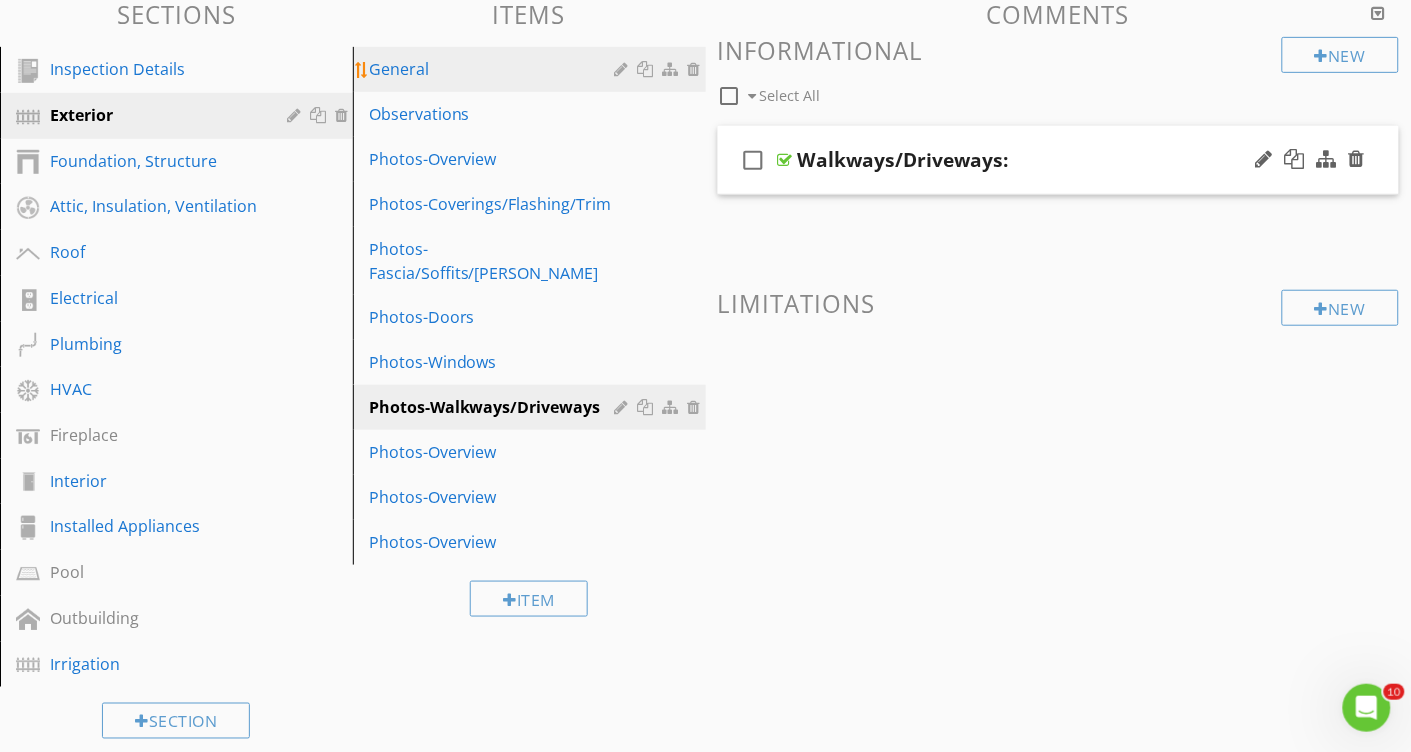 click on "General" at bounding box center [495, 69] 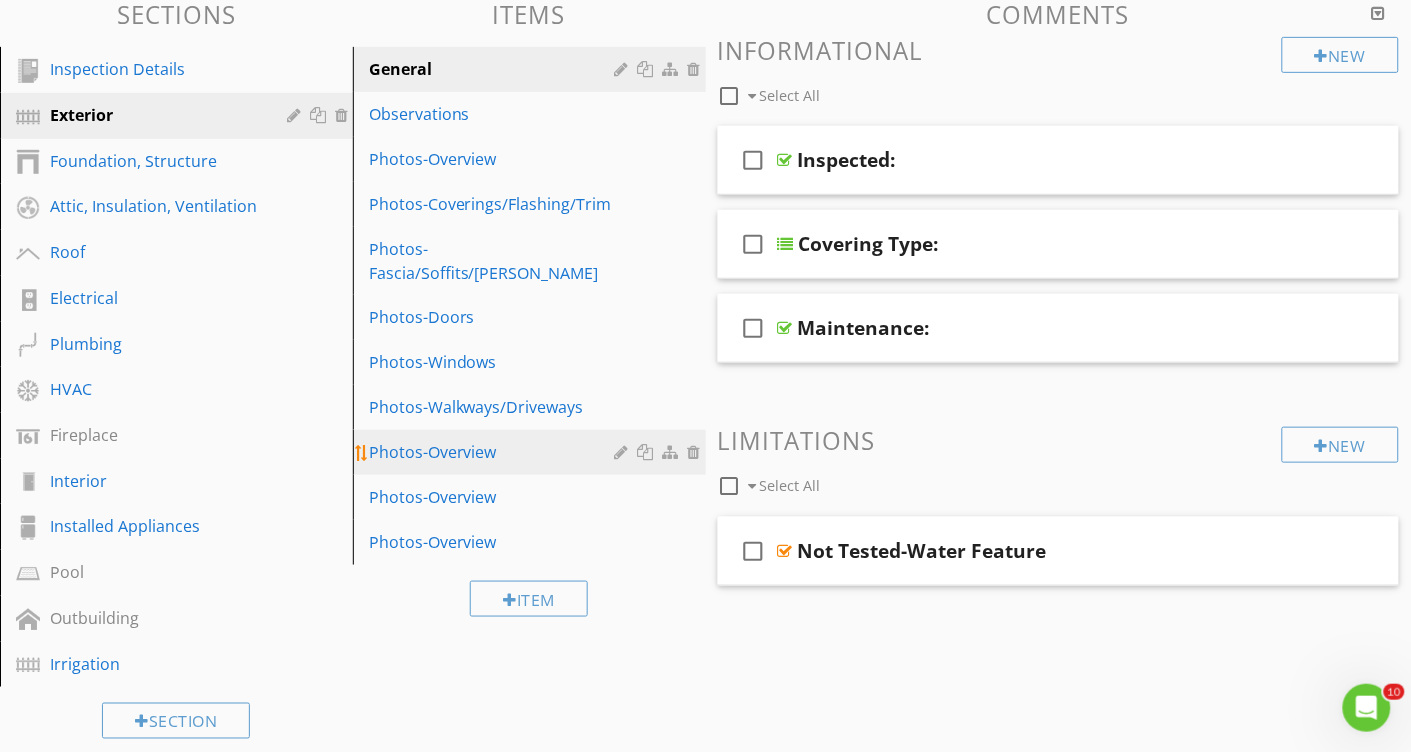 click on "Photos-Overview" at bounding box center [495, 452] 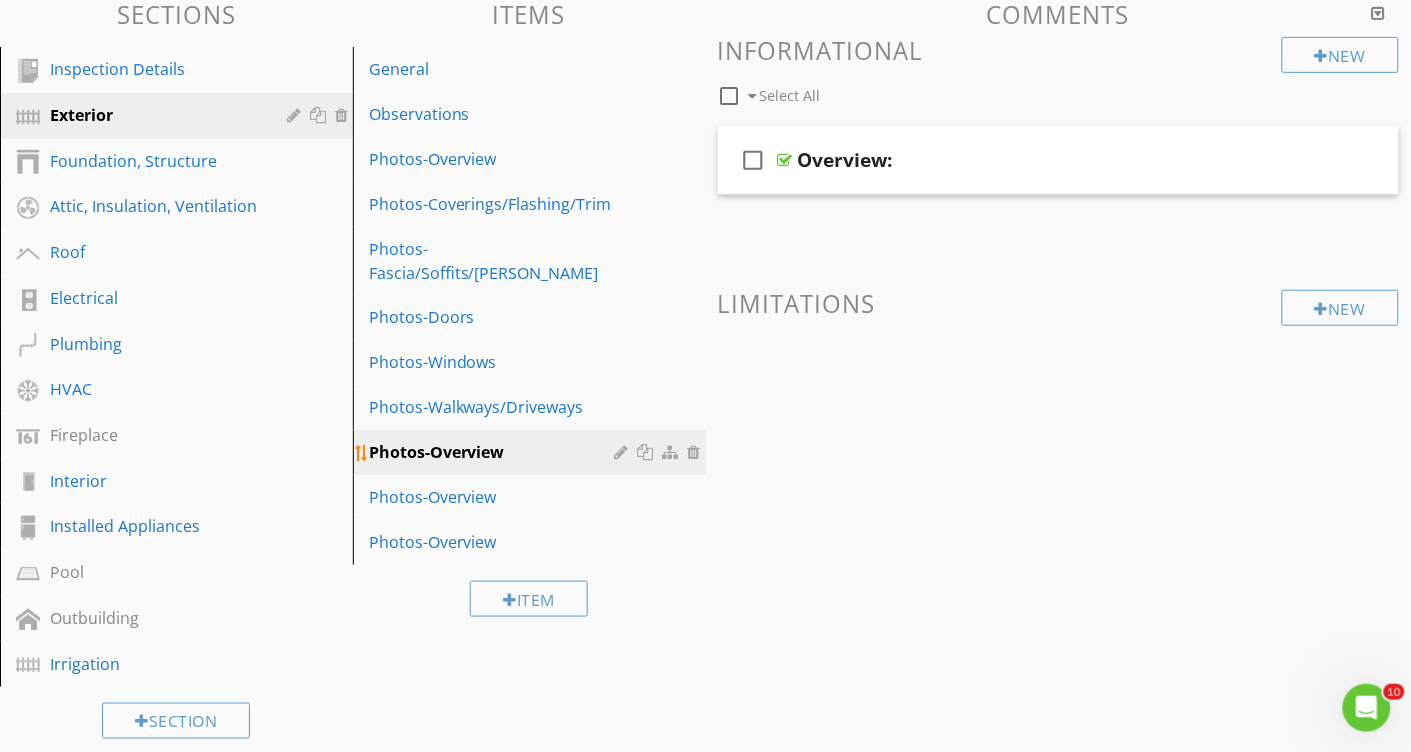 click at bounding box center [624, 452] 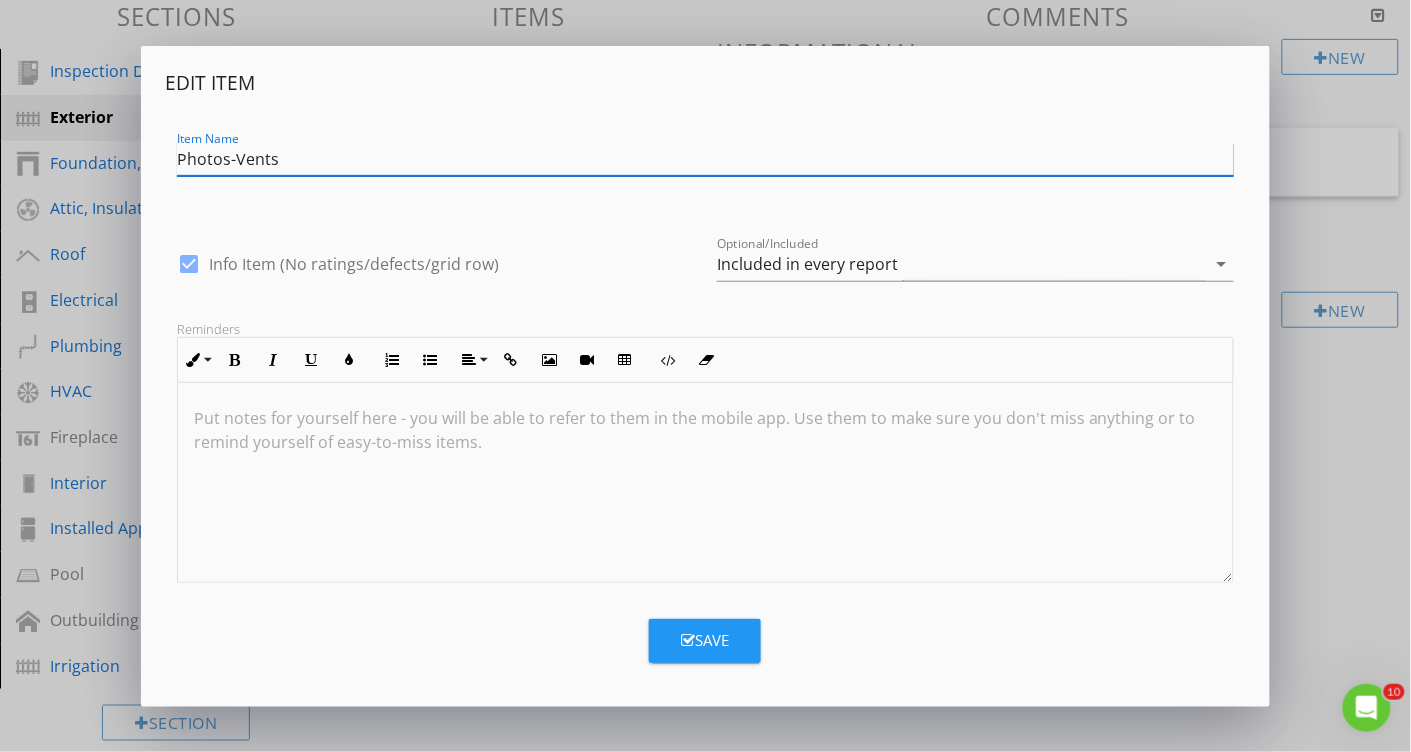 type on "Photos-Vents" 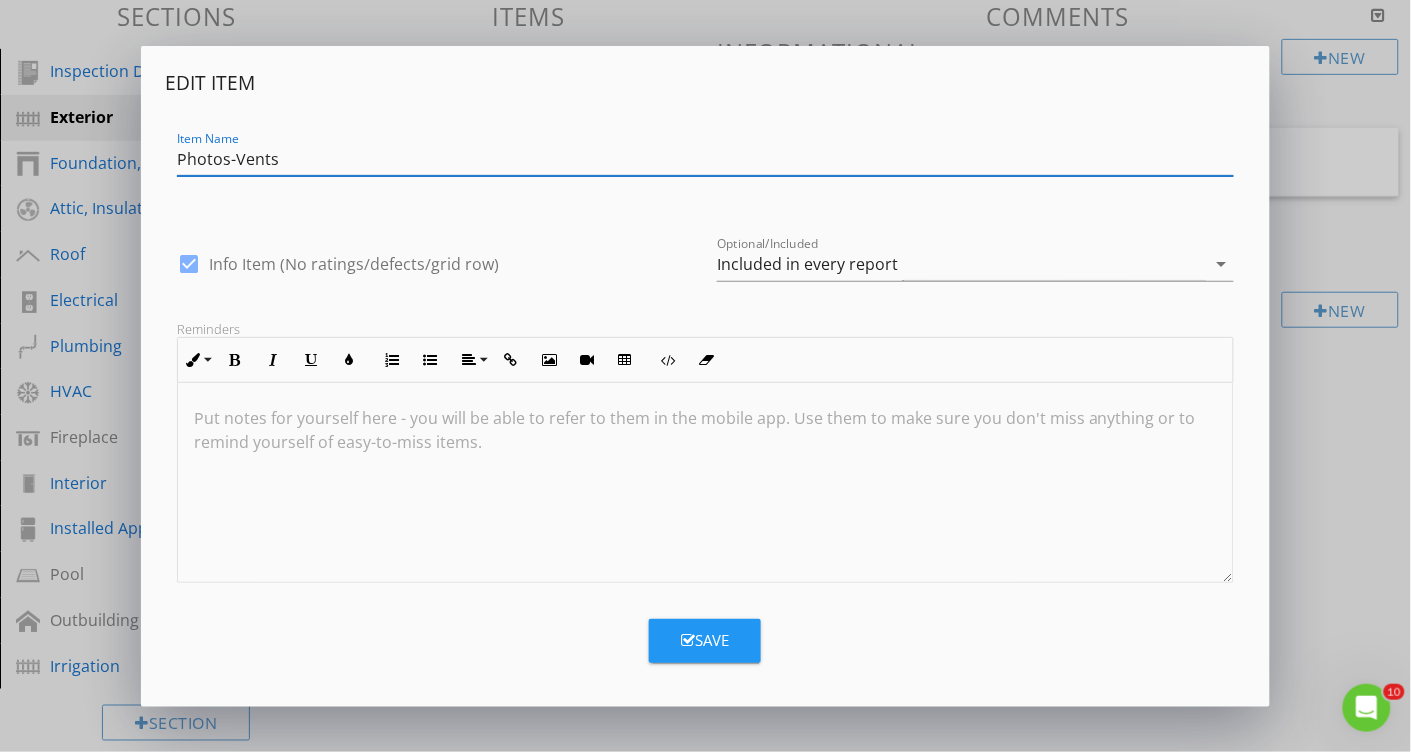 click on "Save" at bounding box center [705, 640] 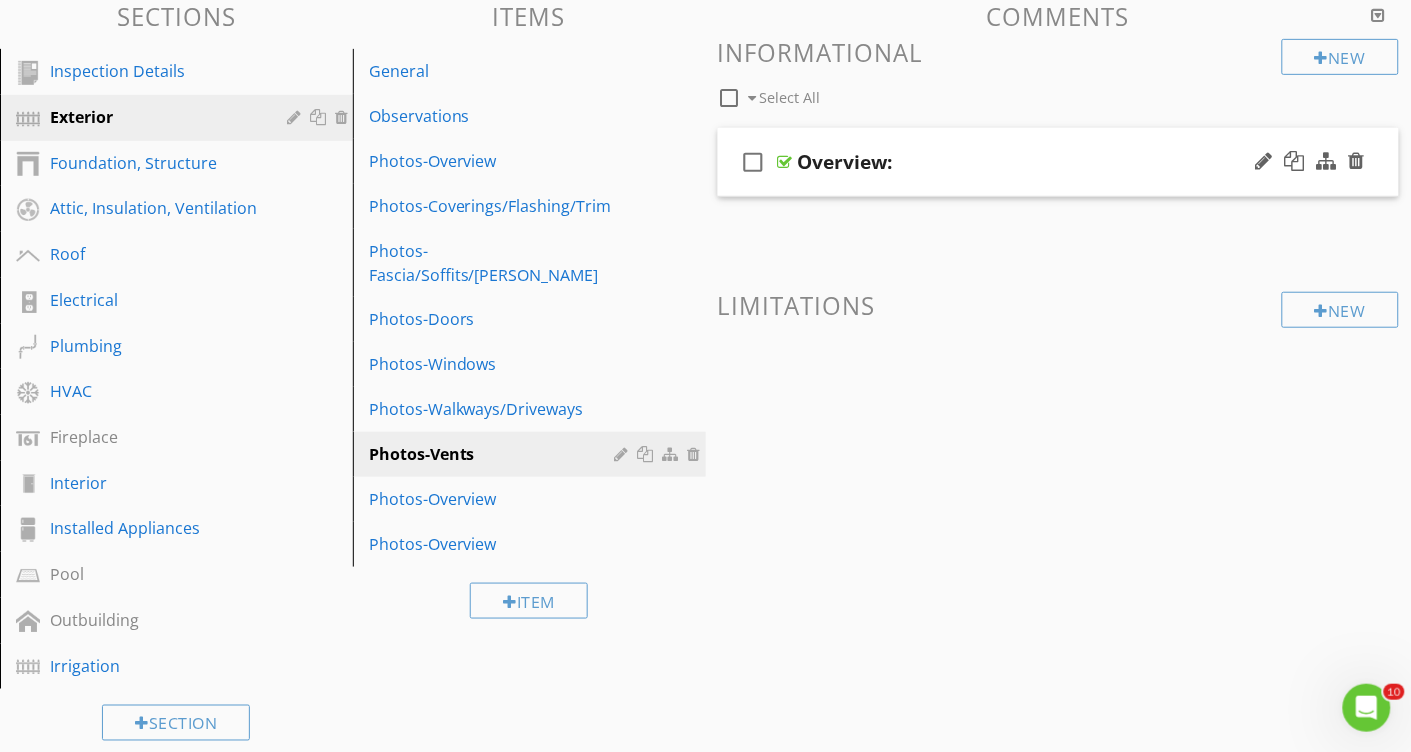 click on "Overview:" at bounding box center [845, 162] 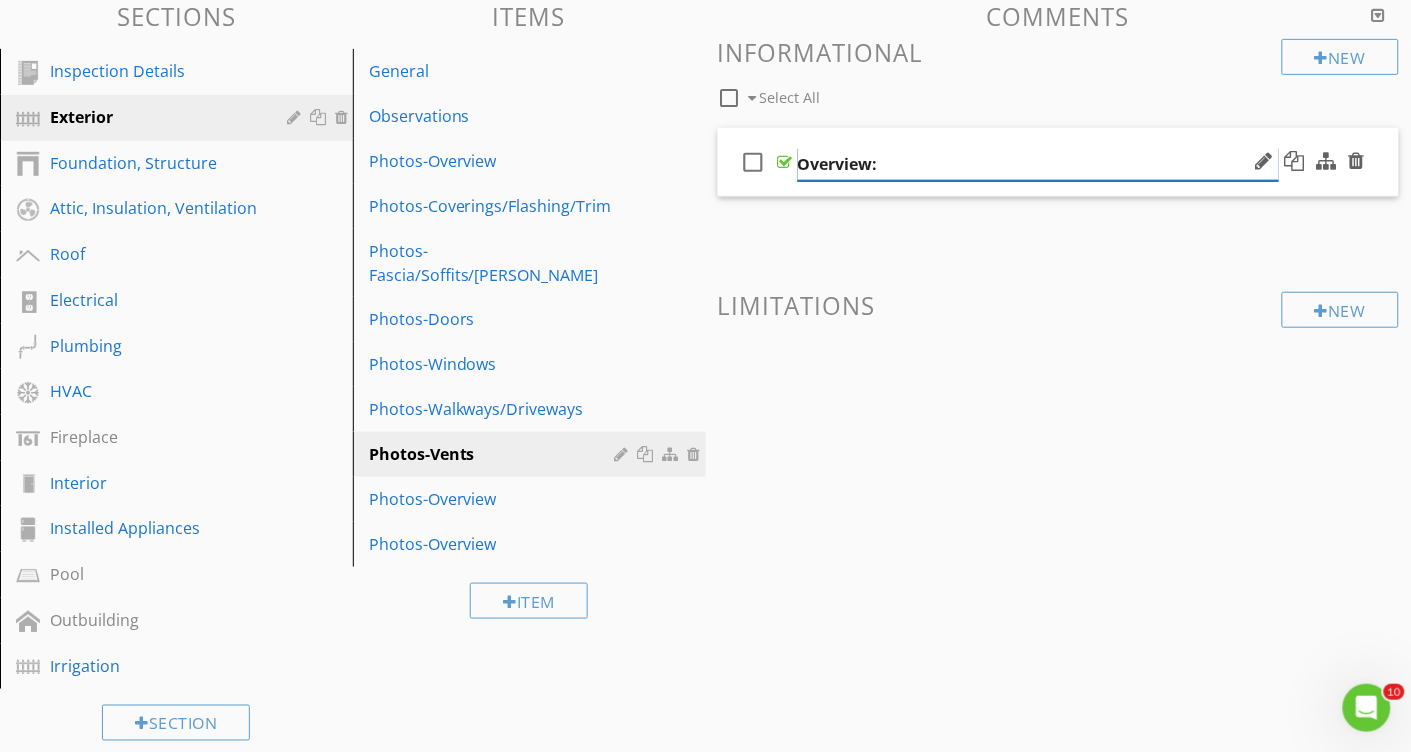 click on "Overview:" at bounding box center [1038, 164] 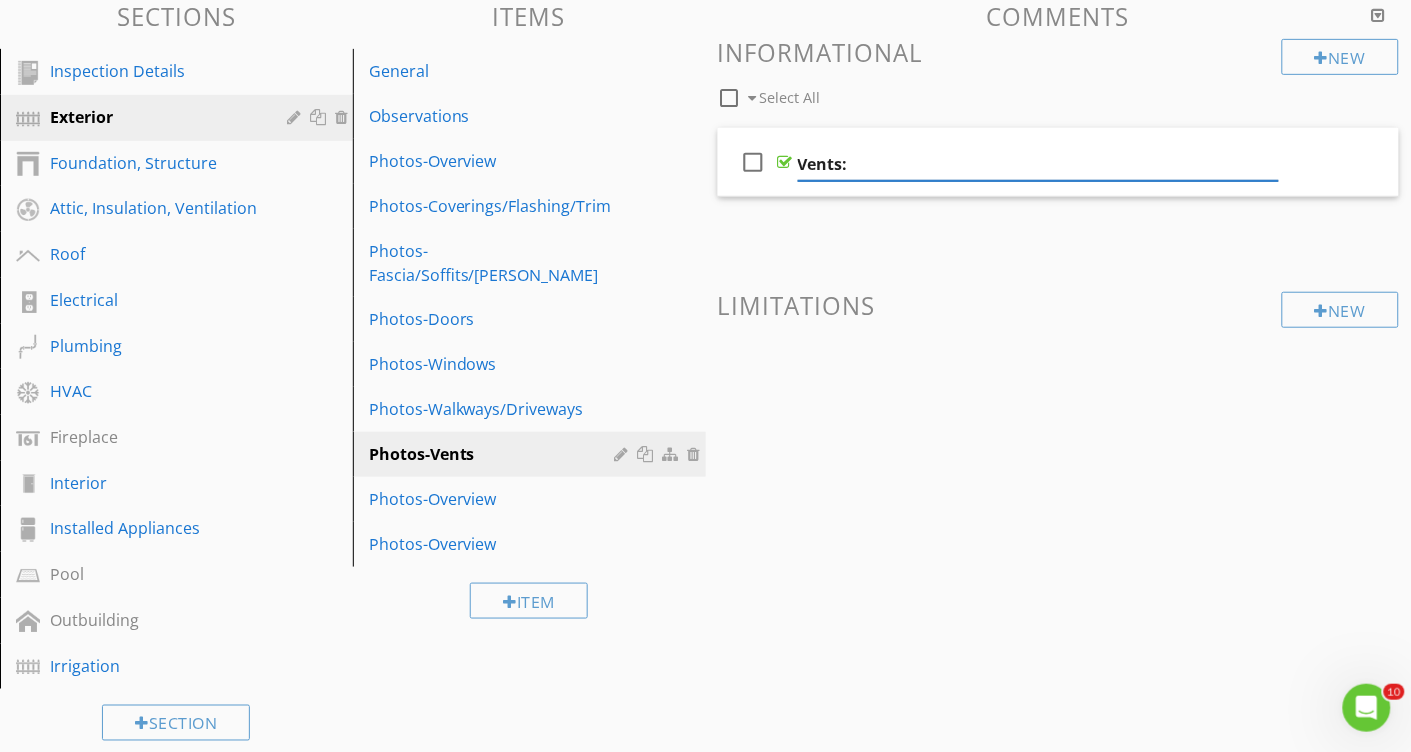 click on "New
Informational   check_box_outline_blank     Select All       check_box_outline_blank         Vents:
New
Limitations" at bounding box center [1059, 237] 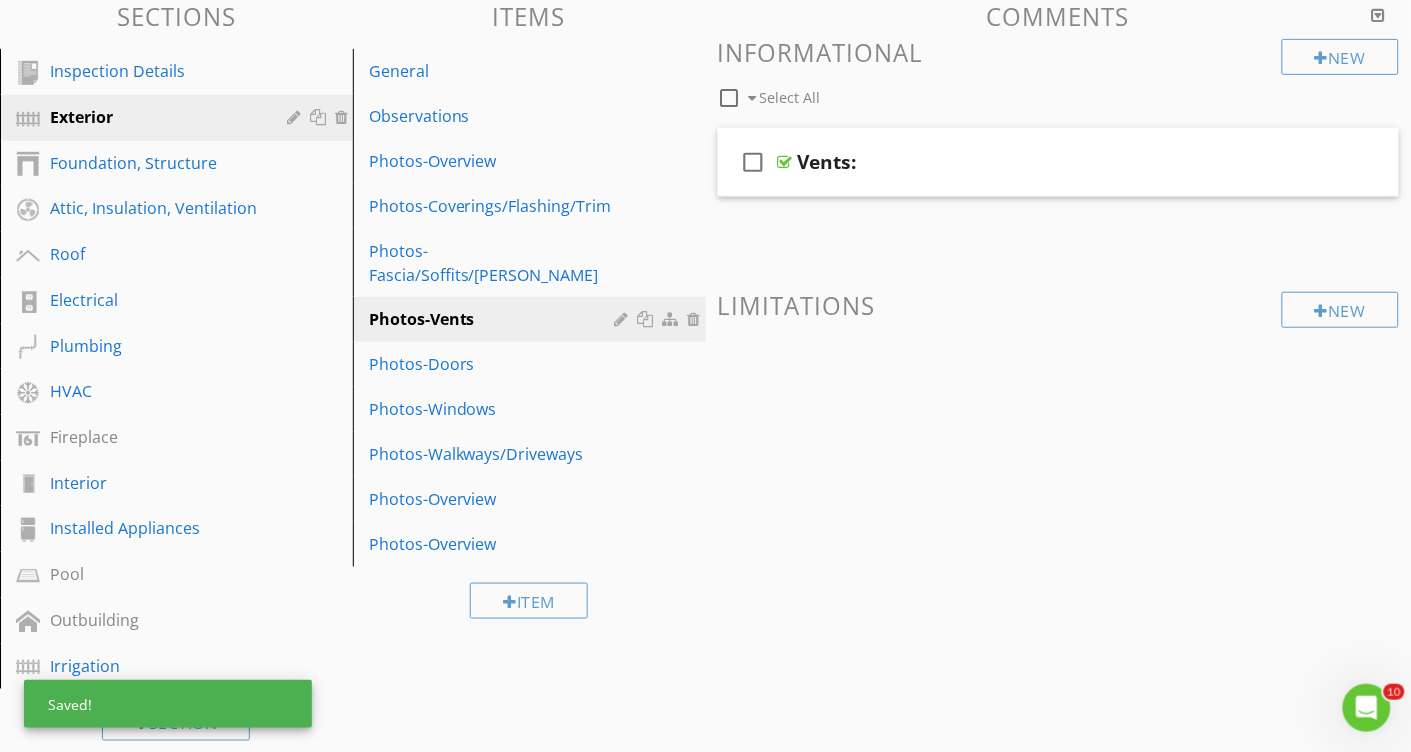 click on "Comments
New
Informational   check_box_outline_blank     Select All       check_box_outline_blank
Vents:
New
Limitations" at bounding box center [1059, 251] 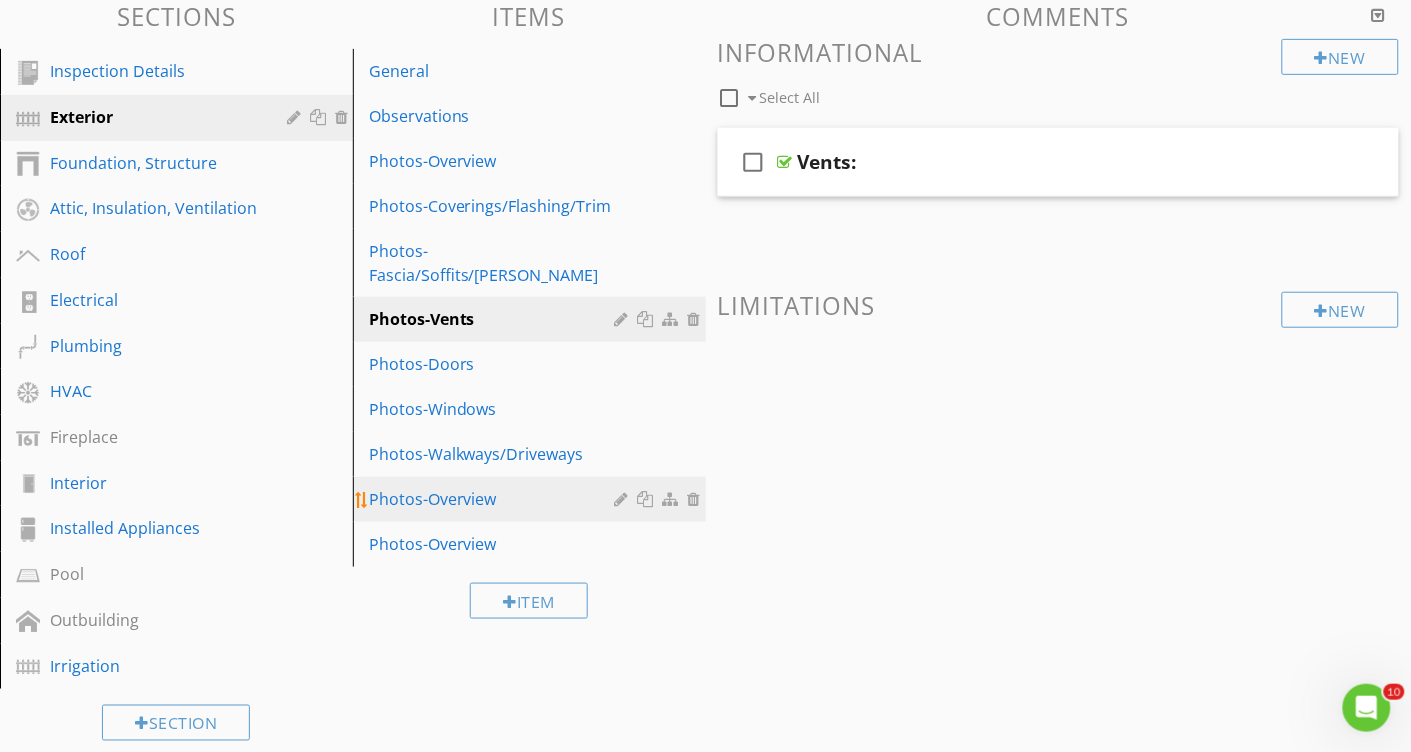 click on "Photos-Overview" at bounding box center [495, 499] 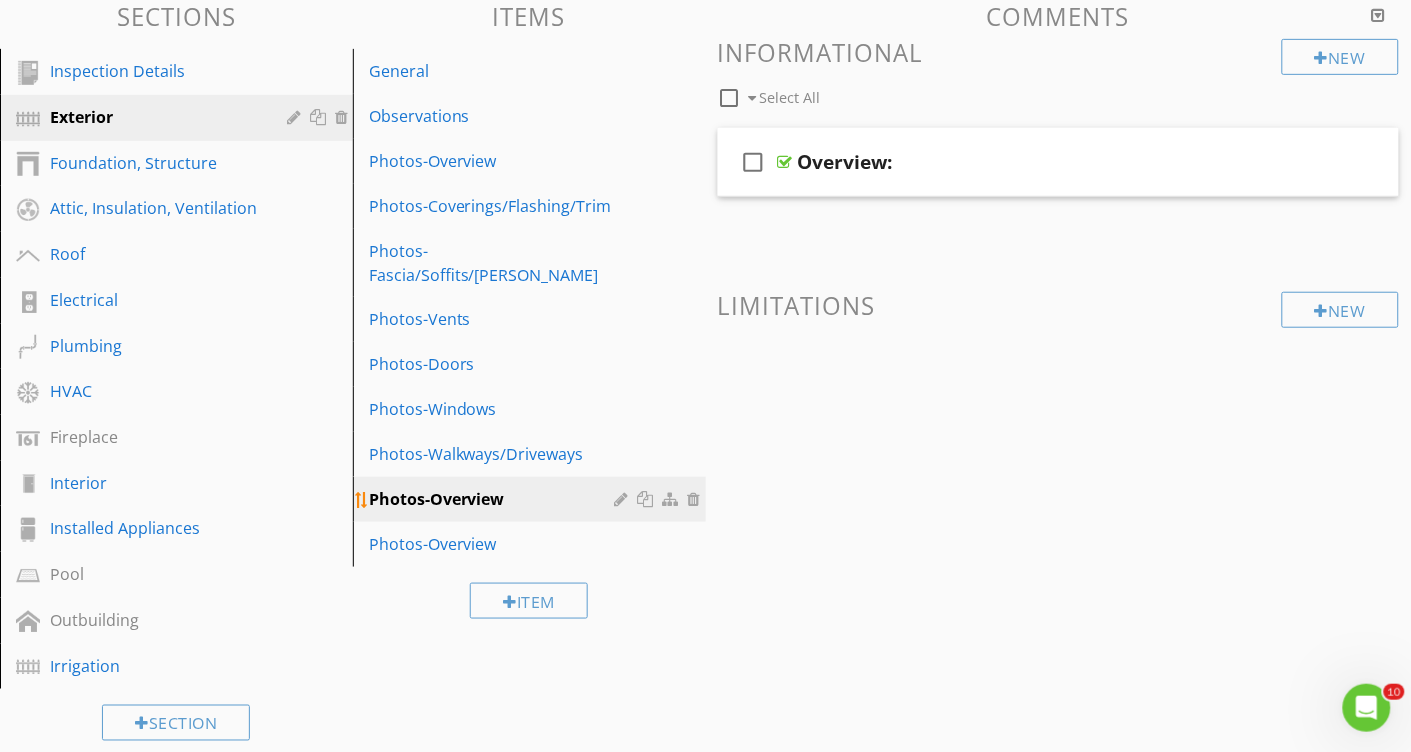 click at bounding box center [624, 499] 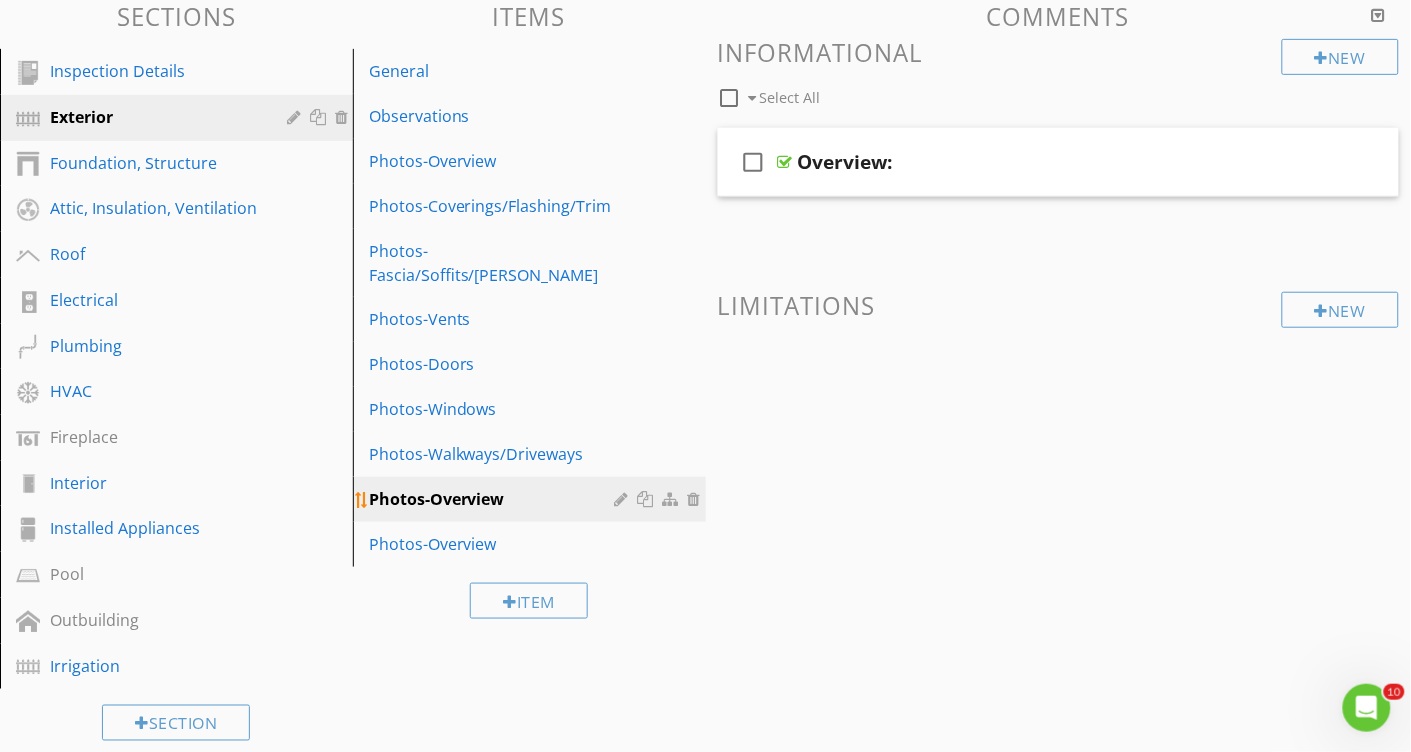 scroll, scrollTop: 211, scrollLeft: 0, axis: vertical 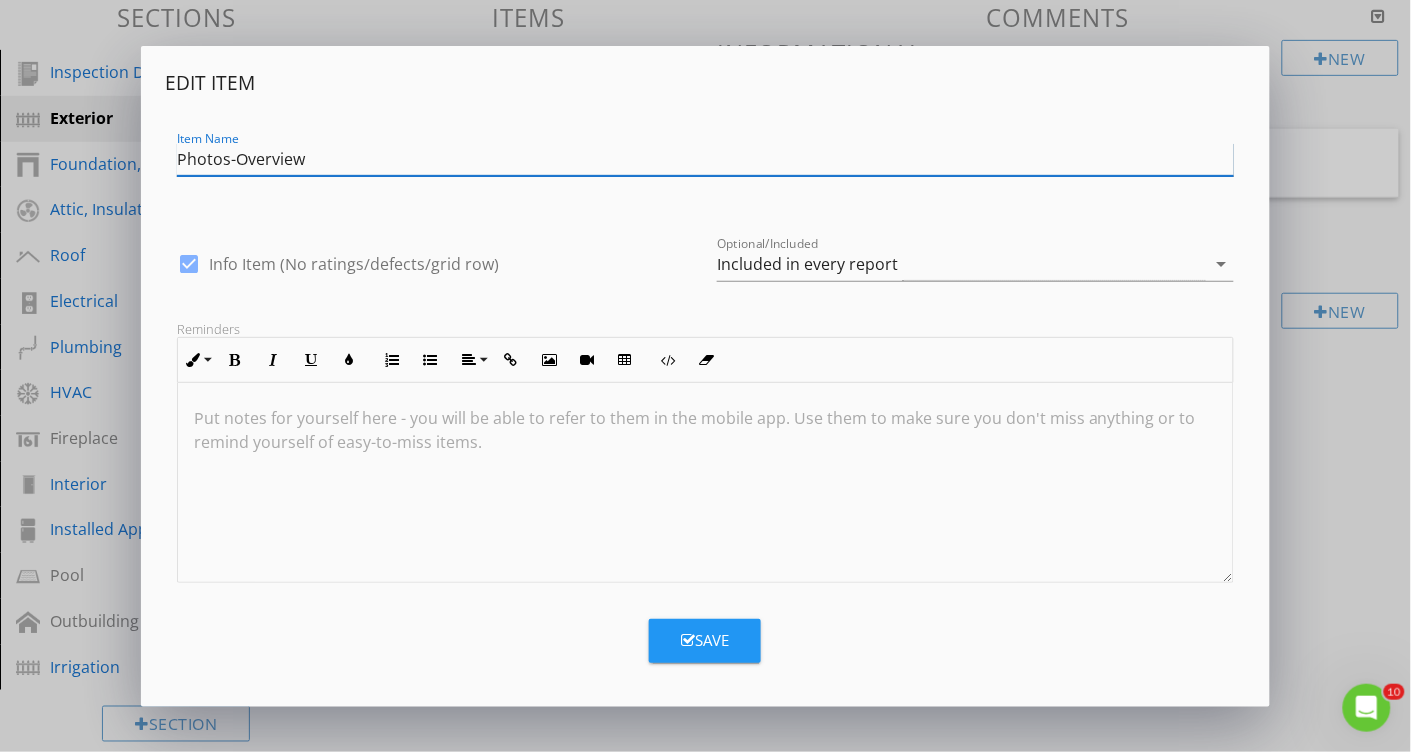 drag, startPoint x: 317, startPoint y: 154, endPoint x: 235, endPoint y: 157, distance: 82.05486 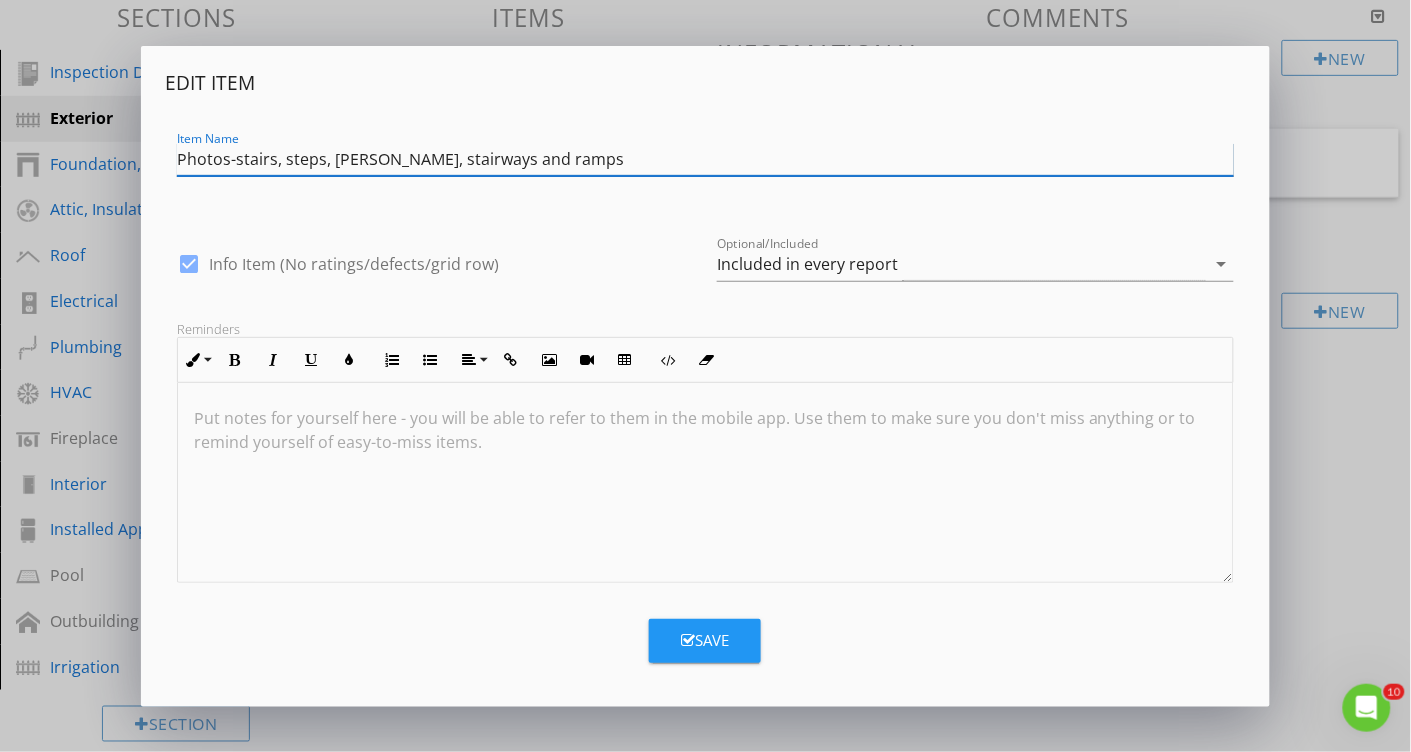 click on "Photos-stairs, steps, stoops, stairways and ramps" at bounding box center (705, 159) 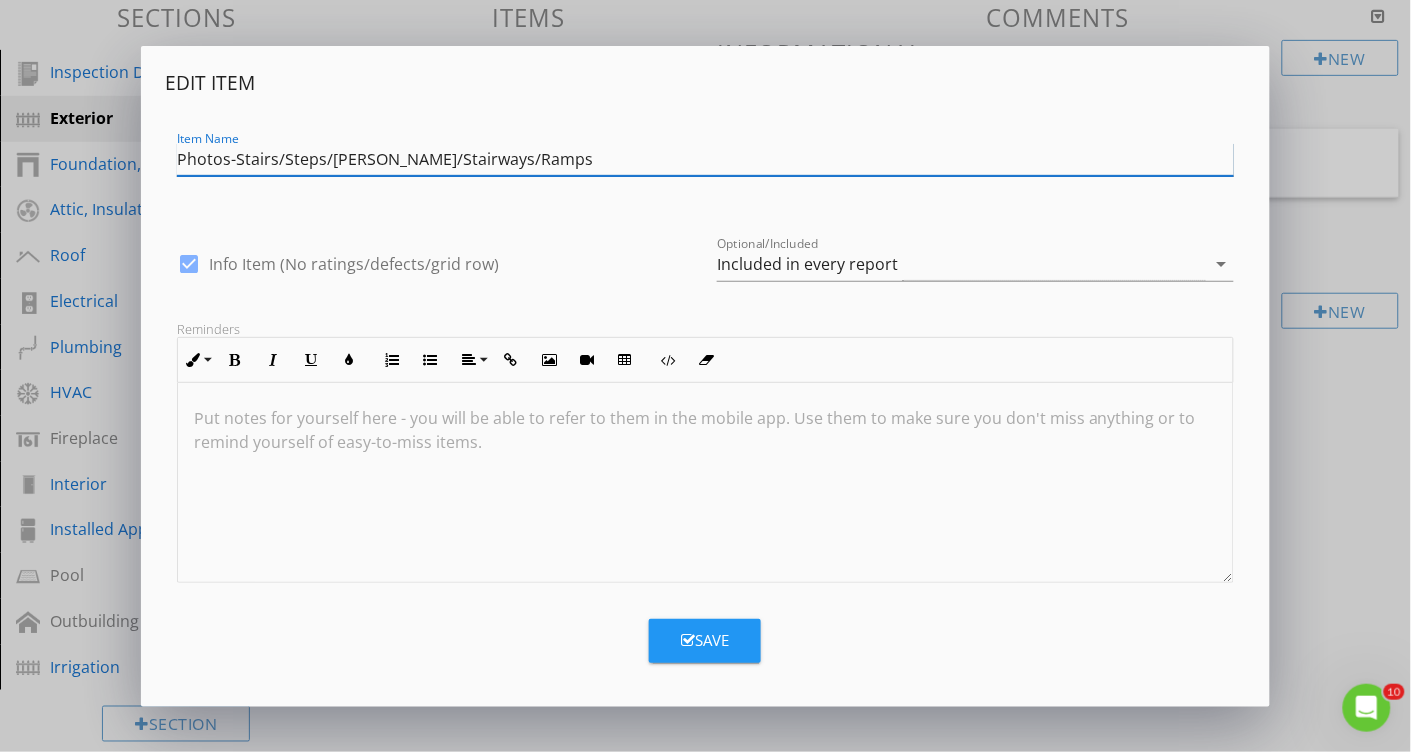 drag, startPoint x: 523, startPoint y: 157, endPoint x: 236, endPoint y: 163, distance: 287.0627 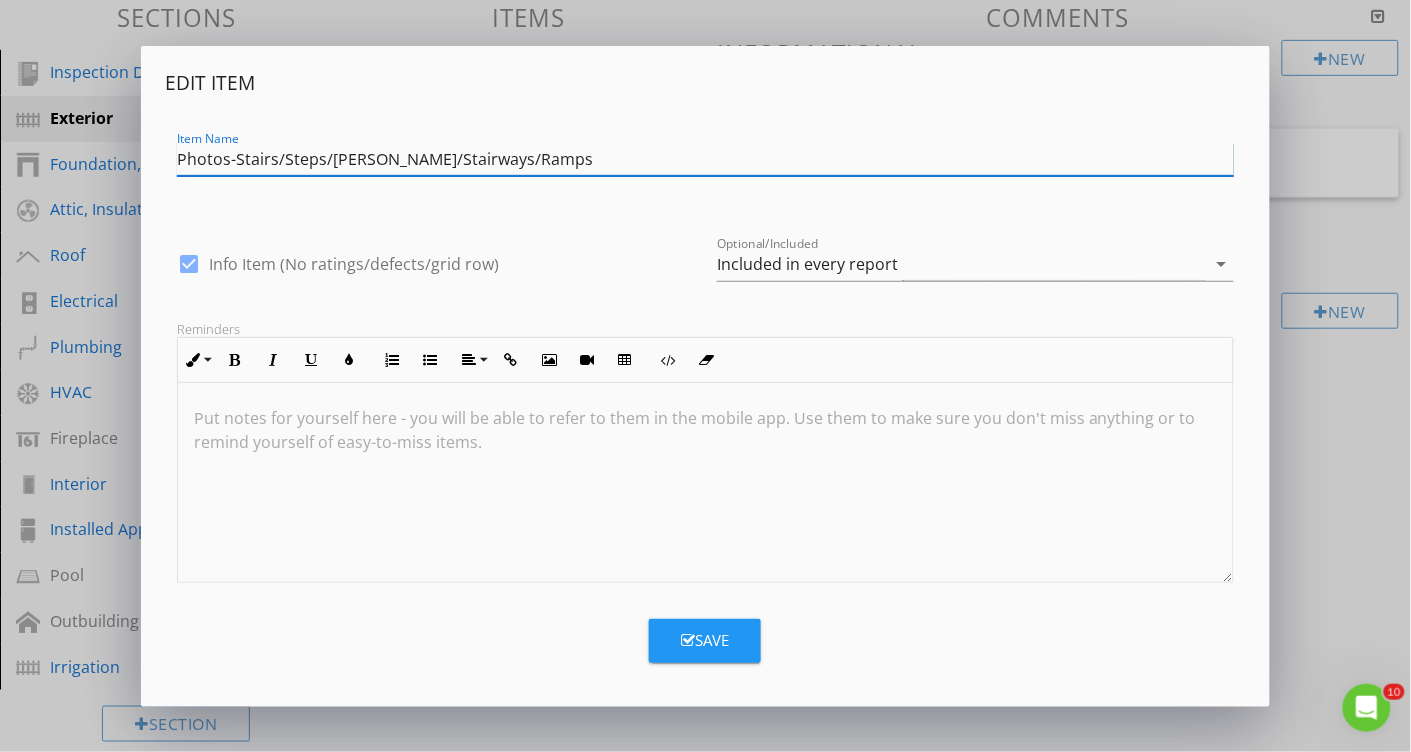 click on "Photos-Stairs/Steps/Stoops/Stairways/Ramps" at bounding box center (705, 159) 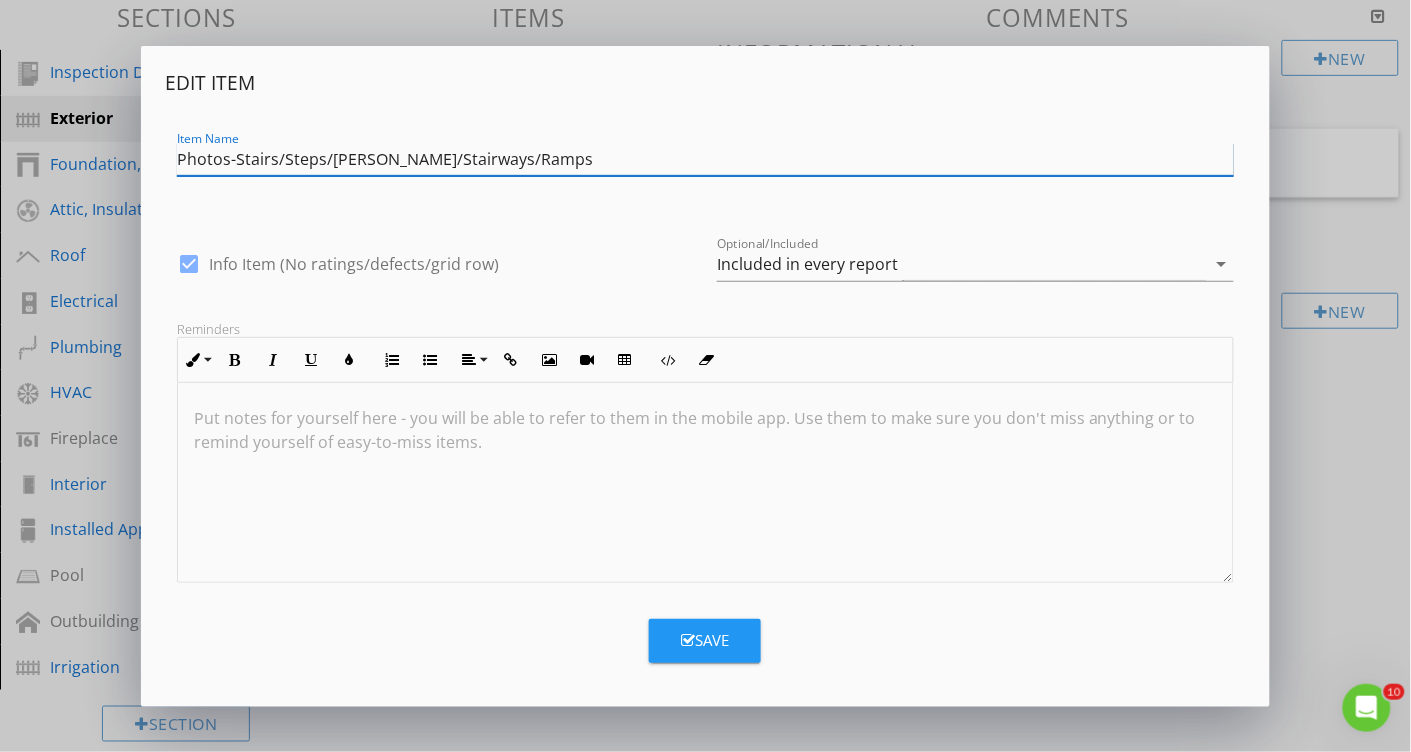 type on "Photos-Stairs/Steps/Stoops/Stairways/Ramps" 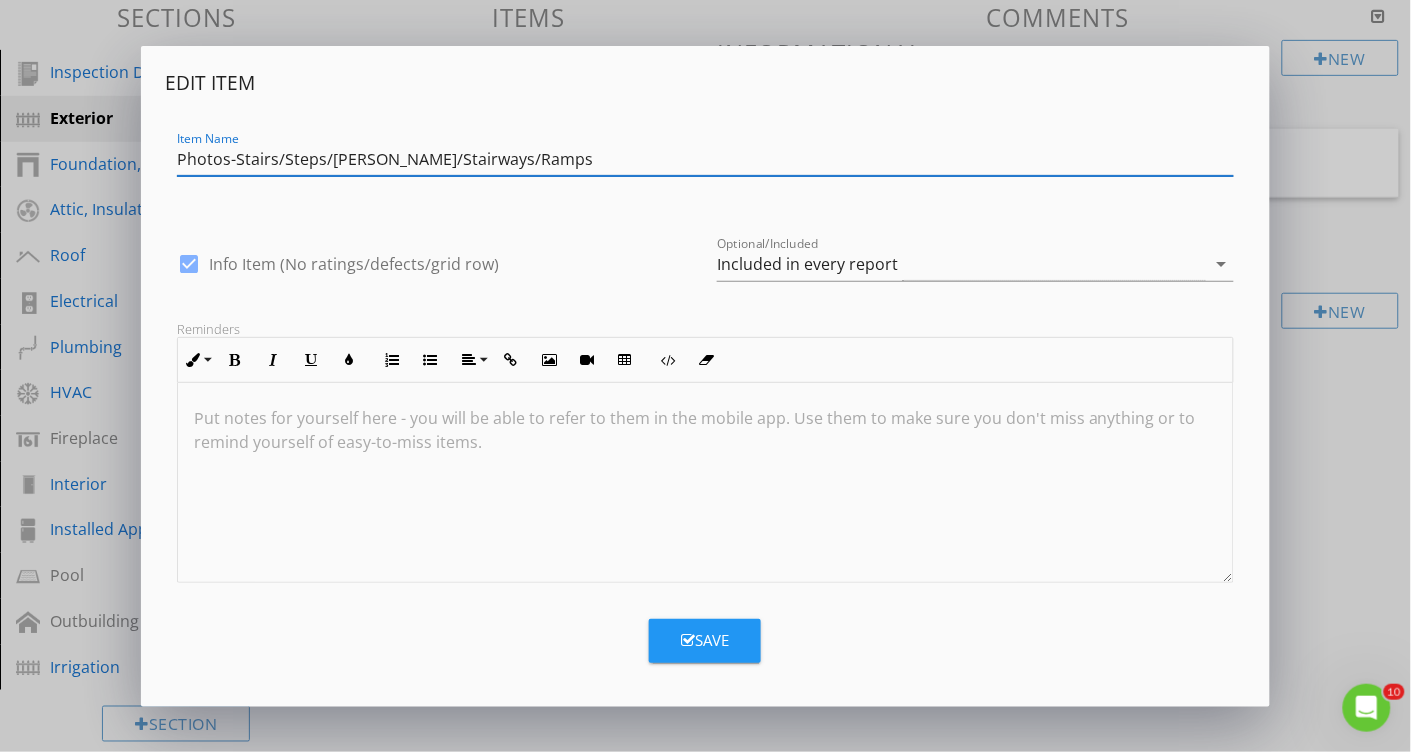click on "Save" at bounding box center (705, 640) 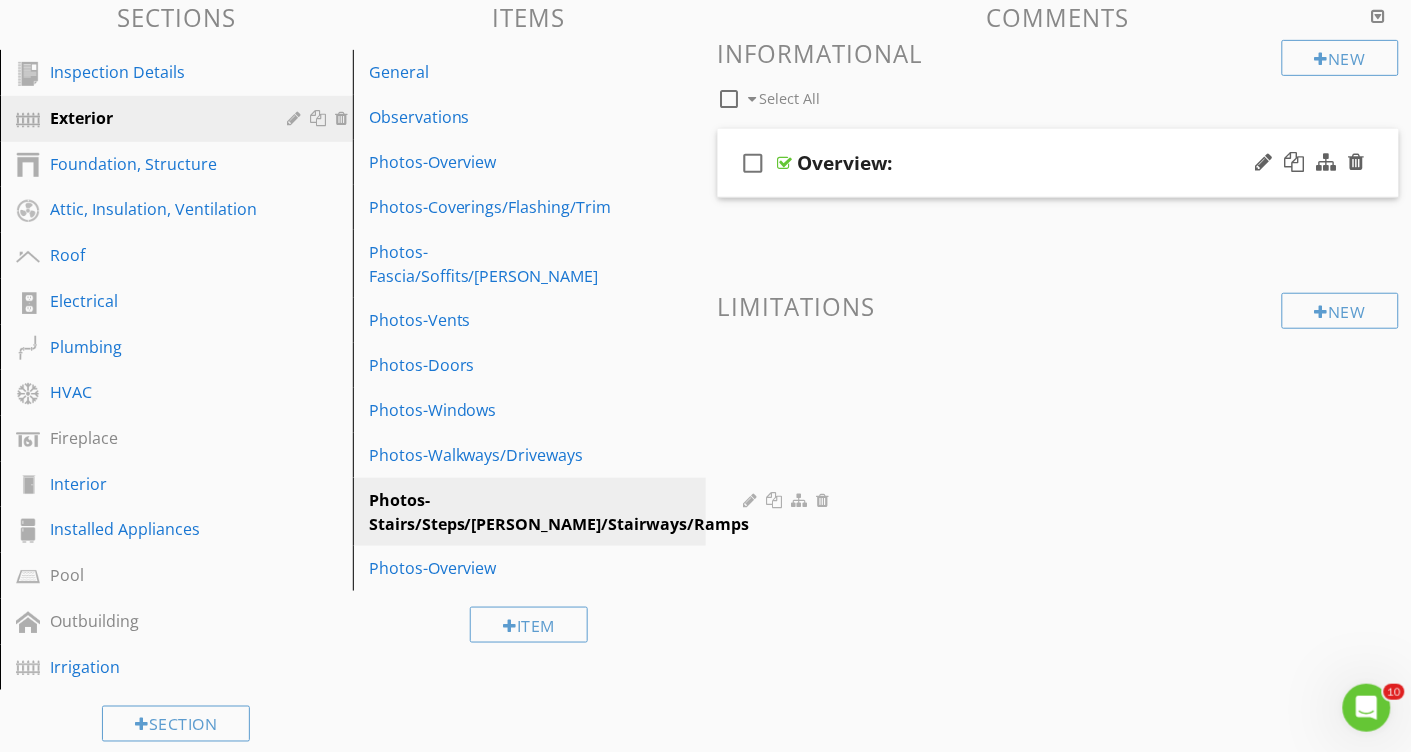 click on "Overview:" at bounding box center (845, 163) 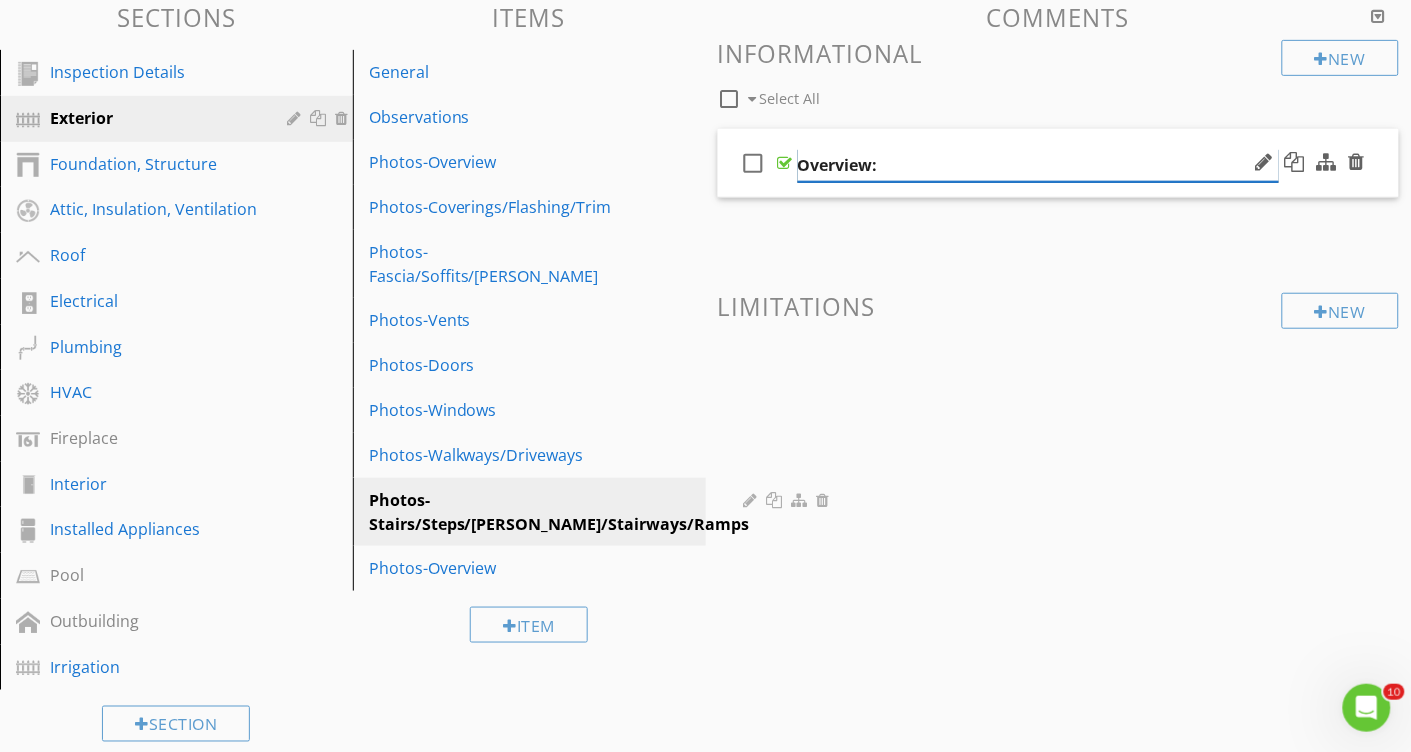 click on "Overview:" at bounding box center (1038, 165) 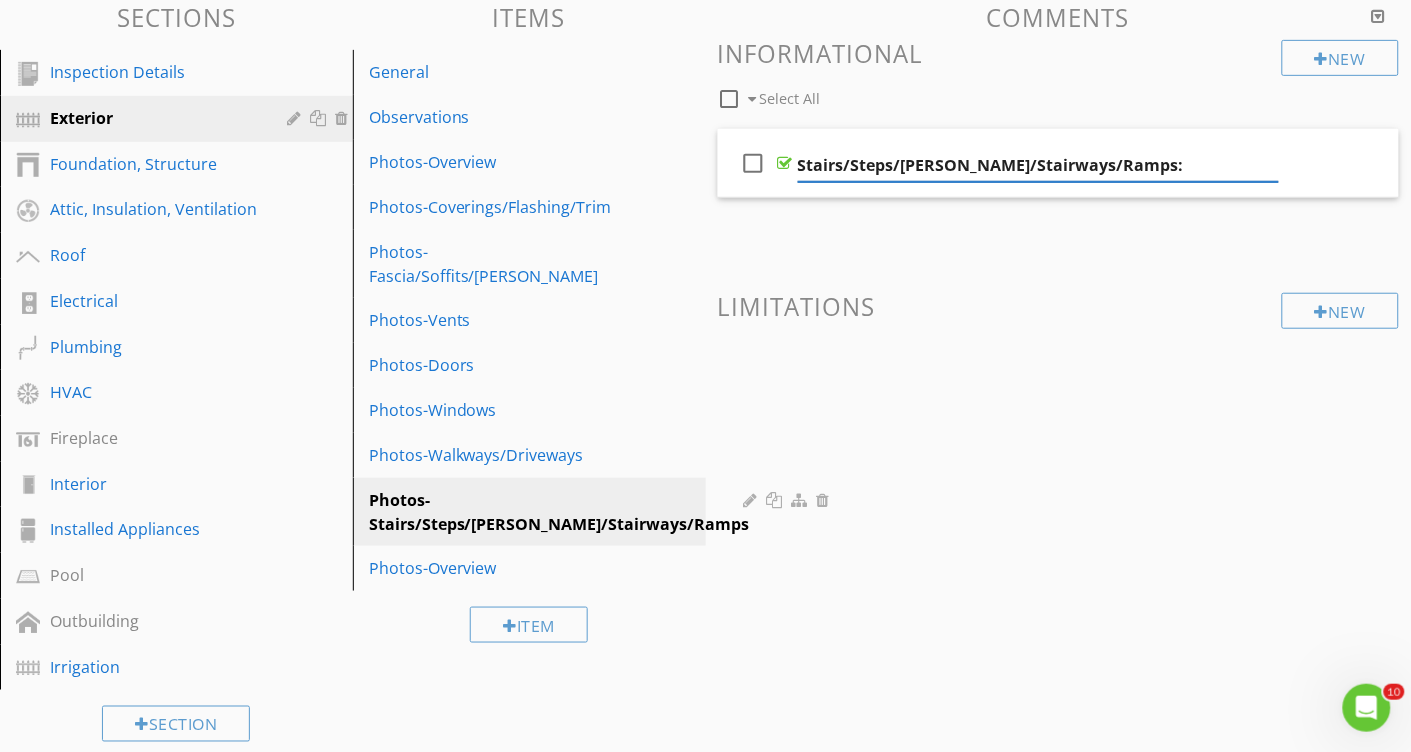 click on "Limitations" at bounding box center (1059, 306) 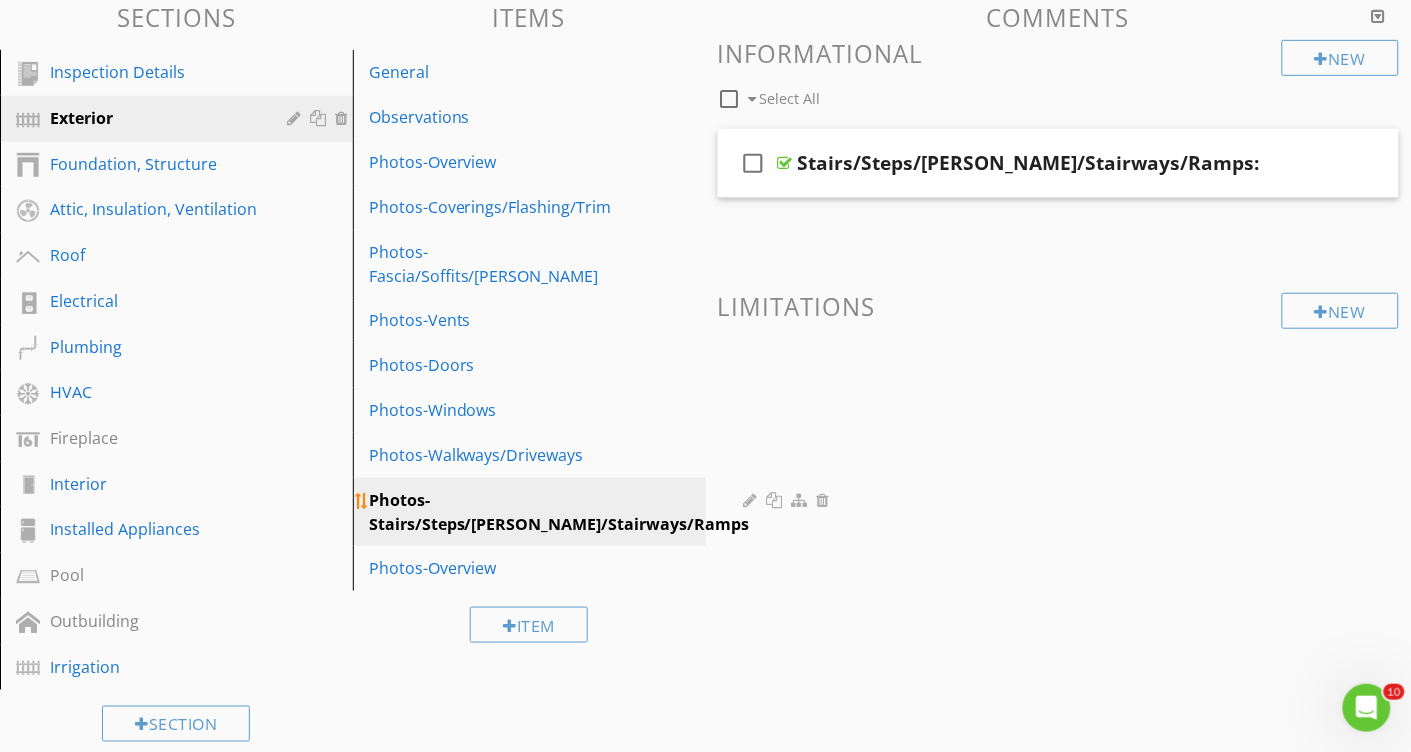 click on "Photos-Stairs/Steps/Stoops/Stairways/Ramps" at bounding box center [559, 512] 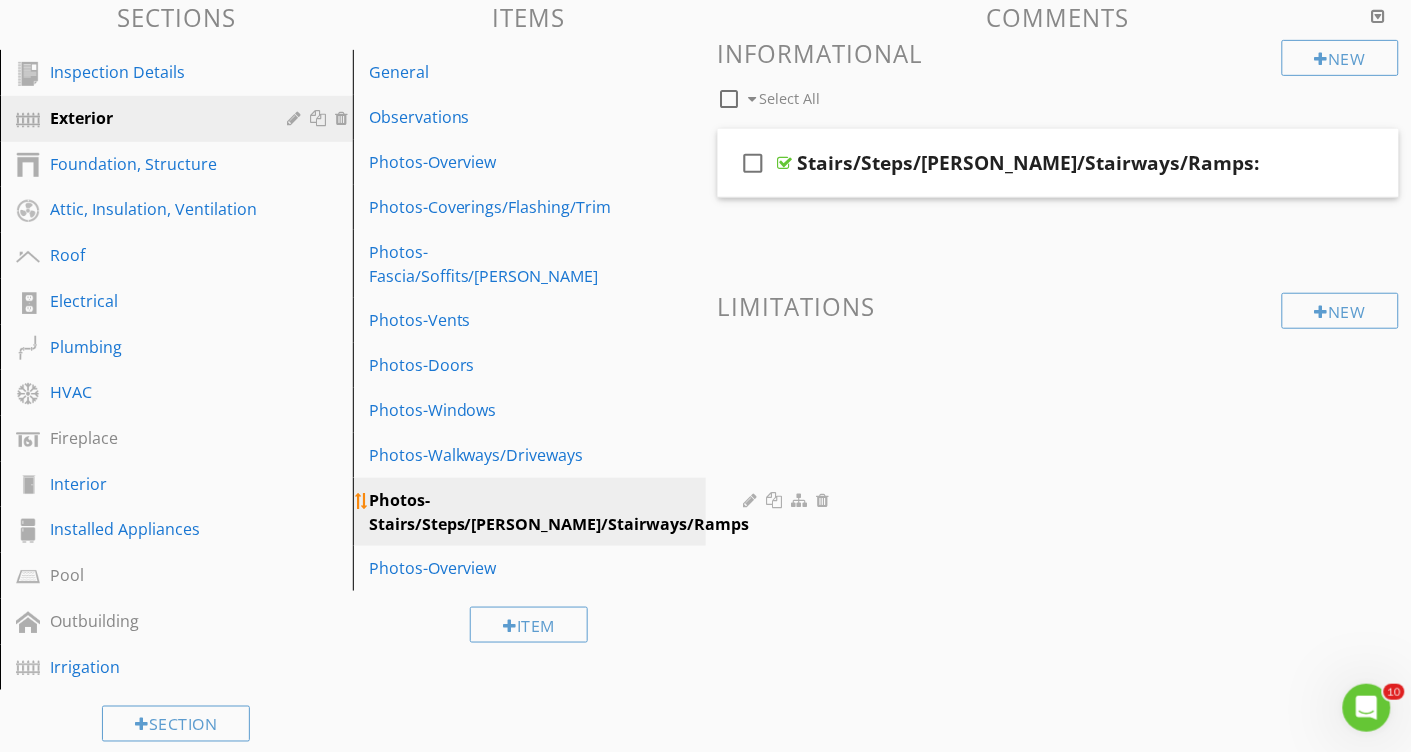 click at bounding box center (753, 500) 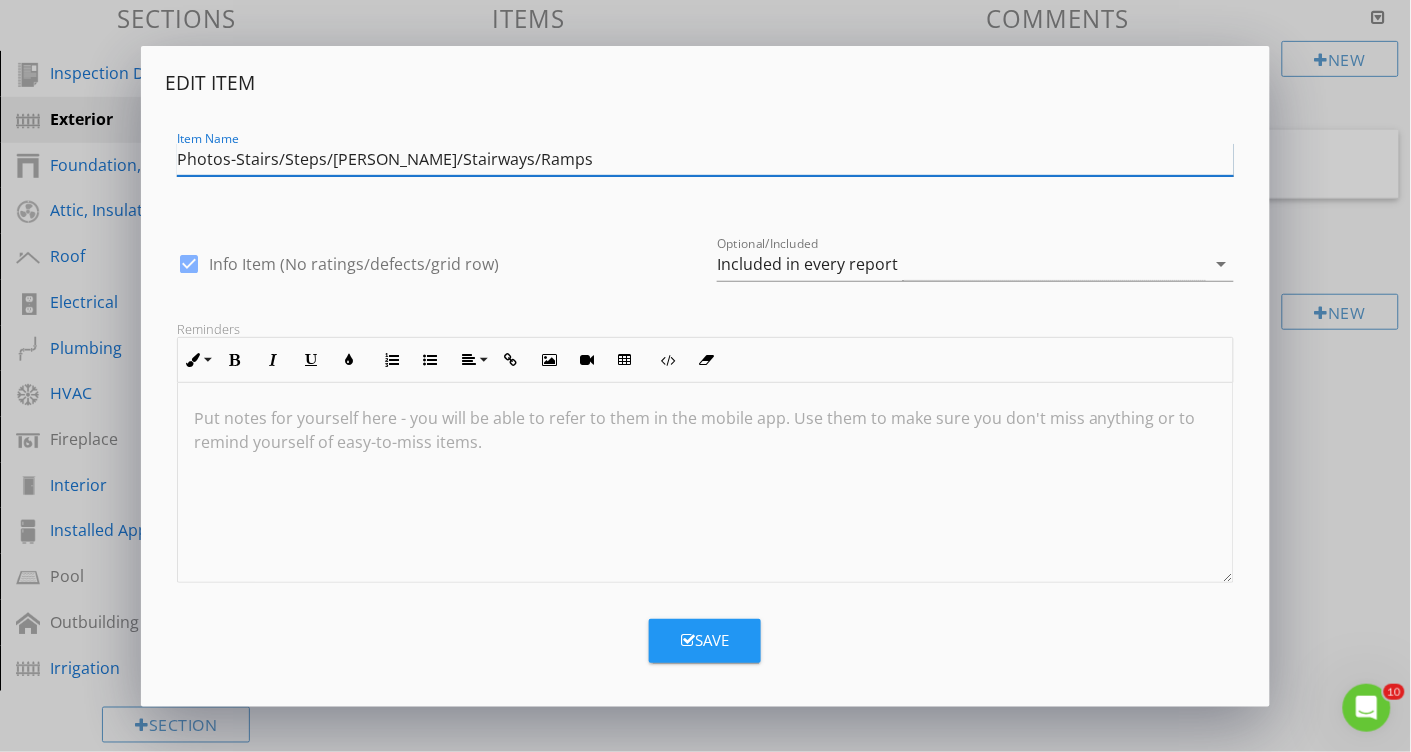 click on "Photos-Stairs/Steps/Stoops/Stairways/Ramps" at bounding box center [705, 159] 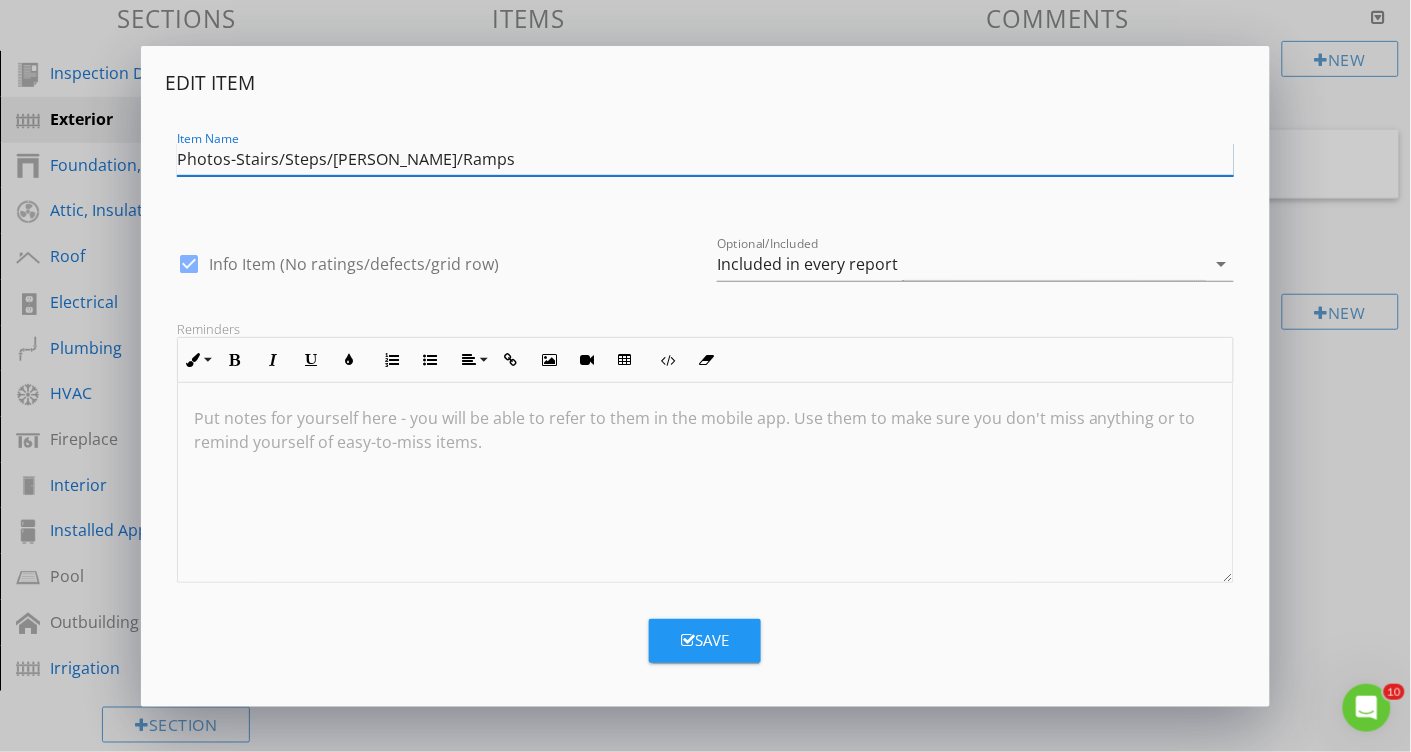 type on "Photos-Stairs/Steps/Stoops/Ramps" 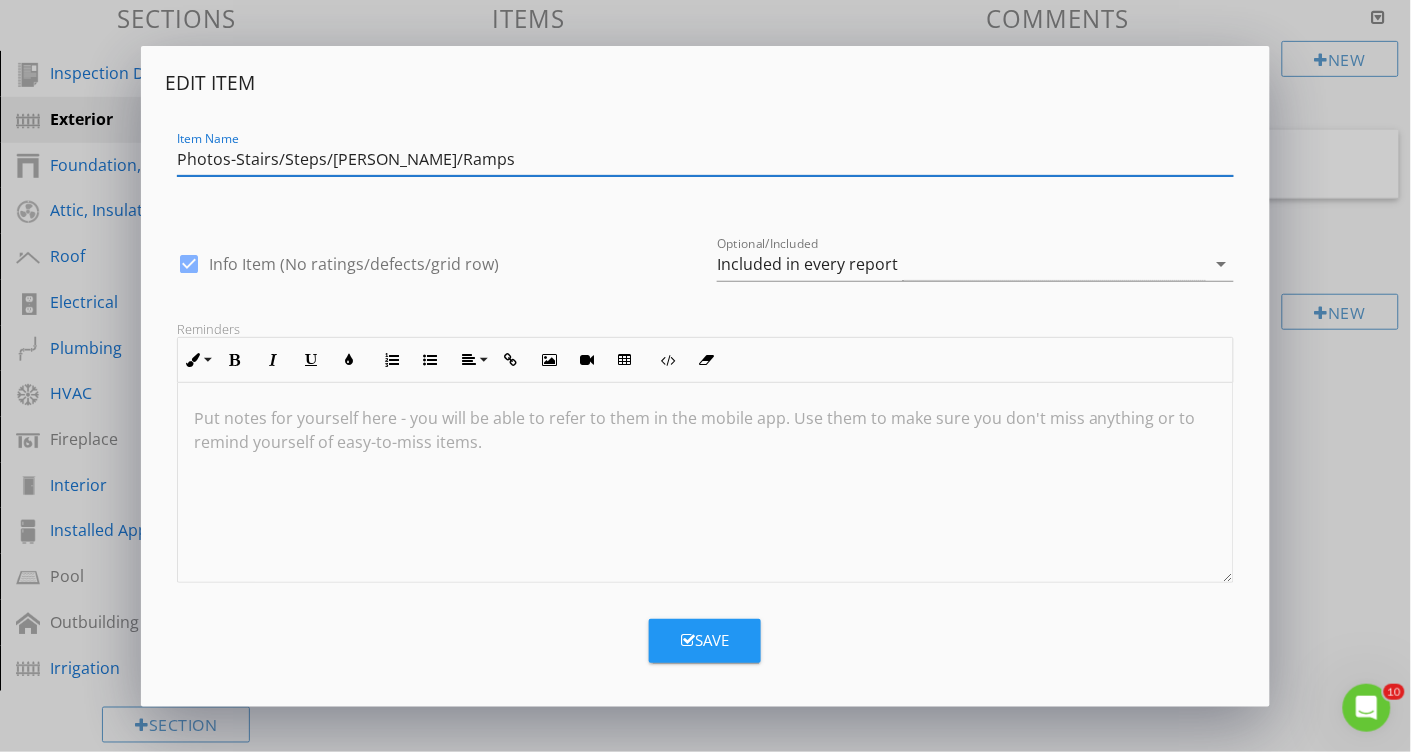 click on "Save" at bounding box center (705, 641) 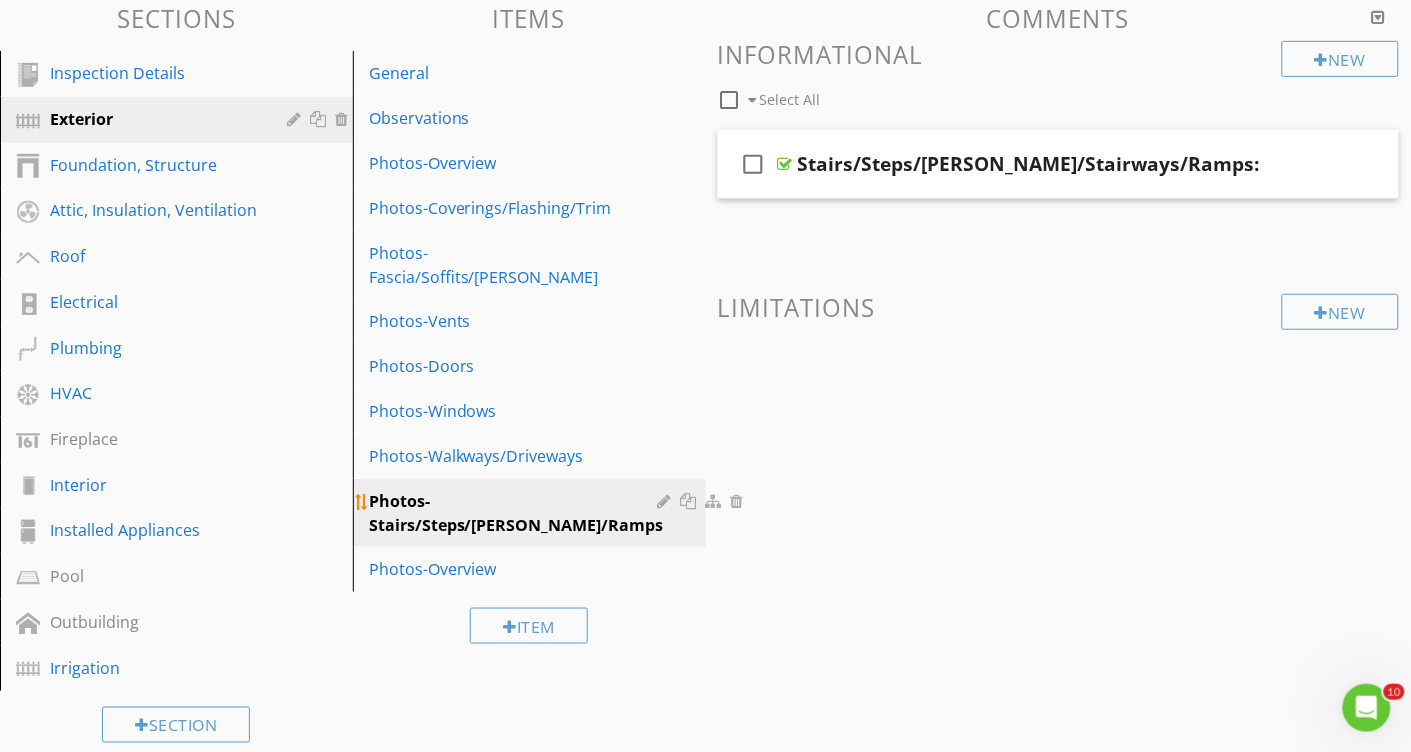 click at bounding box center [667, 501] 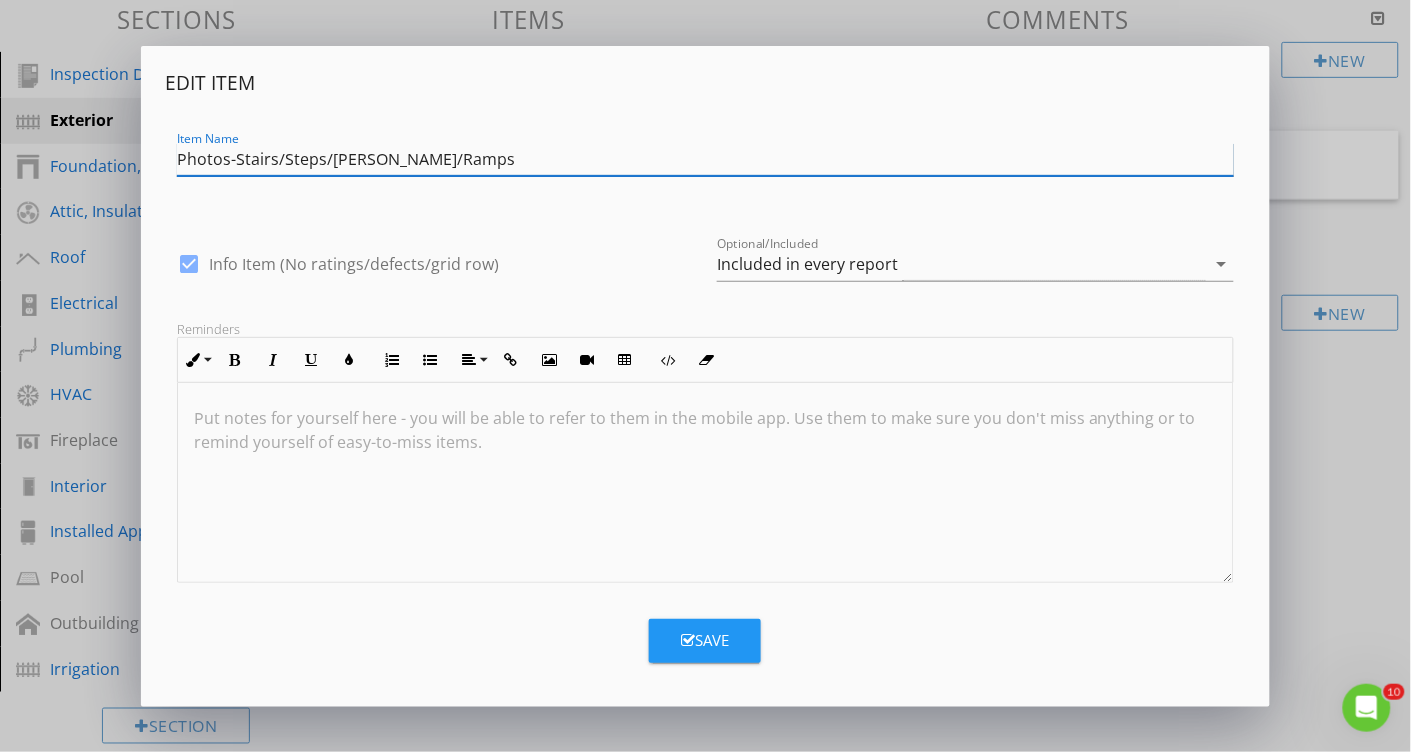 click on "Photos-Stairs/Steps/Stoops/Ramps" at bounding box center [705, 159] 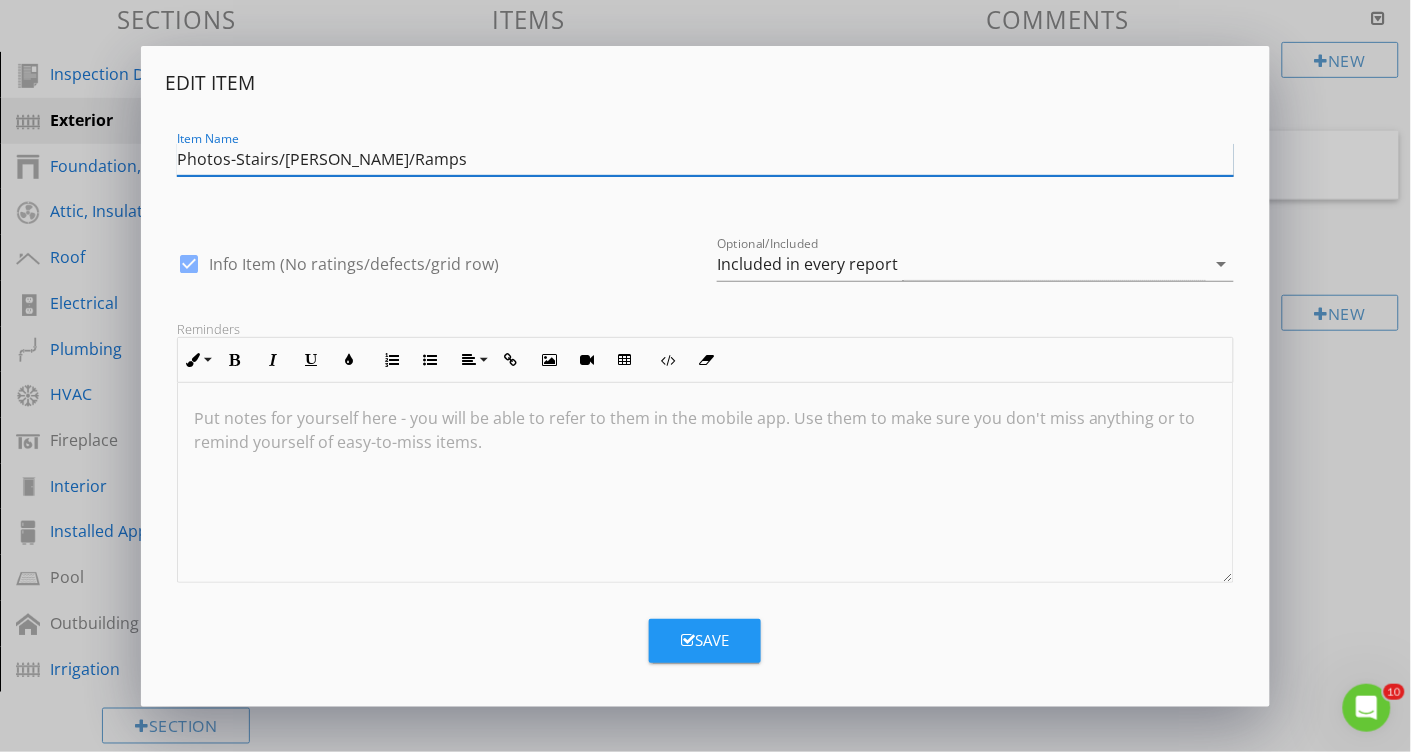 type on "Photos-Stairs/Stoops/Ramps" 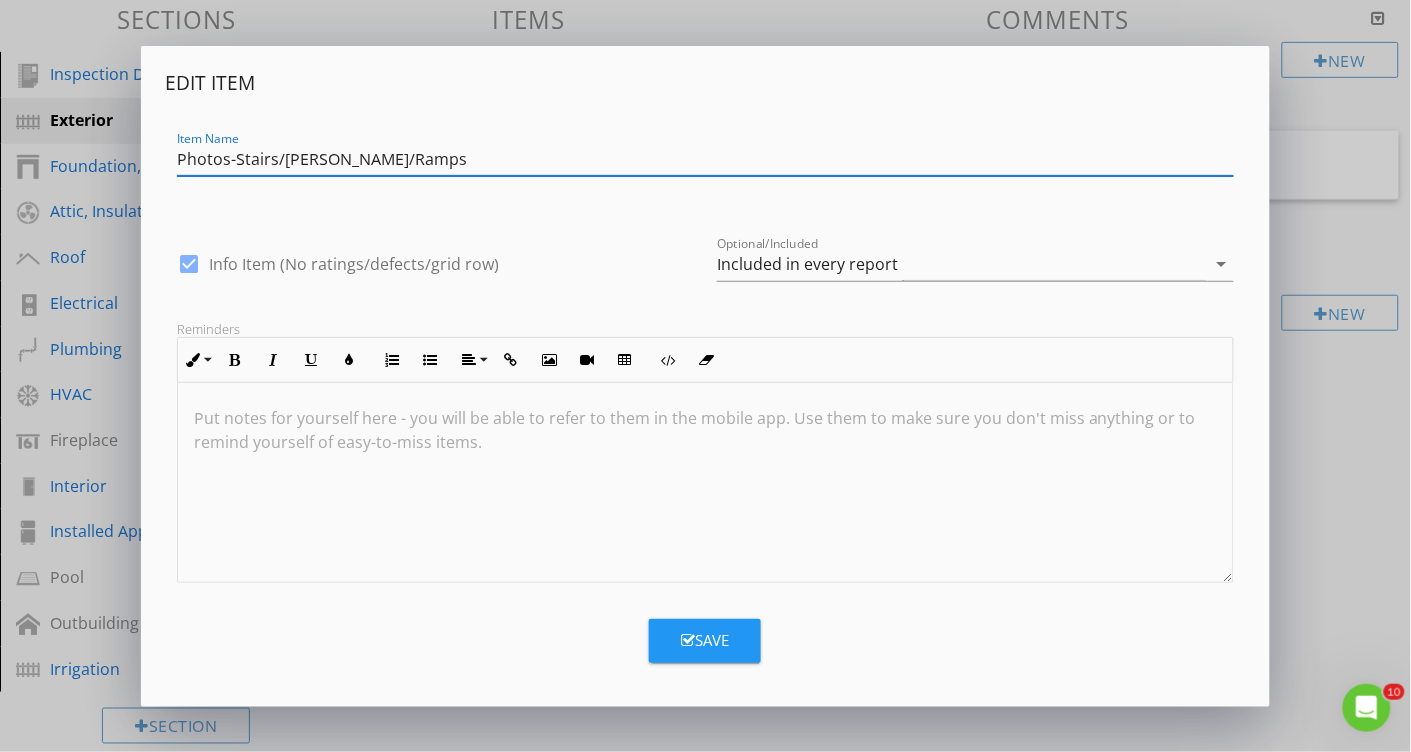 click on "Save" at bounding box center (705, 640) 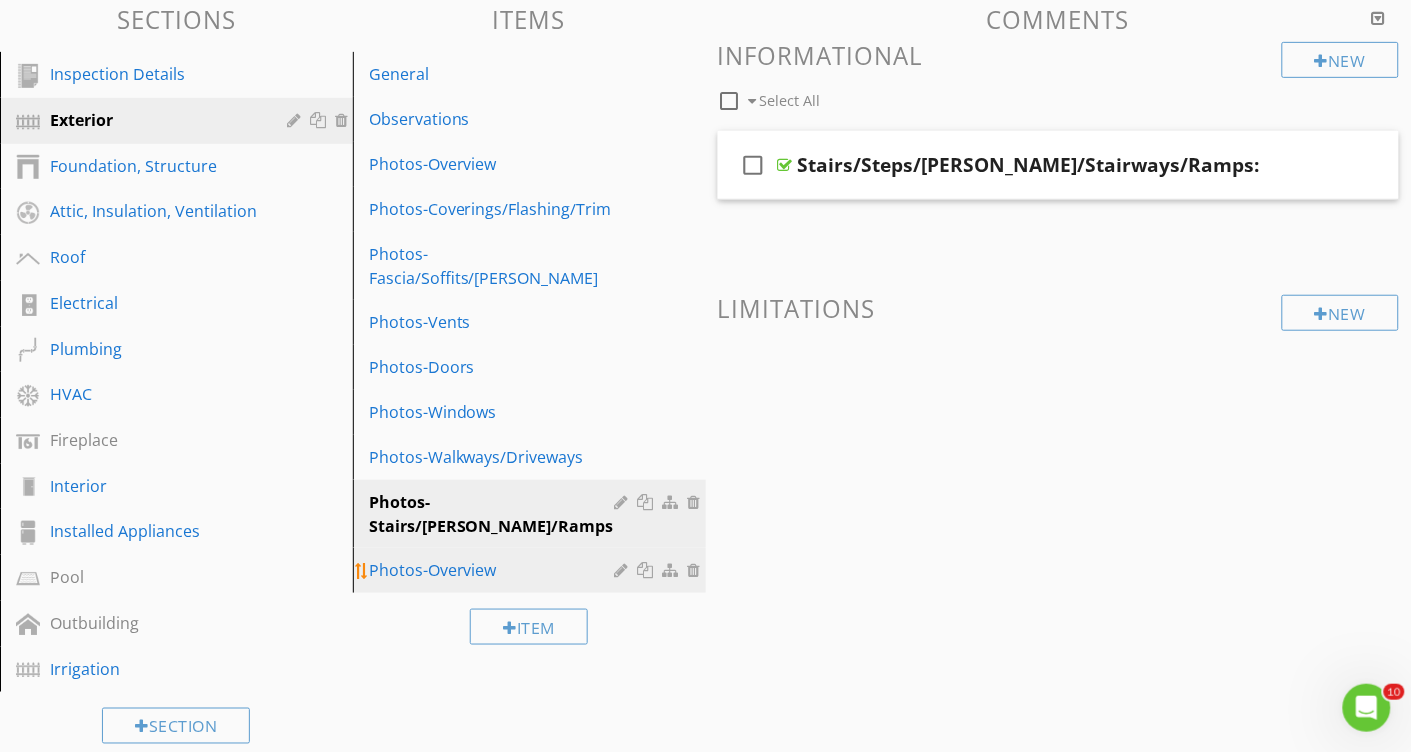 click on "Photos-Overview" at bounding box center (532, 570) 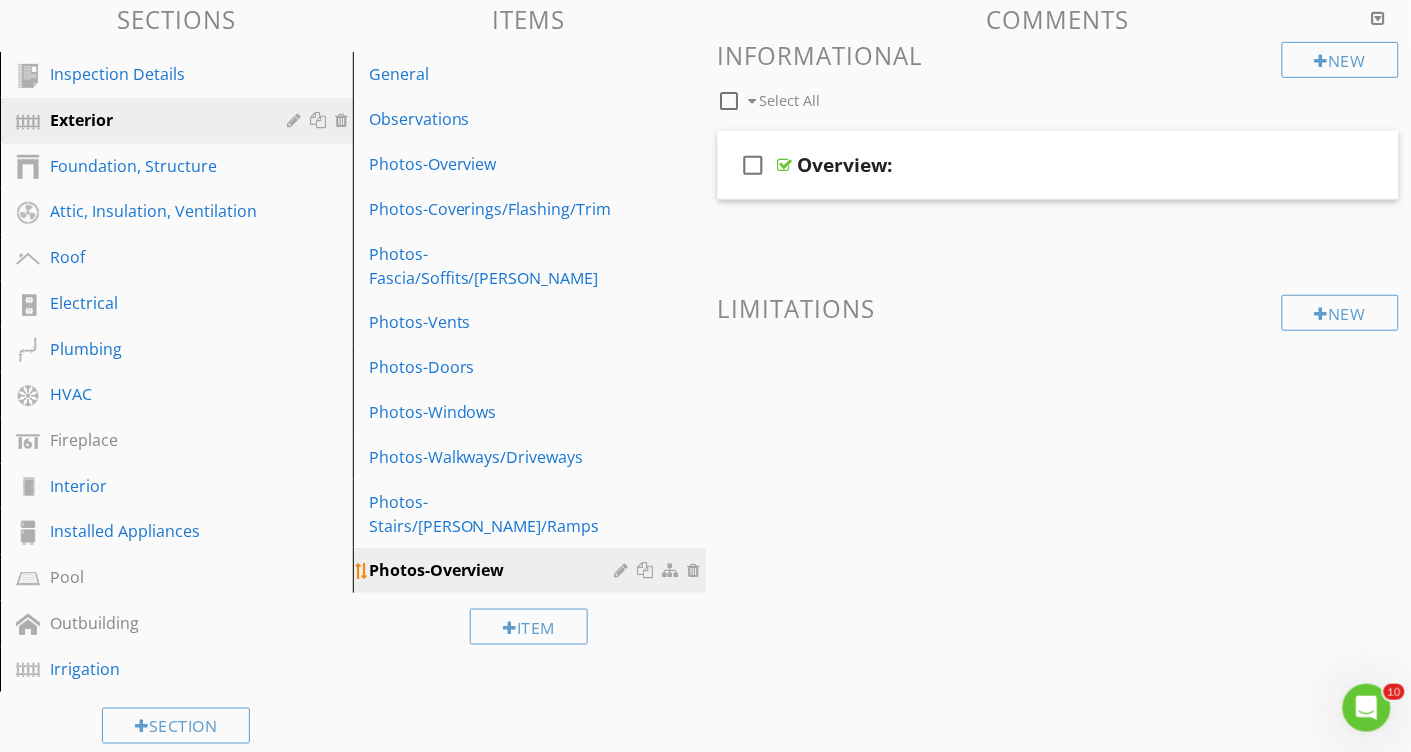 click at bounding box center [648, 570] 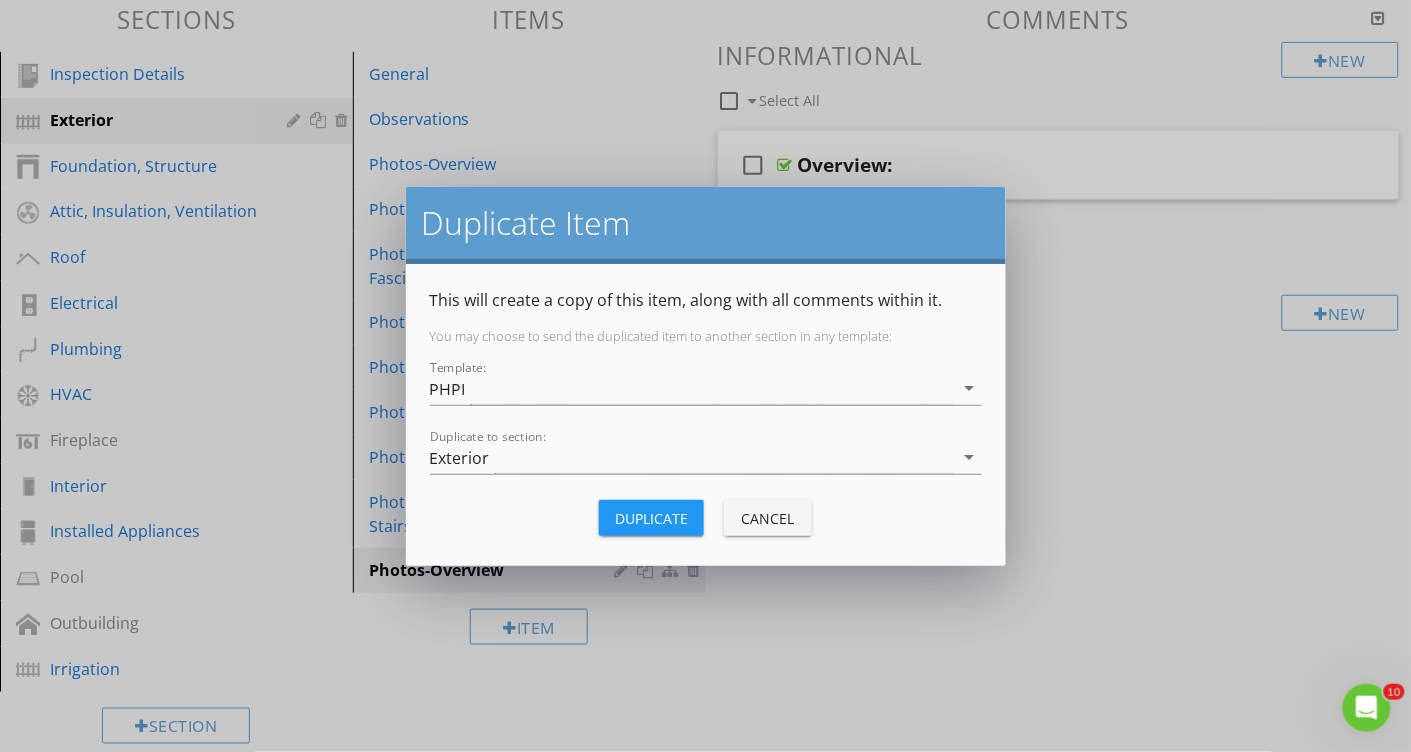 click on "Duplicate" at bounding box center (651, 518) 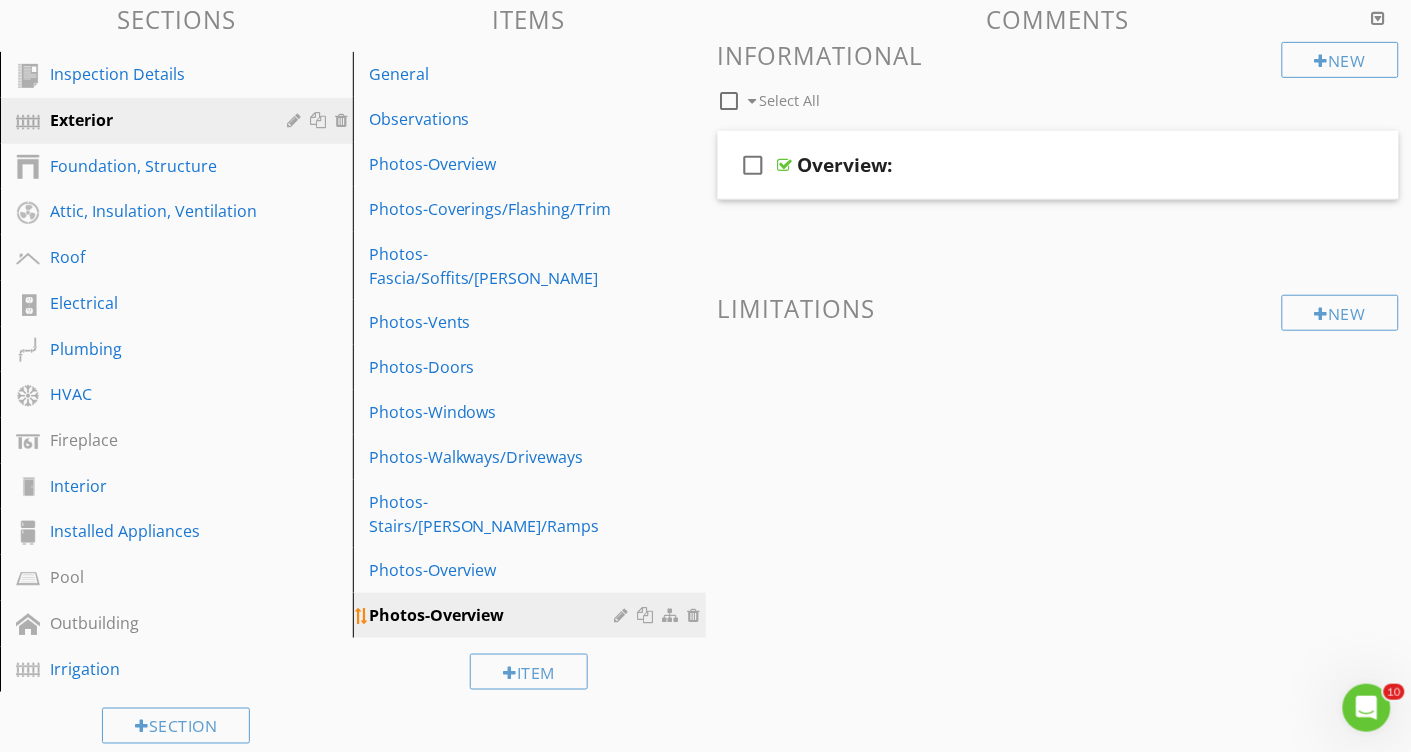 click at bounding box center [648, 615] 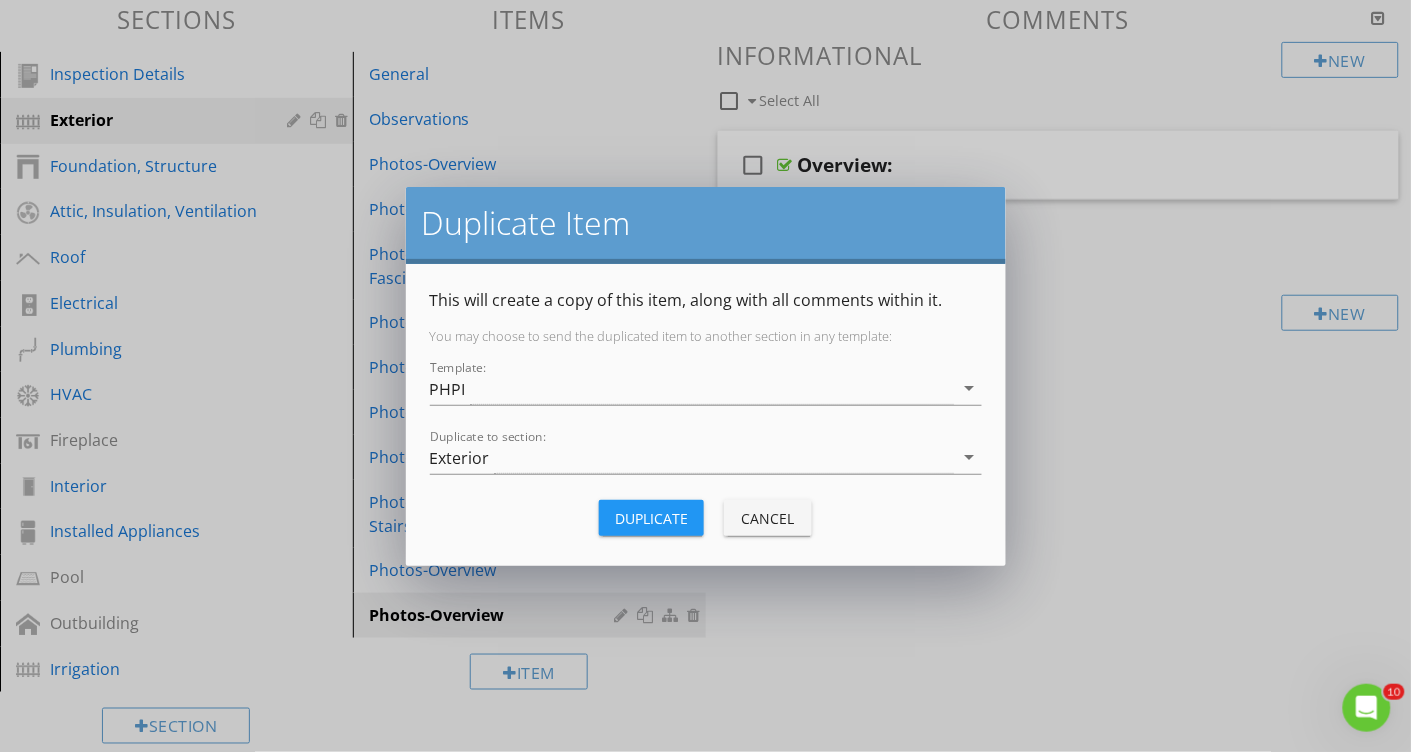 click on "Duplicate" at bounding box center (651, 518) 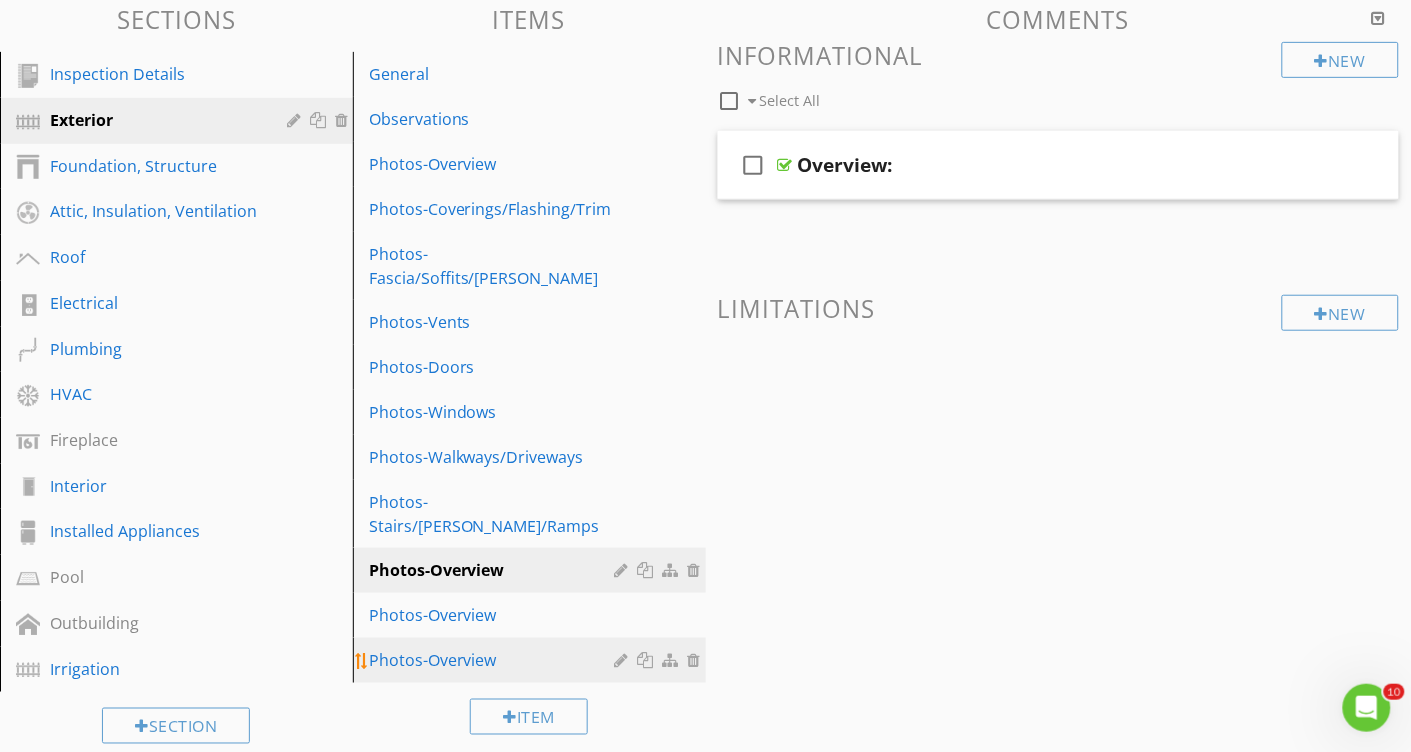 click at bounding box center [648, 660] 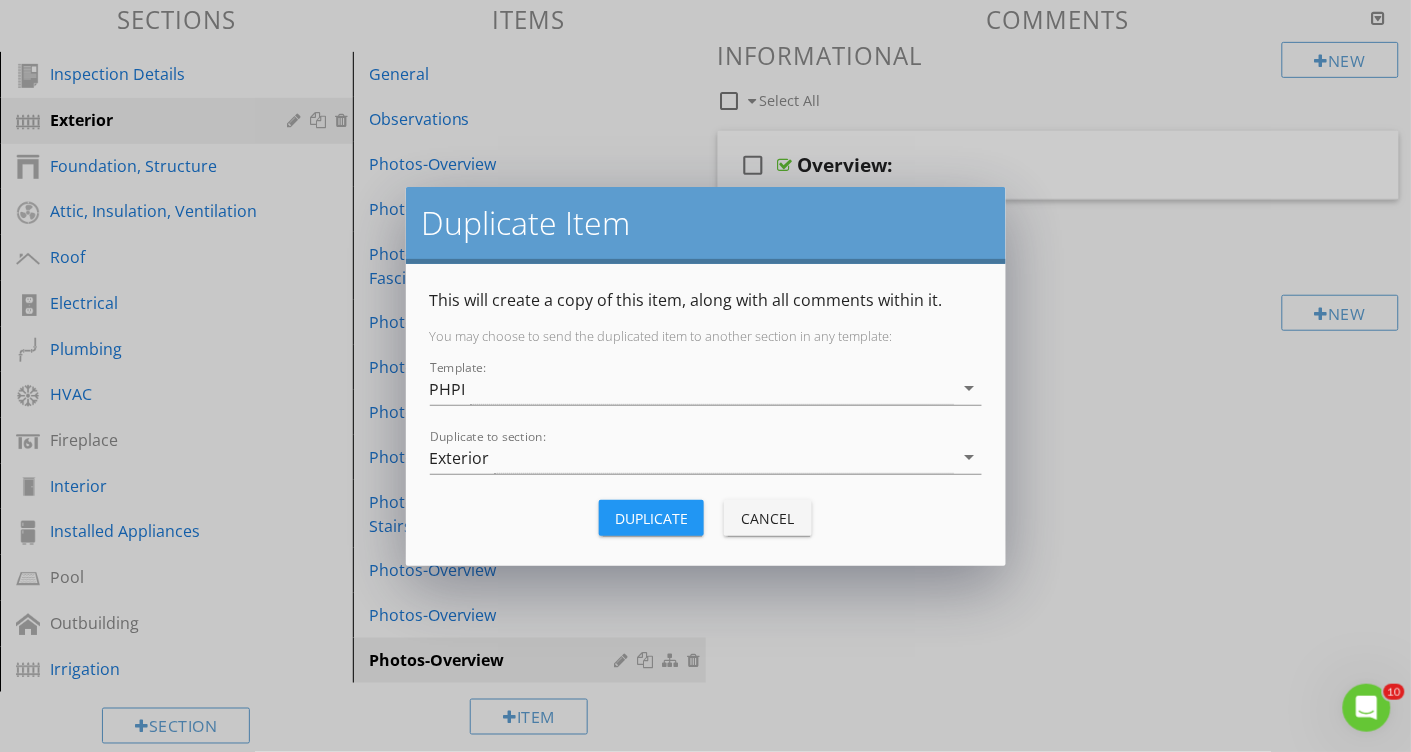 click on "Duplicate" at bounding box center [651, 518] 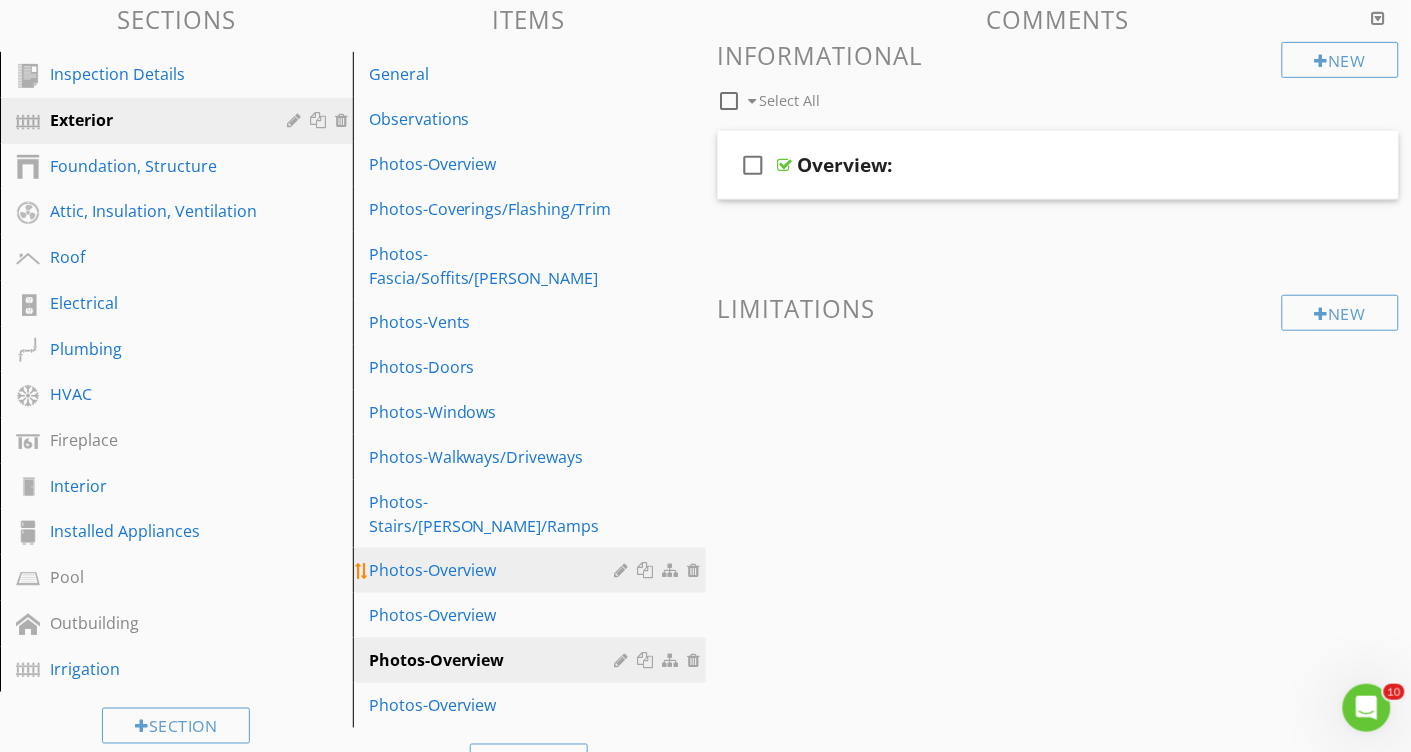 click at bounding box center (624, 570) 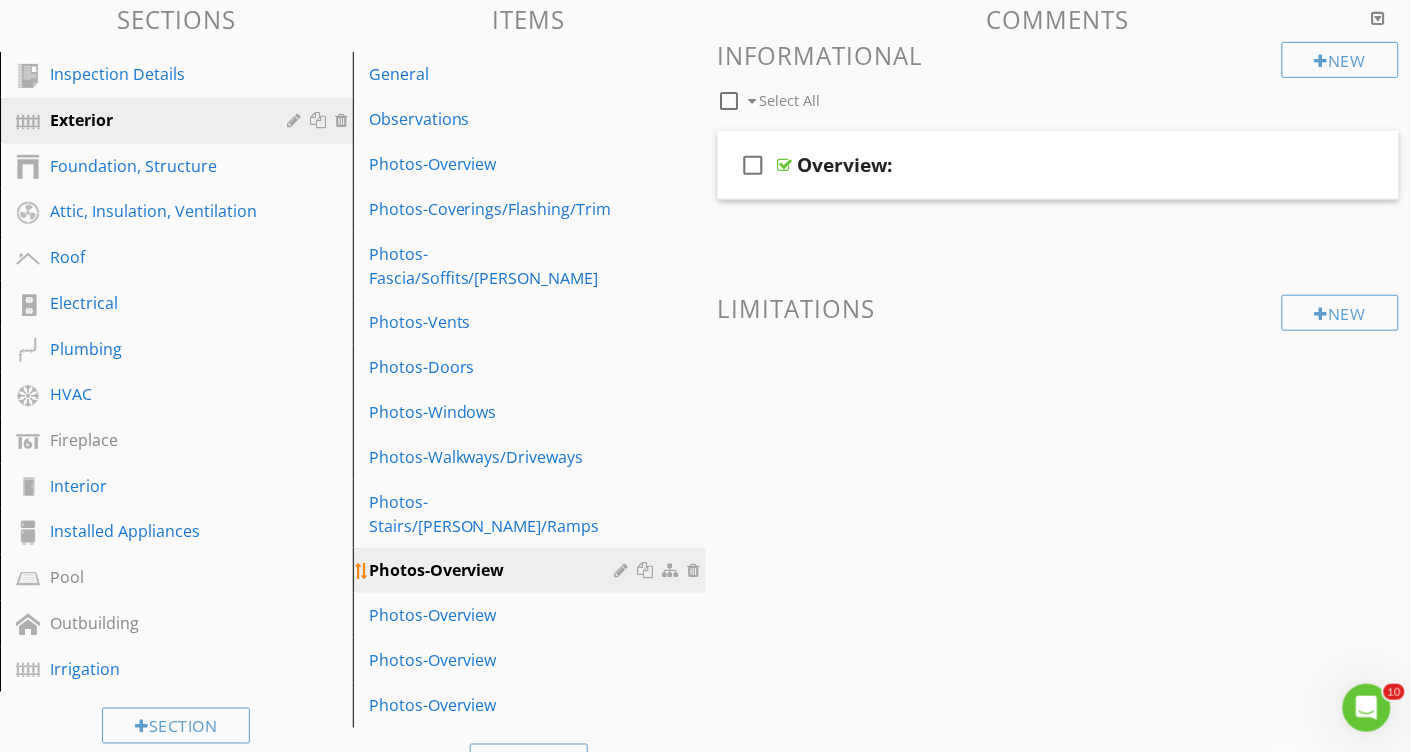 scroll, scrollTop: 208, scrollLeft: 0, axis: vertical 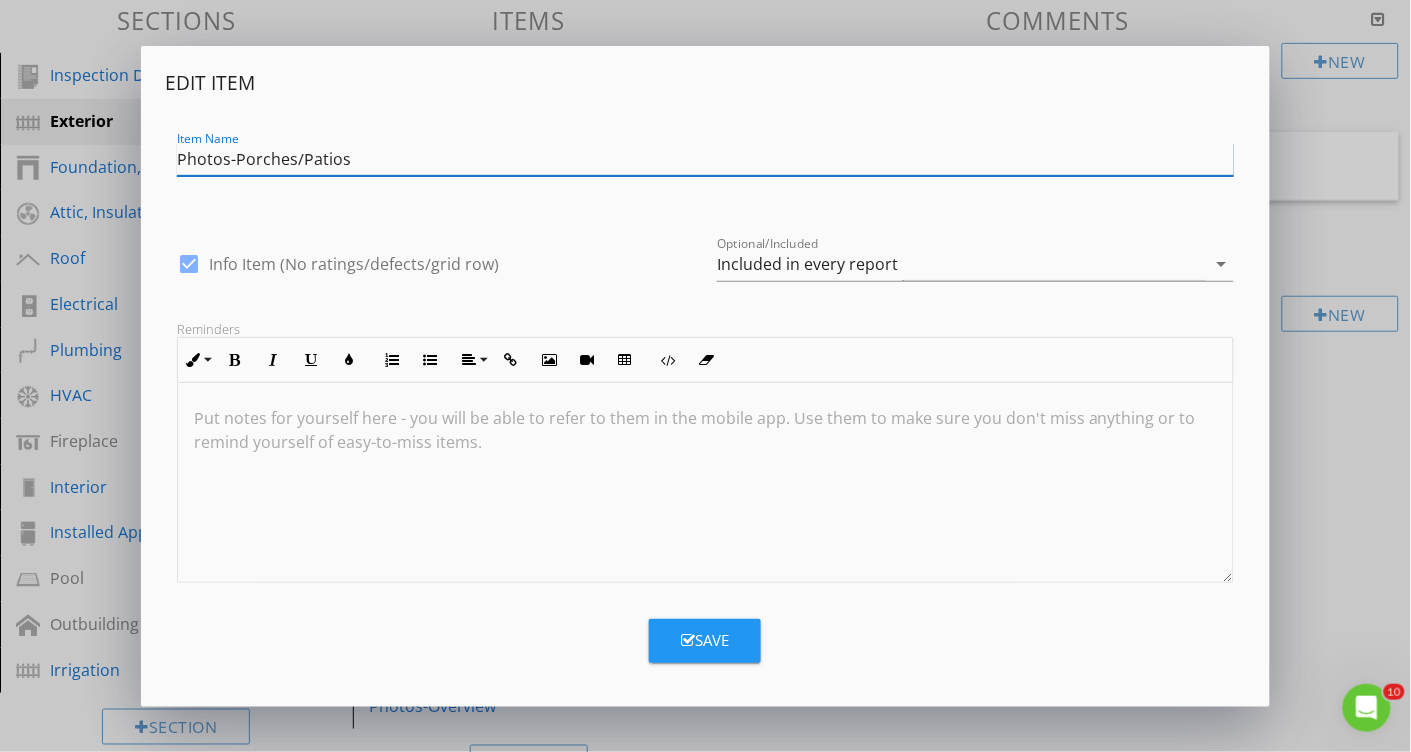 type on "Photos-Porches/Patios" 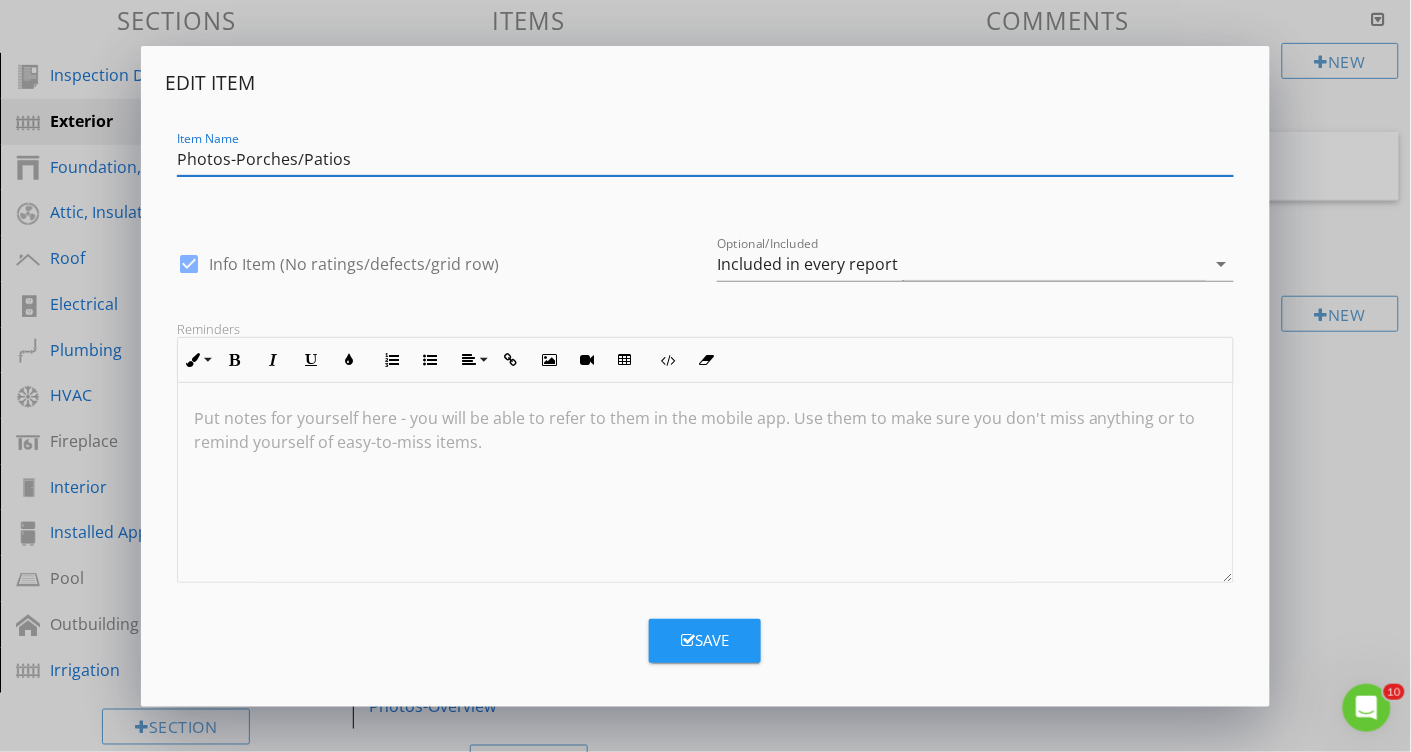 click on "Save" at bounding box center (705, 640) 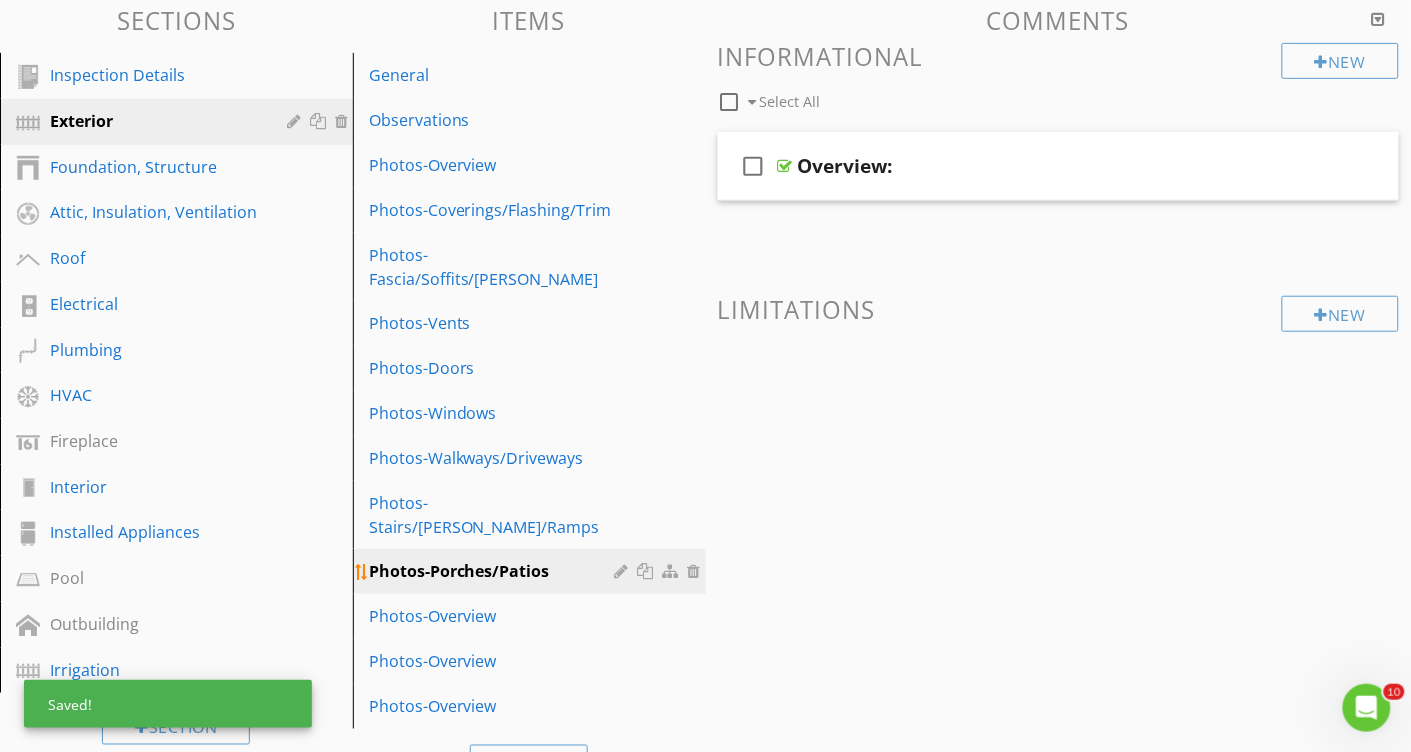 click on "Photos-Porches/Patios" at bounding box center [495, 571] 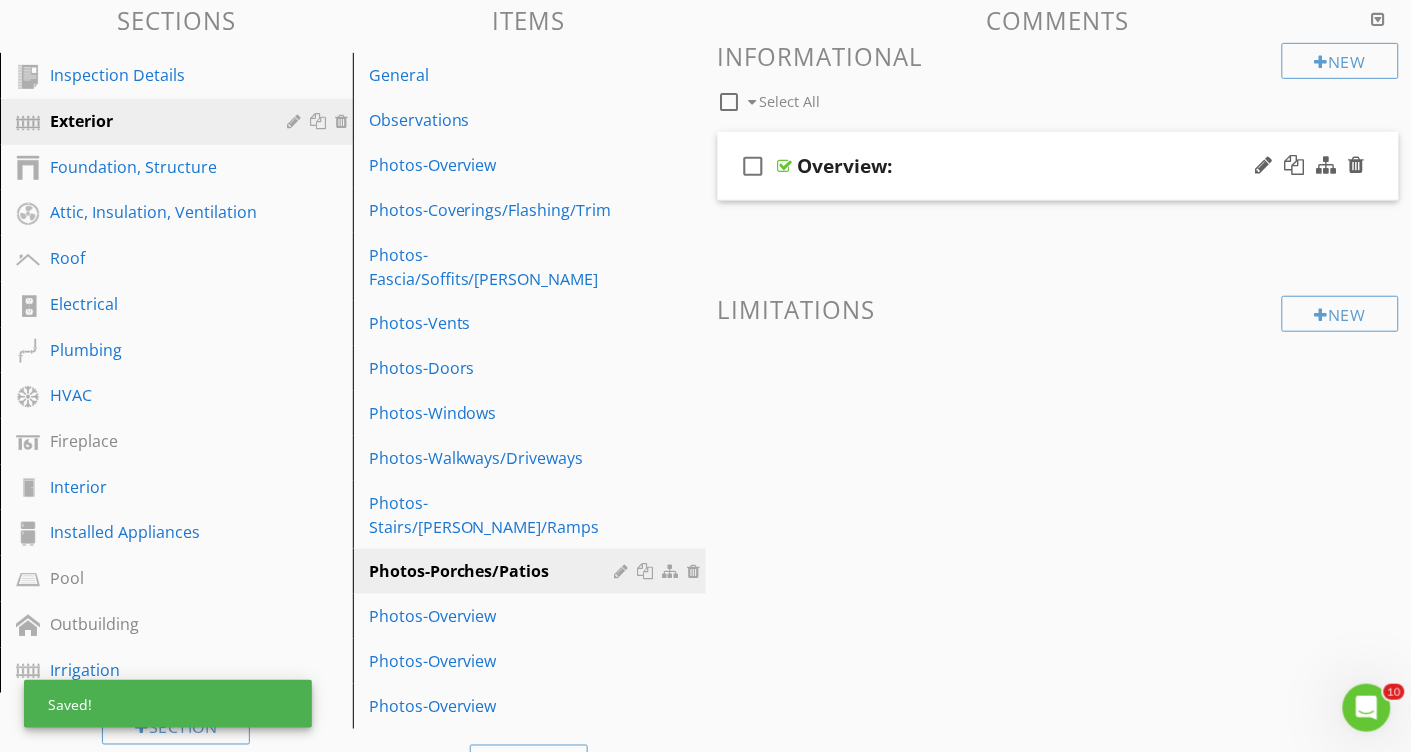 click on "Overview:" at bounding box center [845, 166] 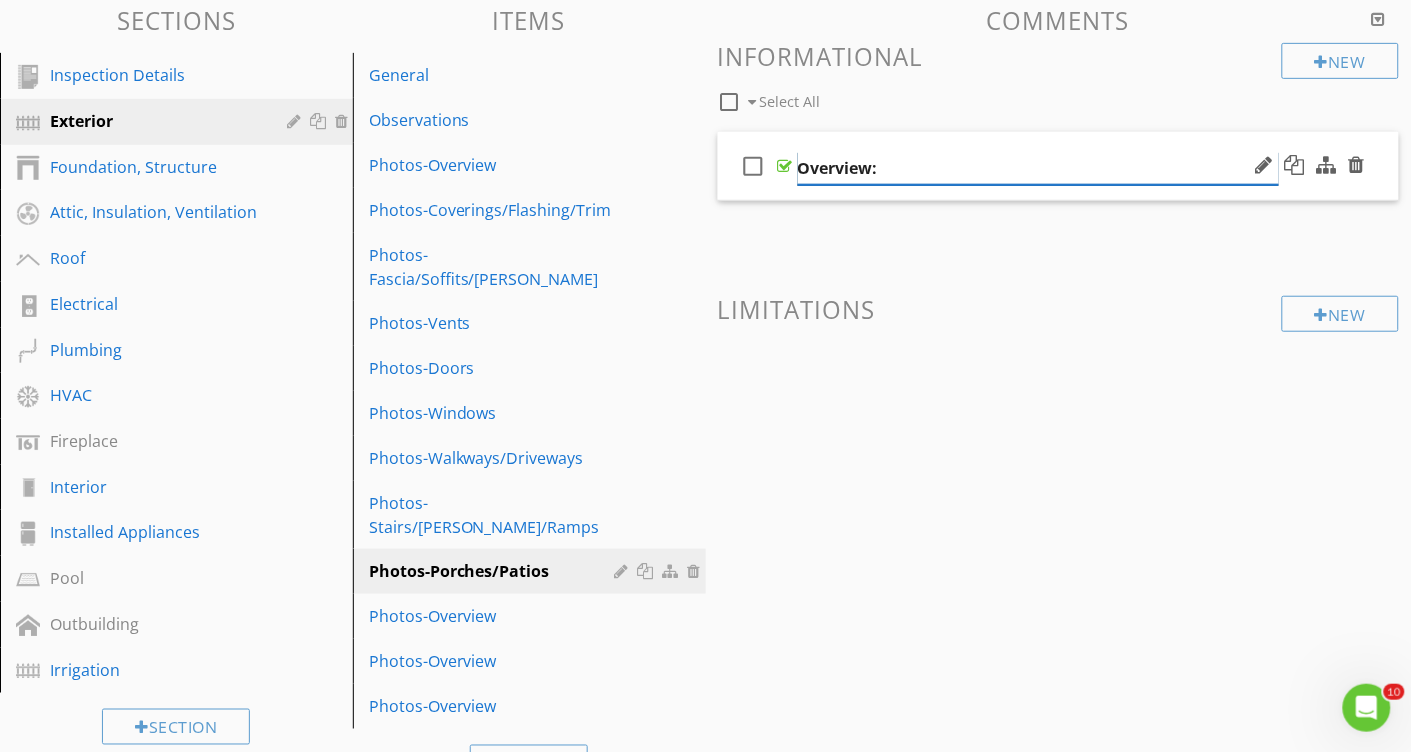 click on "Overview:" at bounding box center (1038, 168) 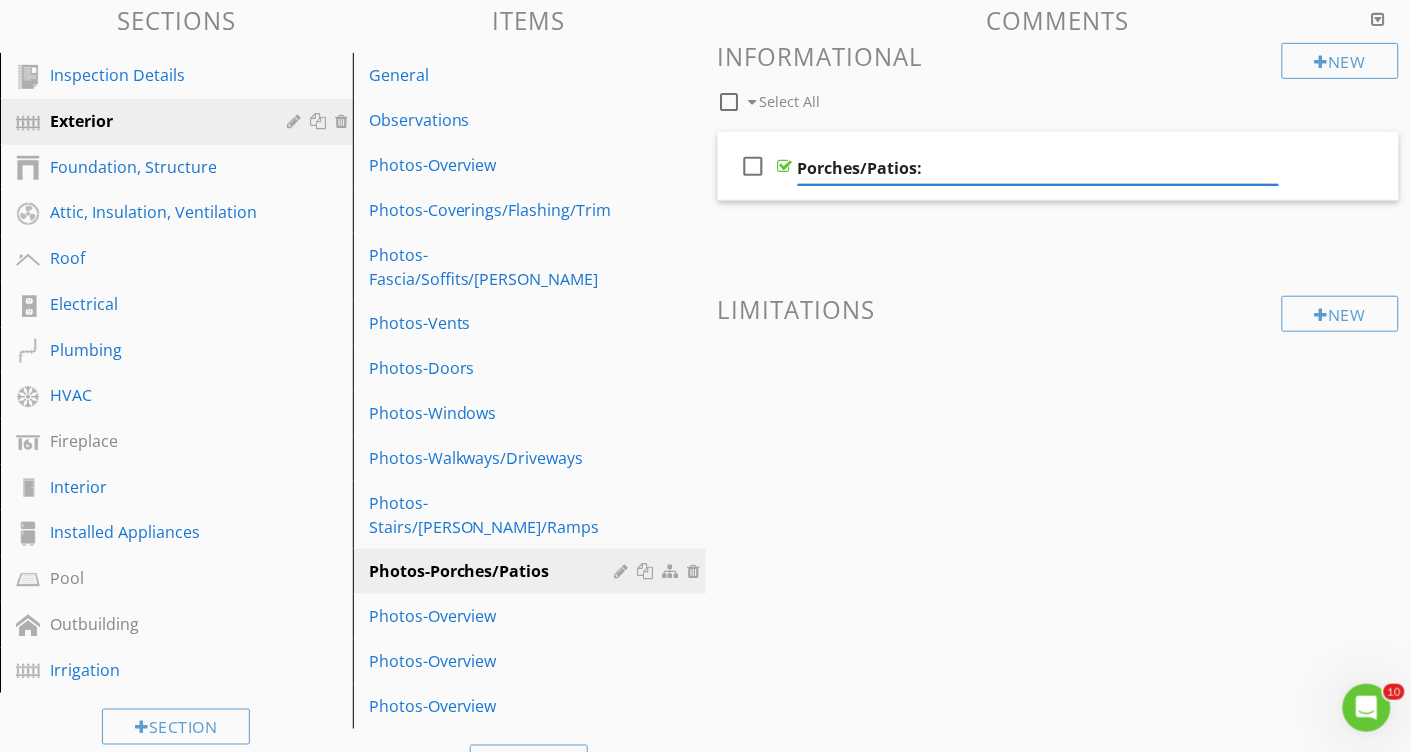 click on "New
Informational   check_box_outline_blank     Select All       check_box_outline_blank         Porches/Patios:
New
Limitations" at bounding box center (1059, 241) 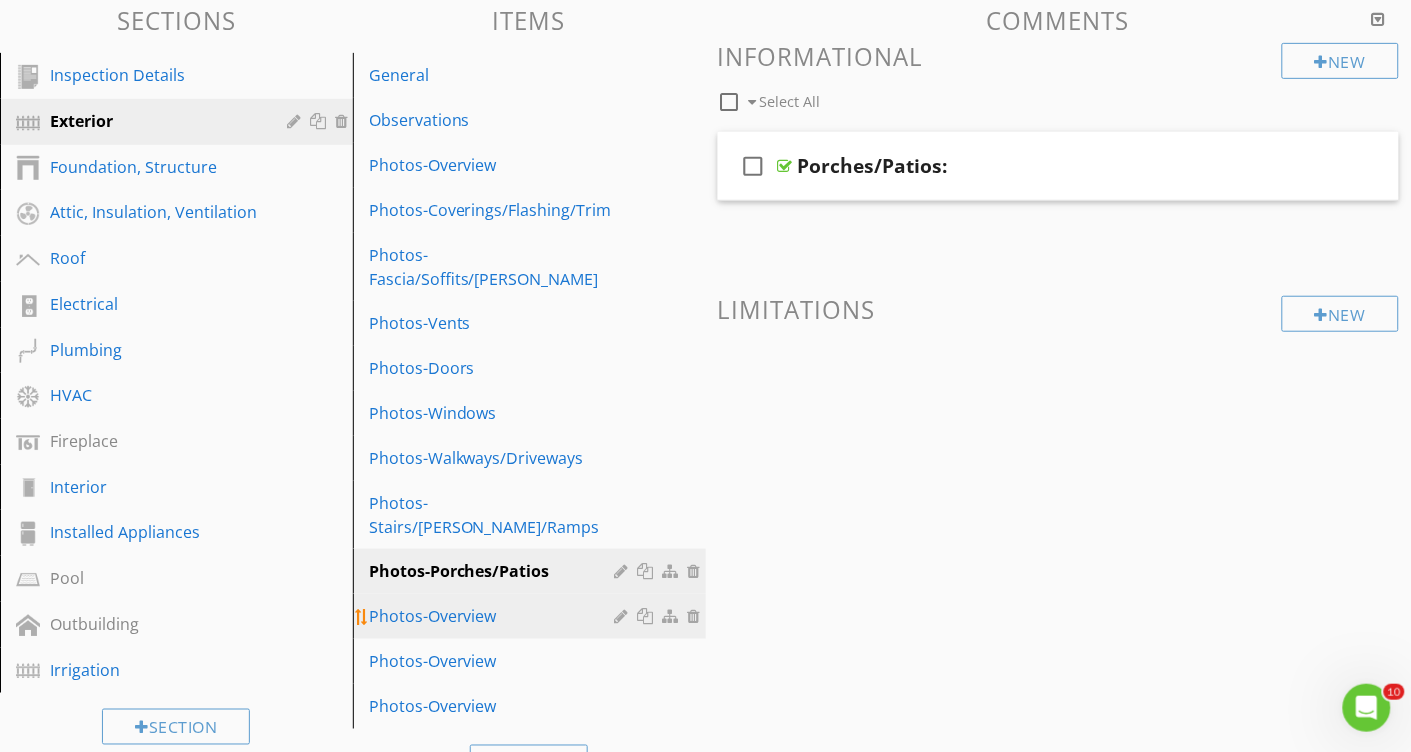 click on "Photos-Overview" at bounding box center [495, 616] 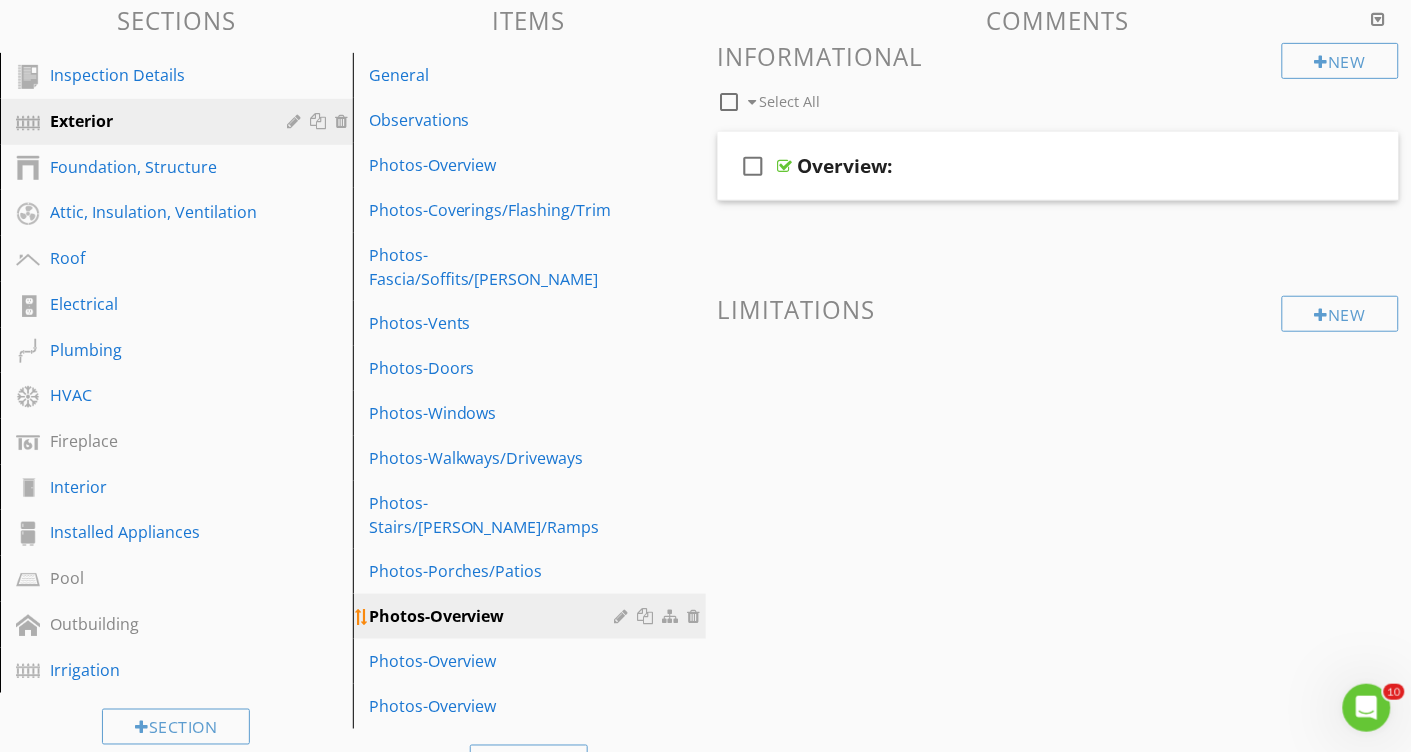 click at bounding box center (624, 616) 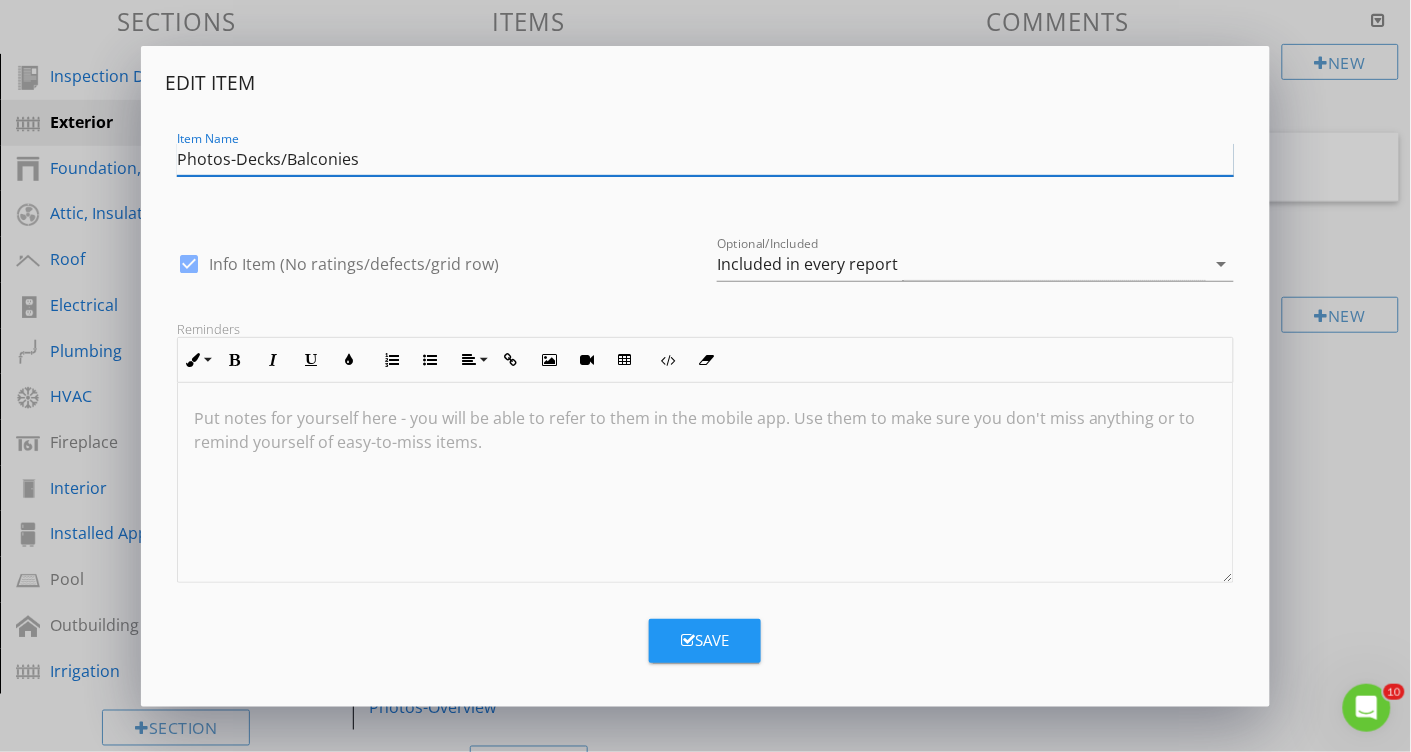 click on "Photos-Decks/Balconies" at bounding box center (705, 159) 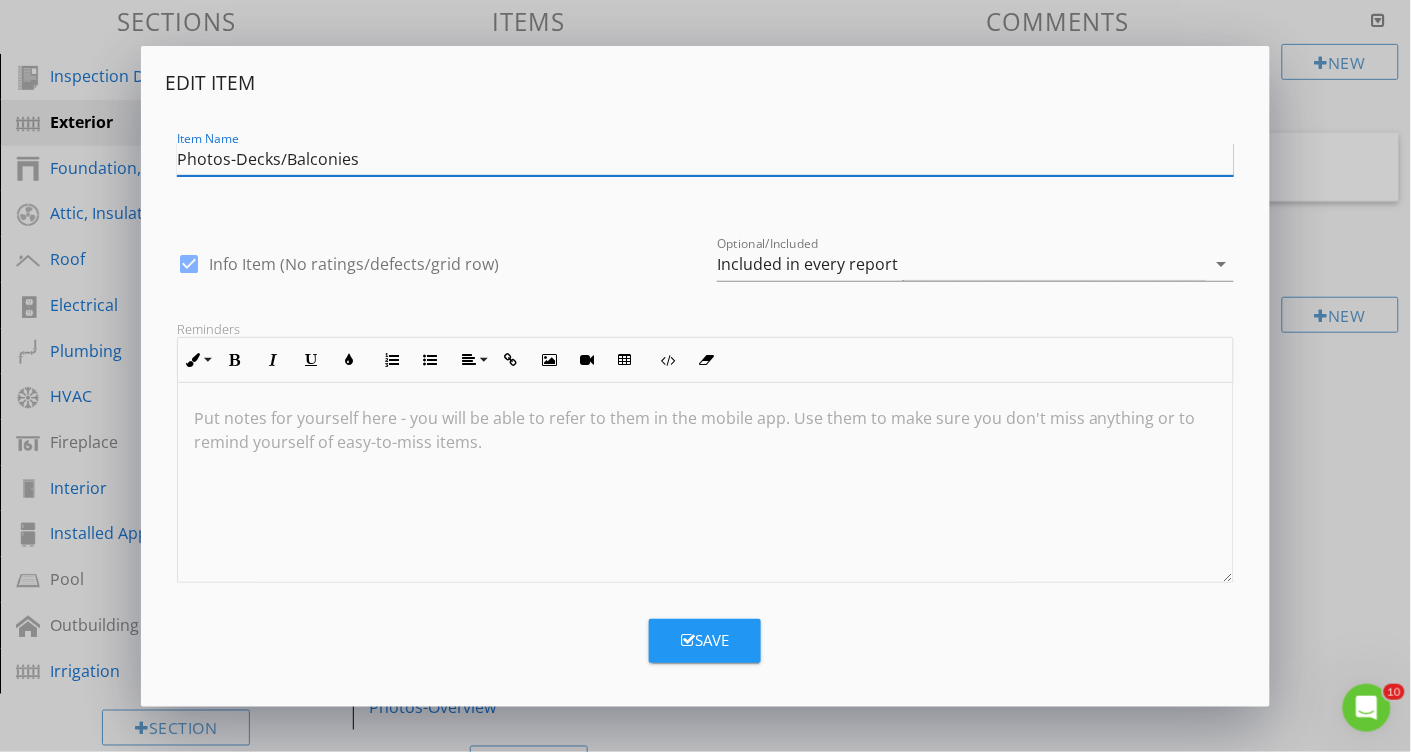 type on "Photos-Decks/Balconies" 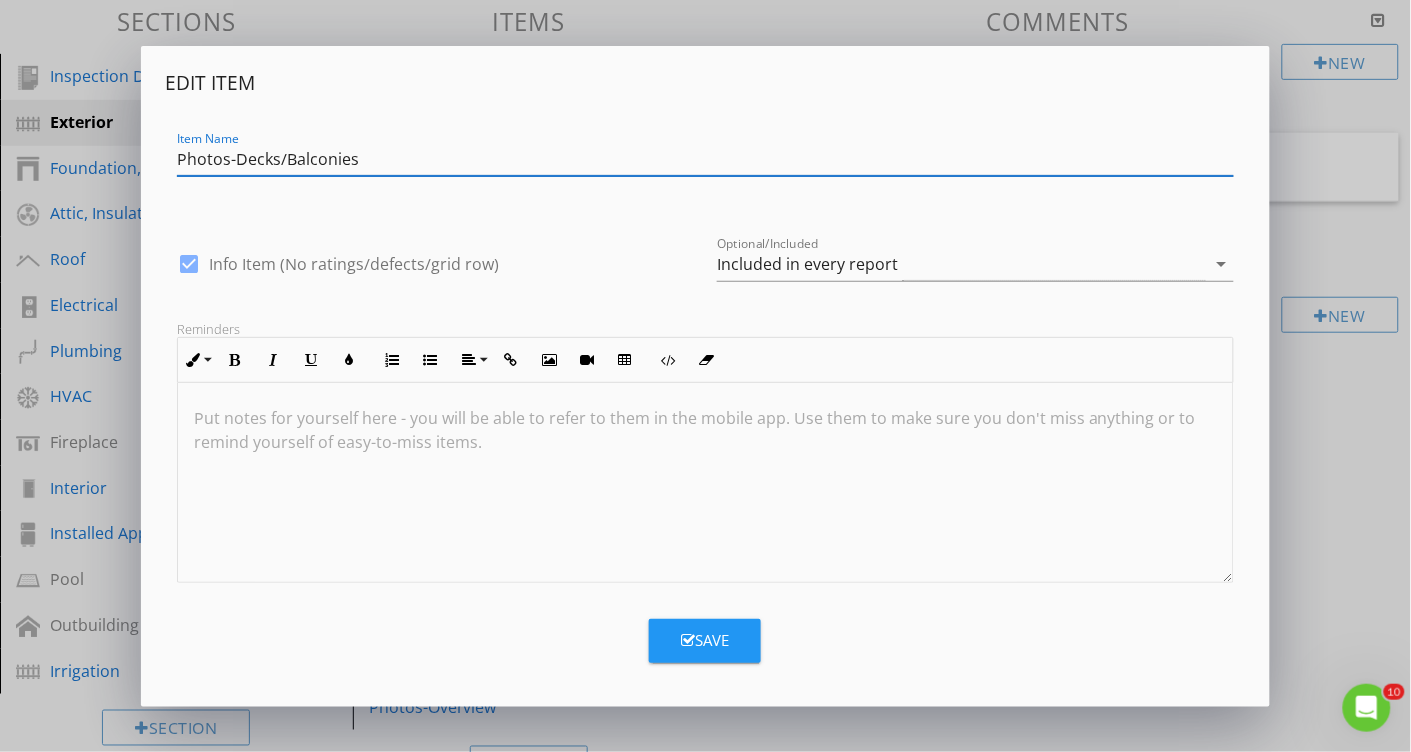 click on "Save" at bounding box center [705, 640] 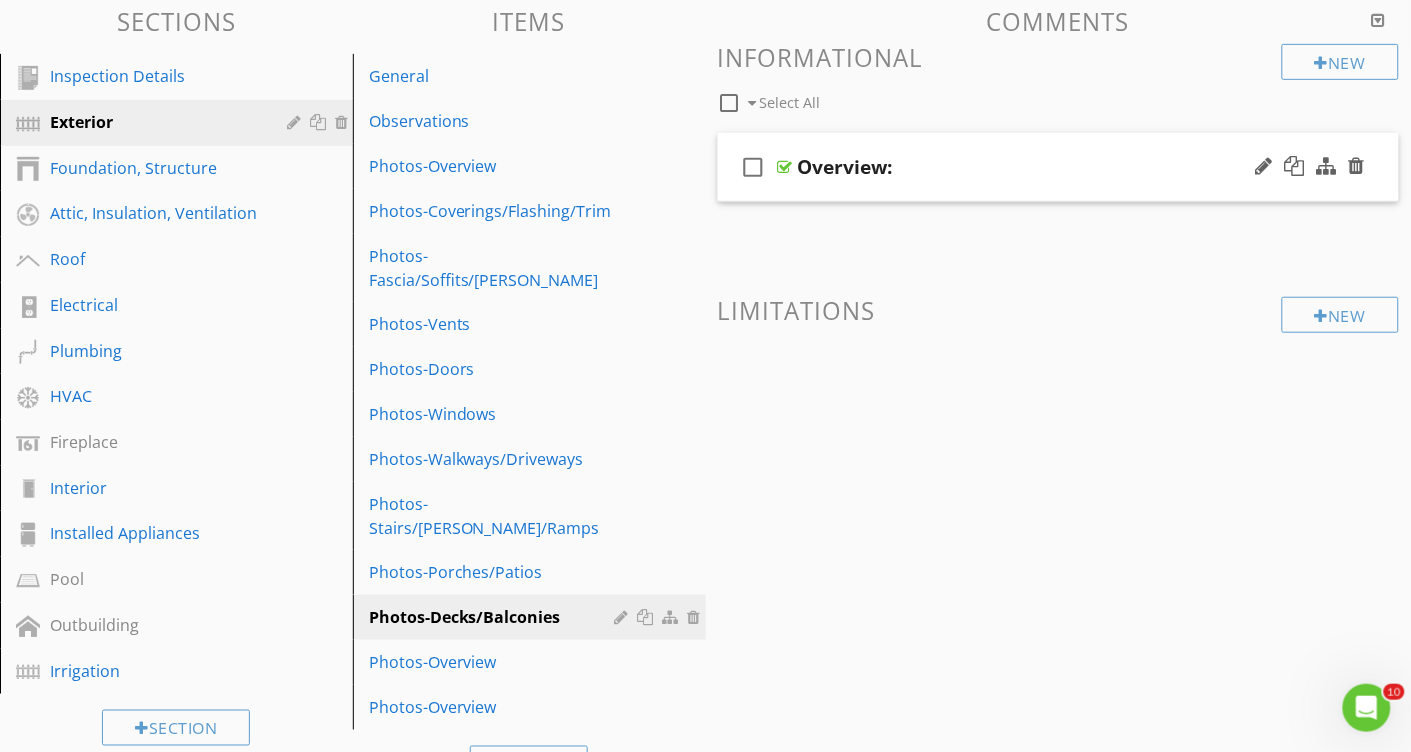click on "Overview:" at bounding box center (845, 167) 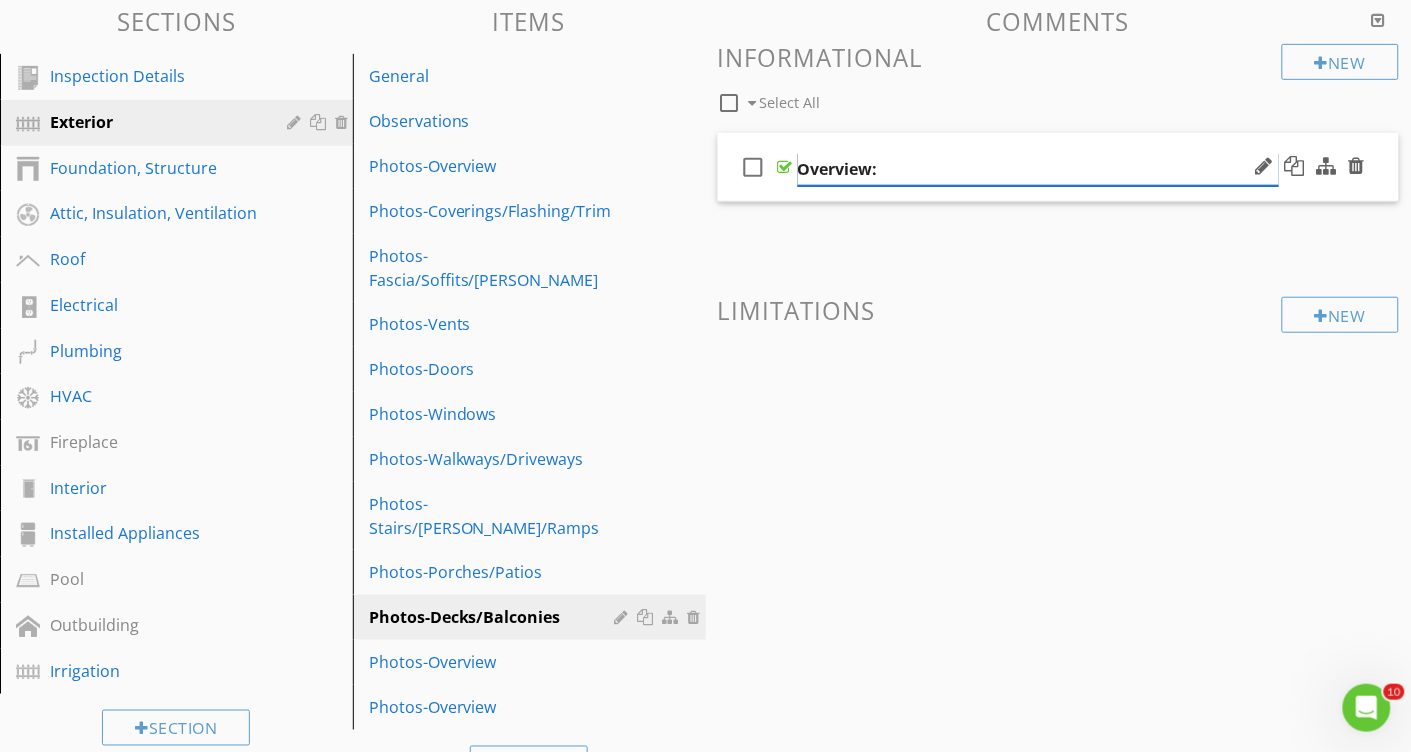 click on "Overview:" at bounding box center (1038, 169) 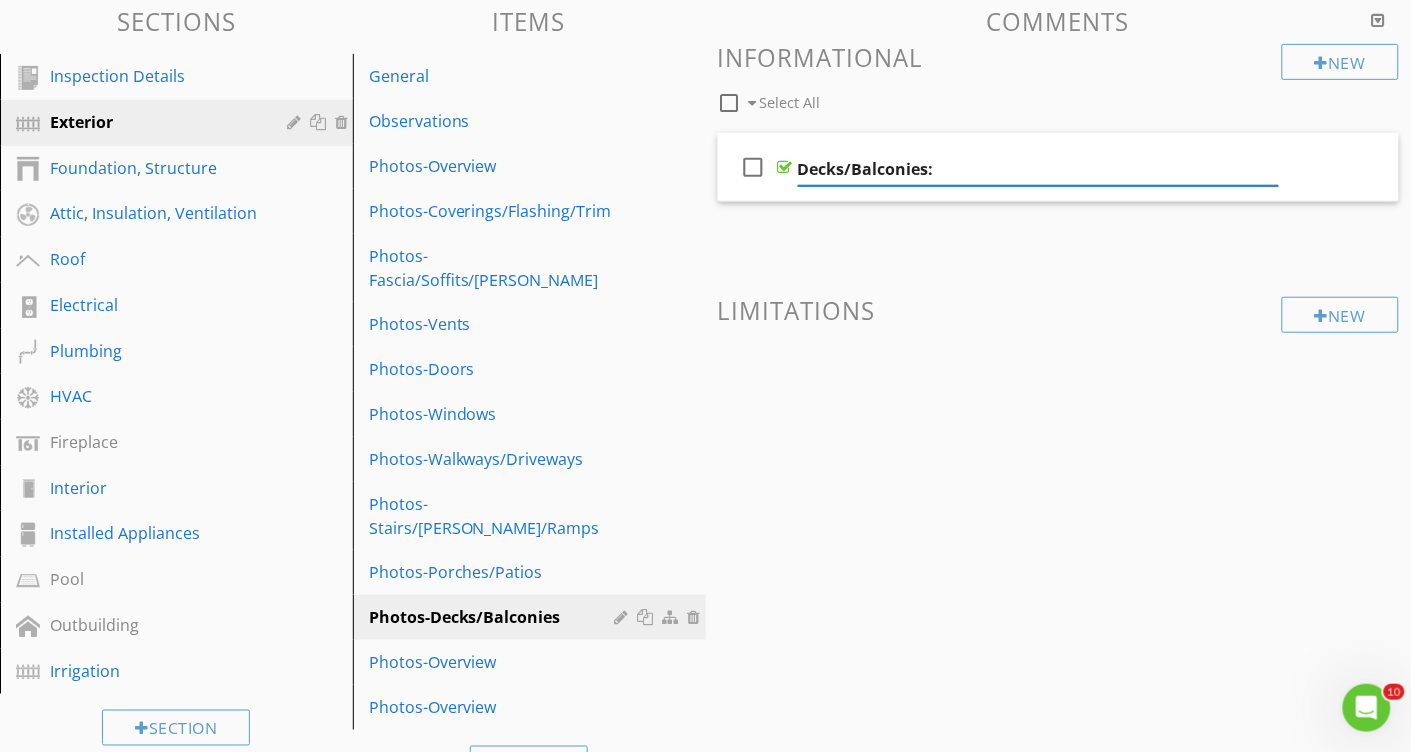 click on "New
Informational   check_box_outline_blank     Select All       check_box_outline_blank         Decks/Balconies:
New
Limitations" at bounding box center [1059, 242] 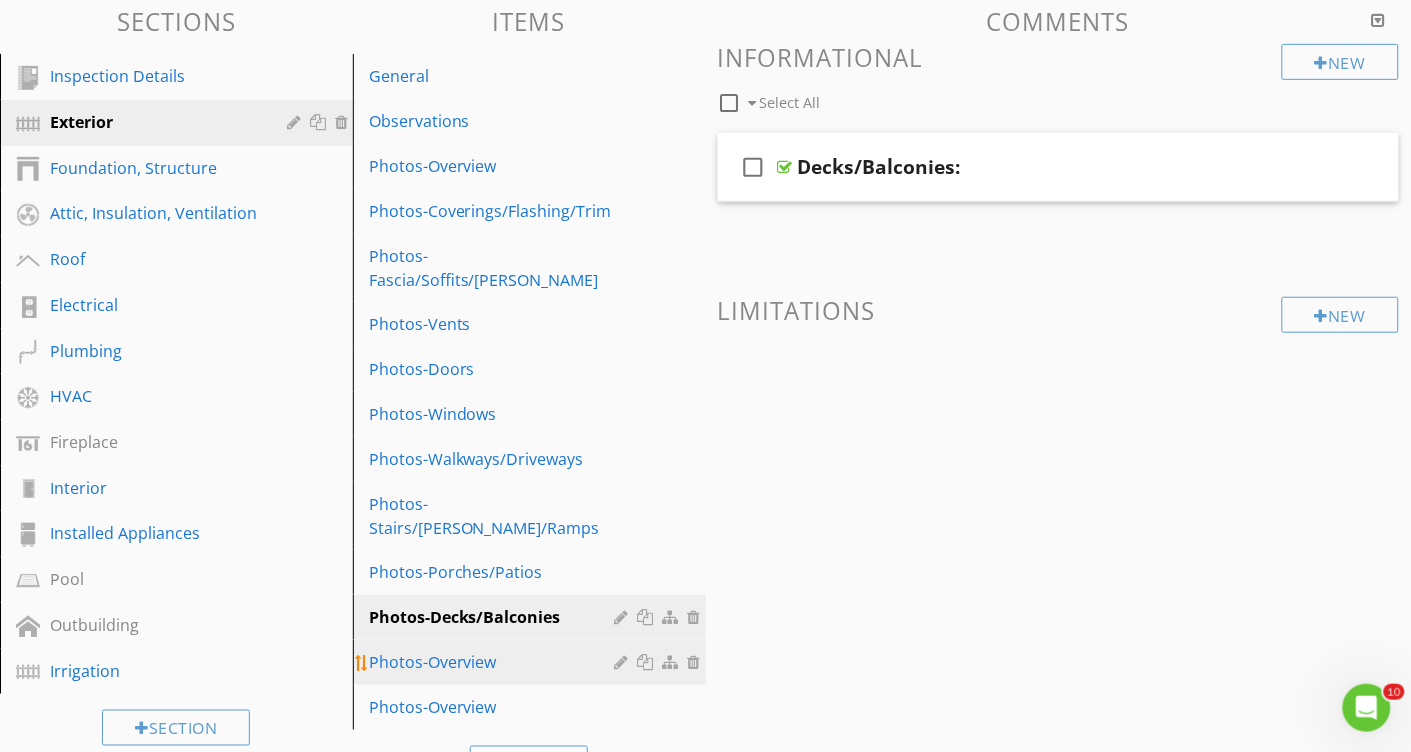 click on "Photos-Overview" at bounding box center (495, 662) 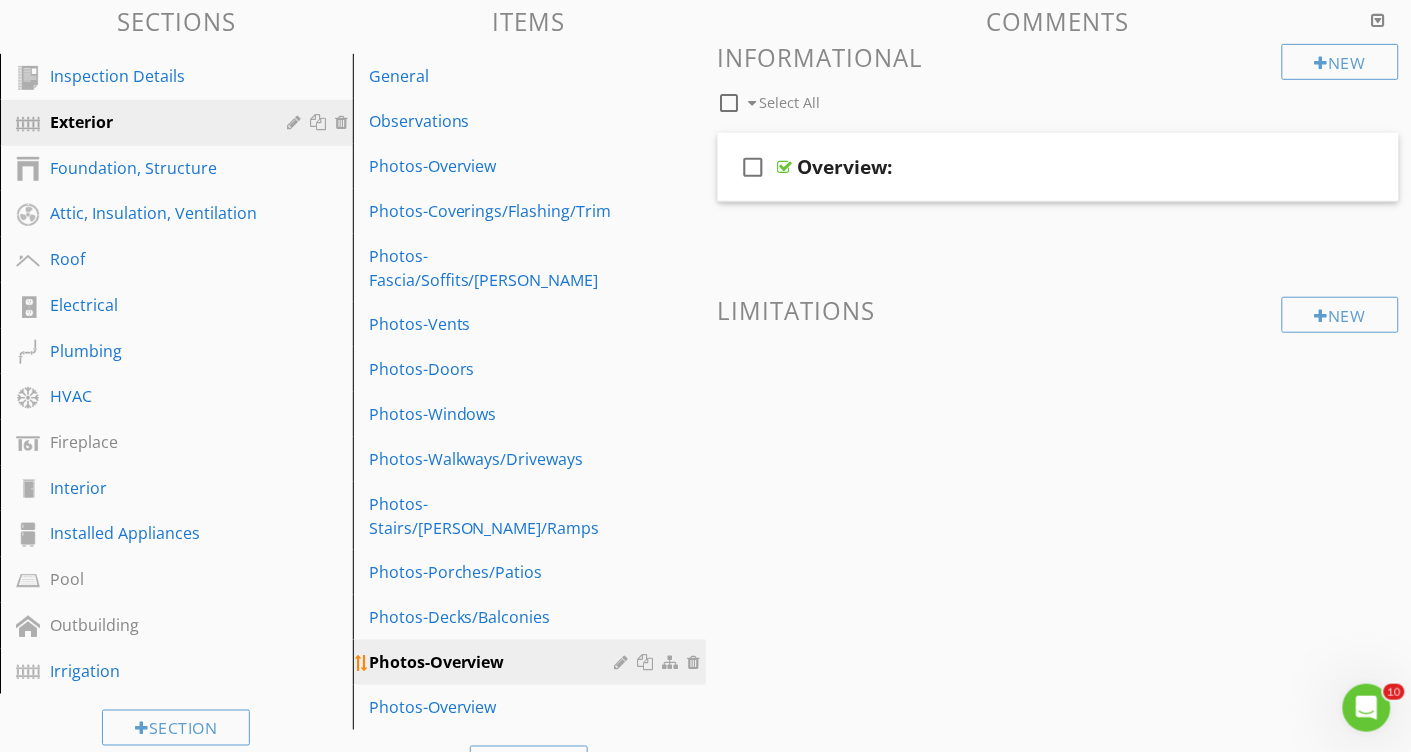 click at bounding box center [624, 662] 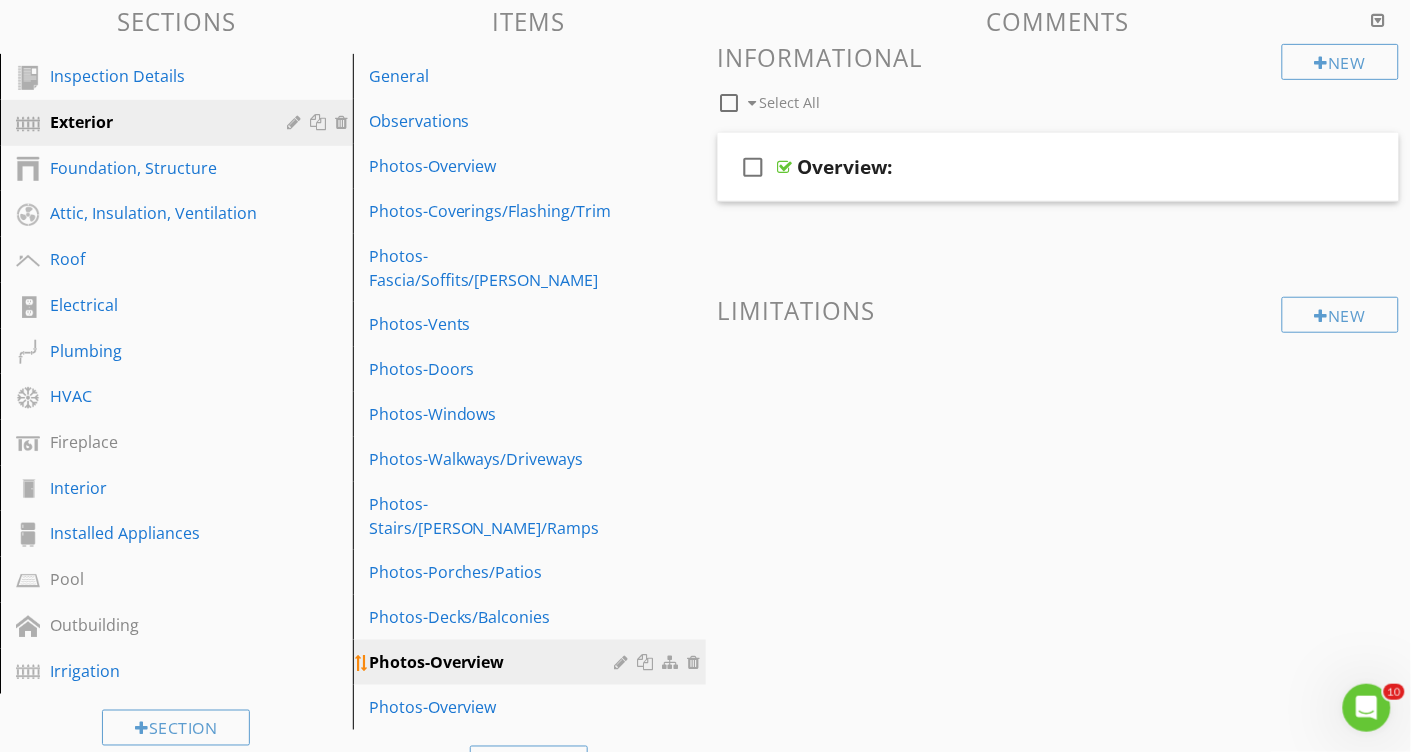 scroll, scrollTop: 205, scrollLeft: 0, axis: vertical 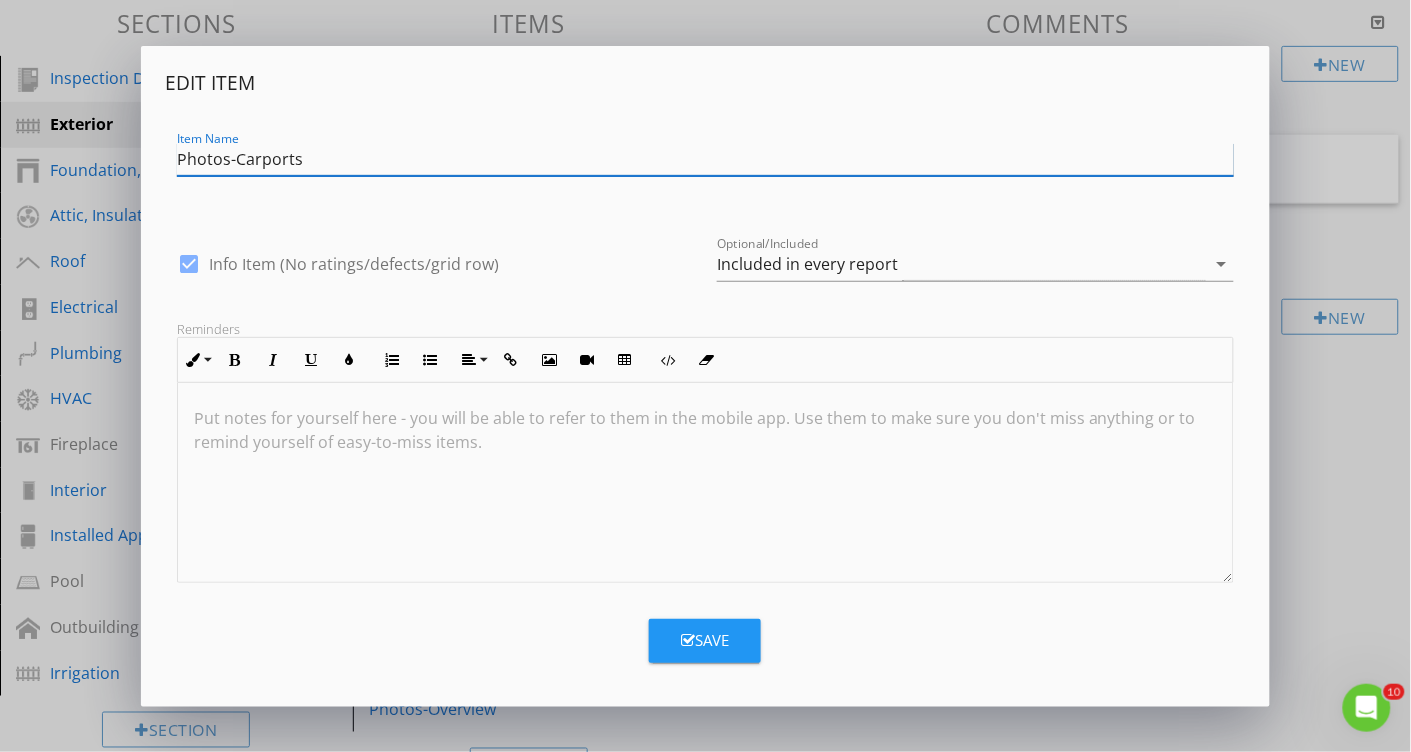 type on "Photos-Carports" 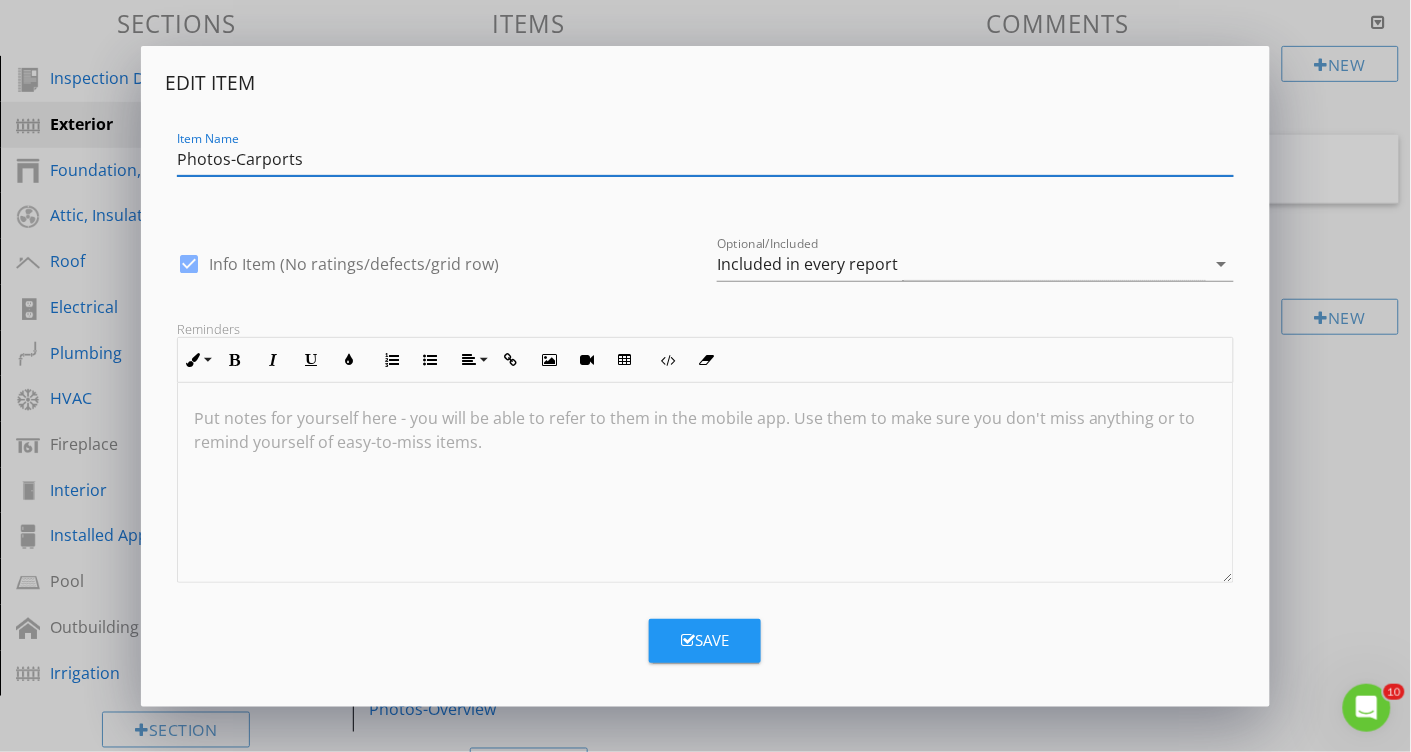 click on "Save" at bounding box center [705, 641] 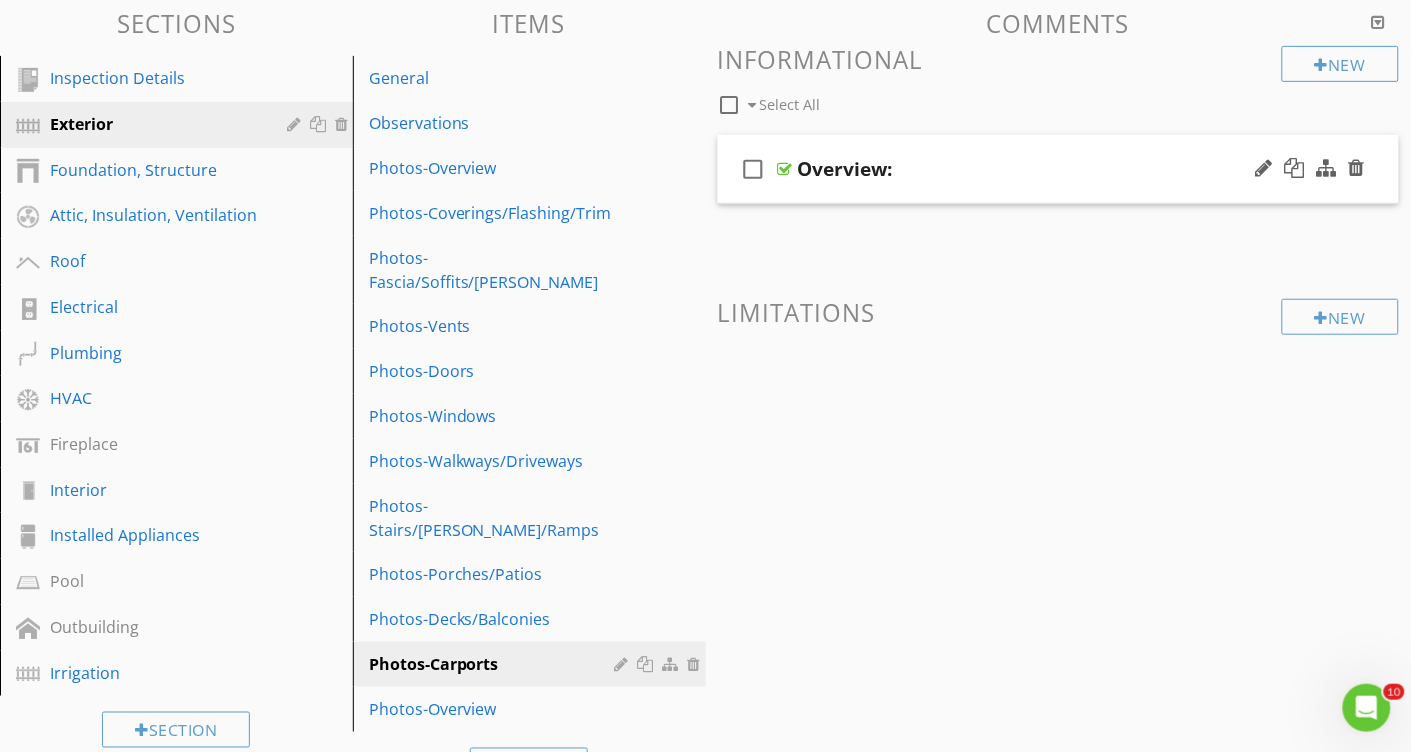click on "Overview:" at bounding box center [845, 169] 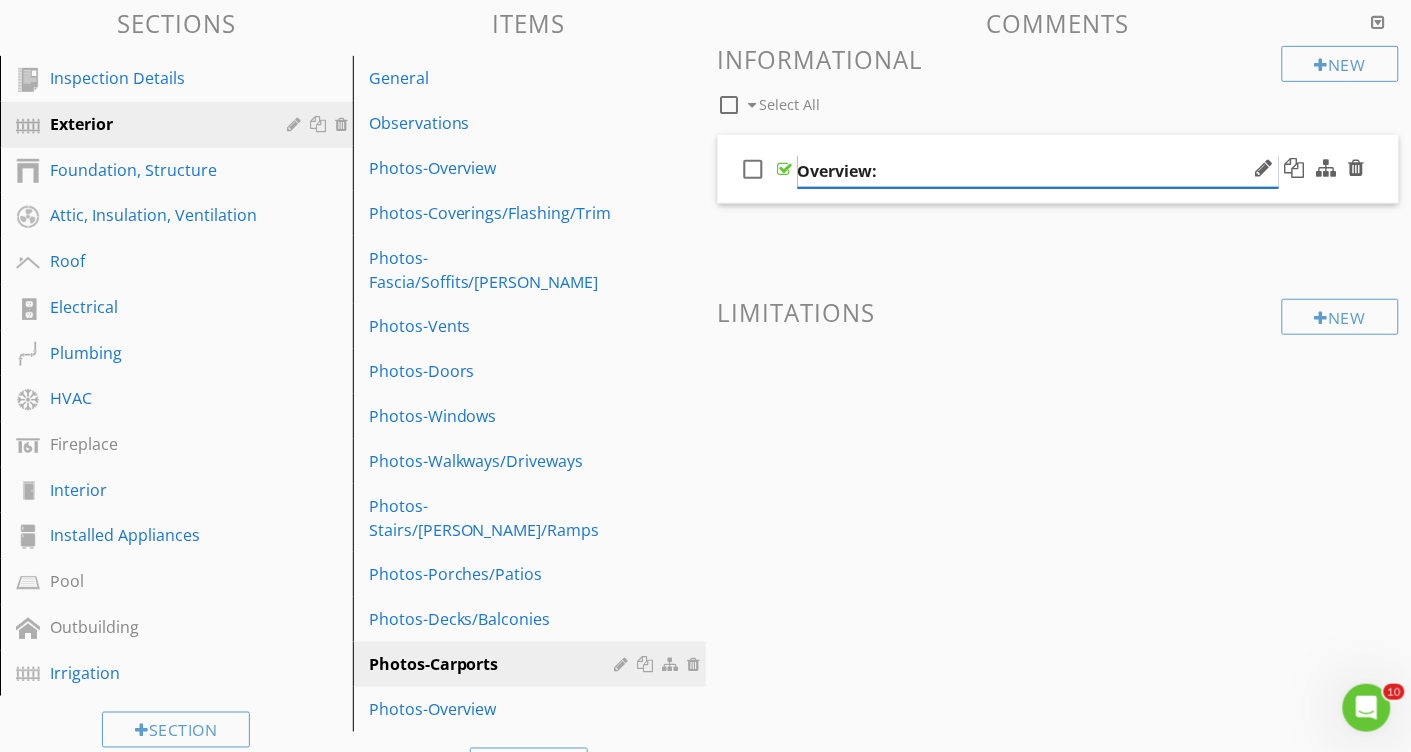 click on "Overview:" at bounding box center [1038, 171] 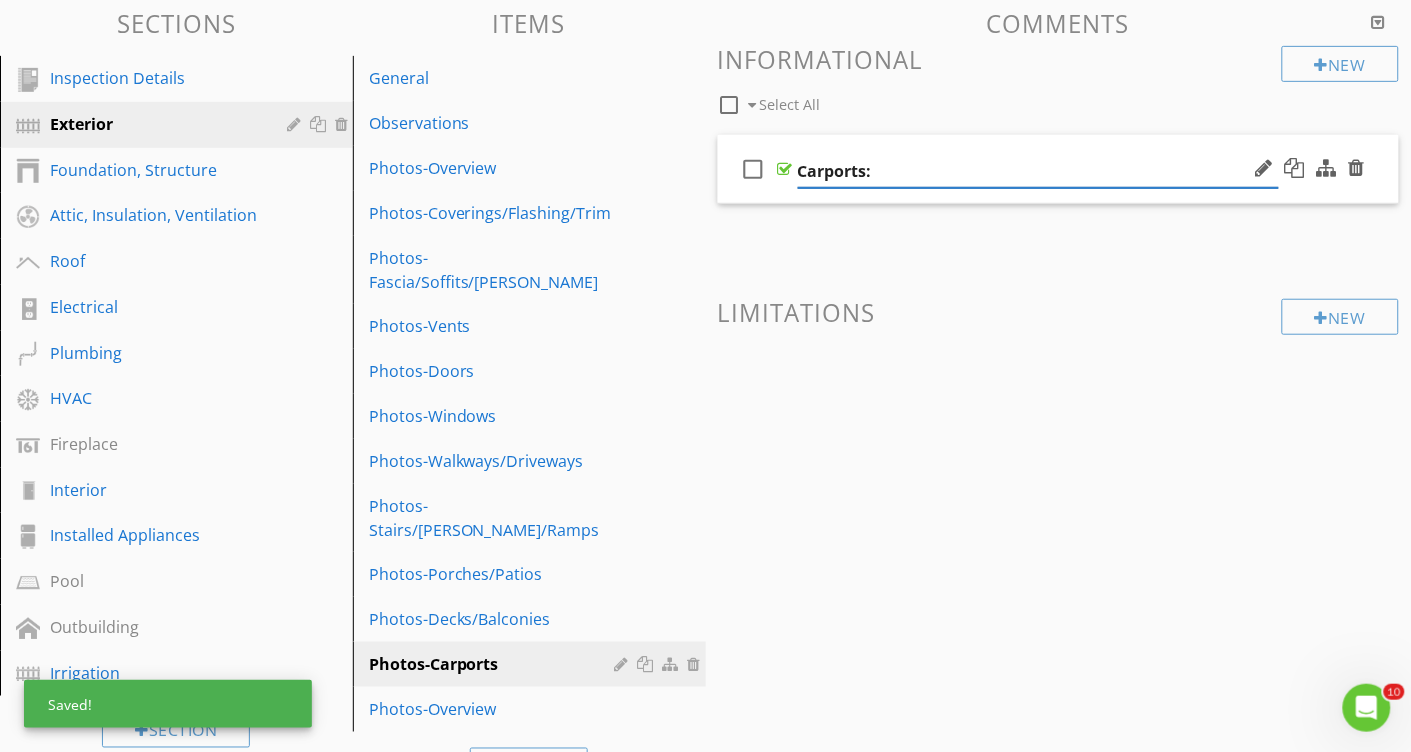 click on "New
Informational   check_box_outline_blank     Select All       check_box_outline_blank         Carports:
New
Limitations" at bounding box center [1059, 244] 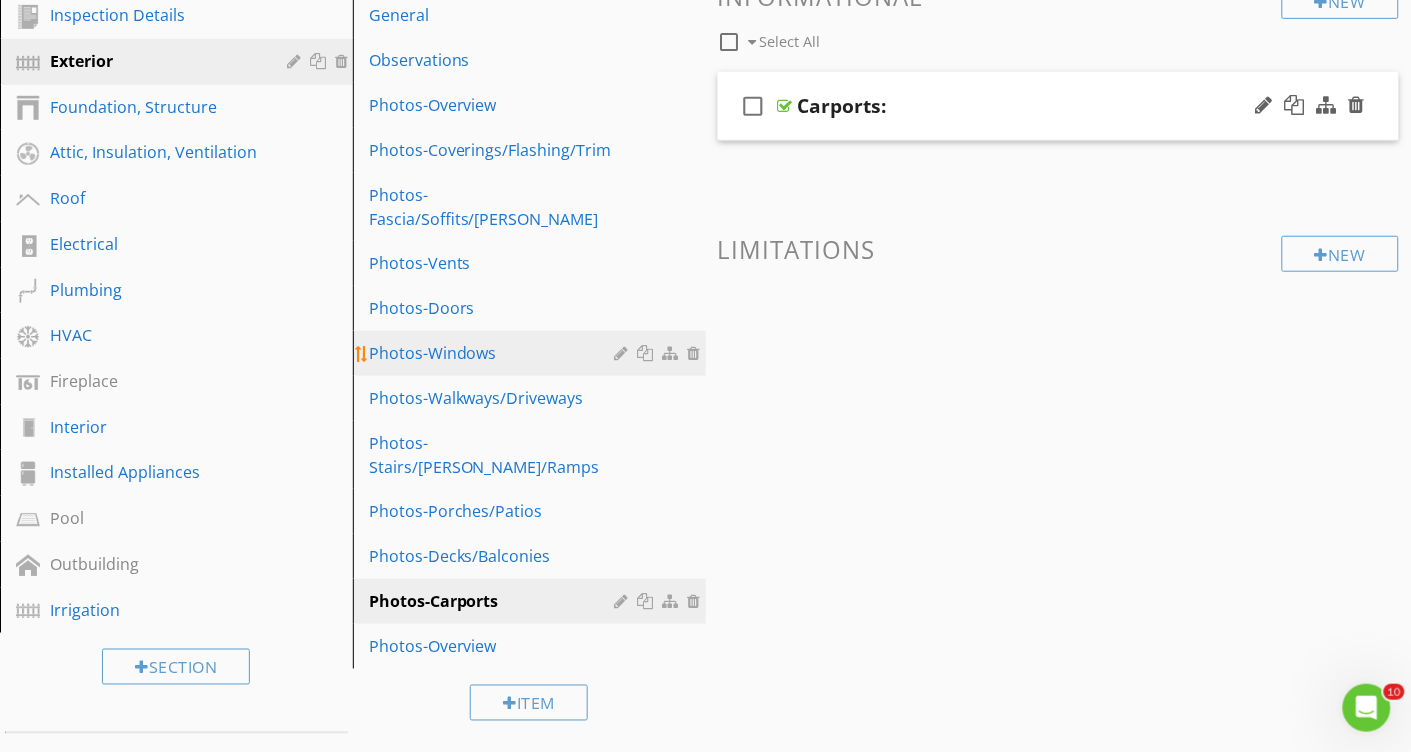 scroll, scrollTop: 365, scrollLeft: 0, axis: vertical 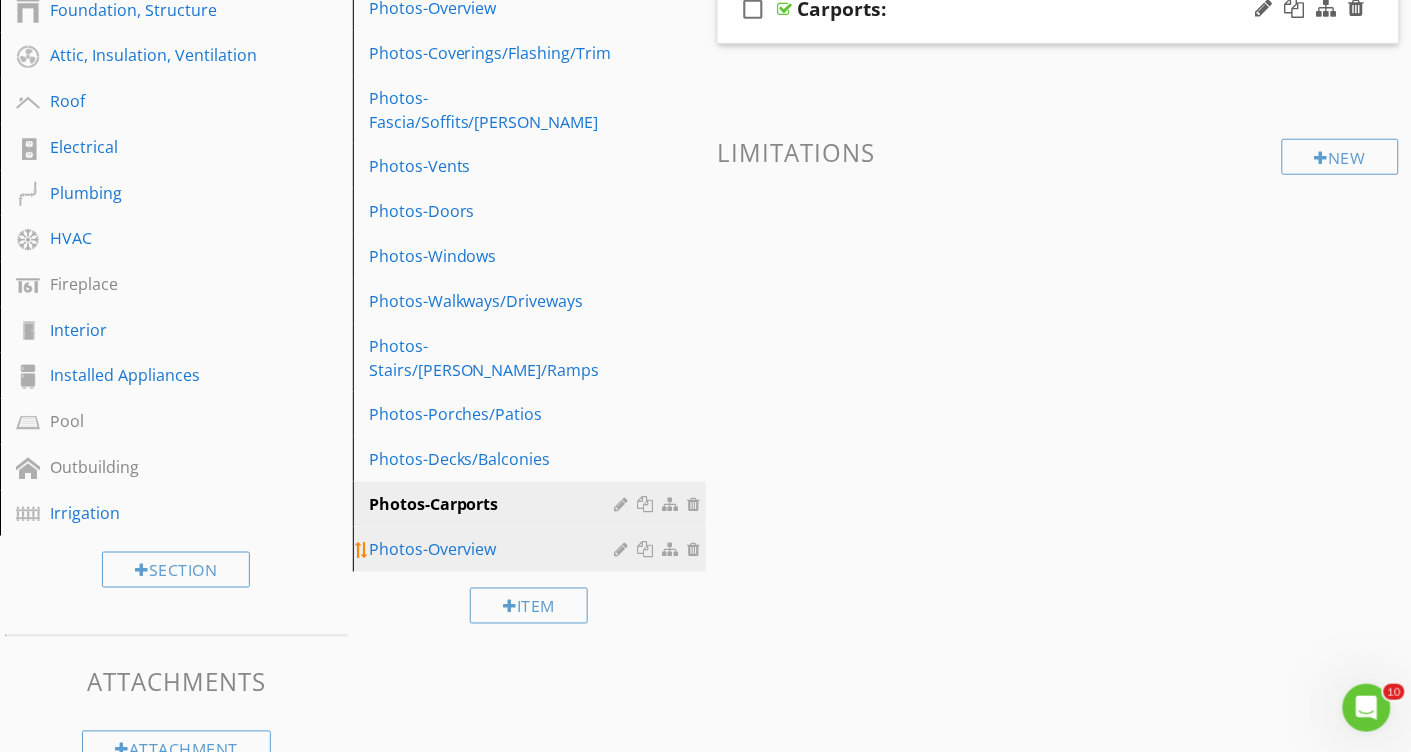 click at bounding box center [648, 549] 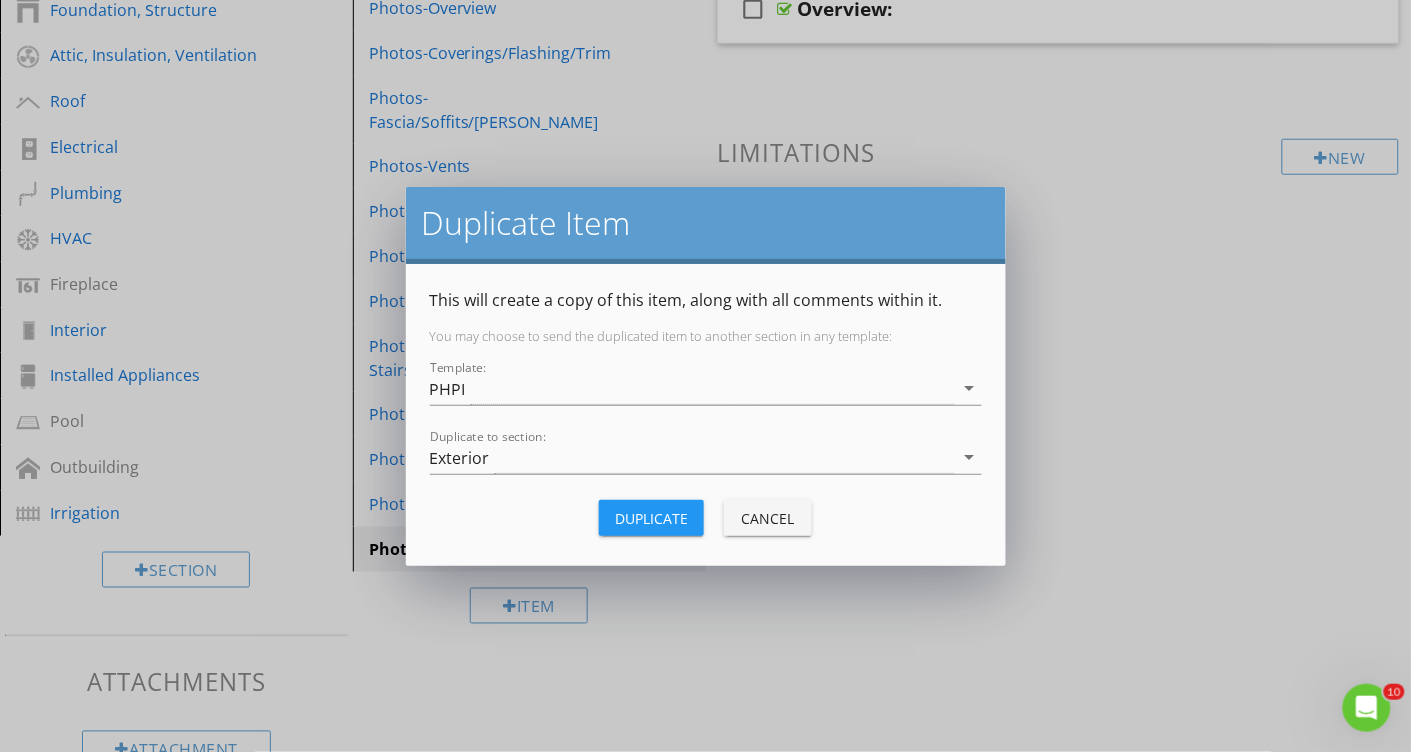 click on "Duplicate" at bounding box center [651, 518] 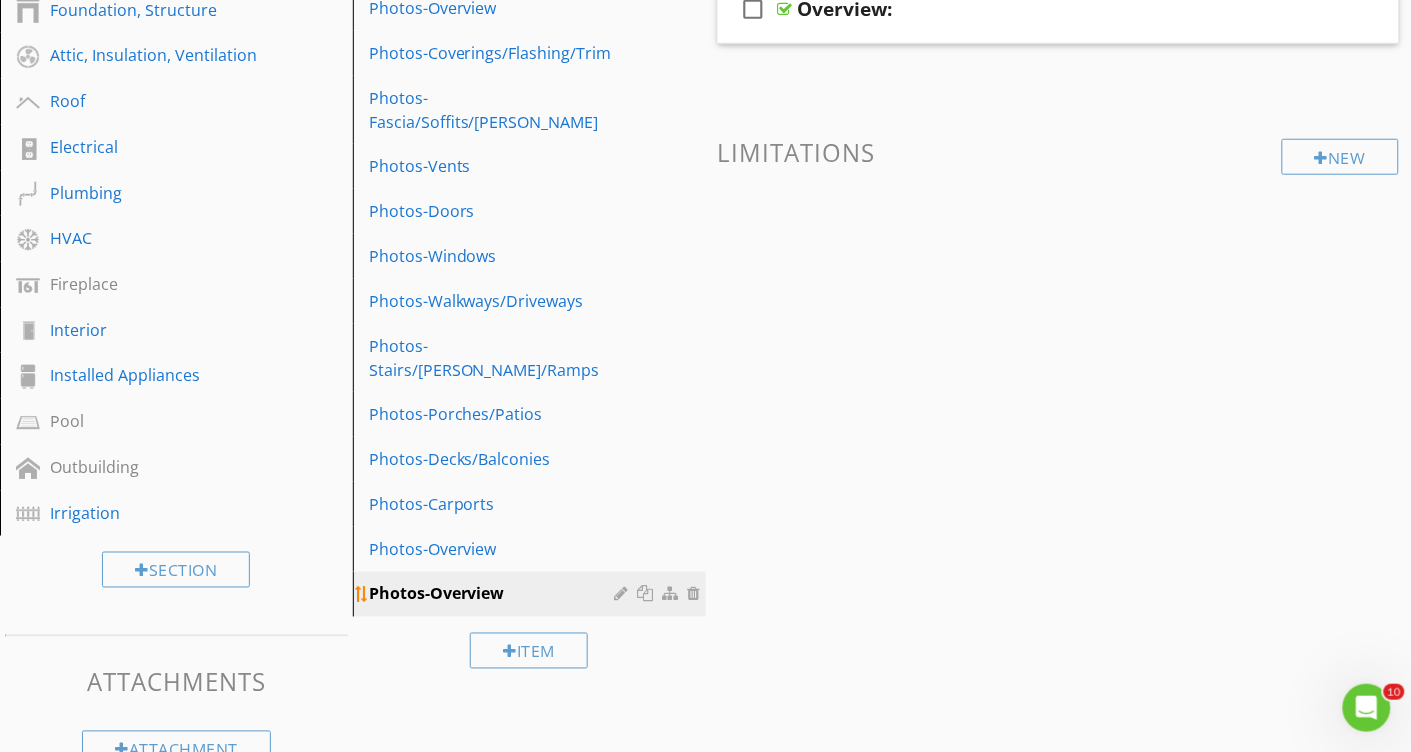 click at bounding box center [648, 594] 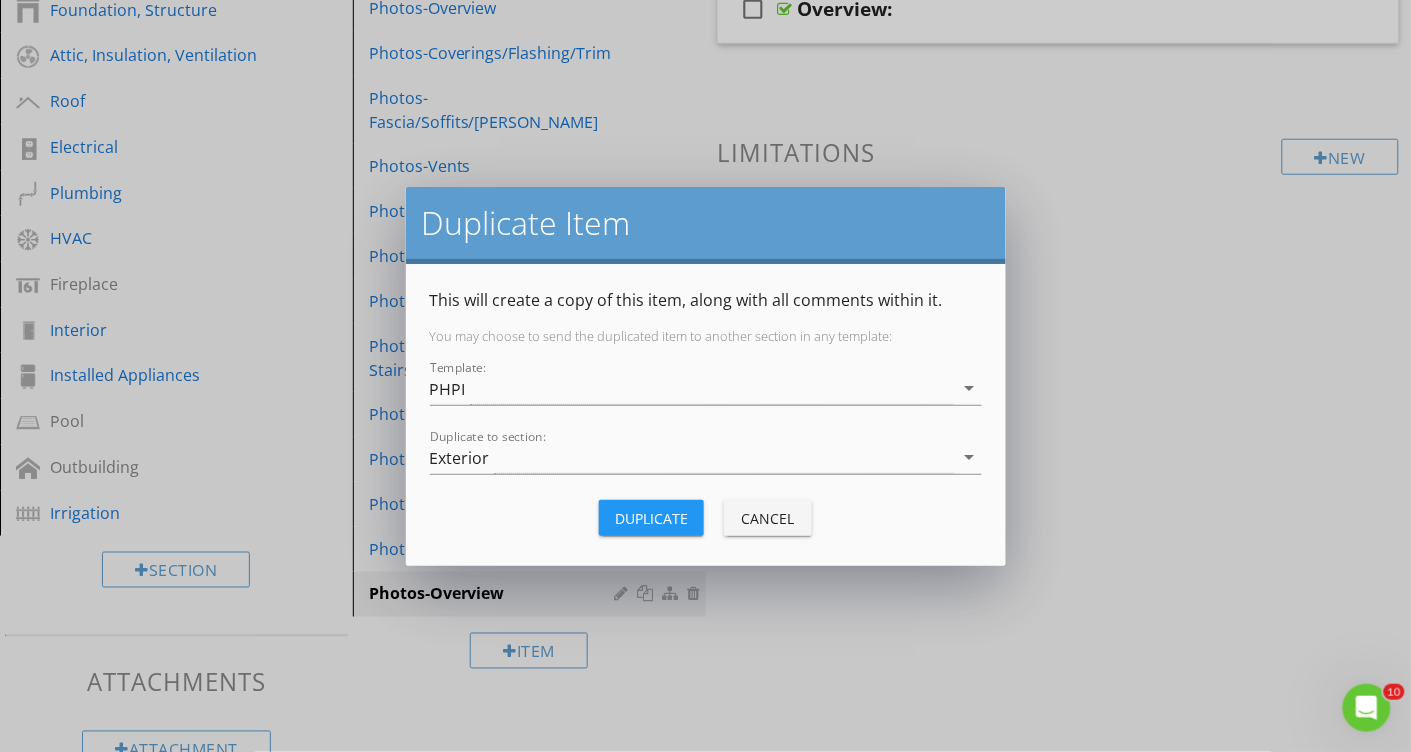 click on "Duplicate" at bounding box center [651, 518] 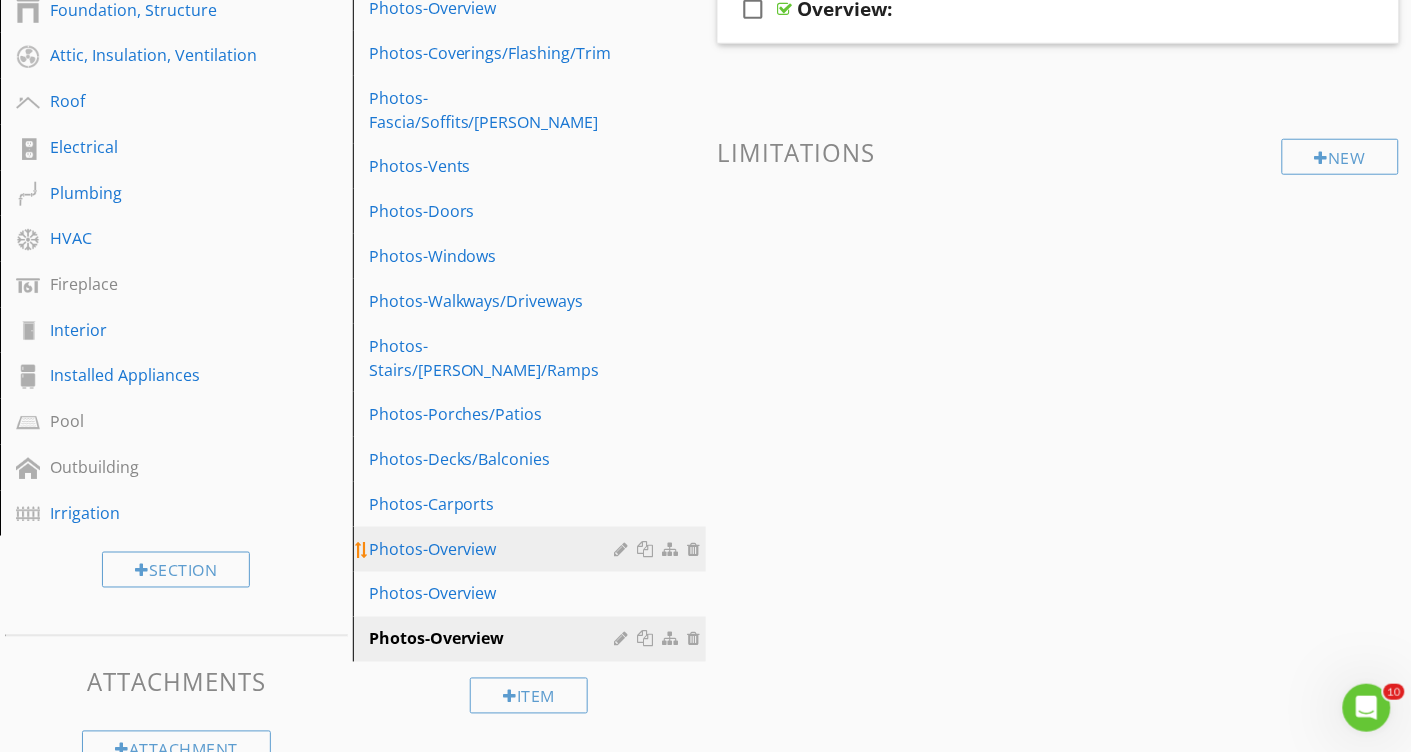 click on "Photos-Overview" at bounding box center (495, 549) 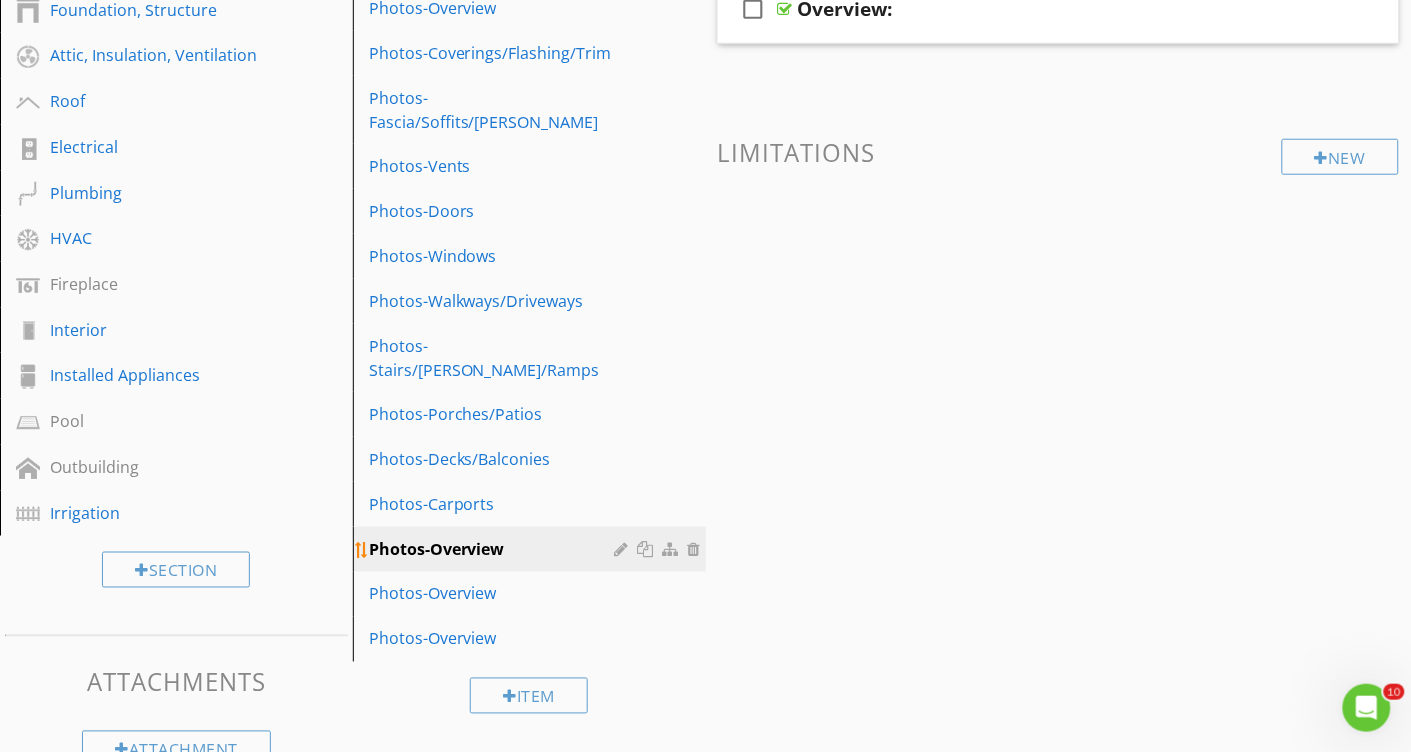 click at bounding box center (624, 549) 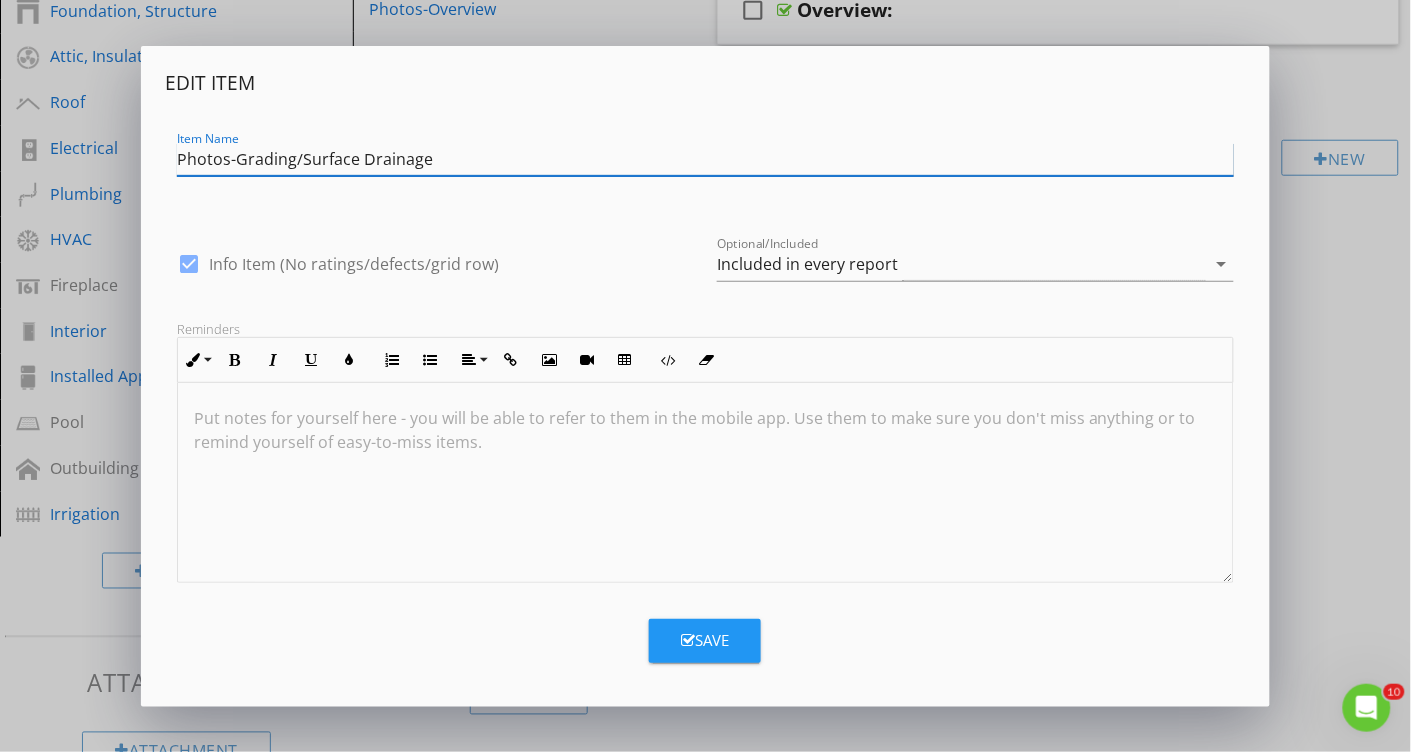 type on "Photos-Grading/Surface Drainage" 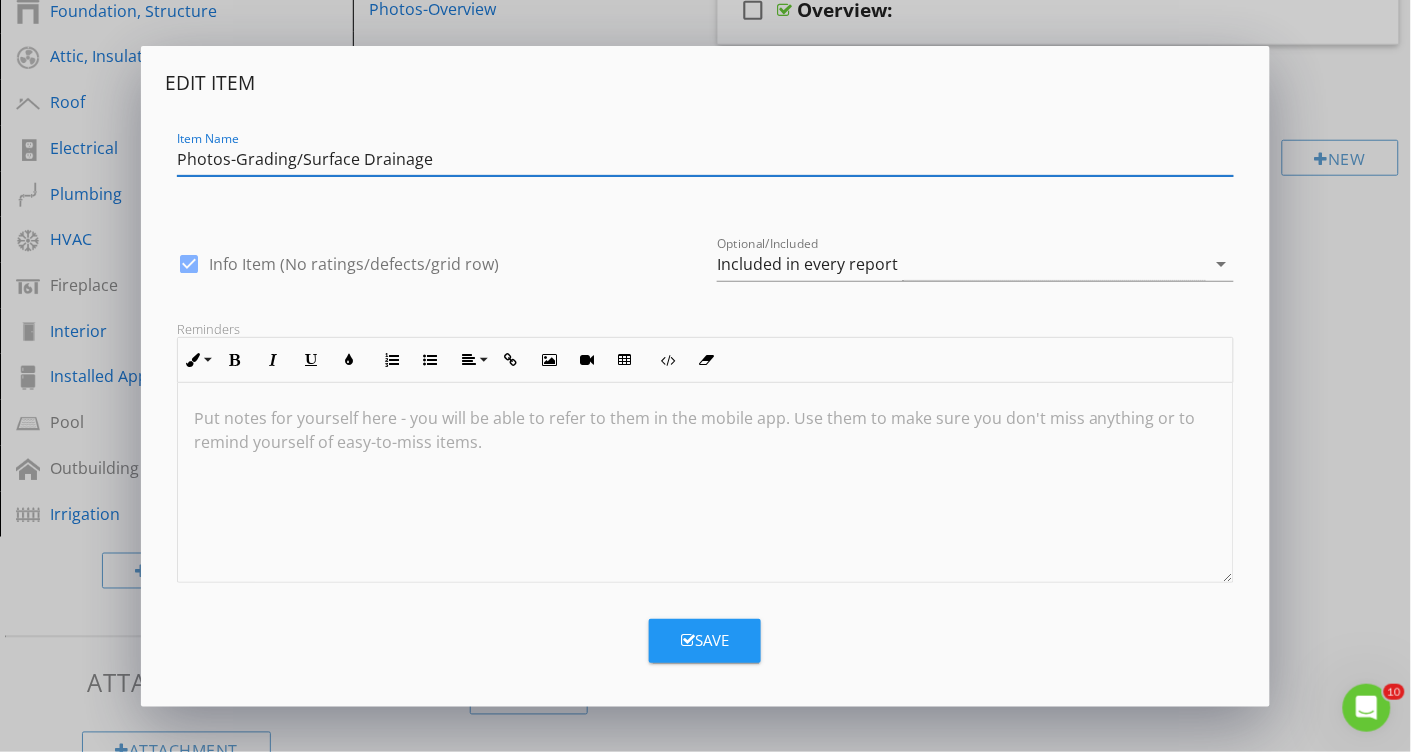 click on "Save" at bounding box center [705, 640] 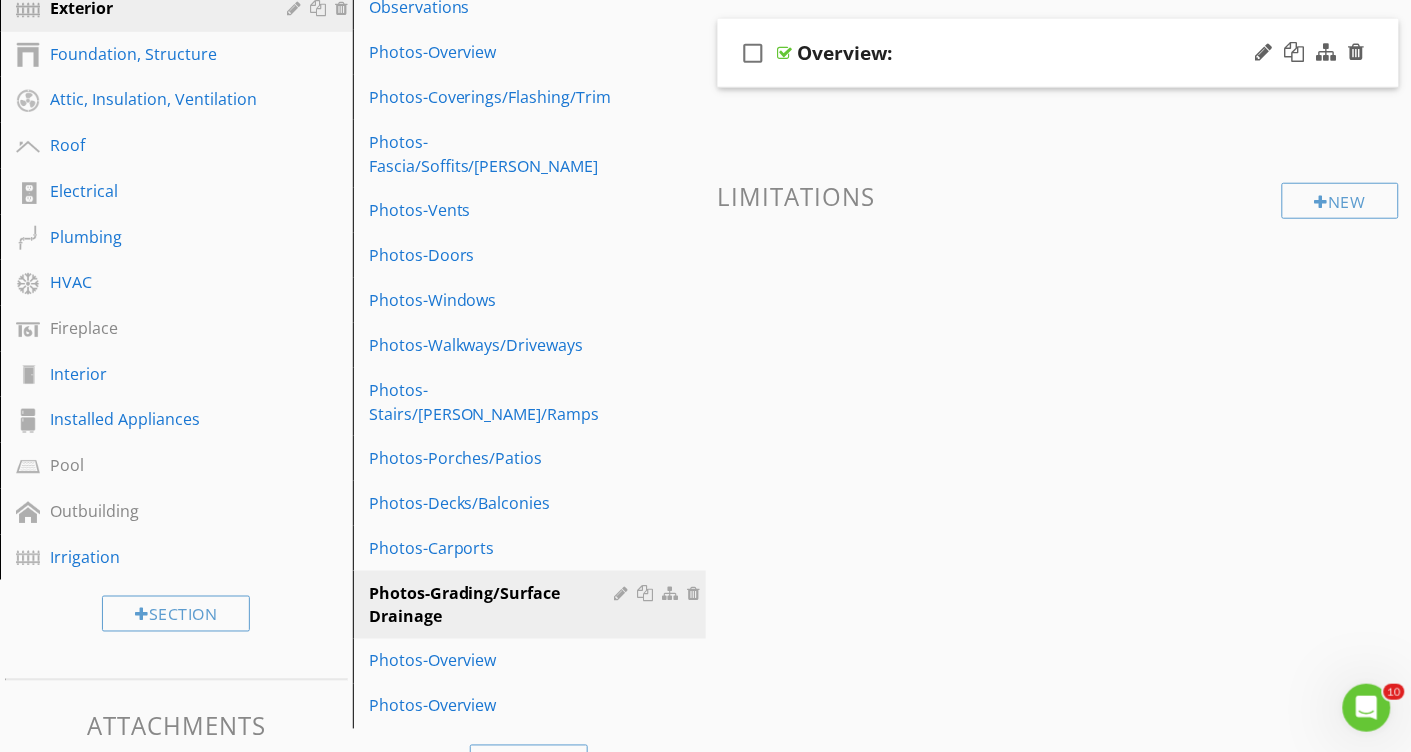 scroll, scrollTop: 296, scrollLeft: 0, axis: vertical 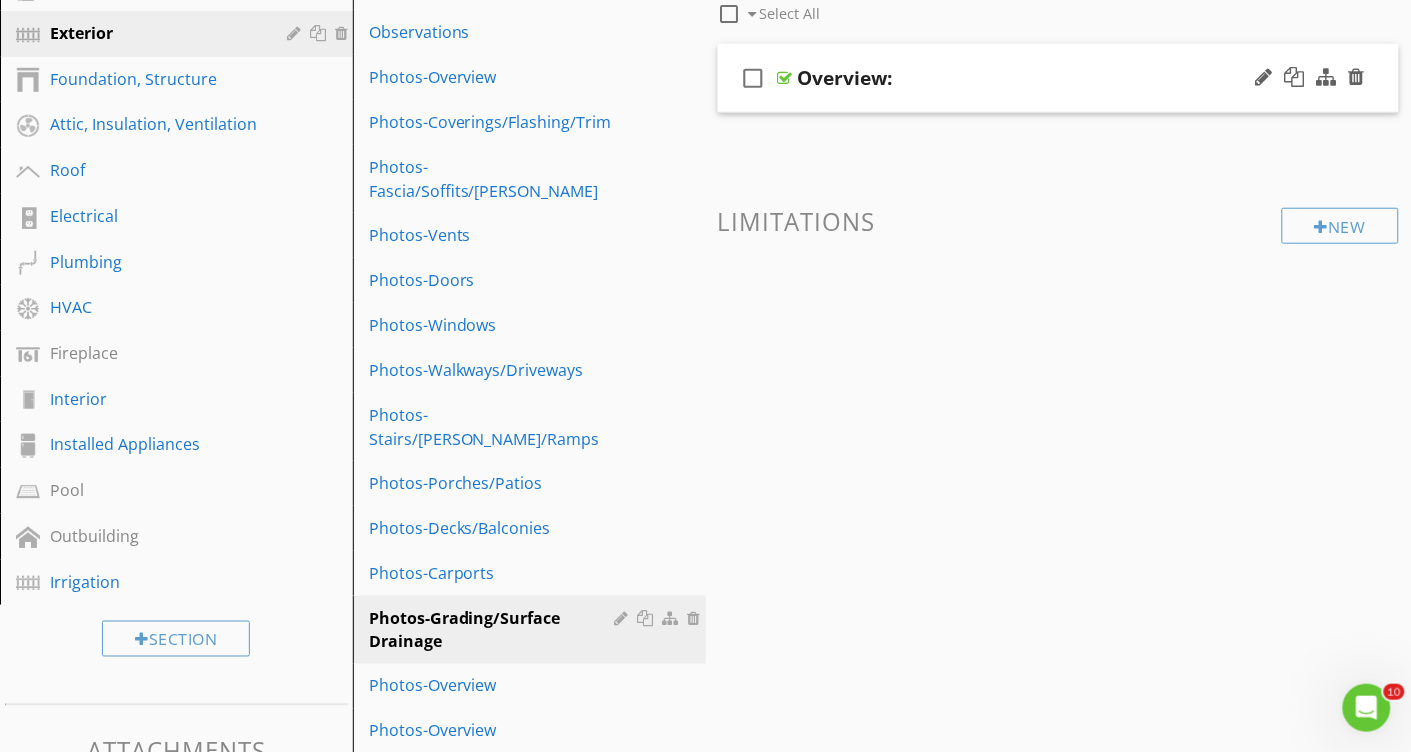 click on "Overview:" at bounding box center (845, 78) 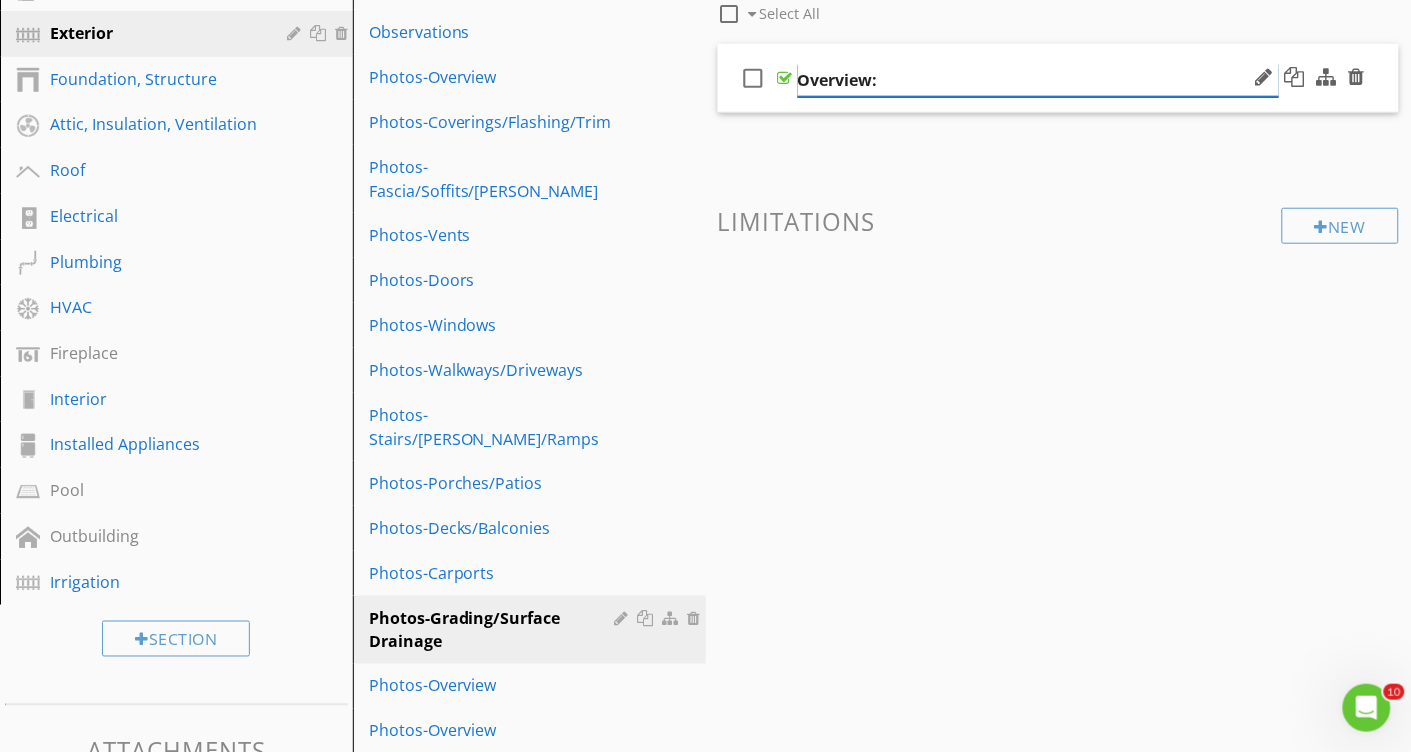 click on "Overview:" at bounding box center [1038, 80] 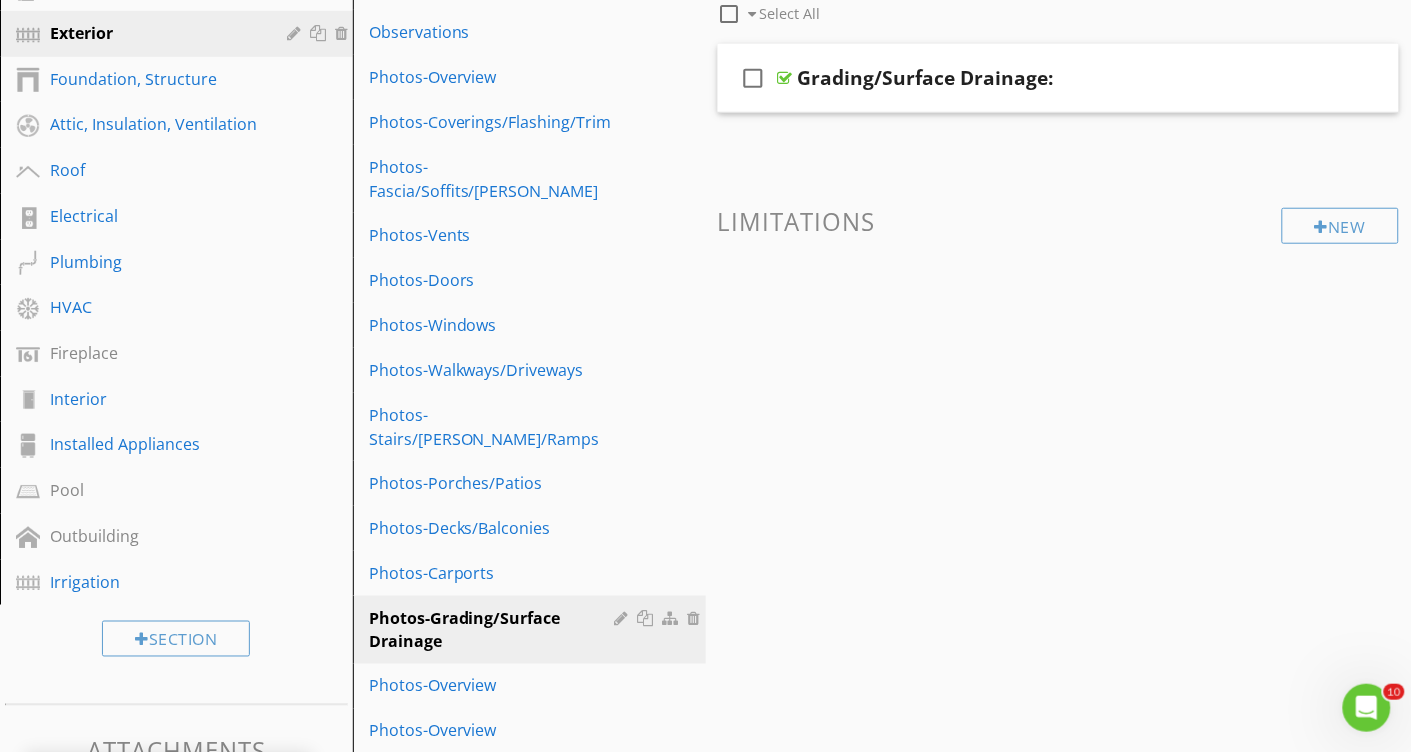click at bounding box center [1059, 301] 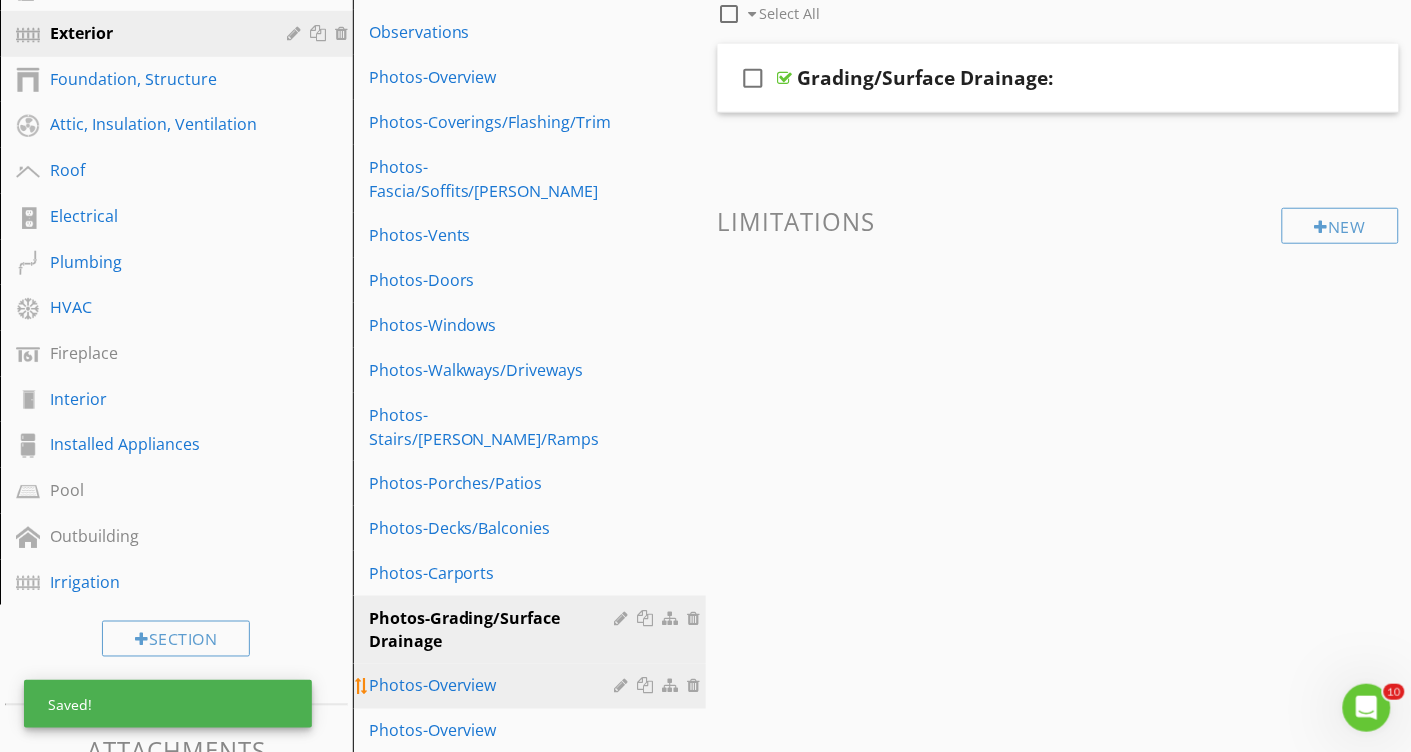 click on "Photos-Overview" at bounding box center (495, 686) 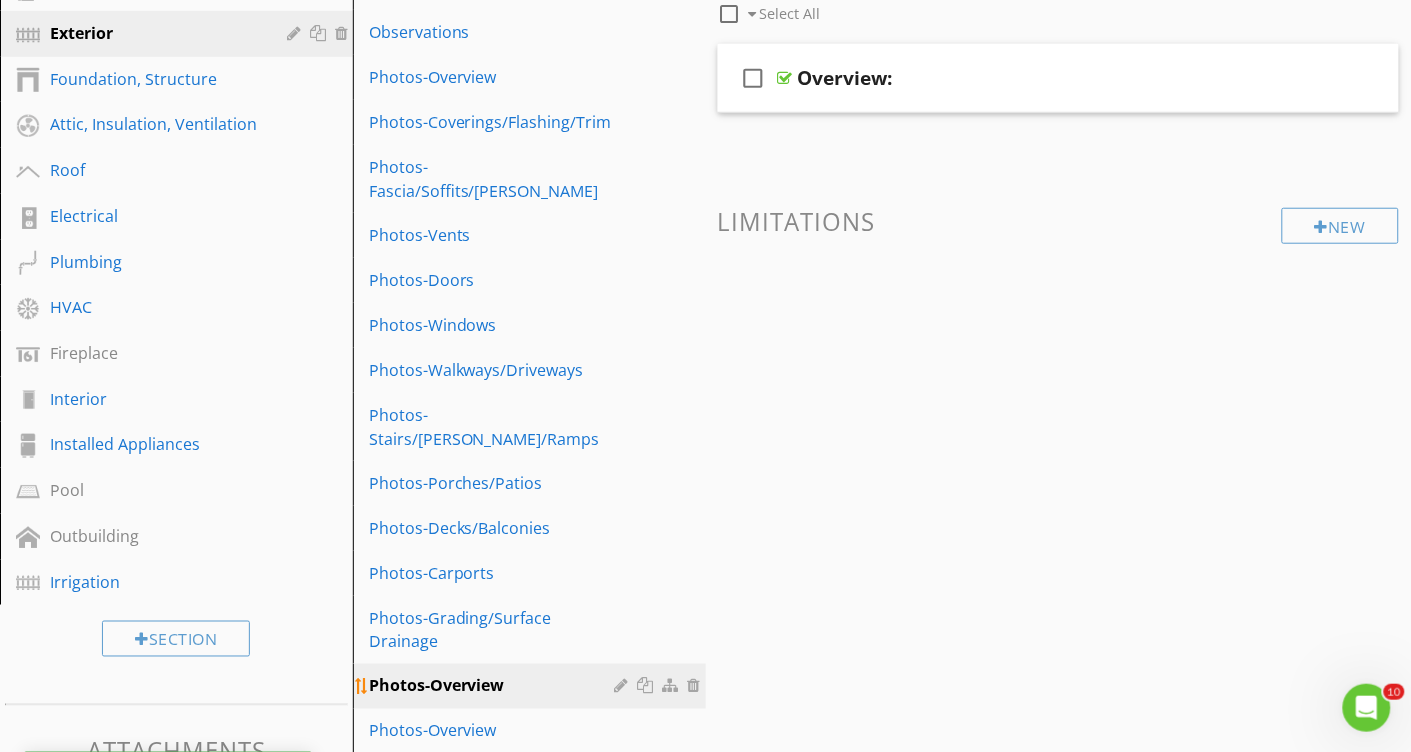 click at bounding box center (624, 686) 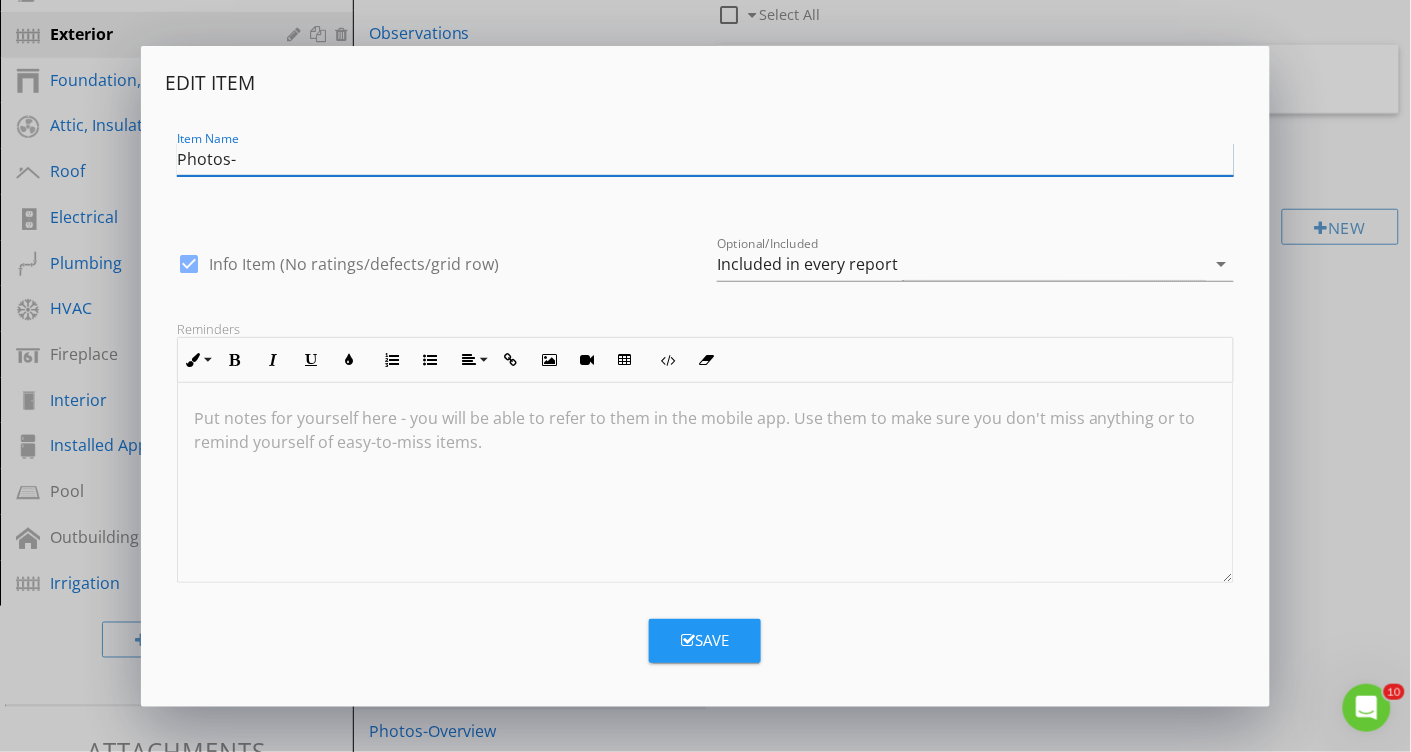 type on "Photos-" 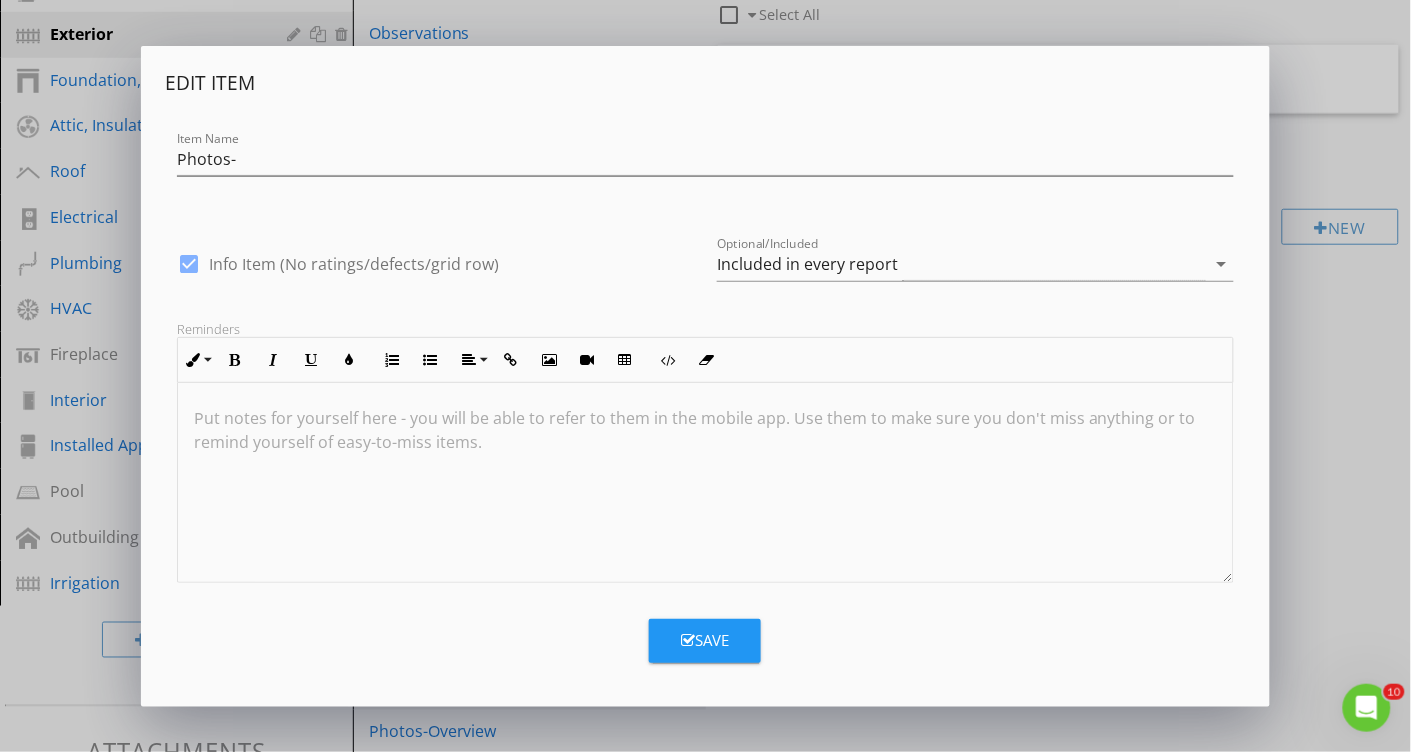 click on "Save" at bounding box center (705, 640) 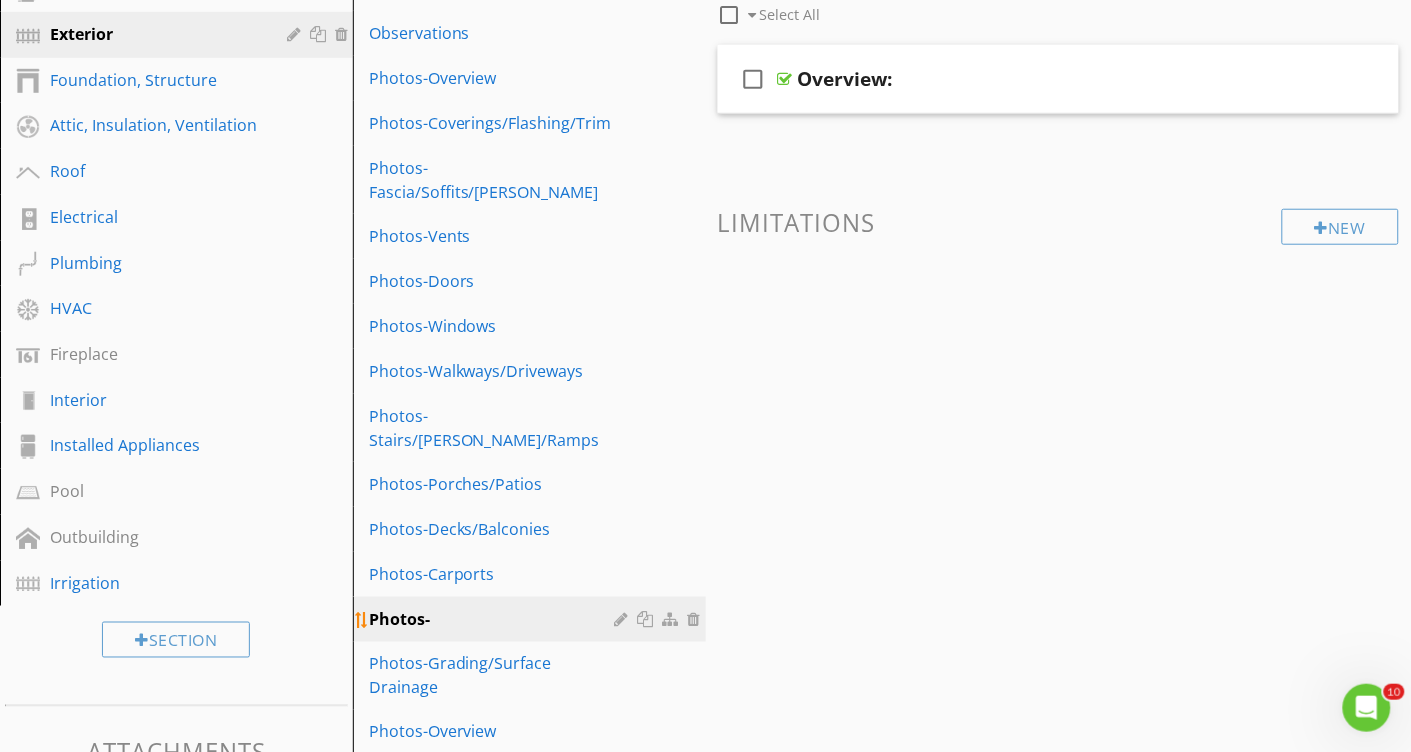 click at bounding box center [697, 619] 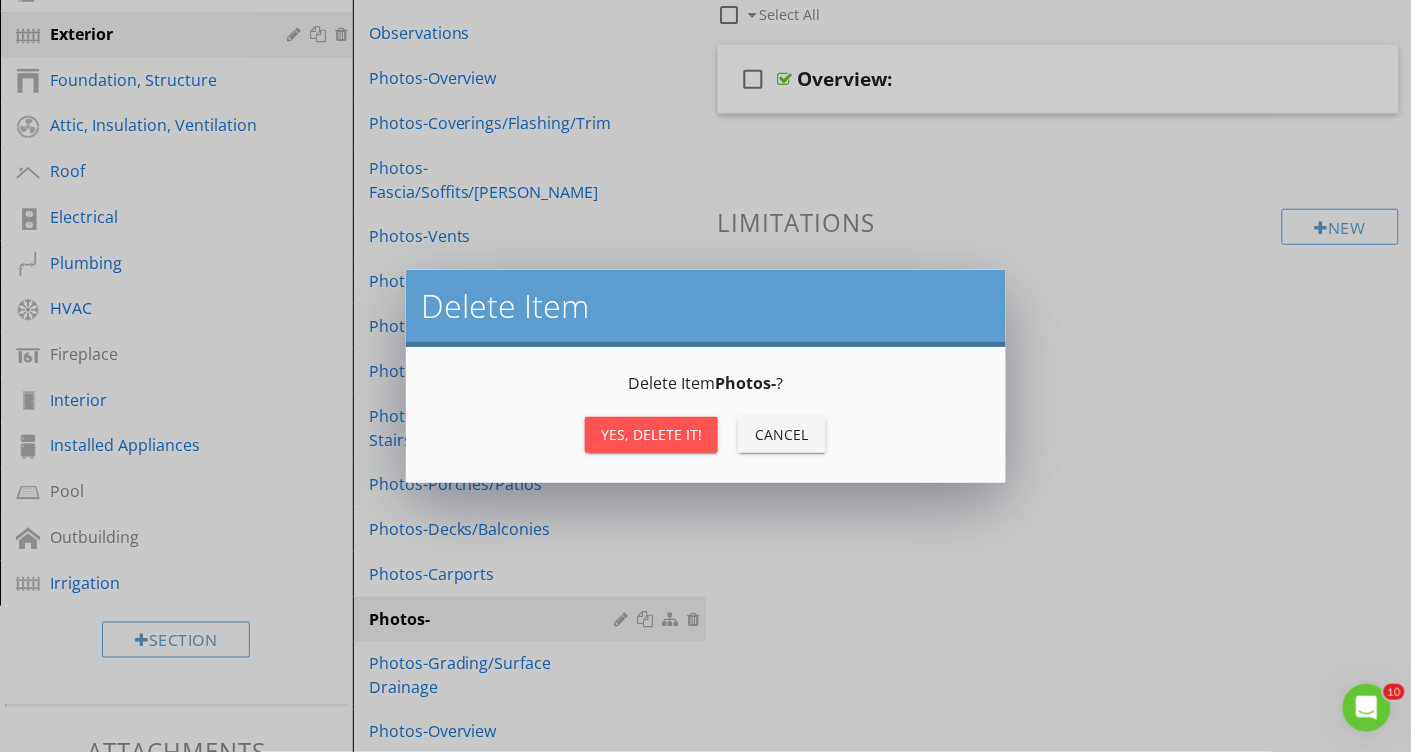 click on "Yes, Delete it!" at bounding box center (651, 434) 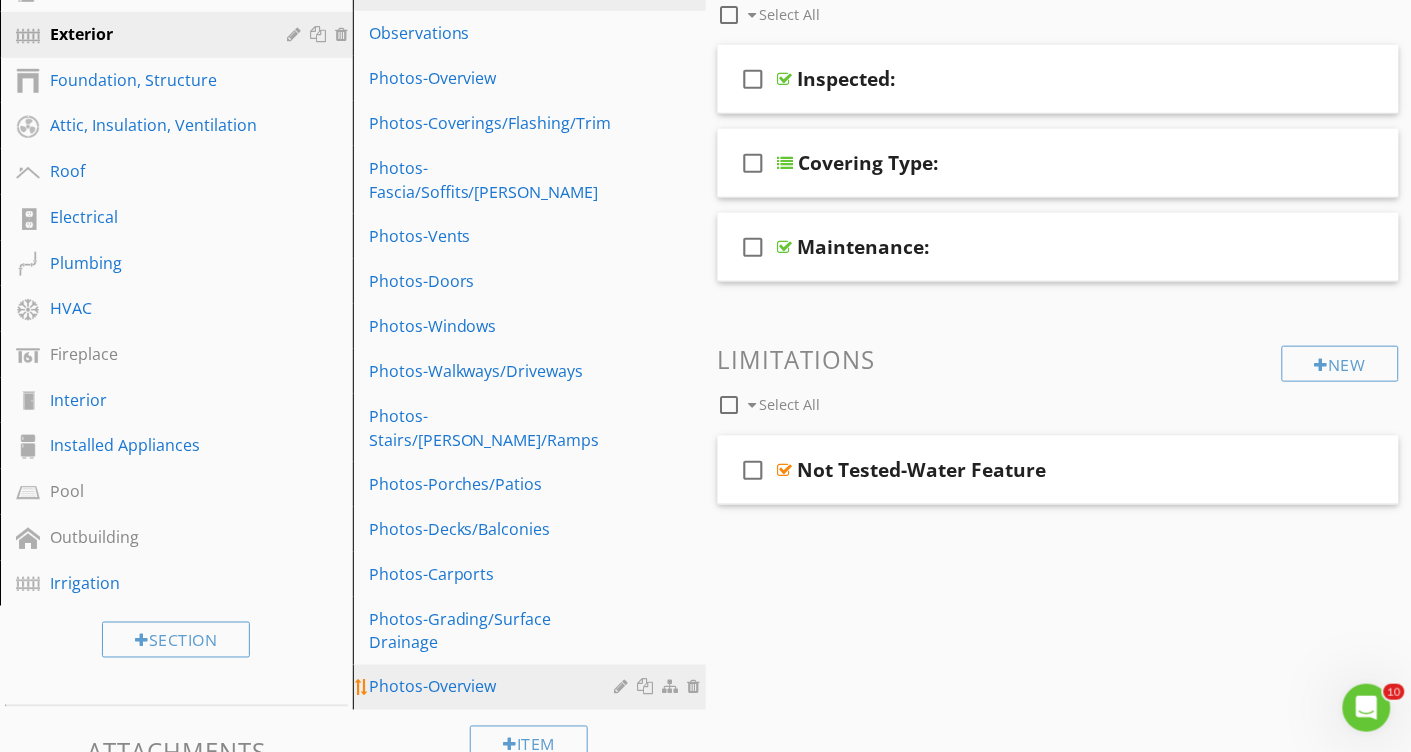 click on "Photos-Overview" at bounding box center [495, 687] 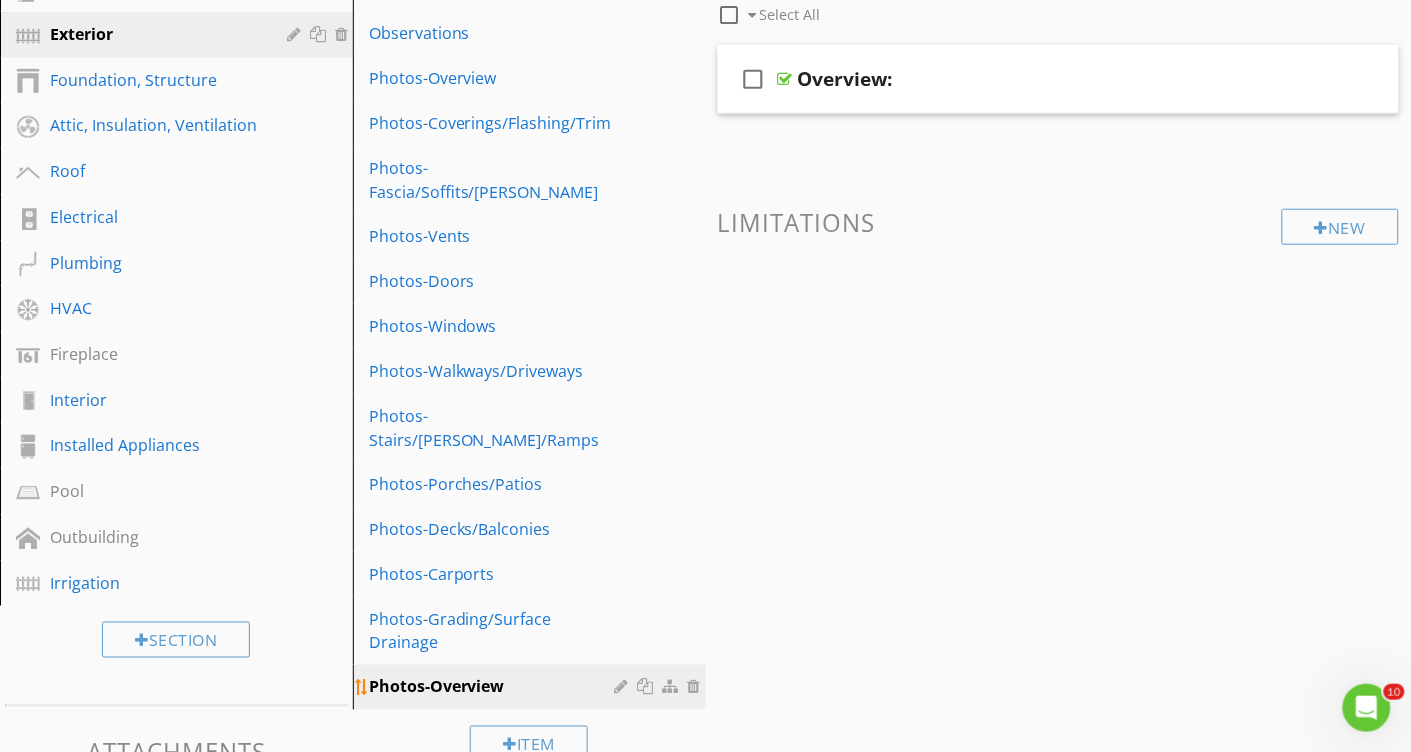 click at bounding box center [624, 687] 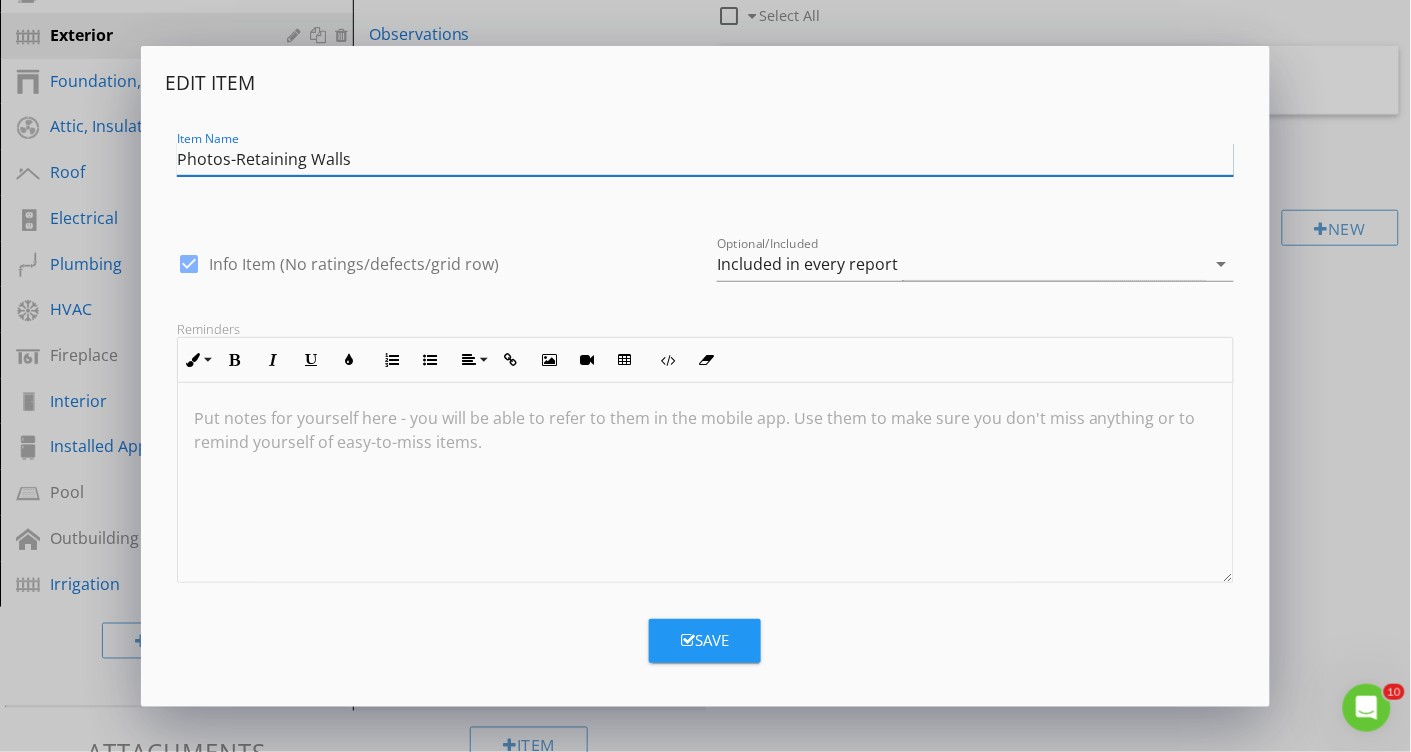 type on "Photos-Retaining Walls" 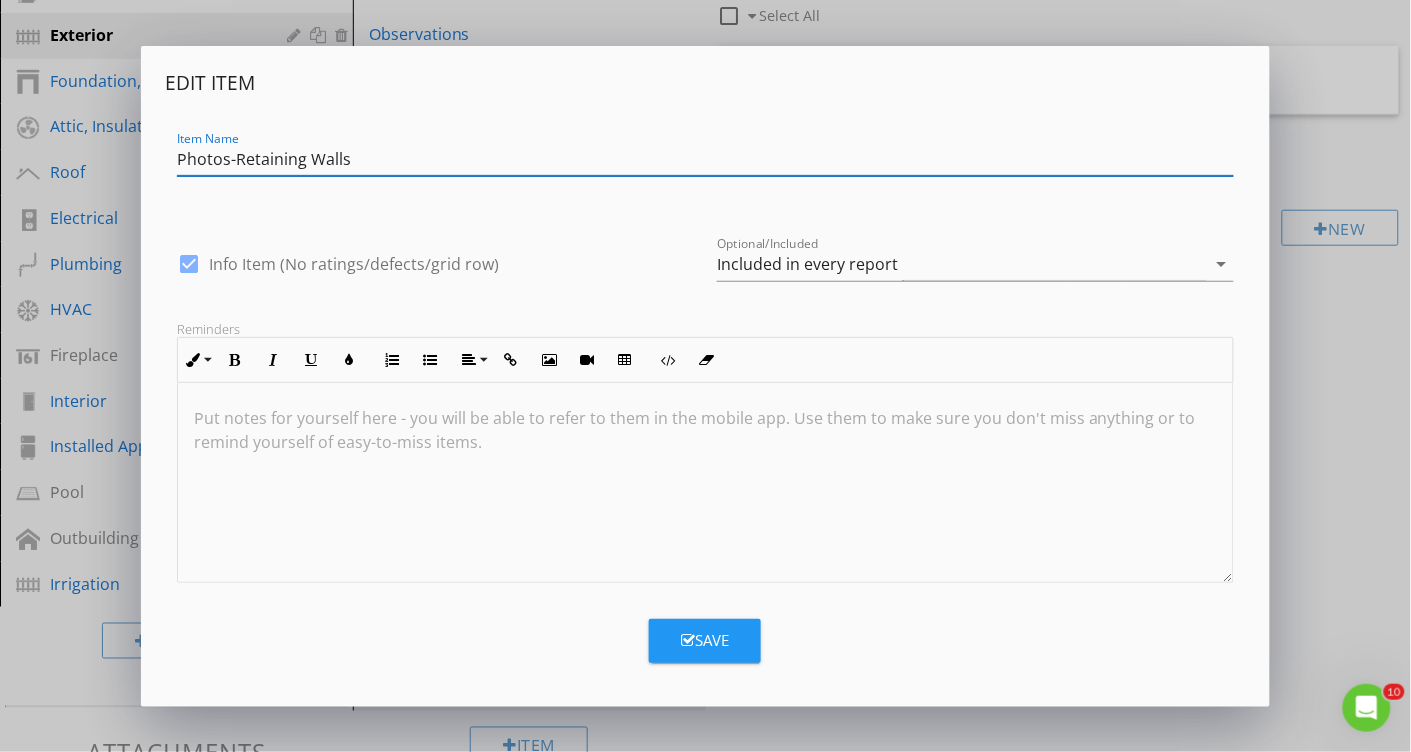 click on "Save" at bounding box center (705, 640) 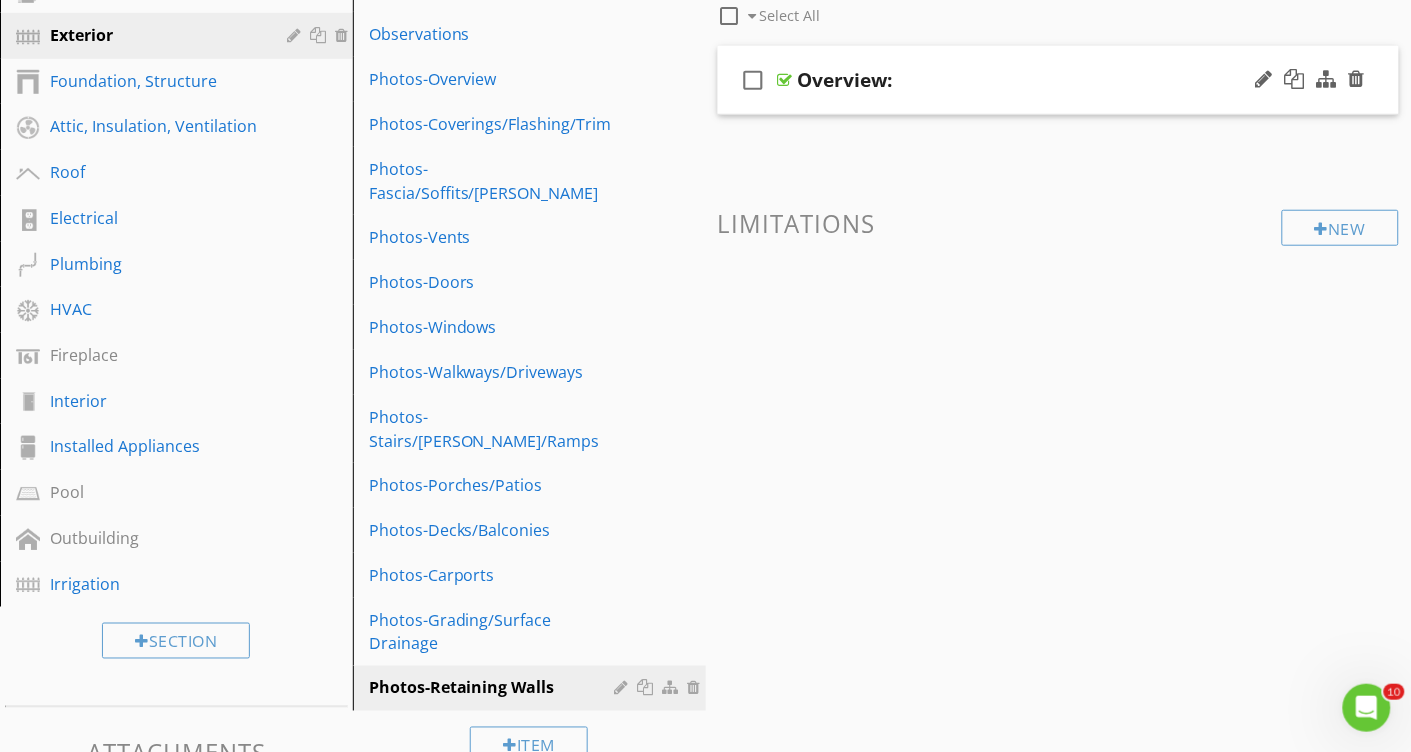 click on "Overview:" at bounding box center (845, 80) 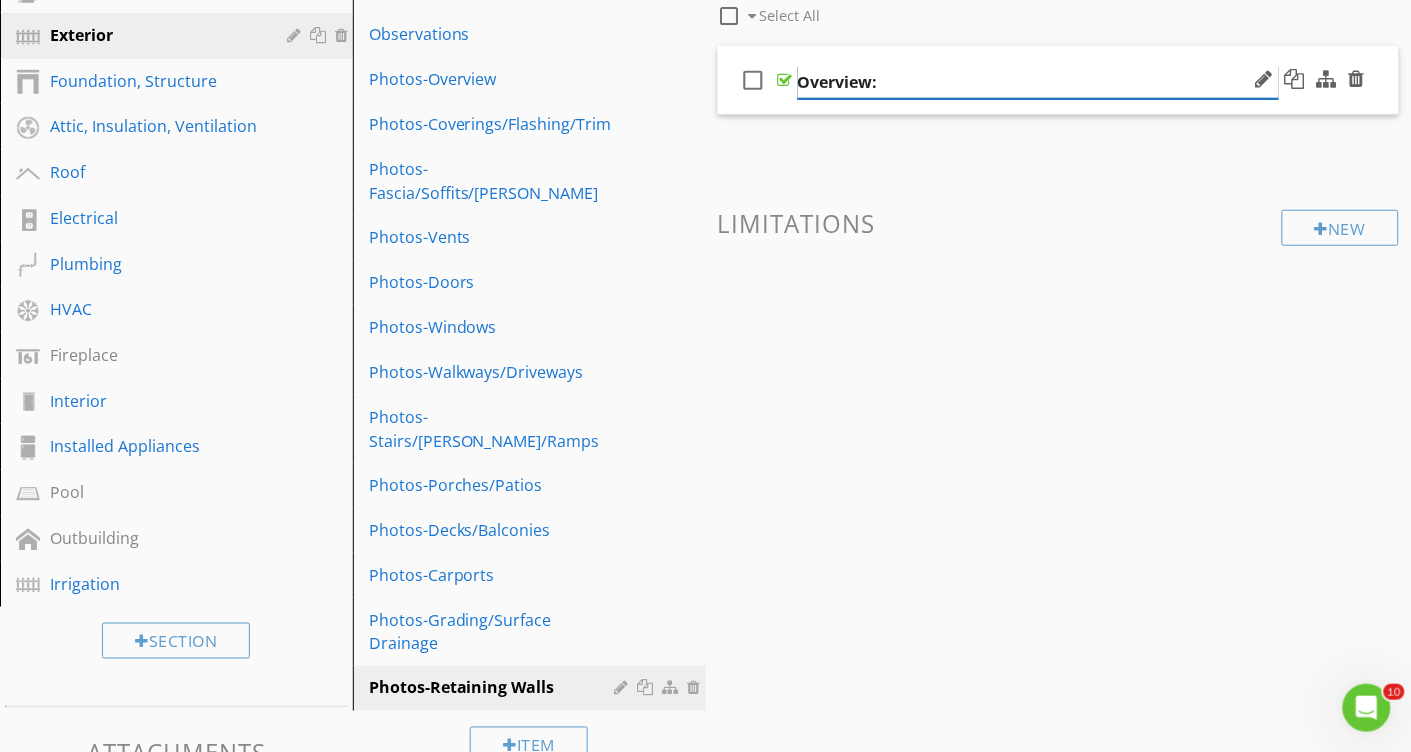 click on "Overview:" at bounding box center (1038, 82) 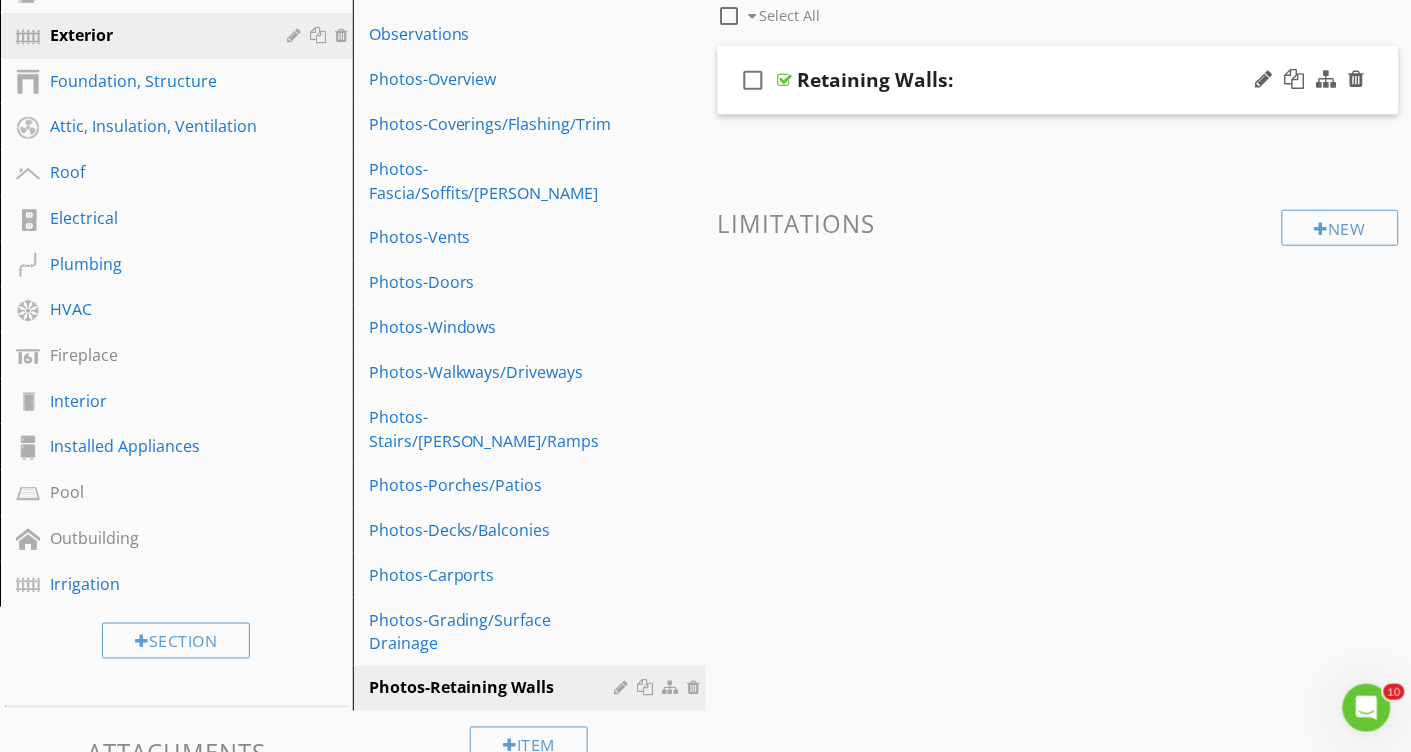 click at bounding box center [1059, 303] 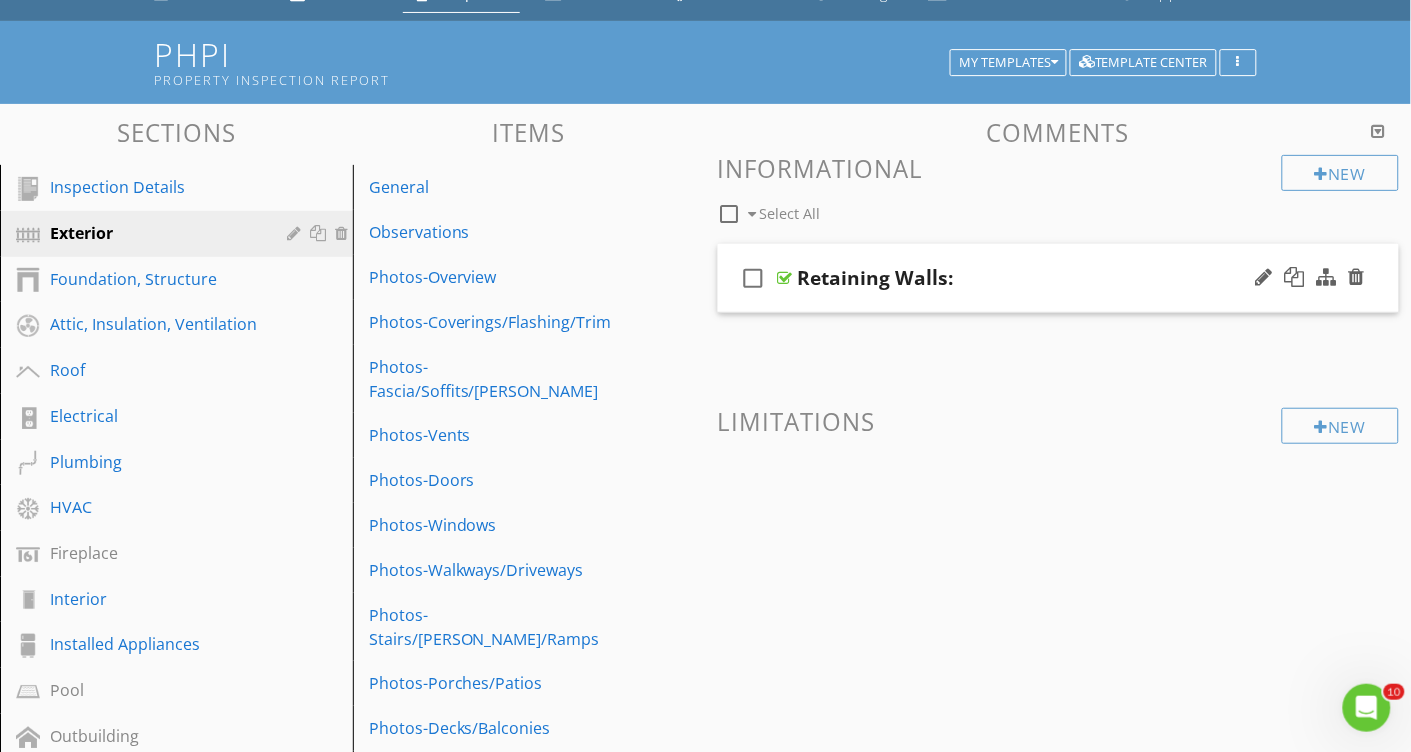 scroll, scrollTop: 44, scrollLeft: 0, axis: vertical 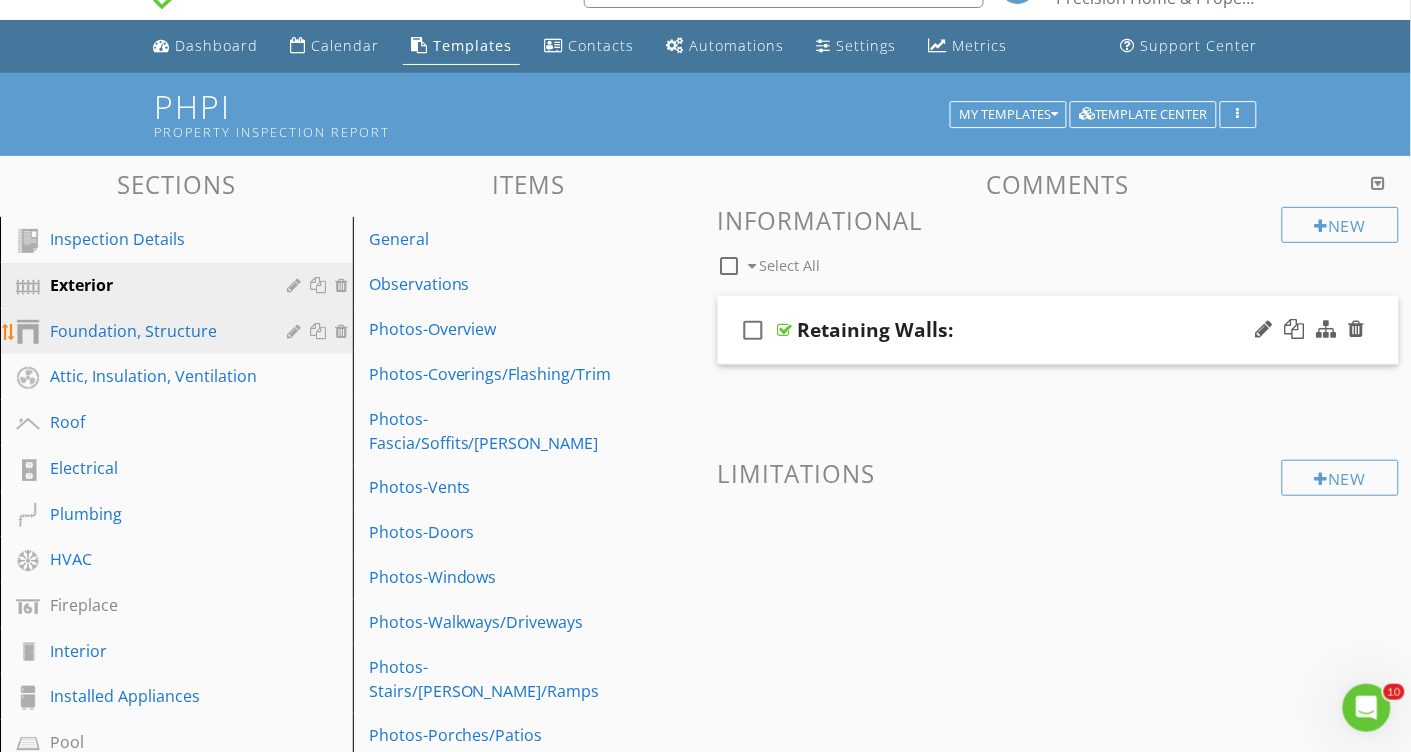 click on "Foundation, Structure" at bounding box center [154, 331] 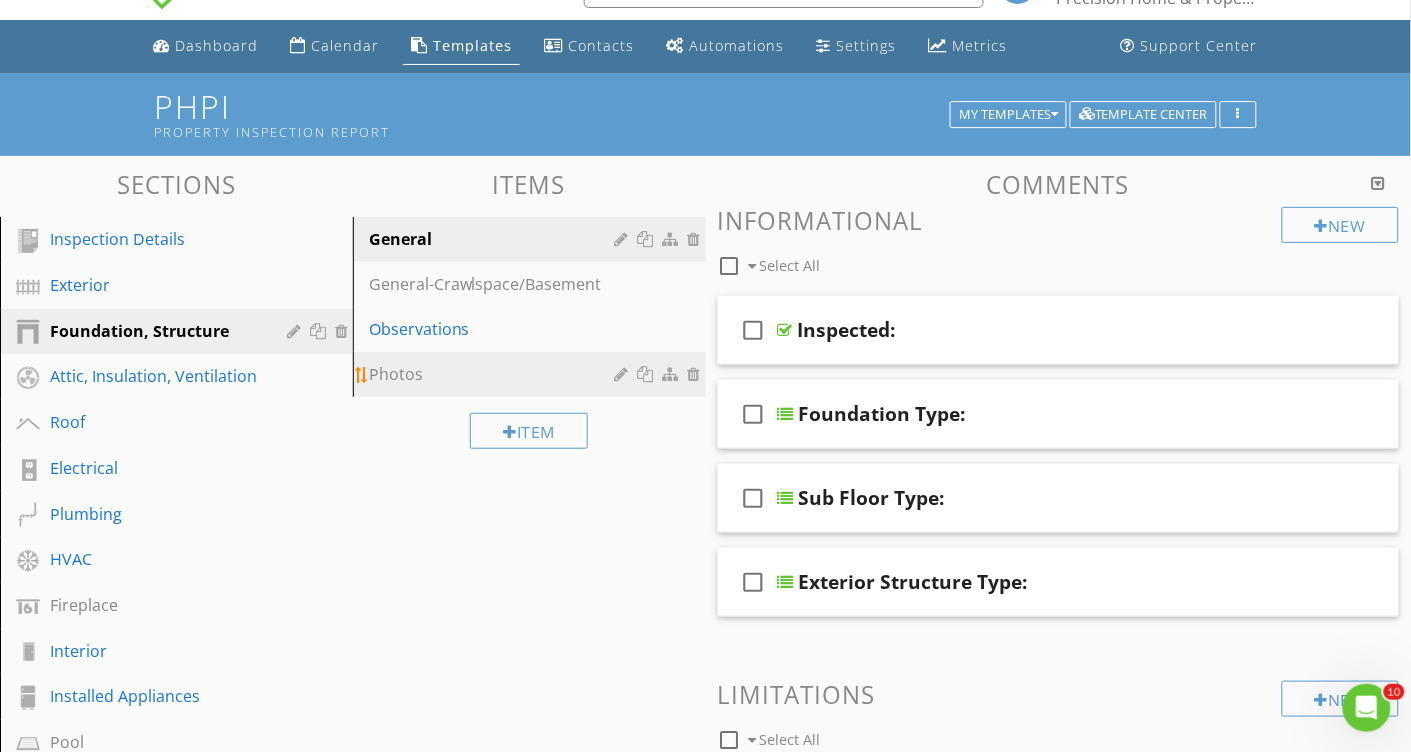 click on "Photos" at bounding box center [495, 374] 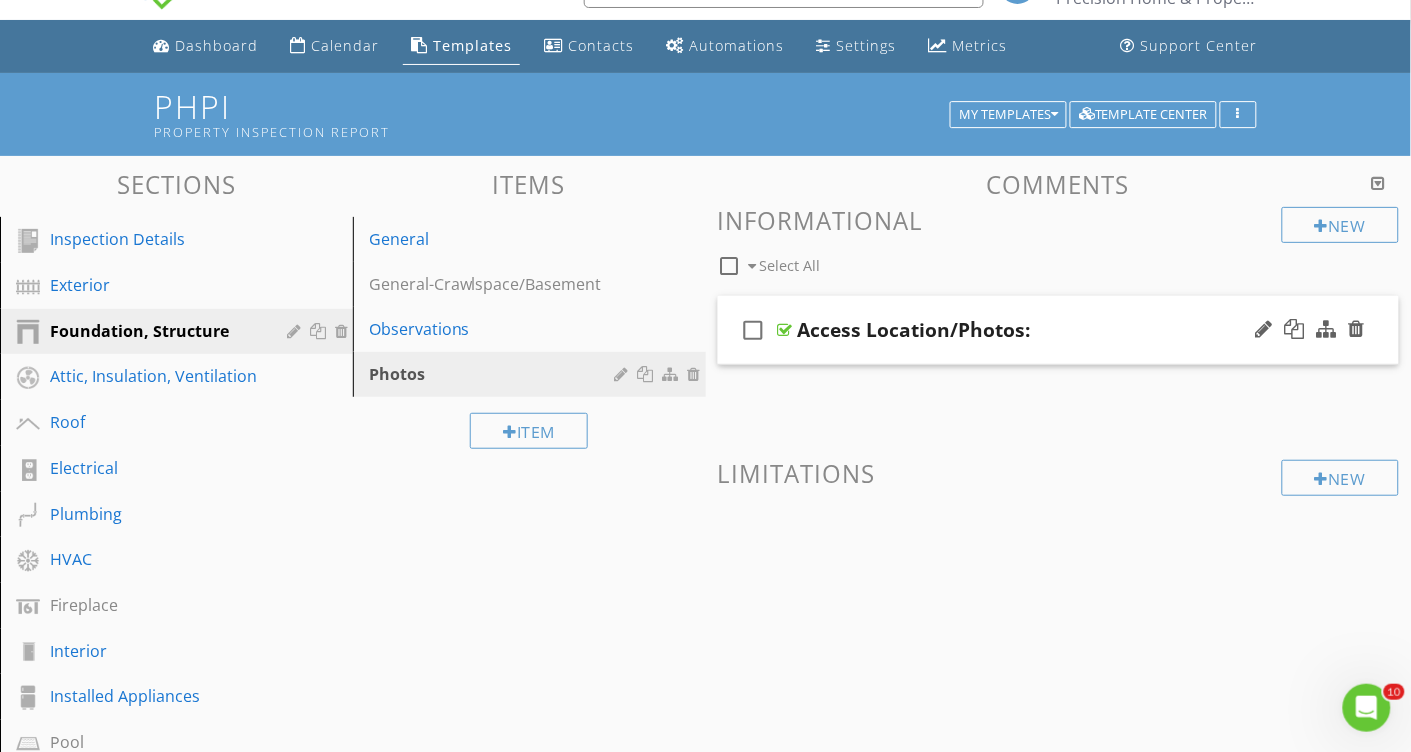 click on "Access Location/Photos:" at bounding box center [914, 330] 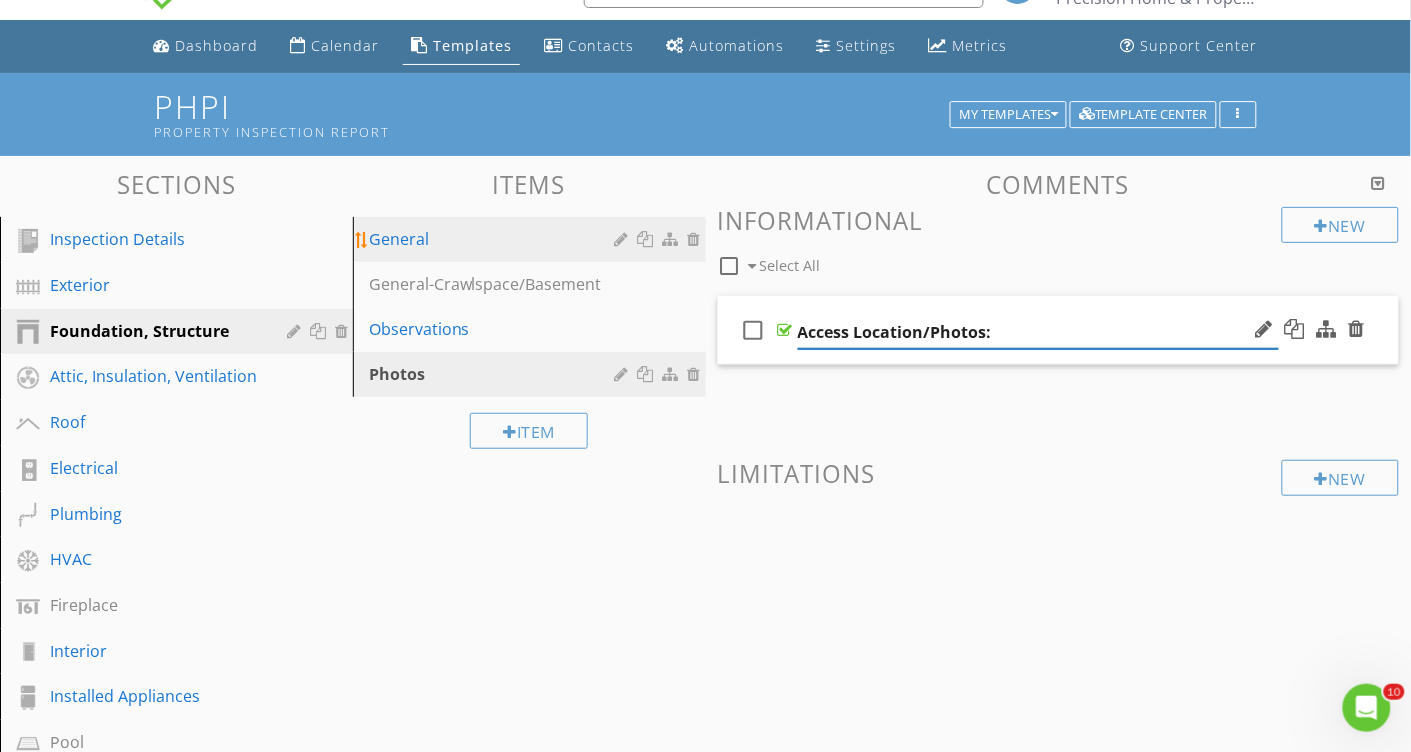 click on "General" at bounding box center (495, 239) 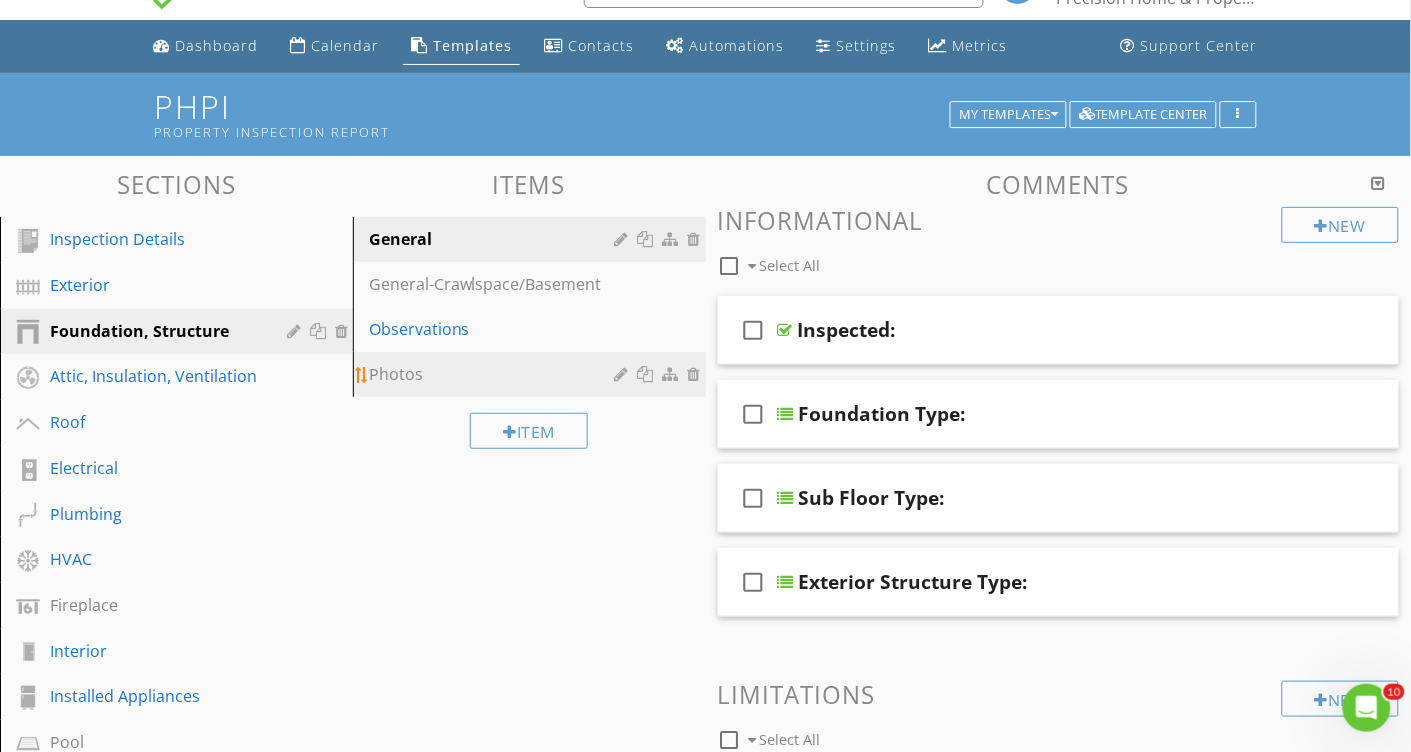 click on "Photos" at bounding box center [495, 374] 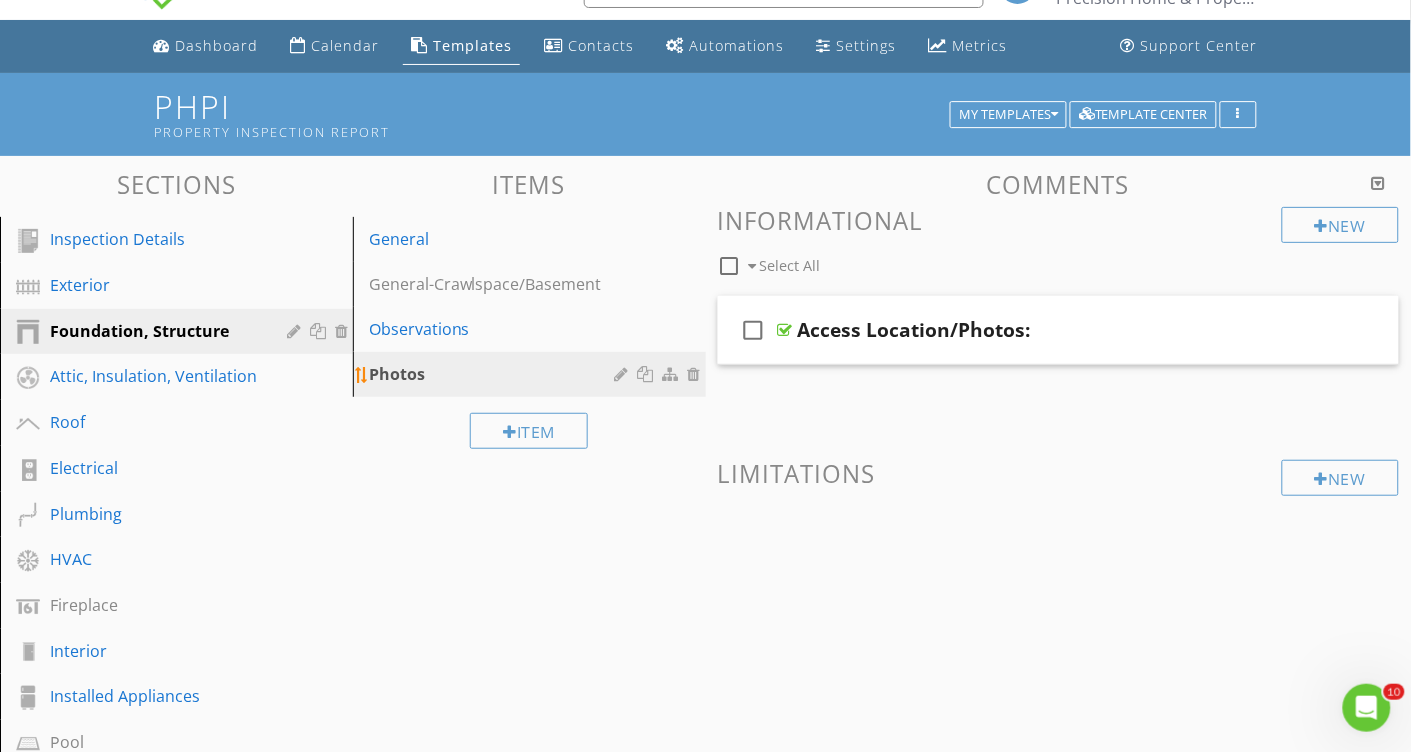 click at bounding box center [648, 374] 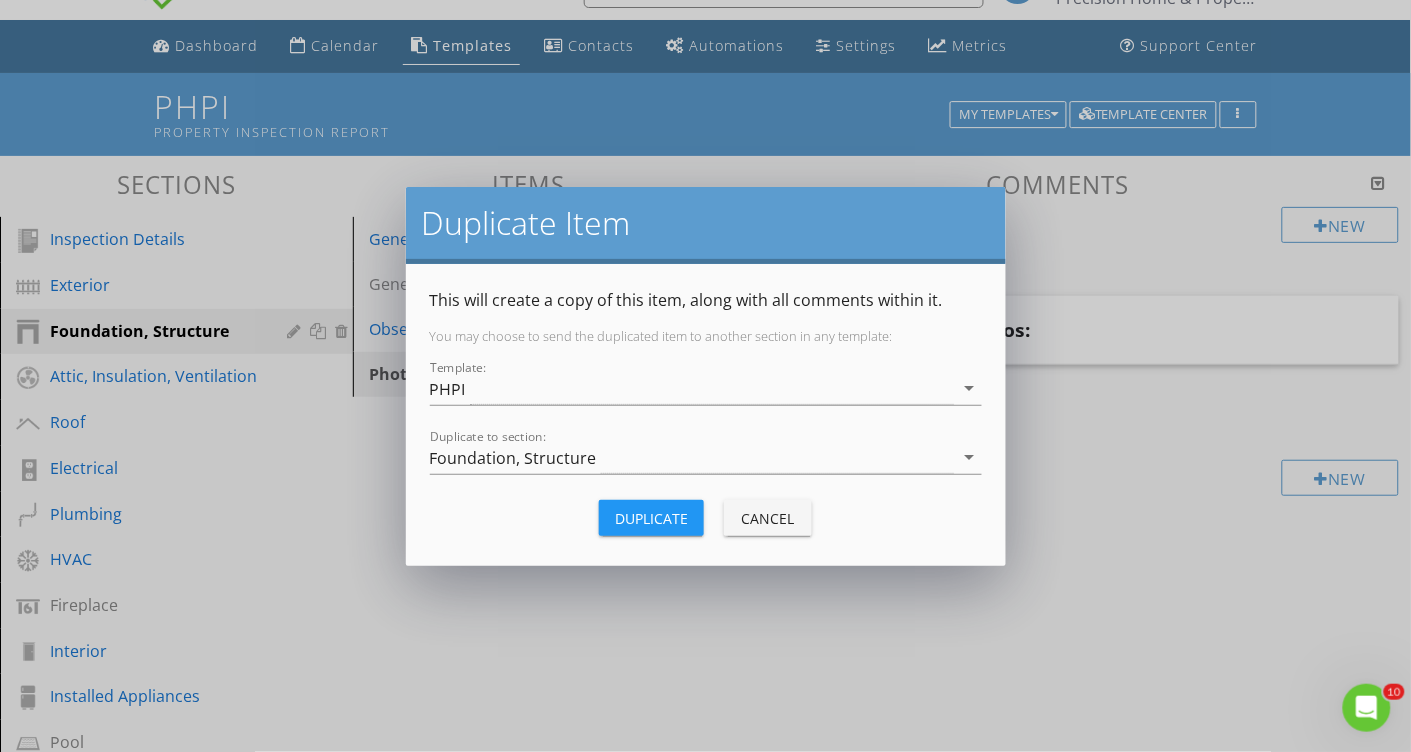 click on "Duplicate" at bounding box center (651, 518) 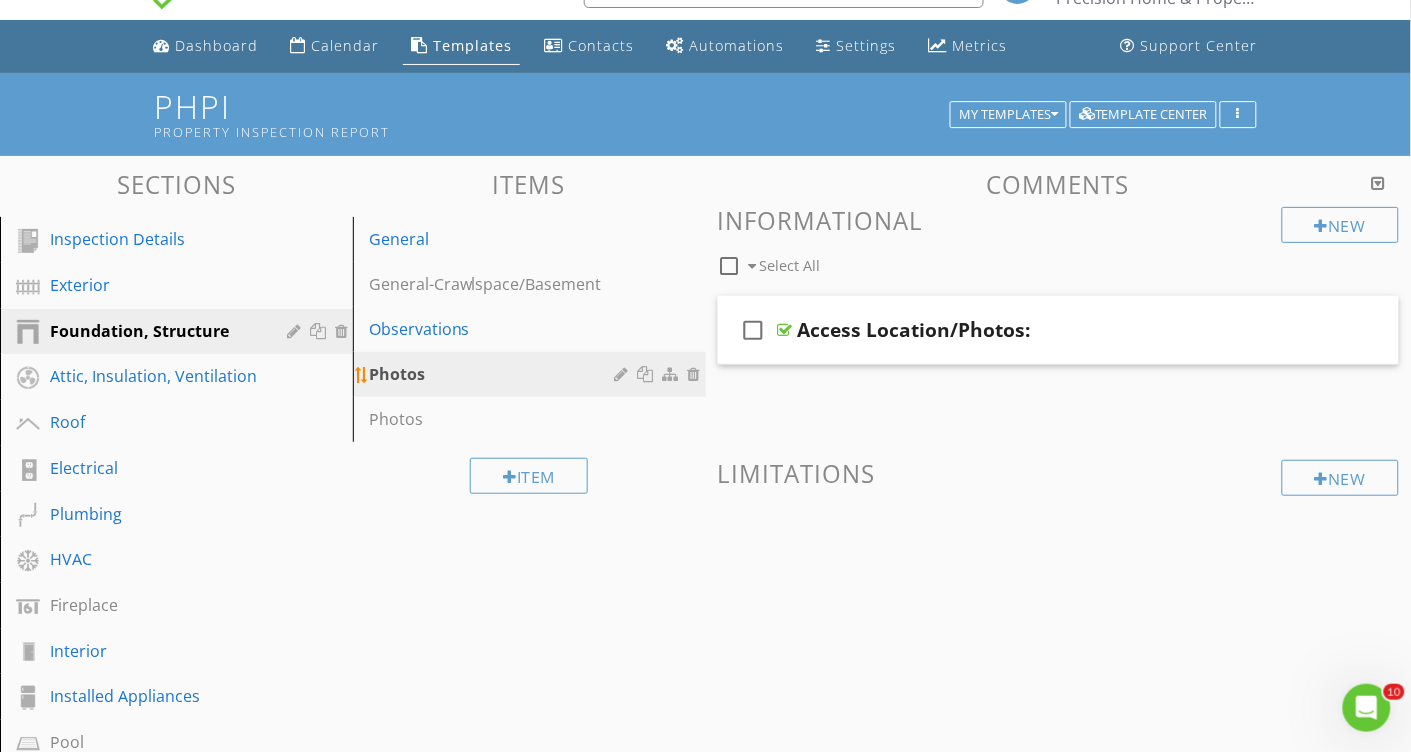 click on "Photos" at bounding box center [495, 374] 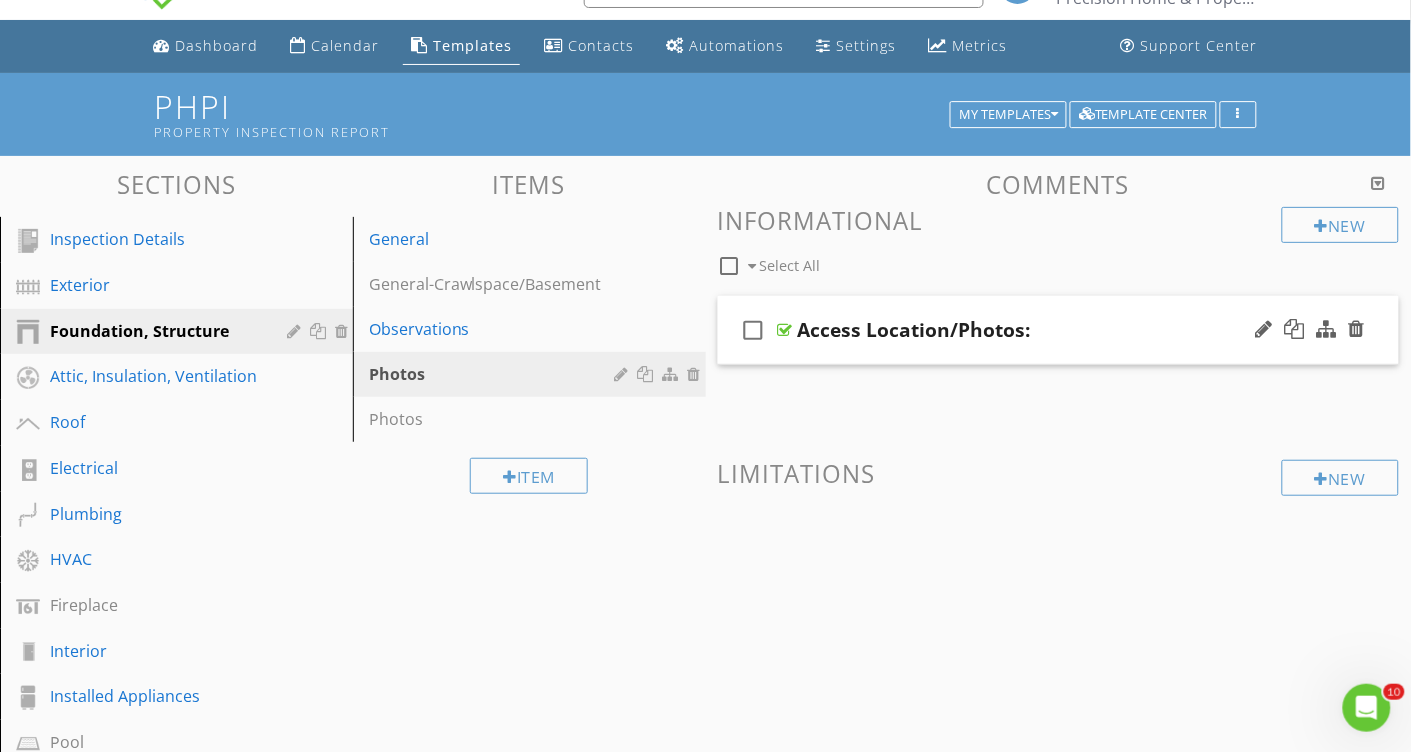 click on "Access Location/Photos:" at bounding box center (914, 330) 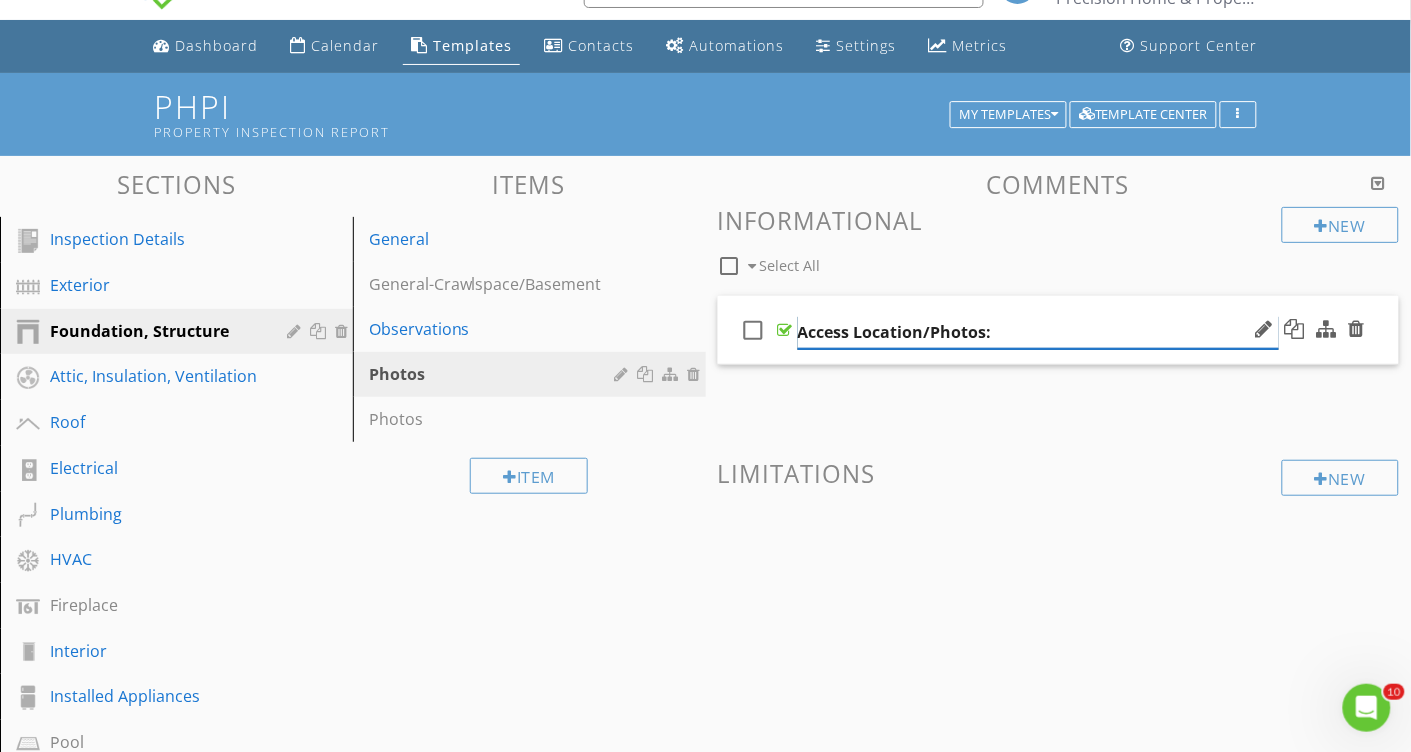 click on "Access Location/Photos:" at bounding box center (1038, 332) 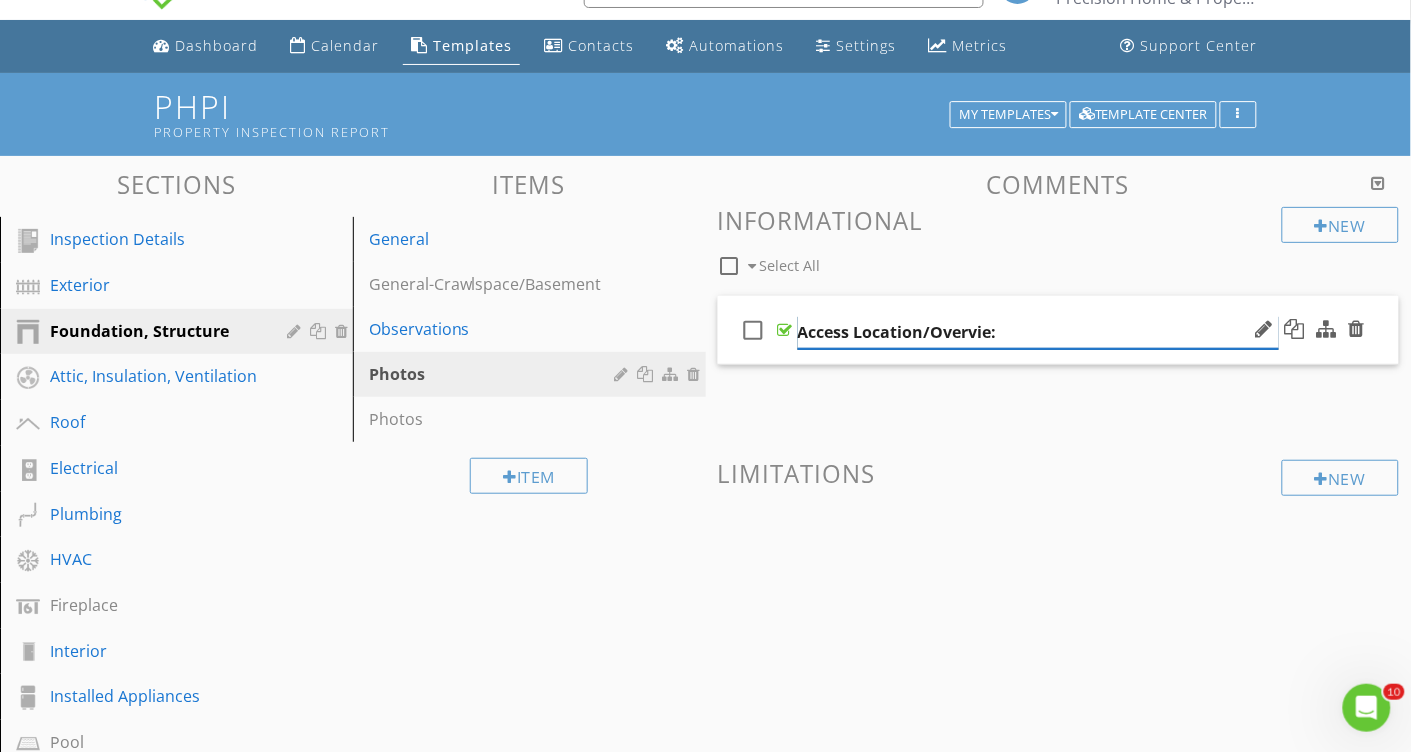 type on "Access Location/Overview:" 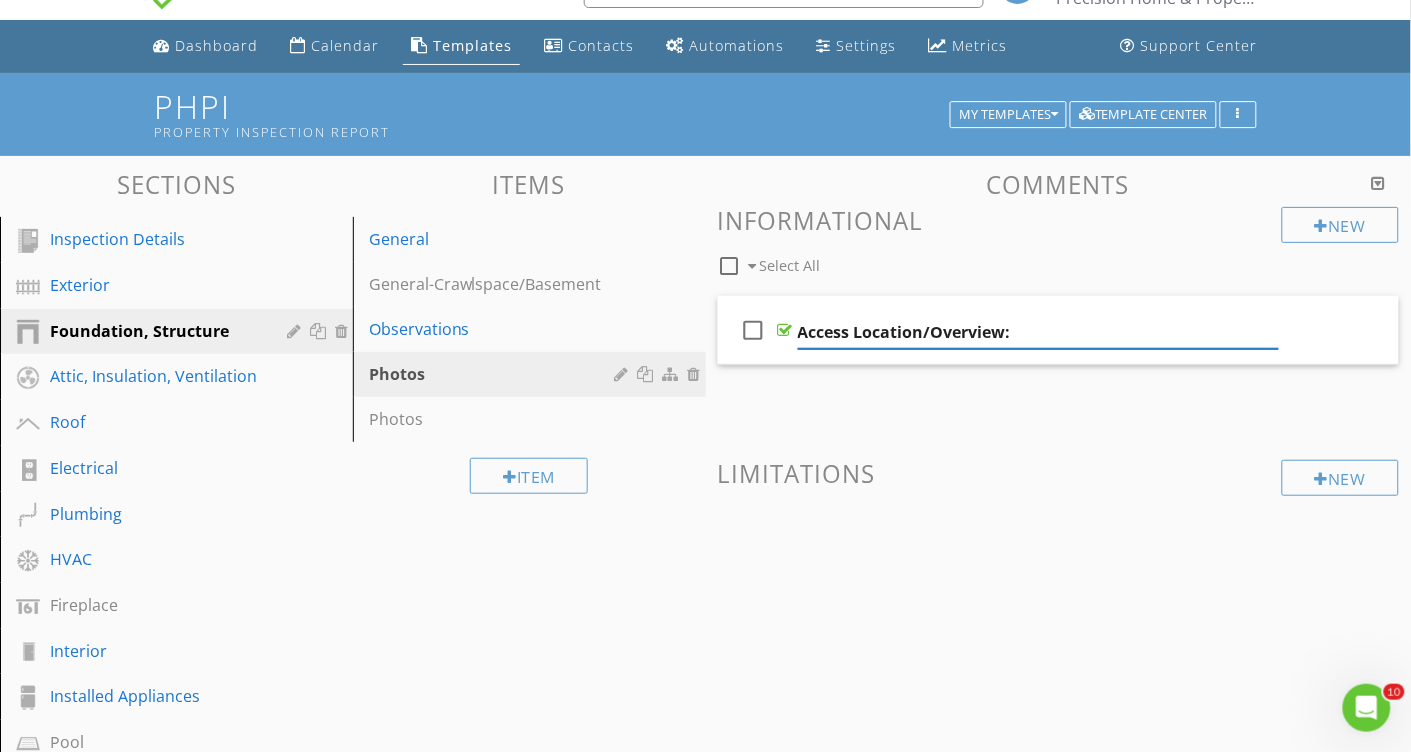 click on "New
Informational   check_box_outline_blank     Select All       check_box_outline_blank         Access Location/Overview:
New
Limitations" at bounding box center [1059, 405] 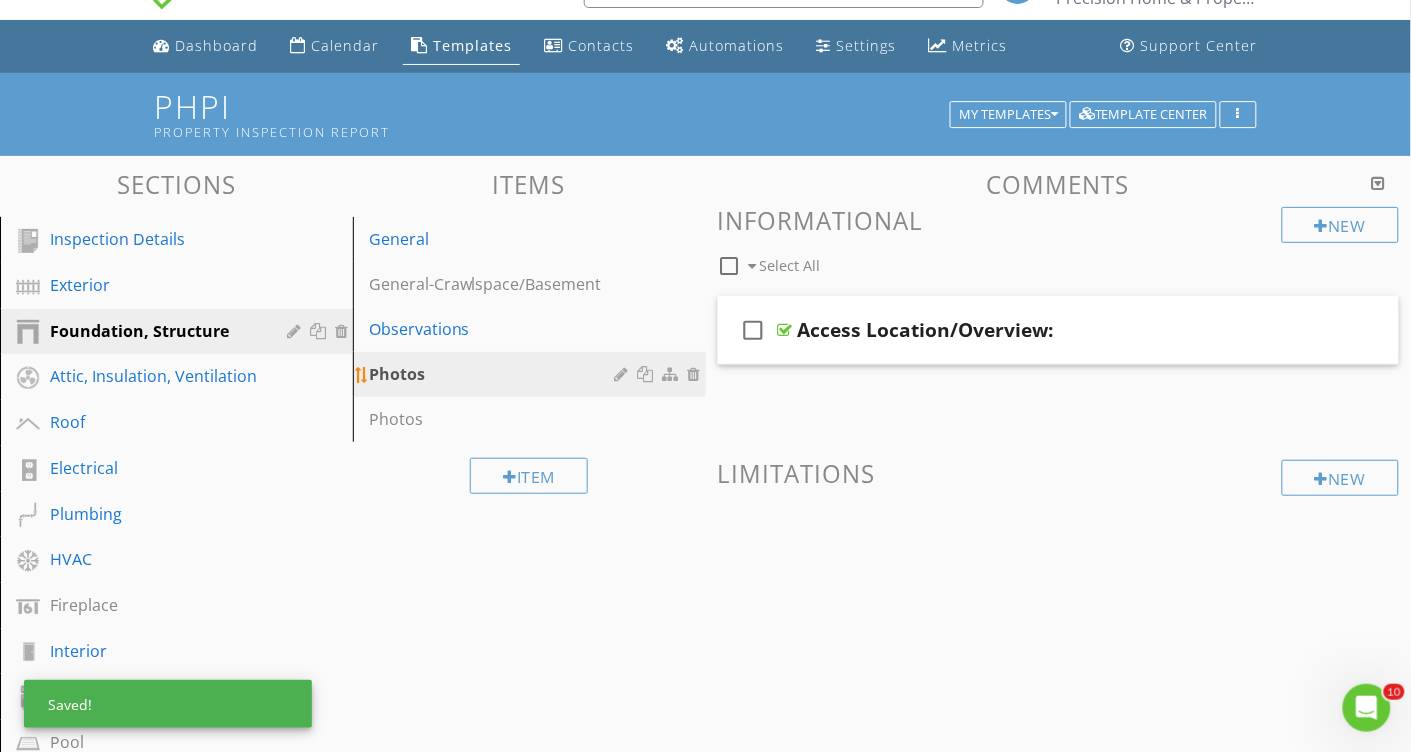 click at bounding box center (624, 374) 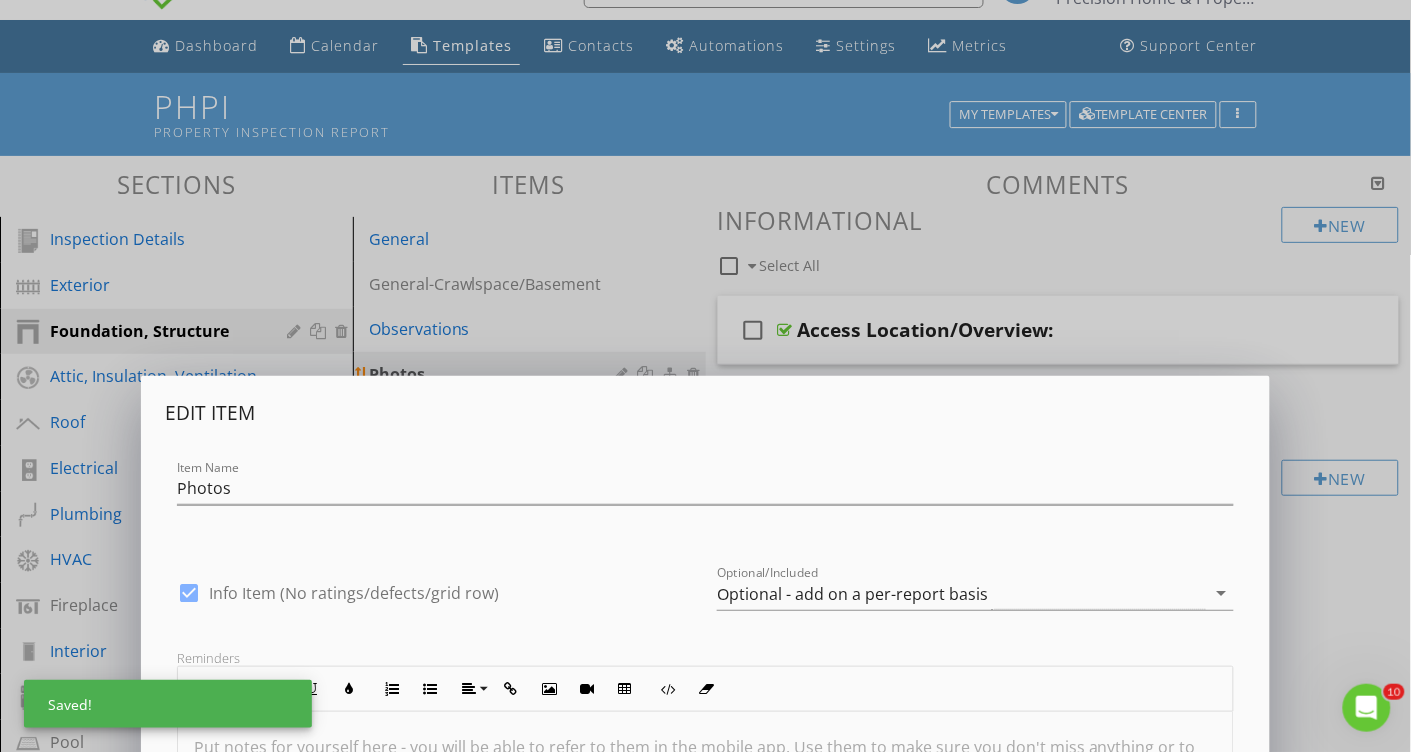scroll, scrollTop: 43, scrollLeft: 0, axis: vertical 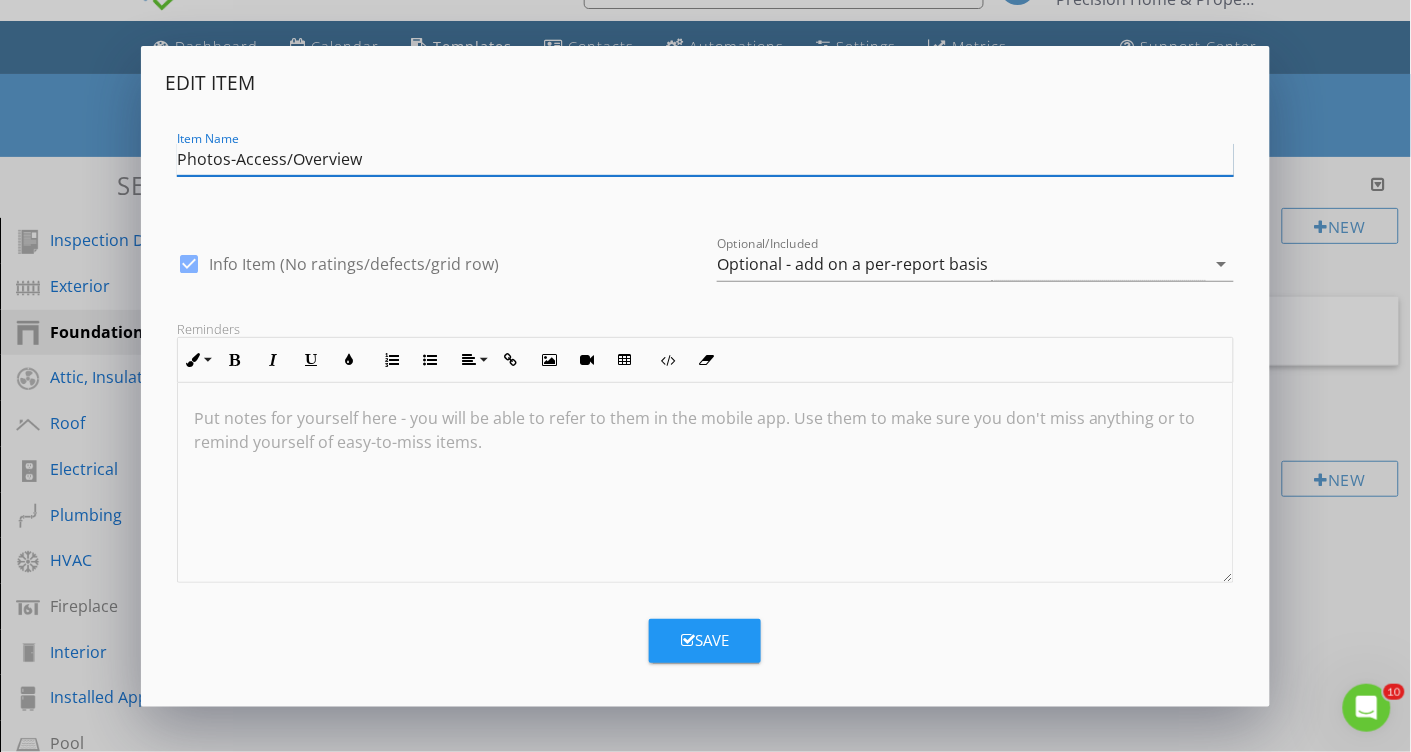 type on "Photos-Access/Overview" 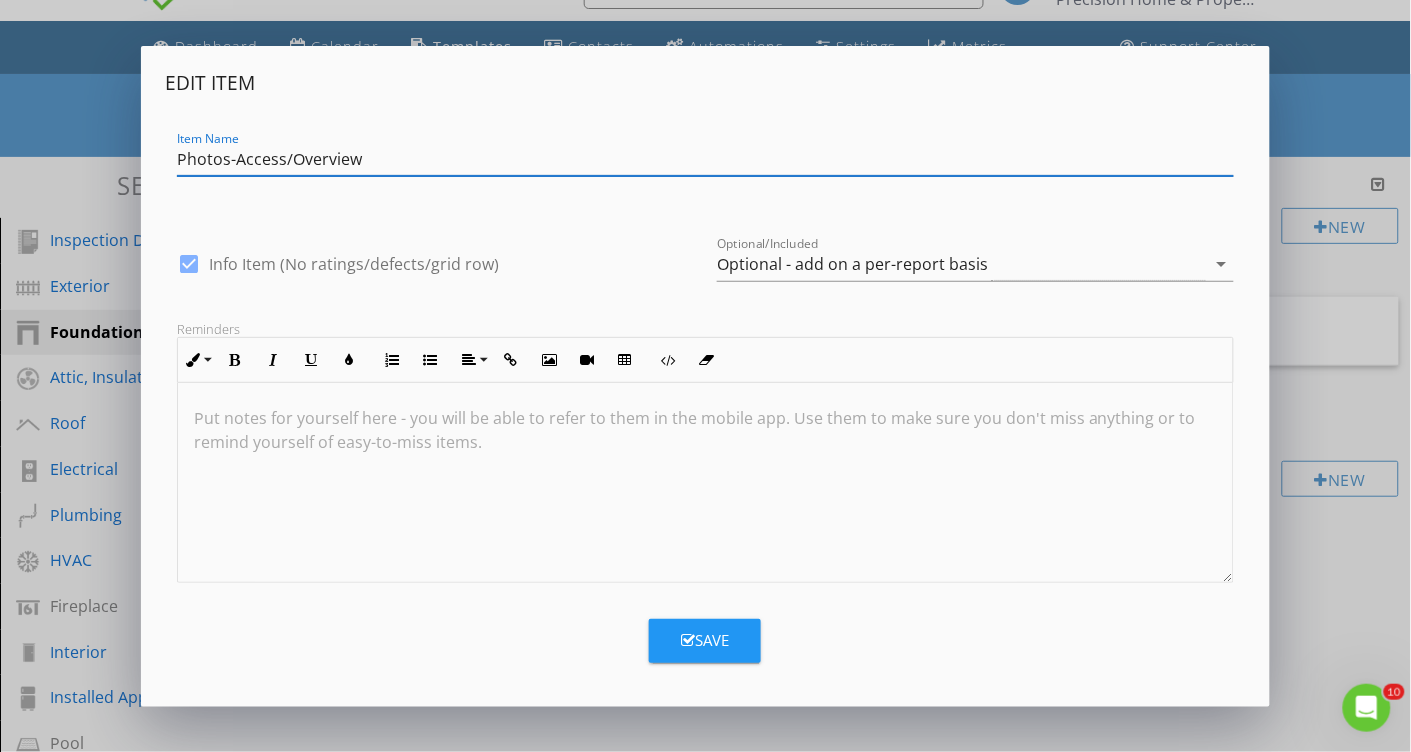 click on "Save" at bounding box center [705, 640] 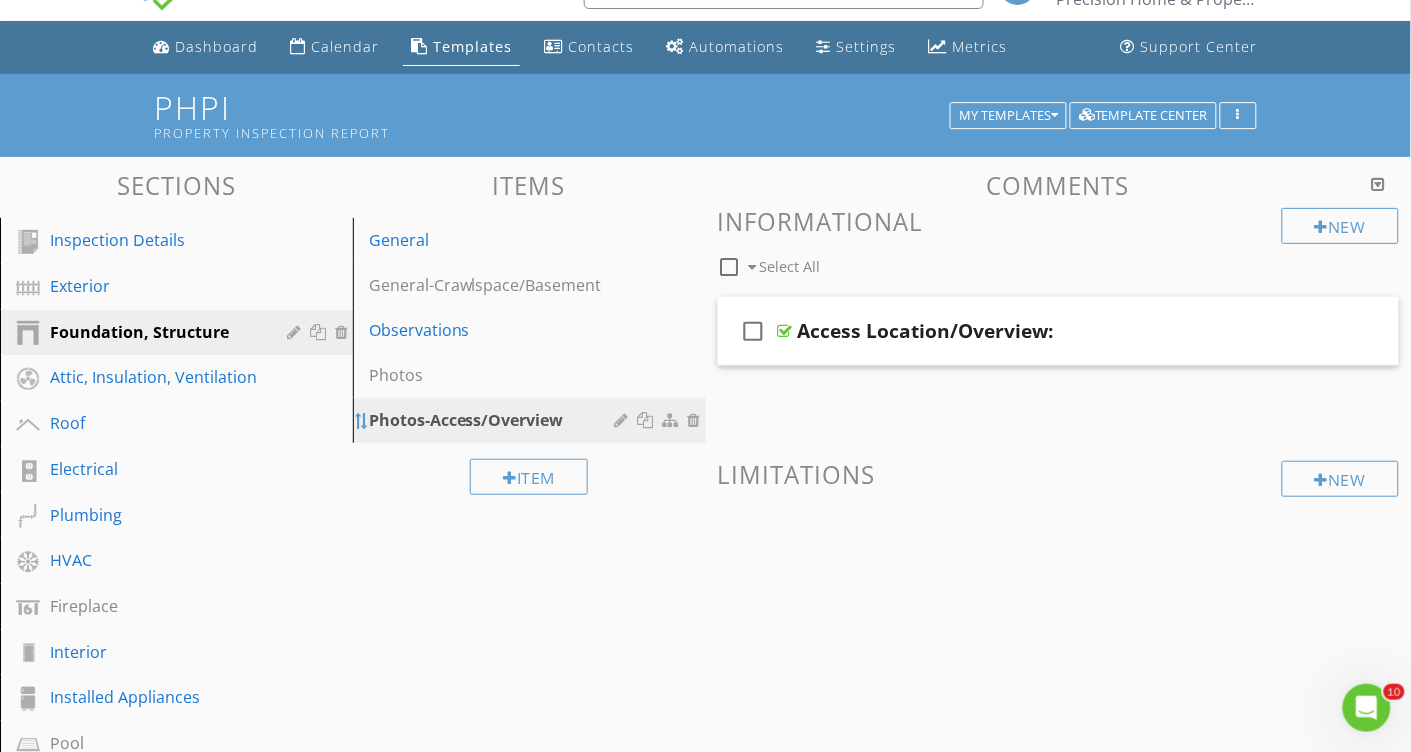 type 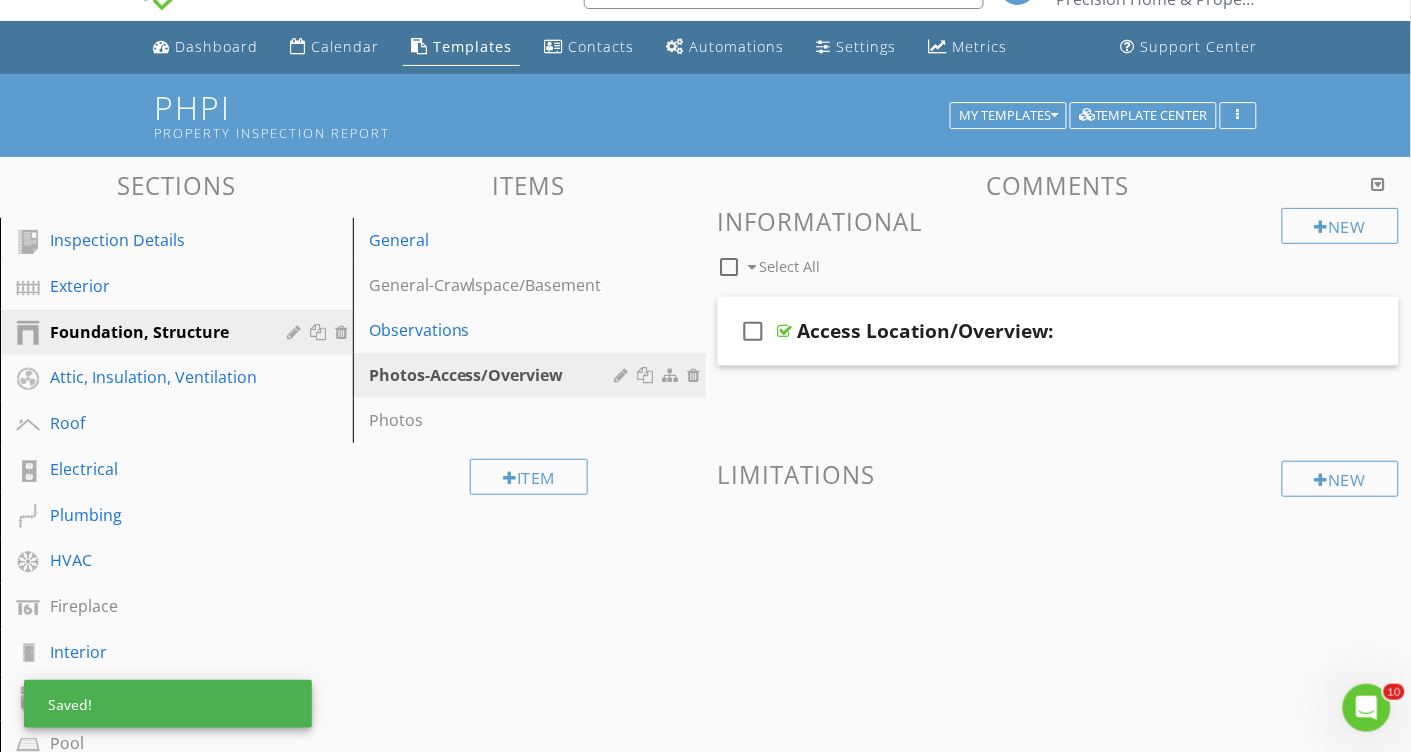click on "New
Informational   check_box_outline_blank     Select All       check_box_outline_blank
Access Location/Overview:
New
Limitations" at bounding box center (1059, 406) 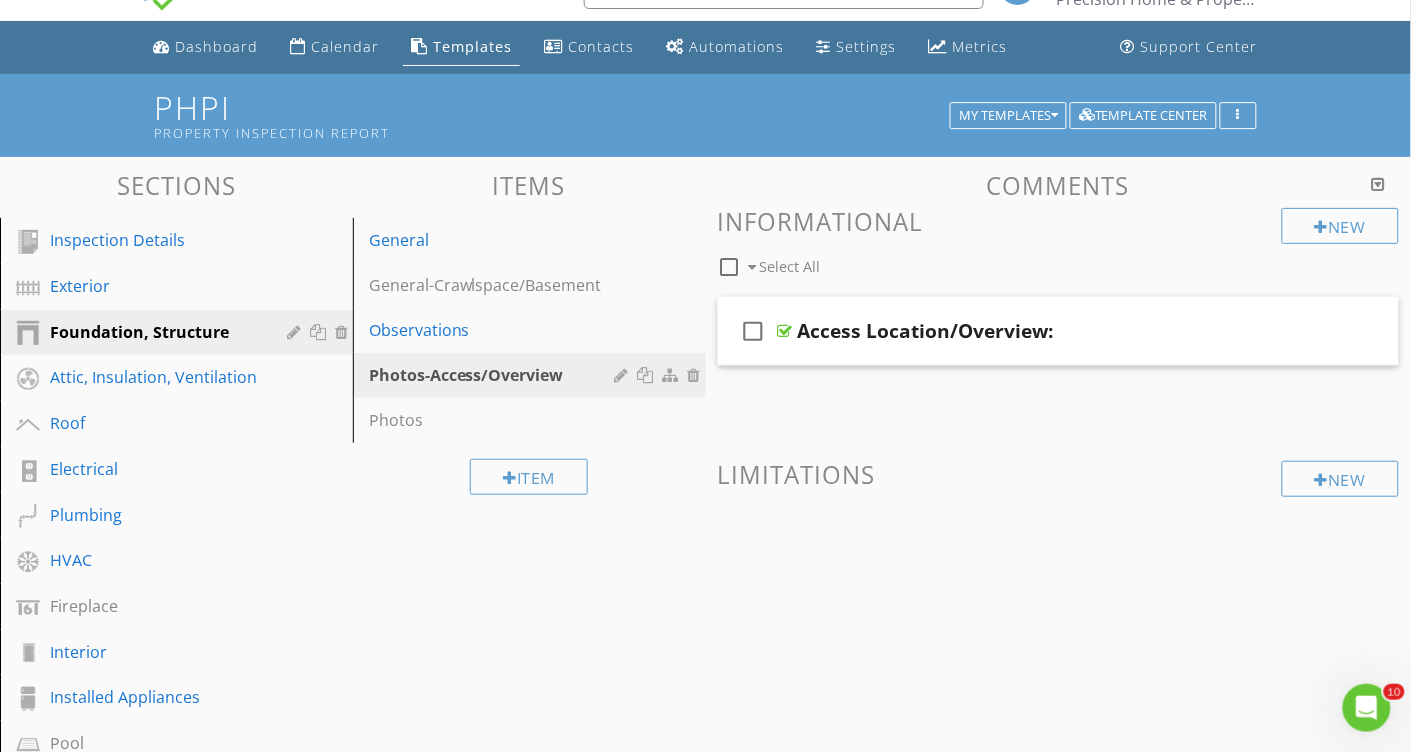 click at bounding box center (1059, 554) 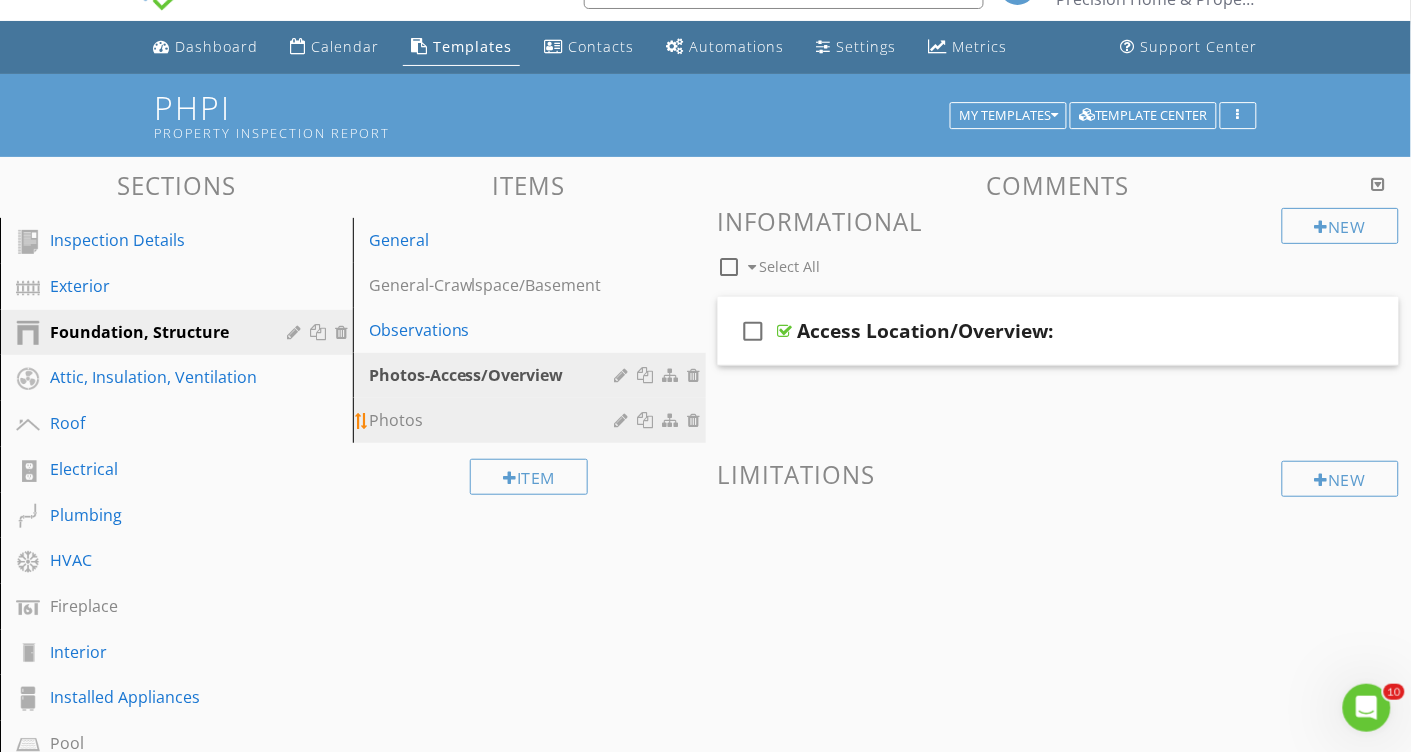 click on "Photos" at bounding box center (495, 420) 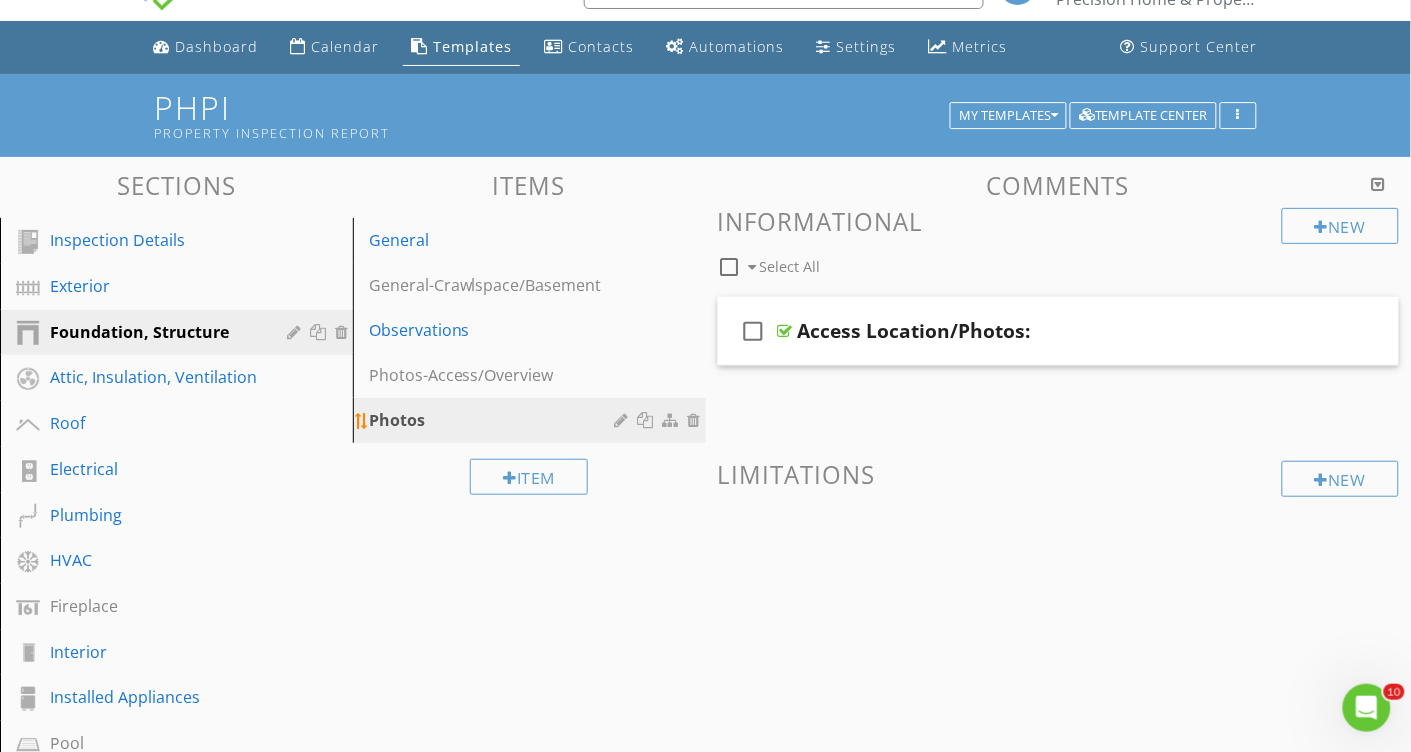 click at bounding box center (624, 420) 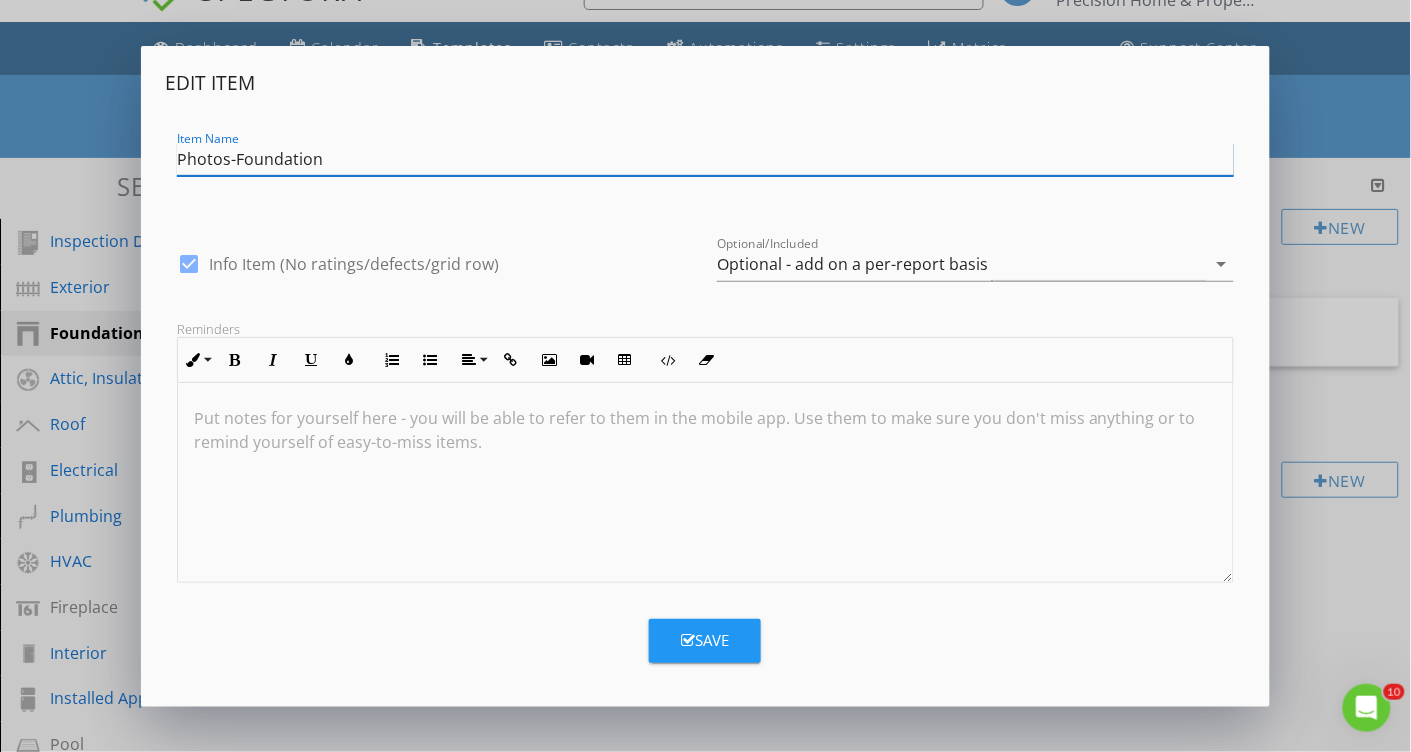 type on "Photos-Foundation" 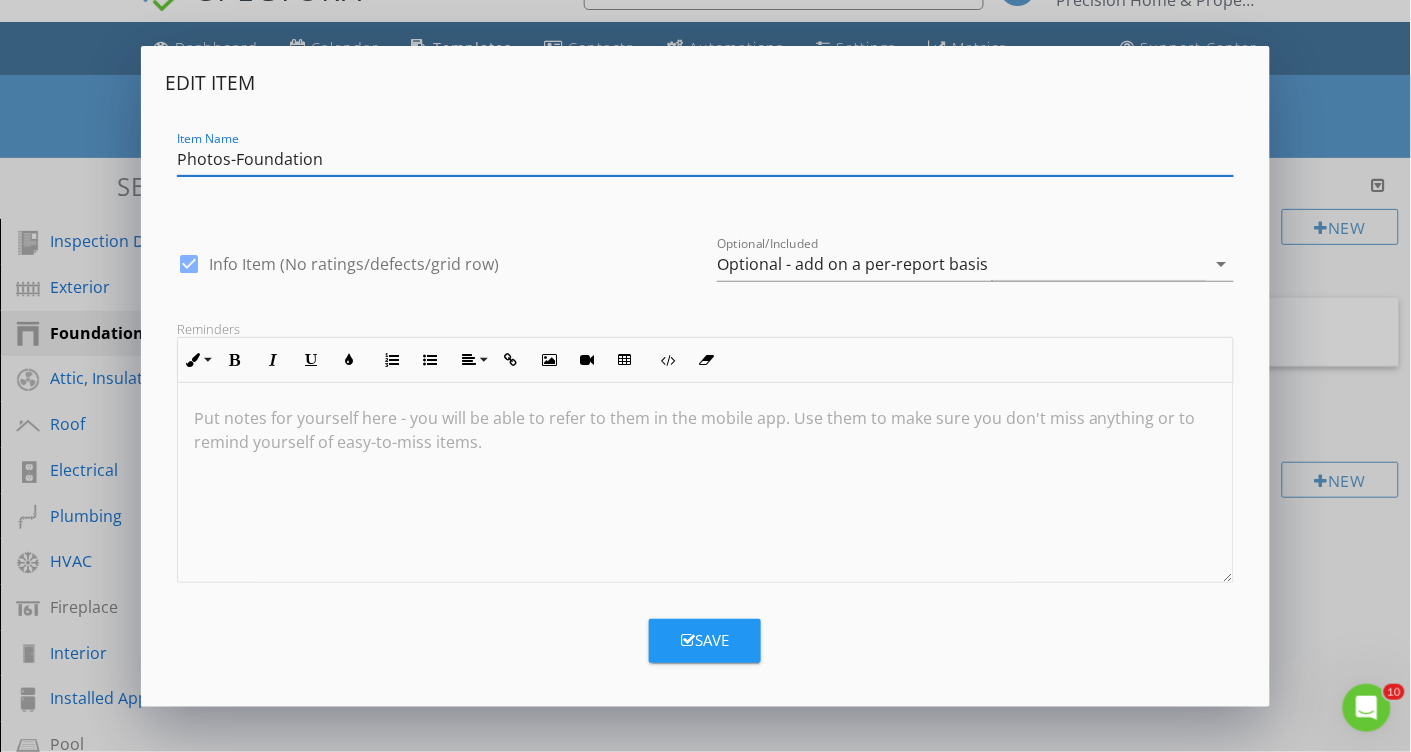 click at bounding box center [688, 640] 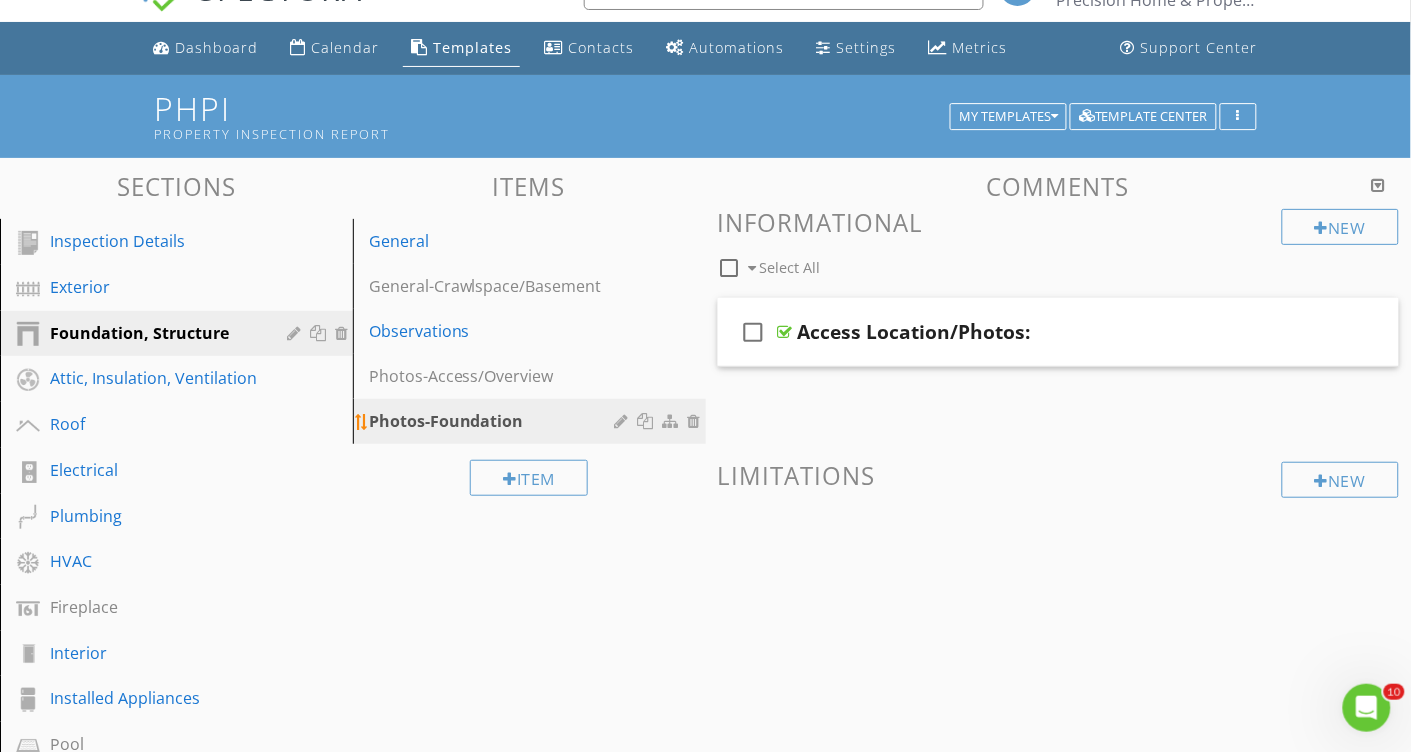 click at bounding box center (624, 421) 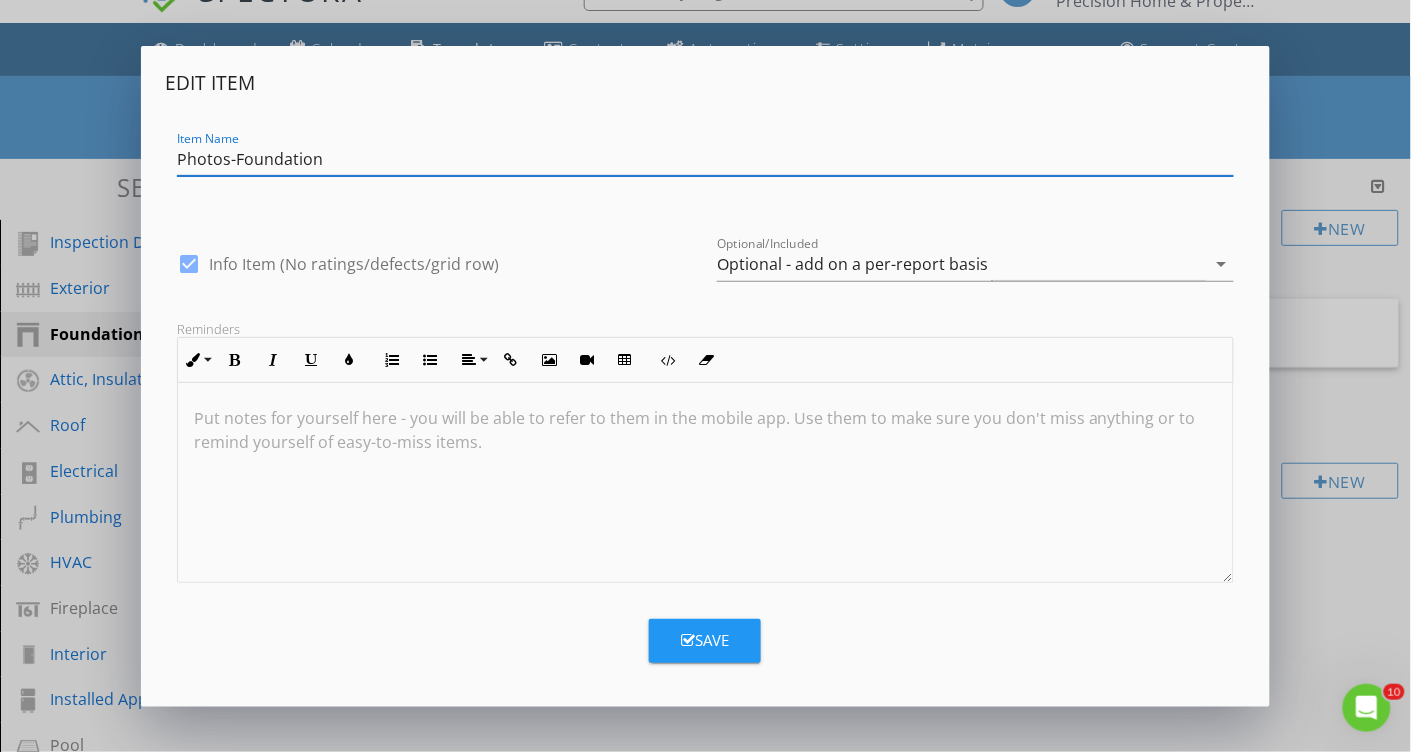 click on "Save" at bounding box center (705, 640) 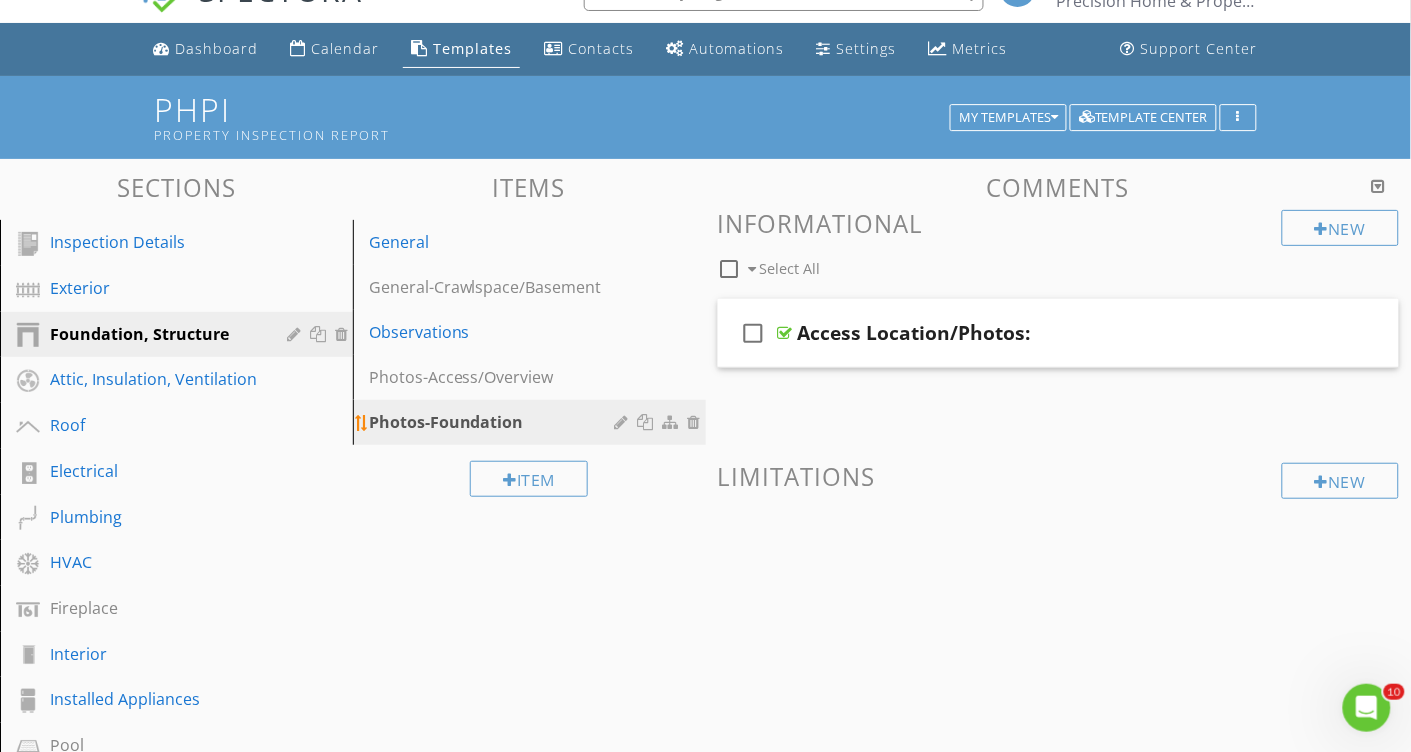 click on "Photos-Foundation" at bounding box center [495, 422] 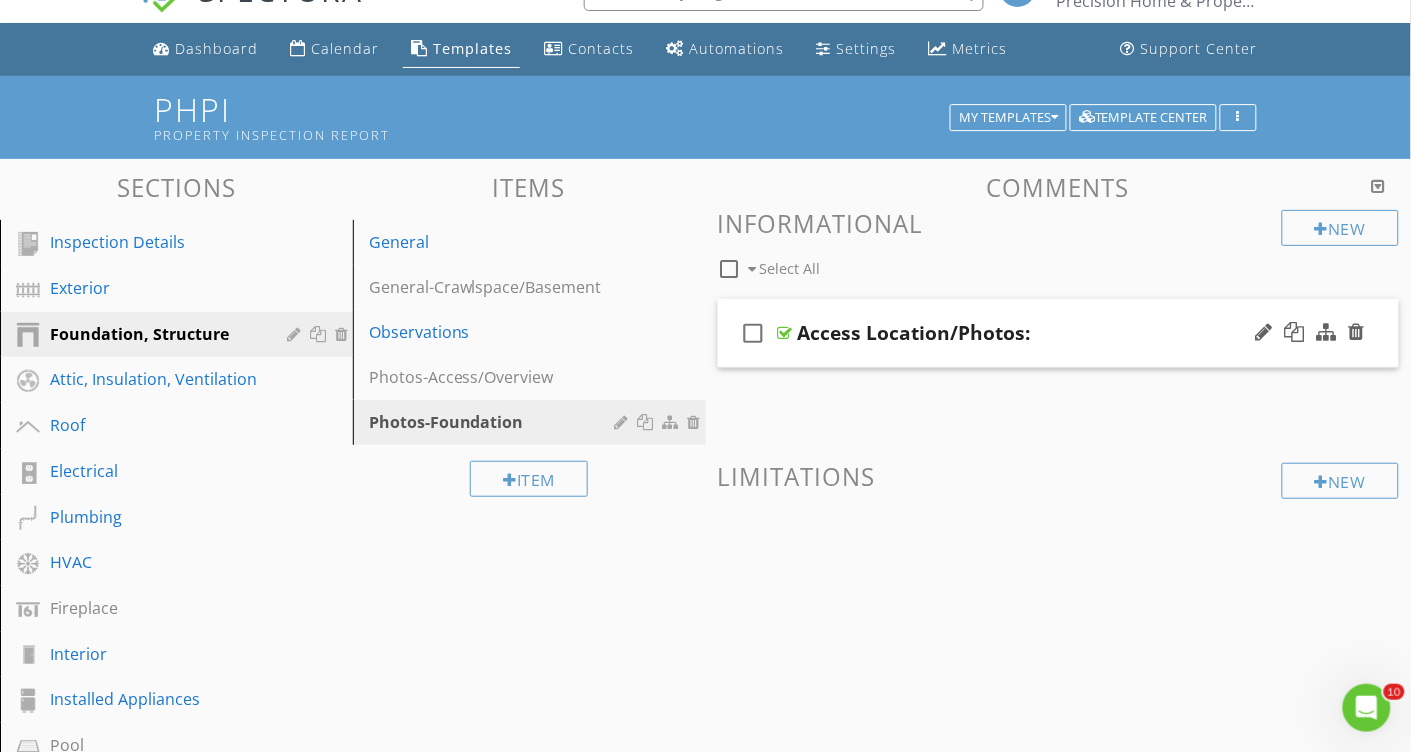 click on "Access Location/Photos:" at bounding box center [914, 333] 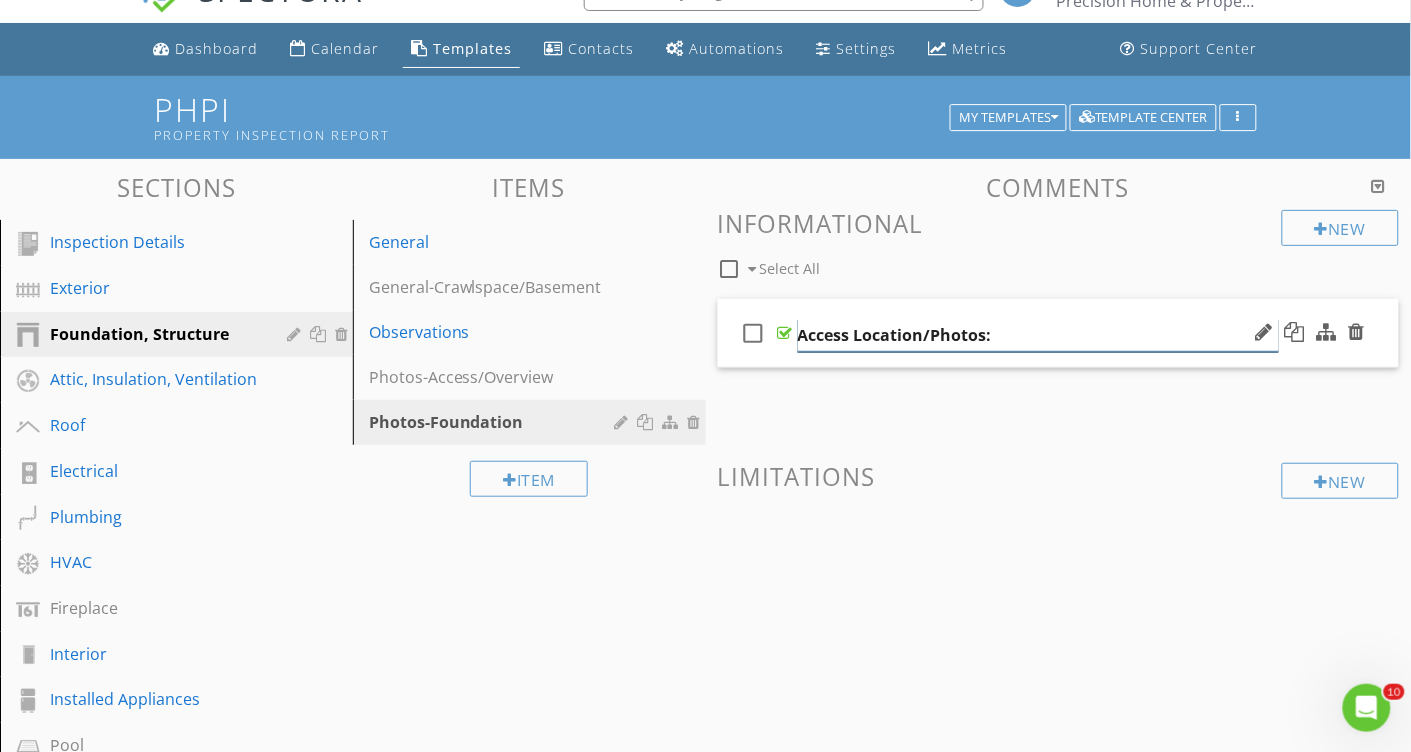 click on "Access Location/Photos:" at bounding box center (1038, 335) 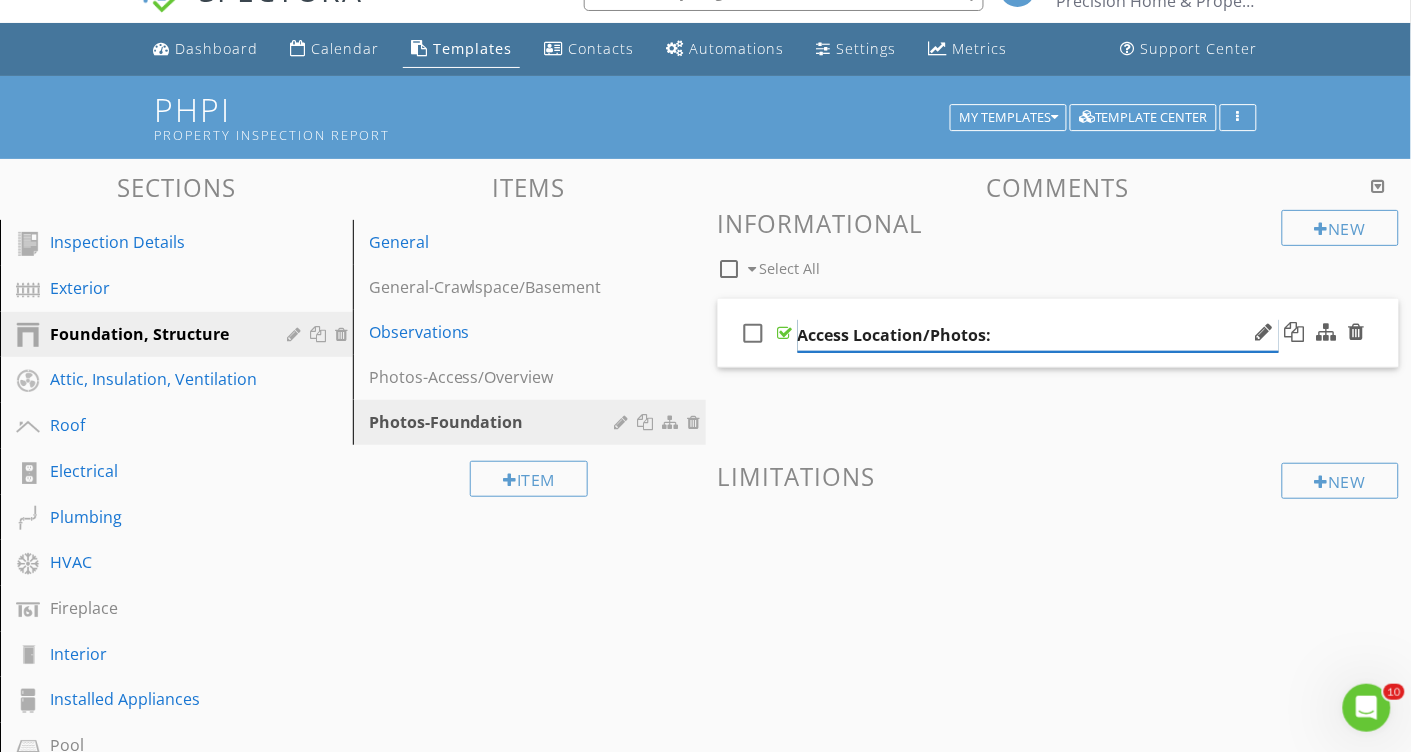 click on "Access Location/Photos:" at bounding box center (1038, 335) 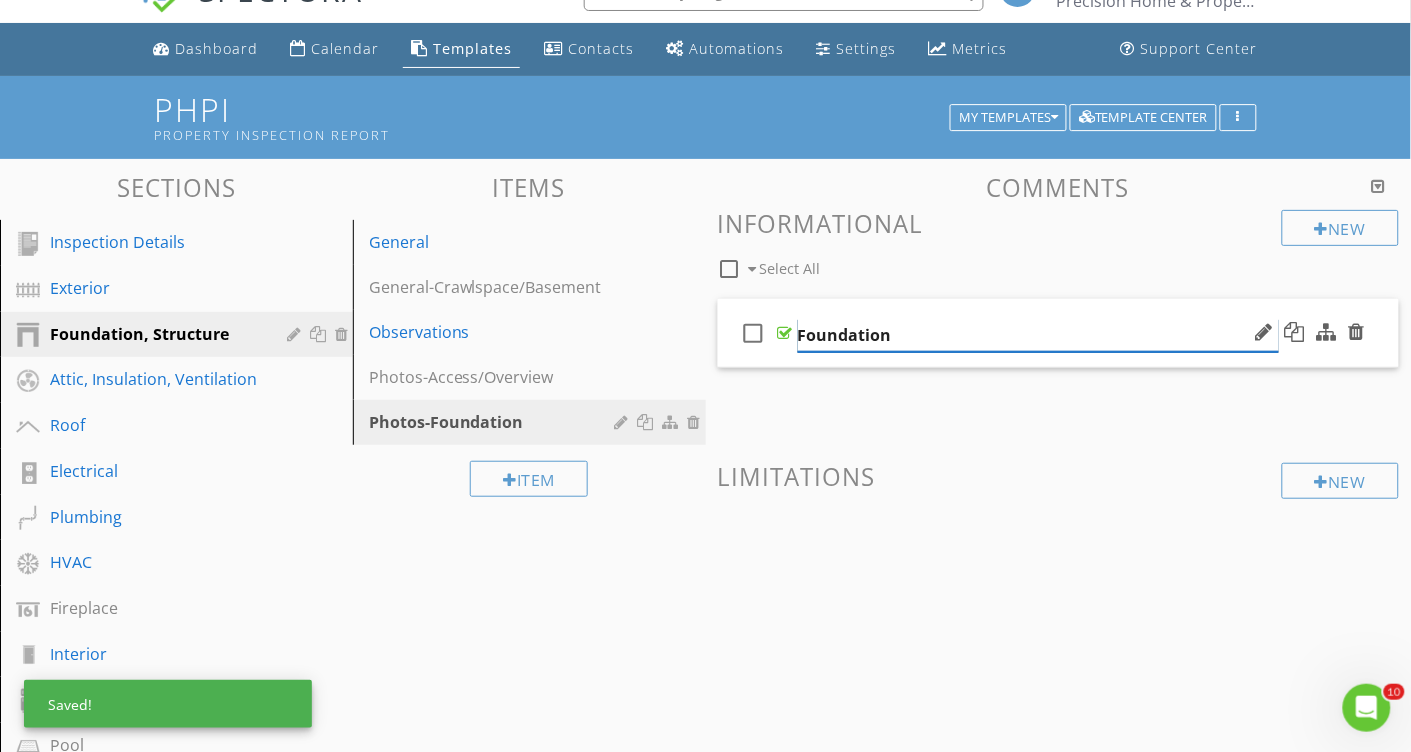 type on "Foundation:" 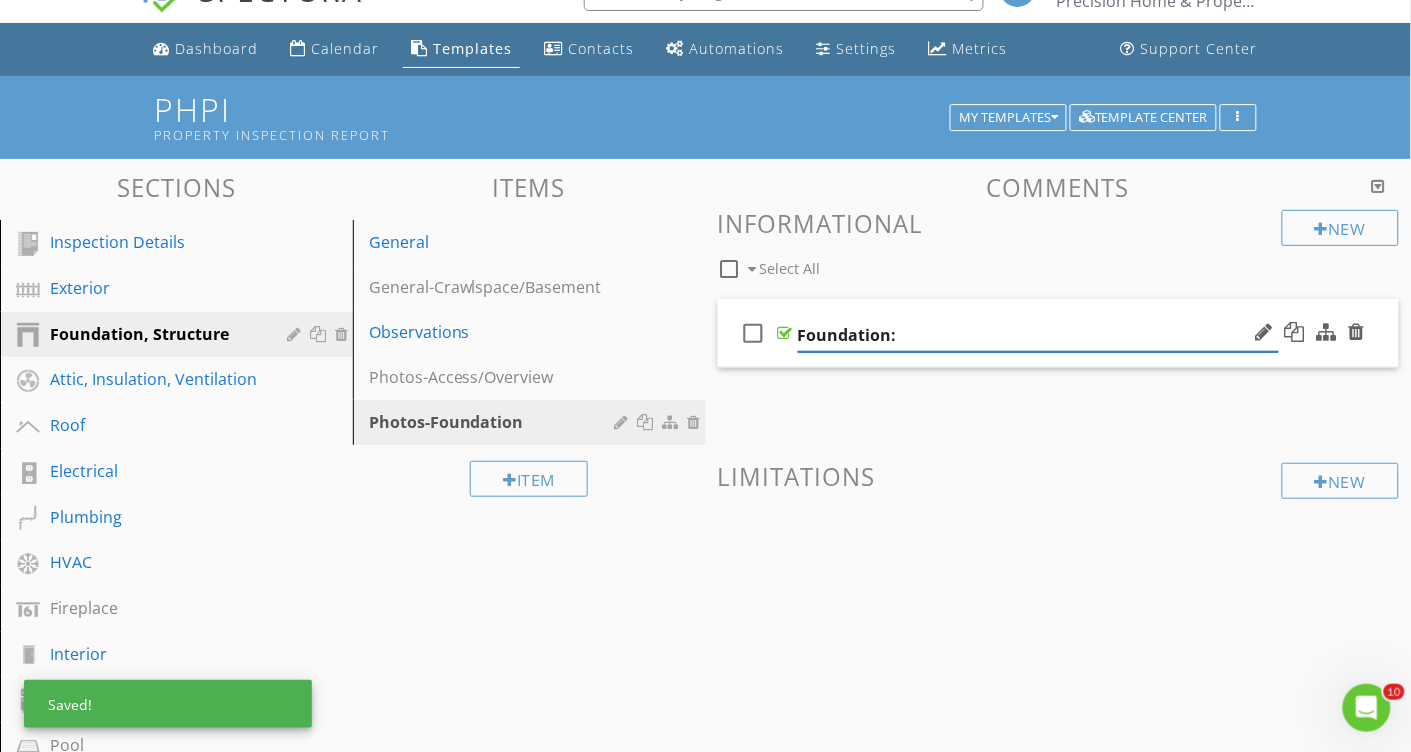 click on "New
Informational   check_box_outline_blank     Select All       check_box_outline_blank         Foundation:
New
Limitations" at bounding box center (1059, 408) 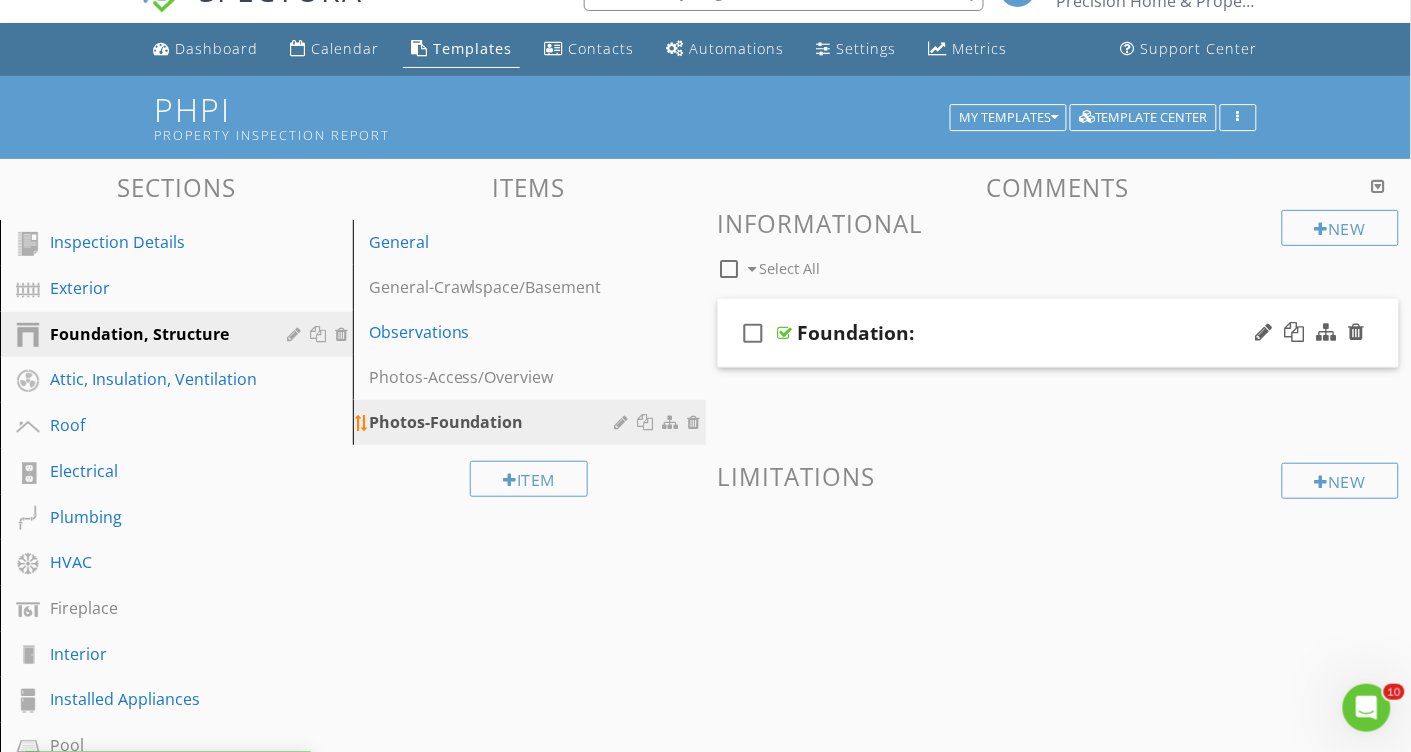 click at bounding box center [624, 422] 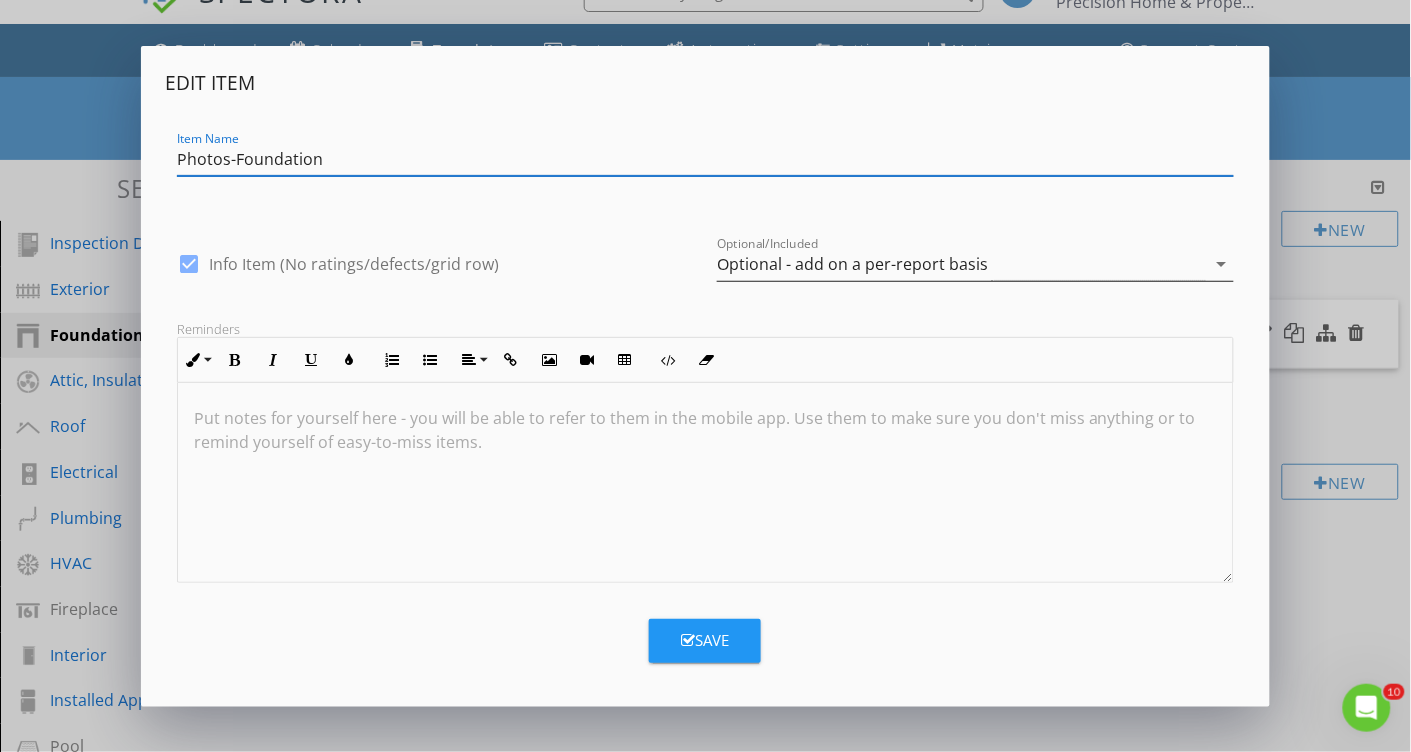 click on "Optional - add on a per-report basis" at bounding box center (852, 264) 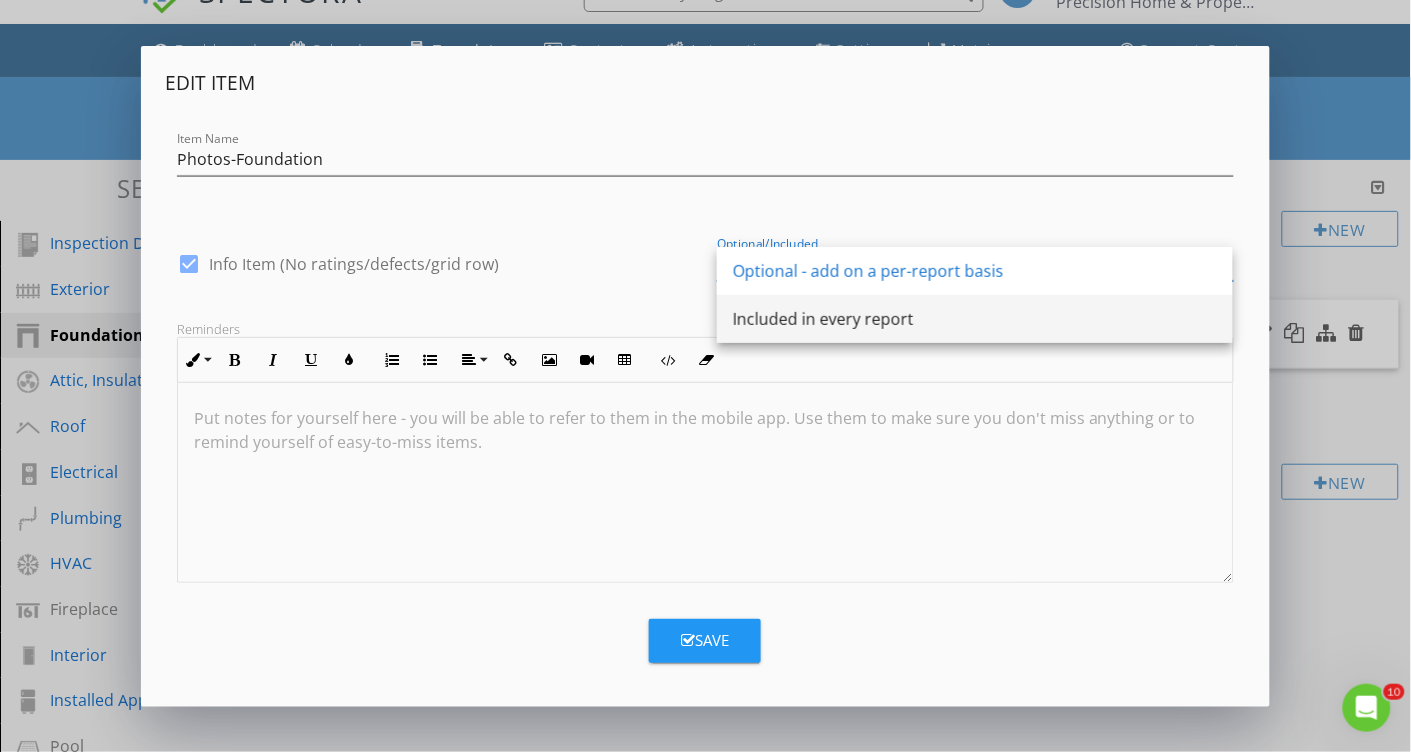 click on "Included in every report" at bounding box center [975, 319] 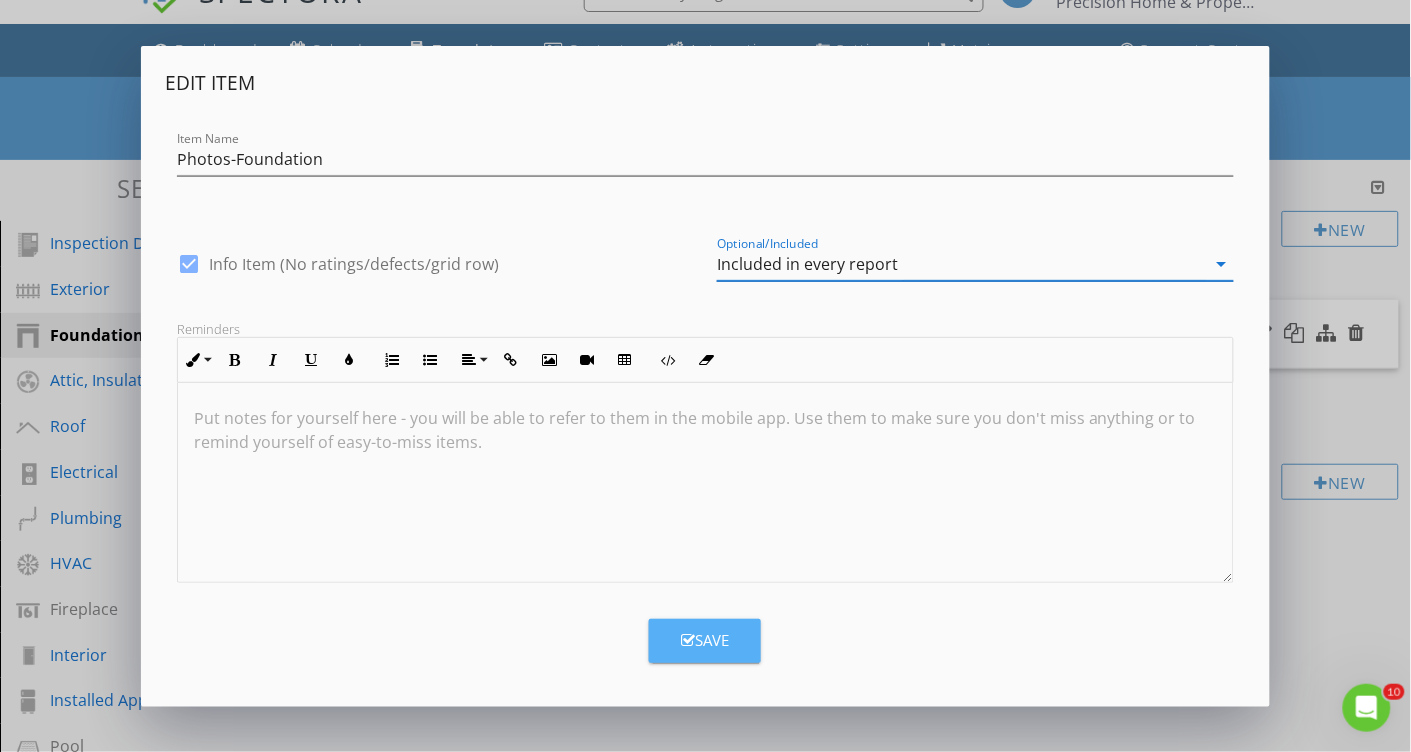 click on "Save" at bounding box center [705, 640] 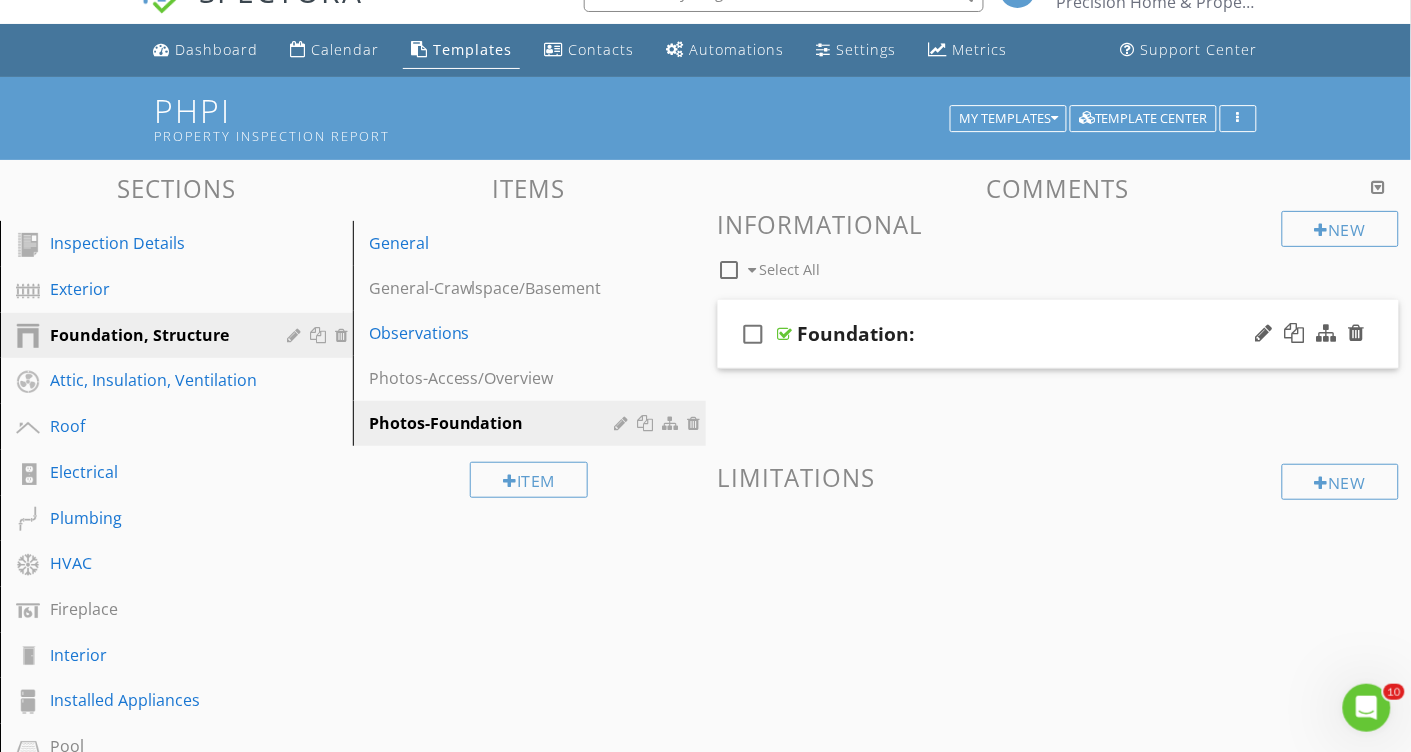 click at bounding box center [1059, 557] 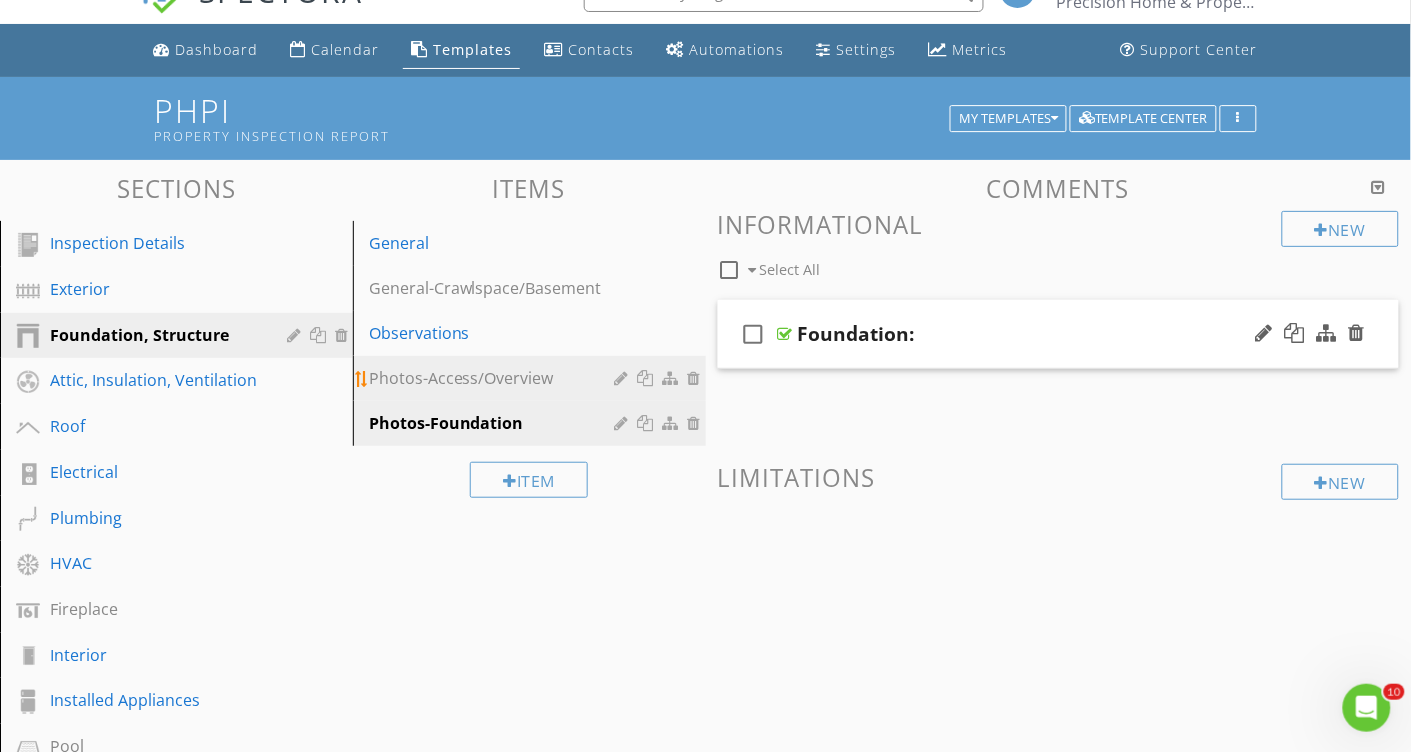click on "Photos-Access/Overview" at bounding box center [495, 378] 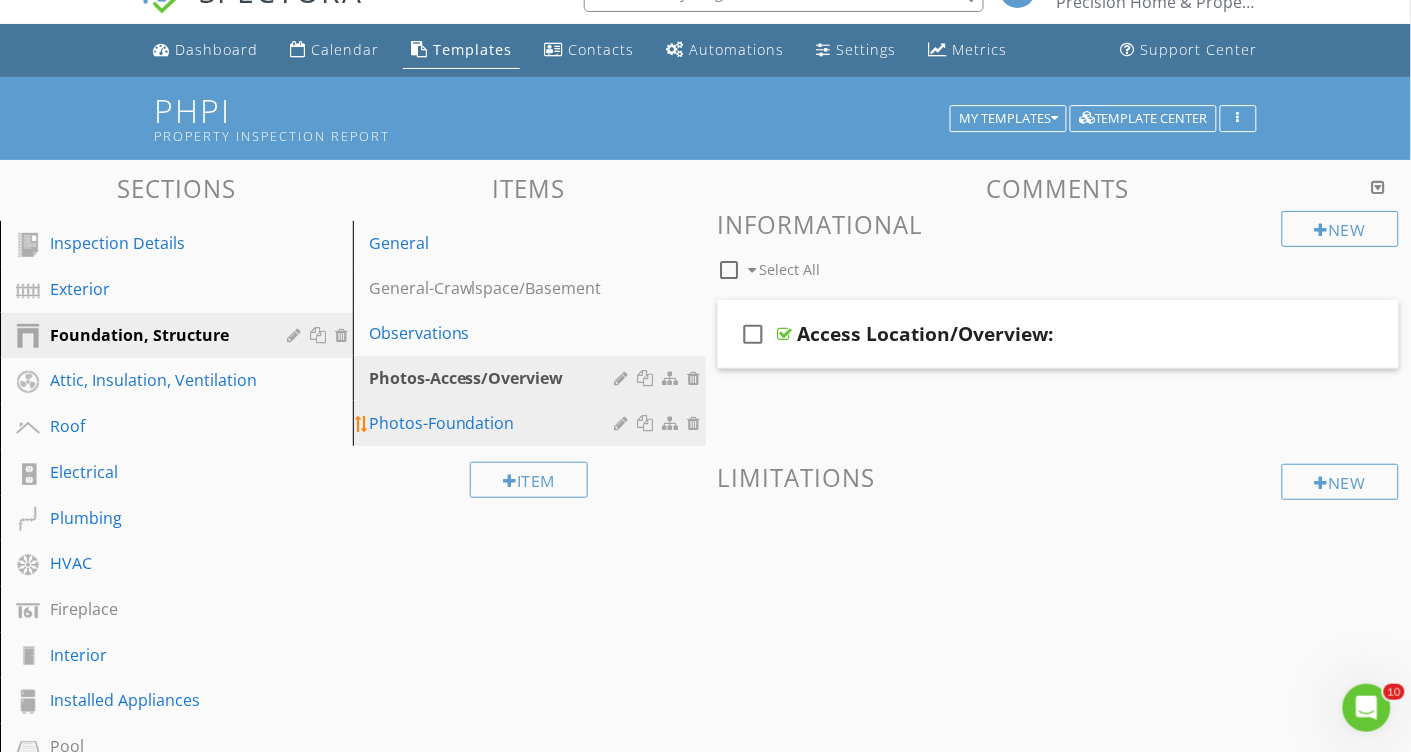 click at bounding box center (648, 423) 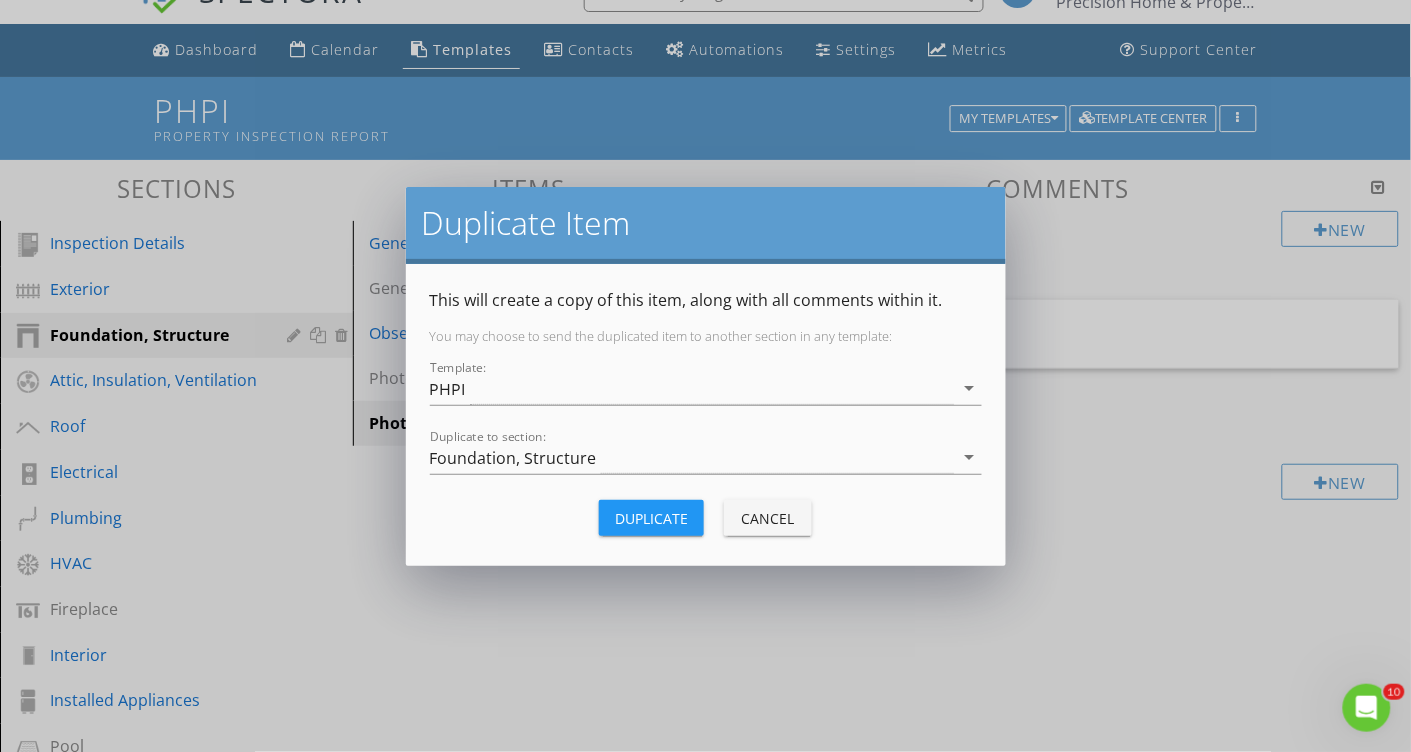 click on "Duplicate" at bounding box center (651, 518) 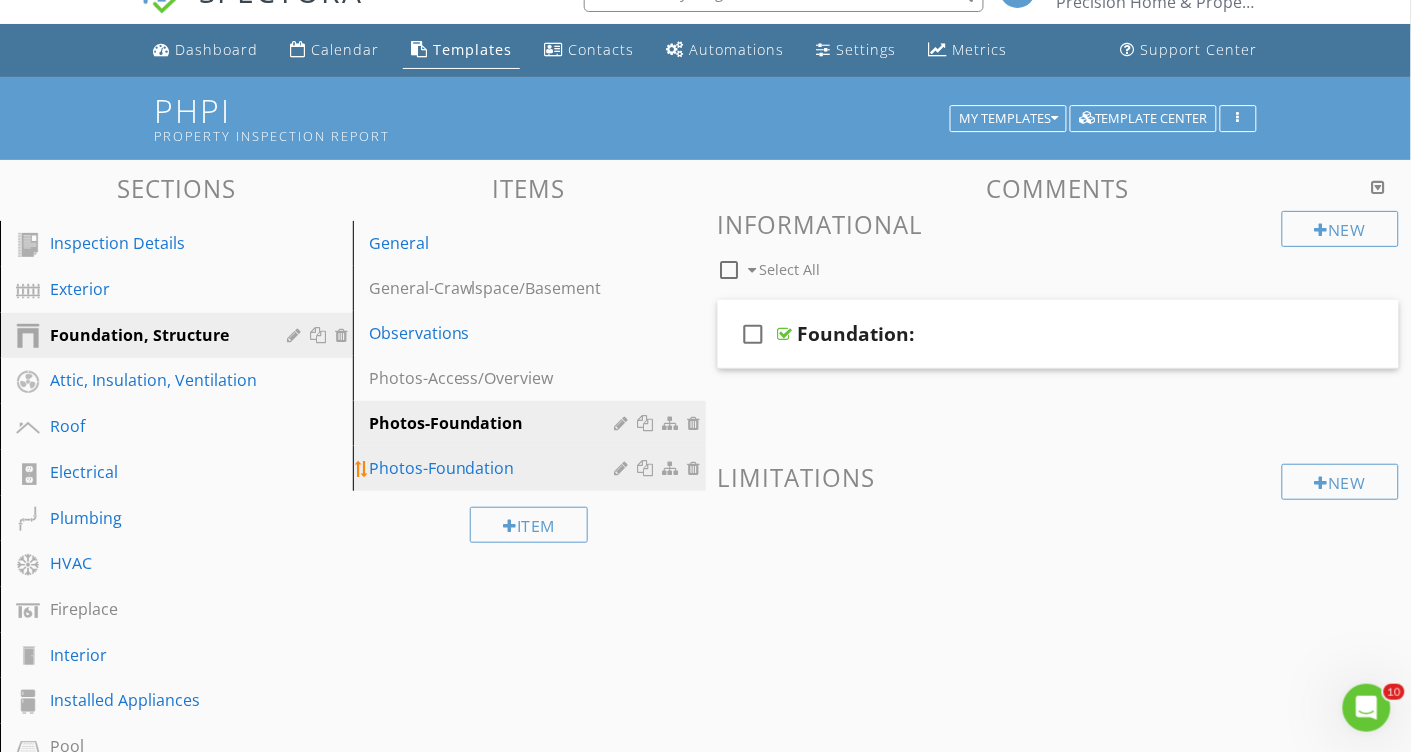 click at bounding box center [648, 468] 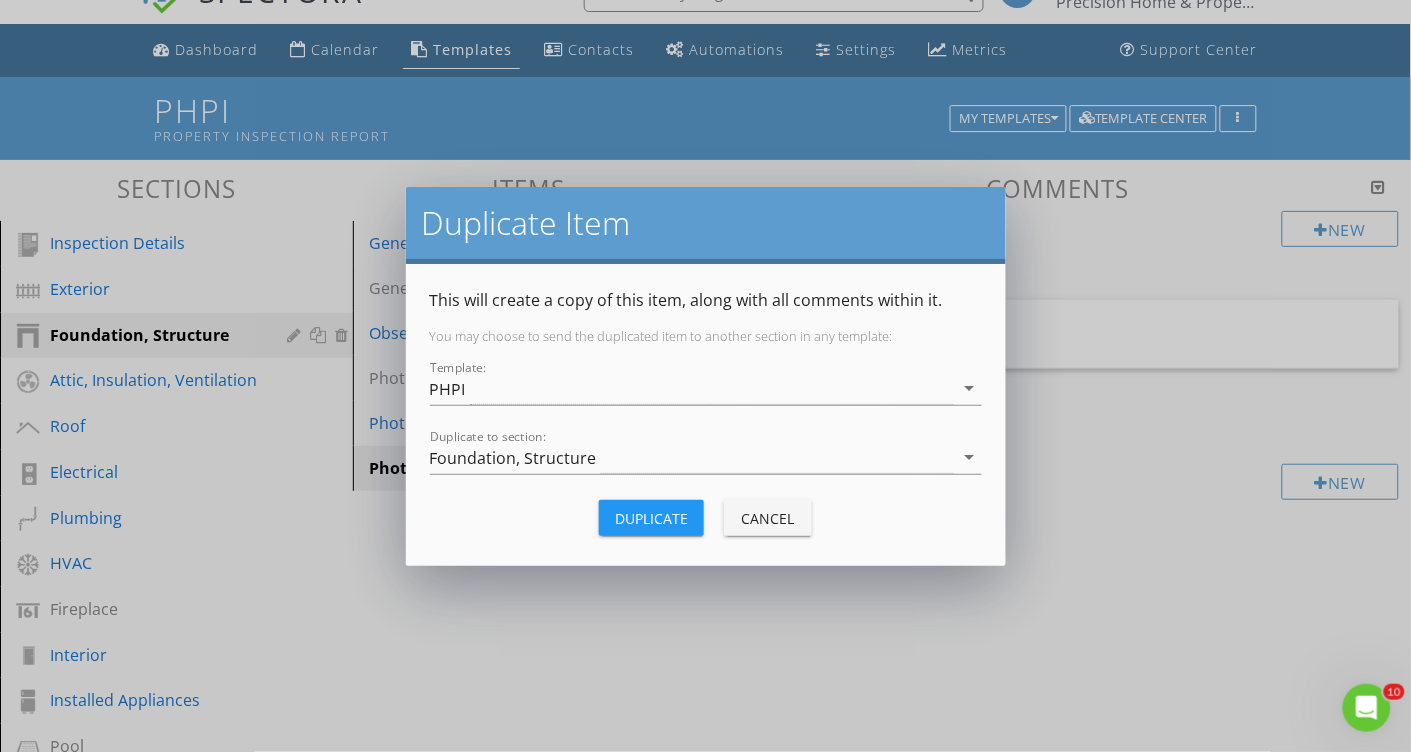 click on "Duplicate" at bounding box center (651, 518) 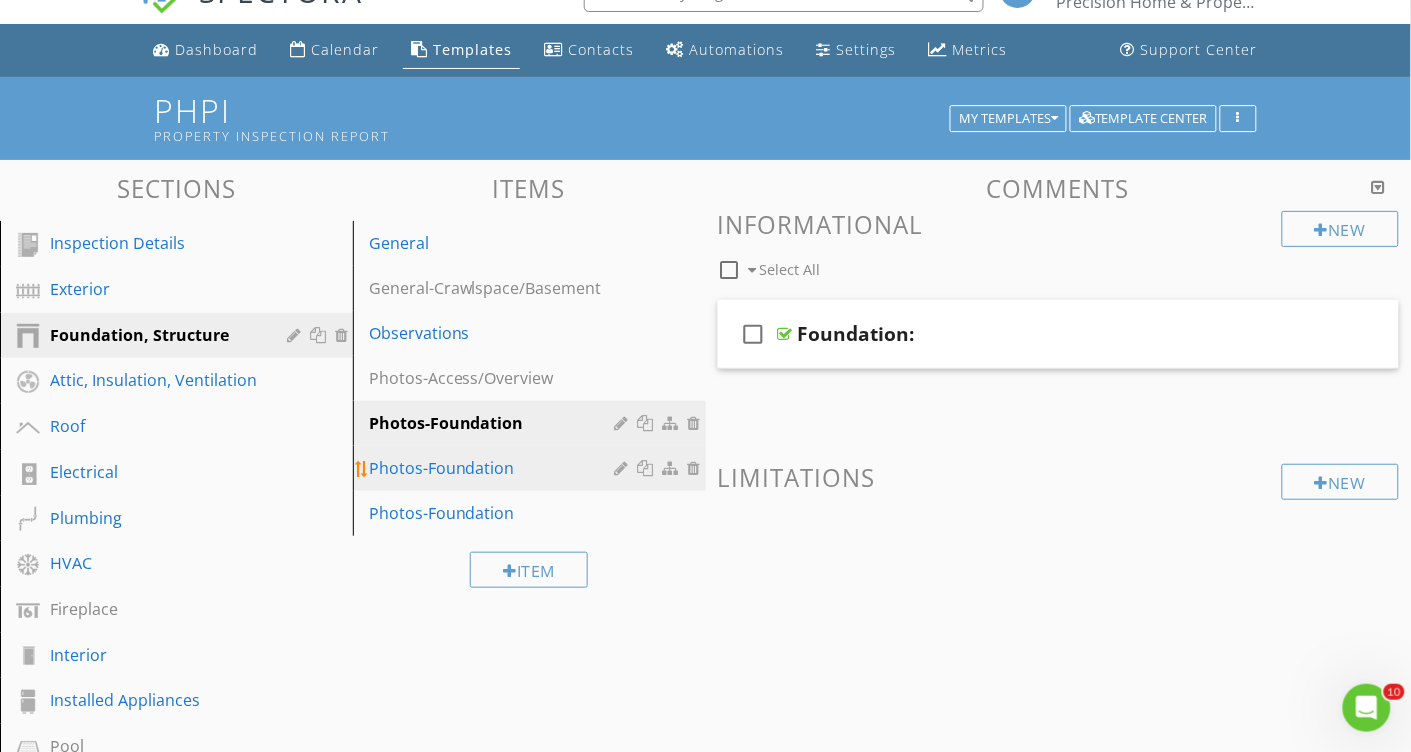 click on "Photos-Foundation" at bounding box center [495, 468] 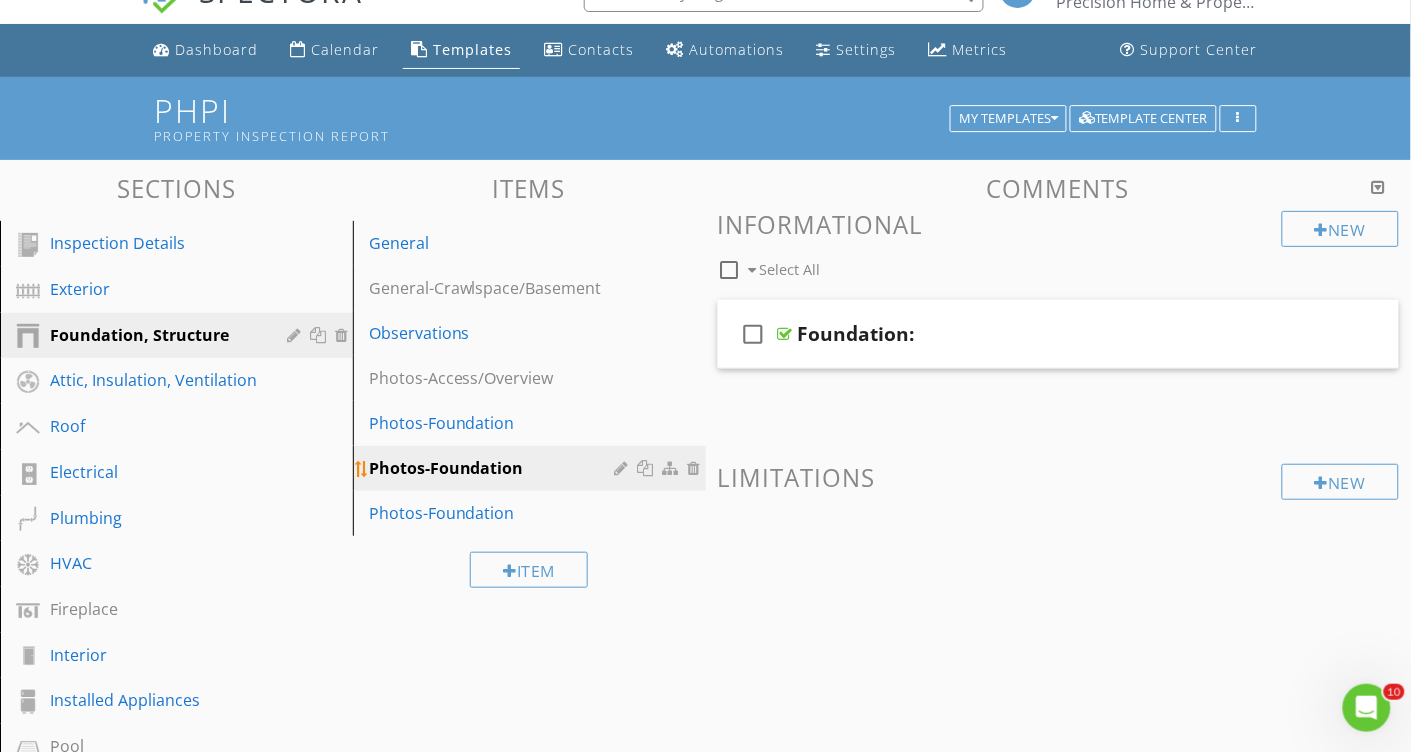 click at bounding box center (624, 468) 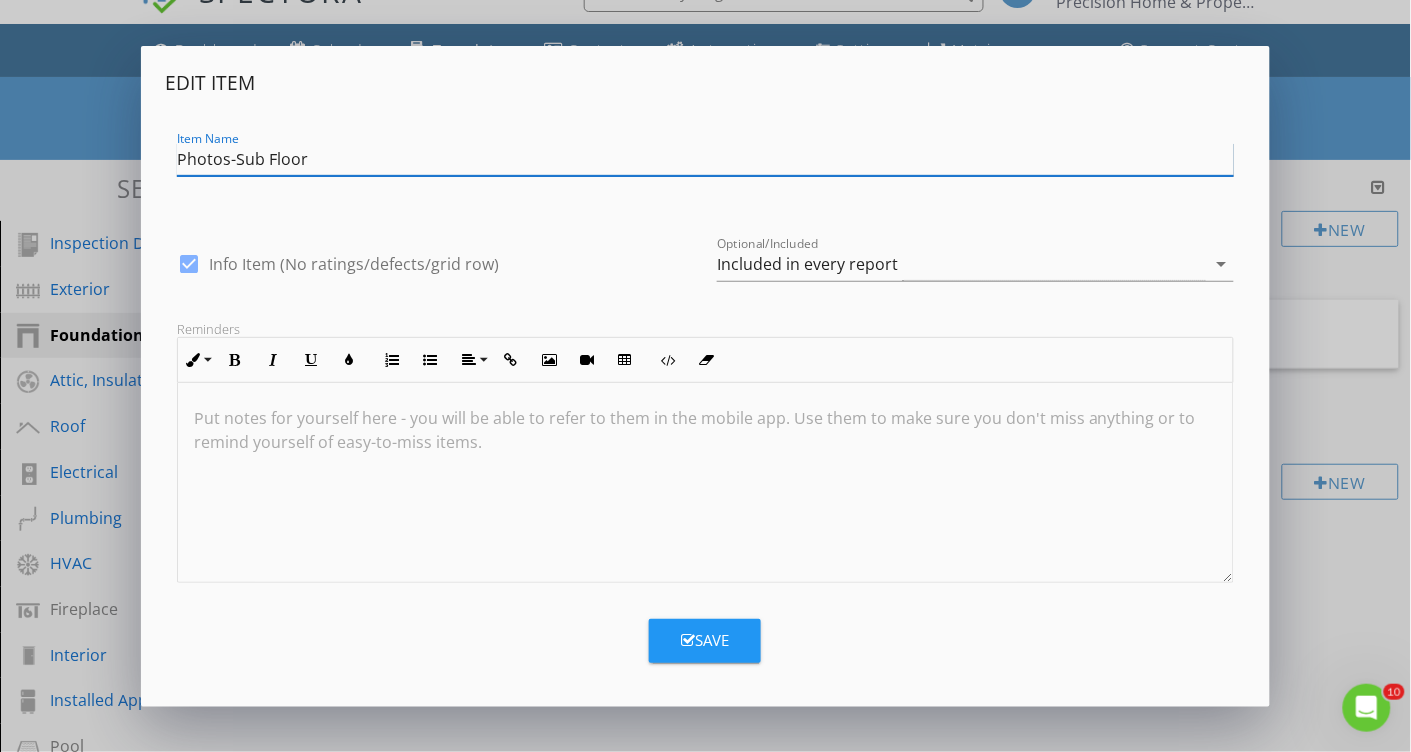 type on "Photos-Sub Floor" 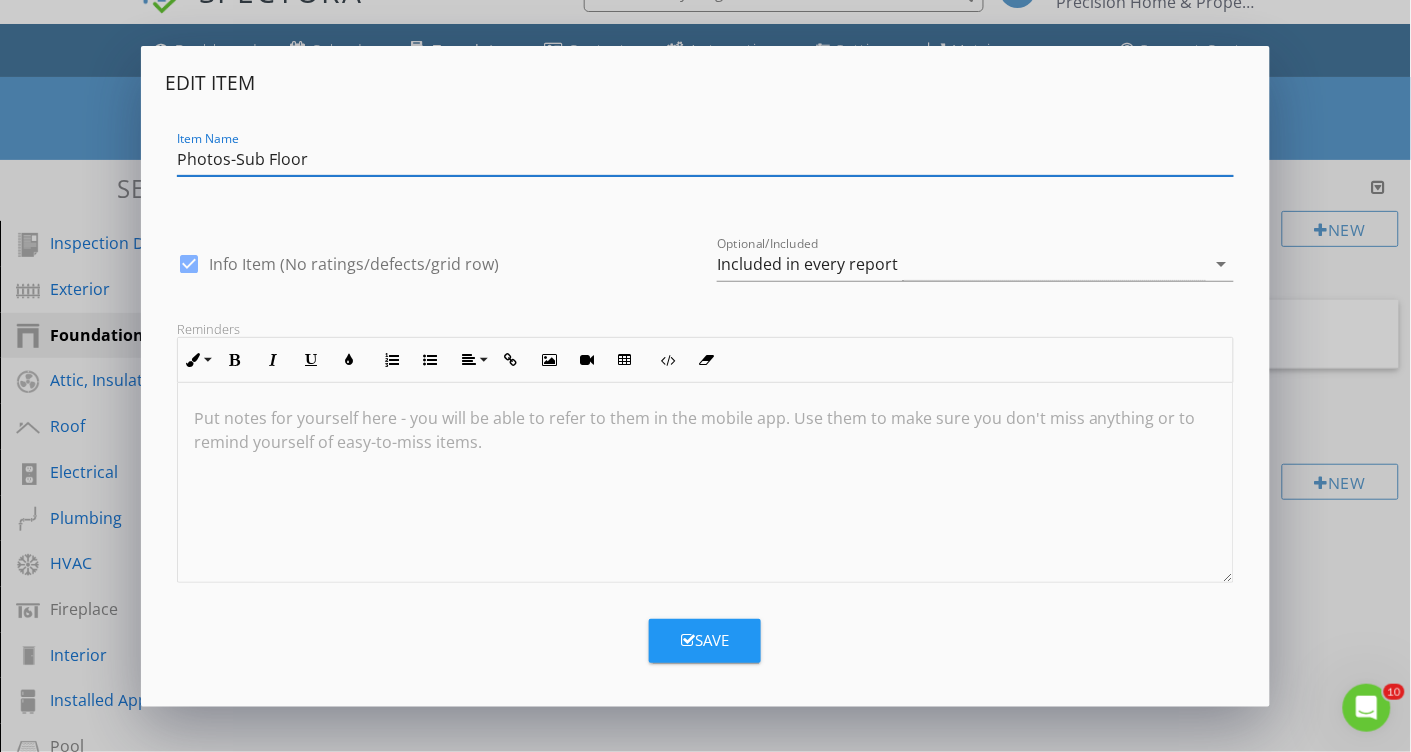 click on "Save" at bounding box center [705, 640] 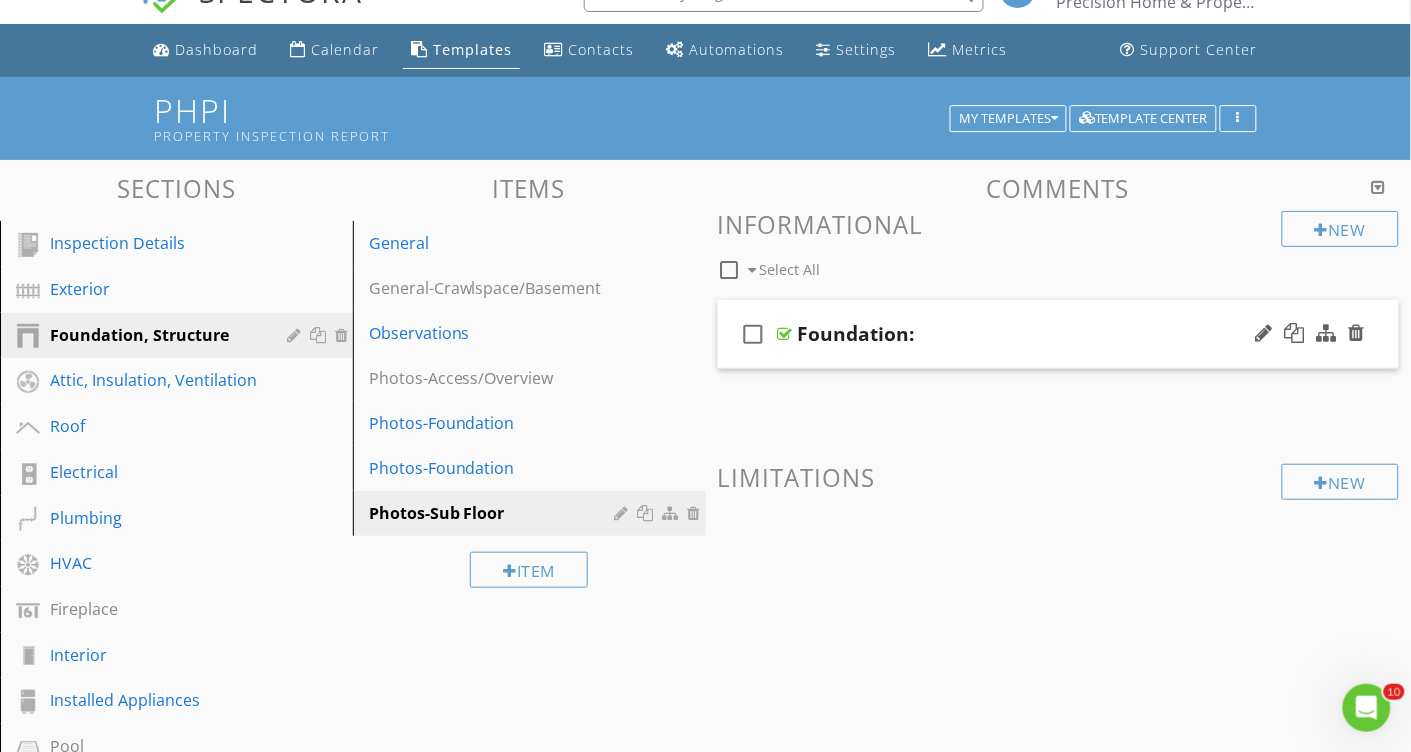 click on "Foundation:" at bounding box center [856, 334] 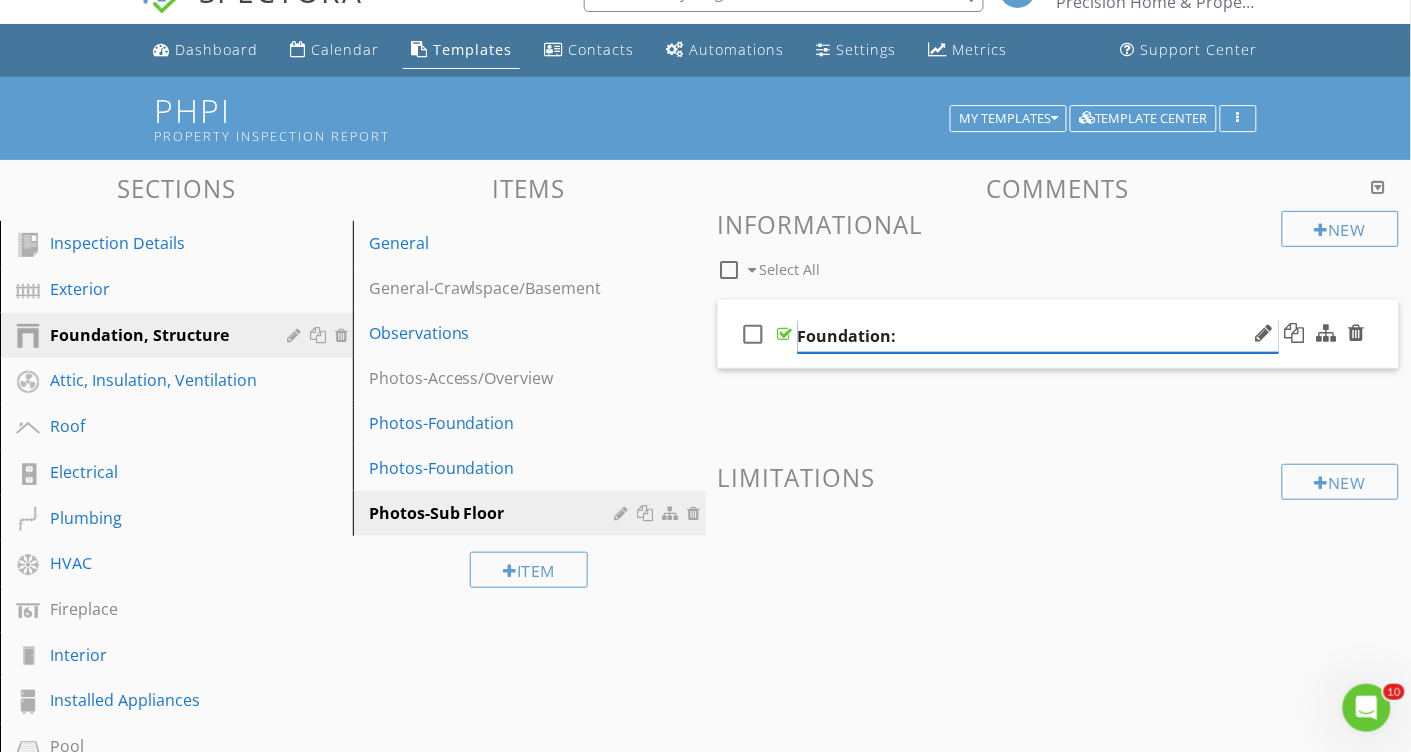 click on "Foundation:" at bounding box center [1038, 336] 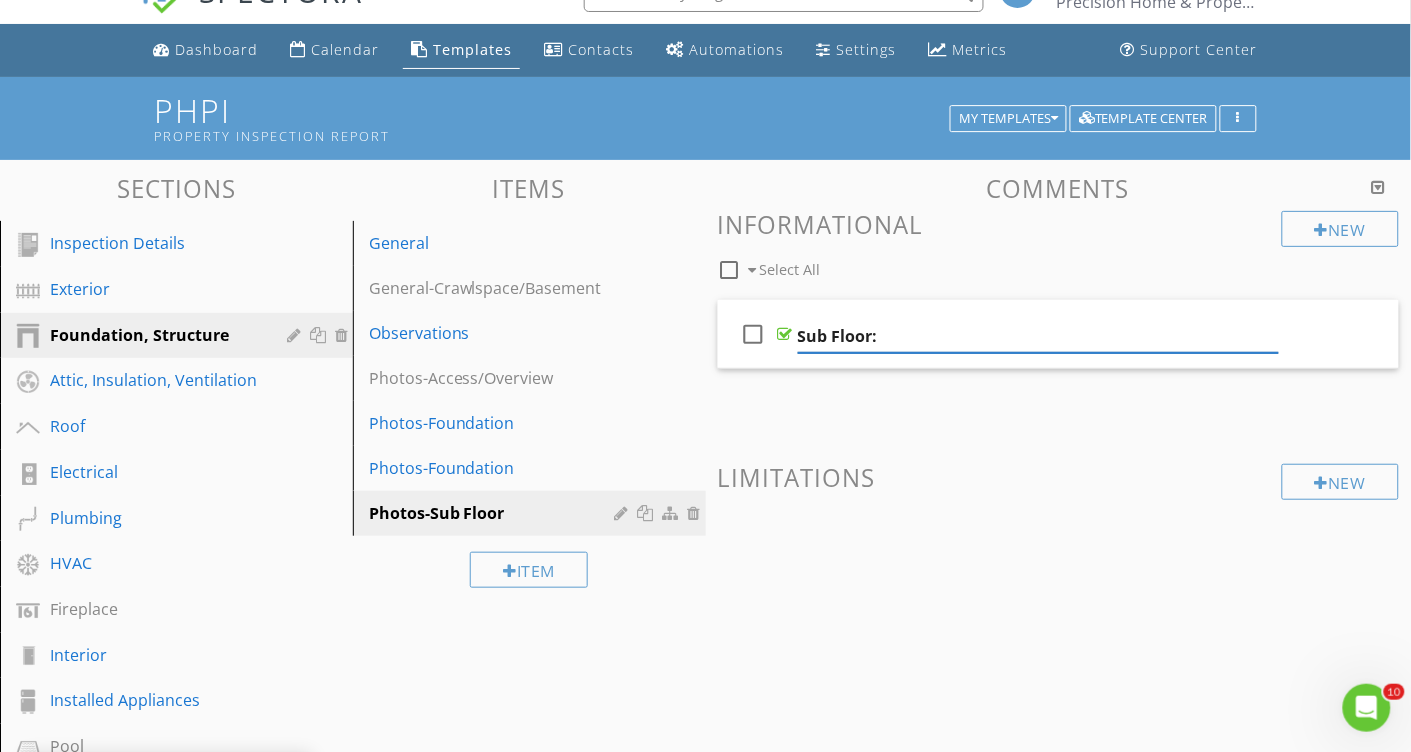 click on "New
Informational   check_box_outline_blank     Select All       check_box_outline_blank         Sub Floor:
New
Limitations" at bounding box center (1059, 409) 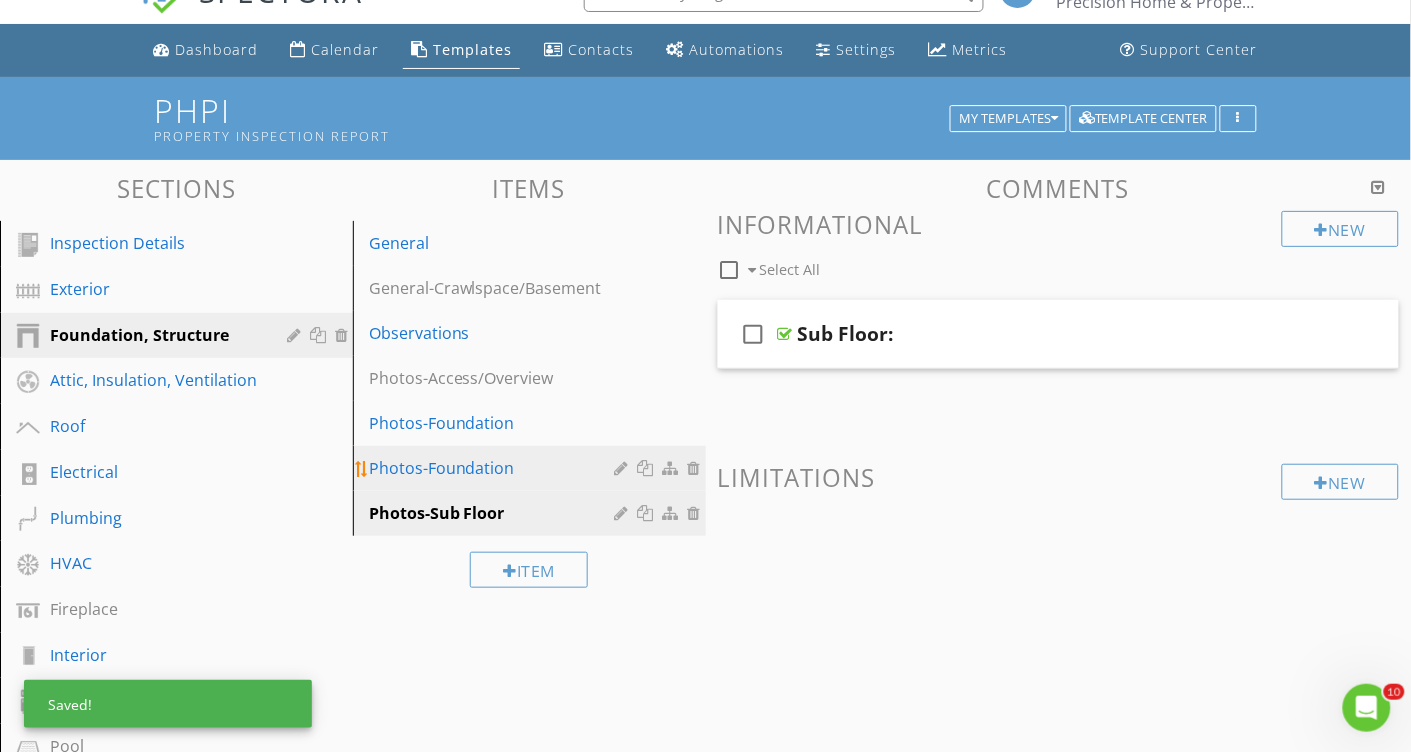 click on "Photos-Foundation" at bounding box center [495, 468] 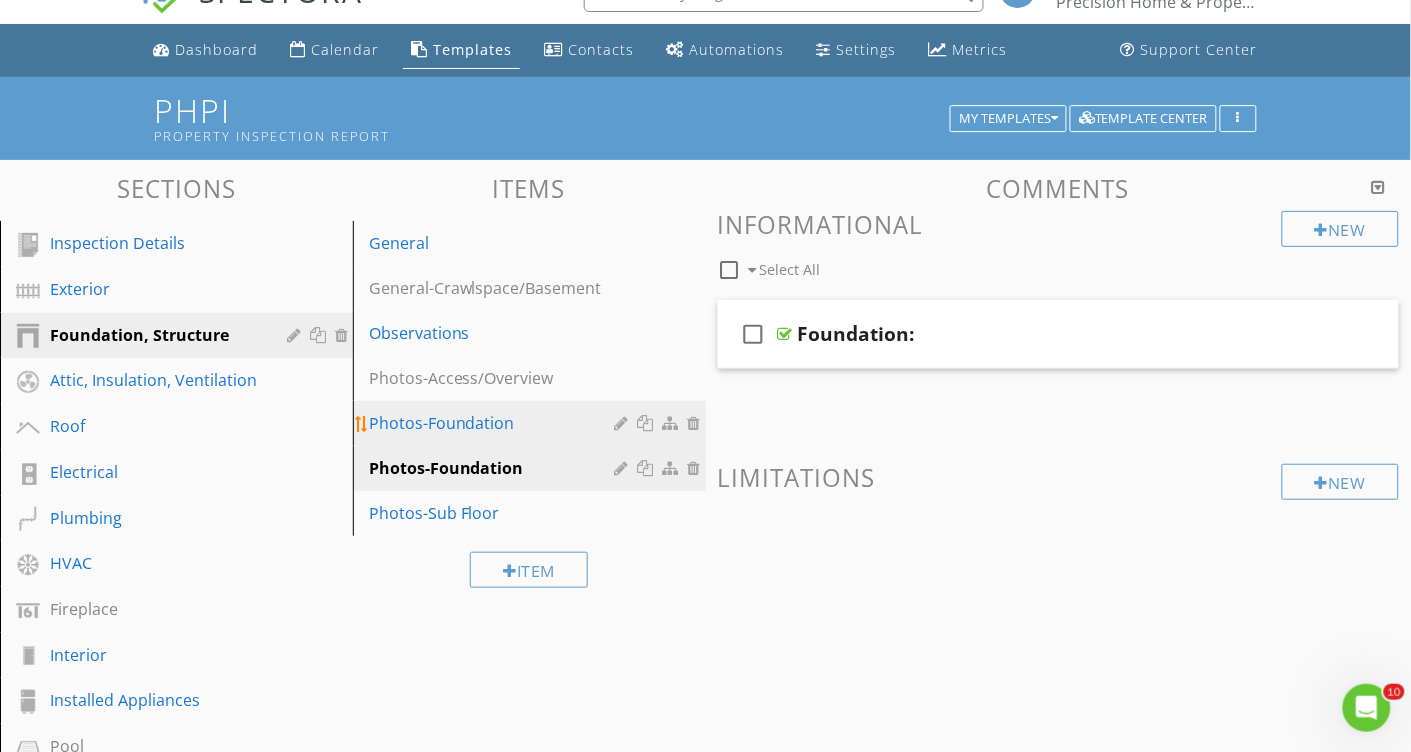 click on "Photos-Foundation" at bounding box center [495, 423] 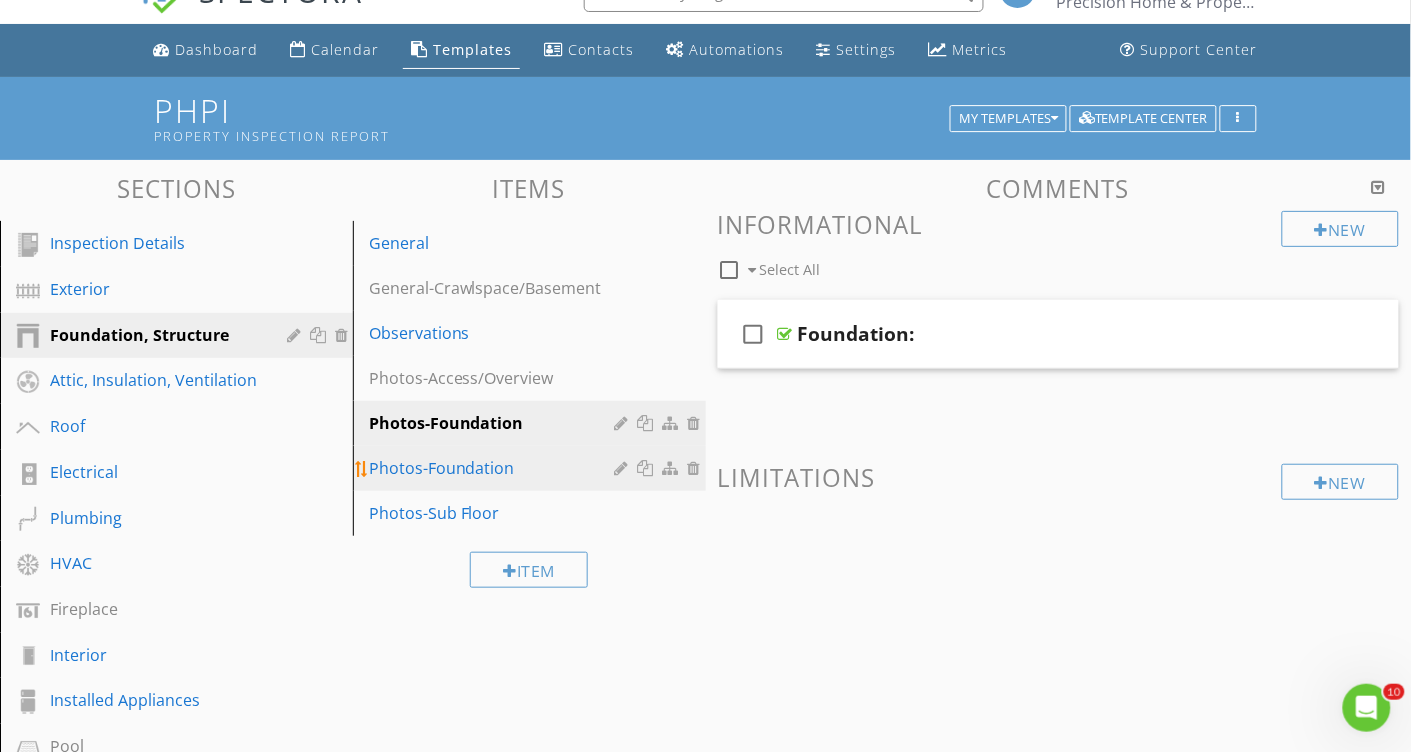 click on "Photos-Foundation" at bounding box center [495, 468] 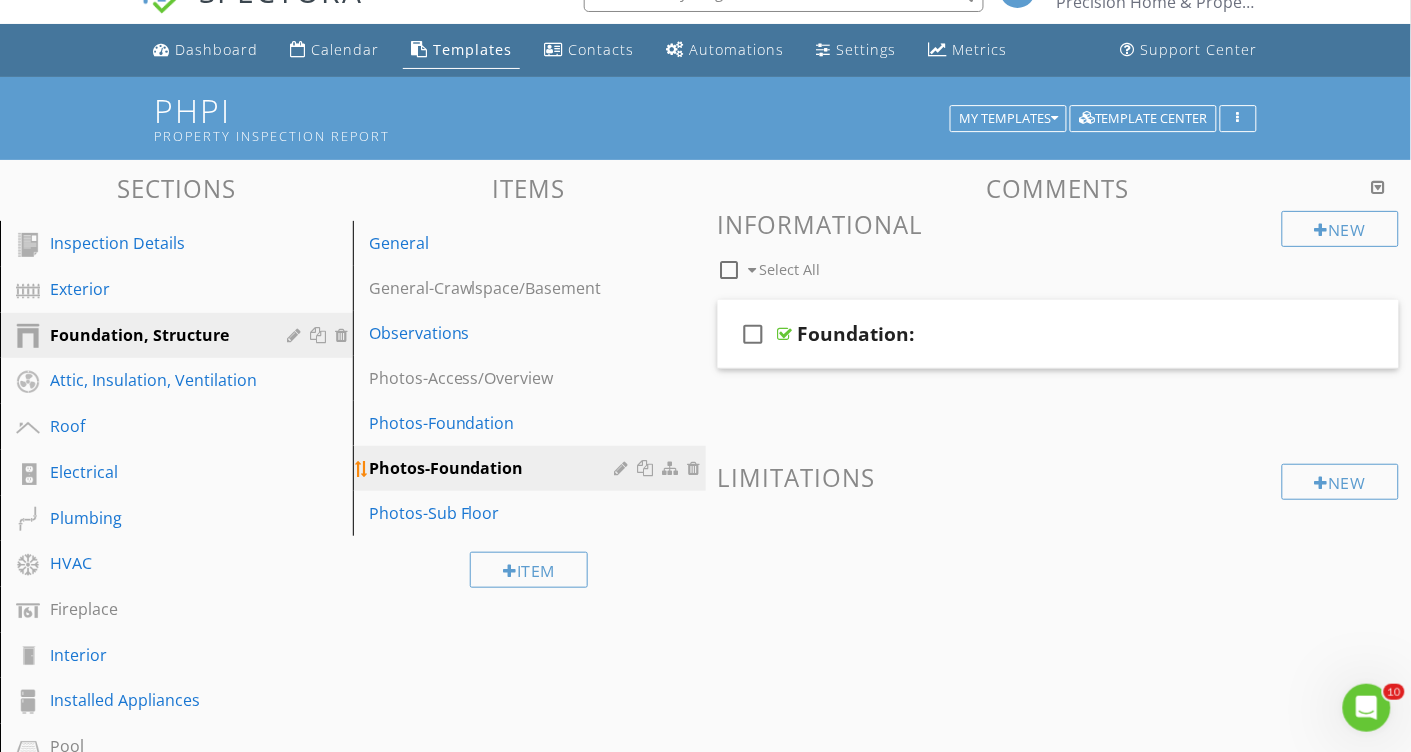 click at bounding box center [624, 468] 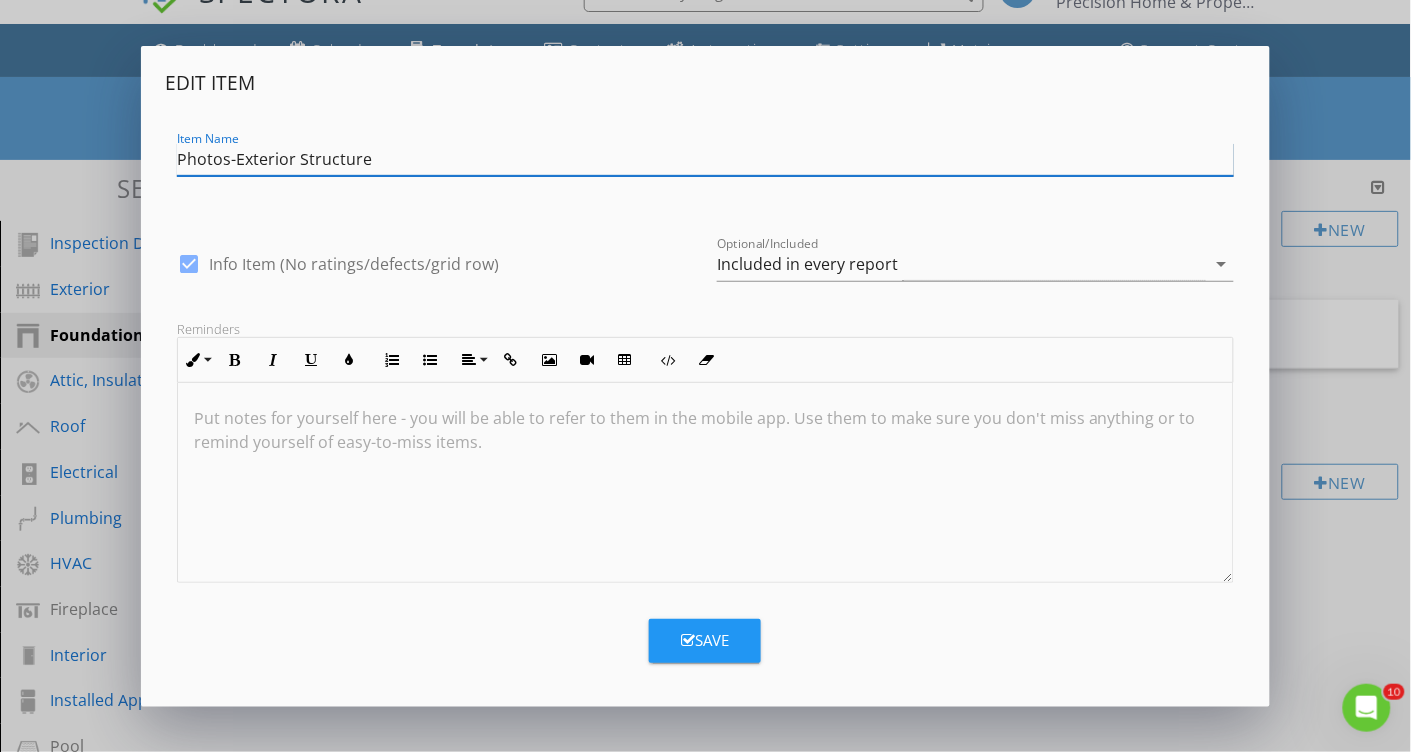 type on "Photos-Exterior Structure" 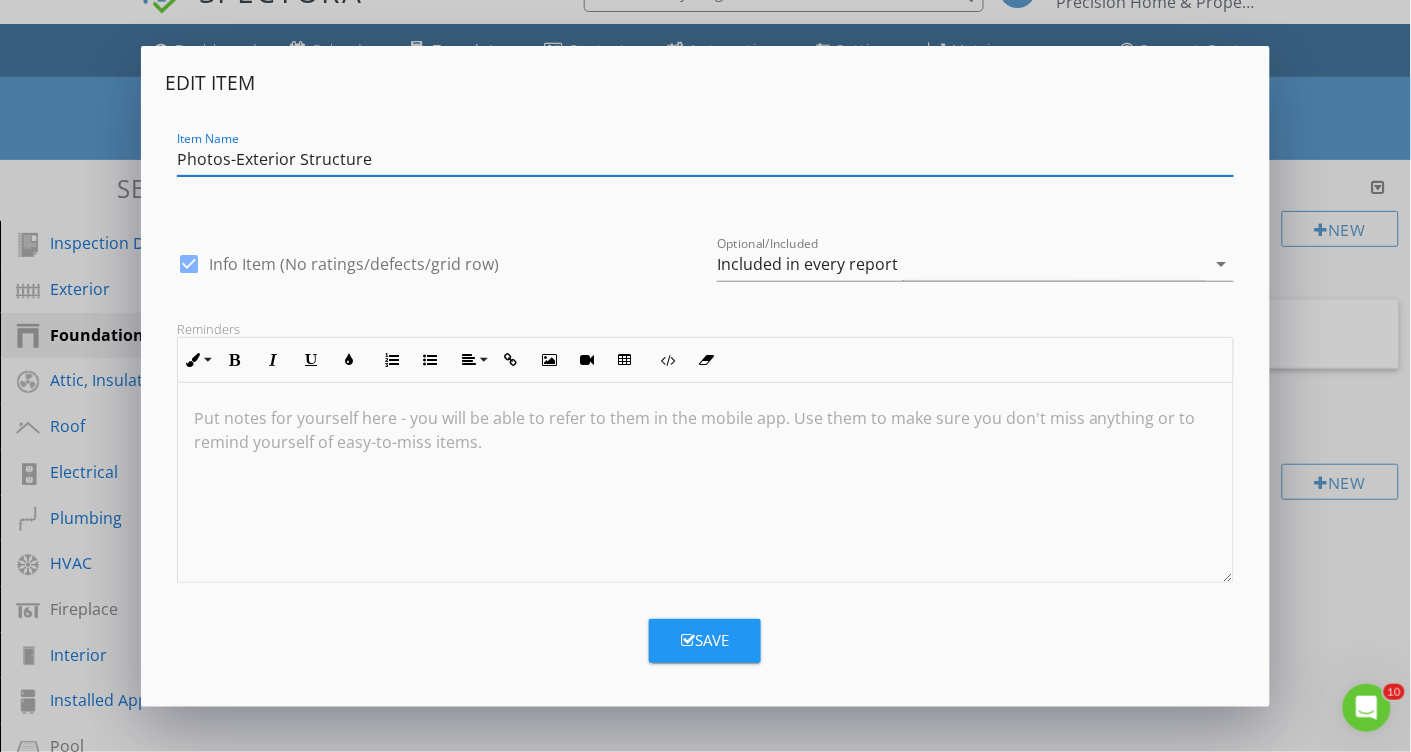 click on "Save" at bounding box center (705, 641) 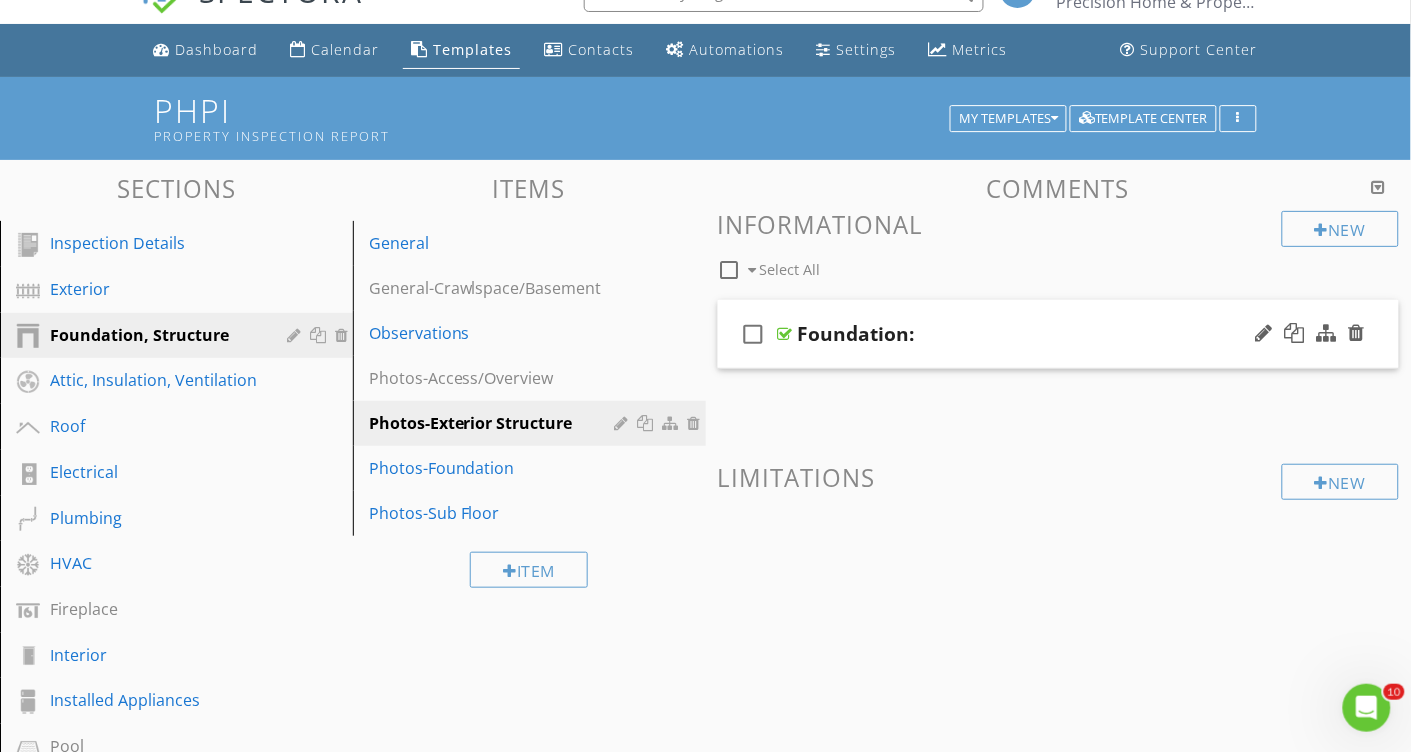 click on "Foundation:" at bounding box center [856, 334] 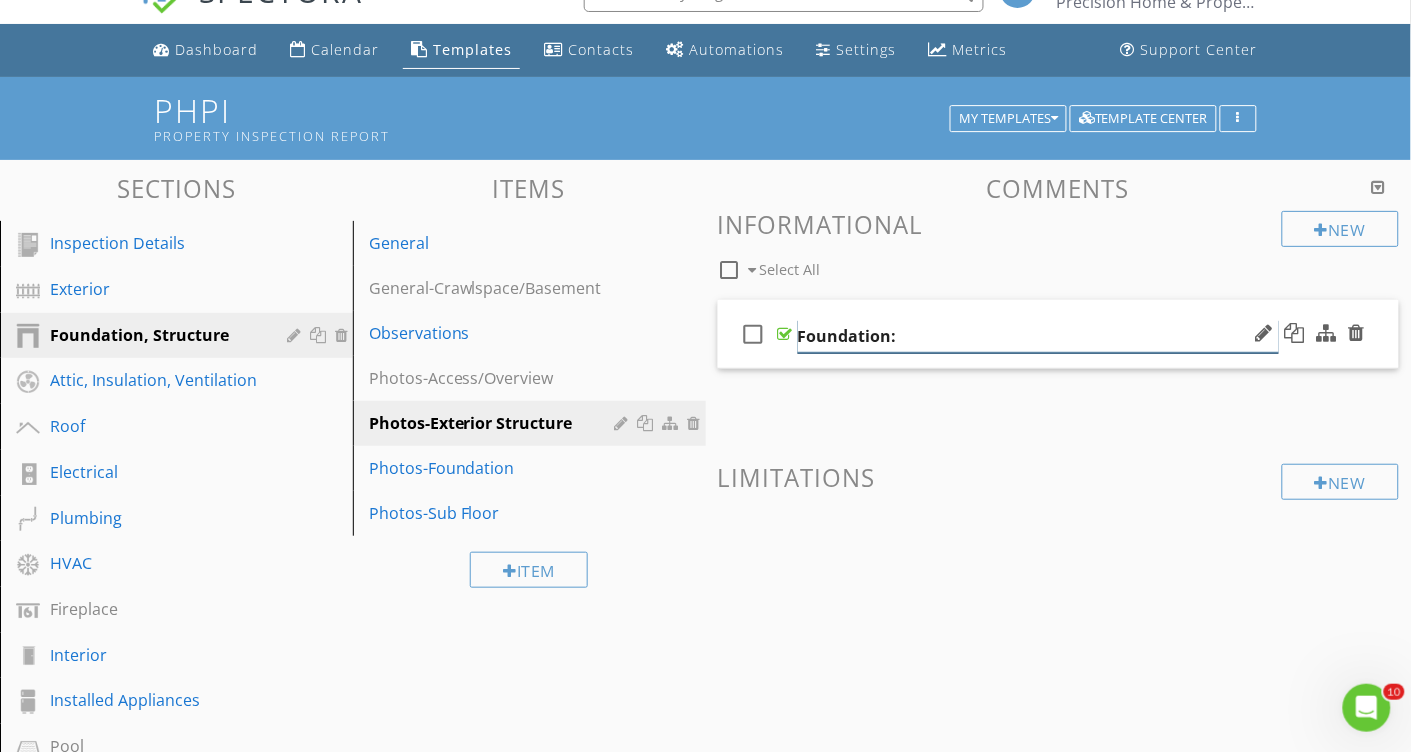 click on "Foundation:" at bounding box center [1038, 336] 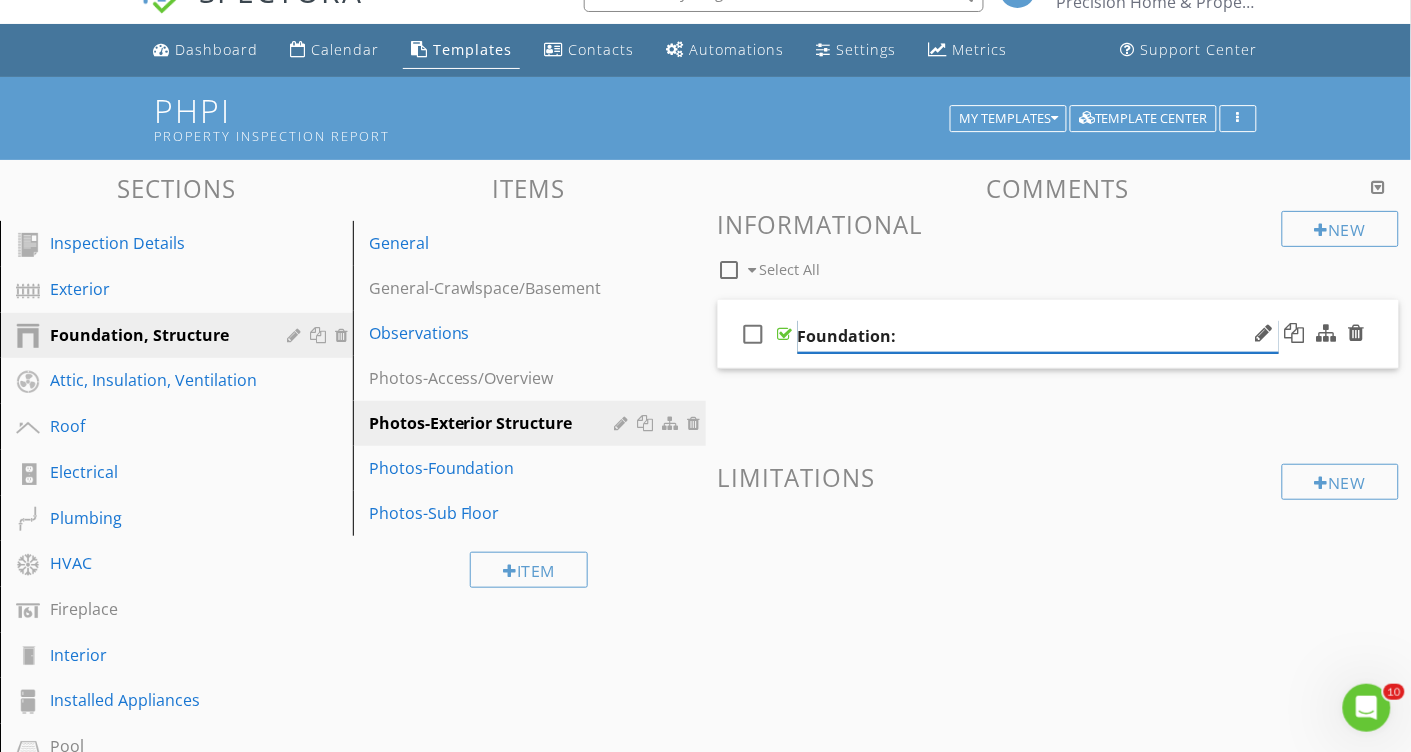 click on "Foundation:" at bounding box center [1038, 336] 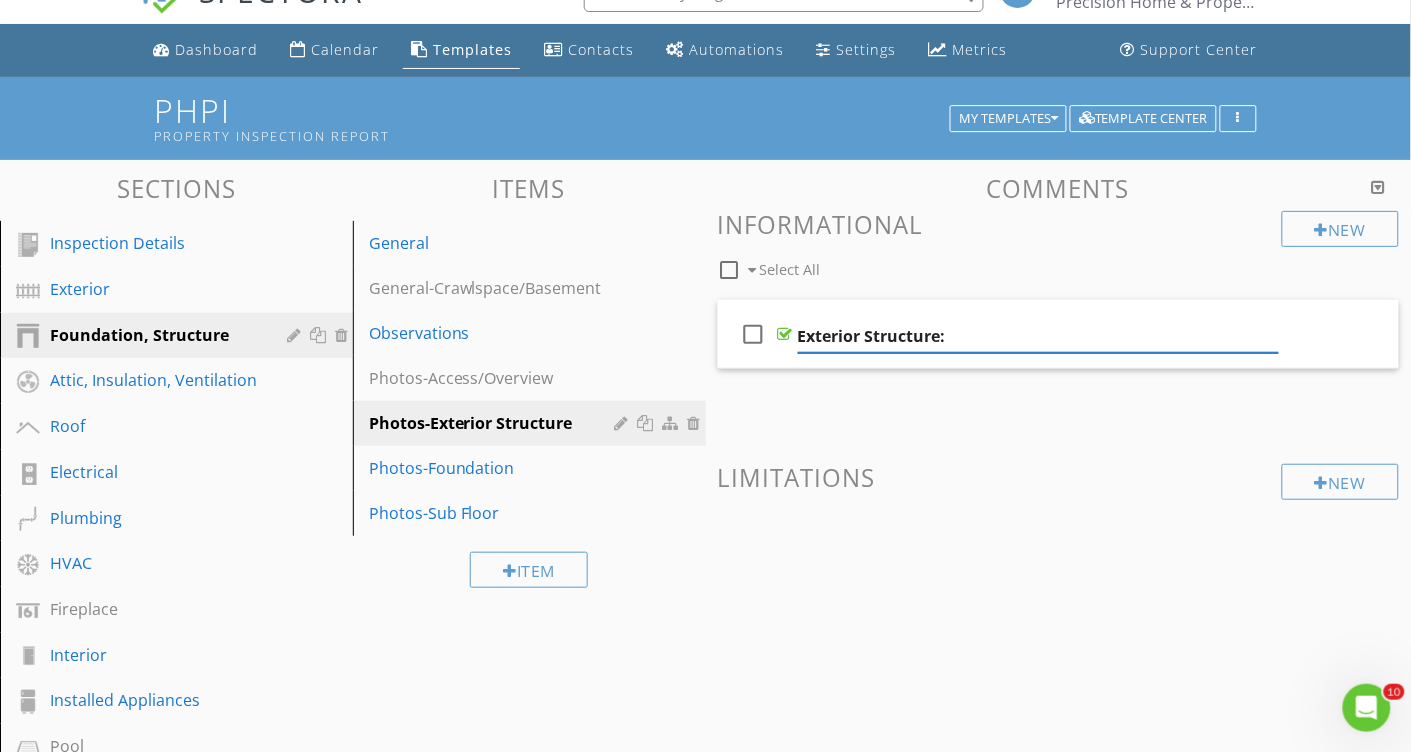 click on "New
Informational   check_box_outline_blank     Select All       check_box_outline_blank         Exterior Structure:
New
Limitations" at bounding box center (1059, 409) 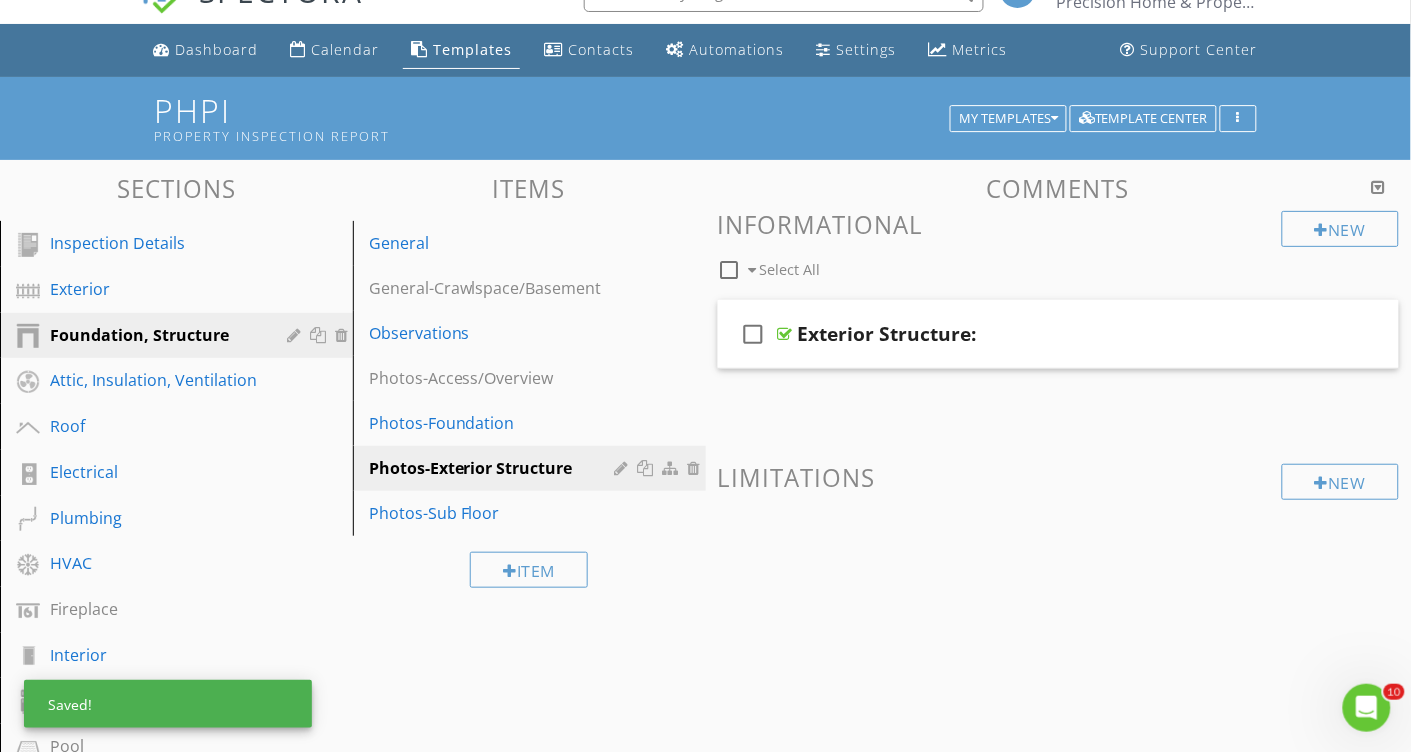 click on "Item" at bounding box center [529, 569] 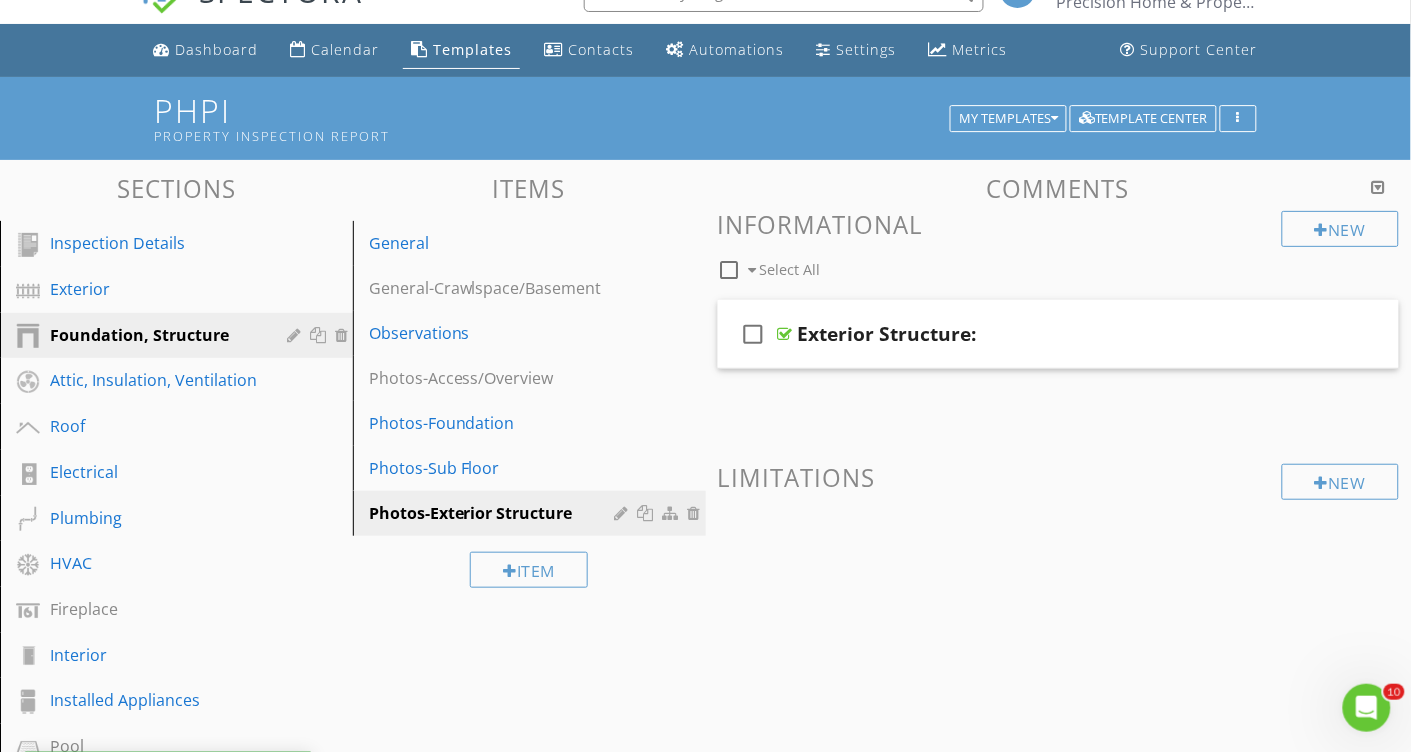click on "Sections
Inspection Details           Exterior           Foundation, Structure           Attic, Insulation, Ventilation           Roof           Electrical           Plumbing           HVAC           Fireplace           Interior           Installed Appliances           Pool           Outbuilding           Irrigation
Section
Attachments
Attachment
Items
General           General-Crawlspace/Basement           Observations           Photos-Access/Overview           Photos-Foundation           Photos-Sub Floor           Photos-Exterior Structure
Item
Comments
New
Informational   check_box_outline_blank     Select All       check_box_outline_blank
Exterior Structure:
New
Limitations" at bounding box center [705, 633] 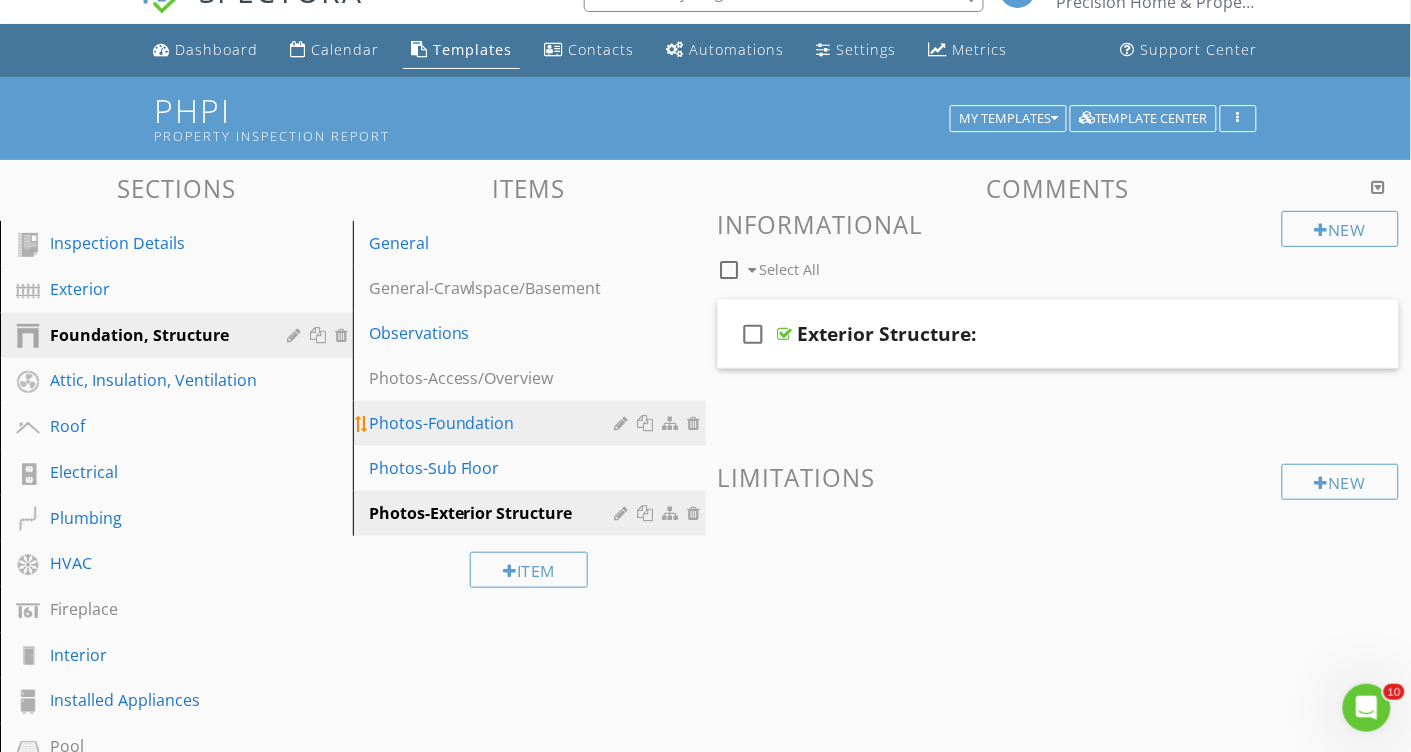 click on "Photos-Foundation" at bounding box center [495, 423] 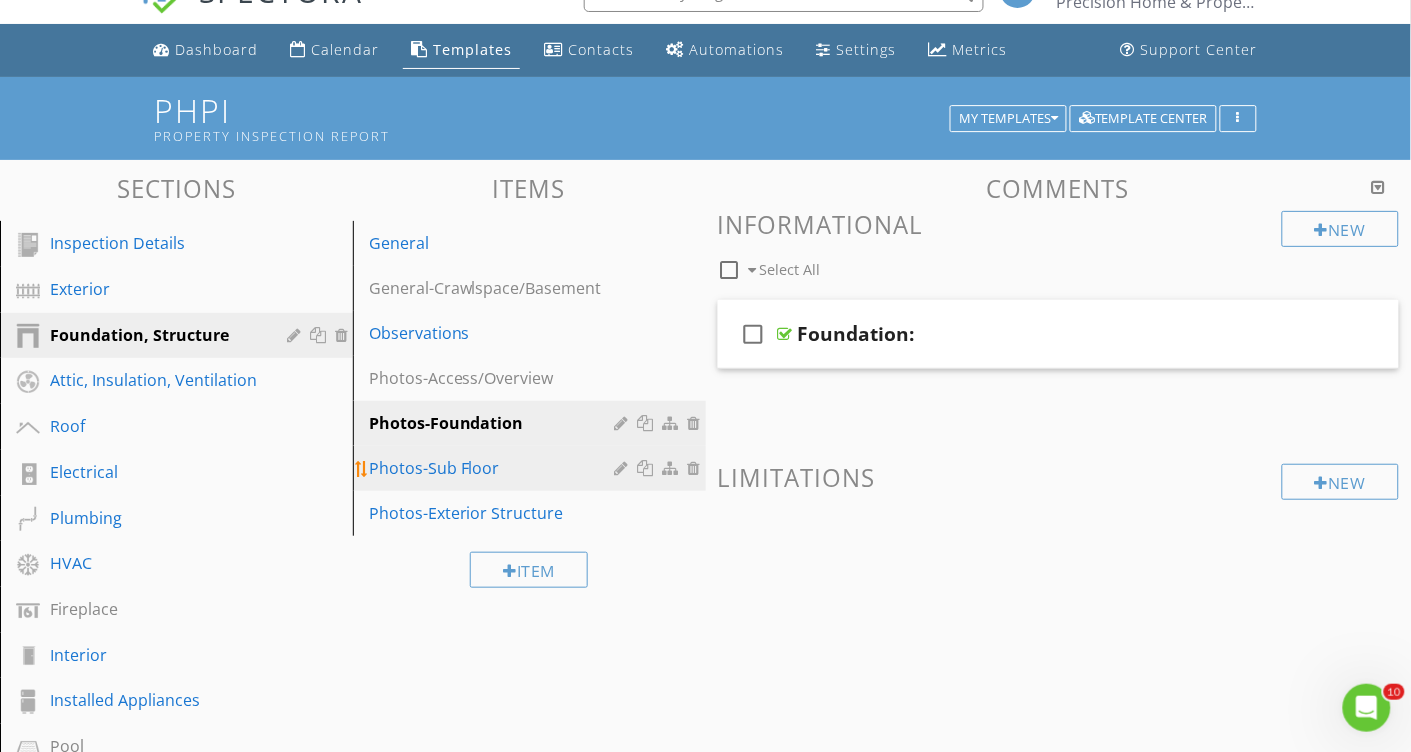 click on "Photos-Sub Floor" at bounding box center (532, 468) 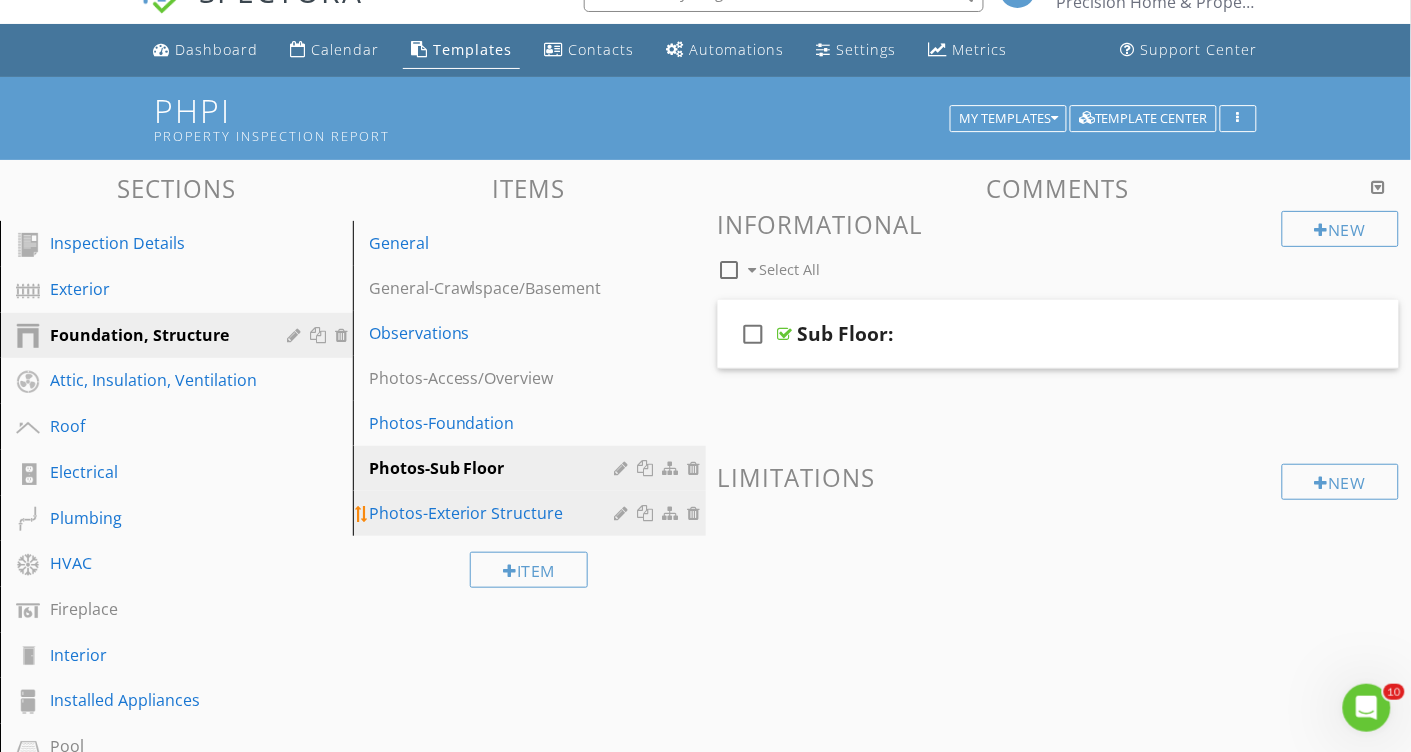 click on "Photos-Exterior Structure" at bounding box center [495, 513] 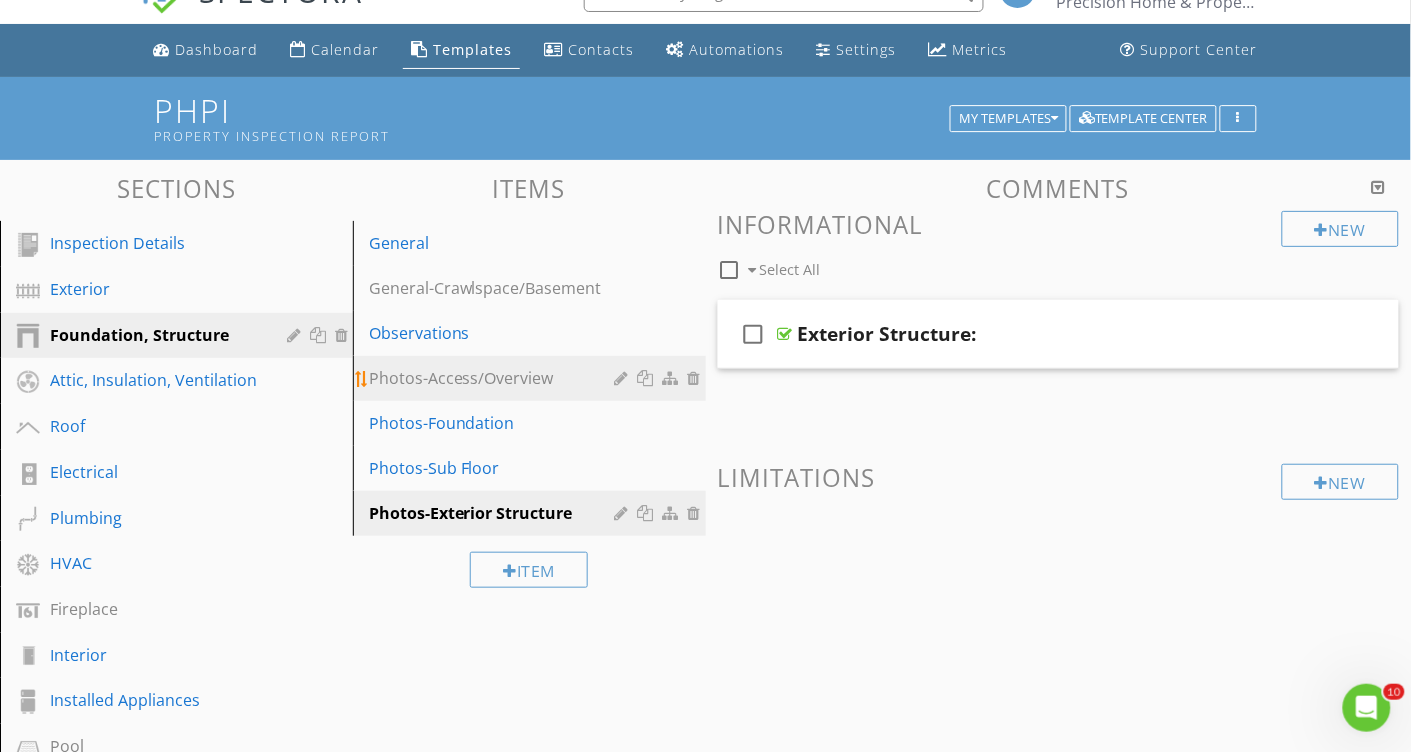 click on "Photos-Access/Overview" at bounding box center [495, 378] 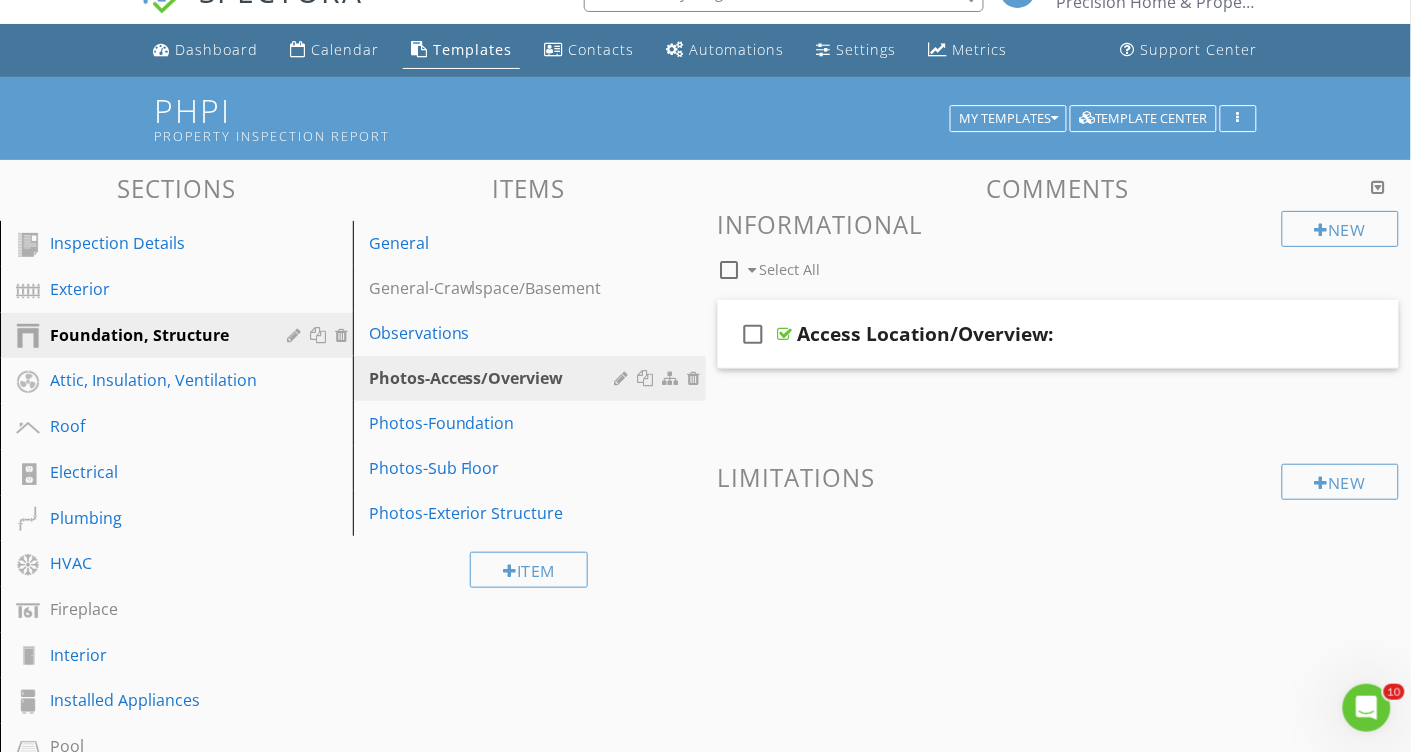 click at bounding box center [1059, 557] 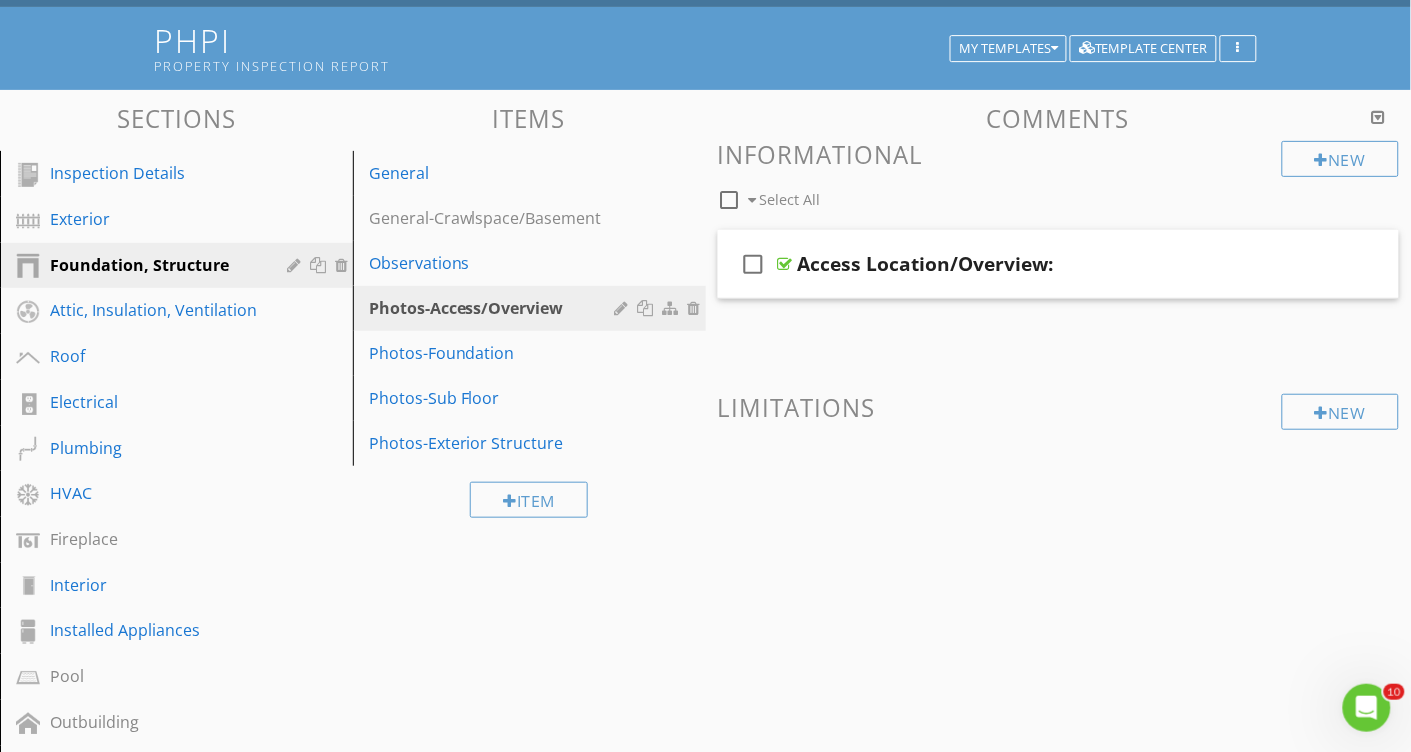 scroll, scrollTop: 111, scrollLeft: 0, axis: vertical 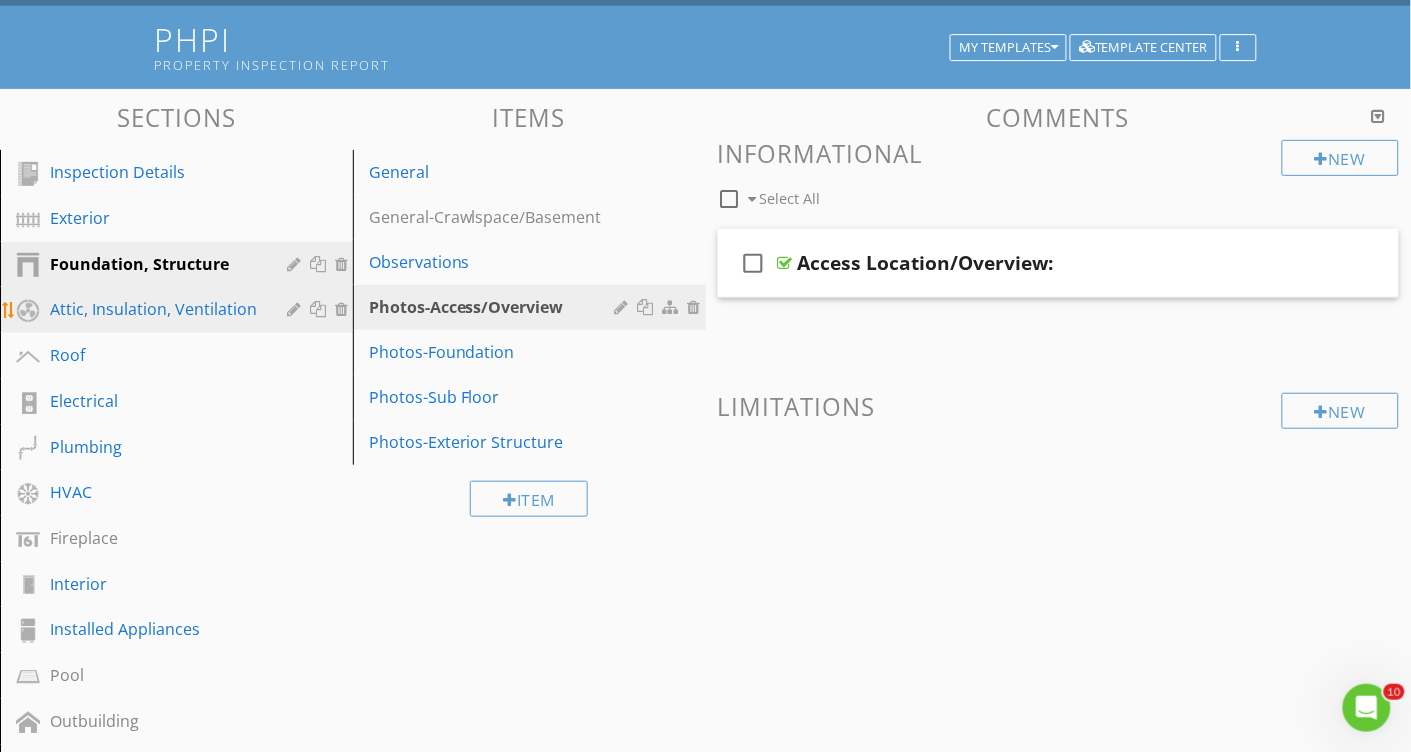click on "Attic, Insulation, Ventilation" at bounding box center [154, 309] 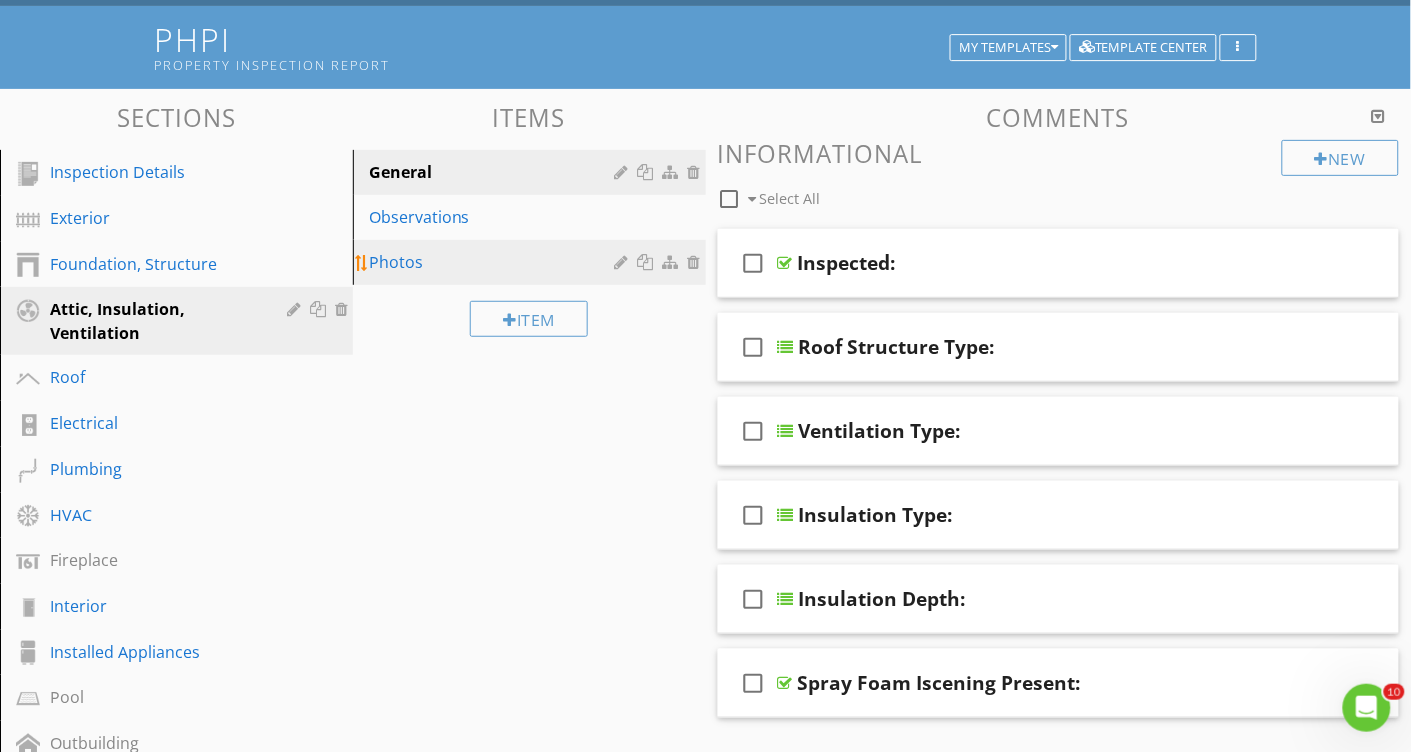 click at bounding box center (624, 262) 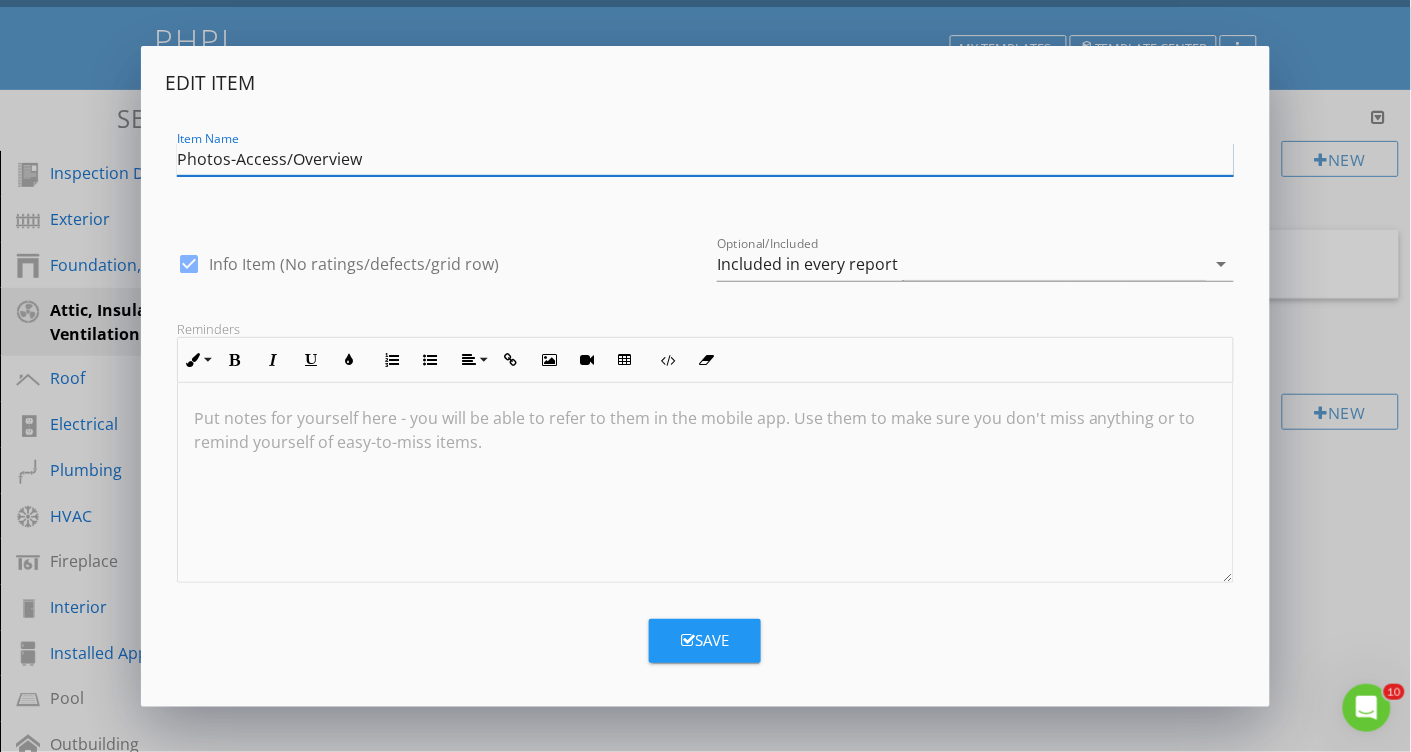 type on "Photos-Access/Overview" 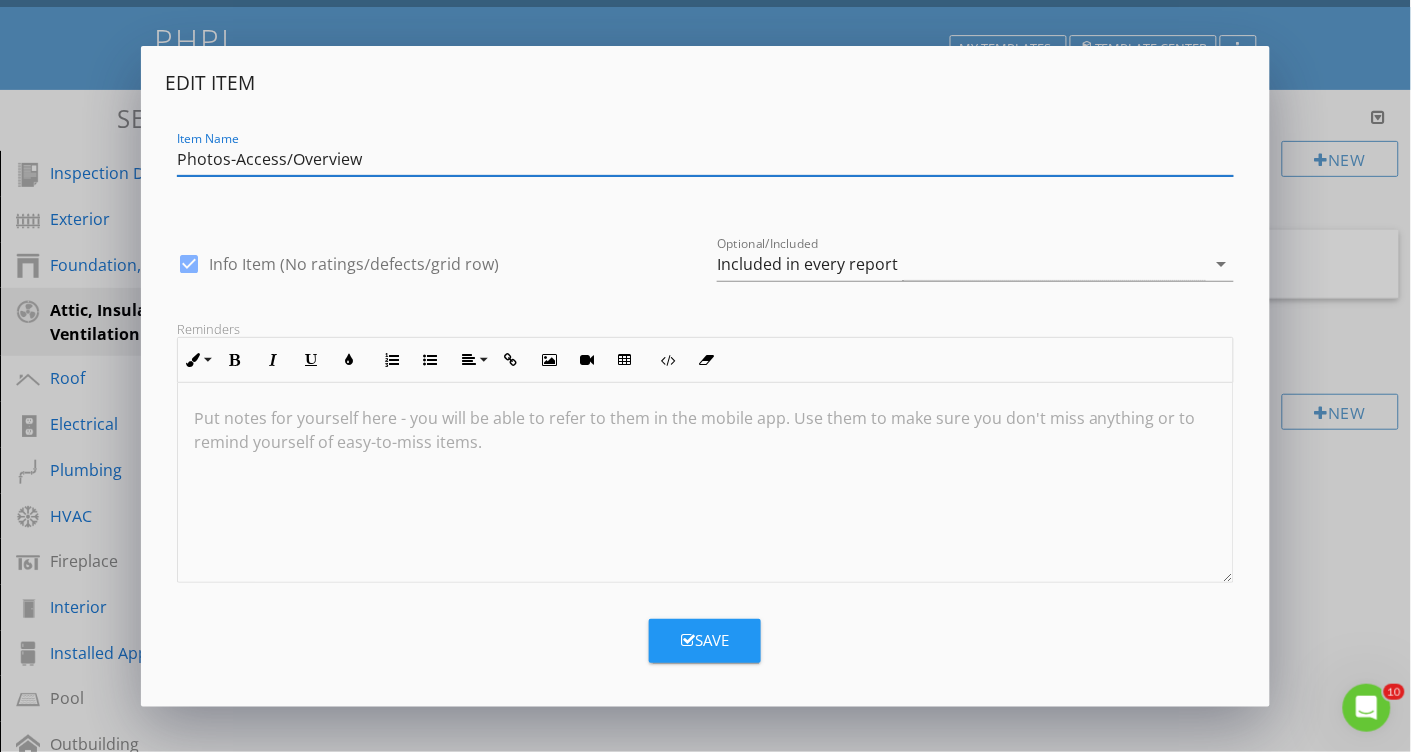 click on "Save" at bounding box center (705, 640) 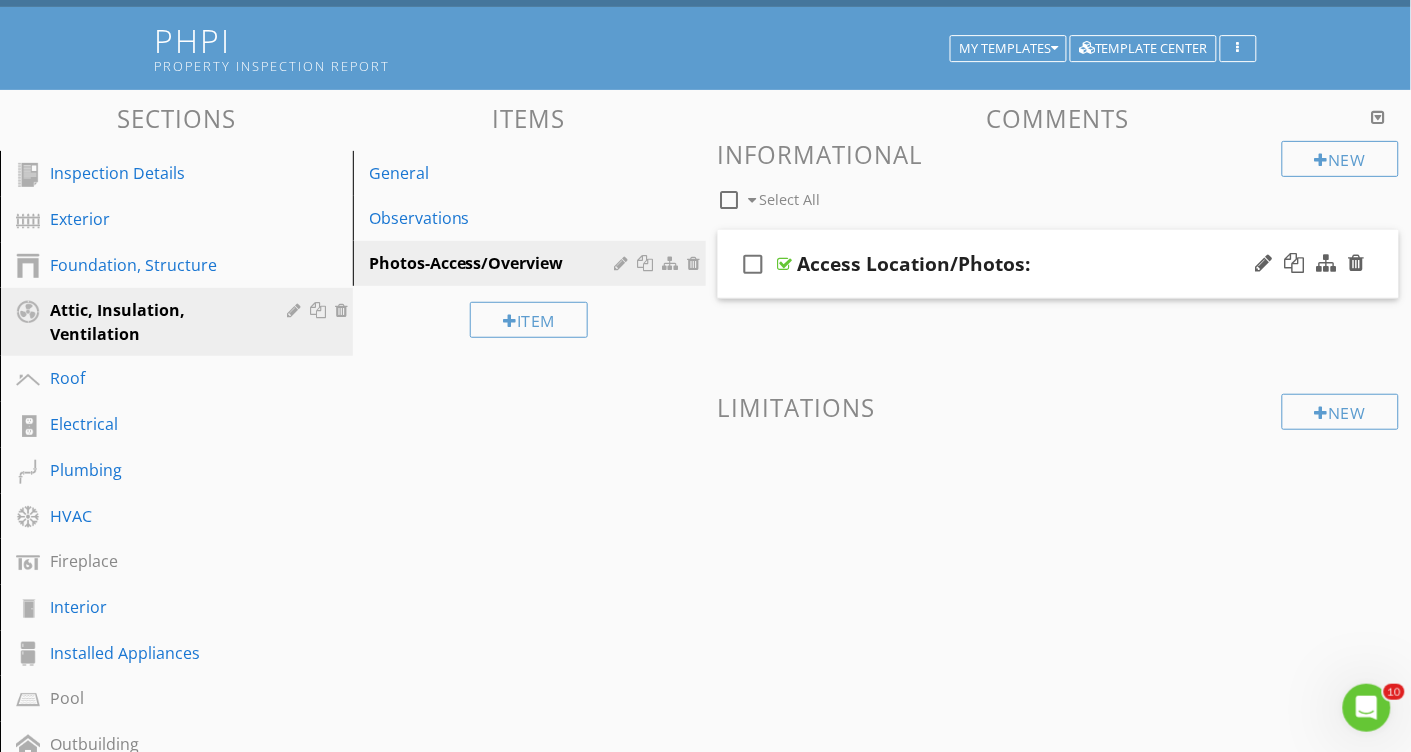 click on "Access Location/Photos:" at bounding box center [914, 264] 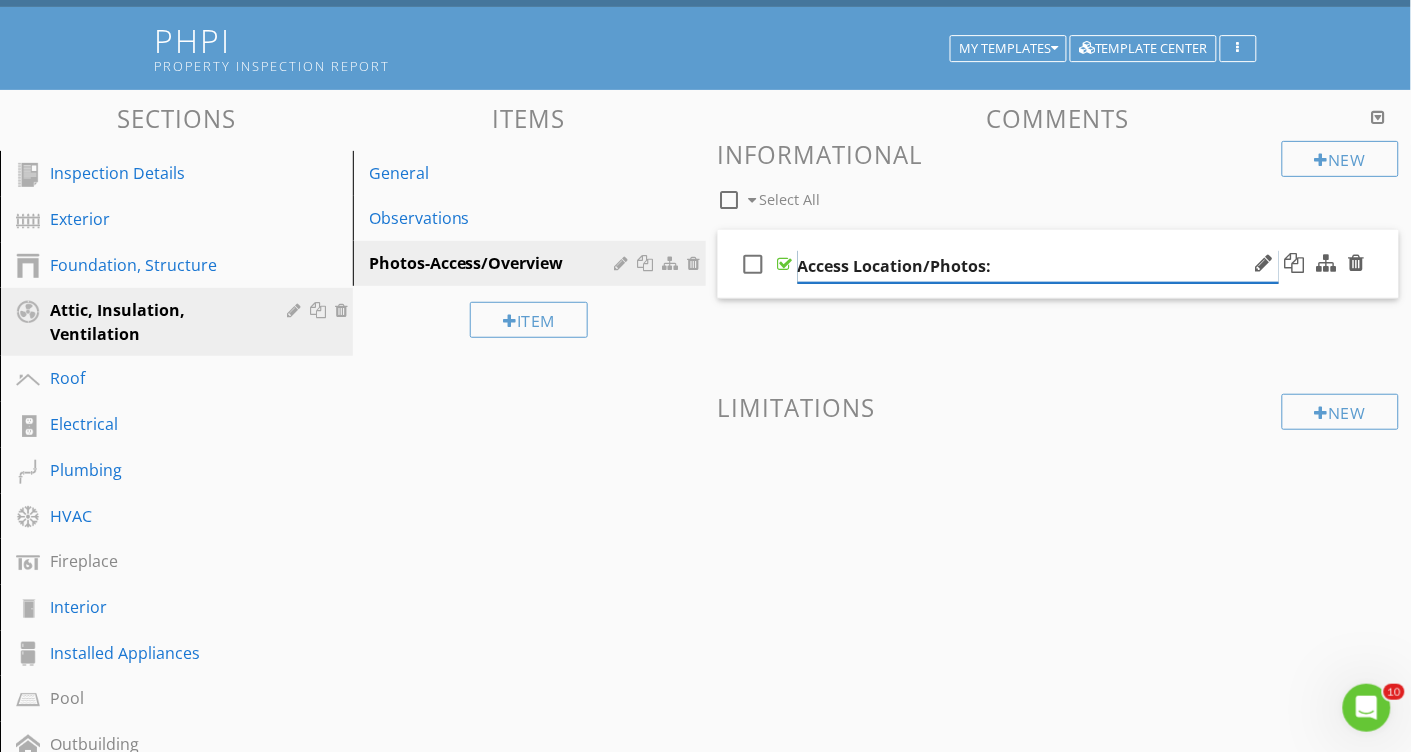 click on "Access Location/Photos:" at bounding box center (1038, 266) 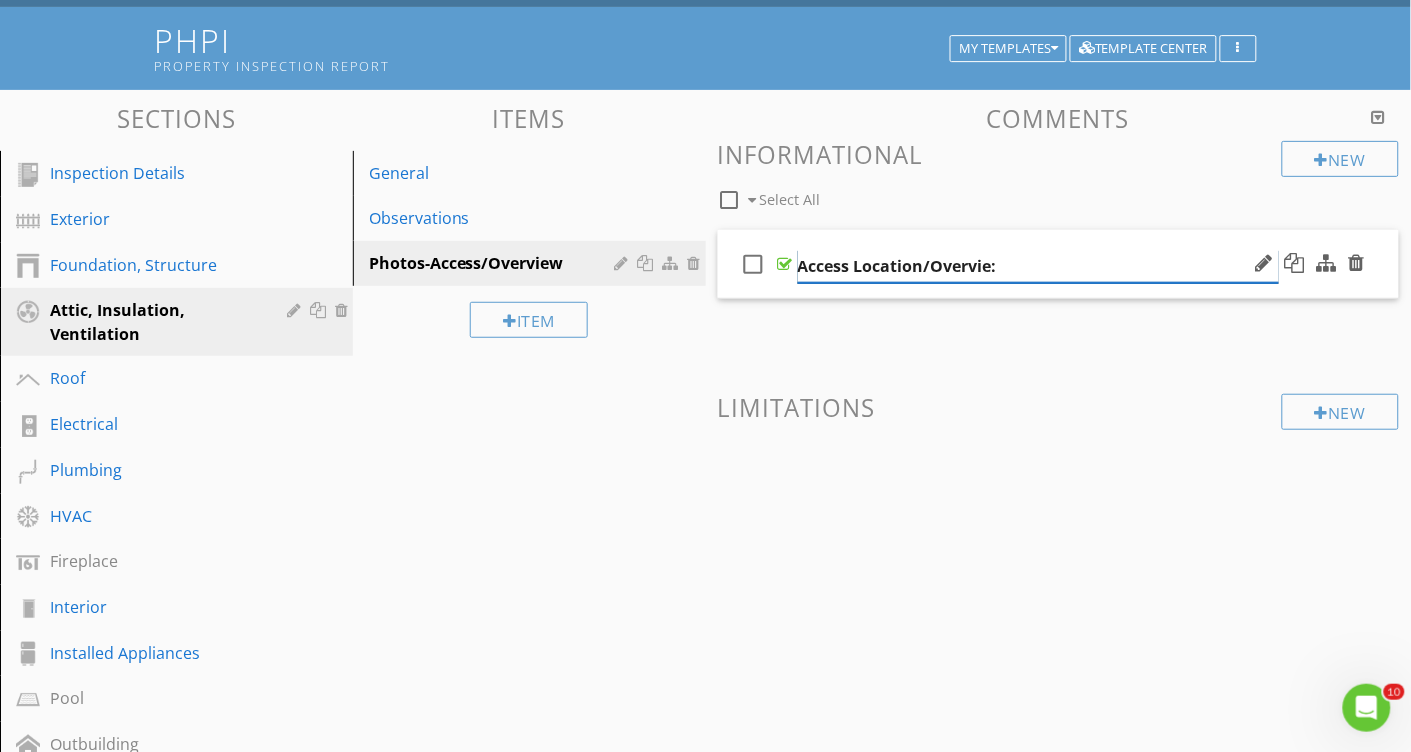 type on "Access Location/Overview:" 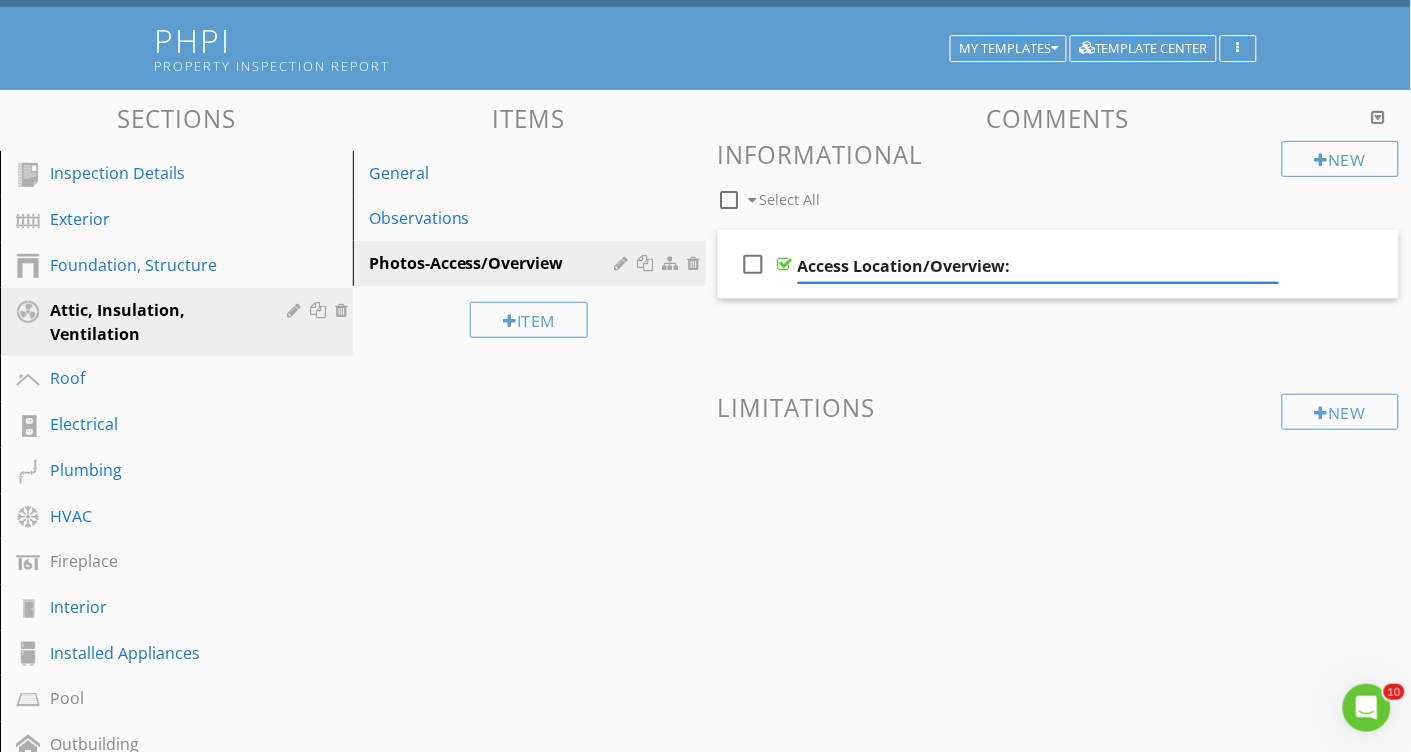 click on "Limitations" at bounding box center (1059, 407) 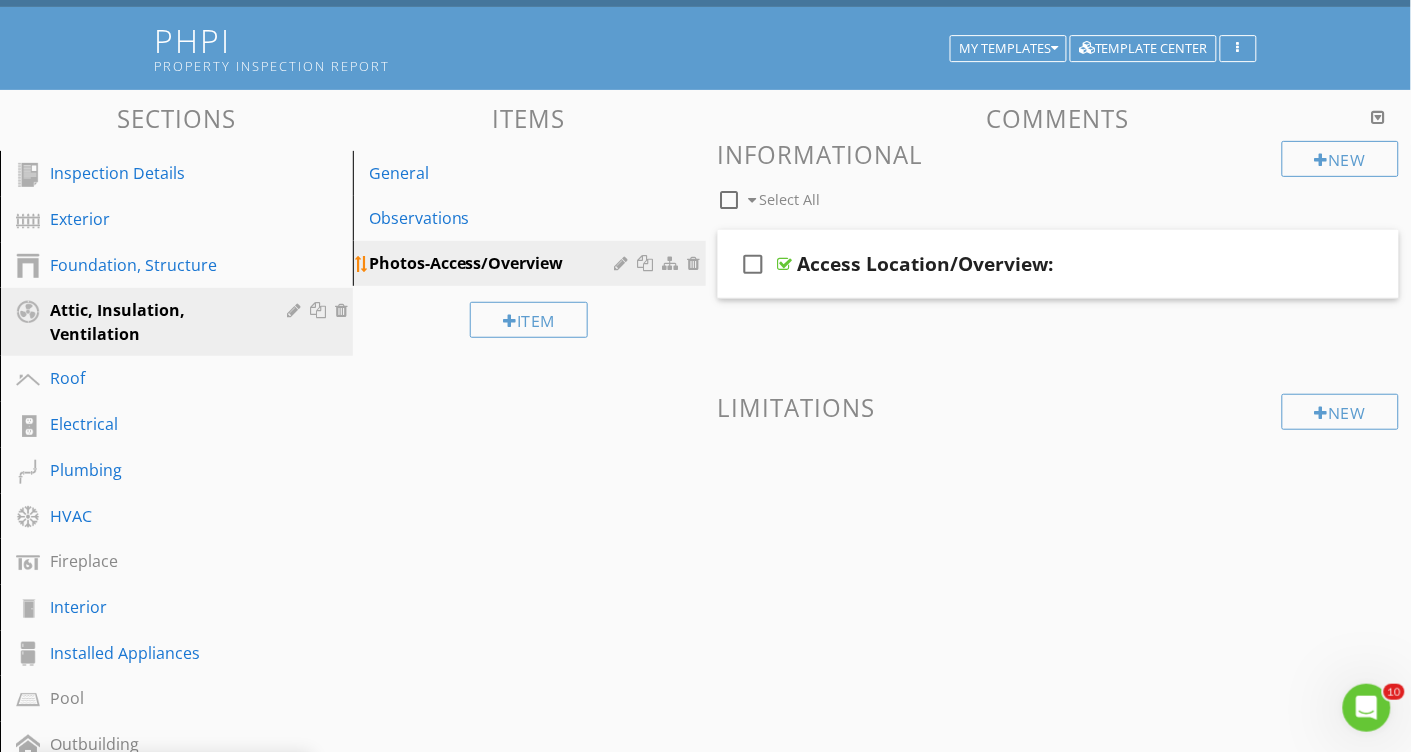 click at bounding box center (648, 263) 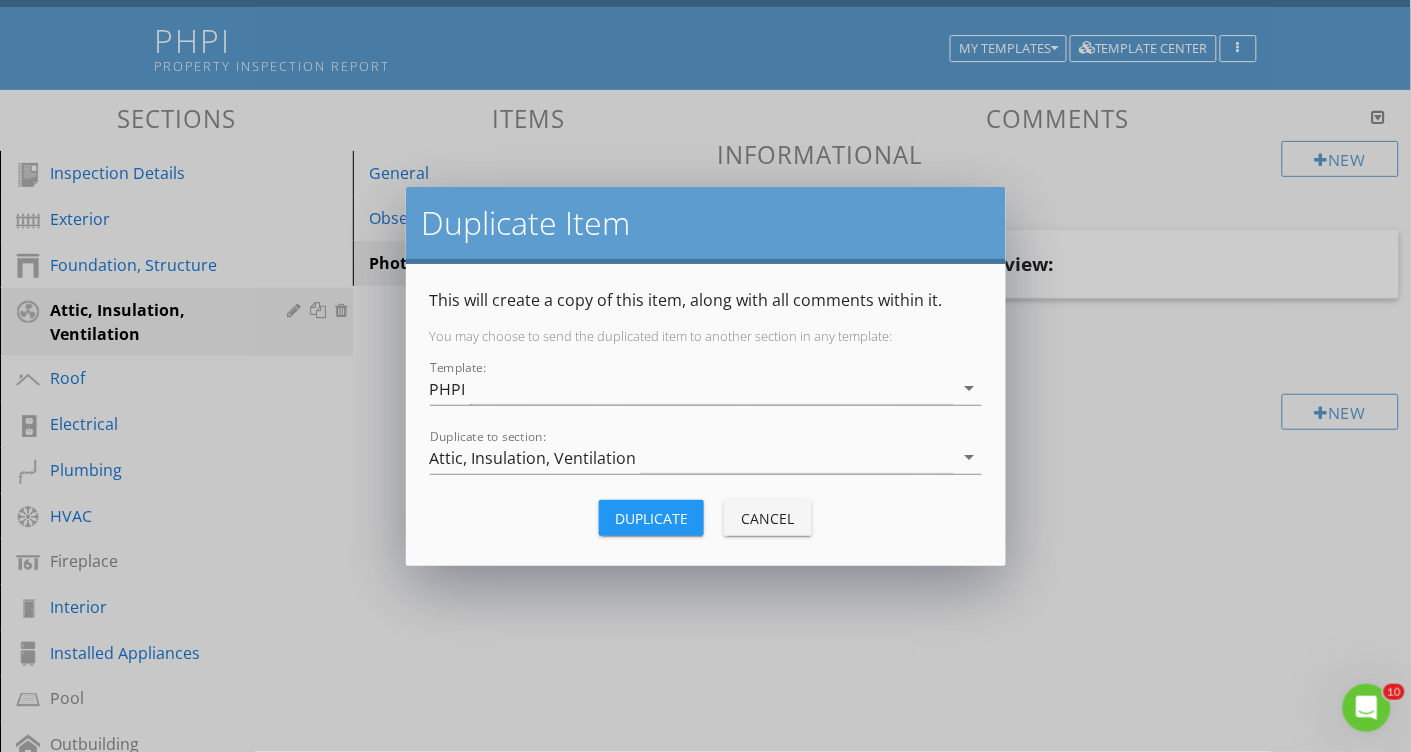 click on "Duplicate" at bounding box center [651, 518] 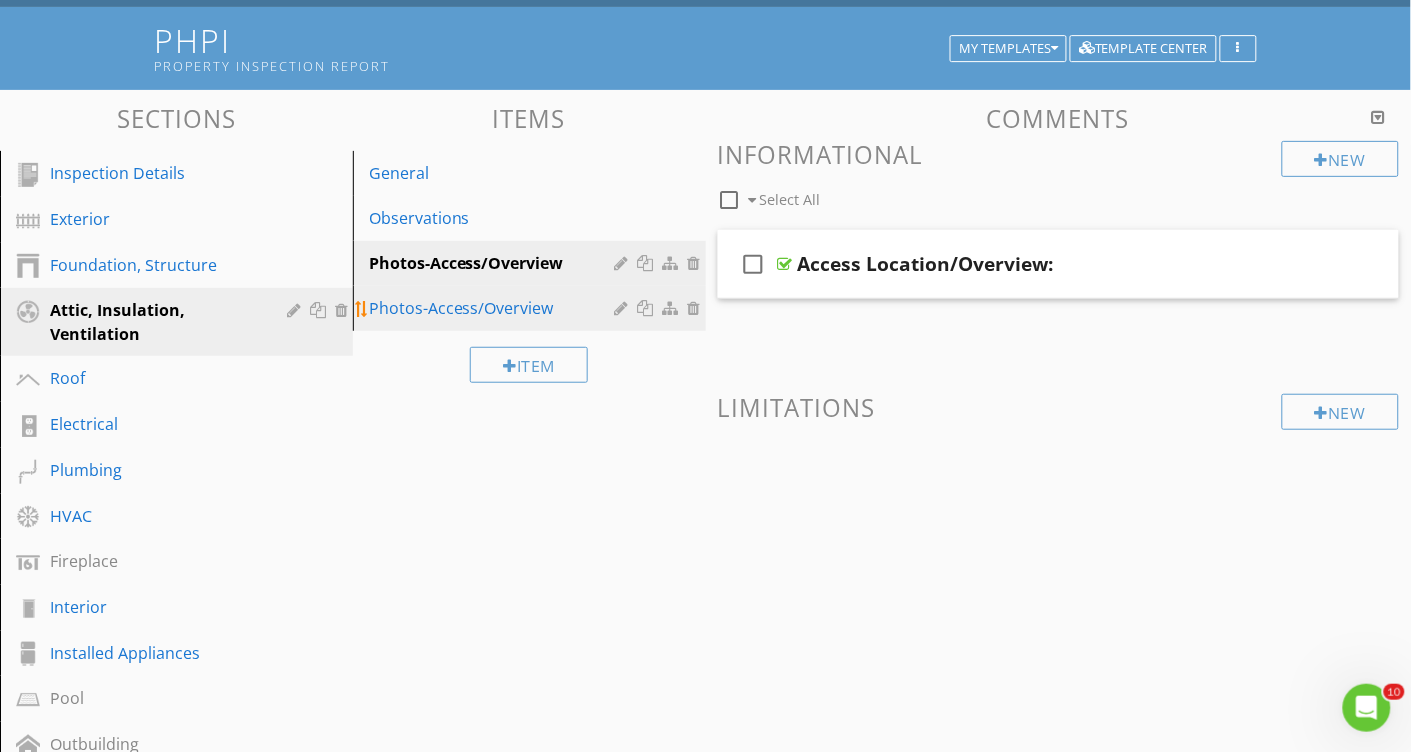 click at bounding box center [648, 308] 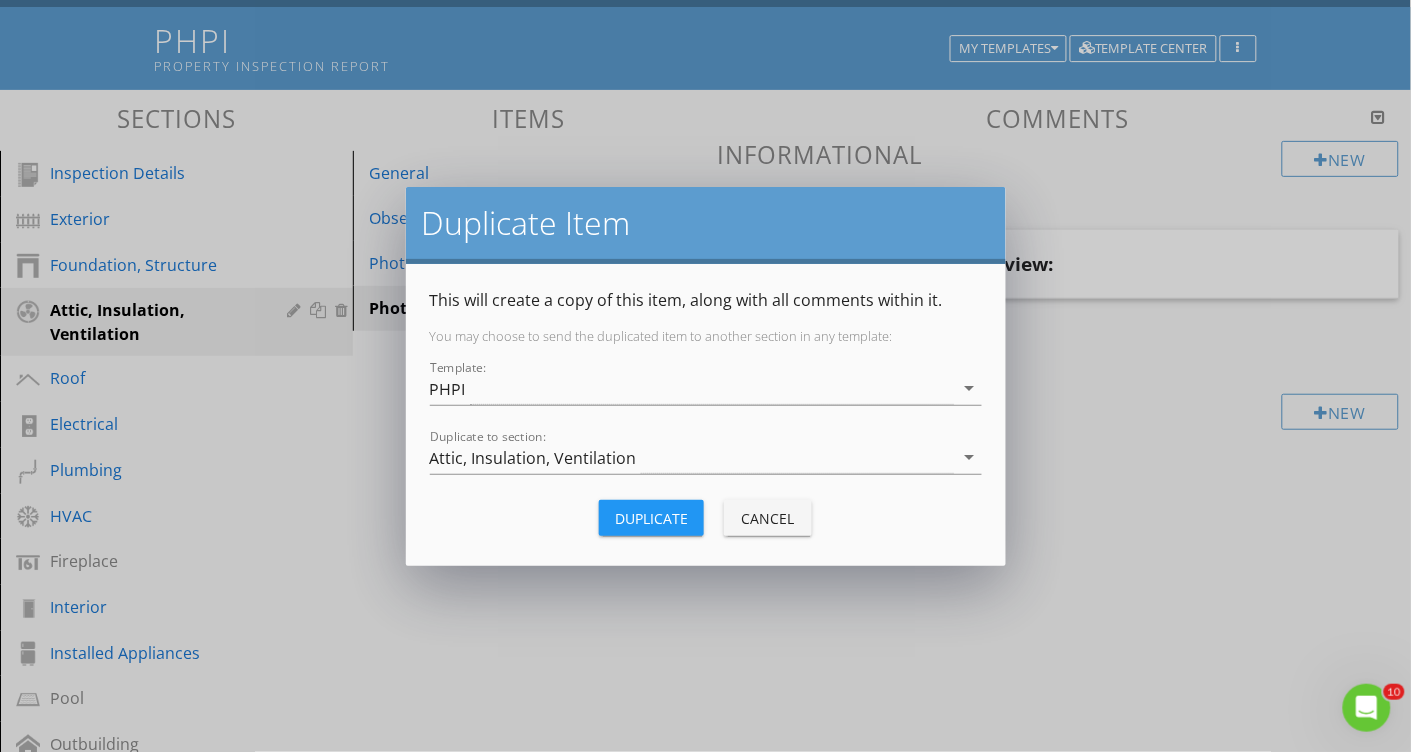 click on "Duplicate" at bounding box center (651, 518) 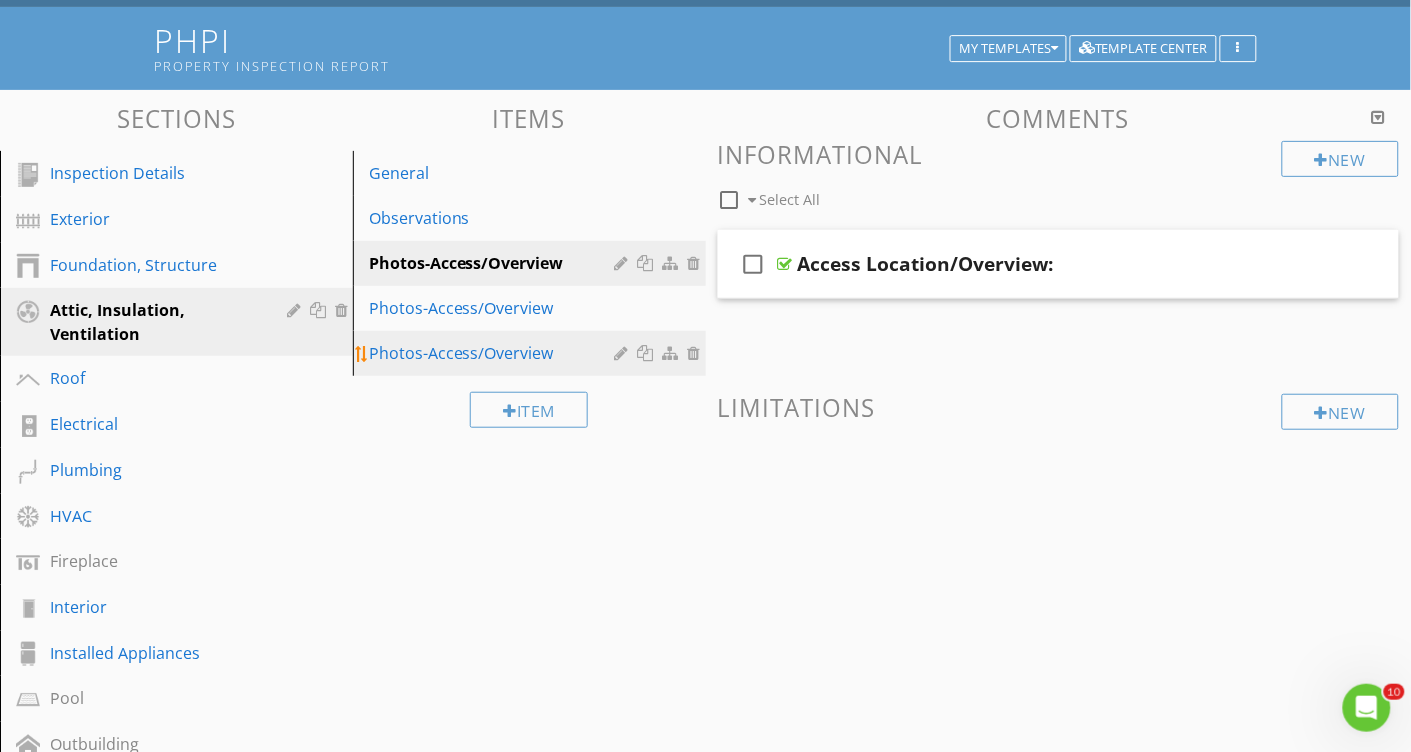 click at bounding box center (648, 353) 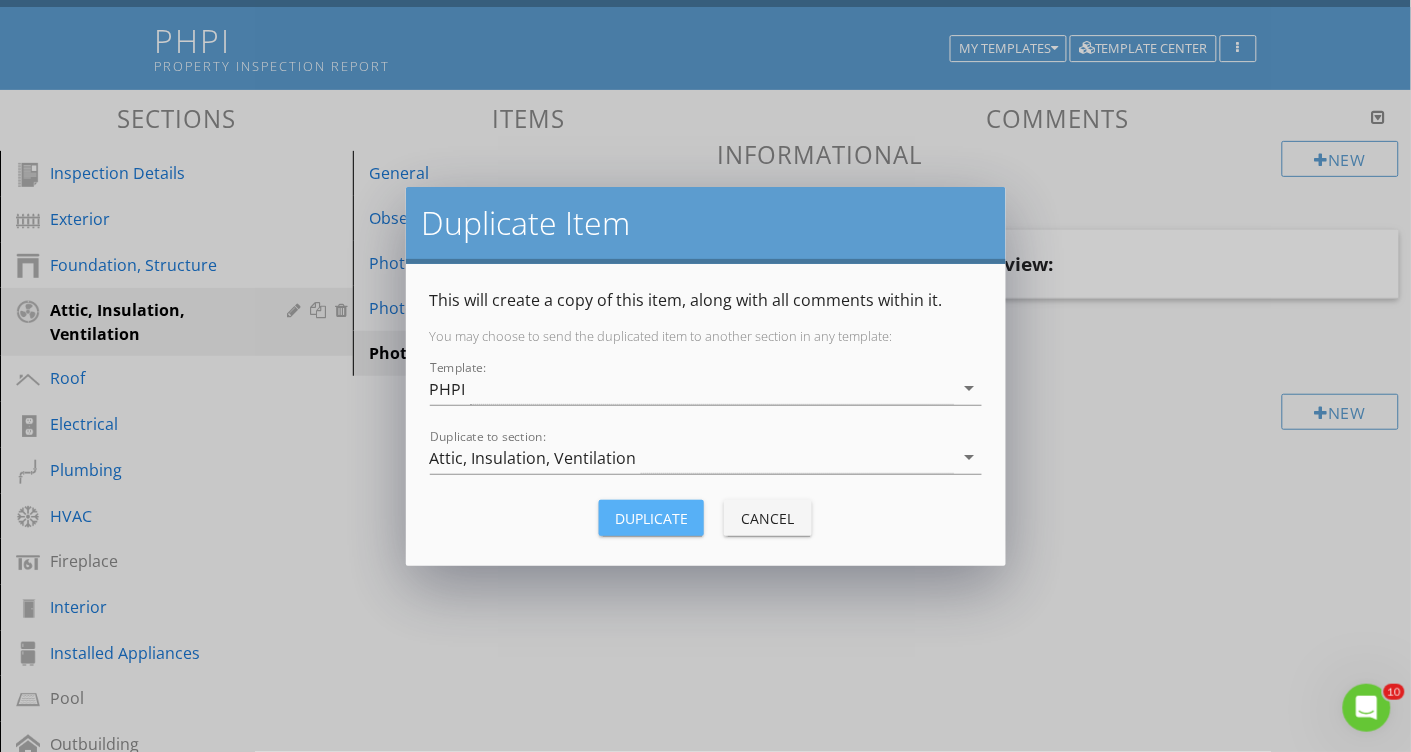 click on "Duplicate" at bounding box center [651, 518] 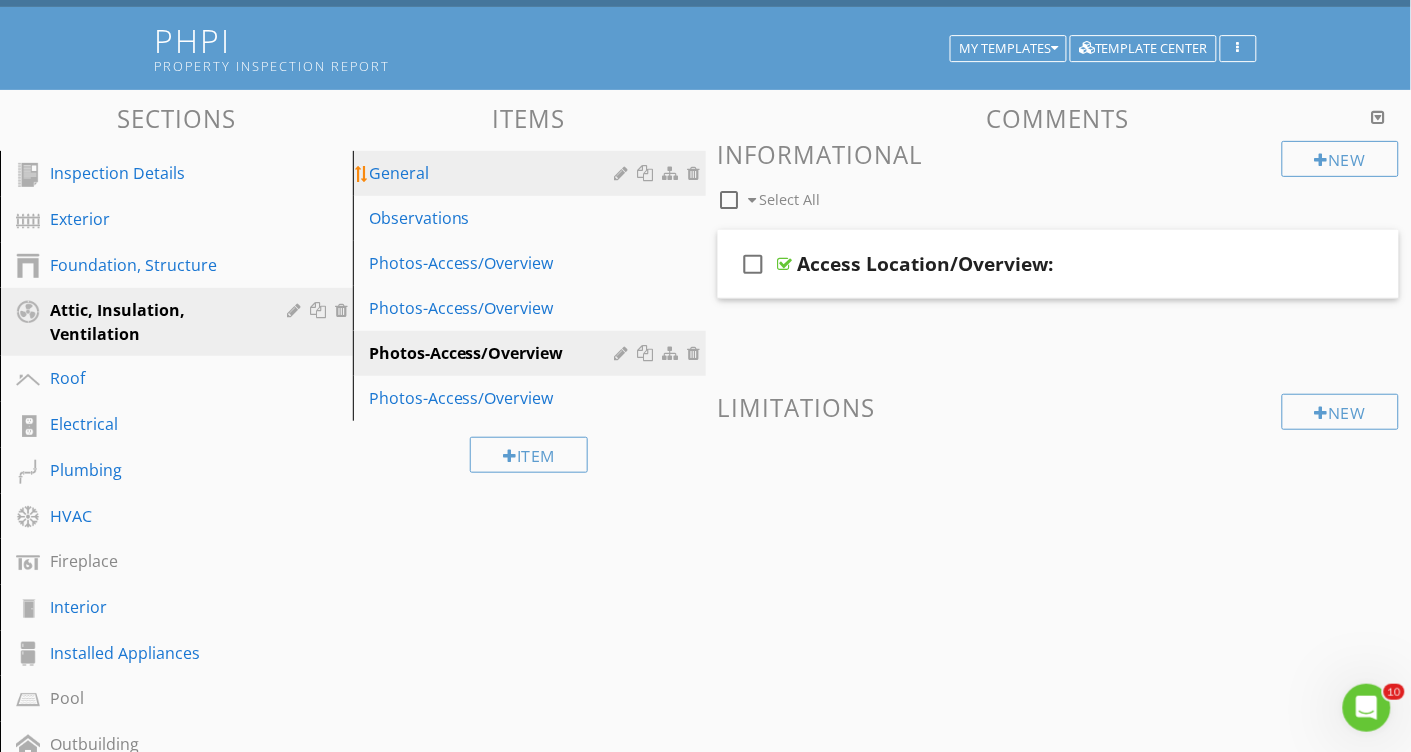 click on "General" at bounding box center [495, 173] 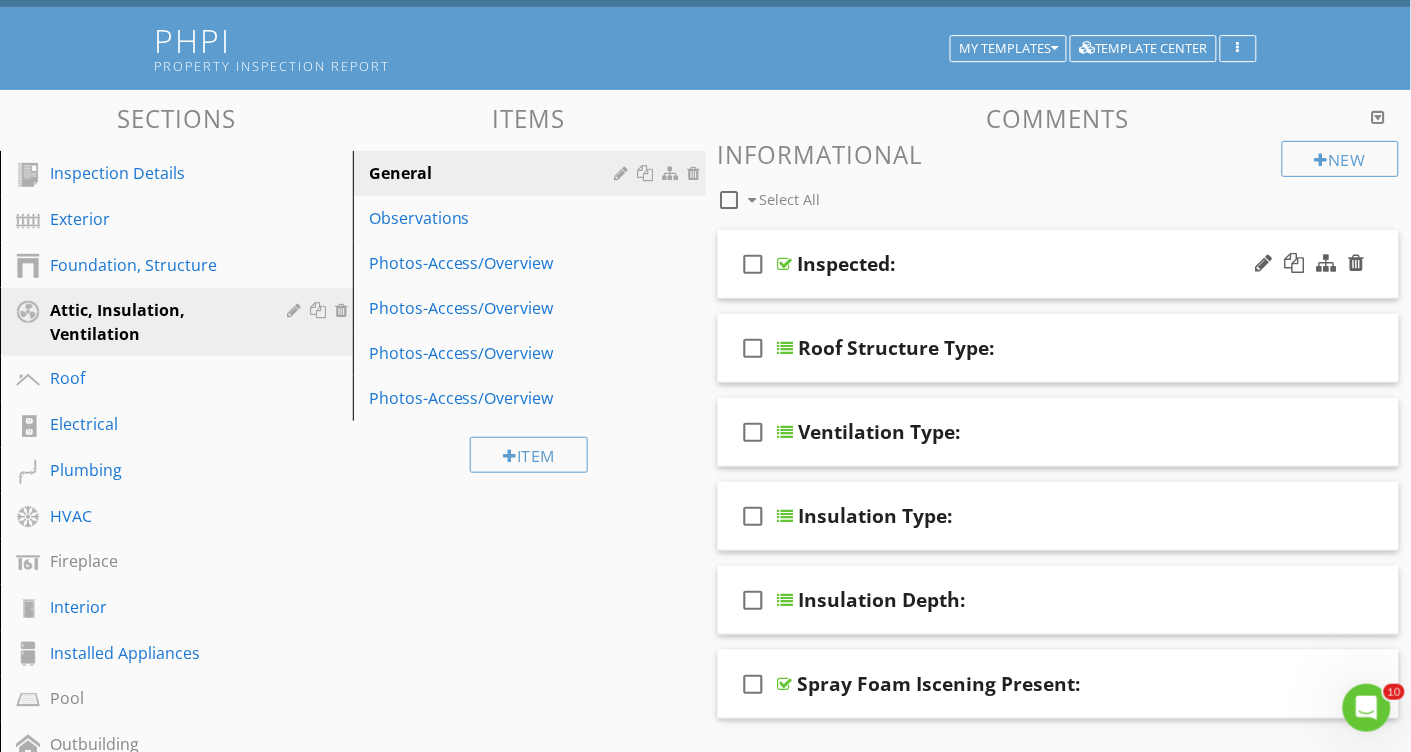 click on "Inspected:" at bounding box center [1038, 264] 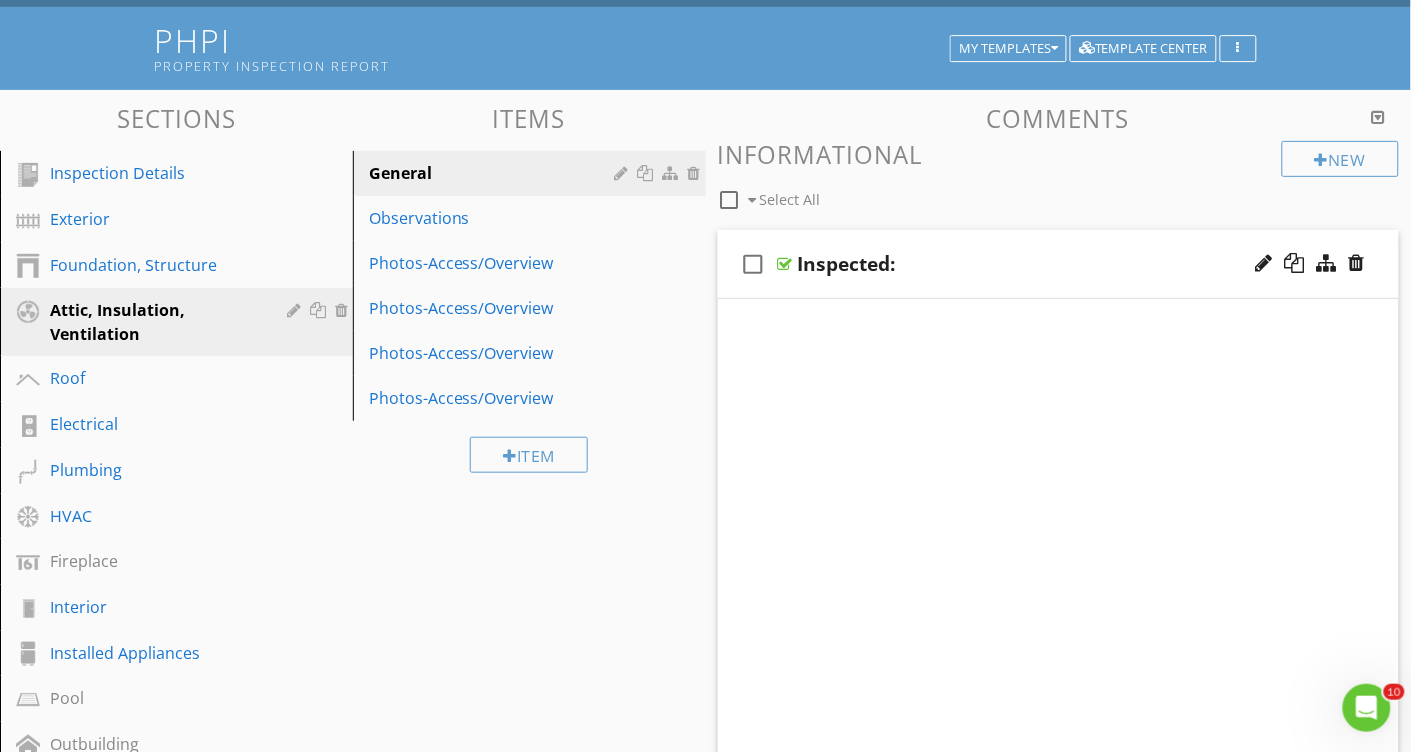 scroll, scrollTop: 109, scrollLeft: 0, axis: vertical 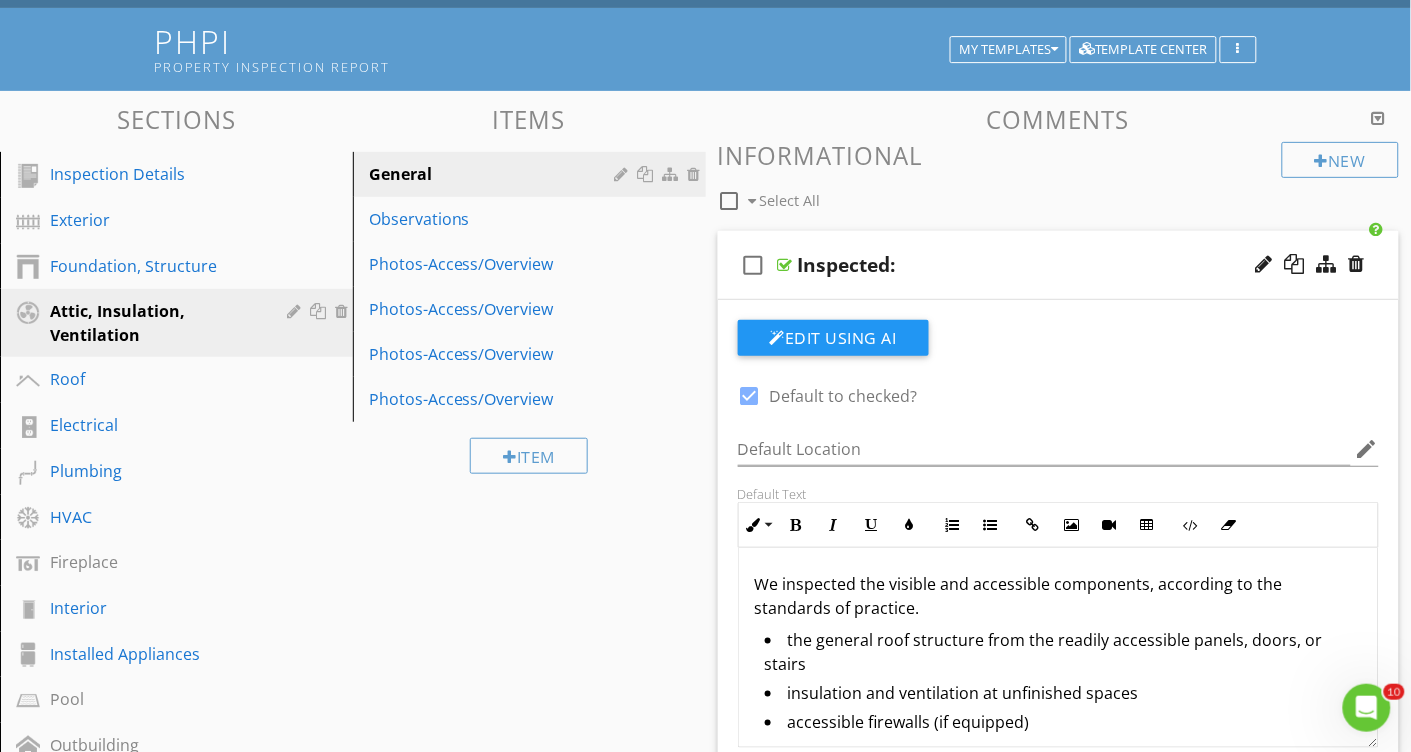 click on "Sections
Inspection Details           Exterior           Foundation, Structure           Attic, Insulation, Ventilation           Roof           Electrical           Plumbing           HVAC           Fireplace           Interior           Installed Appliances           Pool           Outbuilding           Irrigation
Section
Attachments
Attachment
Items
General           Observations           Photos-Access/Overview           Photos-Access/Overview           Photos-Access/Overview           Photos-Access/Overview
Item
Comments
New
Informational   check_box_outline_blank     Select All       check_box_outline_blank
Inspected:
Edit Using AI
check_box Default to checked?             Default Location edit       Default Text" at bounding box center (705, 1142) 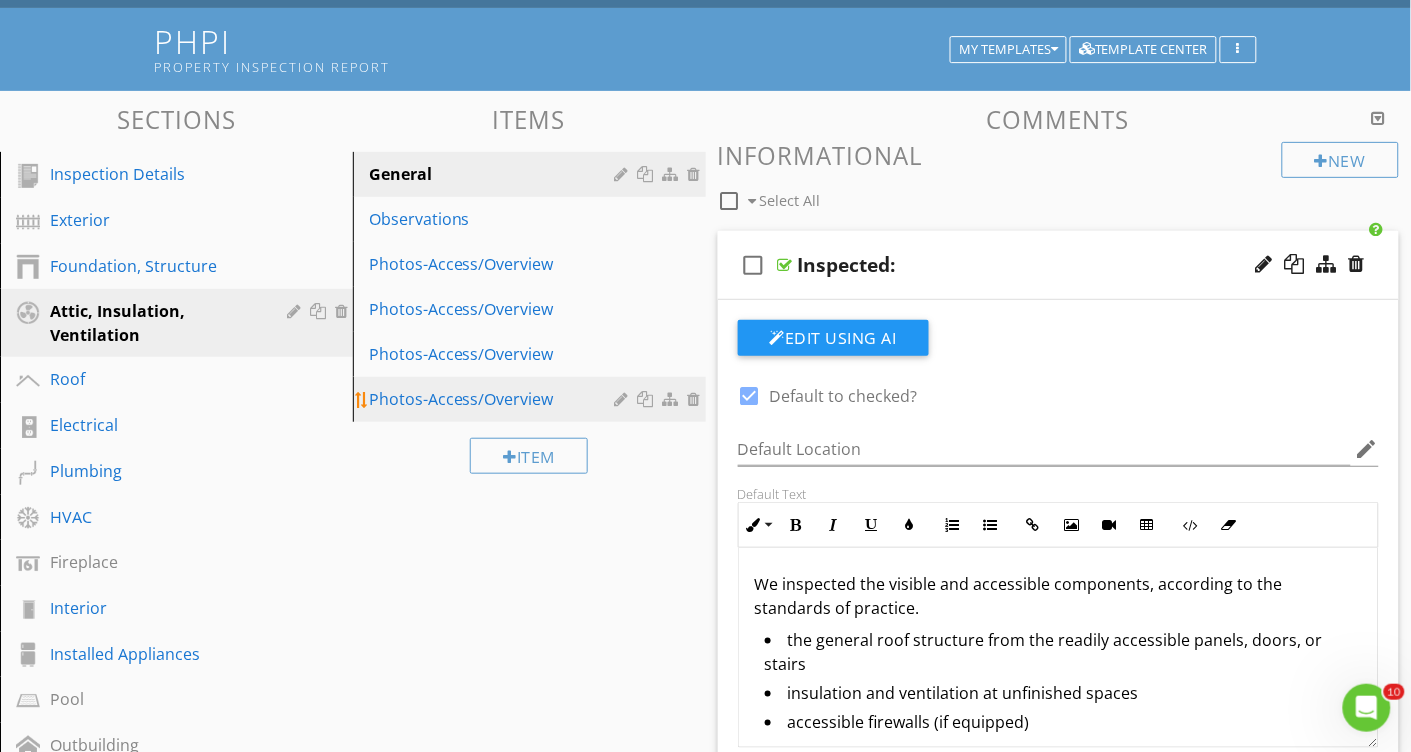 click at bounding box center (648, 399) 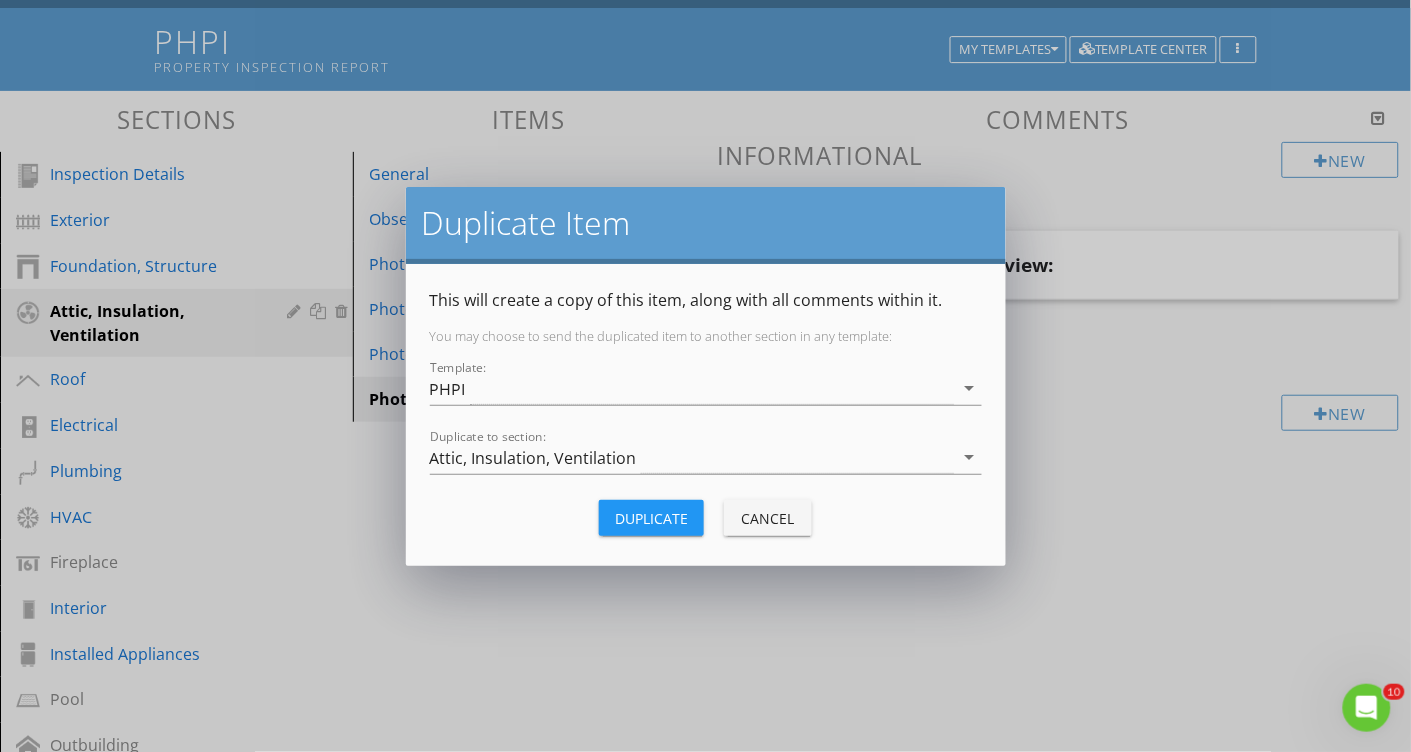 click on "Duplicate" at bounding box center (651, 518) 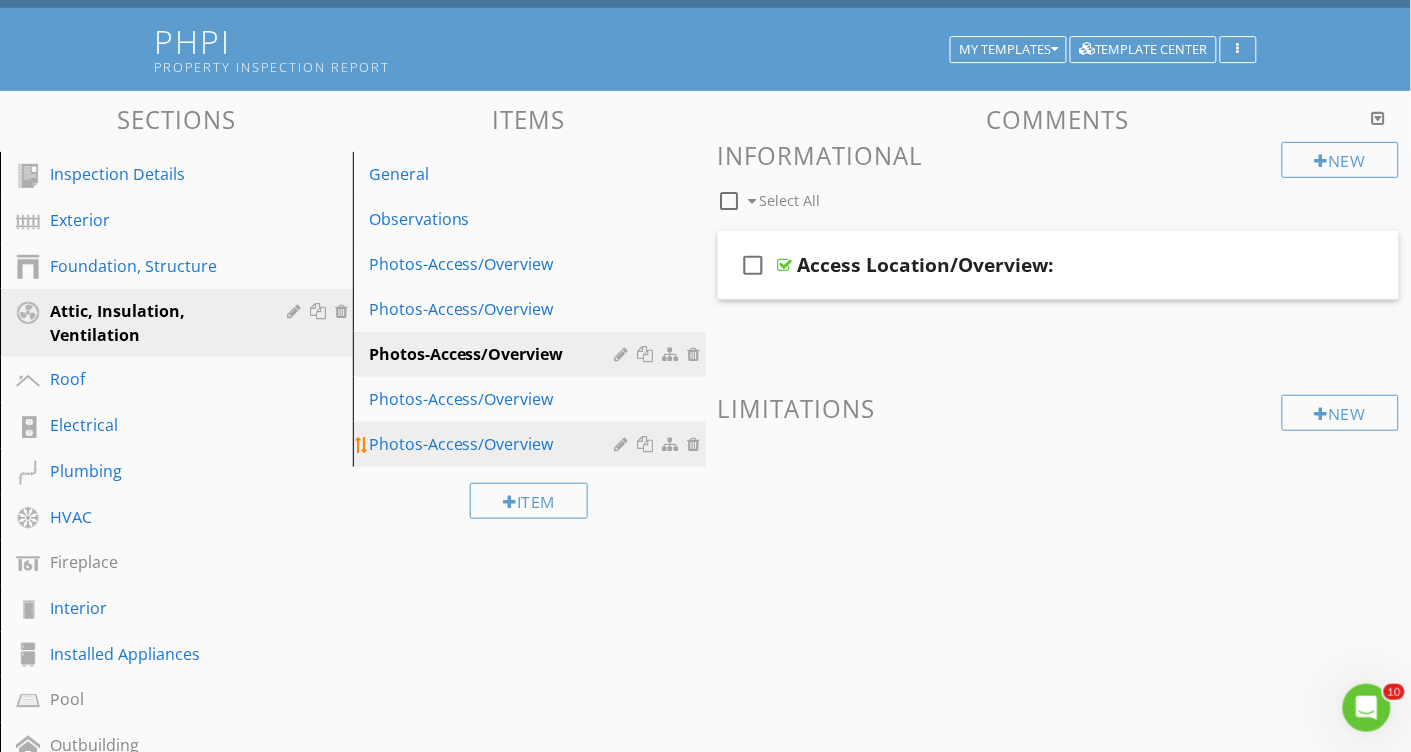click on "Photos-Access/Overview" at bounding box center [495, 444] 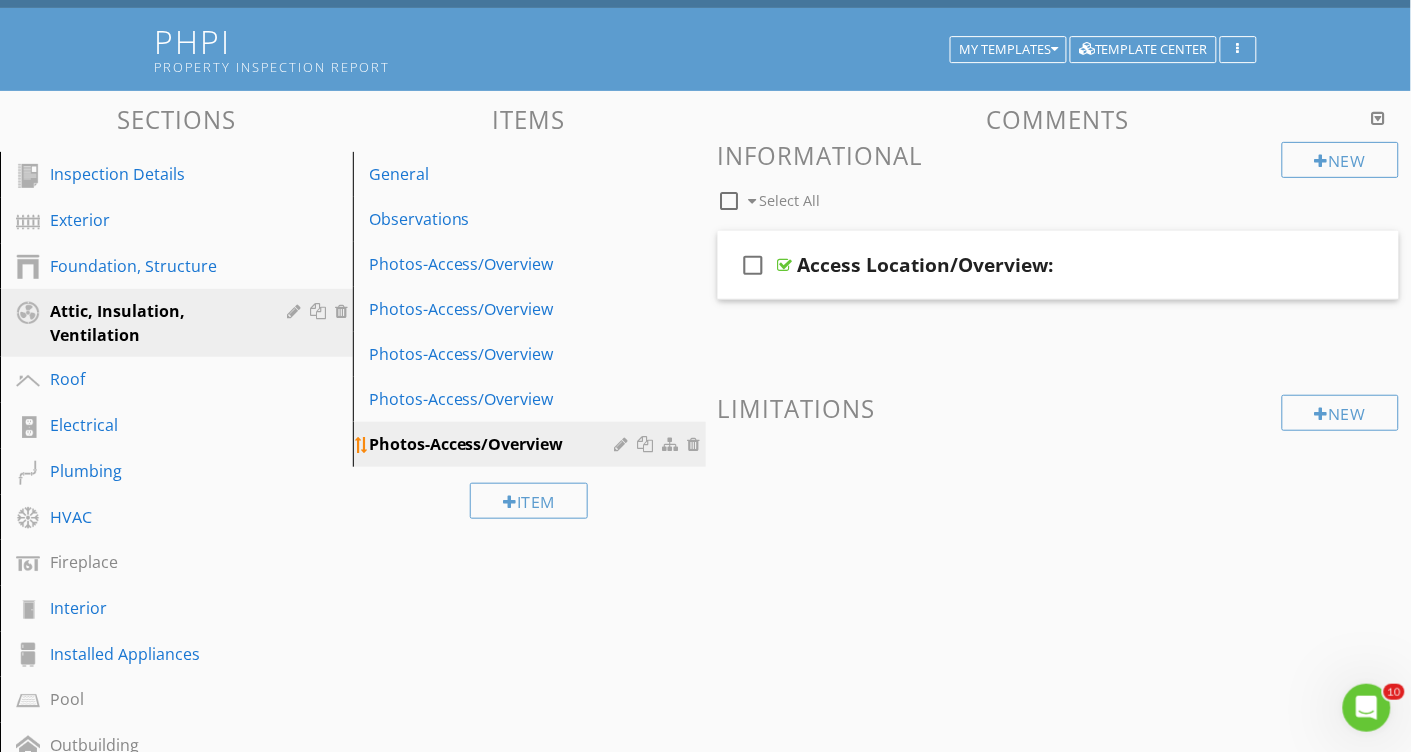 click at bounding box center [624, 444] 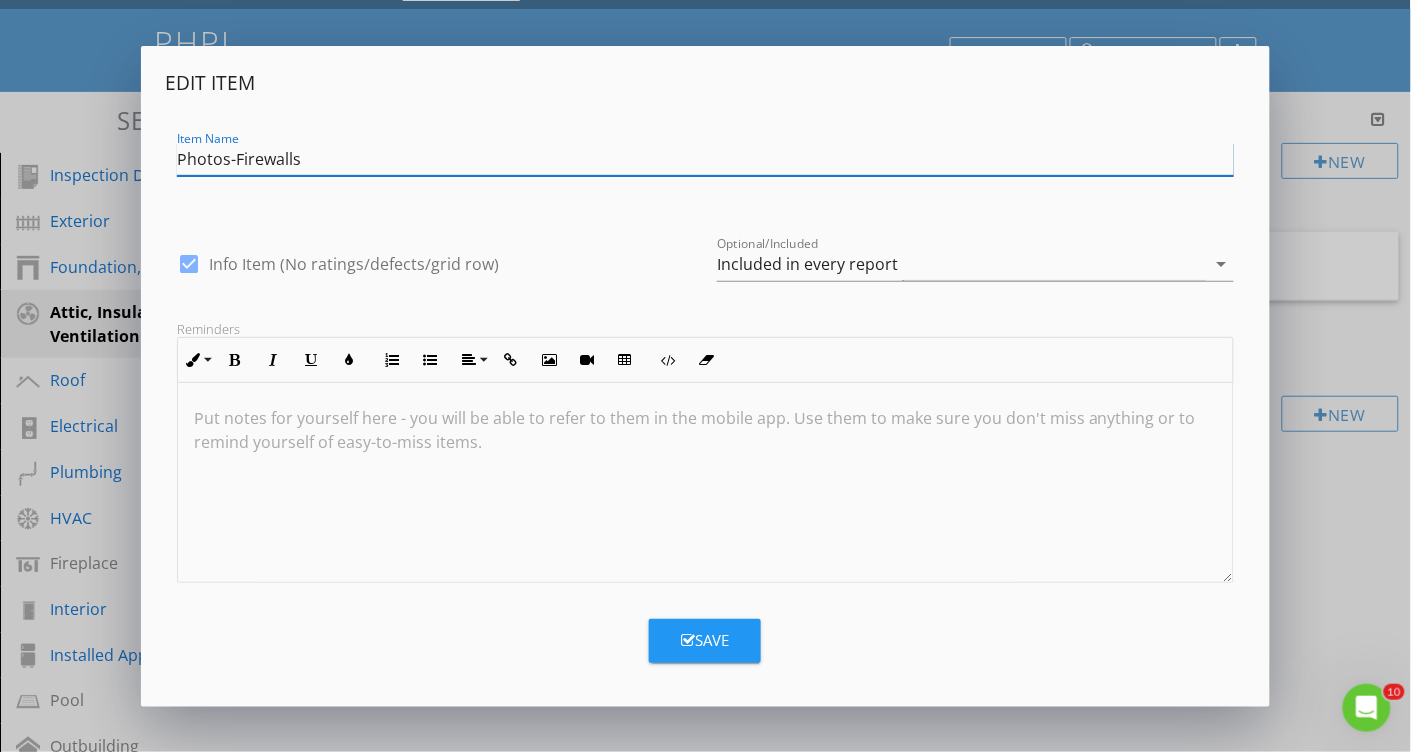 type on "Photos-Firewalls" 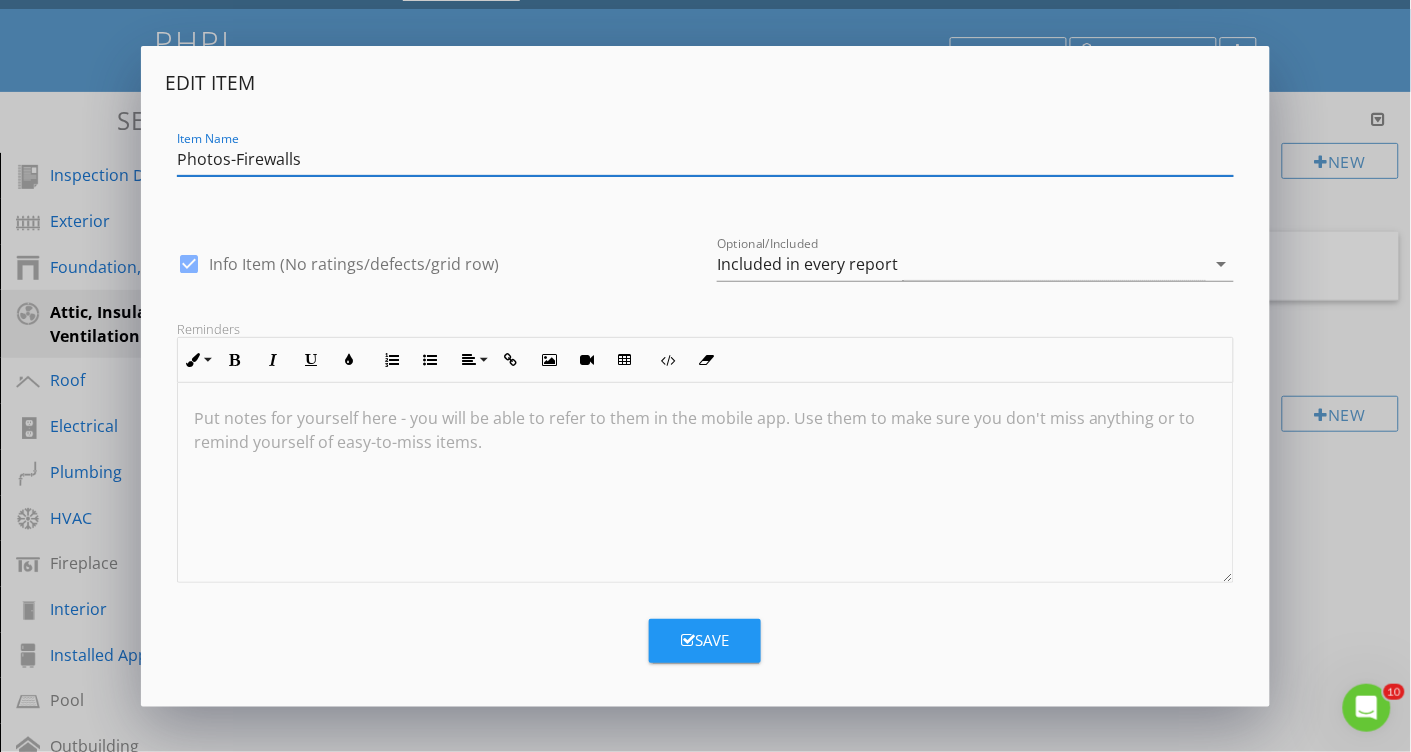 click on "Save" at bounding box center [705, 641] 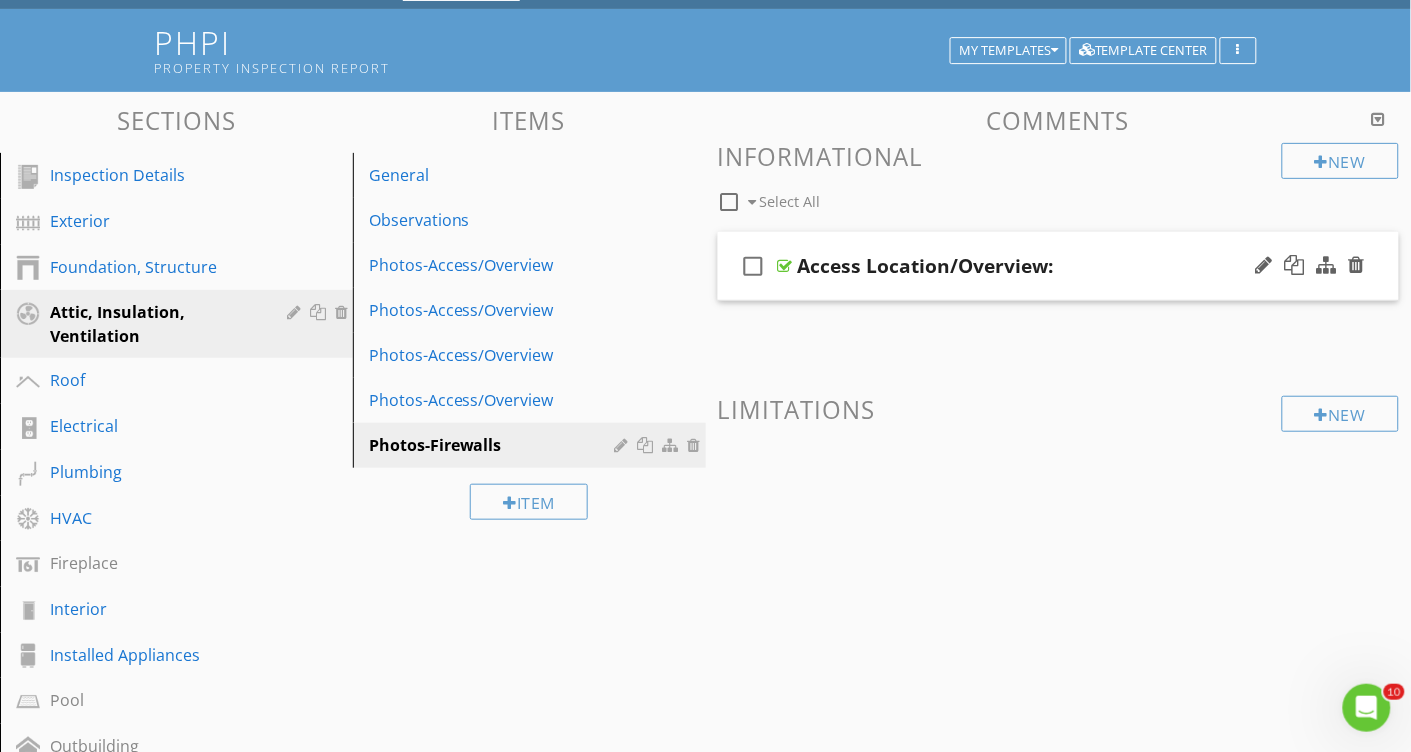 click on "Access Location/Overview:" at bounding box center (926, 266) 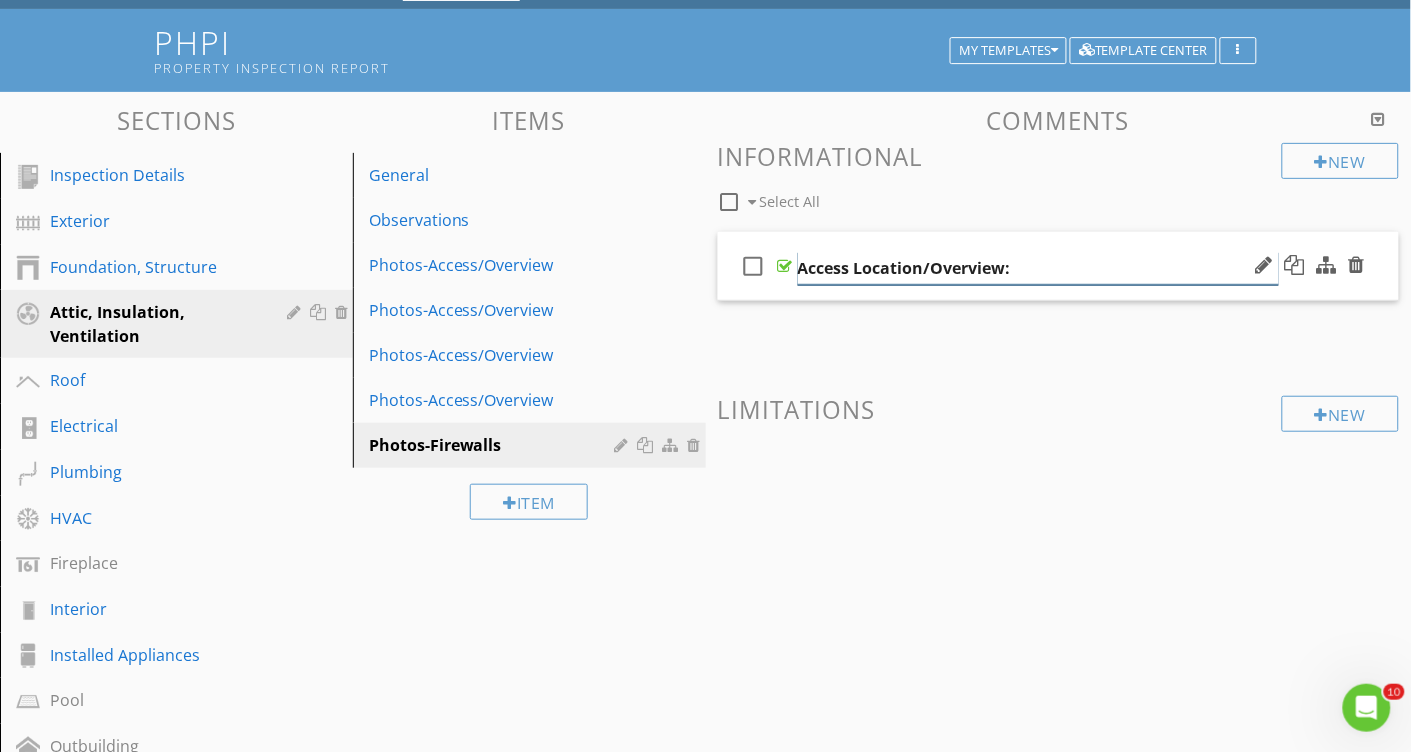 click on "Access Location/Overview:" at bounding box center (1038, 268) 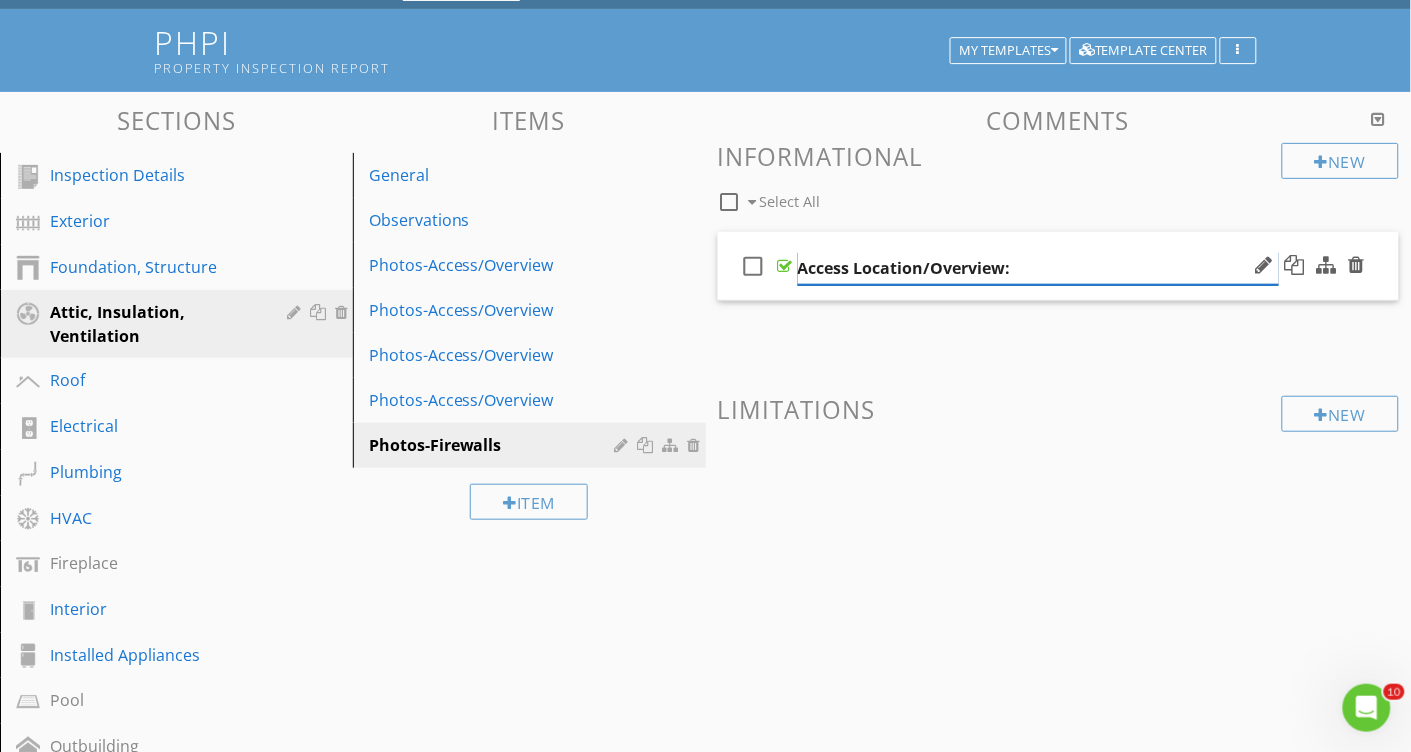 click on "Access Location/Overview:" at bounding box center [1038, 268] 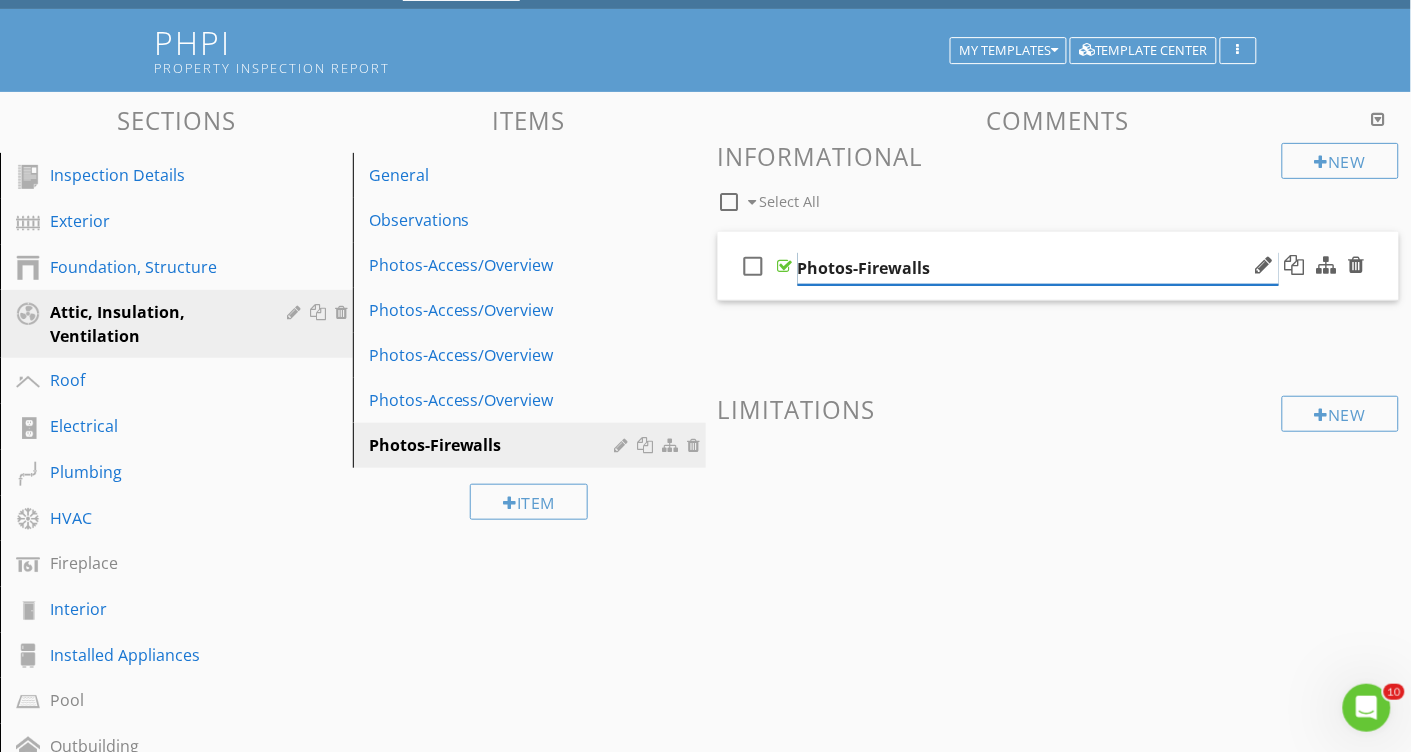 type on "Photos-Firewalls:" 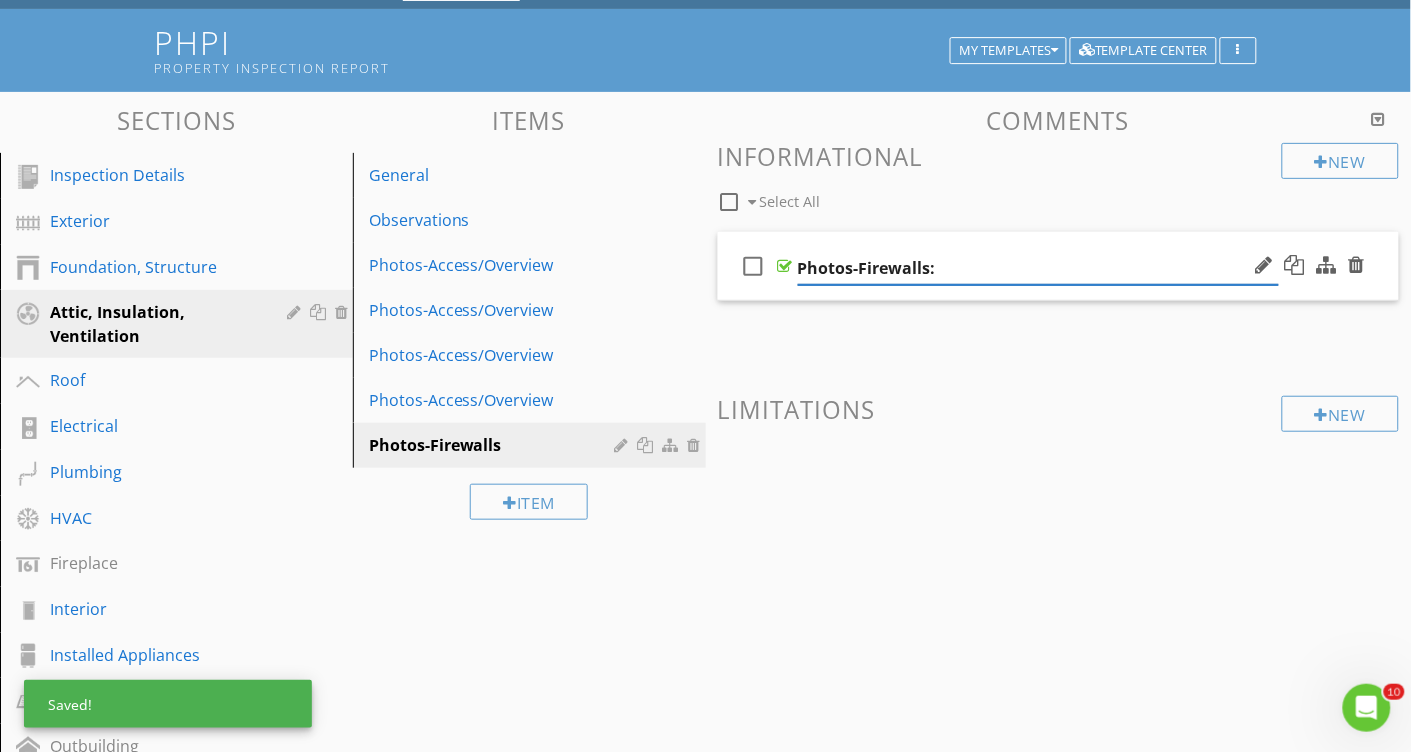 click on "New
Informational   check_box_outline_blank     Select All       check_box_outline_blank         Photos-Firewalls:
New
Limitations" at bounding box center [1059, 341] 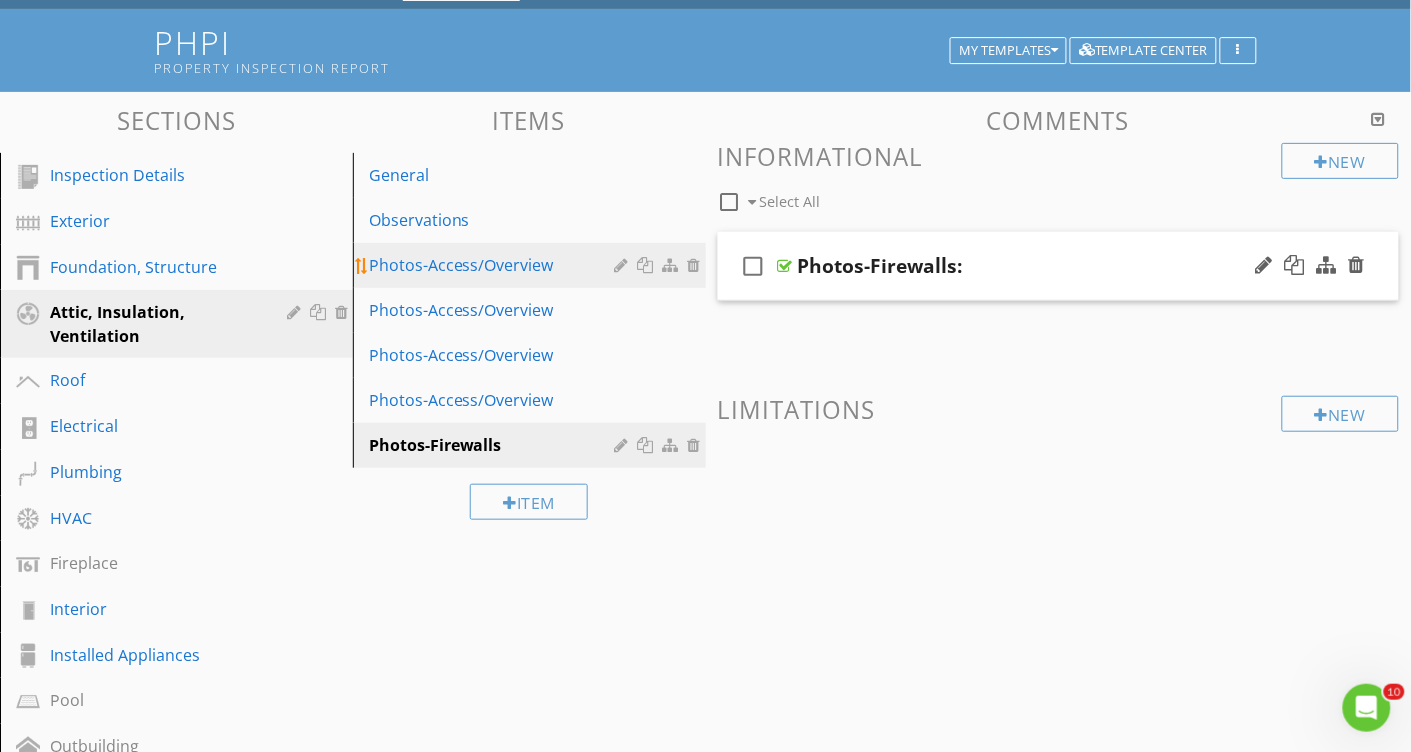 click on "Photos-Access/Overview" at bounding box center [495, 265] 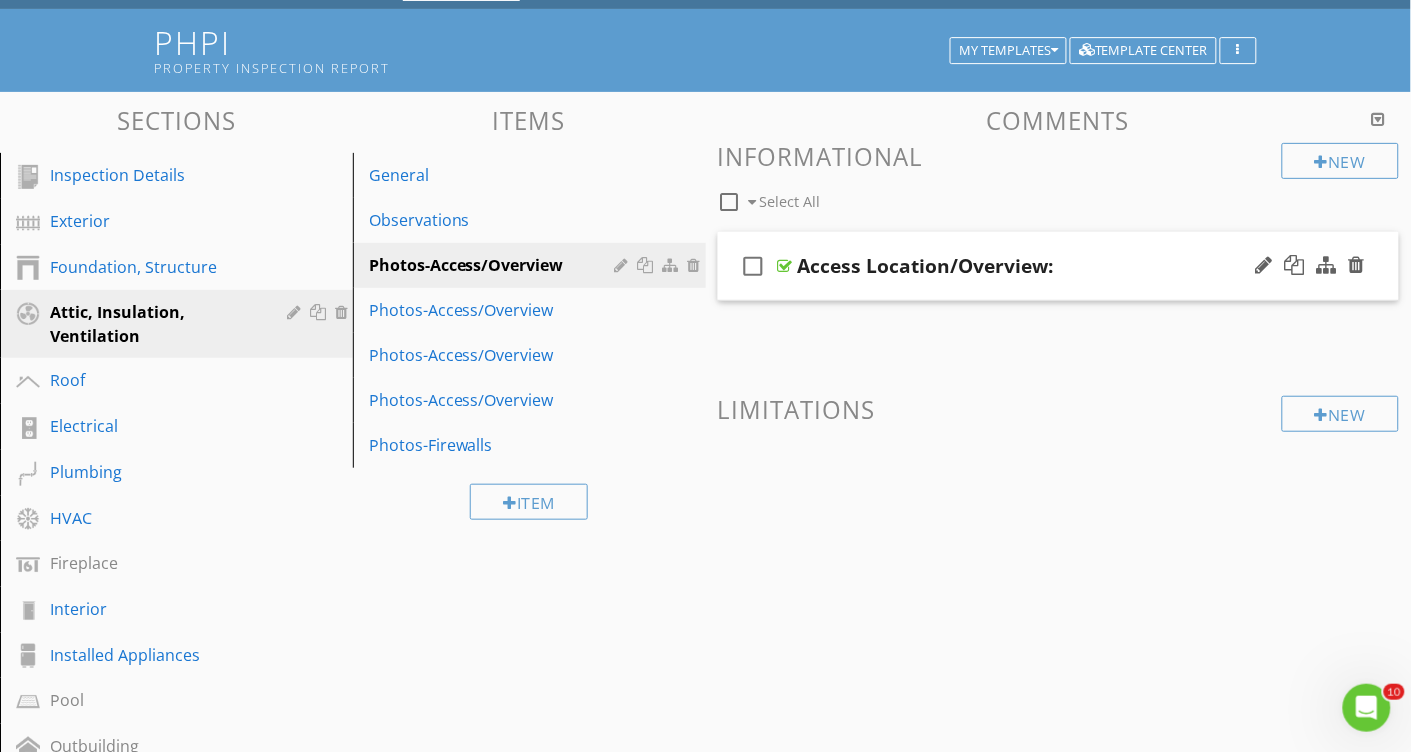 click on "Access Location/Overview:" at bounding box center [926, 266] 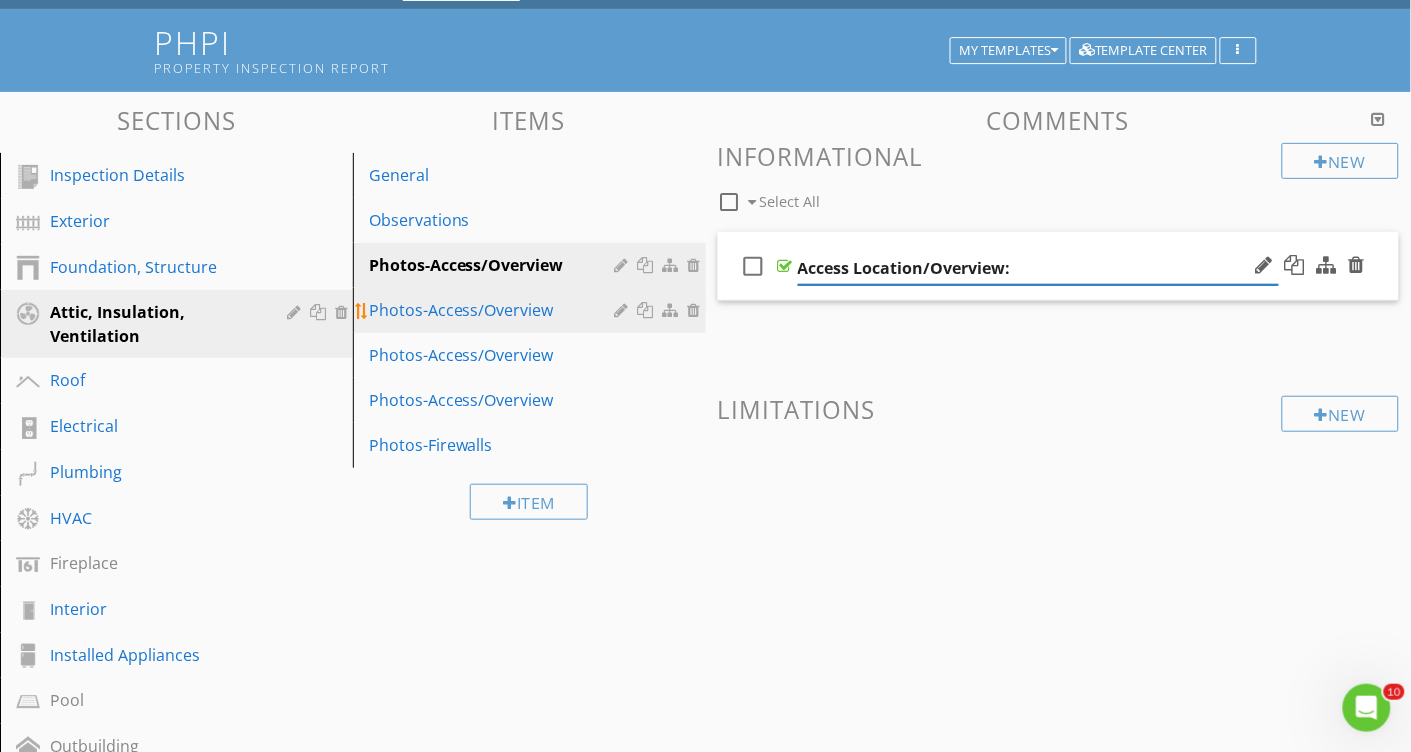 click on "Photos-Access/Overview" at bounding box center (495, 310) 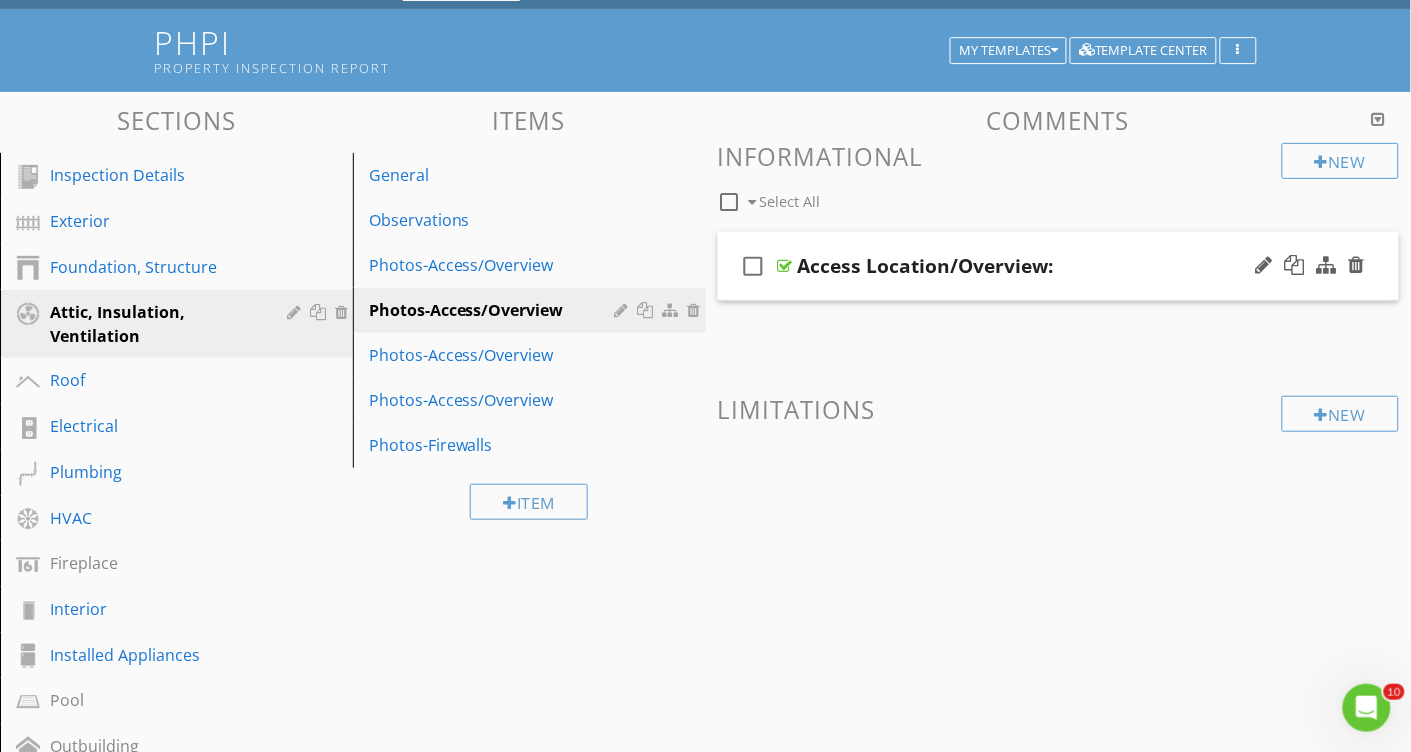 click on "Access Location/Overview:" at bounding box center (926, 266) 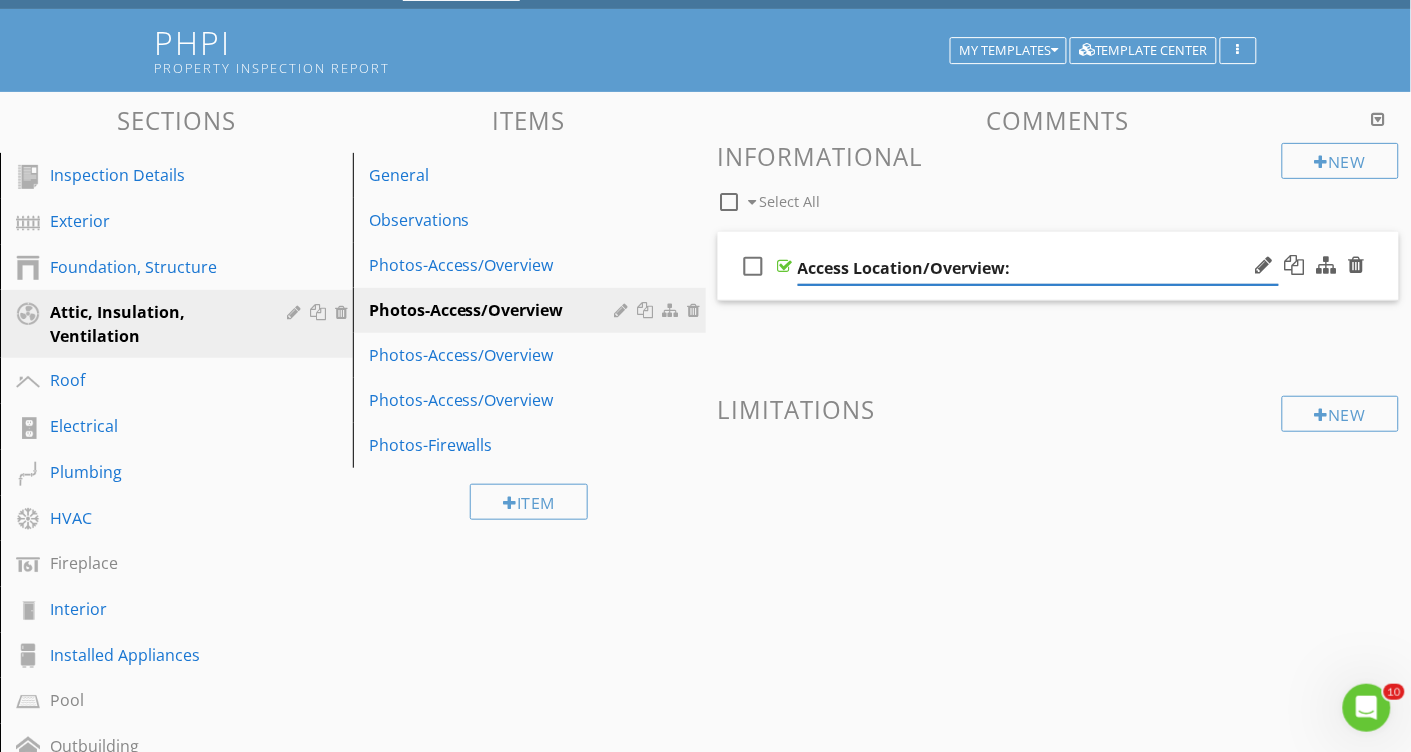 click on "Access Location/Overview:" at bounding box center (1038, 268) 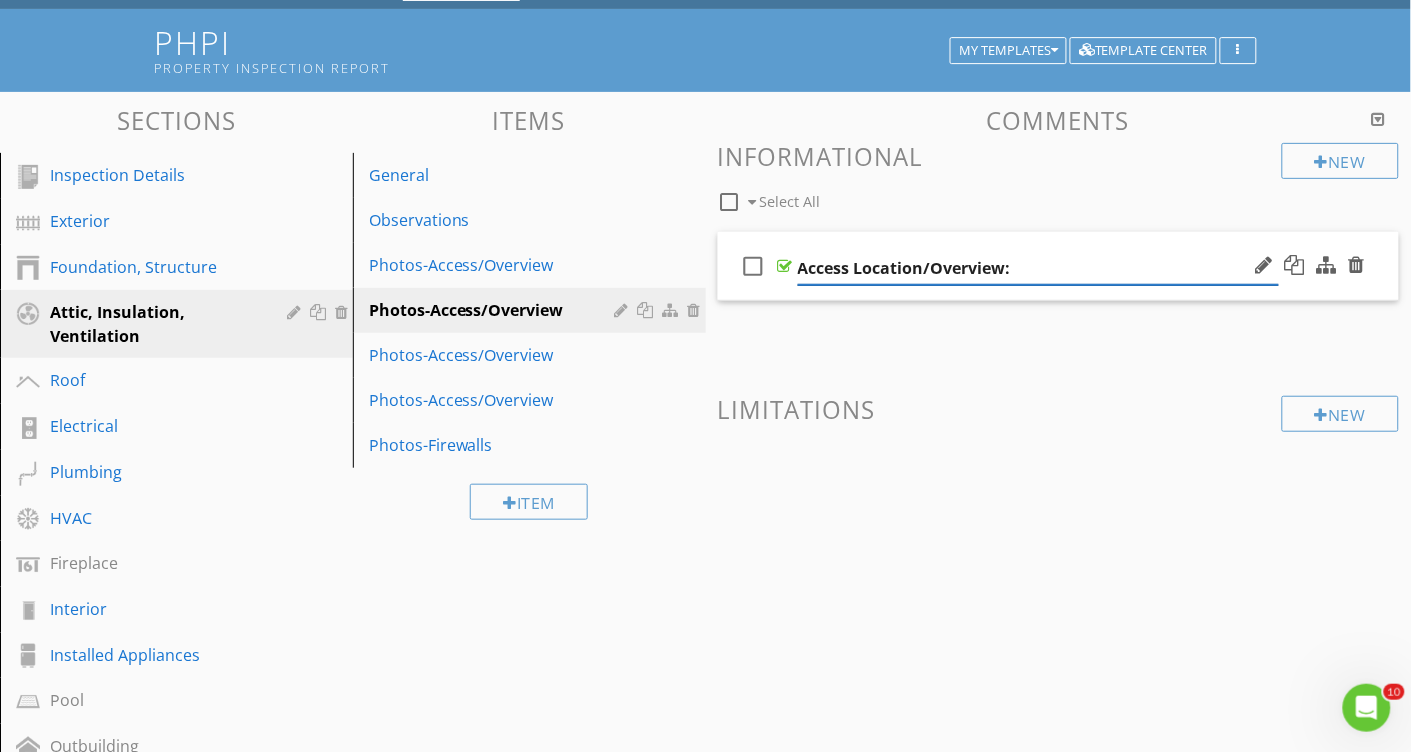 click on "Access Location/Overview:" at bounding box center [1038, 268] 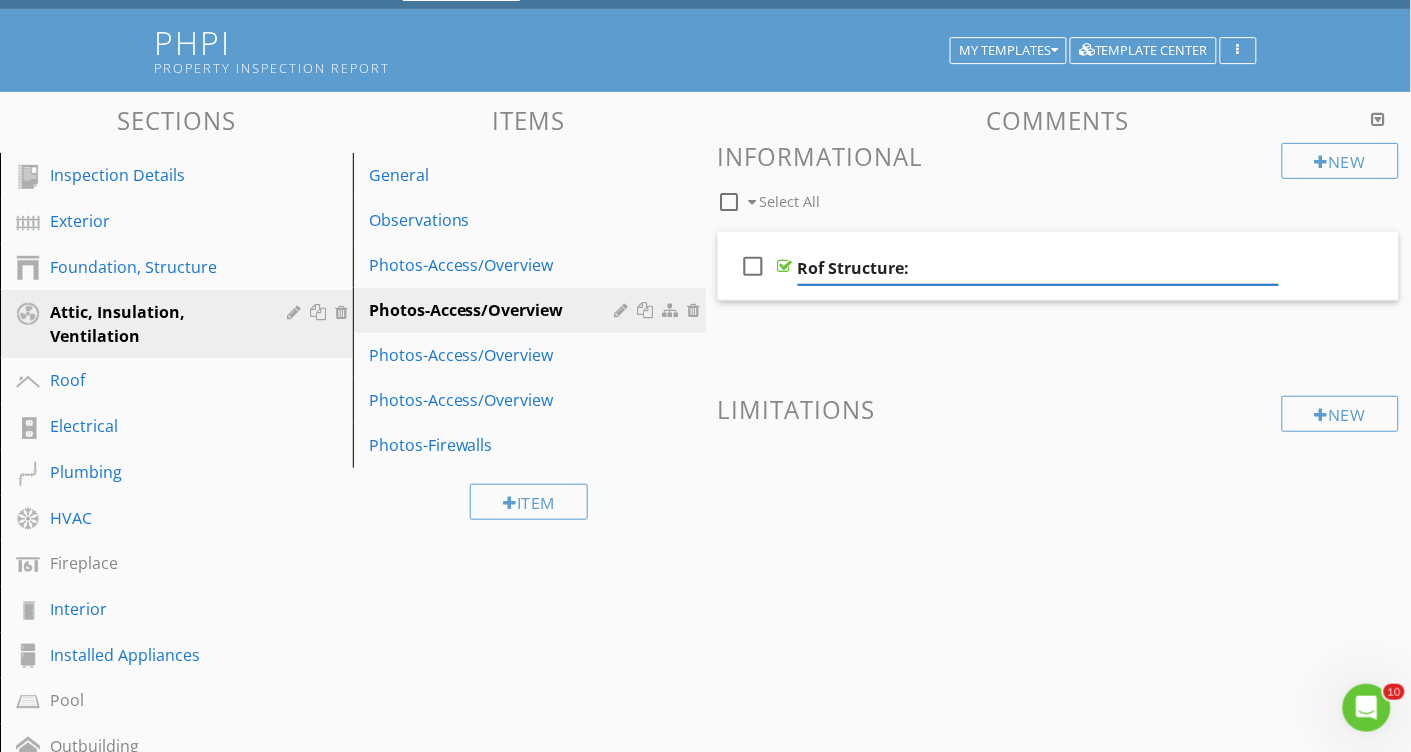 type on "Roof Structure:" 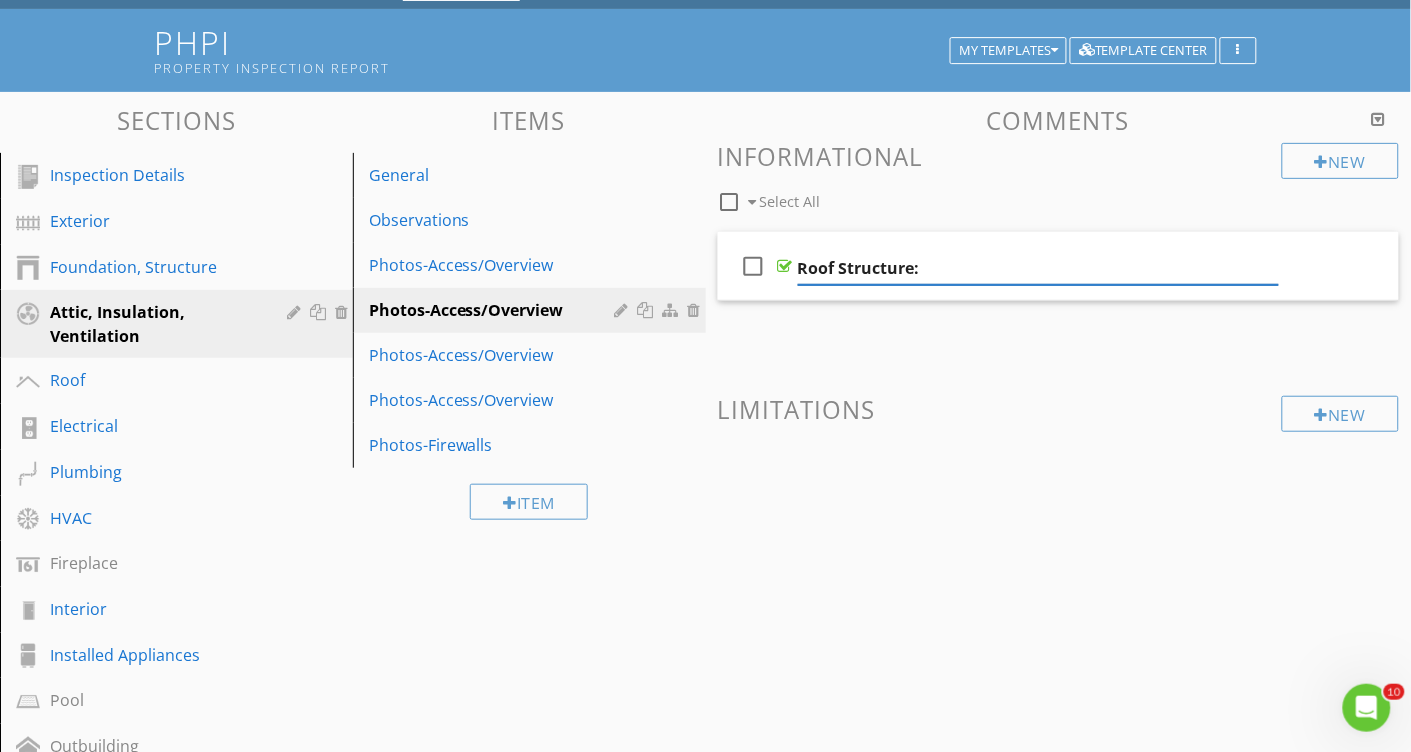 click at bounding box center (1059, 489) 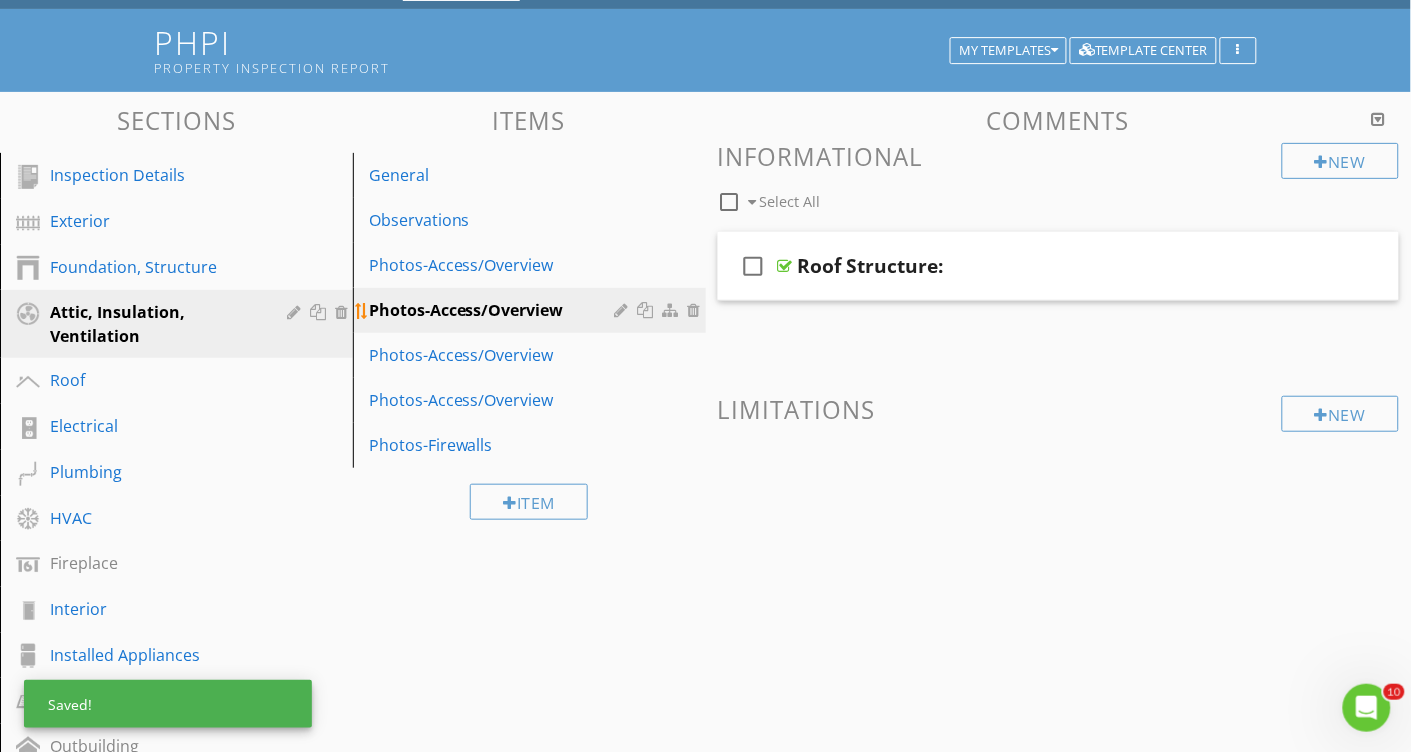 click on "Photos-Access/Overview" at bounding box center (495, 310) 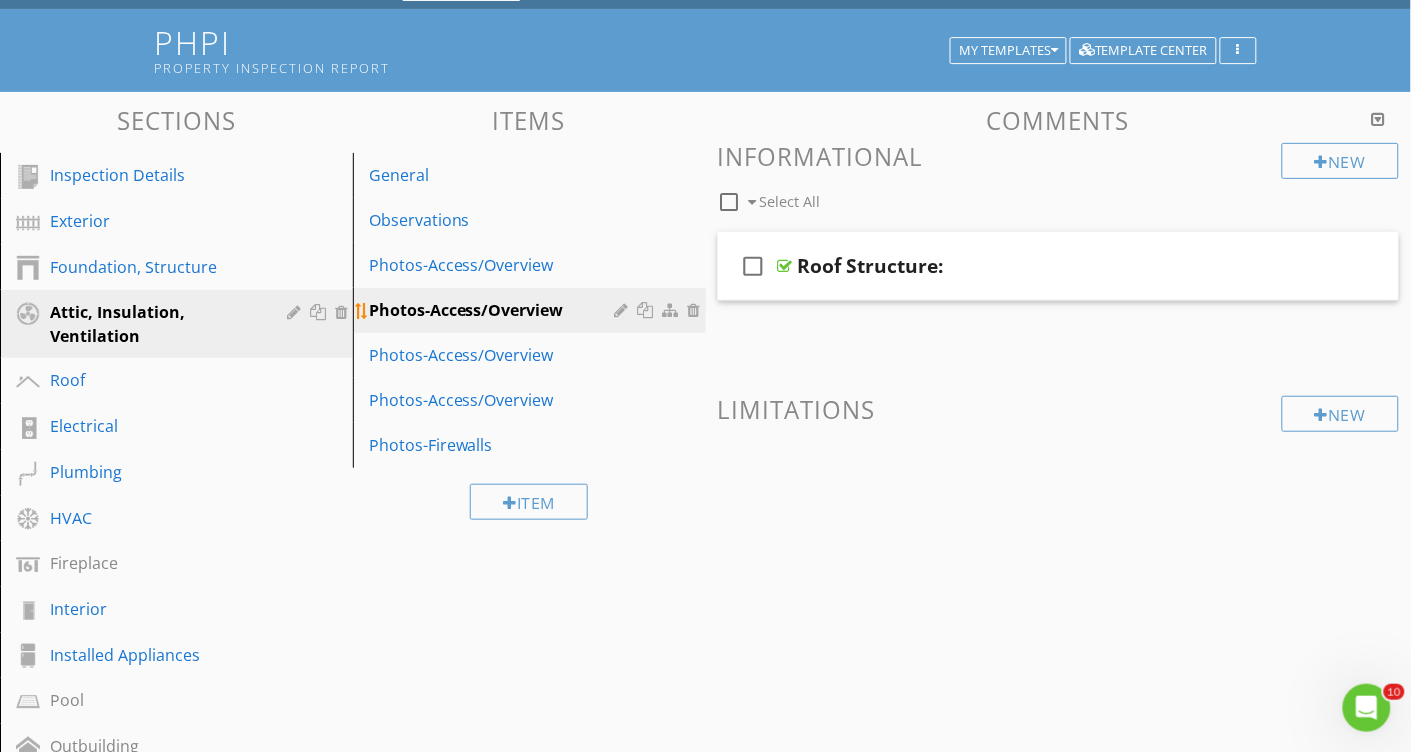 click at bounding box center (624, 310) 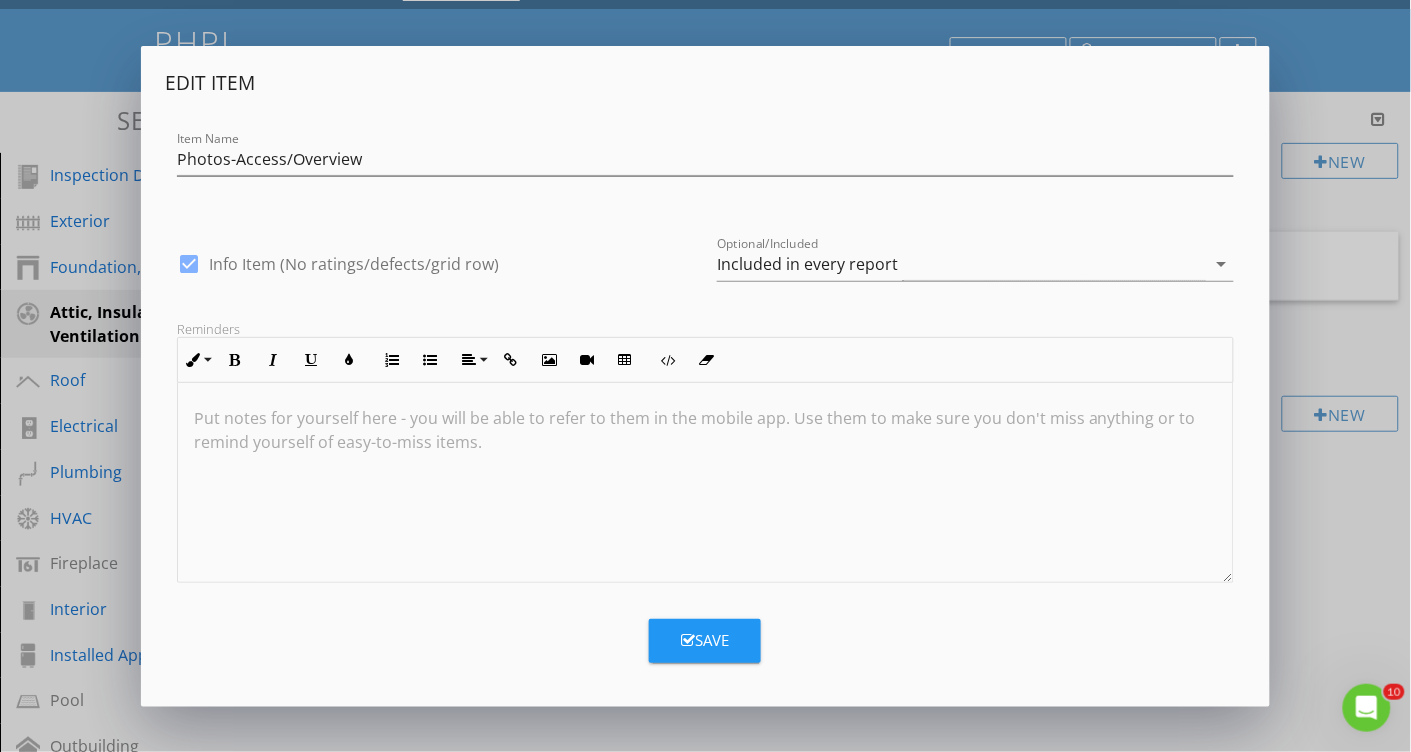 scroll, scrollTop: 107, scrollLeft: 0, axis: vertical 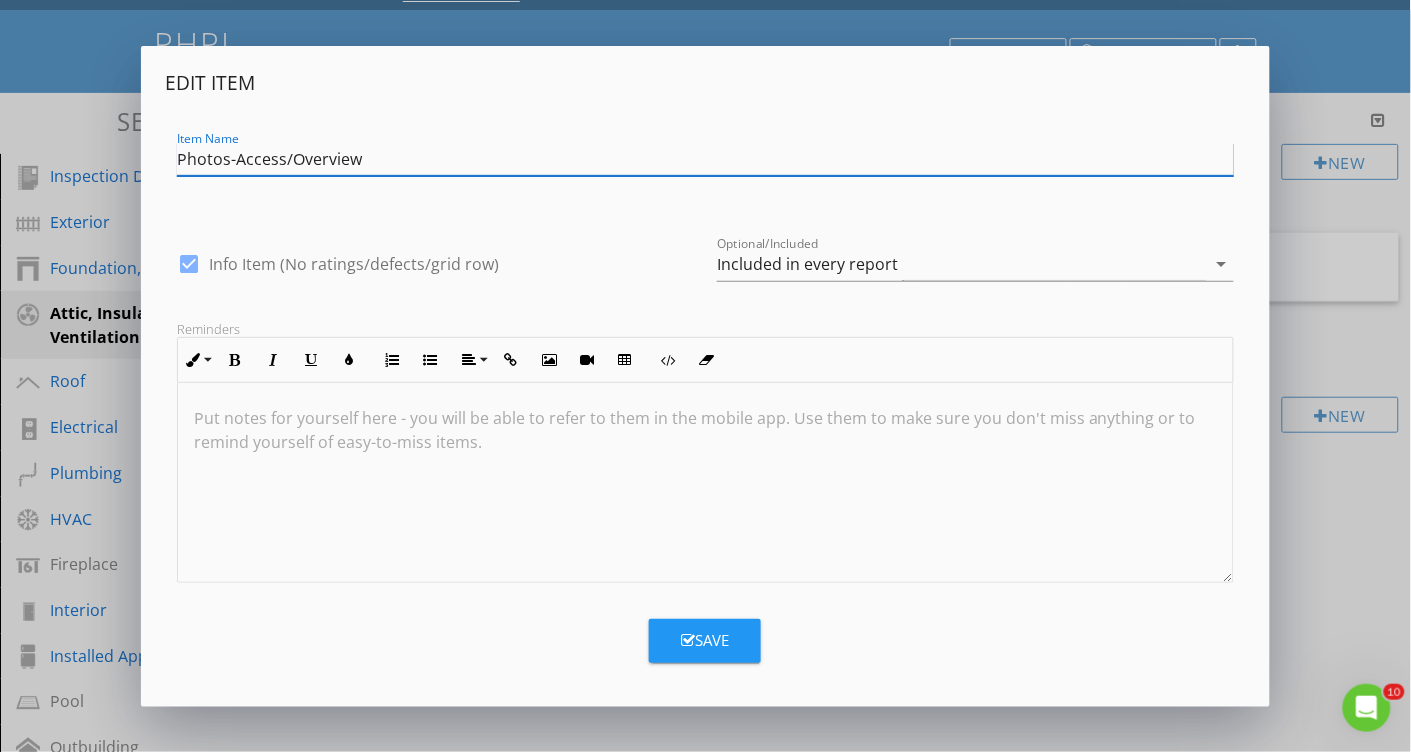 drag, startPoint x: 356, startPoint y: 162, endPoint x: 236, endPoint y: 162, distance: 120 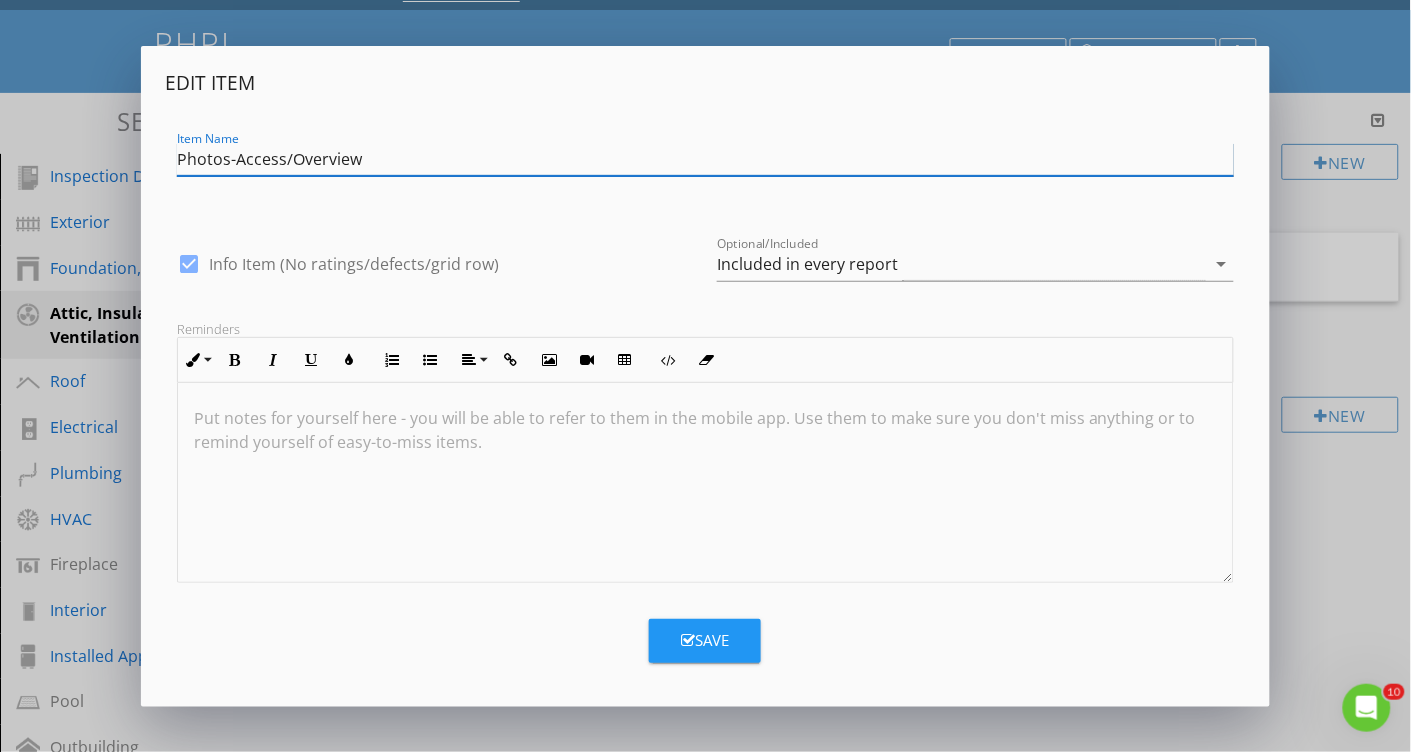 click on "Photos-Access/Overview" at bounding box center (705, 159) 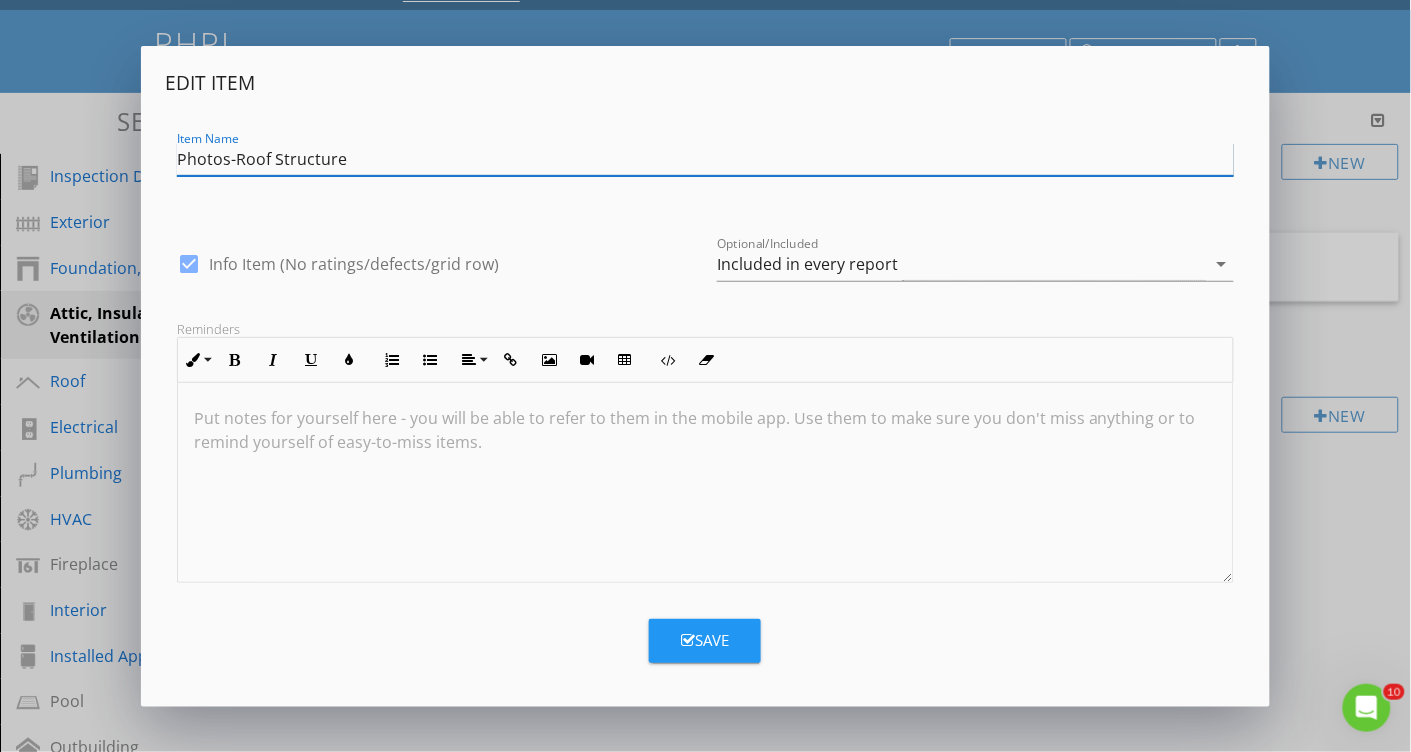 type on "Photos-Roof Structure" 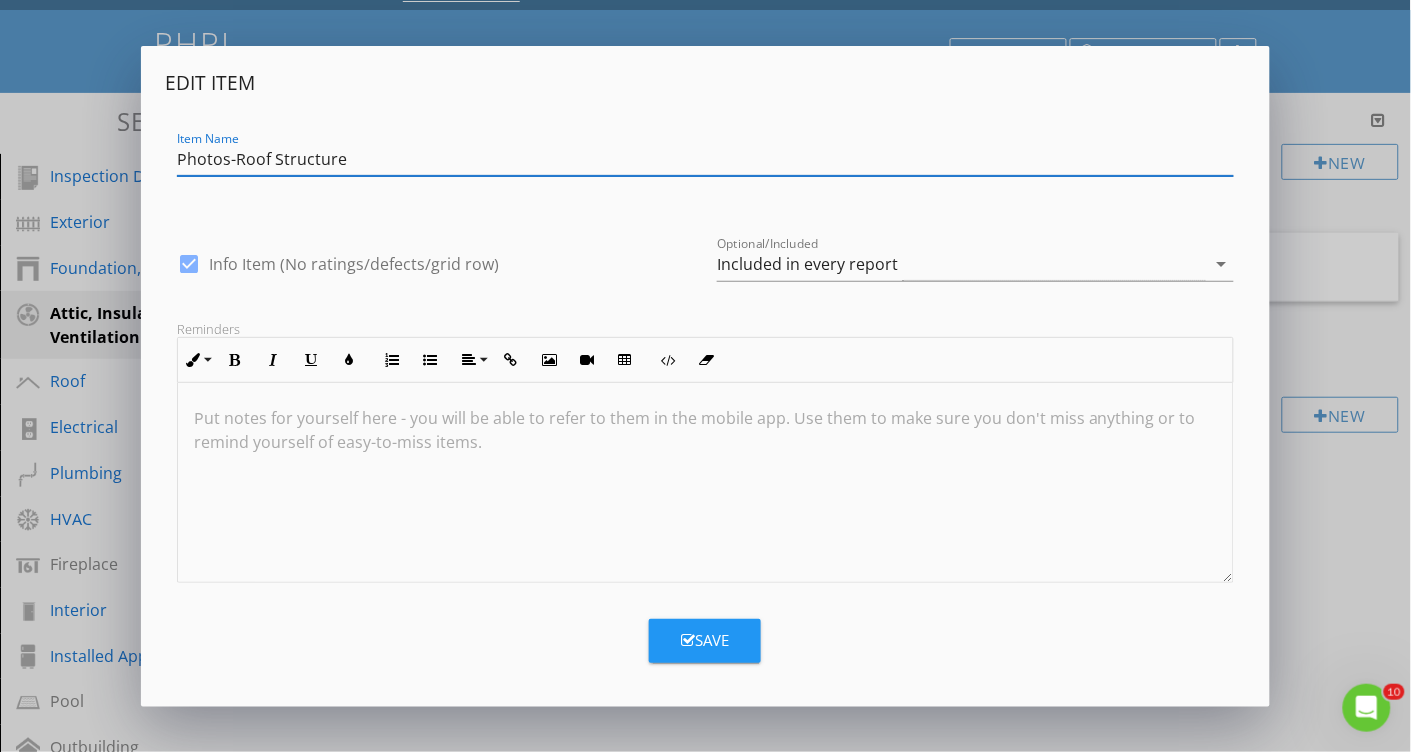 click at bounding box center [688, 640] 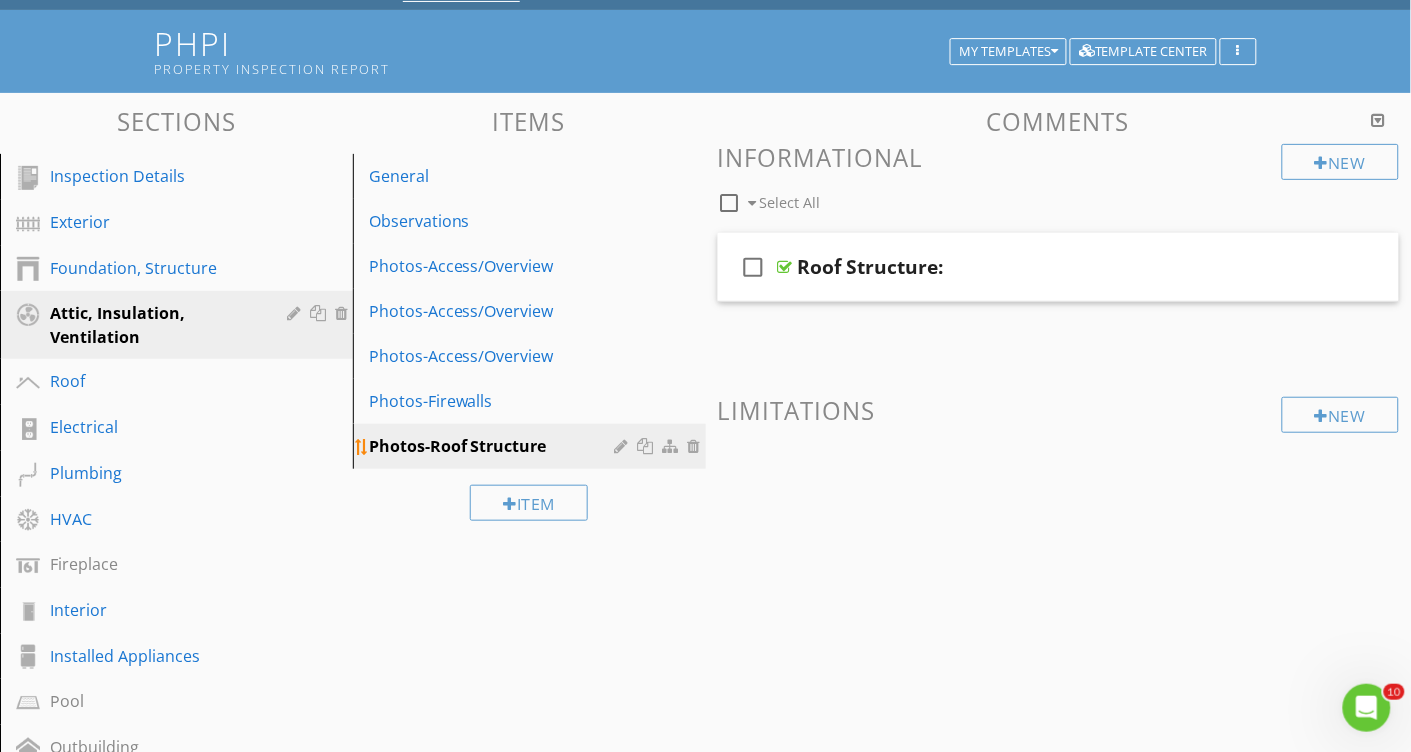 type 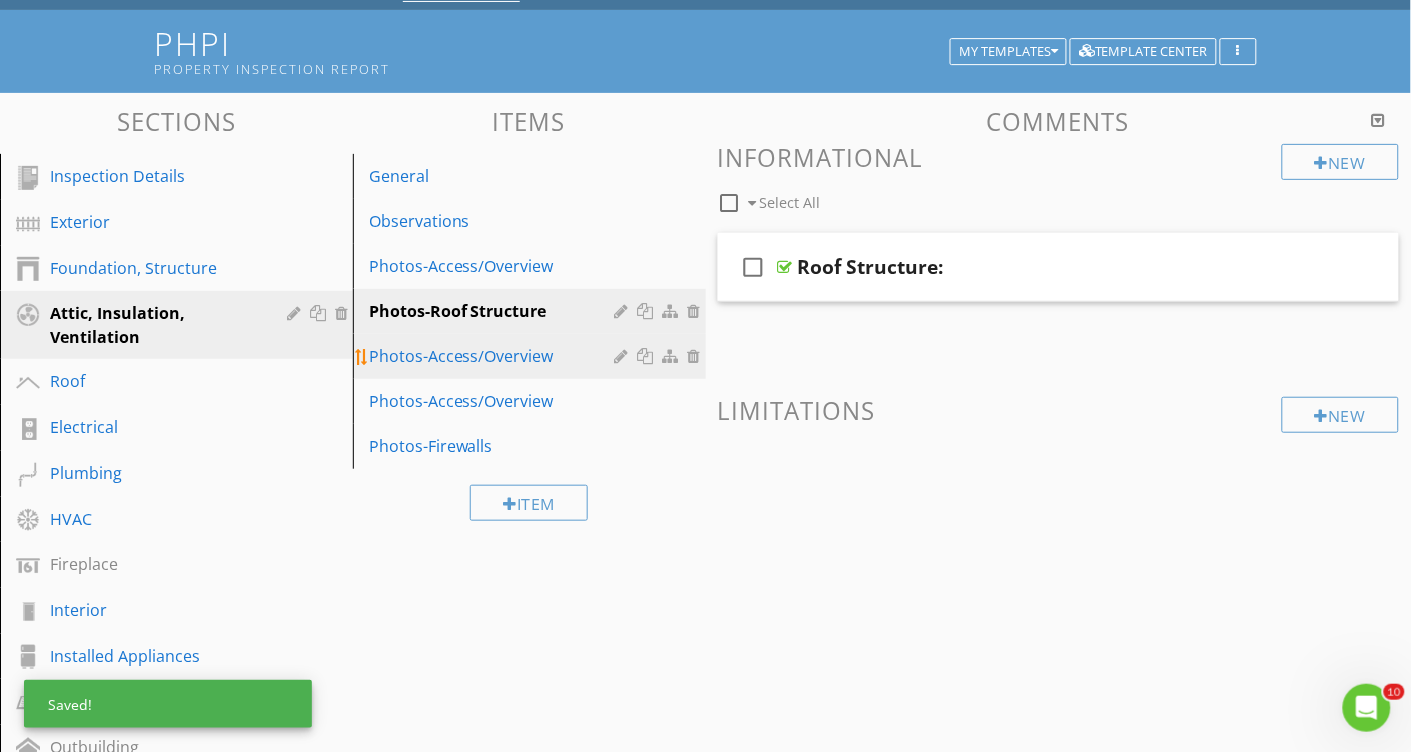 click on "Photos-Access/Overview" at bounding box center [495, 356] 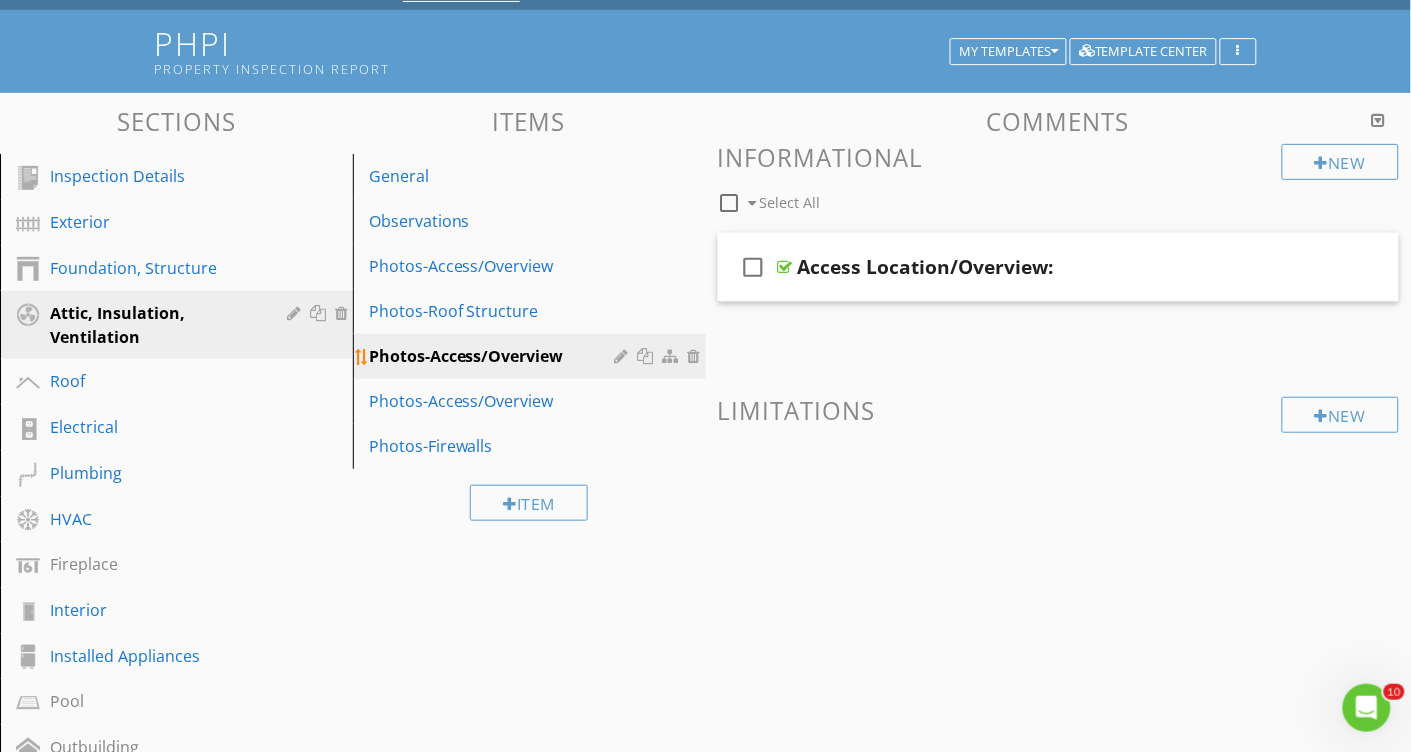 click at bounding box center [624, 356] 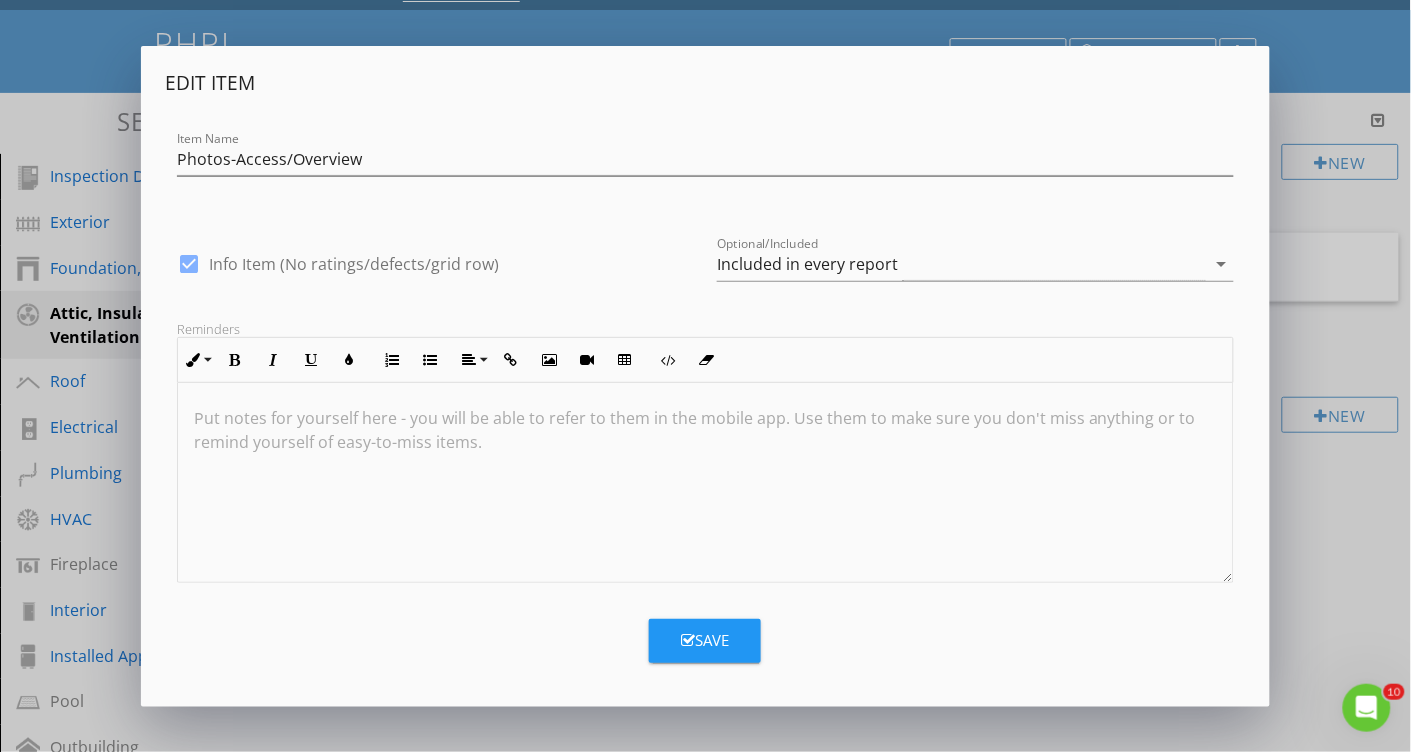 scroll, scrollTop: 105, scrollLeft: 0, axis: vertical 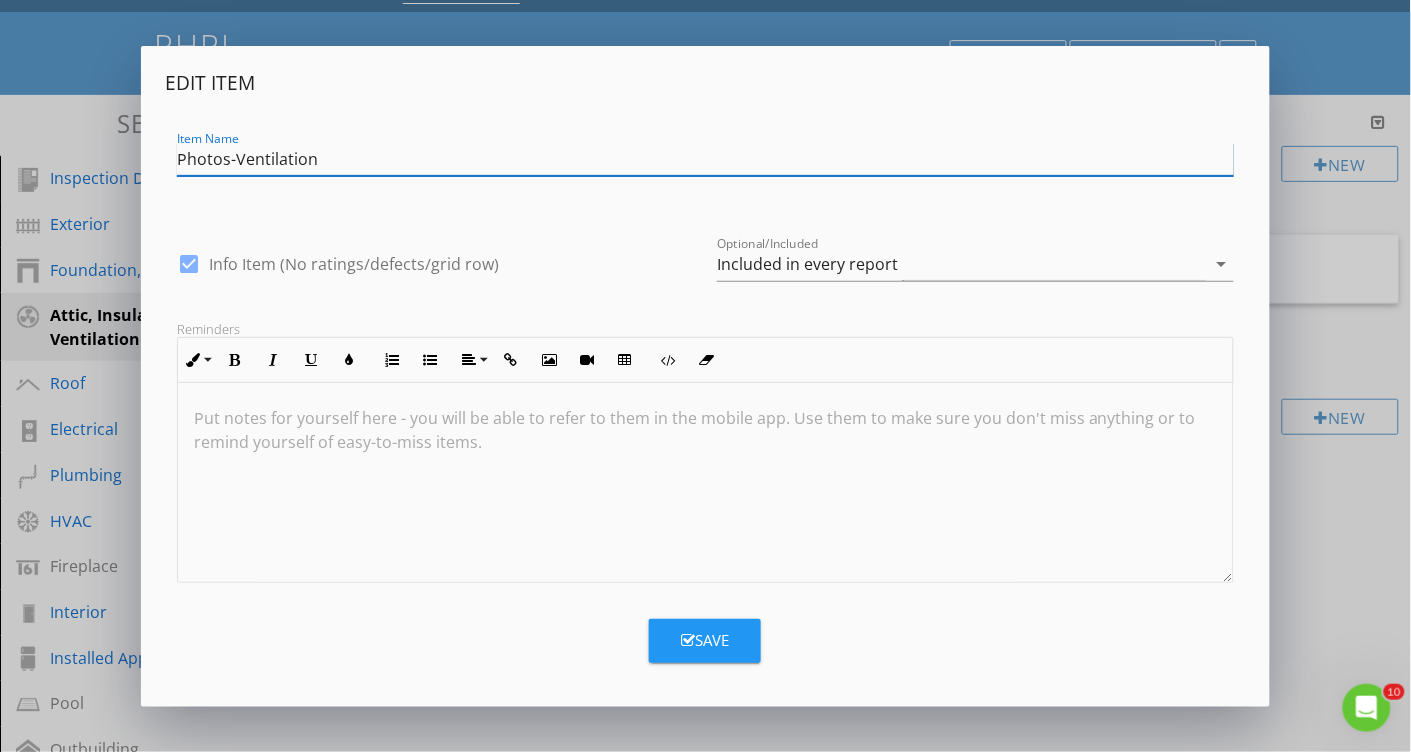type on "Photos-Ventilation" 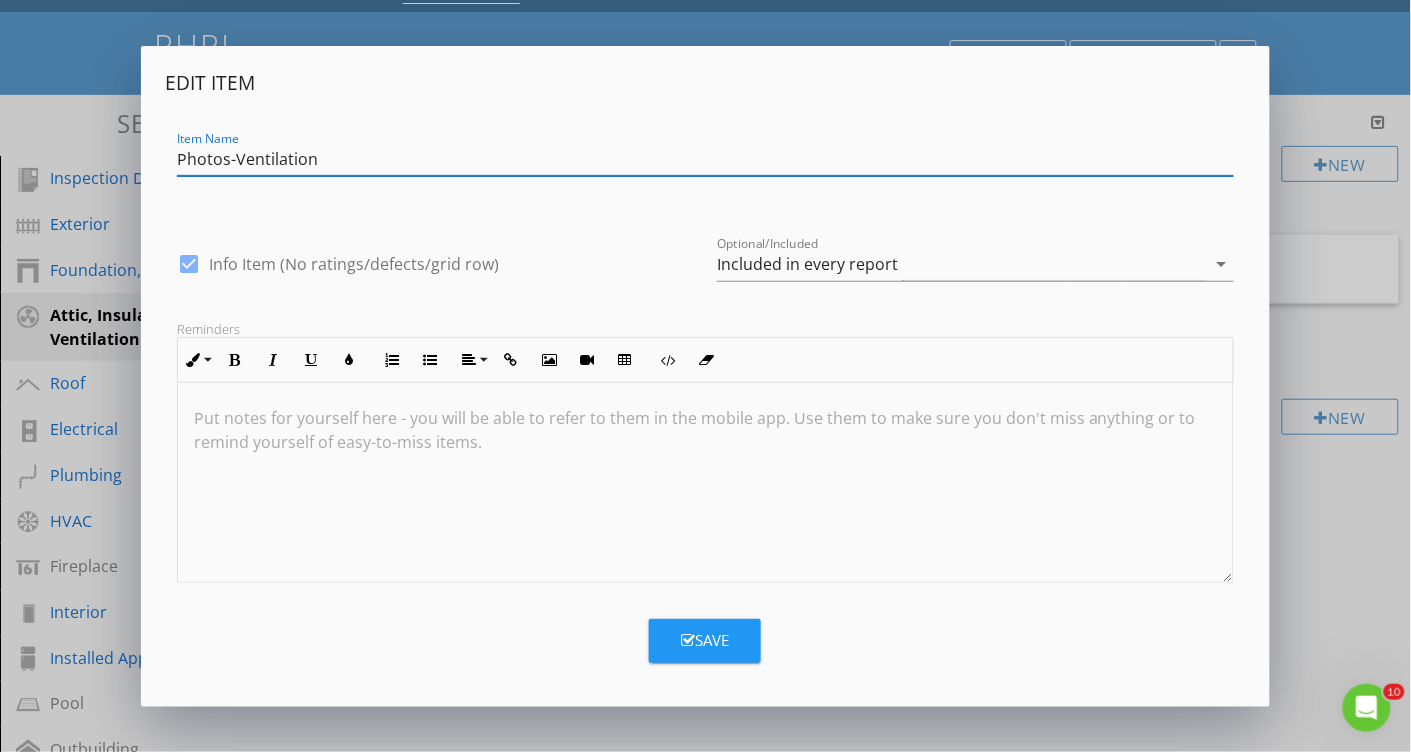 click on "Save" at bounding box center [705, 640] 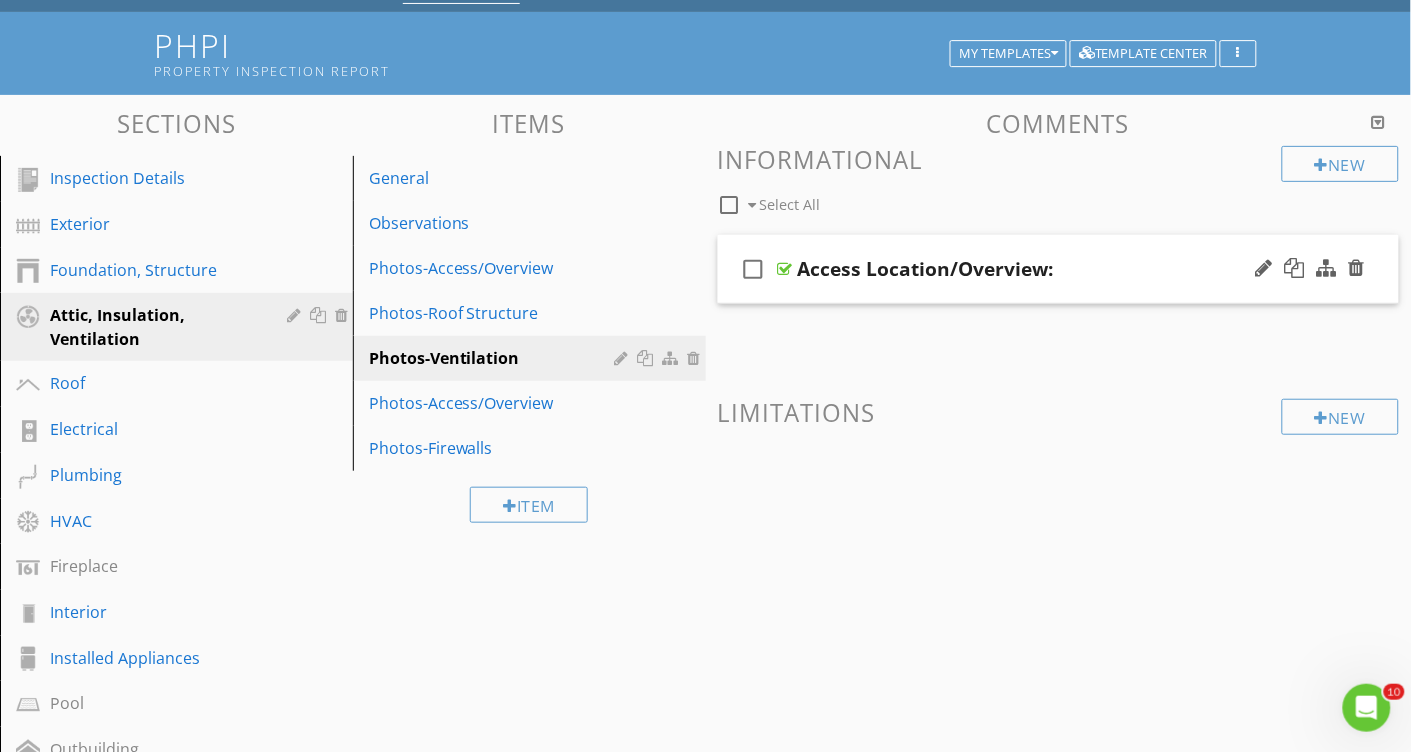 click on "Access Location/Overview:" at bounding box center (926, 269) 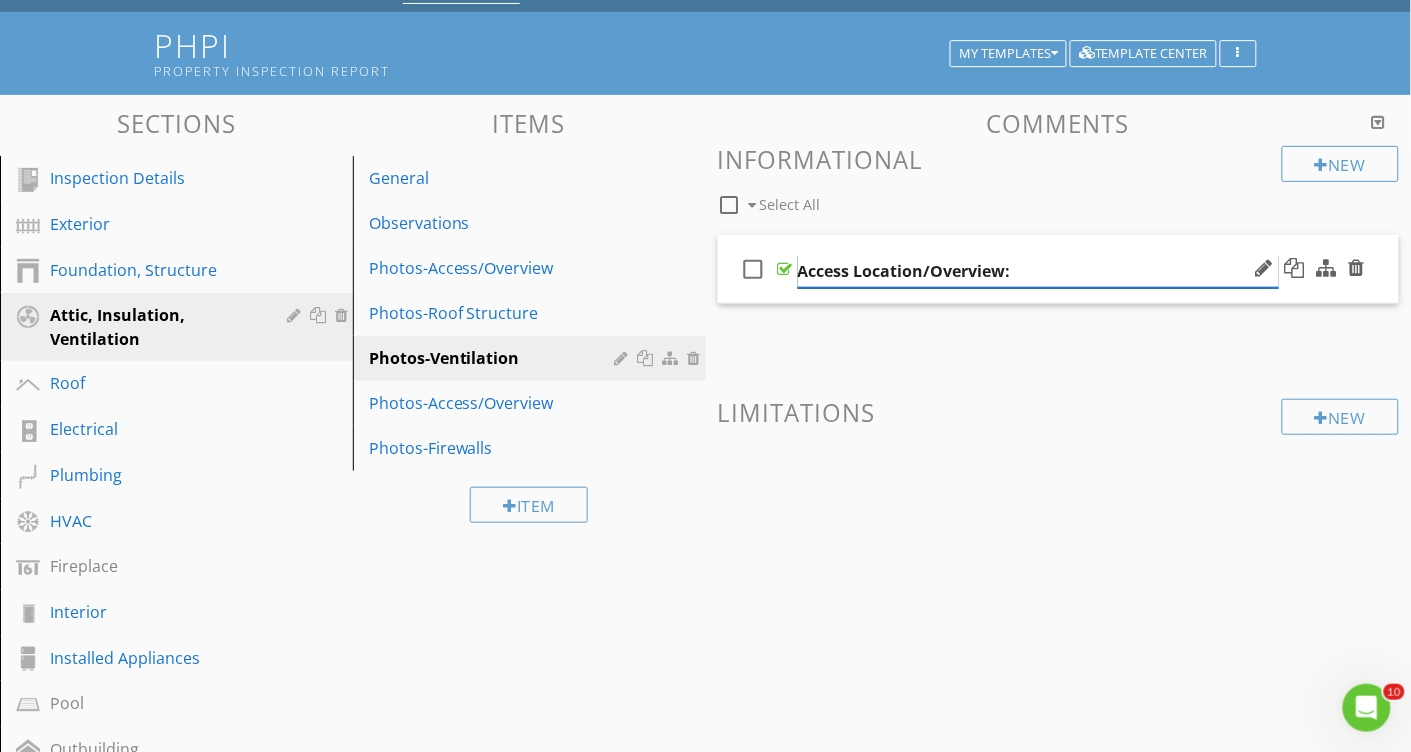 click on "Access Location/Overview:" at bounding box center (1038, 271) 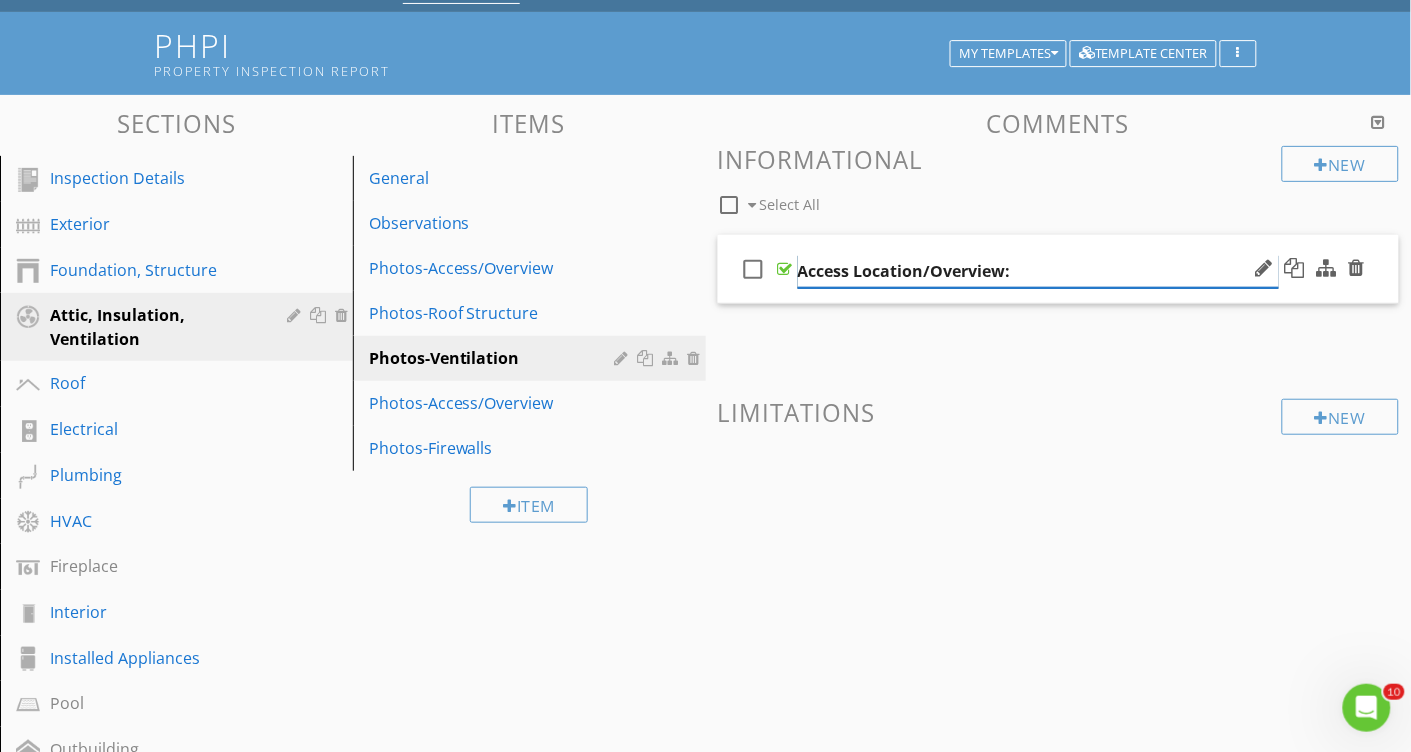 drag, startPoint x: 1002, startPoint y: 274, endPoint x: 796, endPoint y: 276, distance: 206.0097 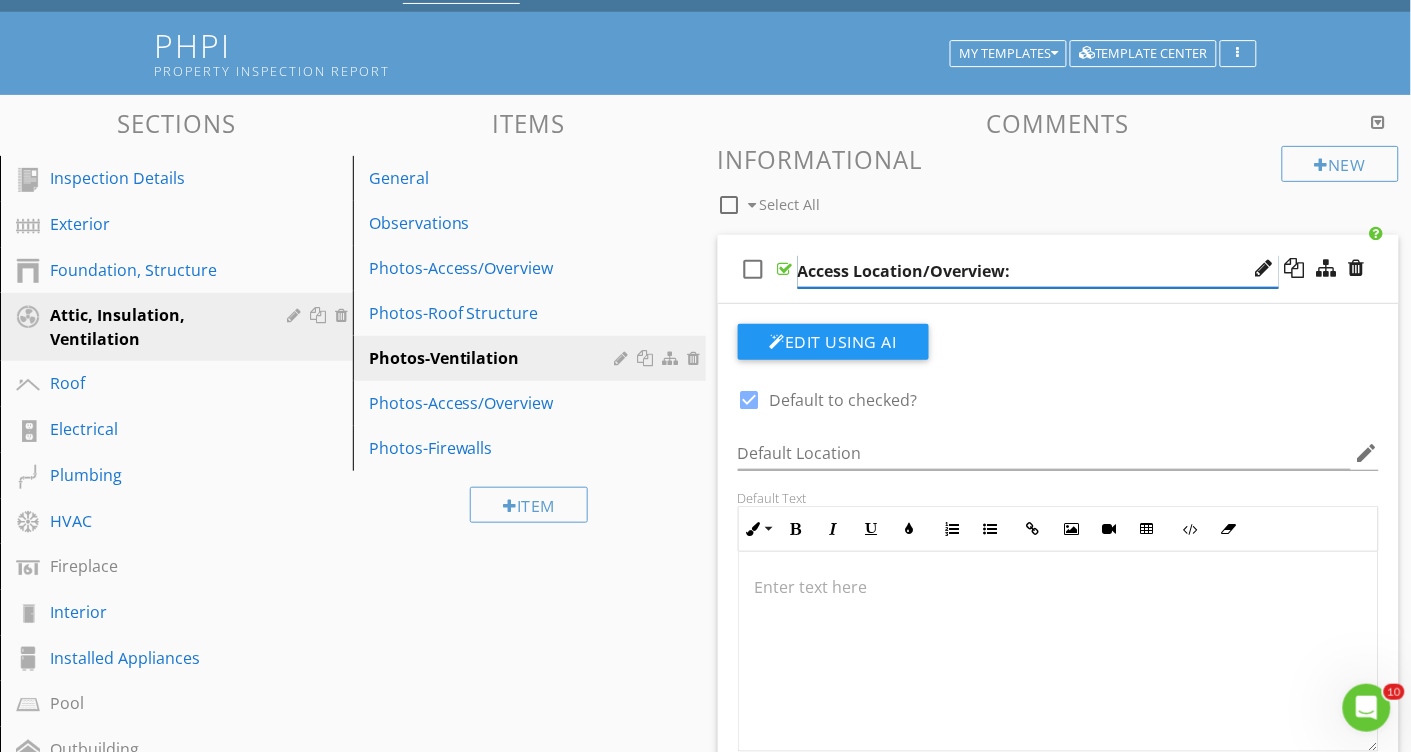scroll, scrollTop: 104, scrollLeft: 0, axis: vertical 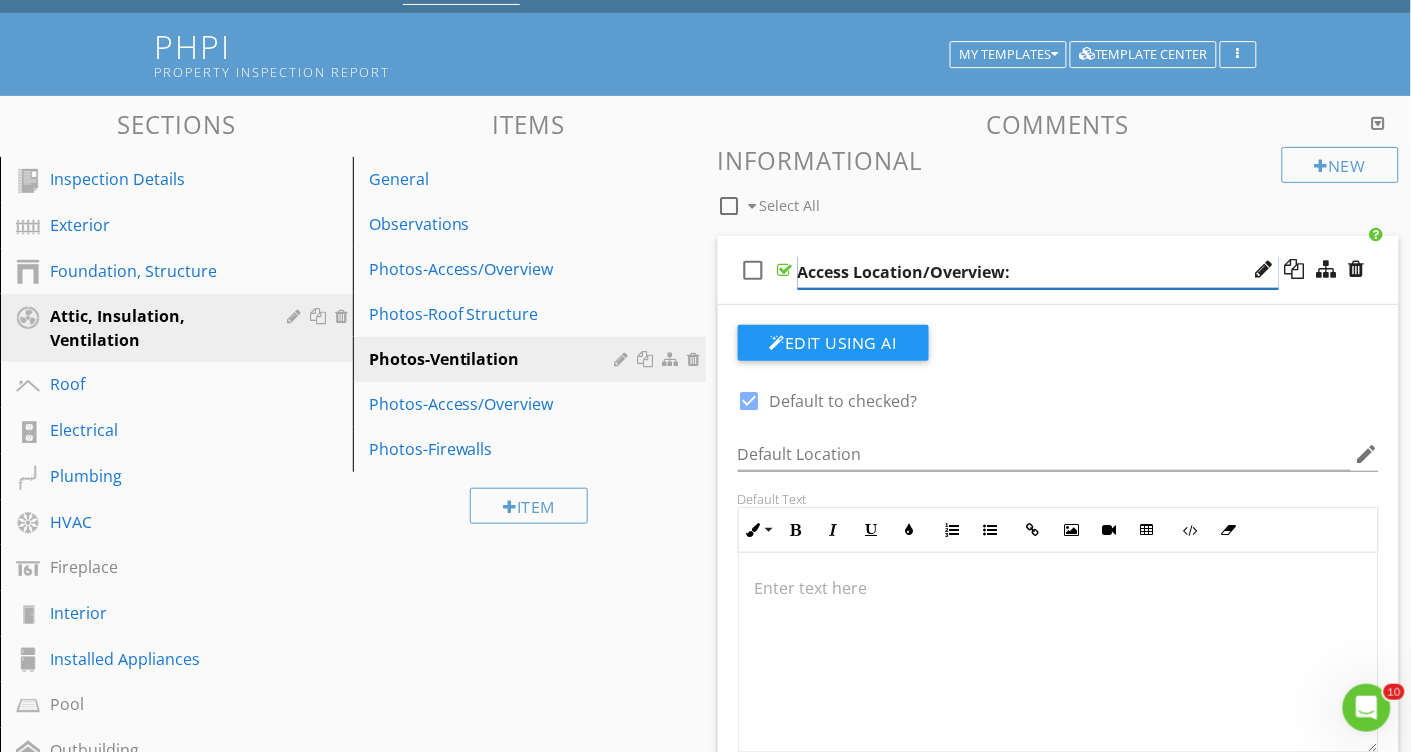 paste on "Ventilation" 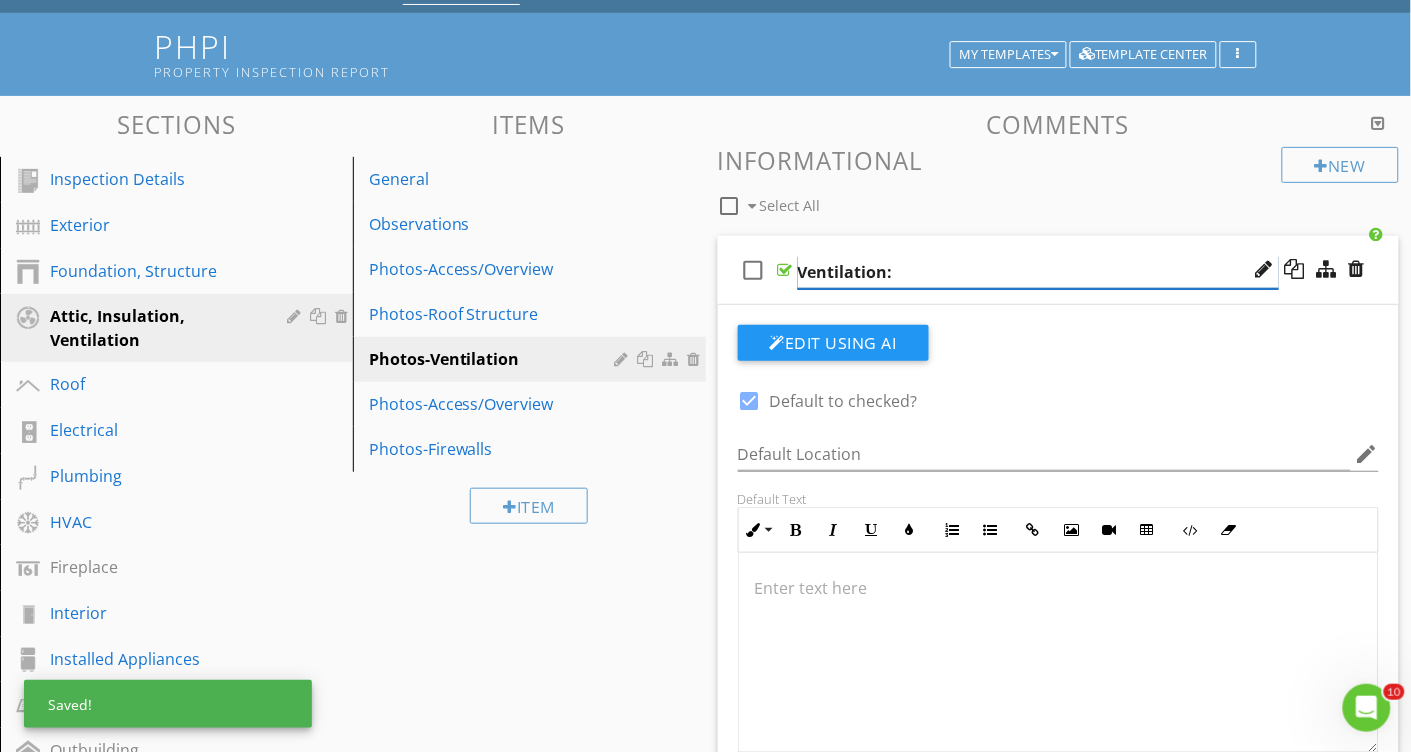 click on "Ventilation:" at bounding box center (1038, 272) 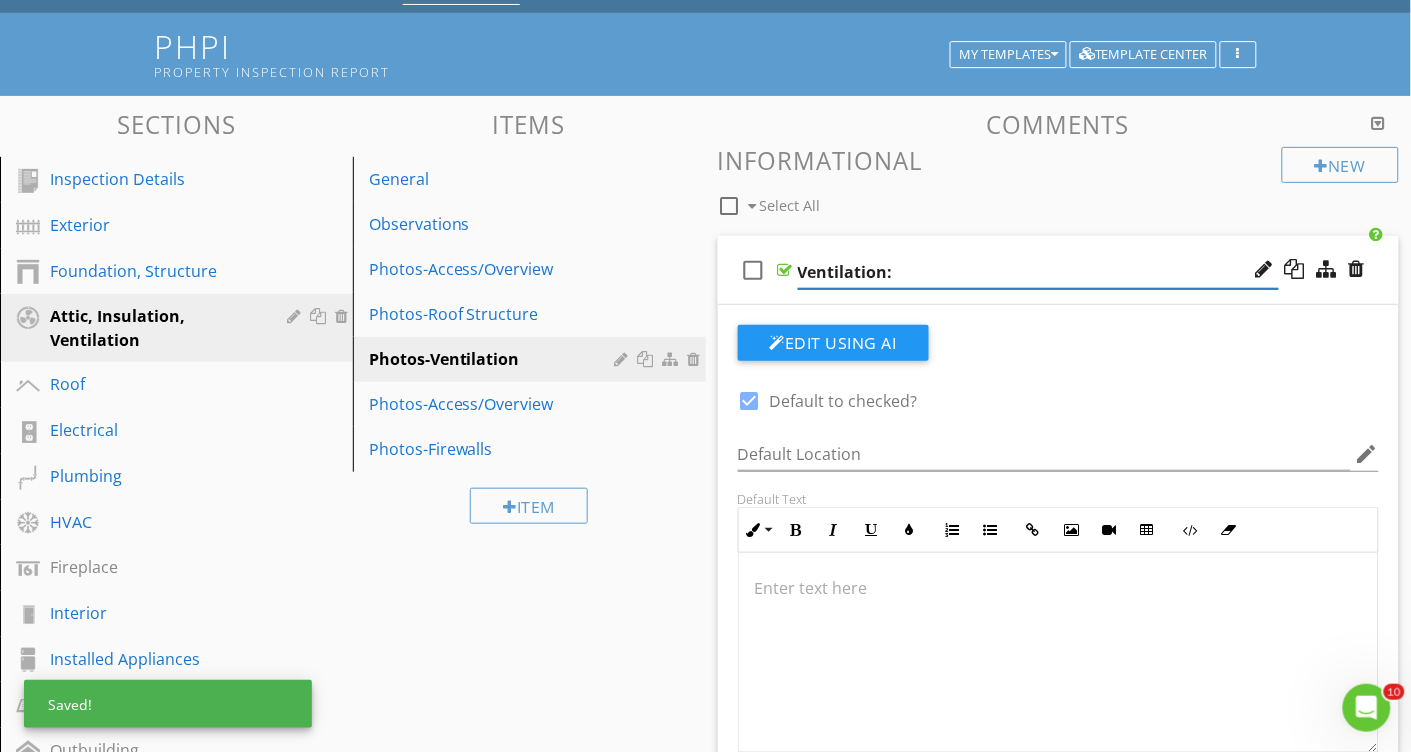 click on "check_box_outline_blank         Ventilation:" at bounding box center (1059, 270) 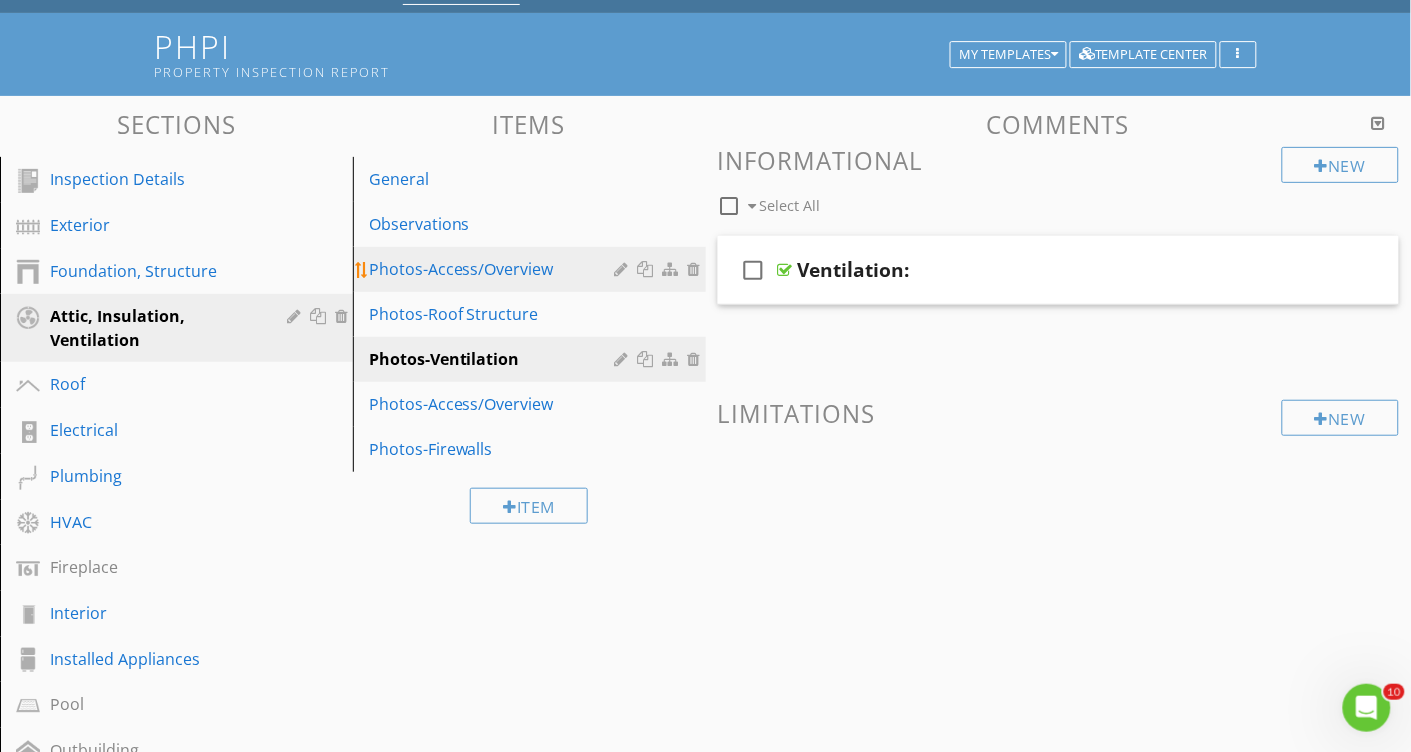 click at bounding box center [624, 269] 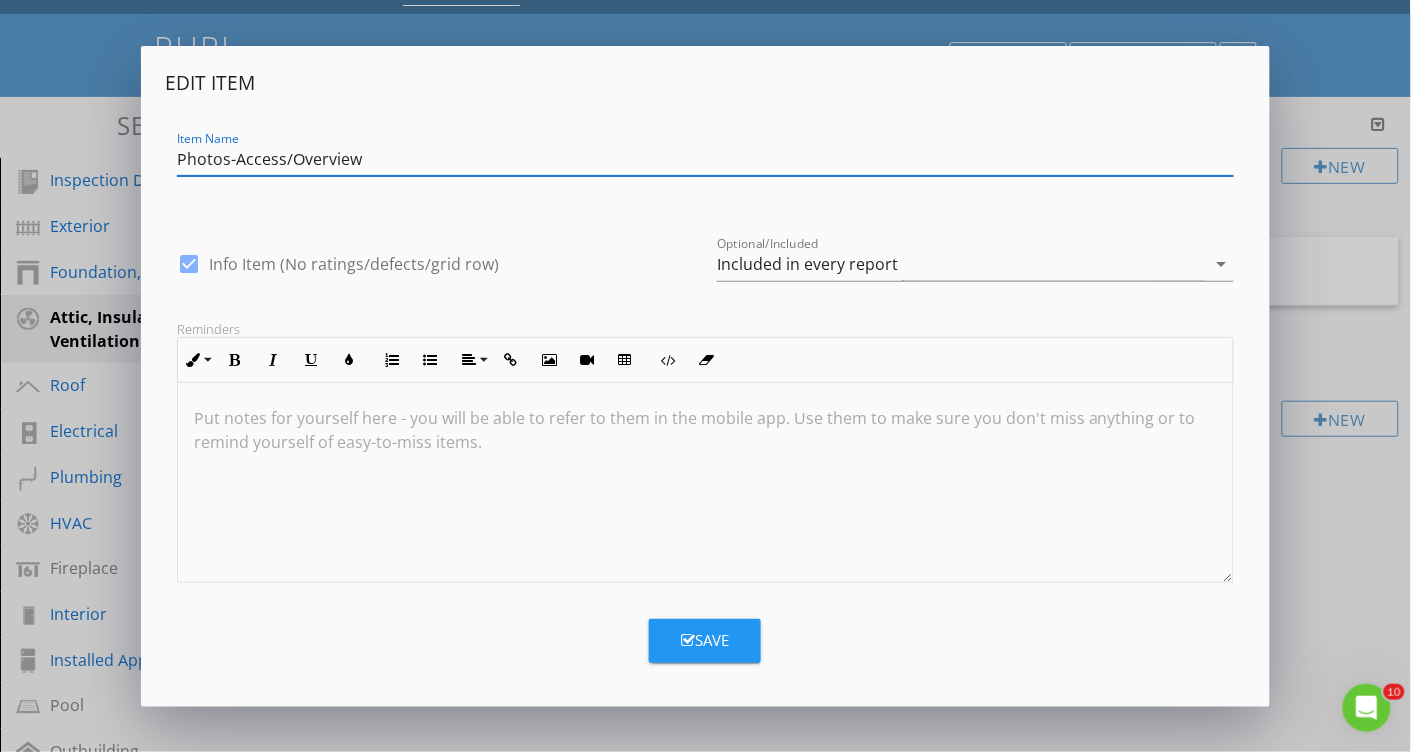 click on "Save" at bounding box center [705, 640] 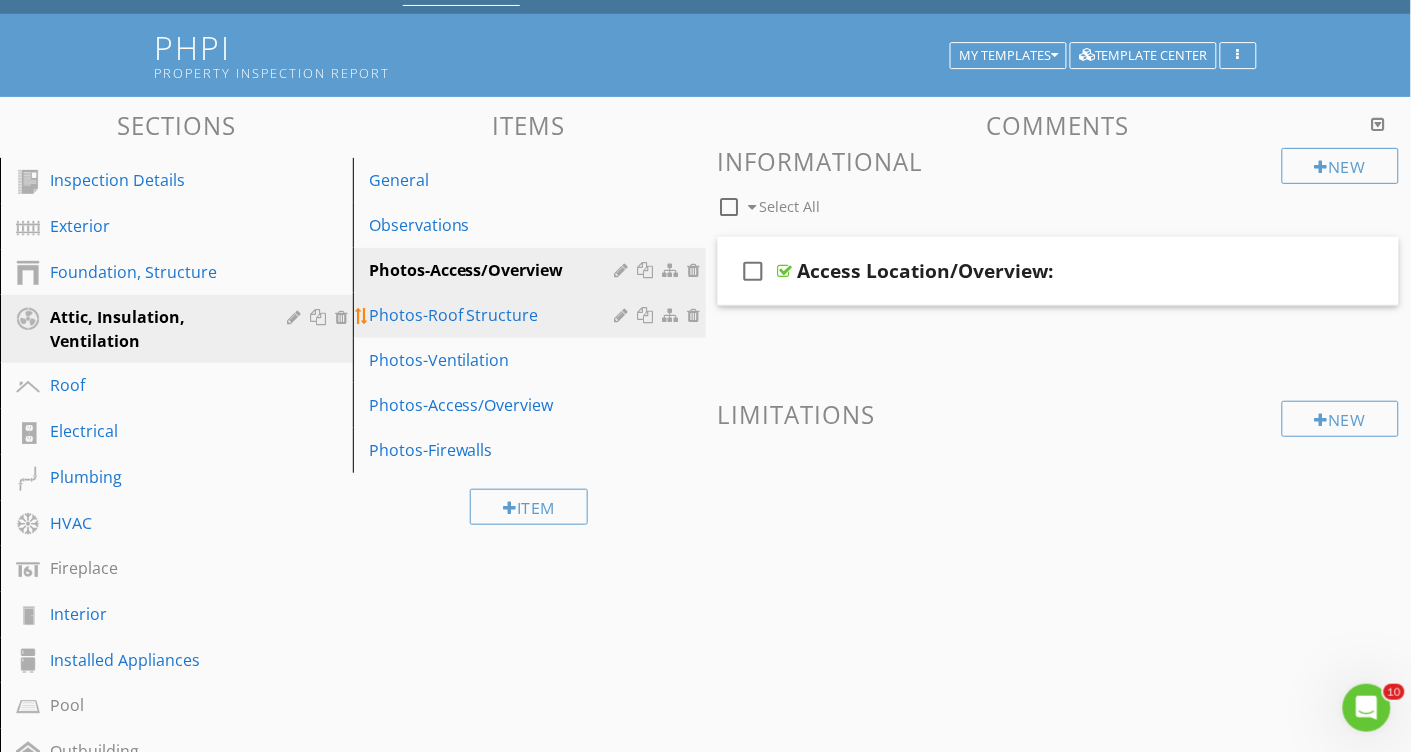 click at bounding box center (624, 315) 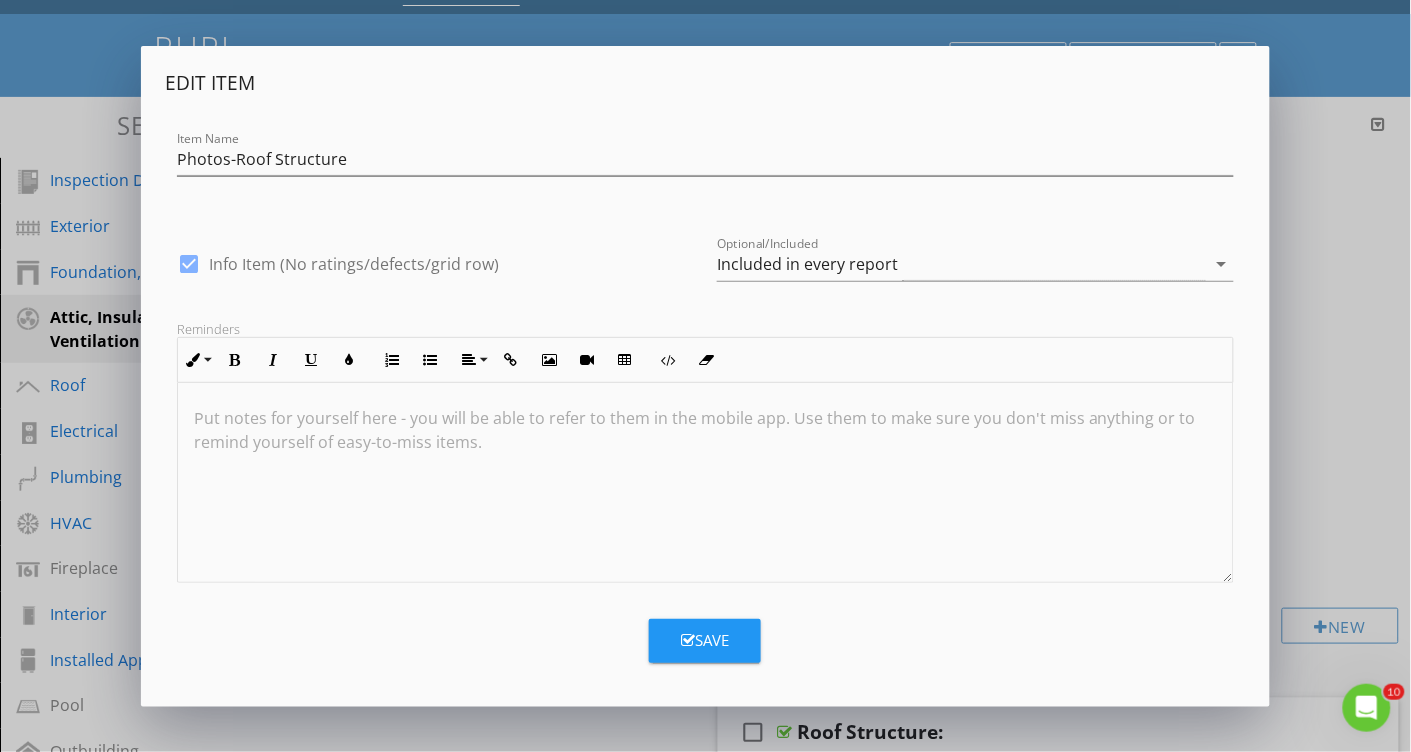 scroll, scrollTop: 102, scrollLeft: 0, axis: vertical 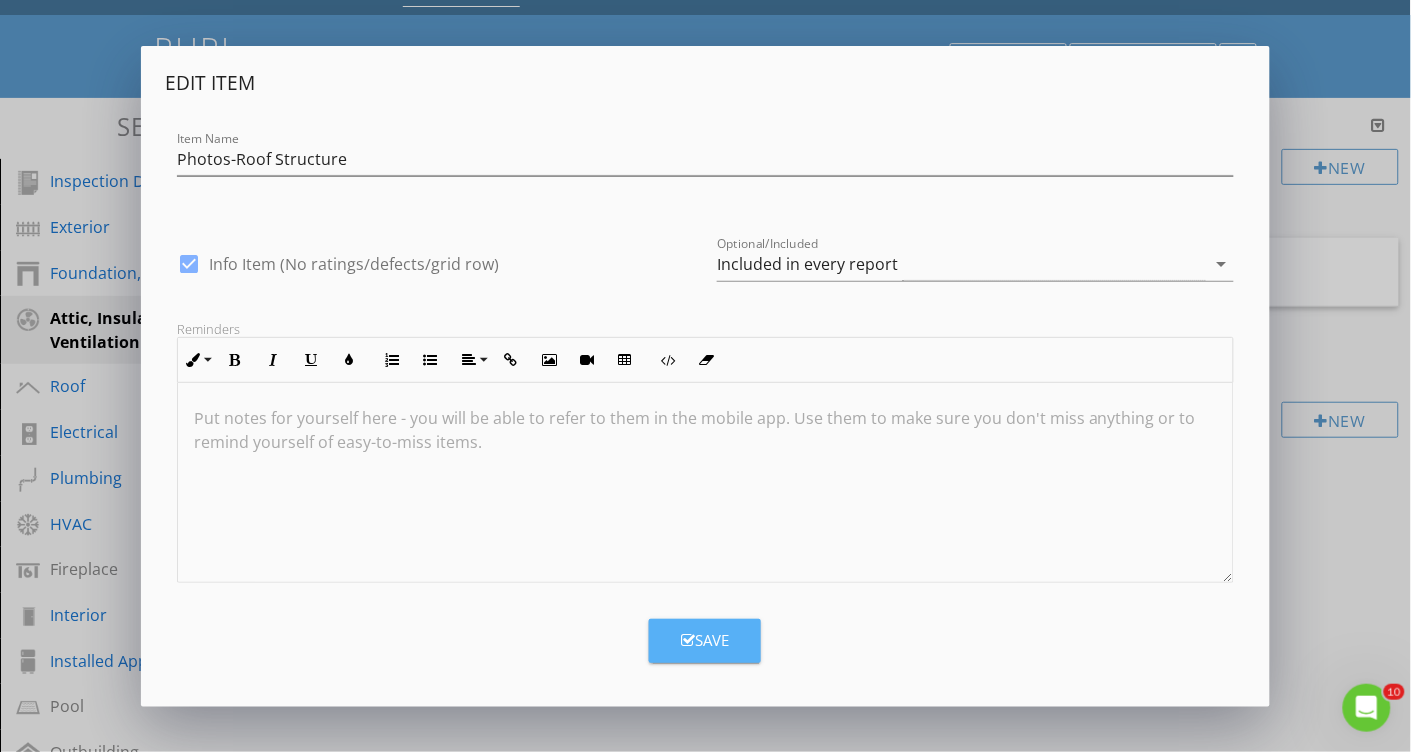 click on "Save" at bounding box center (705, 640) 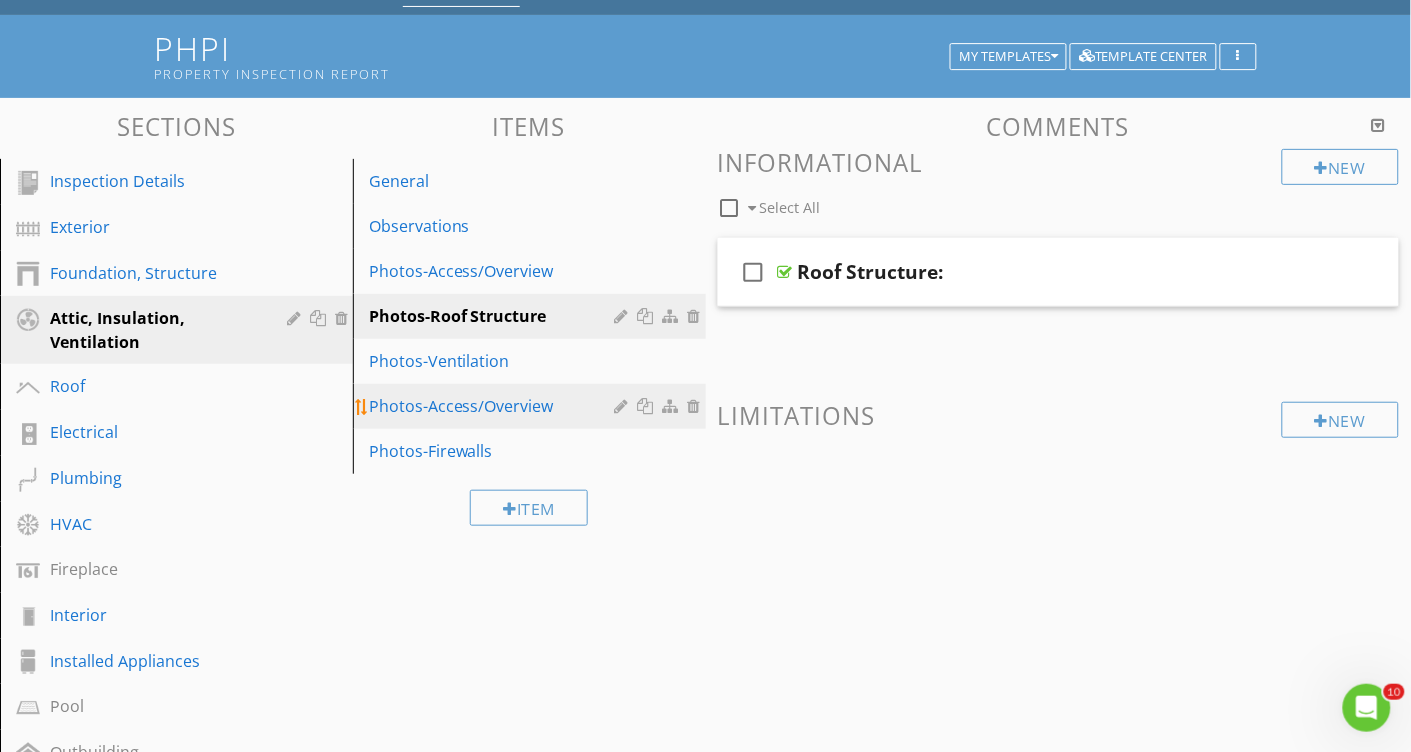 click on "Photos-Access/Overview" at bounding box center [495, 406] 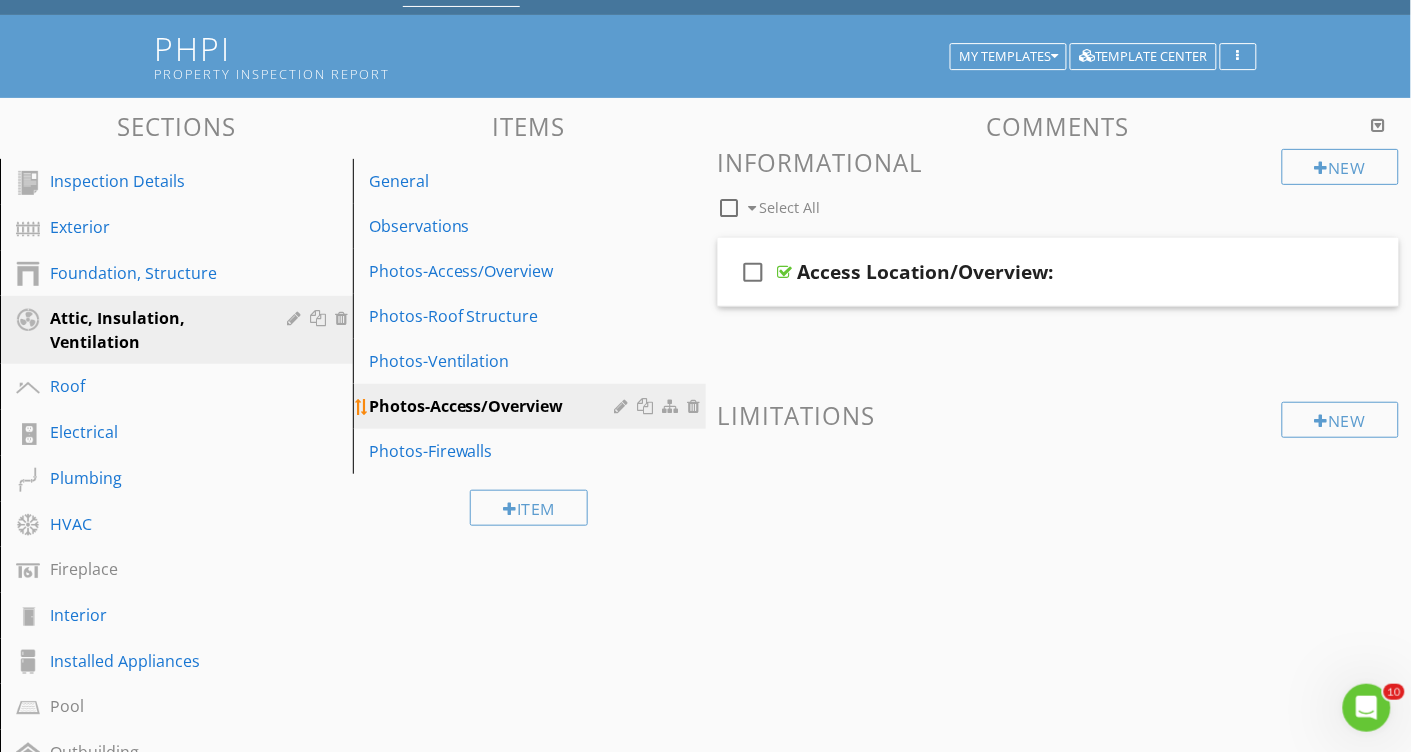 click at bounding box center (624, 406) 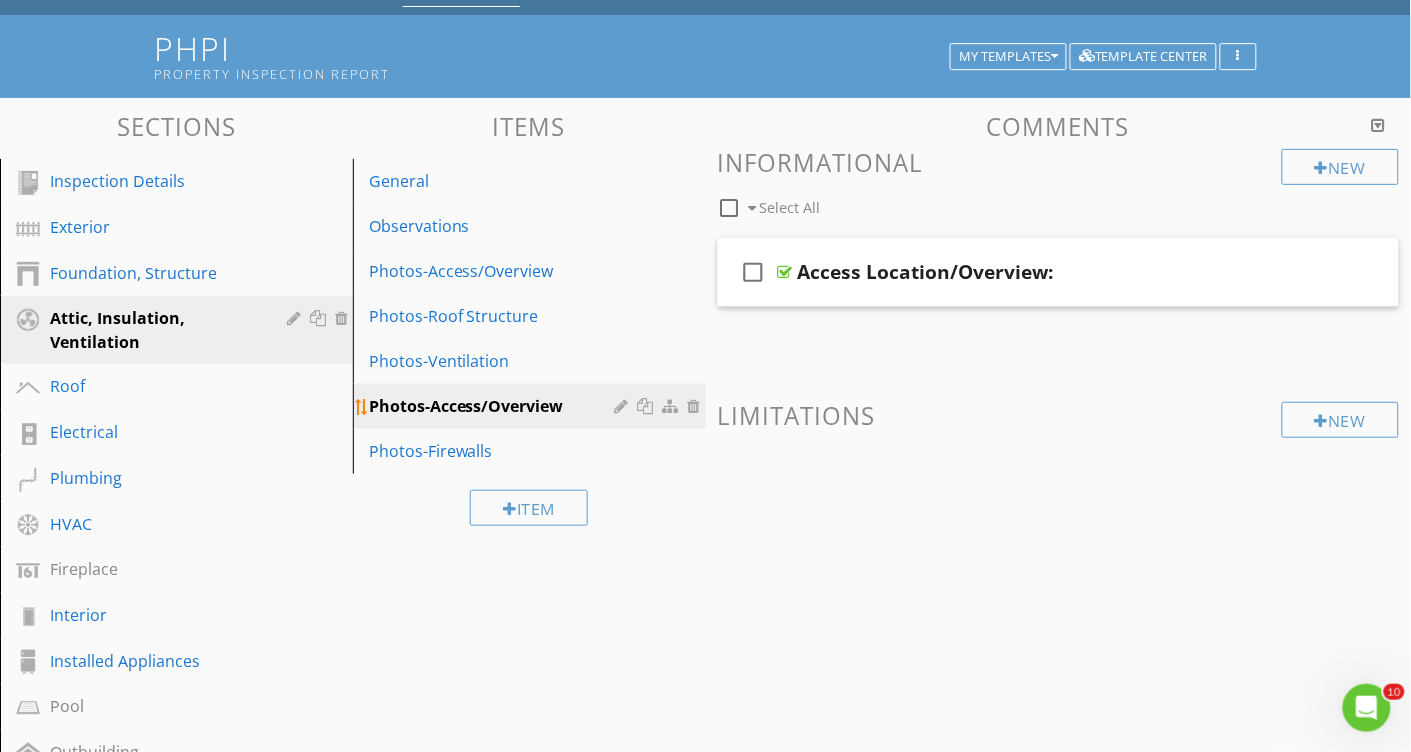 scroll, scrollTop: 101, scrollLeft: 0, axis: vertical 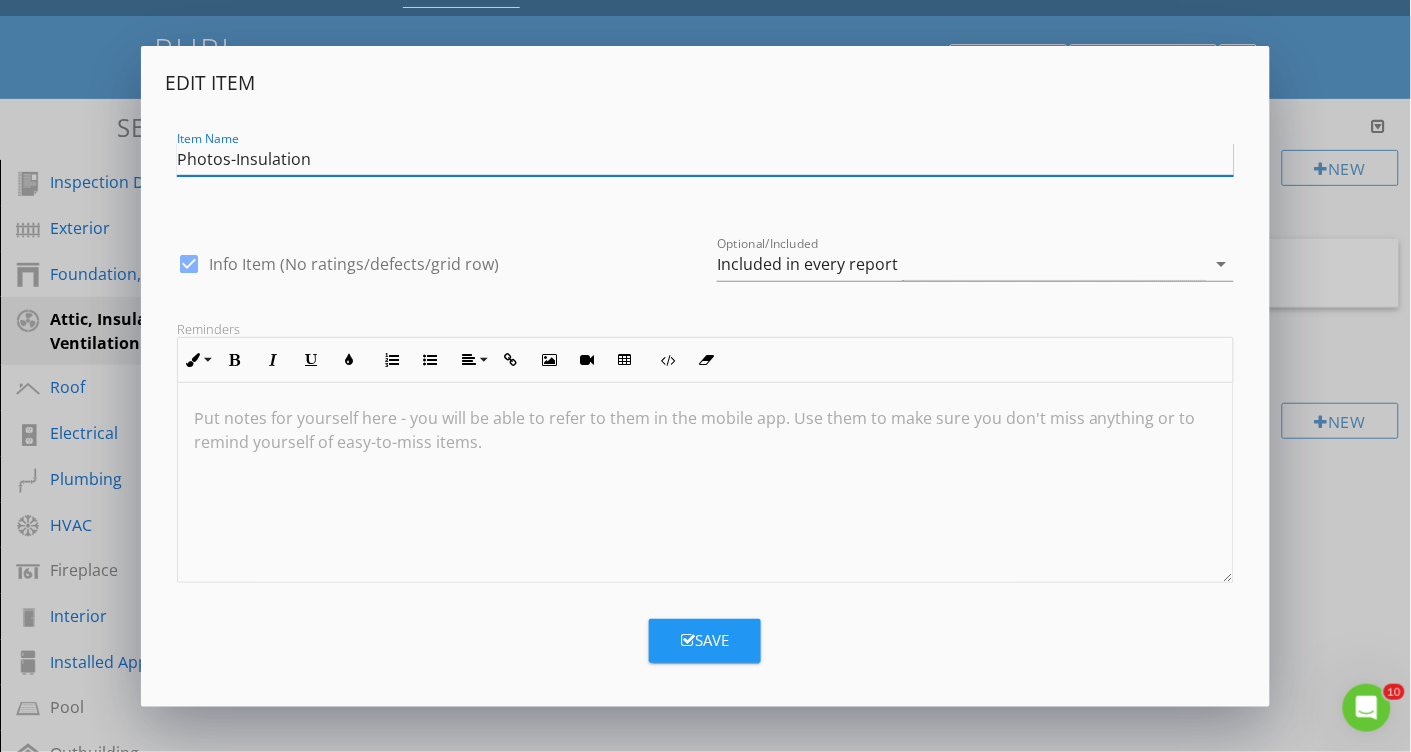 type on "Photos-Insulation" 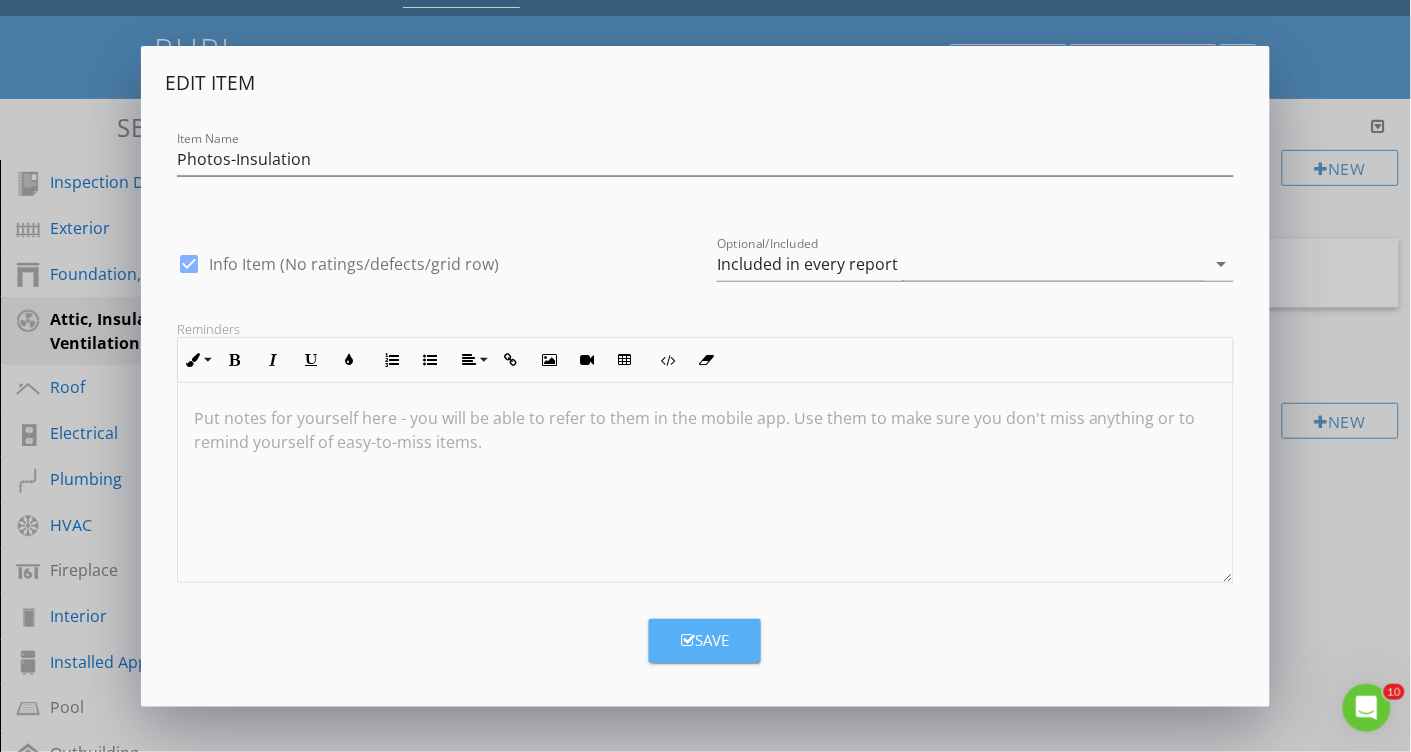 click at bounding box center [688, 640] 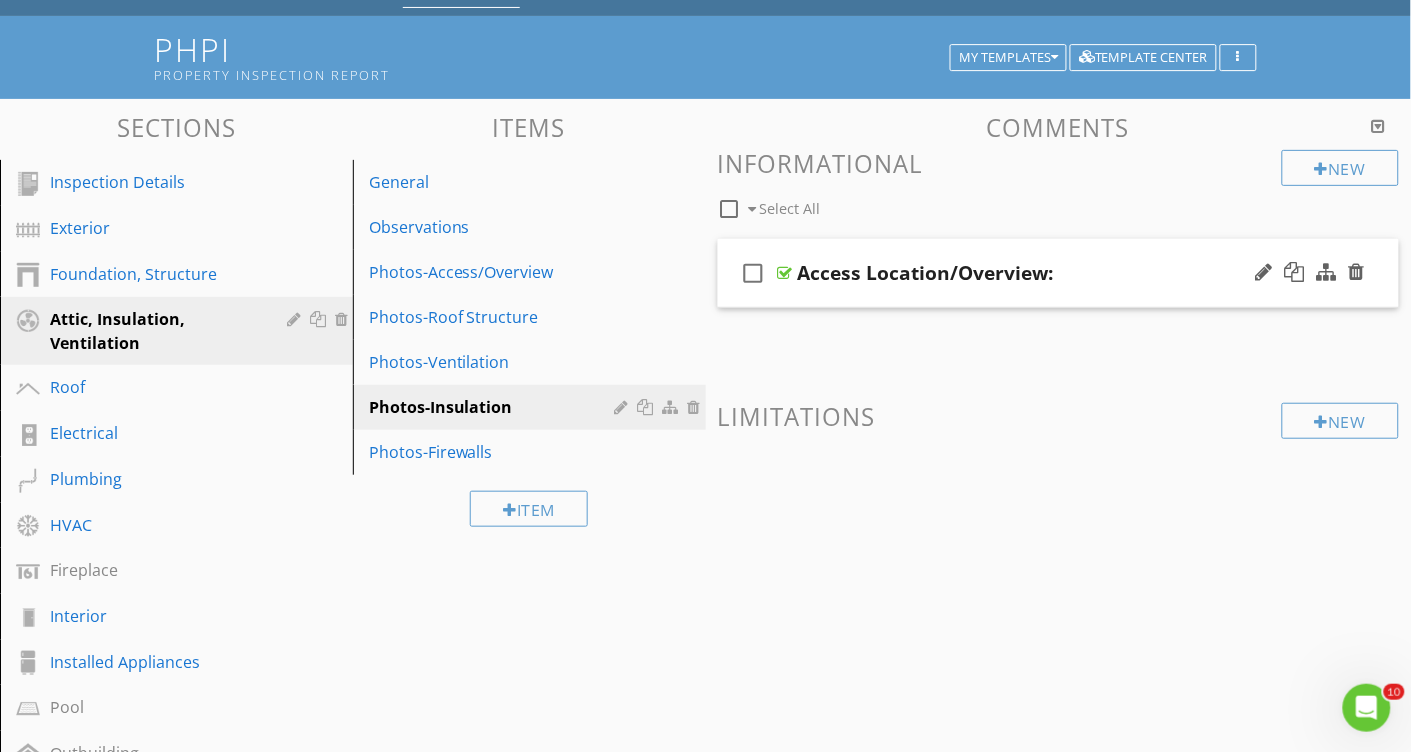 click on "Access Location/Overview:" at bounding box center (926, 273) 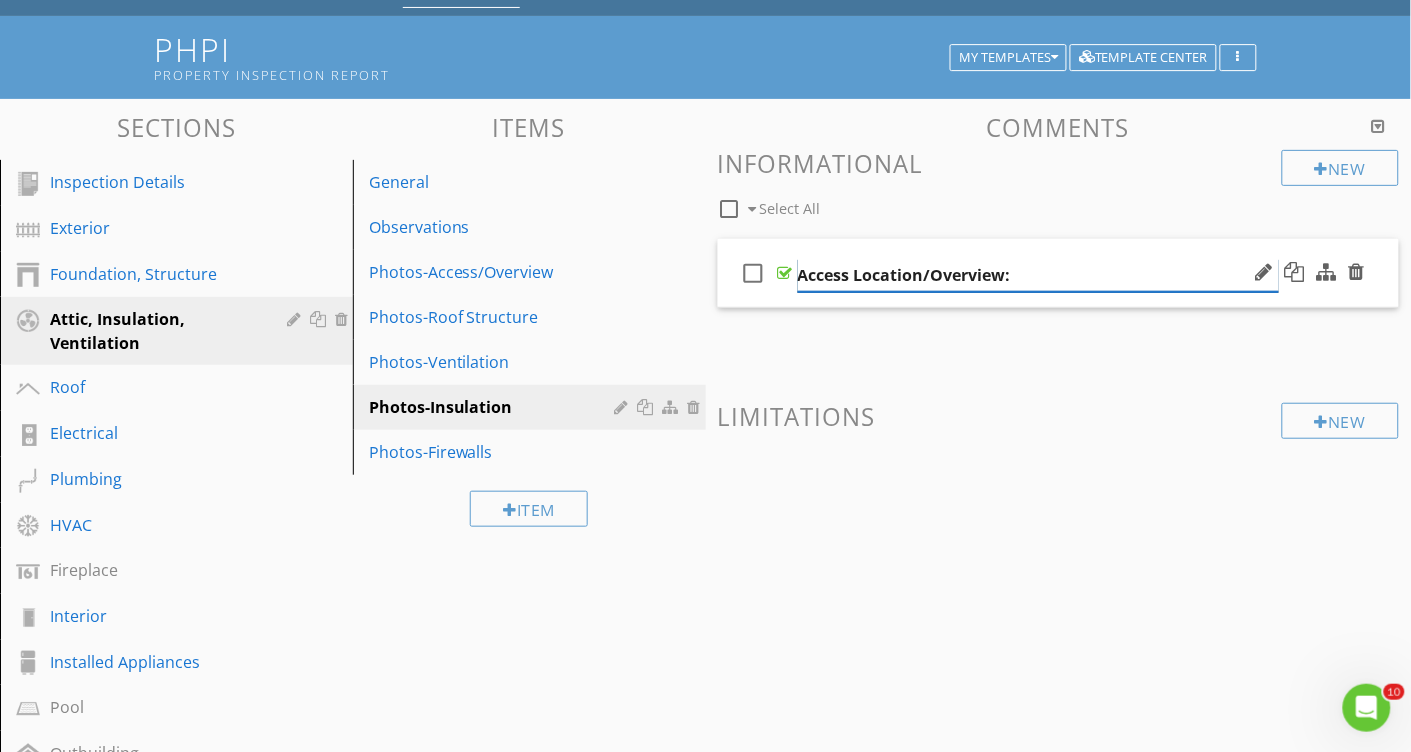 click on "Access Location/Overview:" at bounding box center (1038, 275) 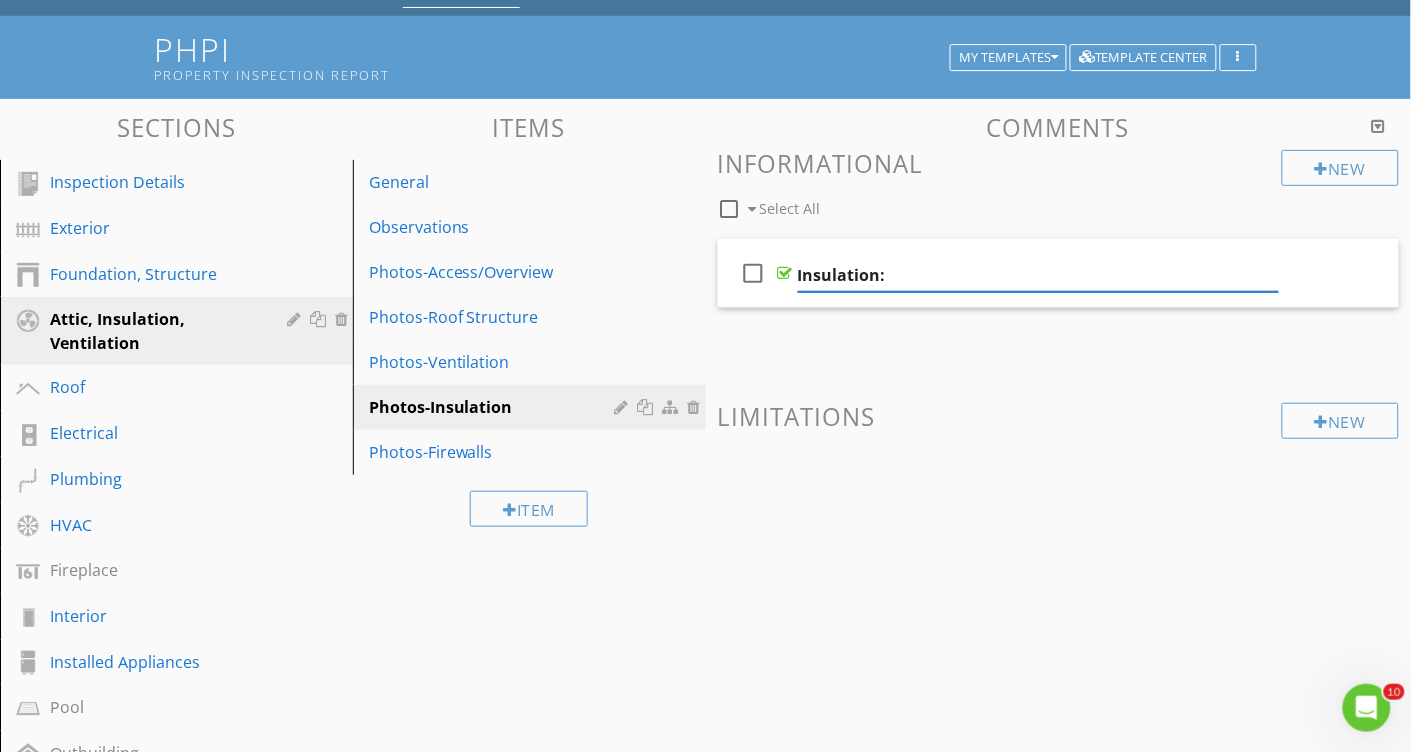 click on "Limitations" at bounding box center [1059, 416] 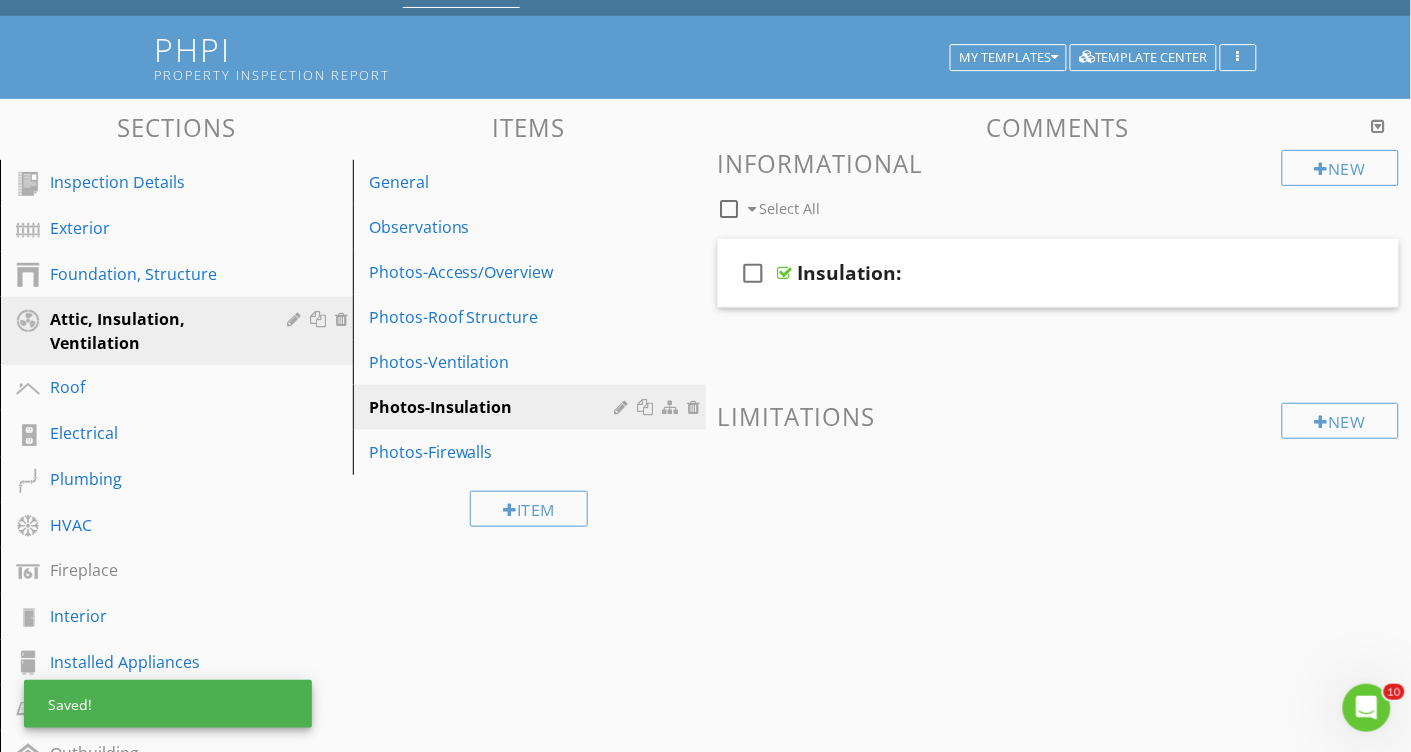 click on "Comments
New
Informational   check_box_outline_blank     Select All       check_box_outline_blank
Insulation:
New
Limitations" at bounding box center (1059, 362) 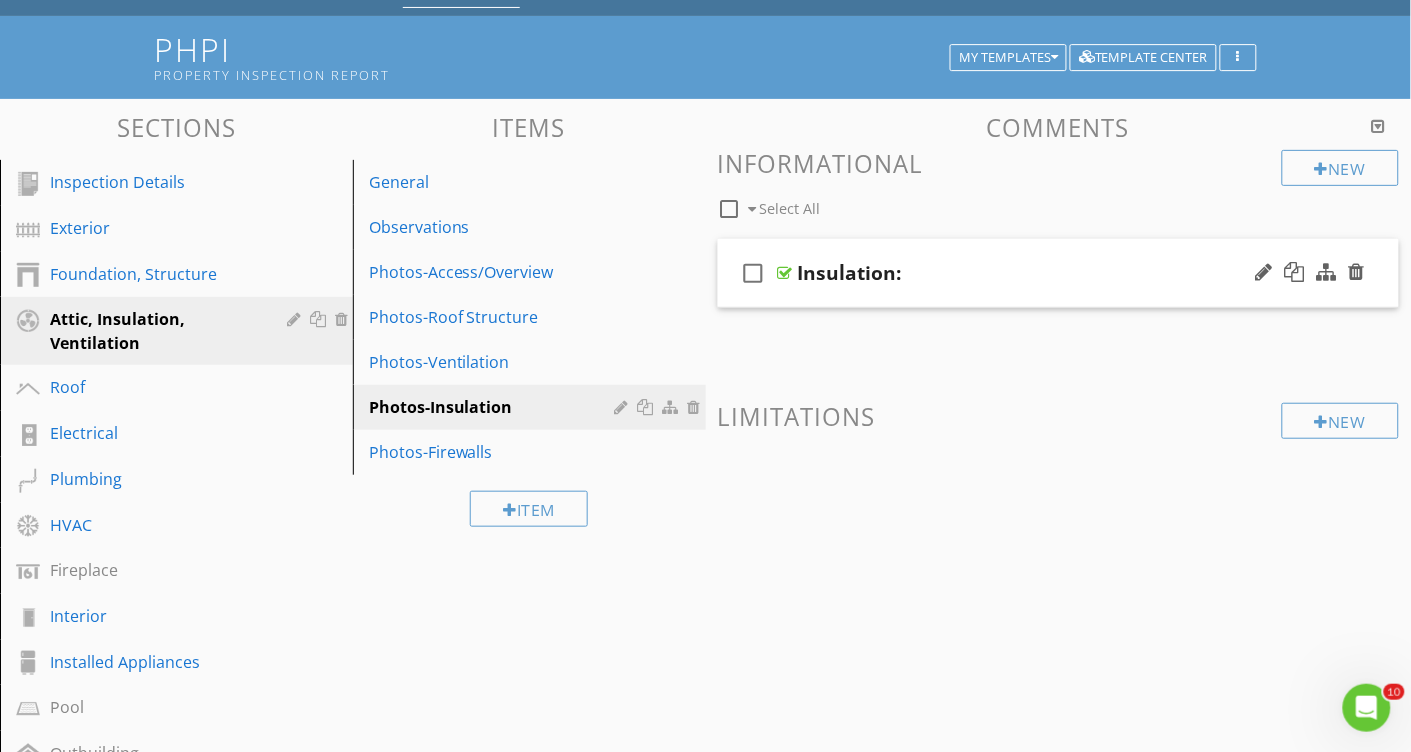 click on "check_box_outline_blank
Insulation:" at bounding box center (1059, 273) 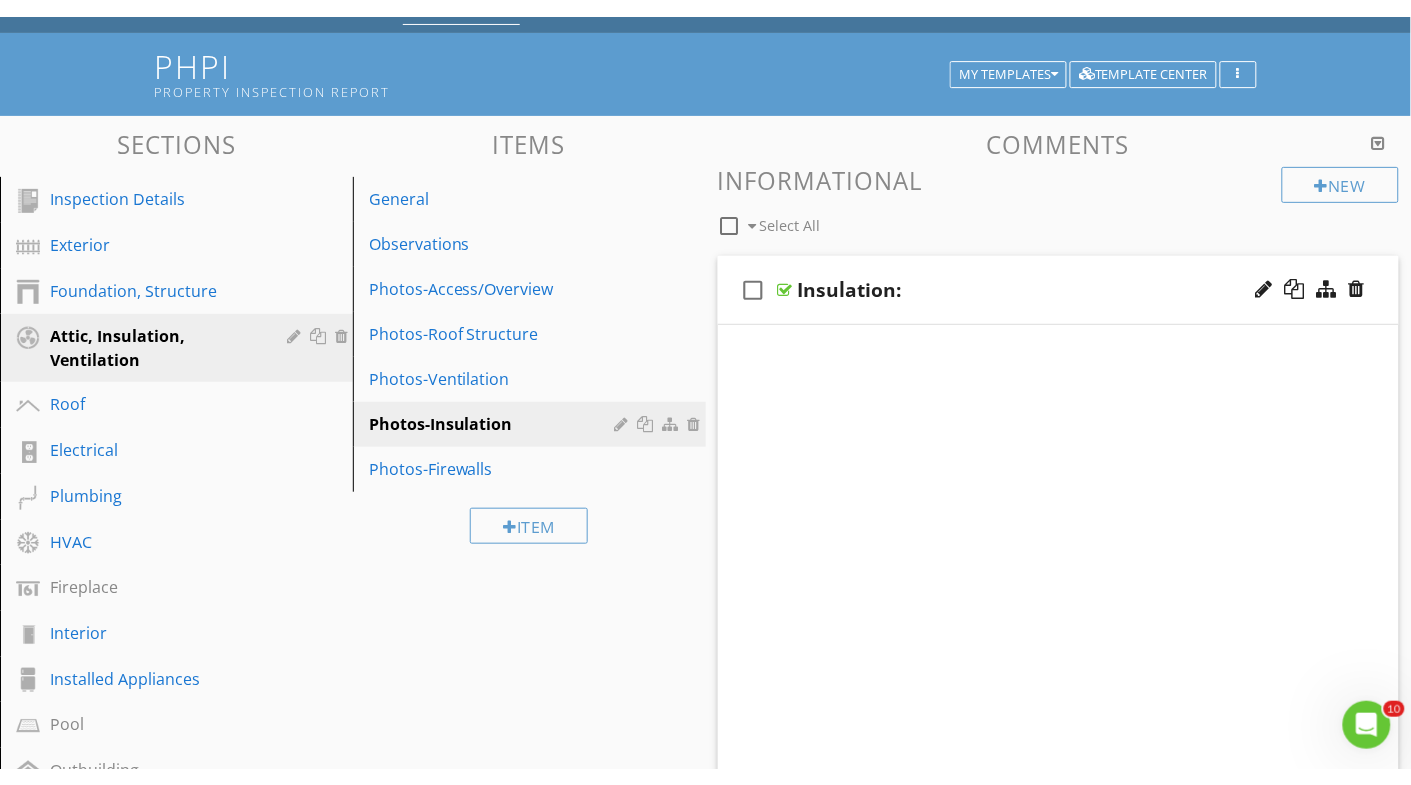 scroll, scrollTop: 100, scrollLeft: 0, axis: vertical 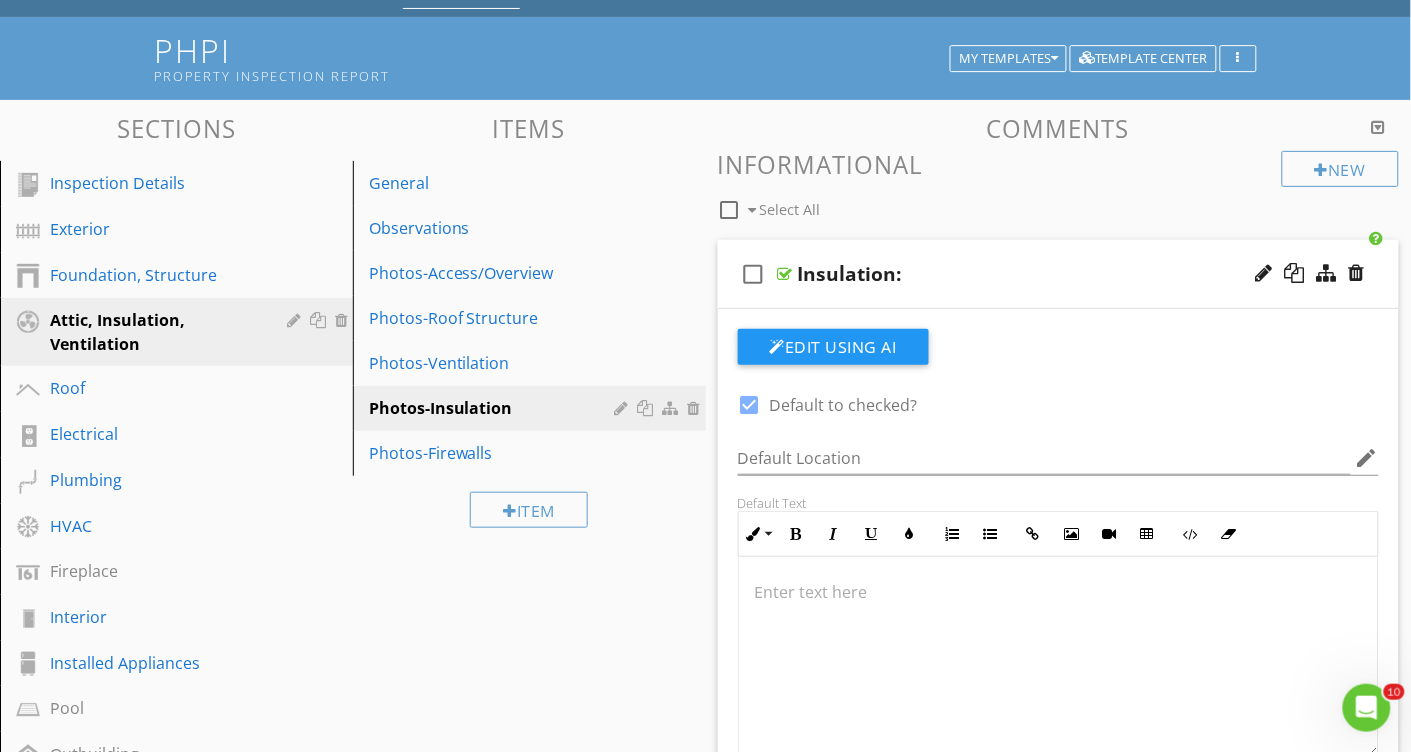 click on "check_box_outline_blank
Insulation:" at bounding box center [1059, 274] 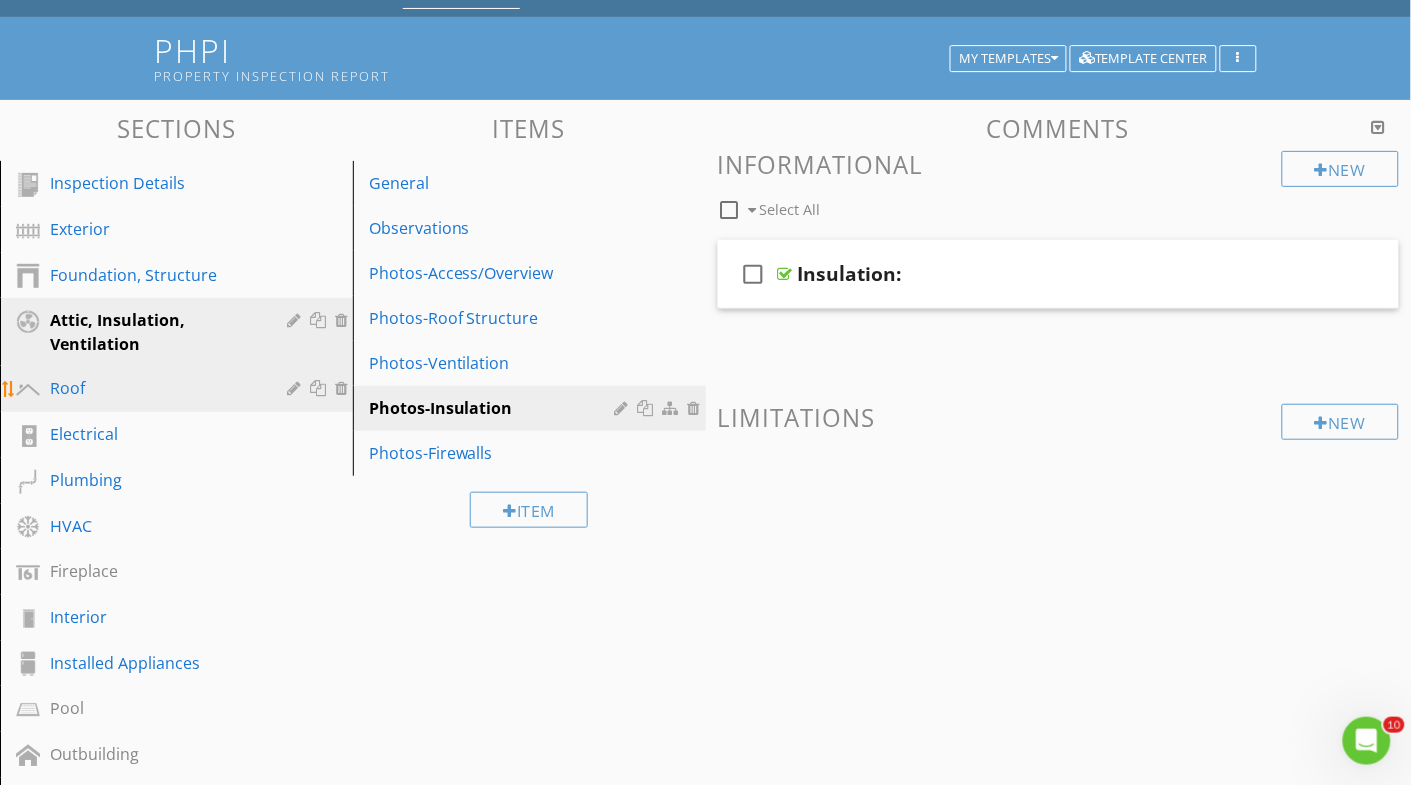 click on "Roof" at bounding box center [154, 388] 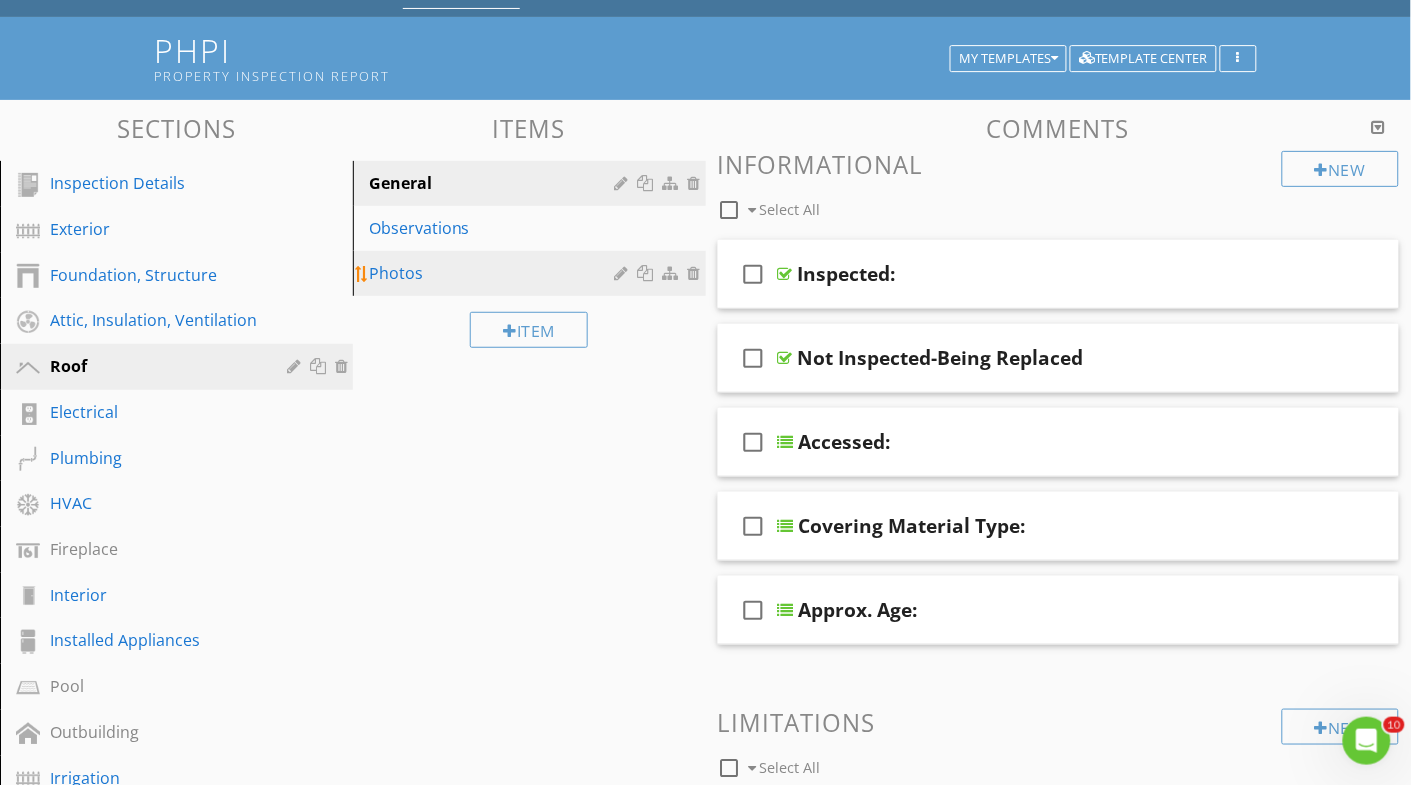 click at bounding box center [648, 273] 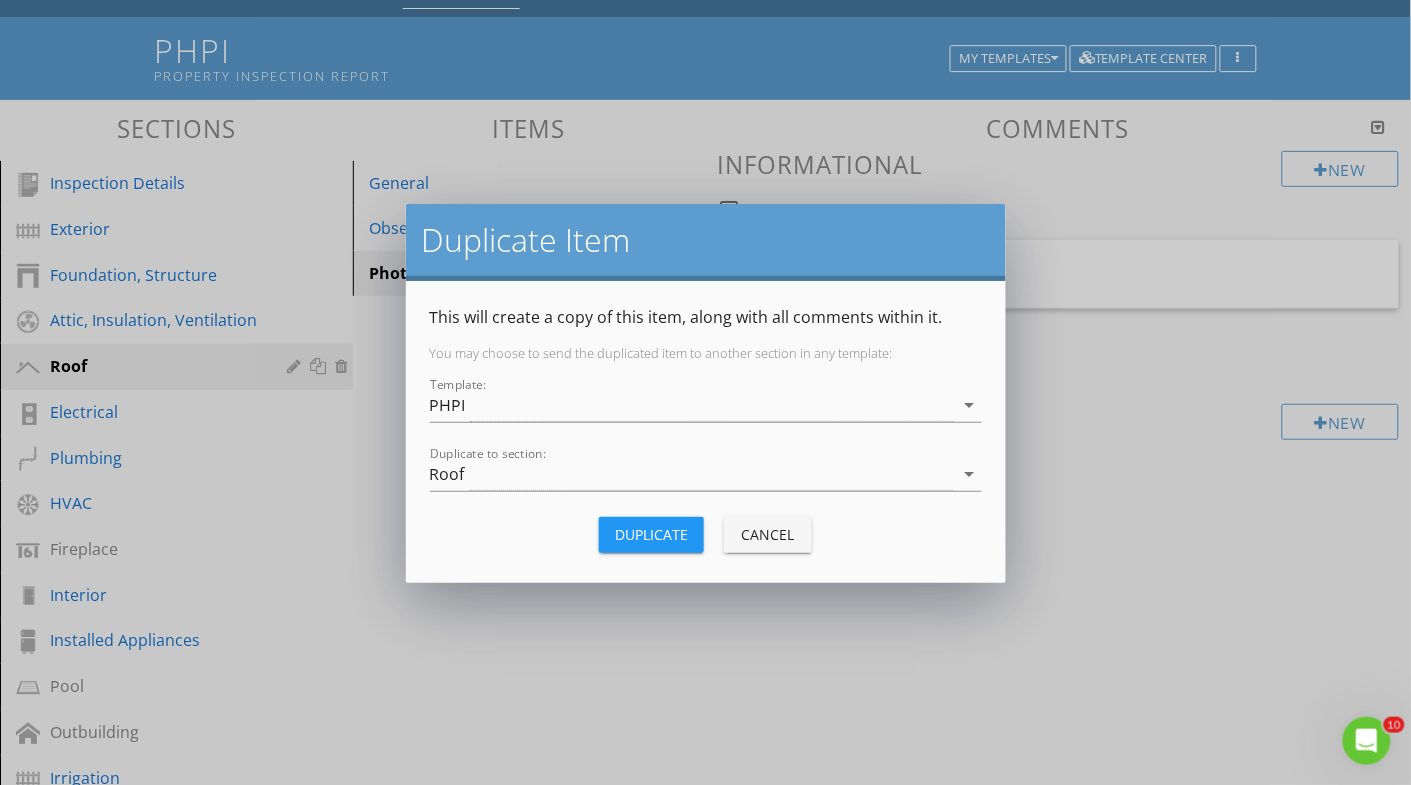 click on "Duplicate" at bounding box center [651, 534] 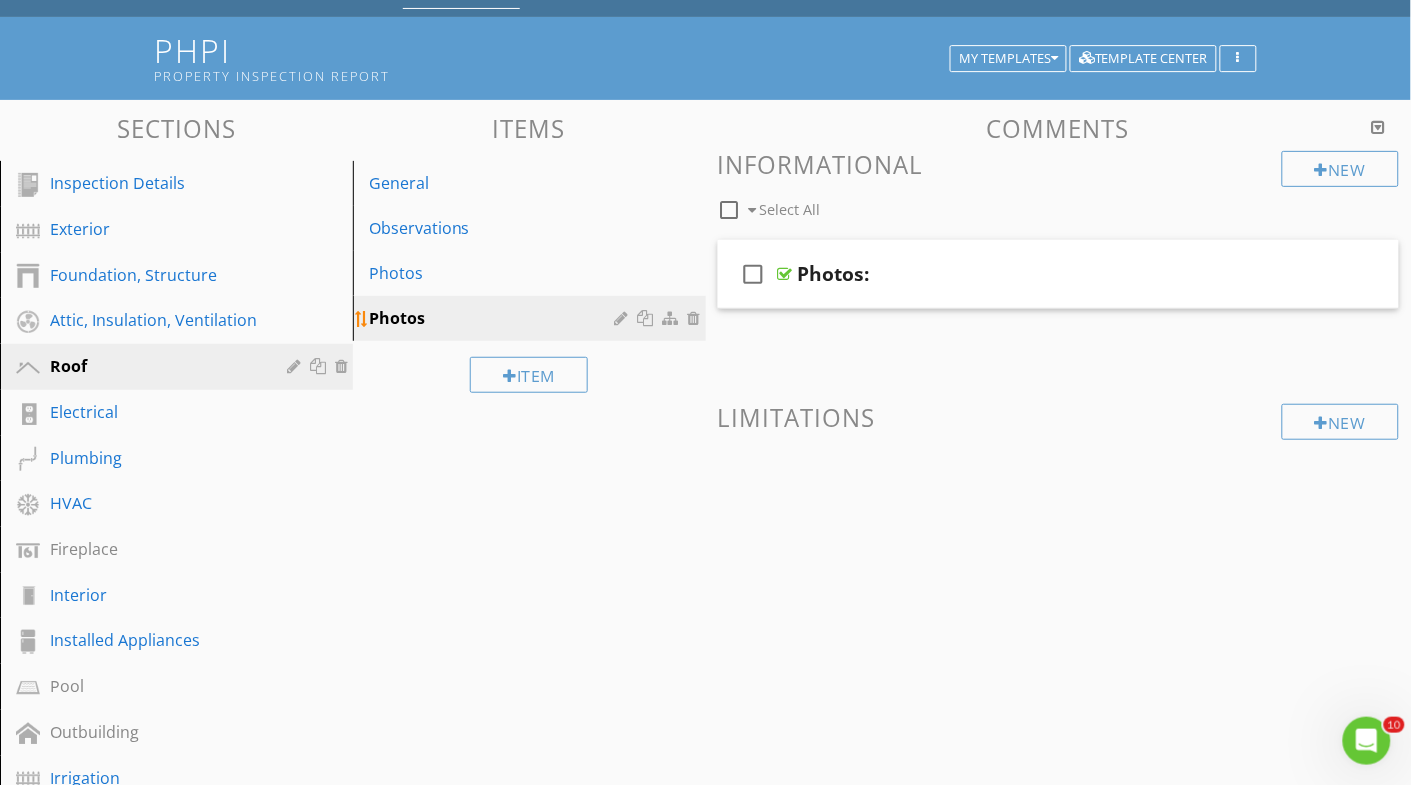click at bounding box center (648, 318) 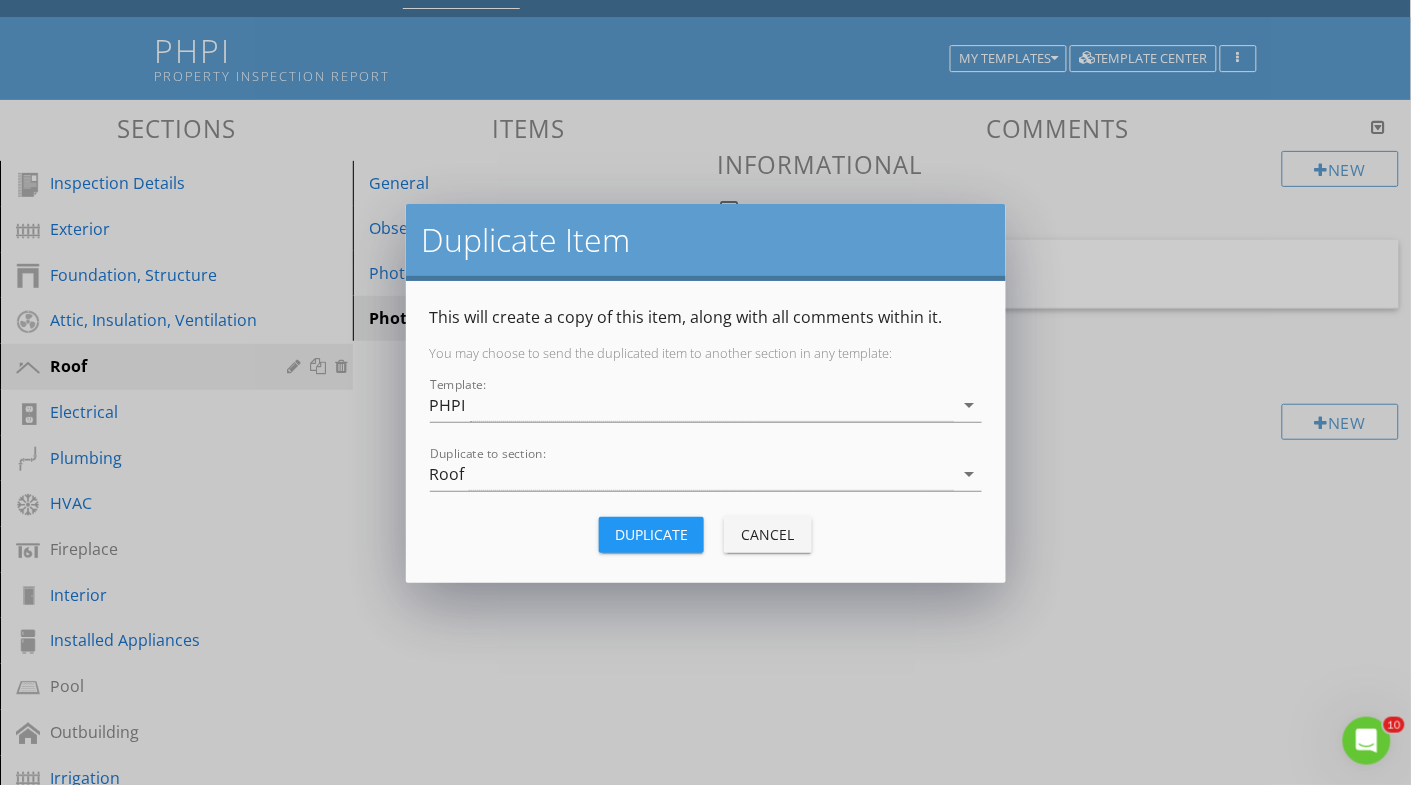 click on "Duplicate" at bounding box center [651, 534] 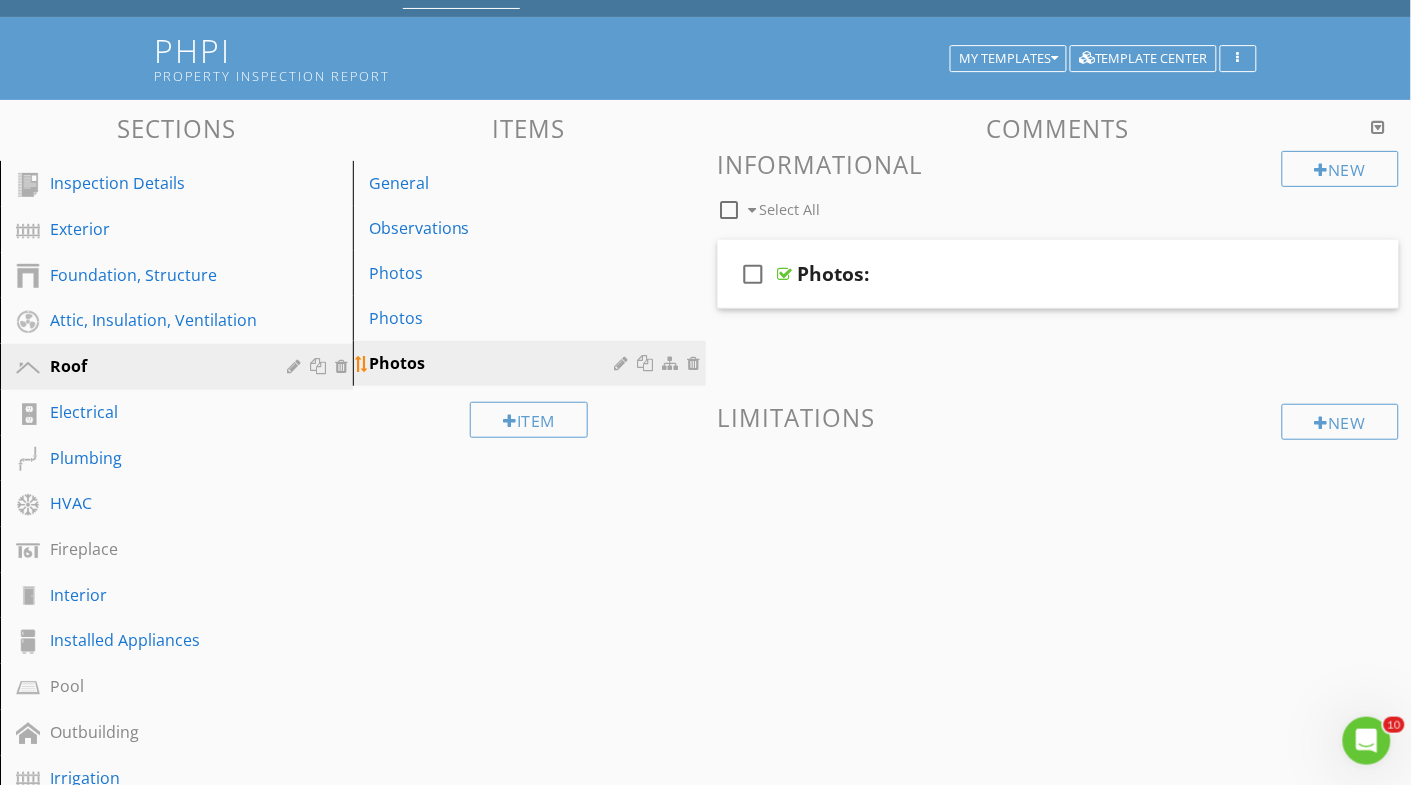 click at bounding box center [648, 363] 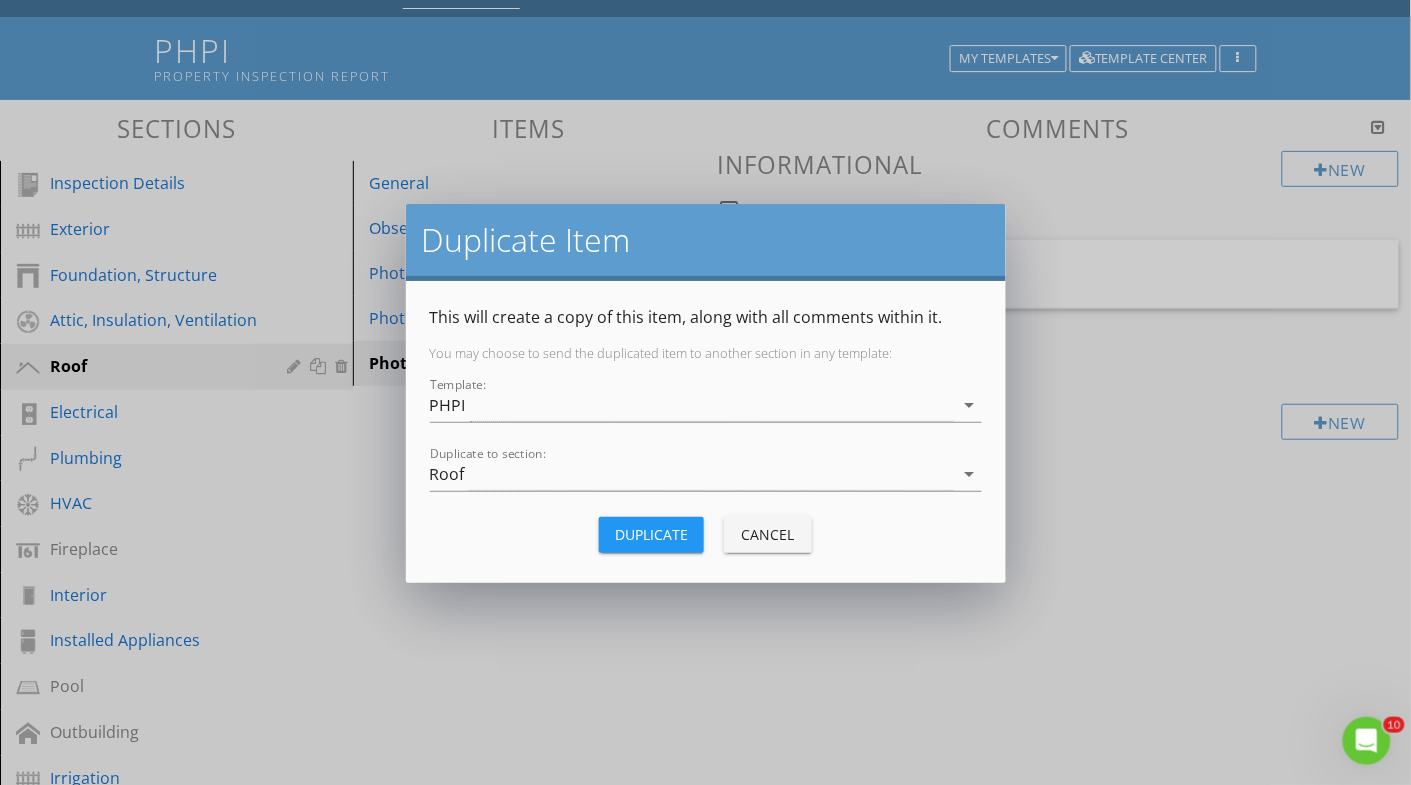 click on "Duplicate" at bounding box center (651, 534) 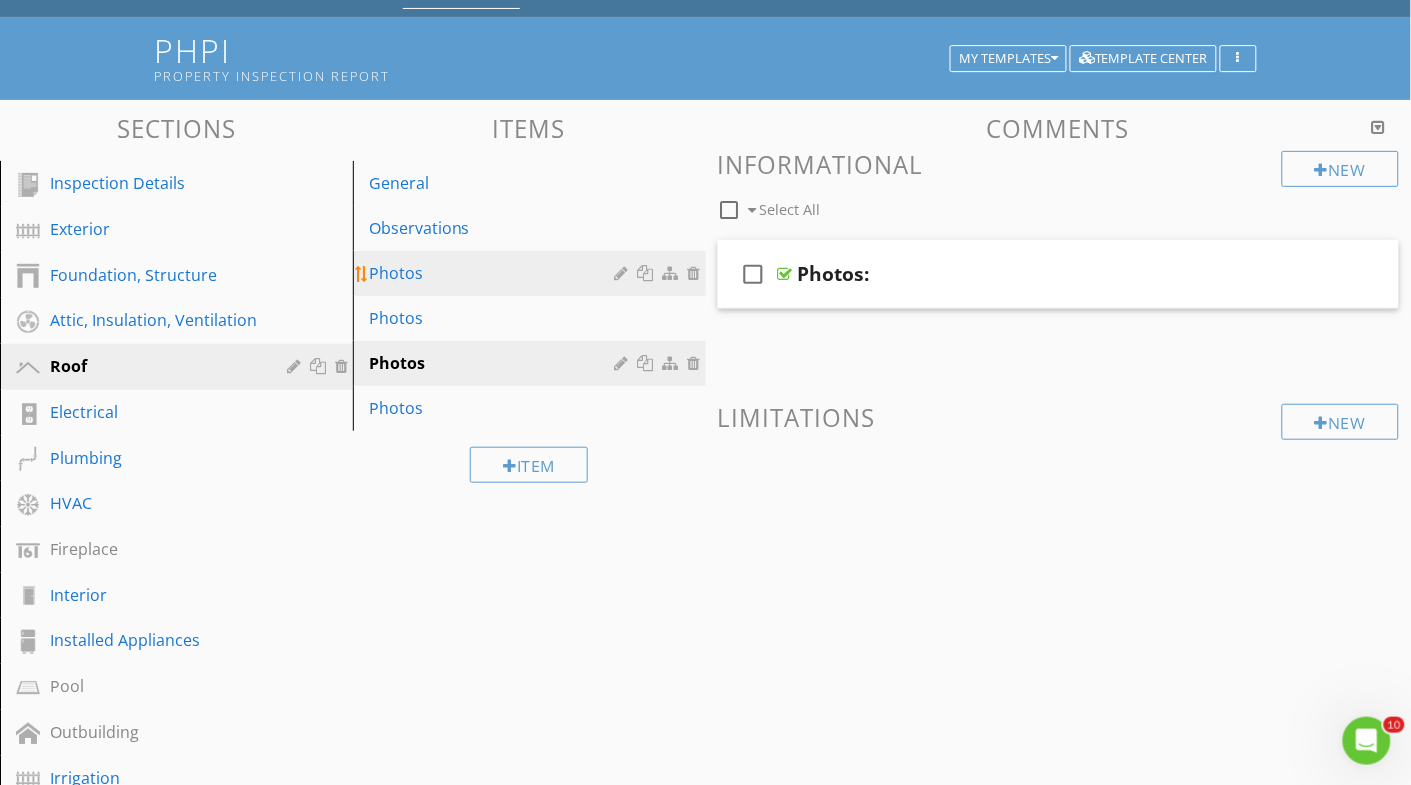 click on "Photos" at bounding box center (495, 273) 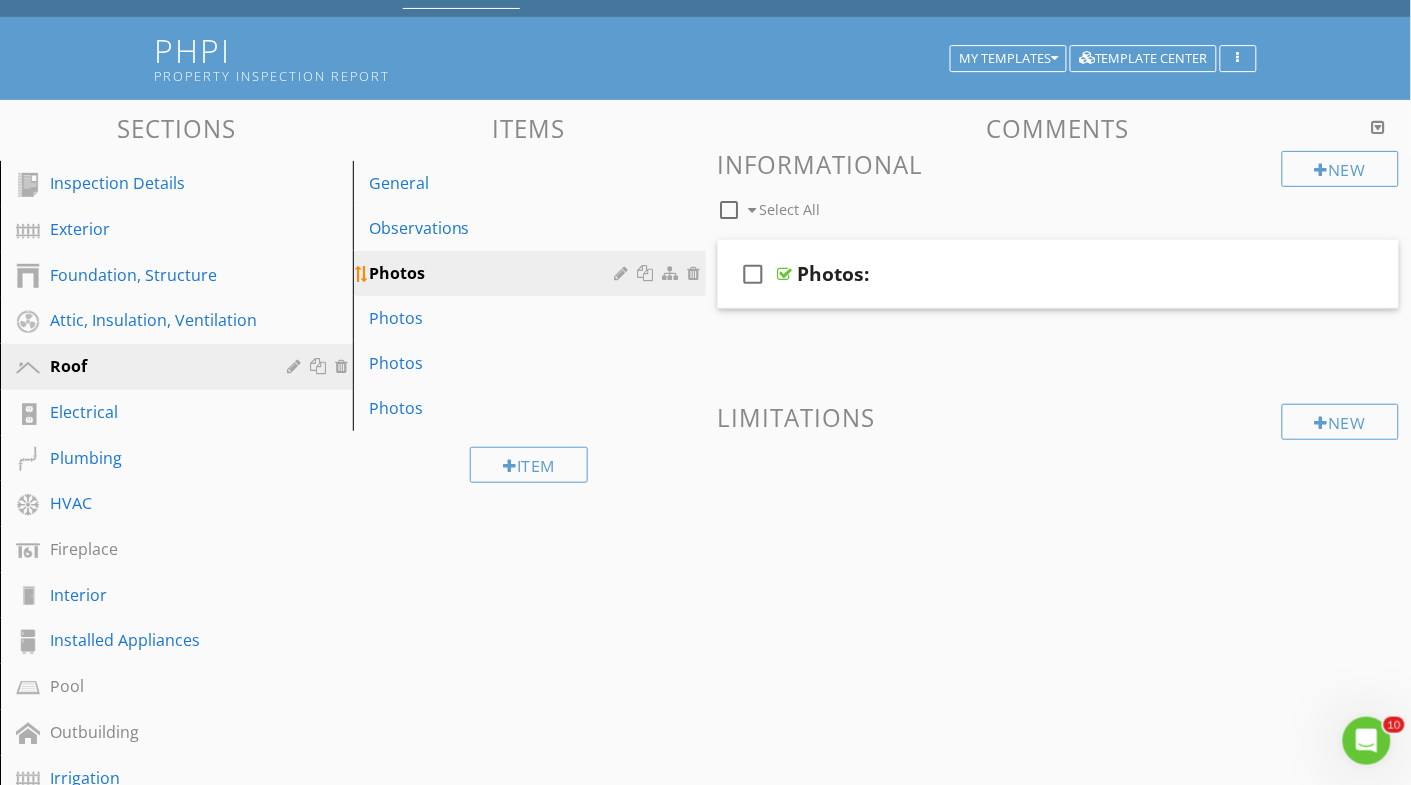 click at bounding box center [660, 273] 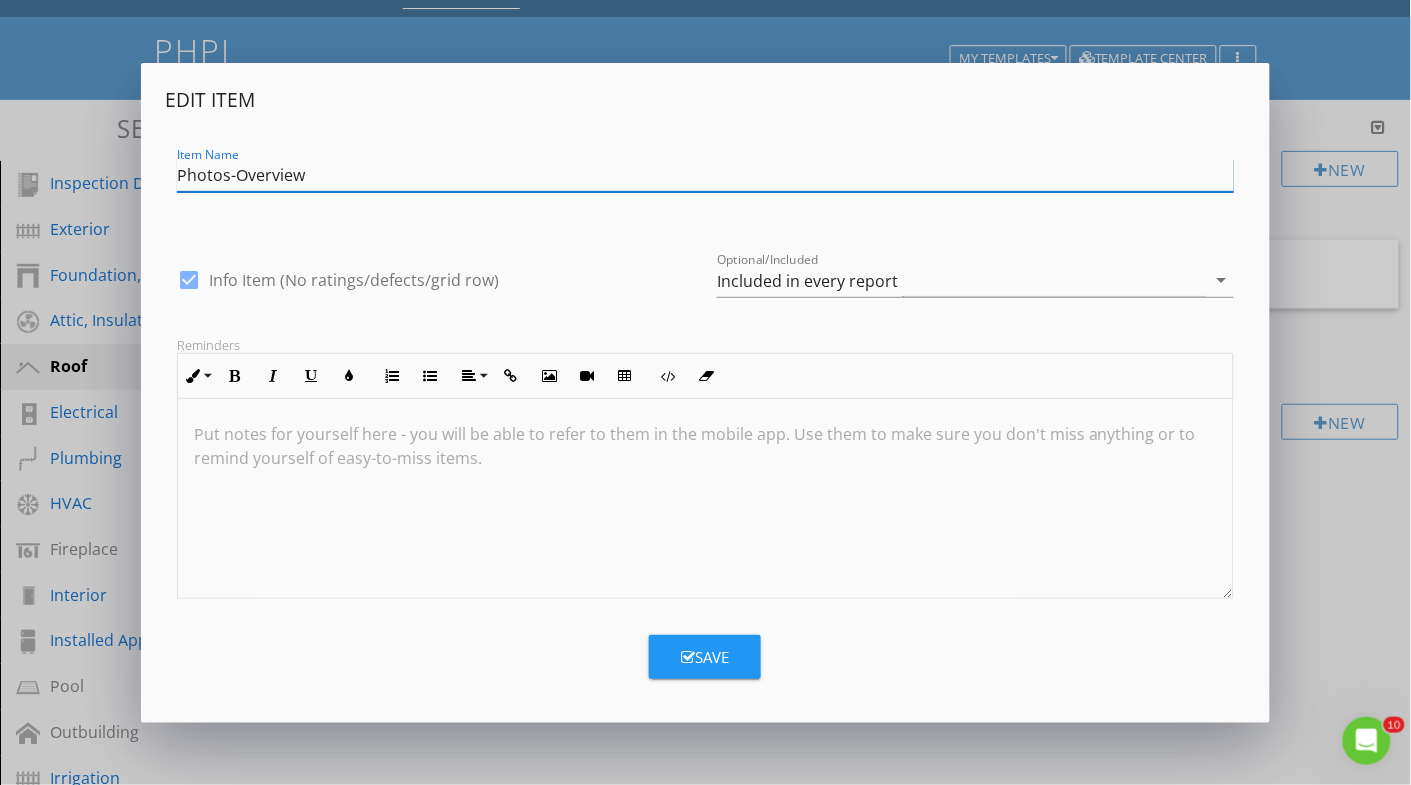 type on "Photos-Overview" 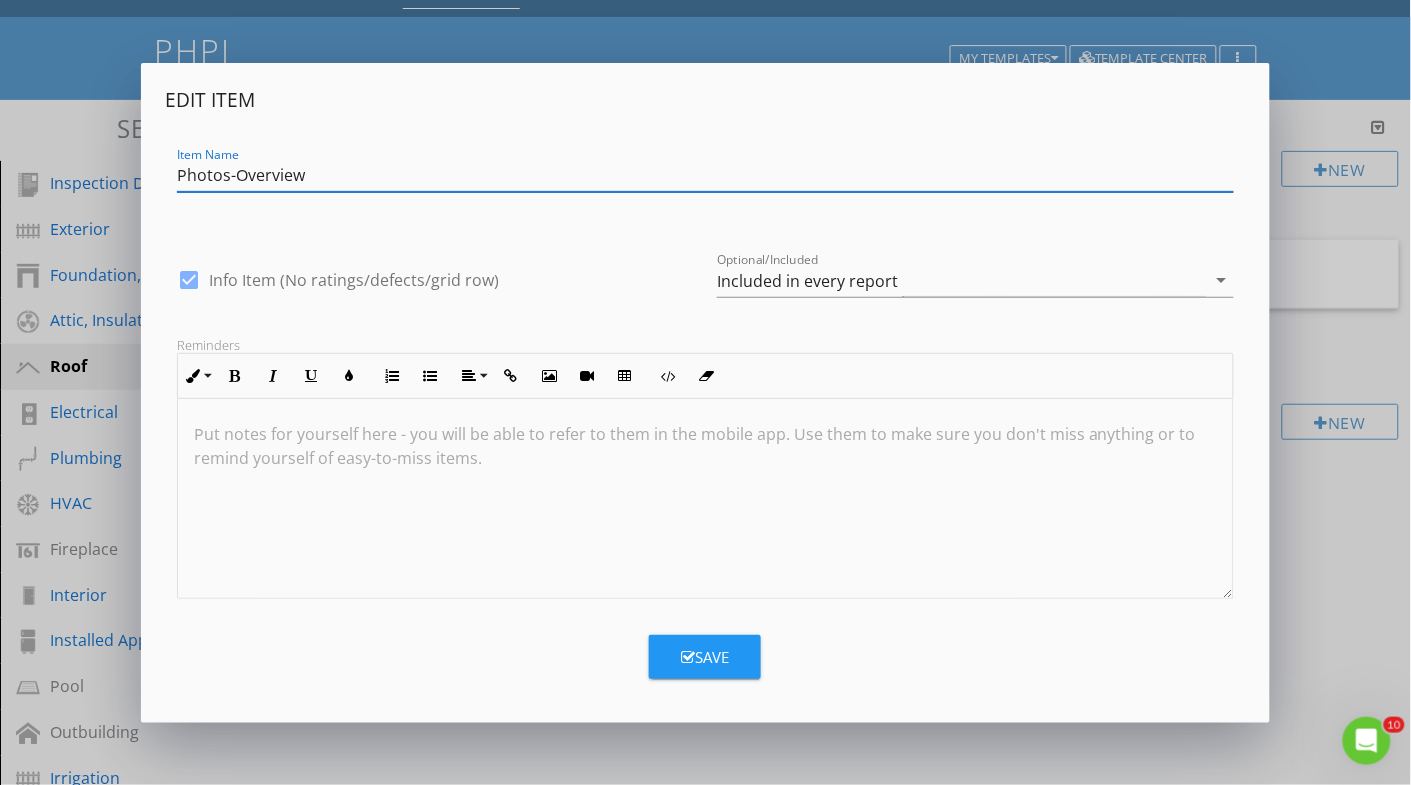 click on "Save" at bounding box center [705, 657] 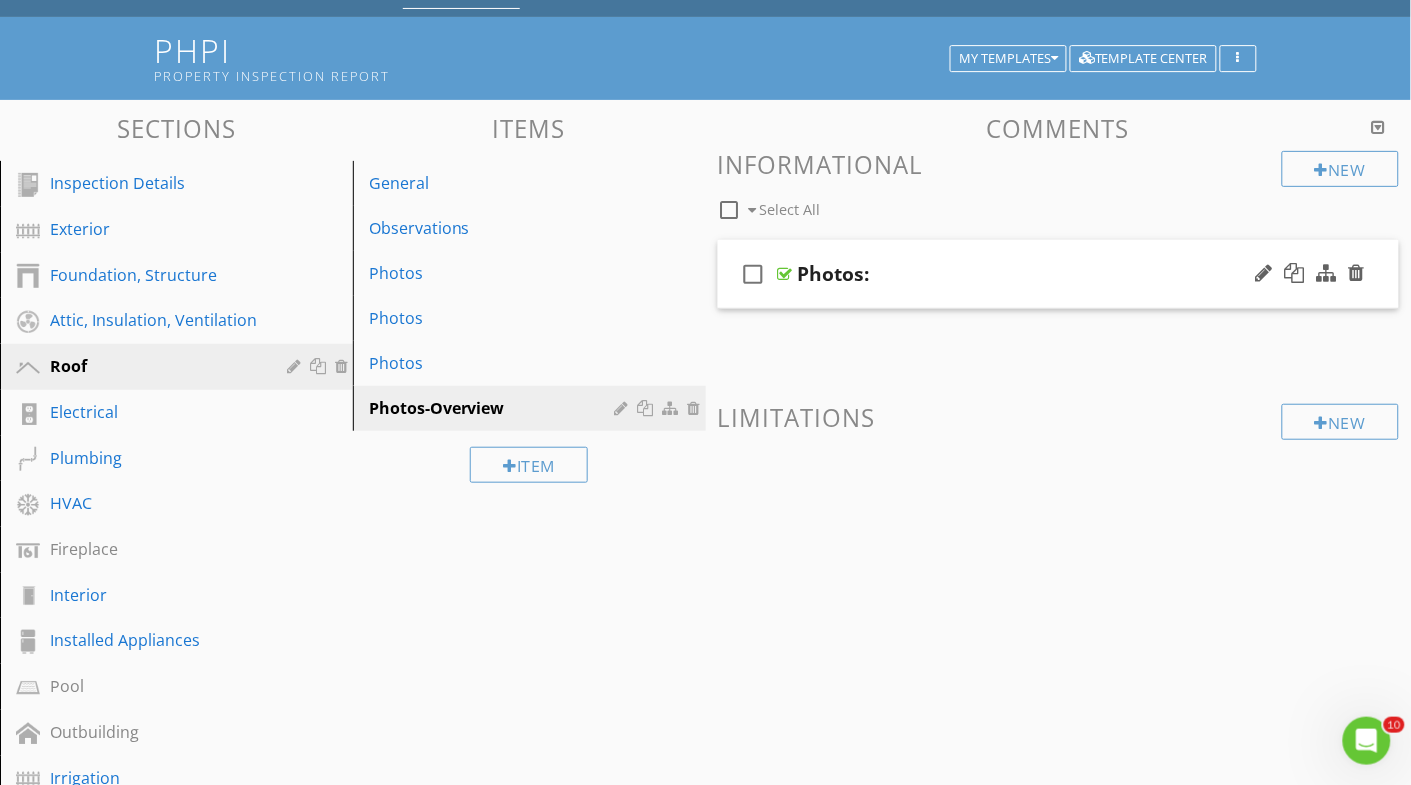 click on "Photos:" at bounding box center (834, 274) 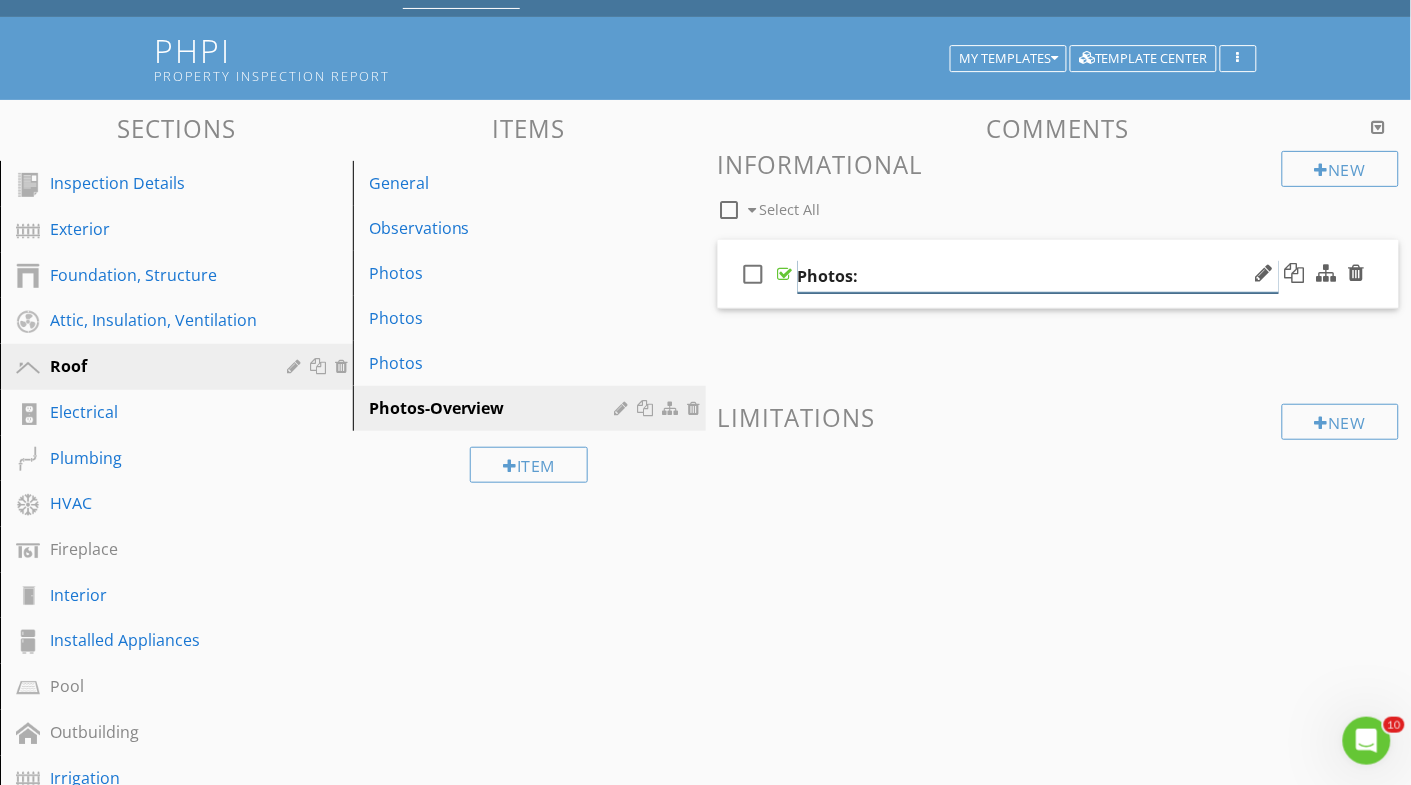 click on "Photos:" at bounding box center [1038, 276] 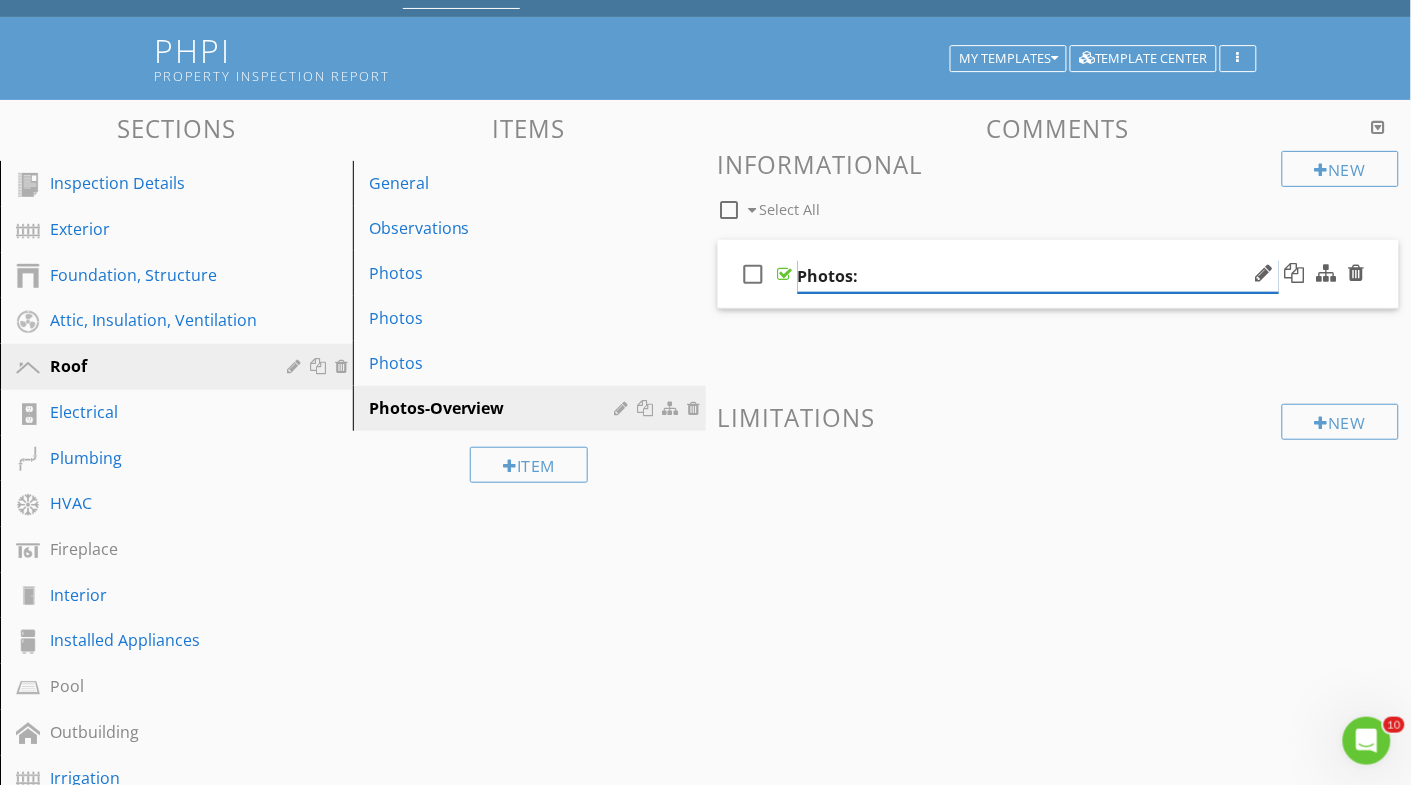 click on "Photos:" at bounding box center (1038, 276) 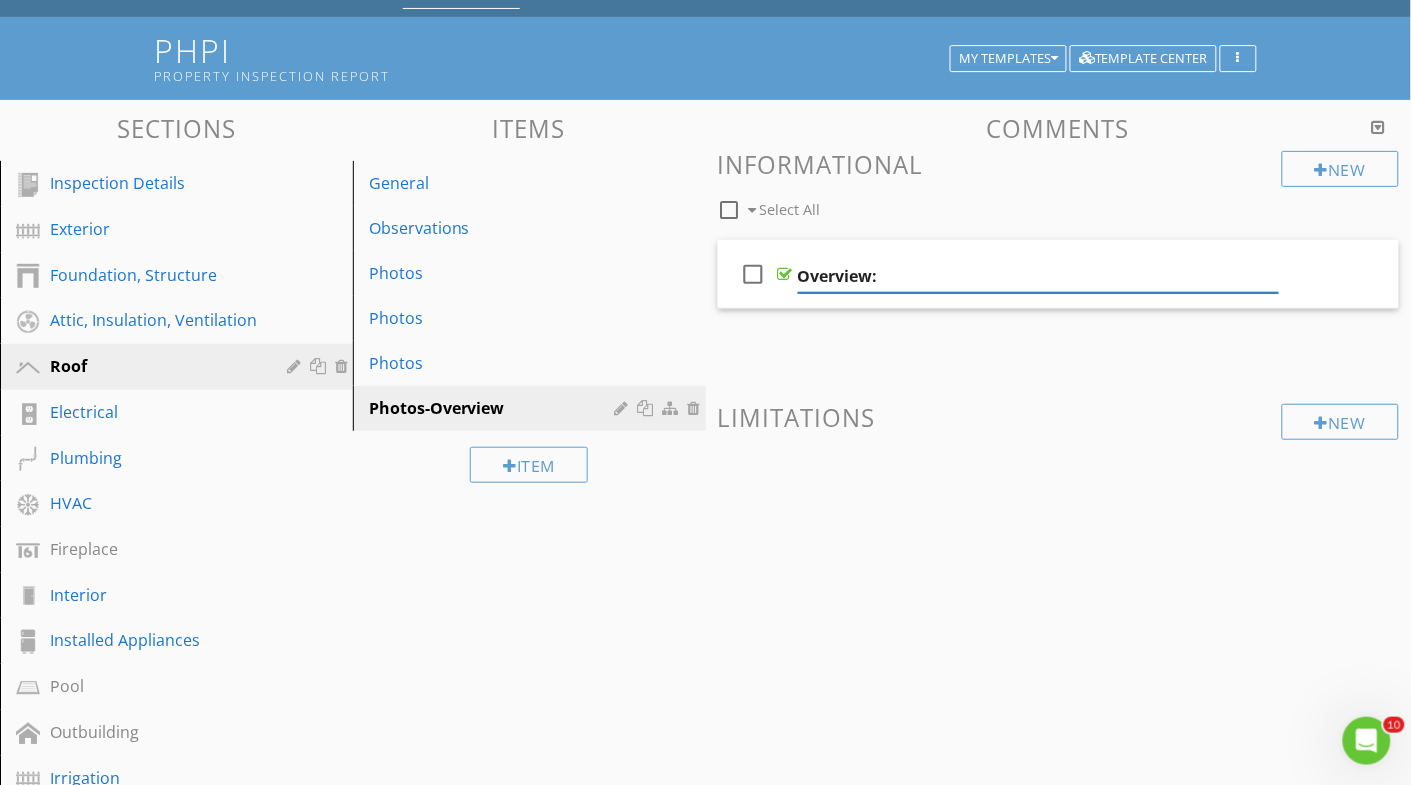 click on "New
Informational   check_box_outline_blank     Select All       check_box_outline_blank         Overview:
New
Limitations" at bounding box center [1059, 349] 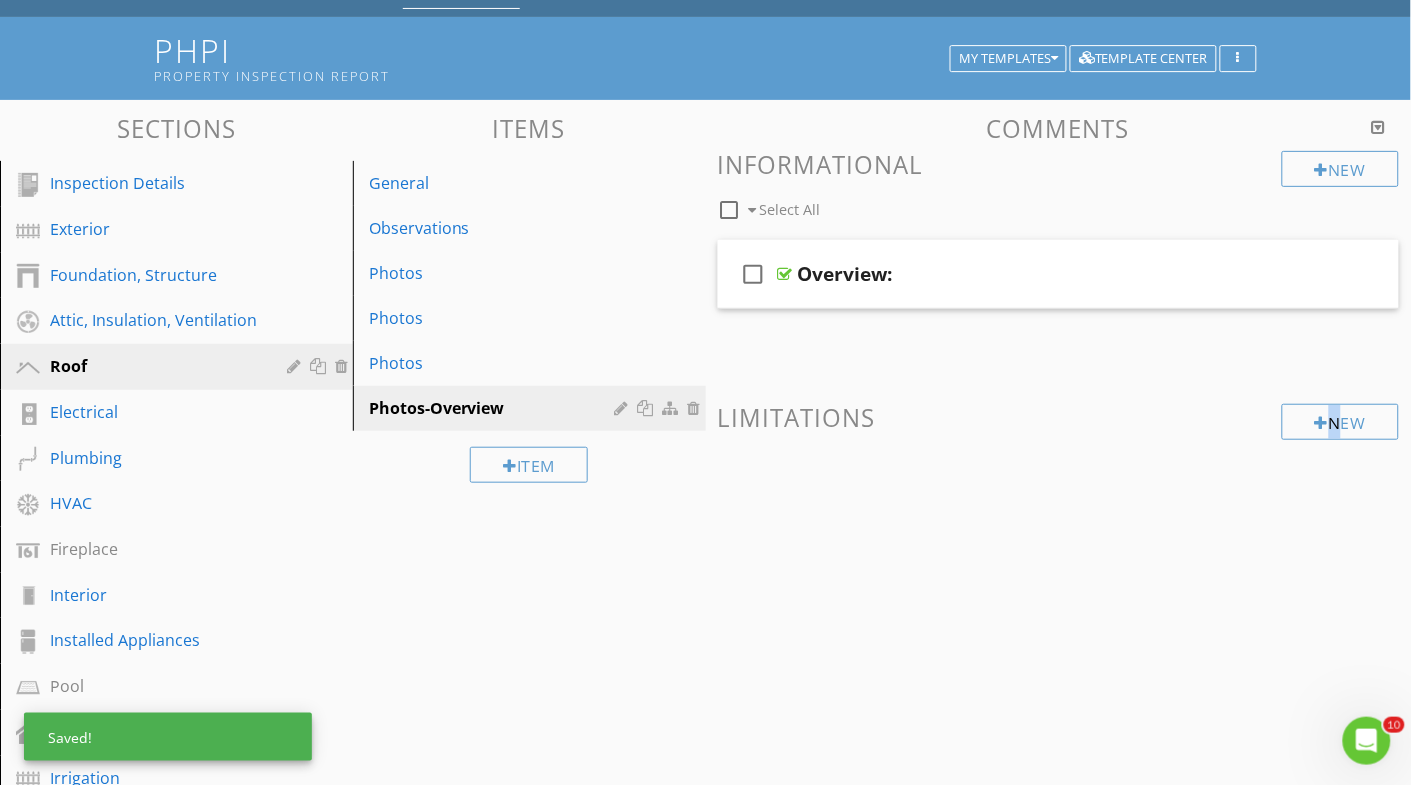 click at bounding box center (1059, 497) 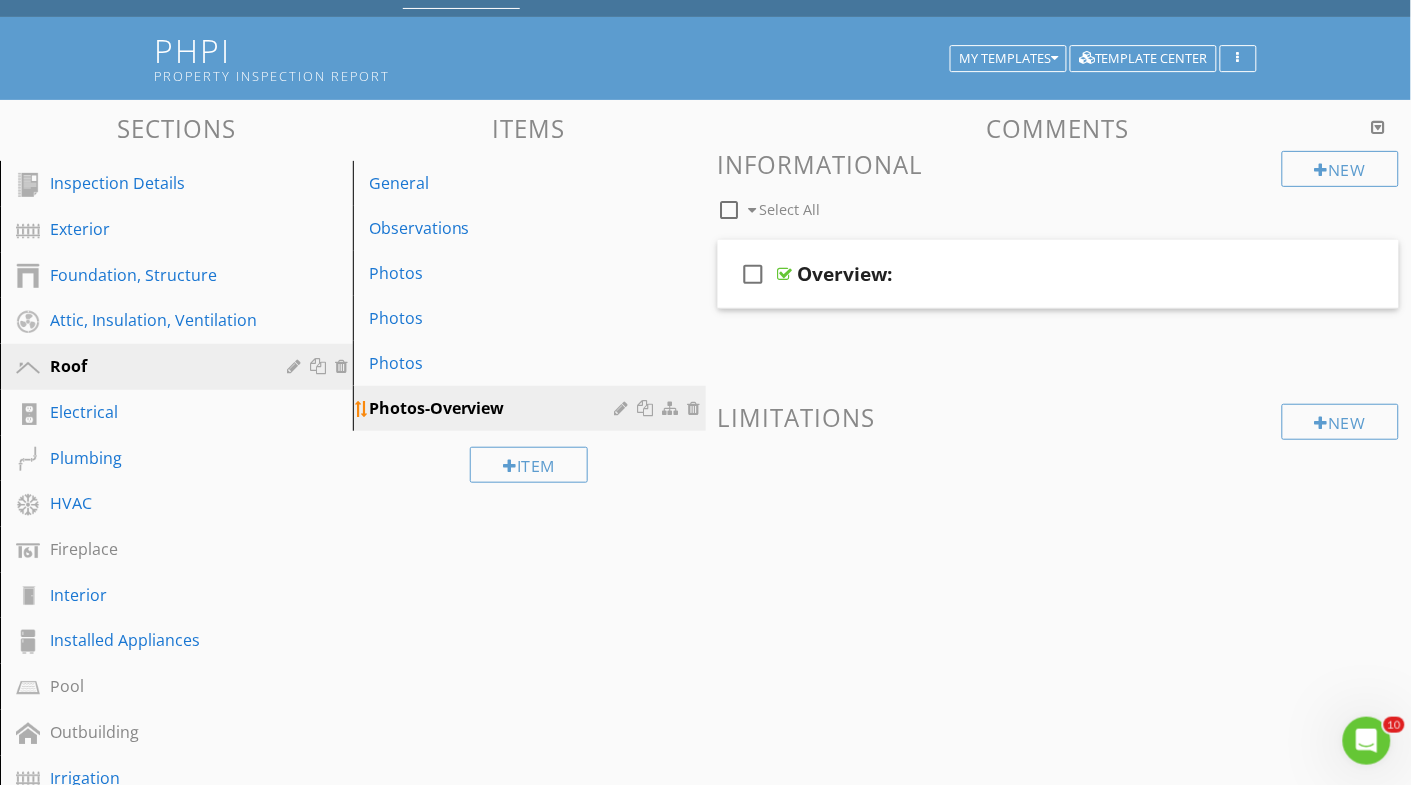 type 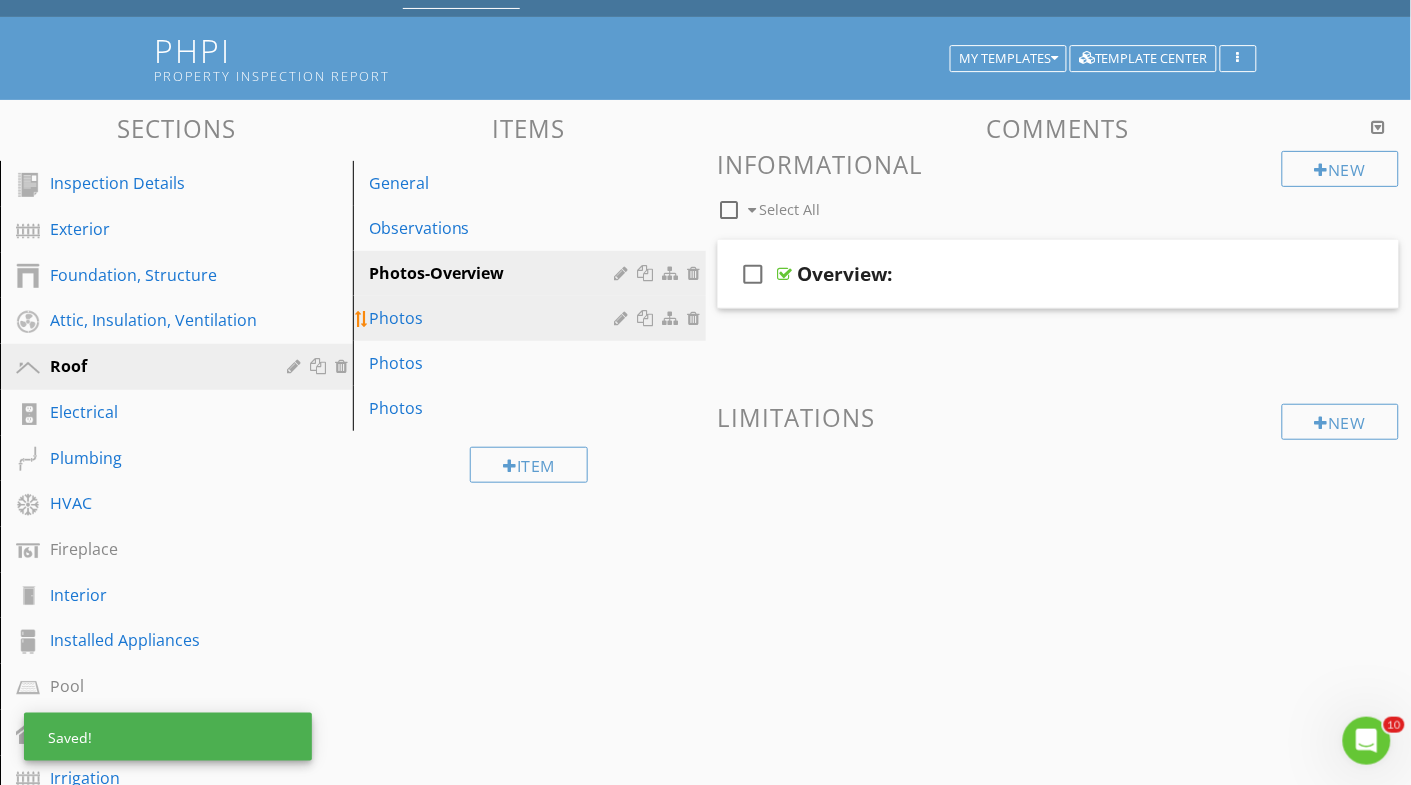 click on "Photos" at bounding box center [495, 318] 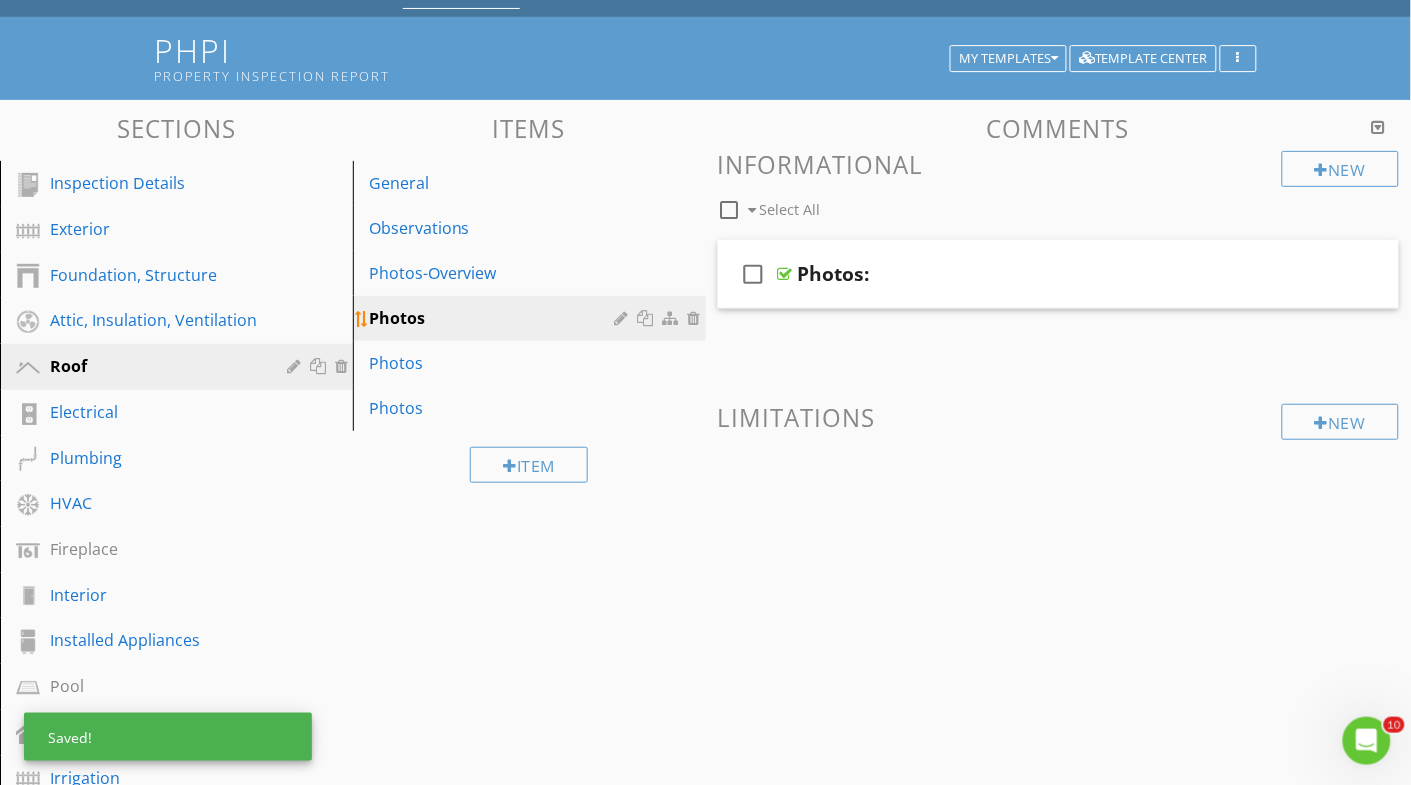 click at bounding box center [624, 318] 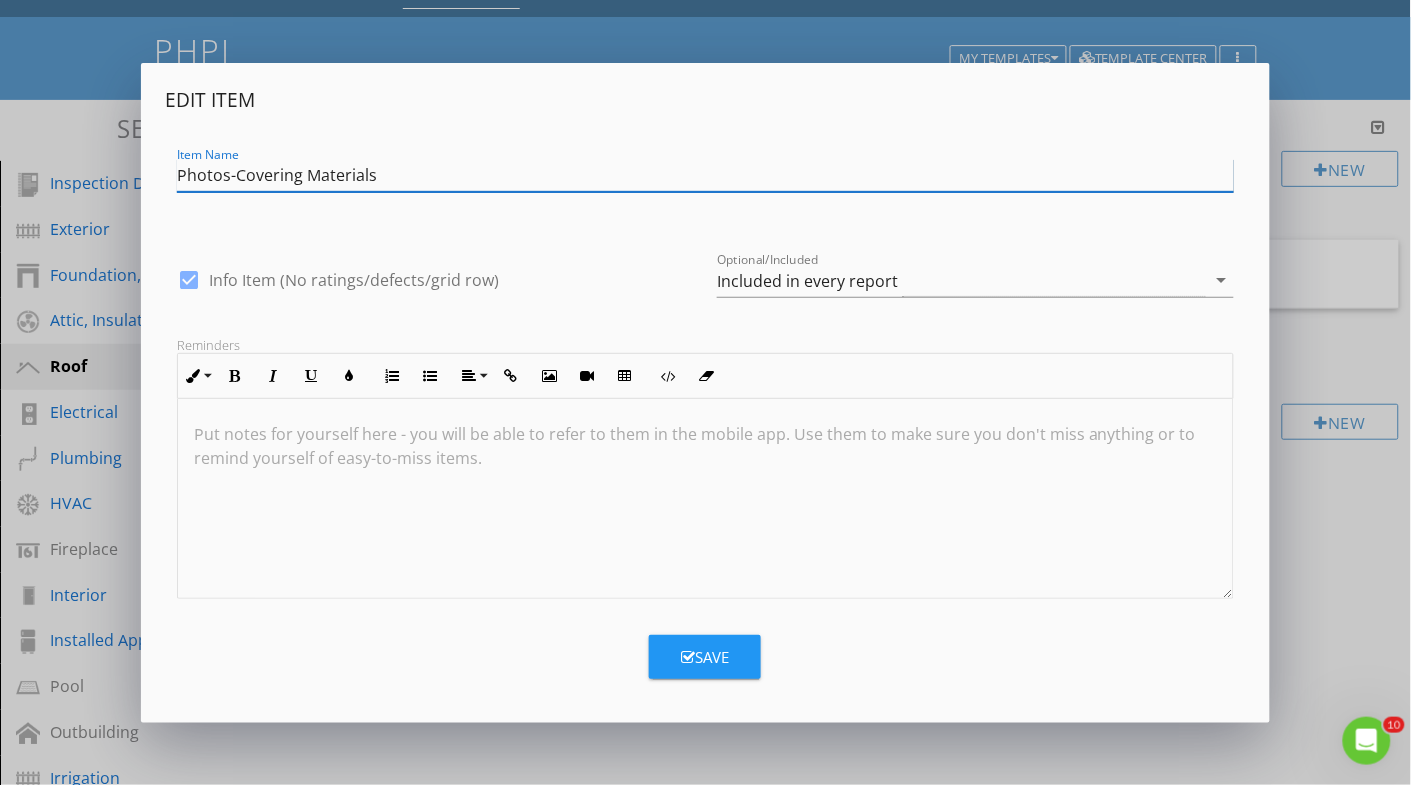 type on "Photos-Covering Materials" 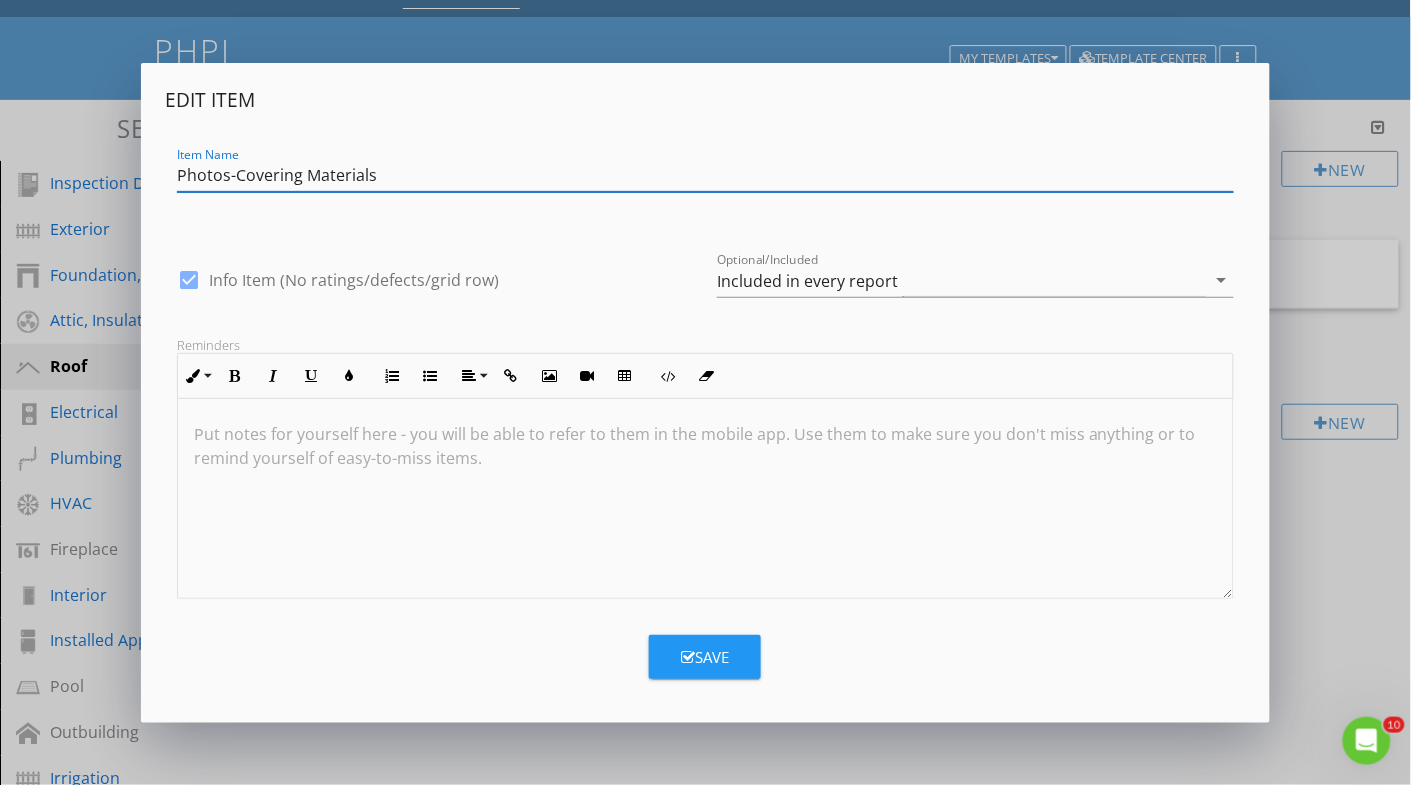 click on "Save" at bounding box center (705, 657) 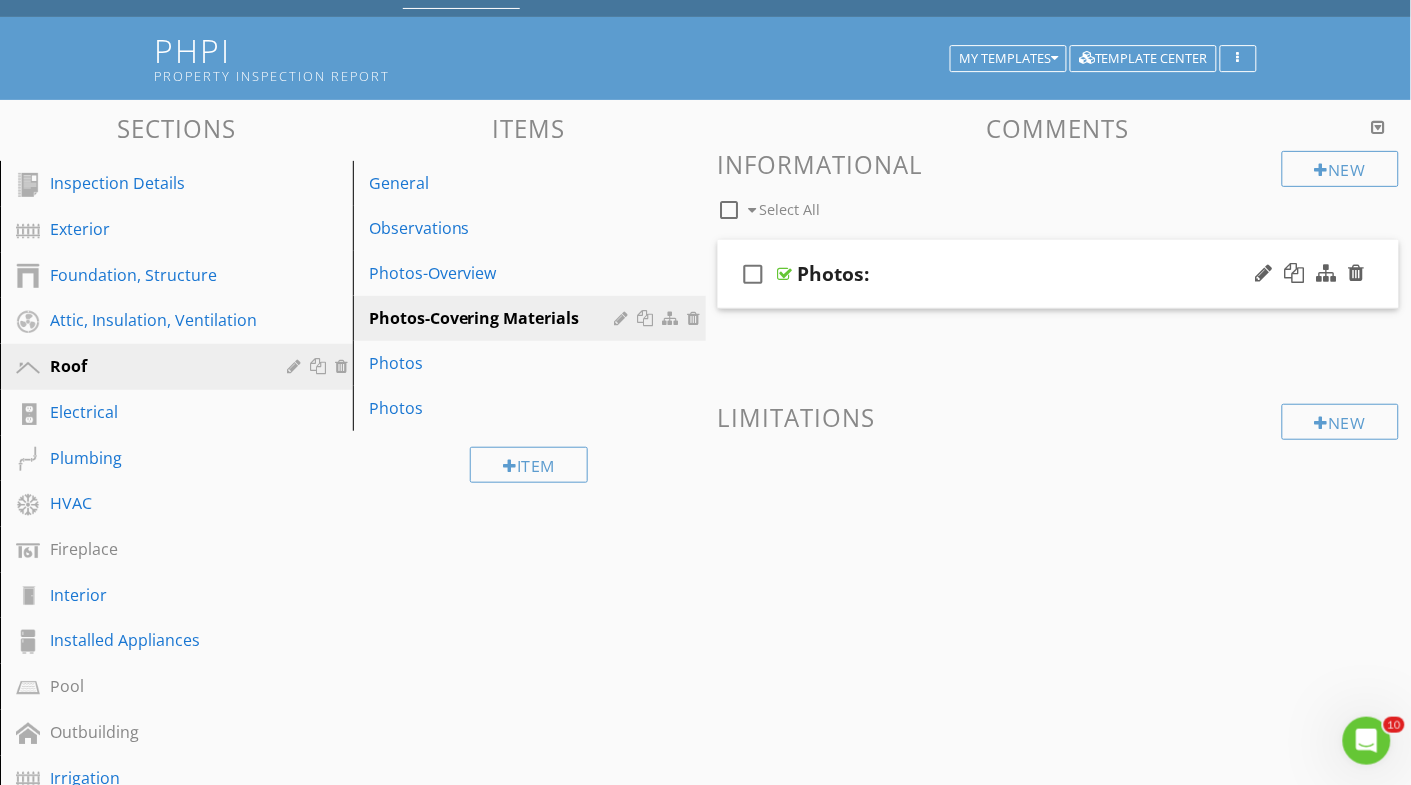 click on "Photos:" at bounding box center [834, 274] 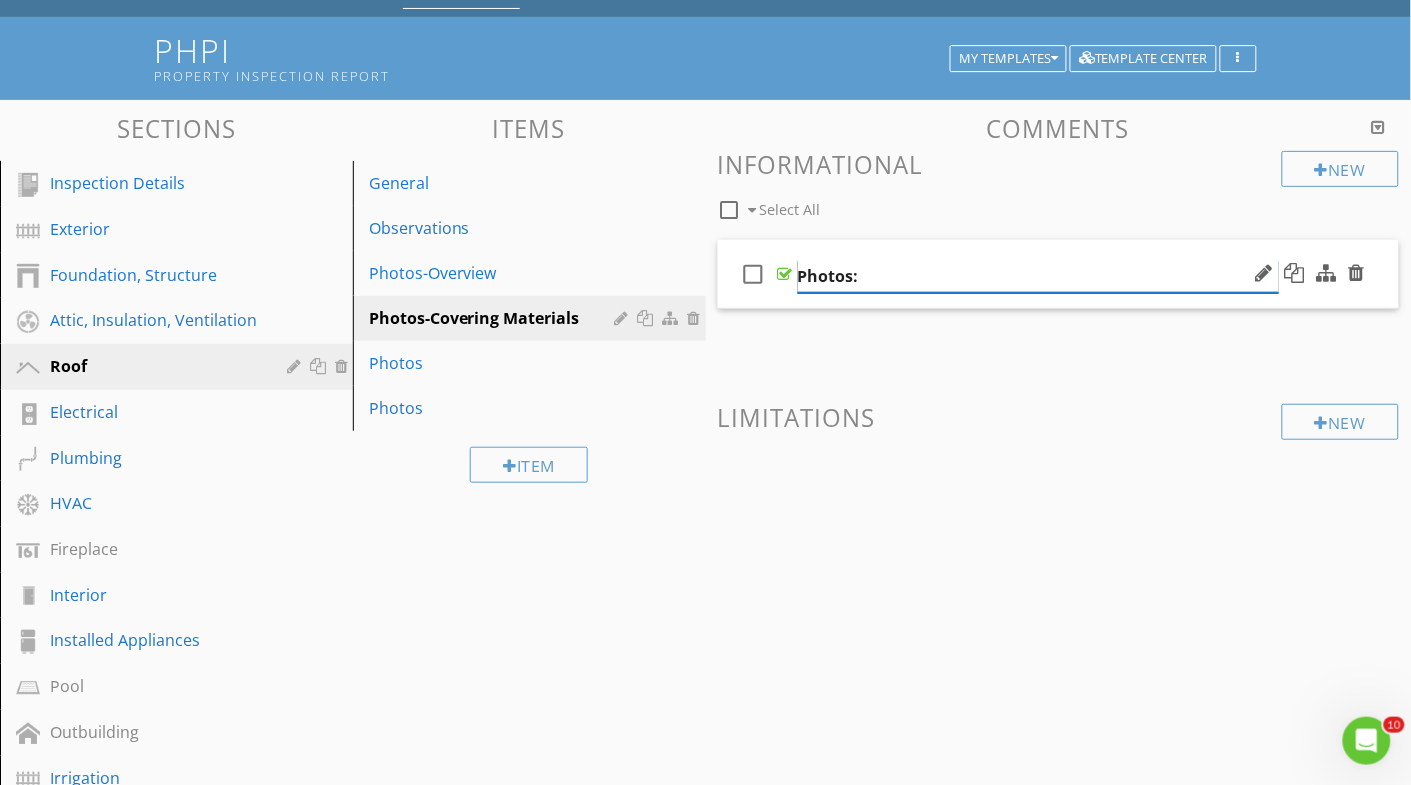 click on "Photos:" at bounding box center (1038, 276) 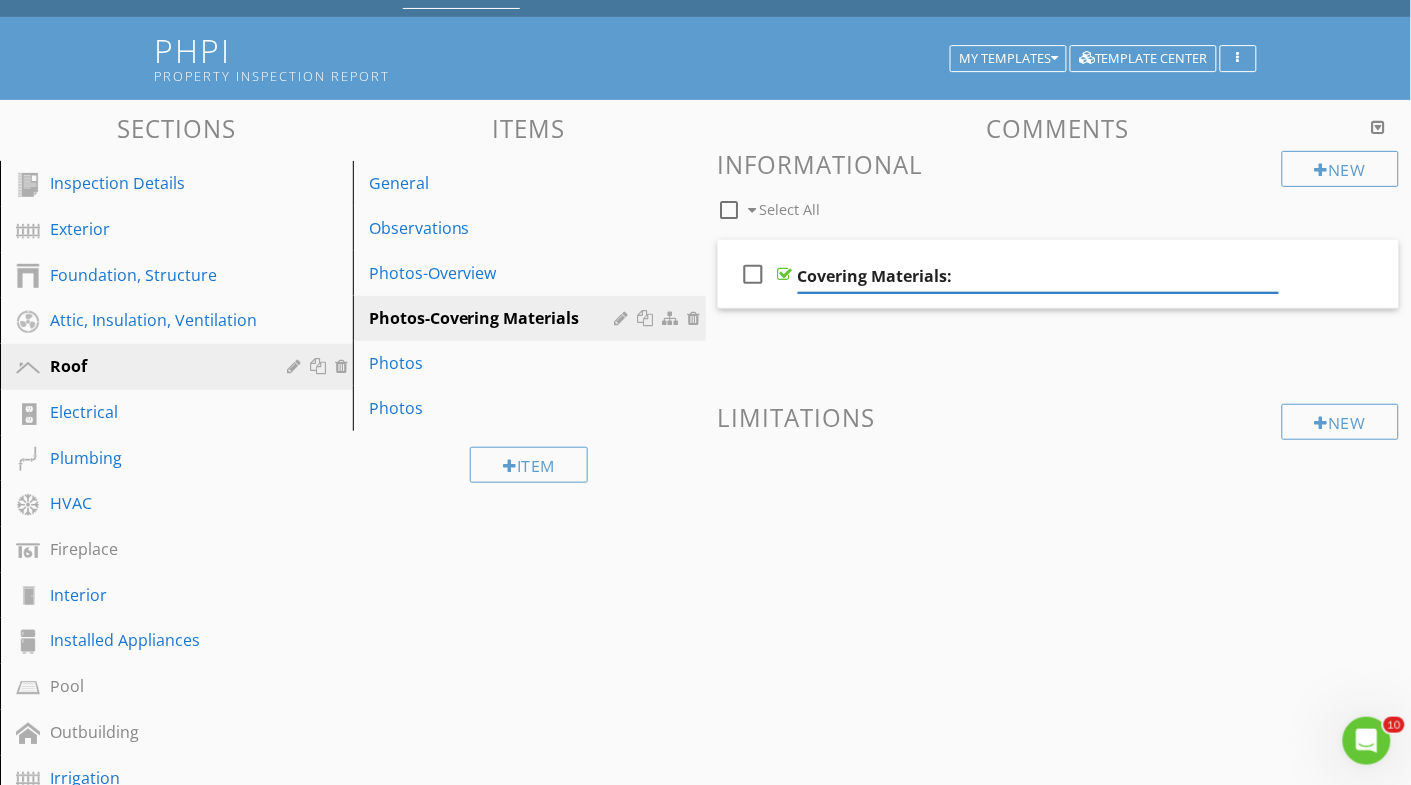 click on "New
Informational   check_box_outline_blank     Select All       check_box_outline_blank         Covering Materials:
New
Limitations" at bounding box center (1059, 349) 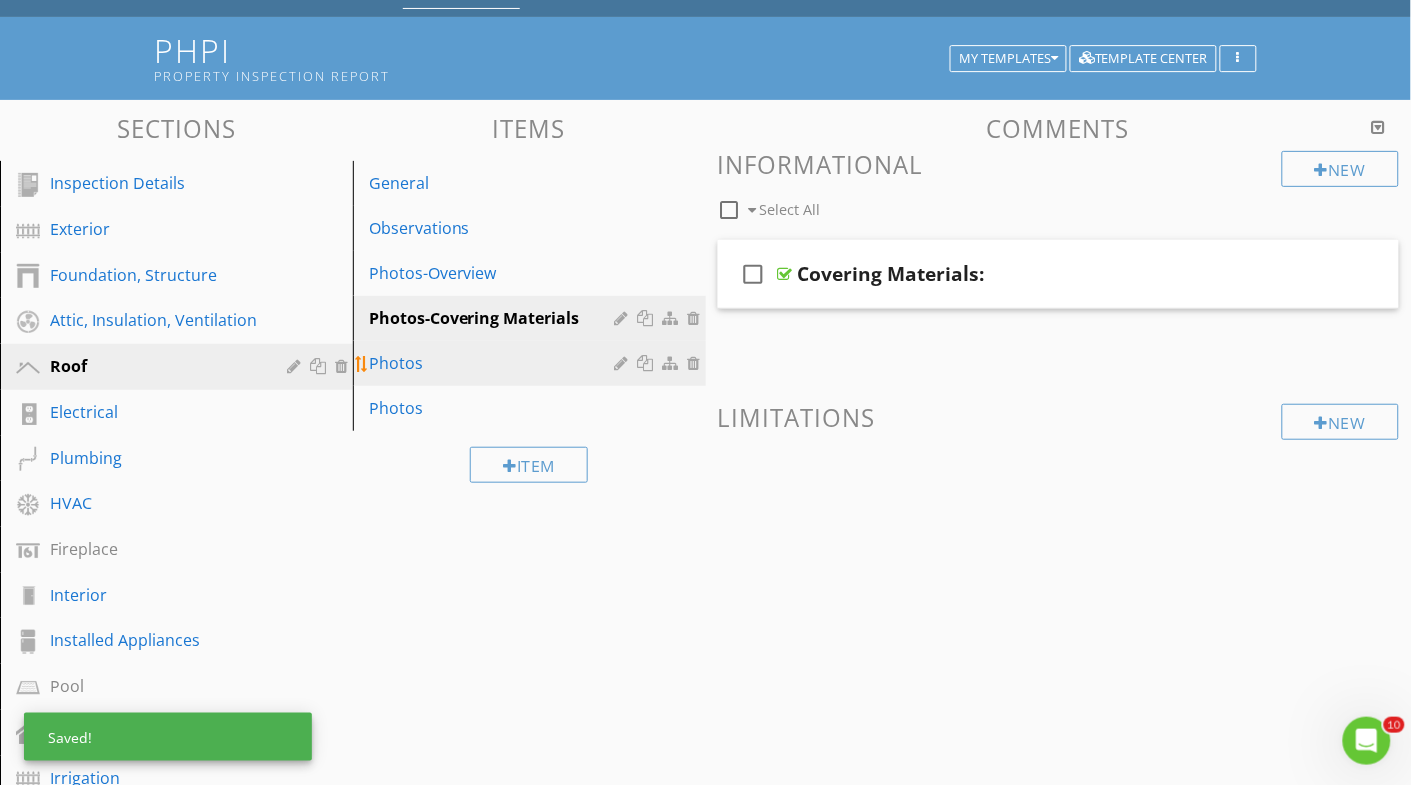 click at bounding box center [624, 363] 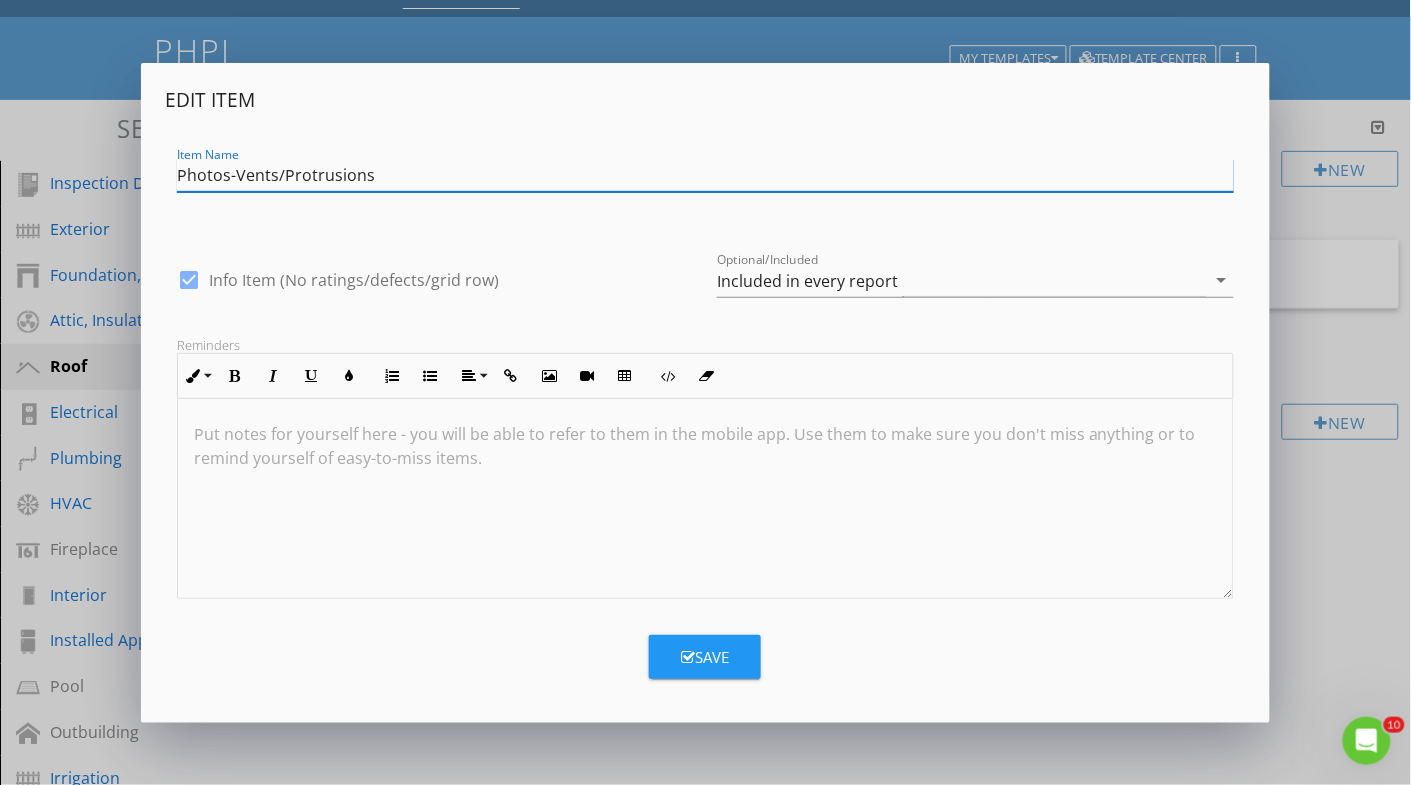 type on "Photos-Vents/Protrusions" 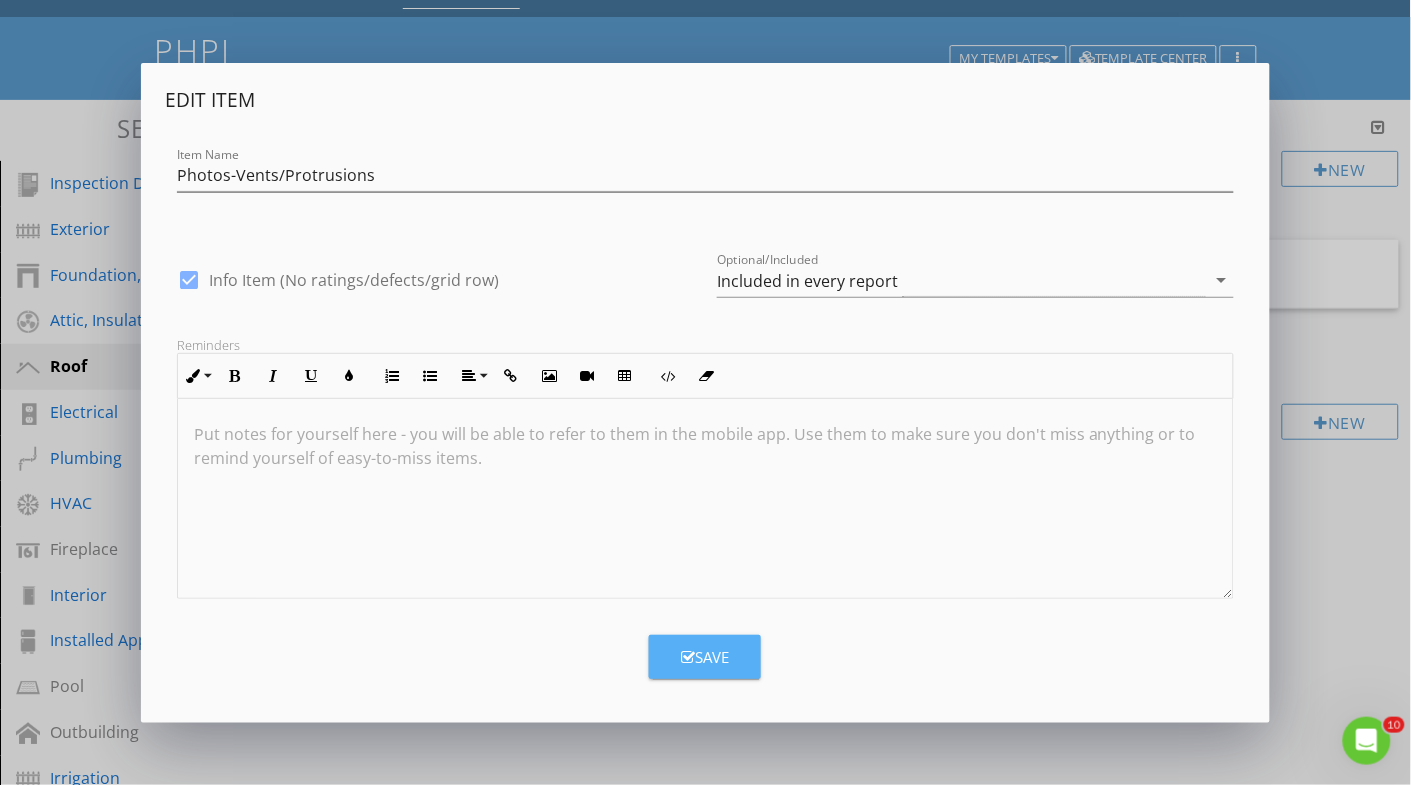 click on "Save" at bounding box center [705, 657] 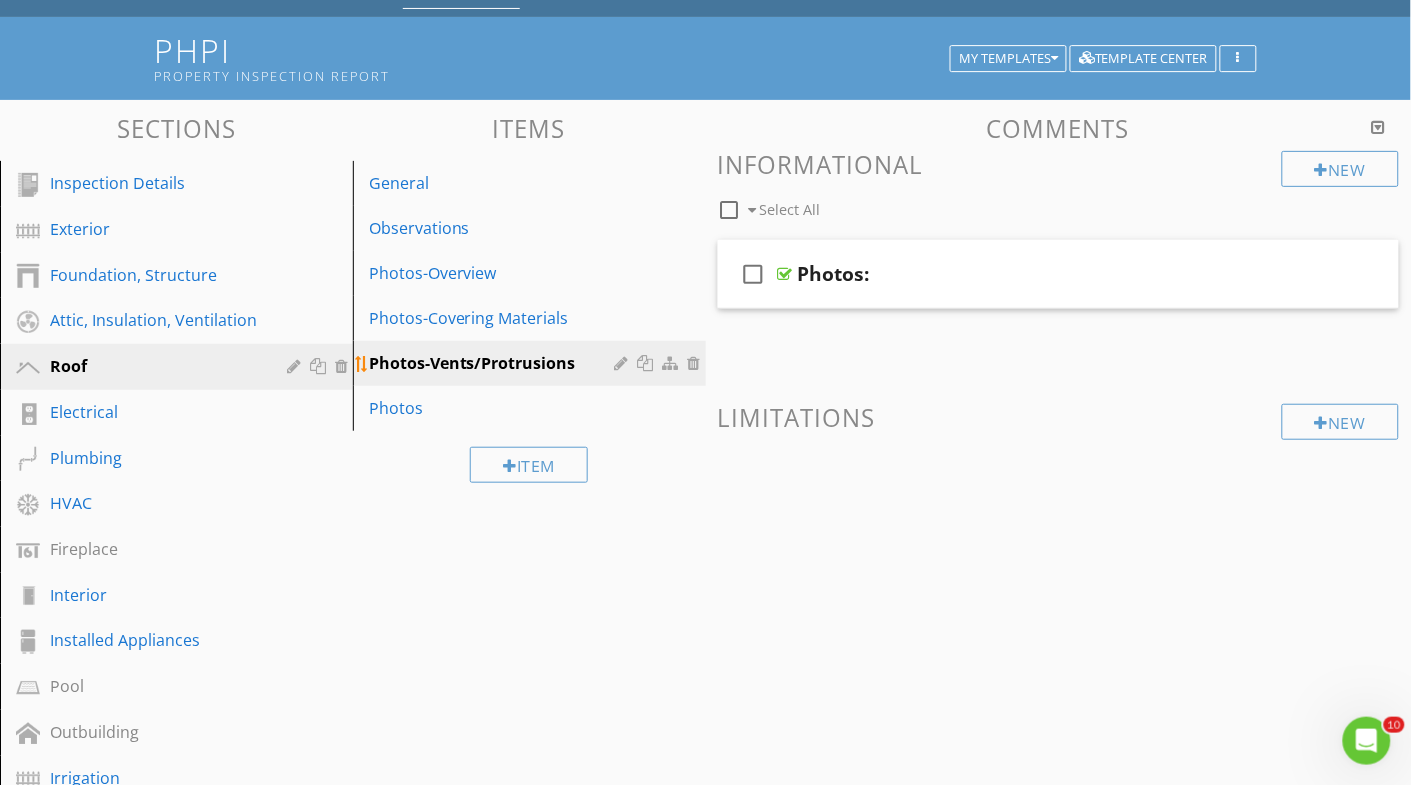 click on "Photos-Vents/Protrusions" at bounding box center (495, 363) 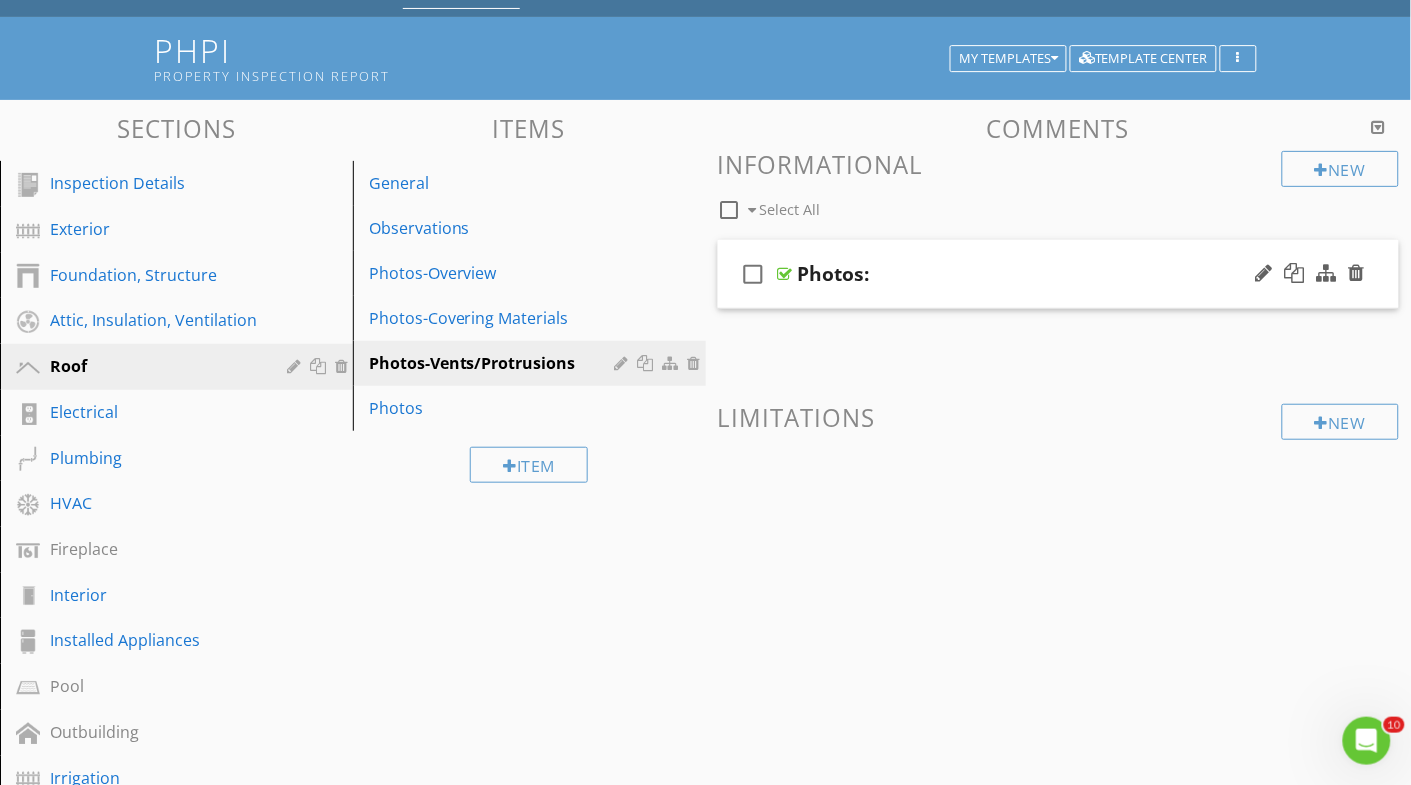 click on "Photos:" at bounding box center (834, 274) 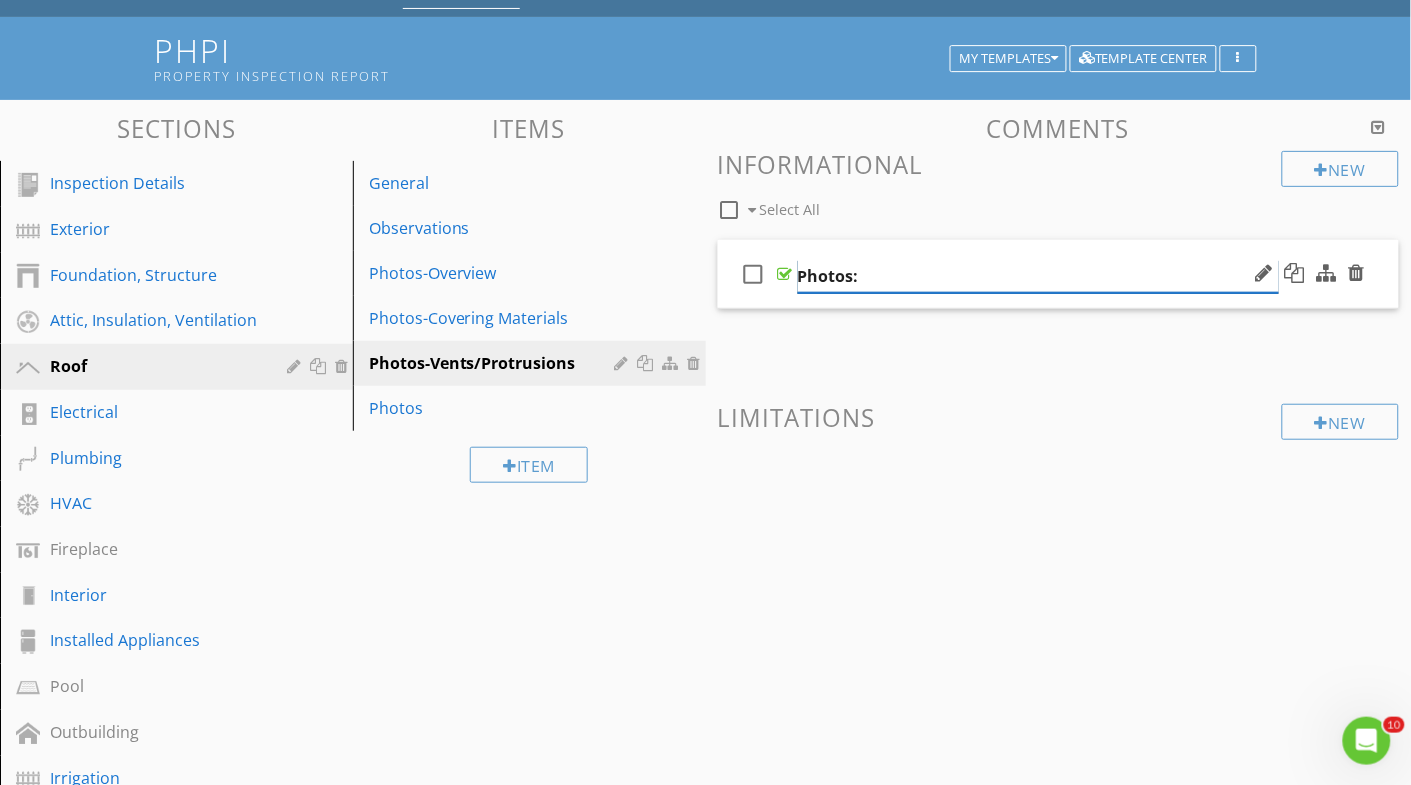 click on "Photos:" at bounding box center [1038, 276] 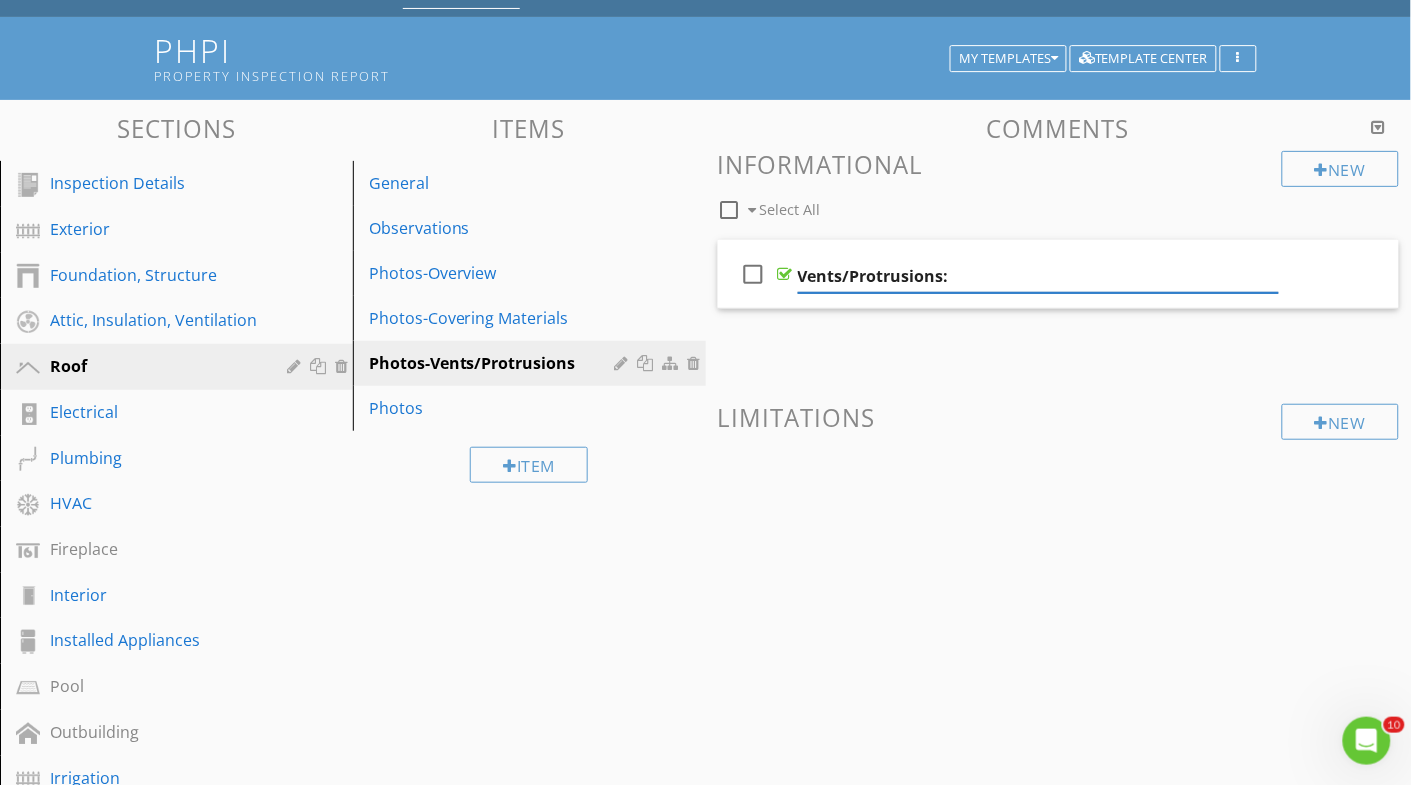 click on "New
Informational   check_box_outline_blank     Select All       check_box_outline_blank         Vents/Protrusions:
New
Limitations" at bounding box center (1059, 349) 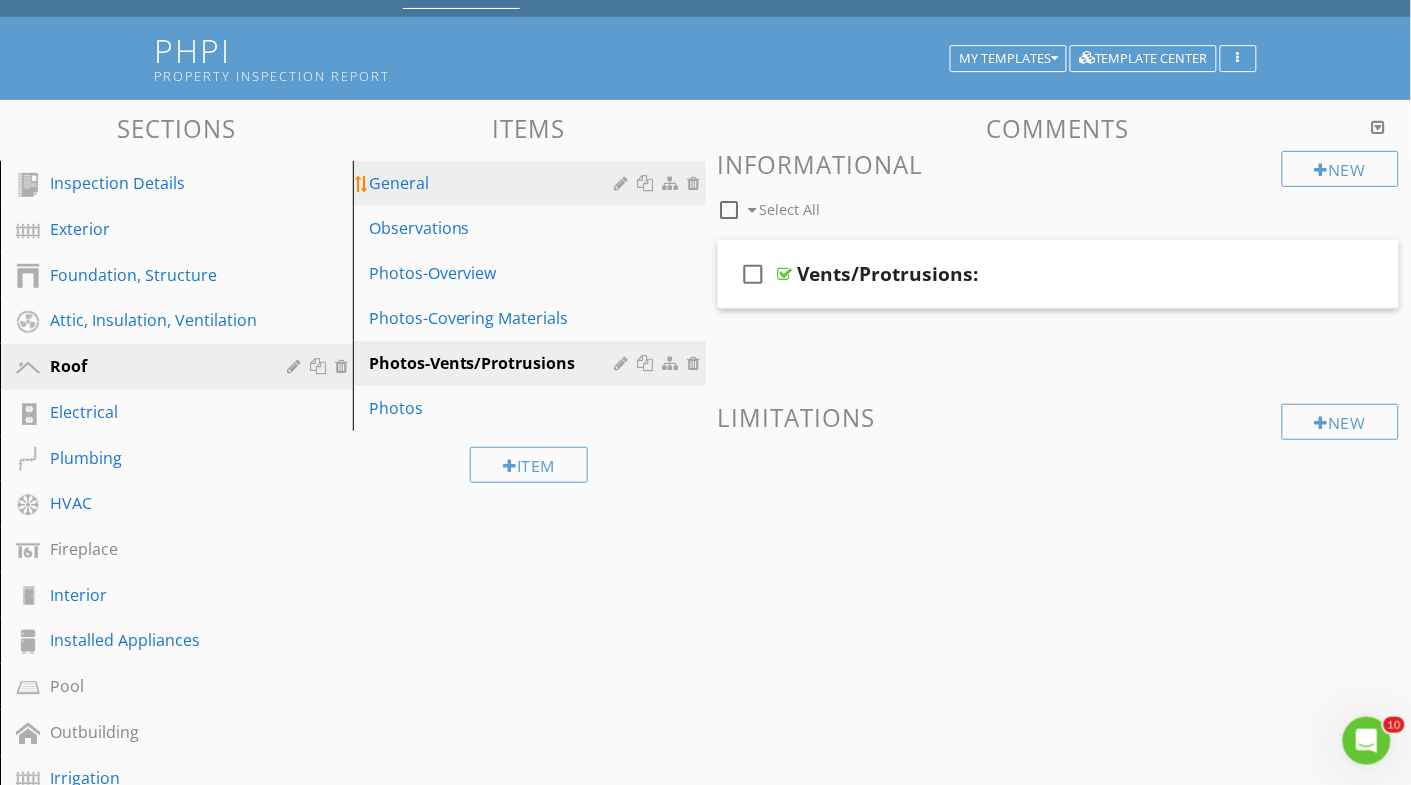 click on "General" at bounding box center [495, 183] 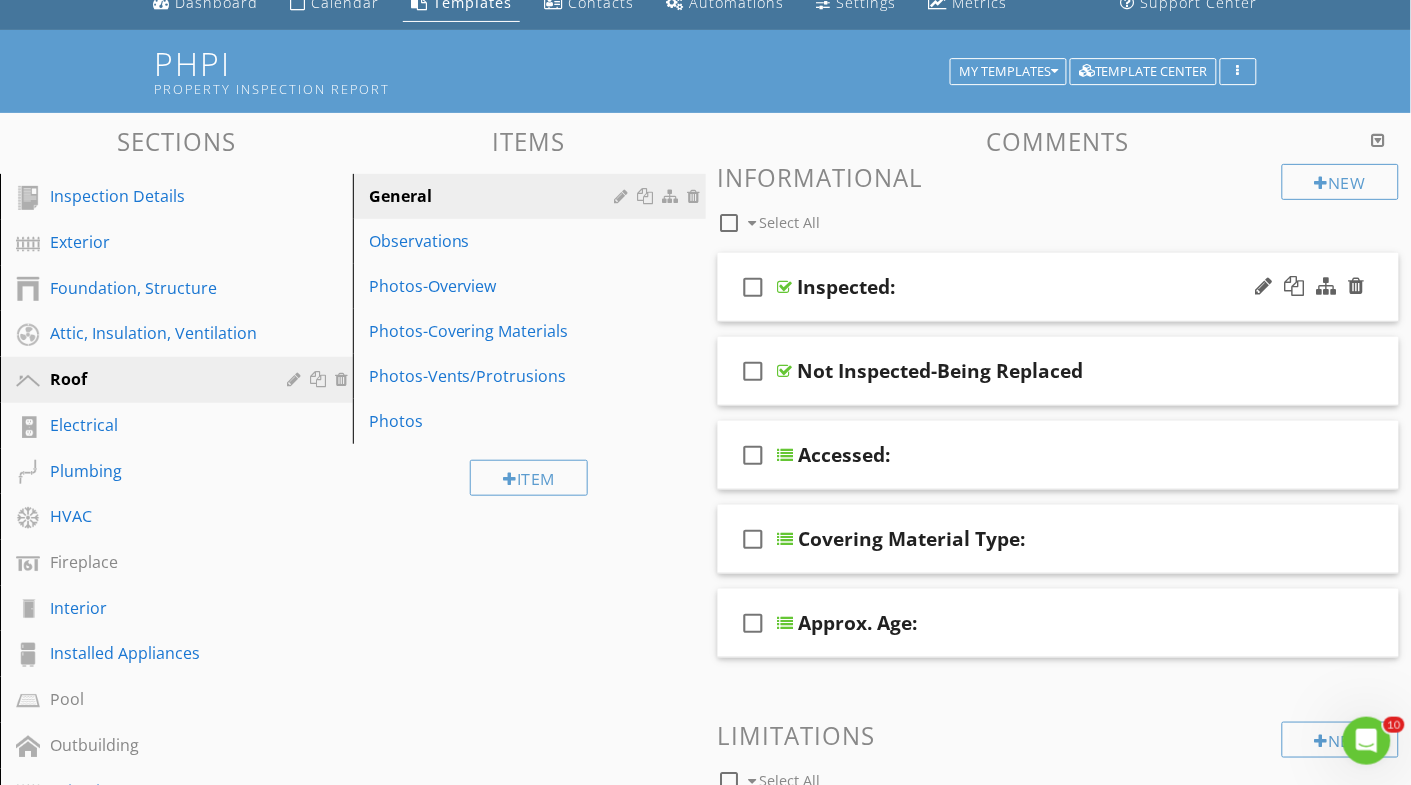 click on "Inspected:" at bounding box center (1038, 287) 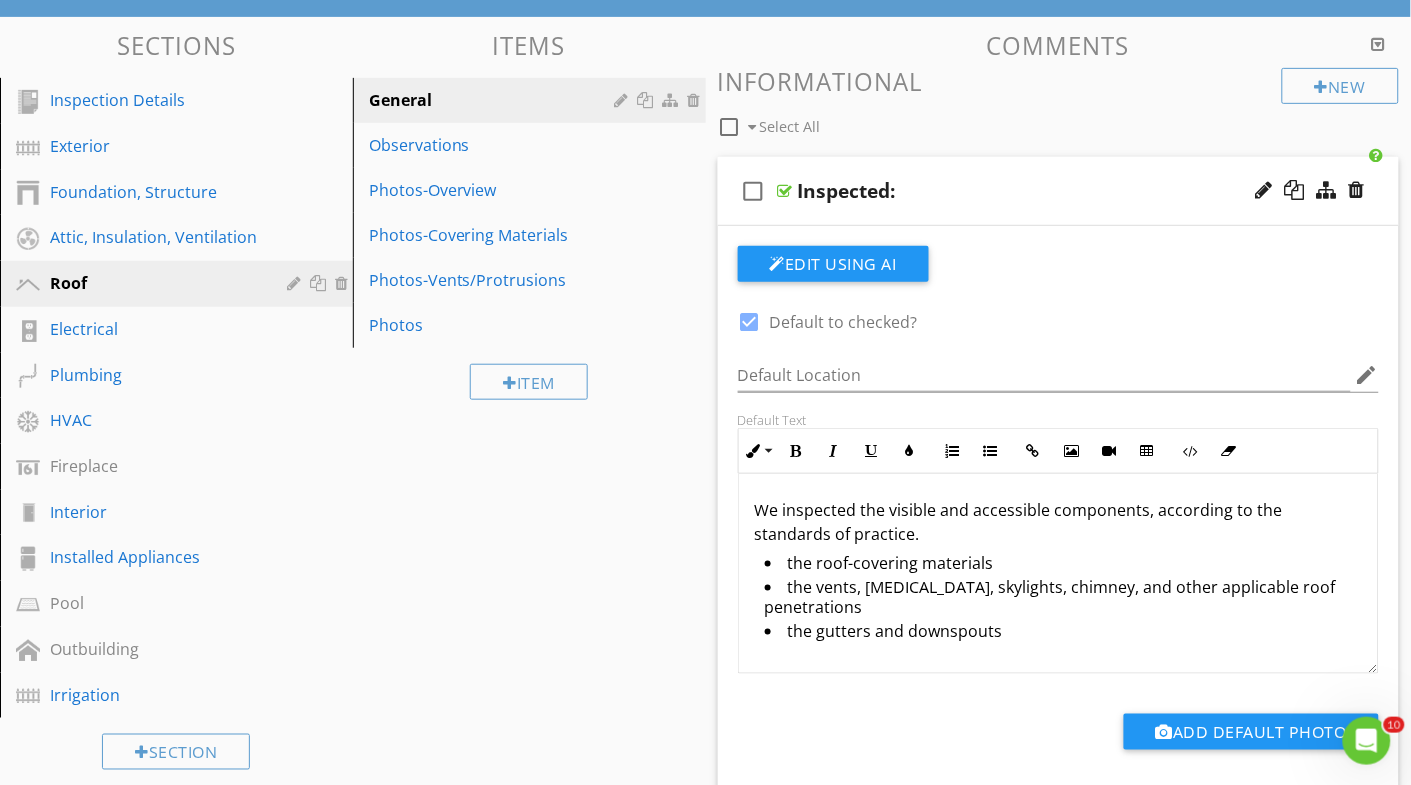 scroll, scrollTop: 188, scrollLeft: 0, axis: vertical 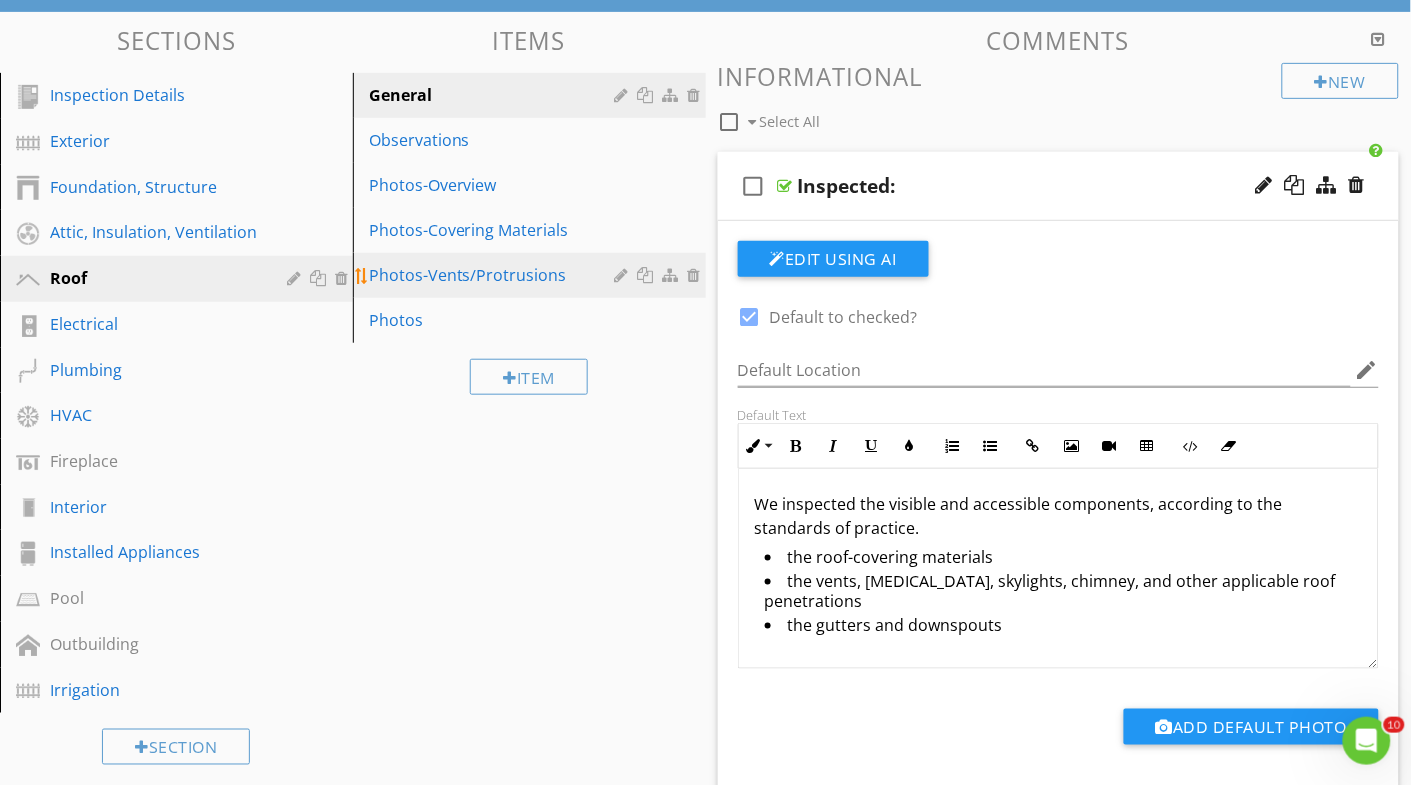 click at bounding box center (624, 275) 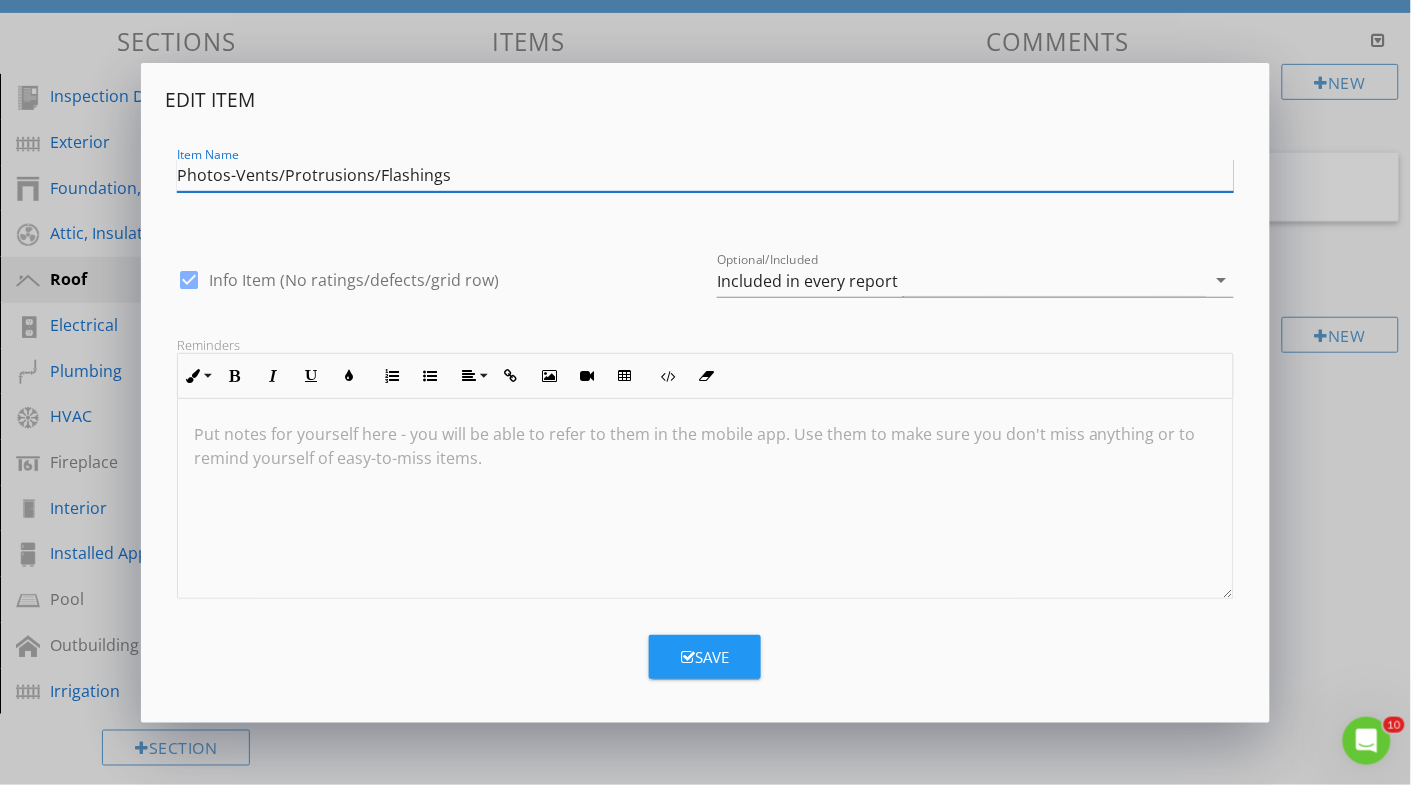 type on "Photos-Vents/Protrusions/Flashings" 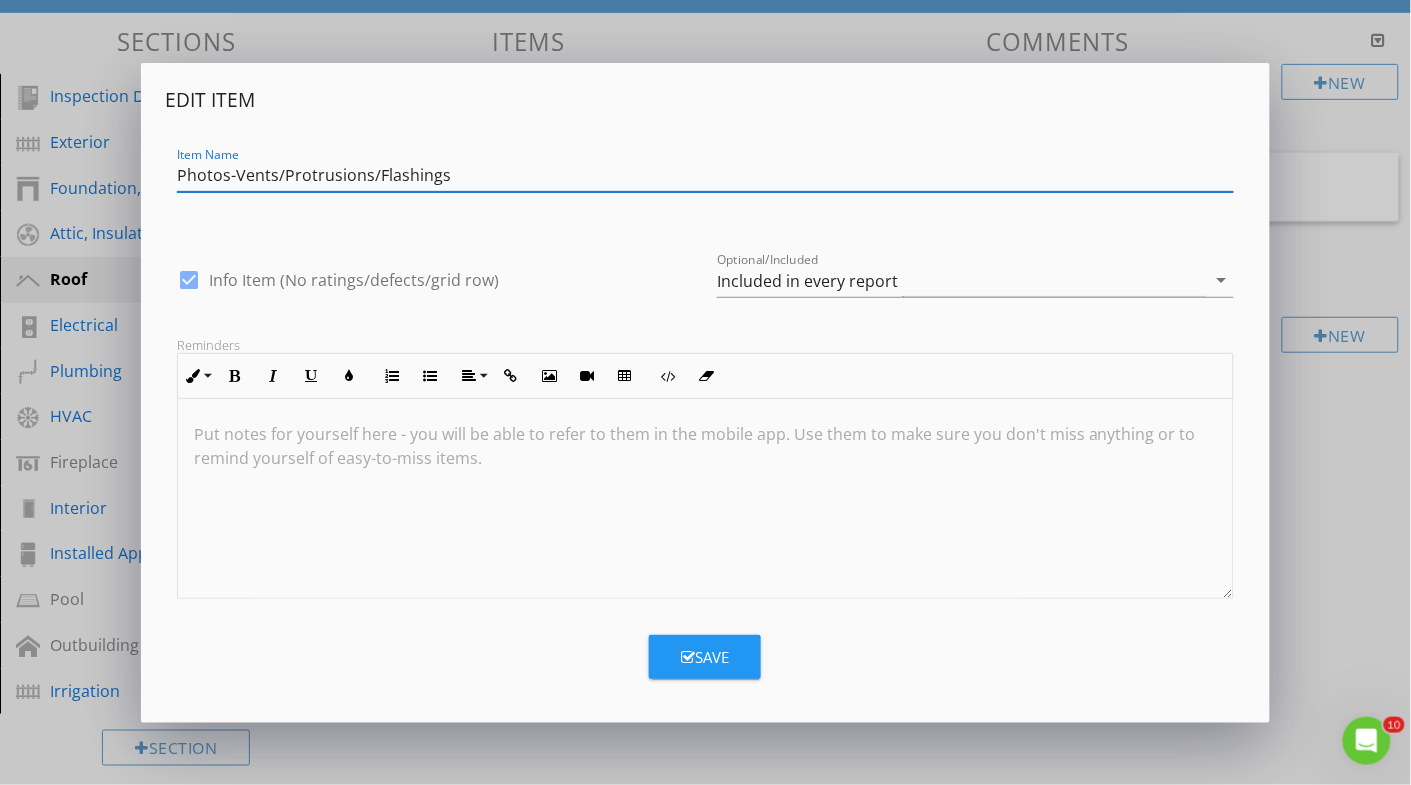 click on "Save" at bounding box center [705, 657] 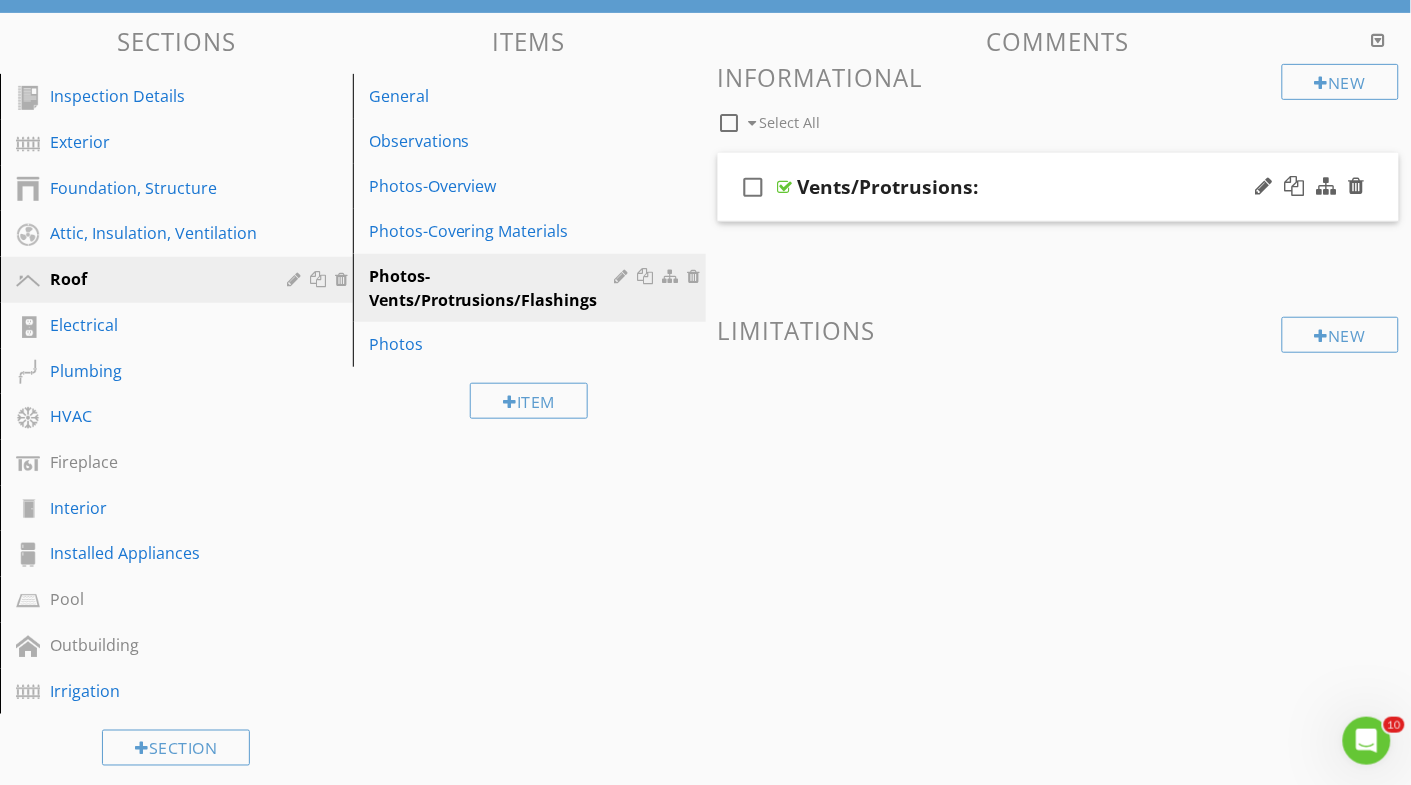 click on "Vents/Protrusions:" at bounding box center (888, 187) 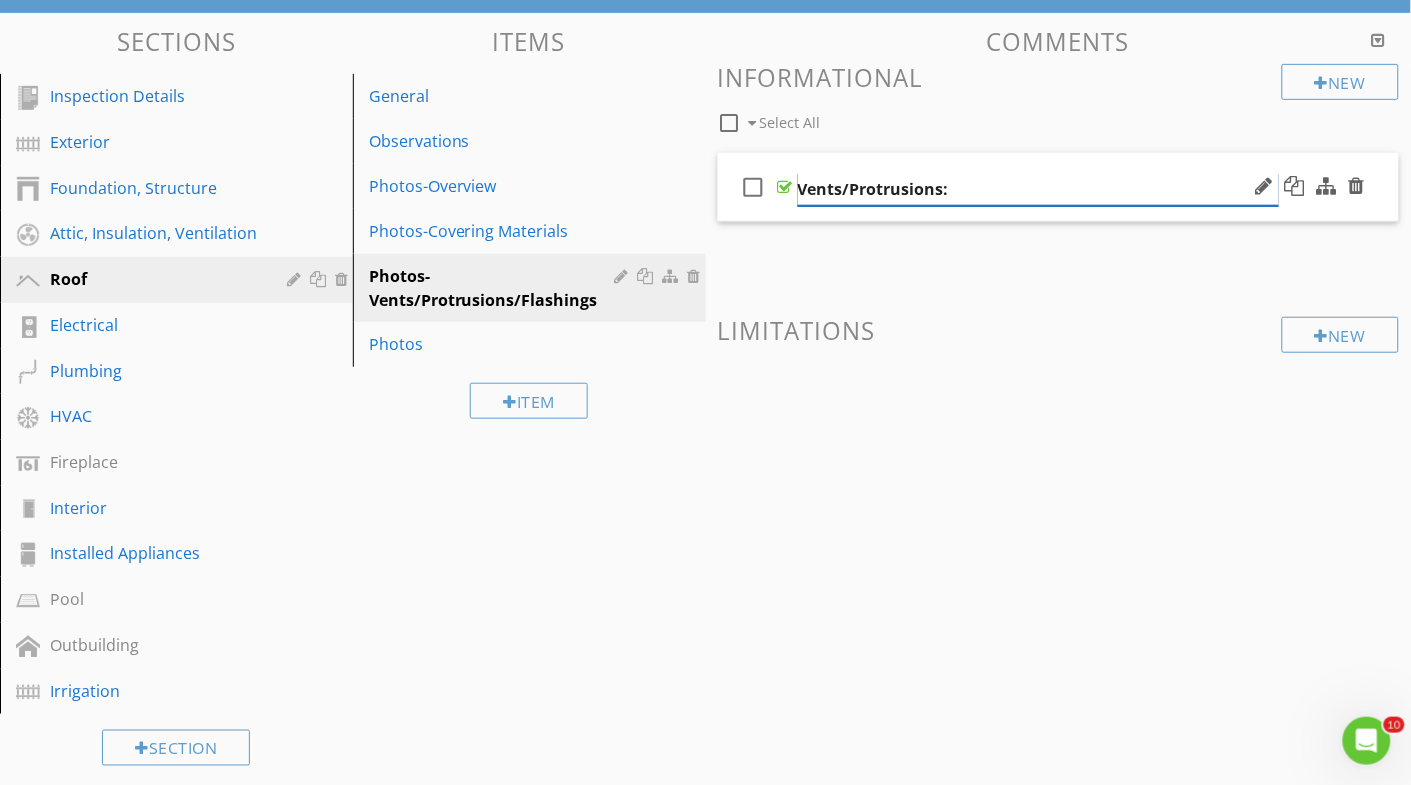 click on "Vents/Protrusions:" at bounding box center [1038, 189] 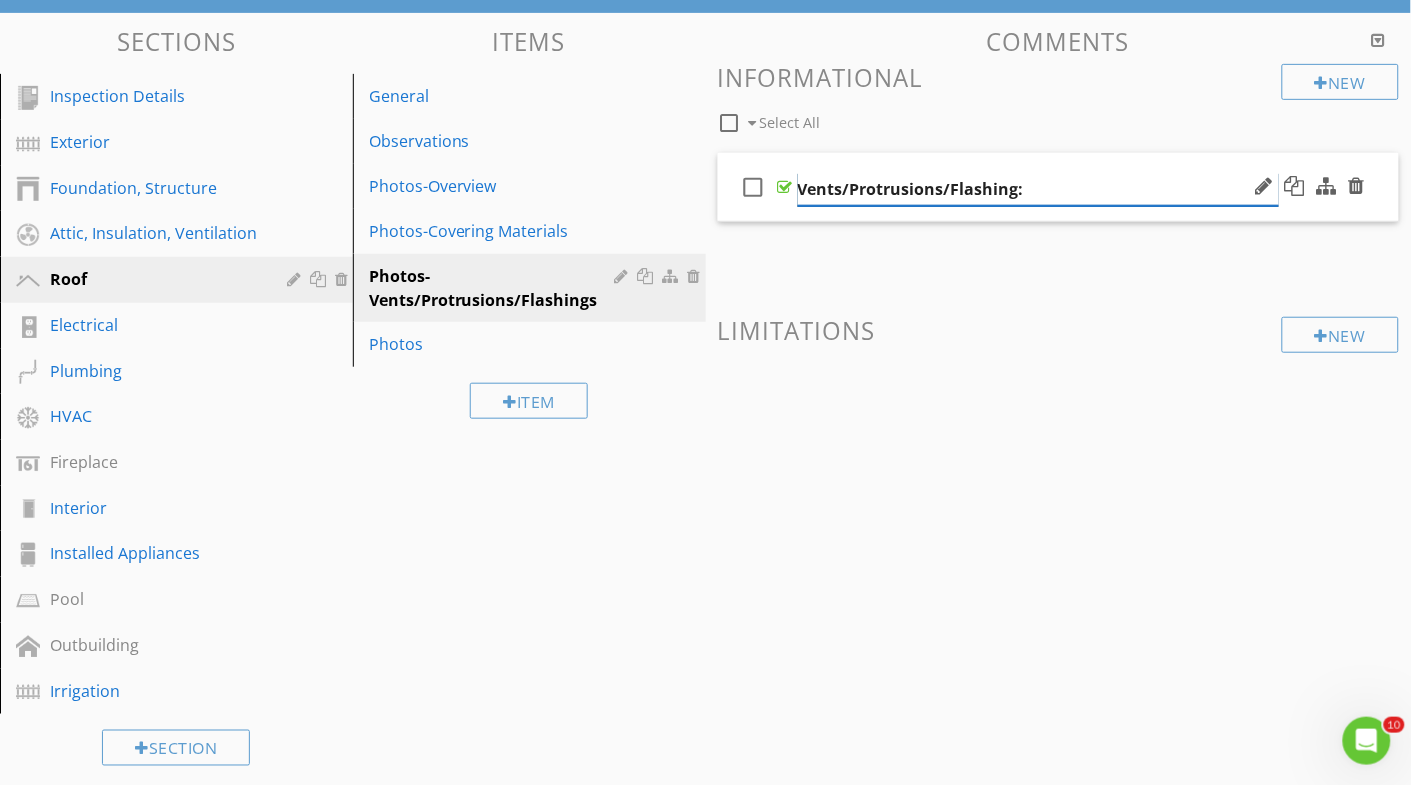 type on "Vents/Protrusions/Flashings:" 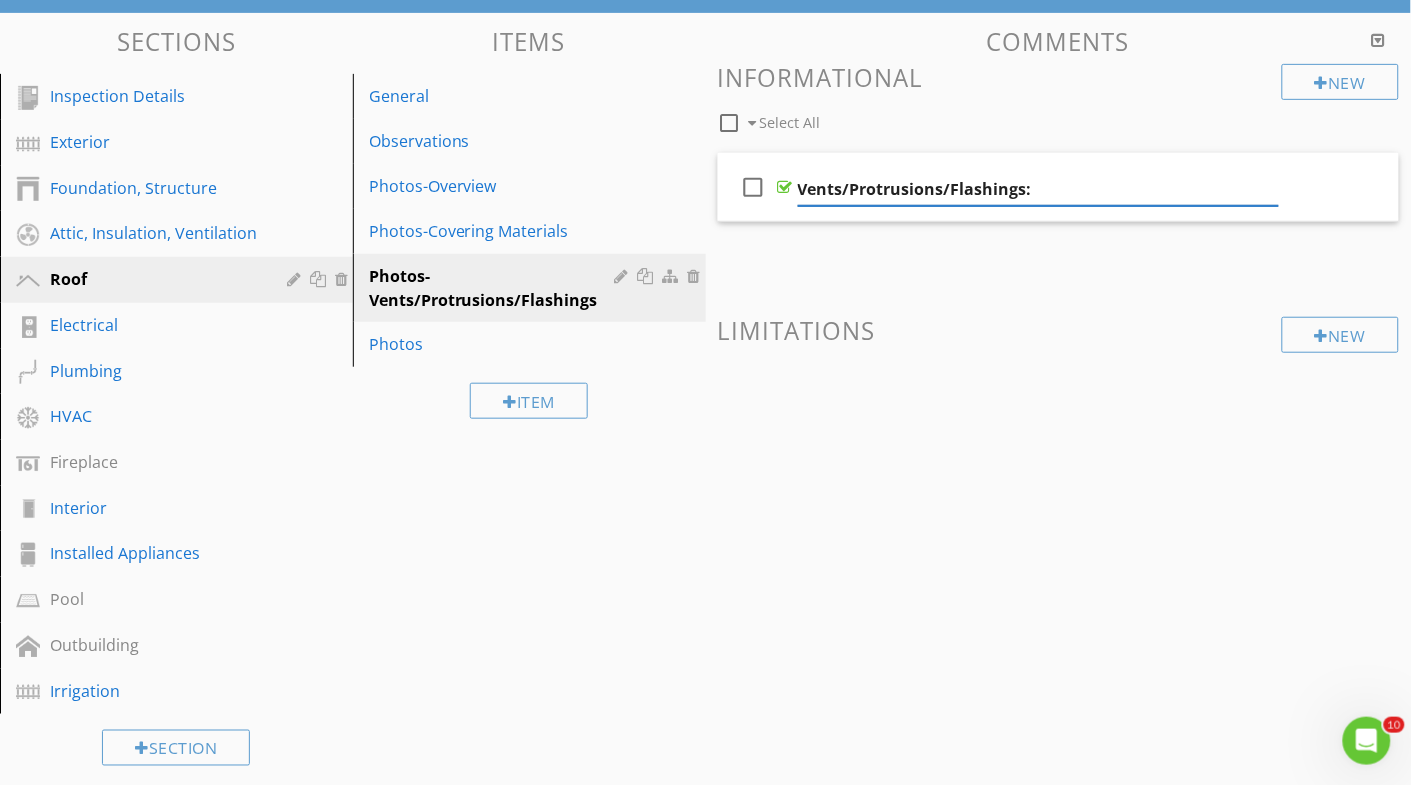 click on "New
Informational   check_box_outline_blank     Select All       check_box_outline_blank         Vents/Protrusions/Flashings:
New
Limitations" at bounding box center (1059, 262) 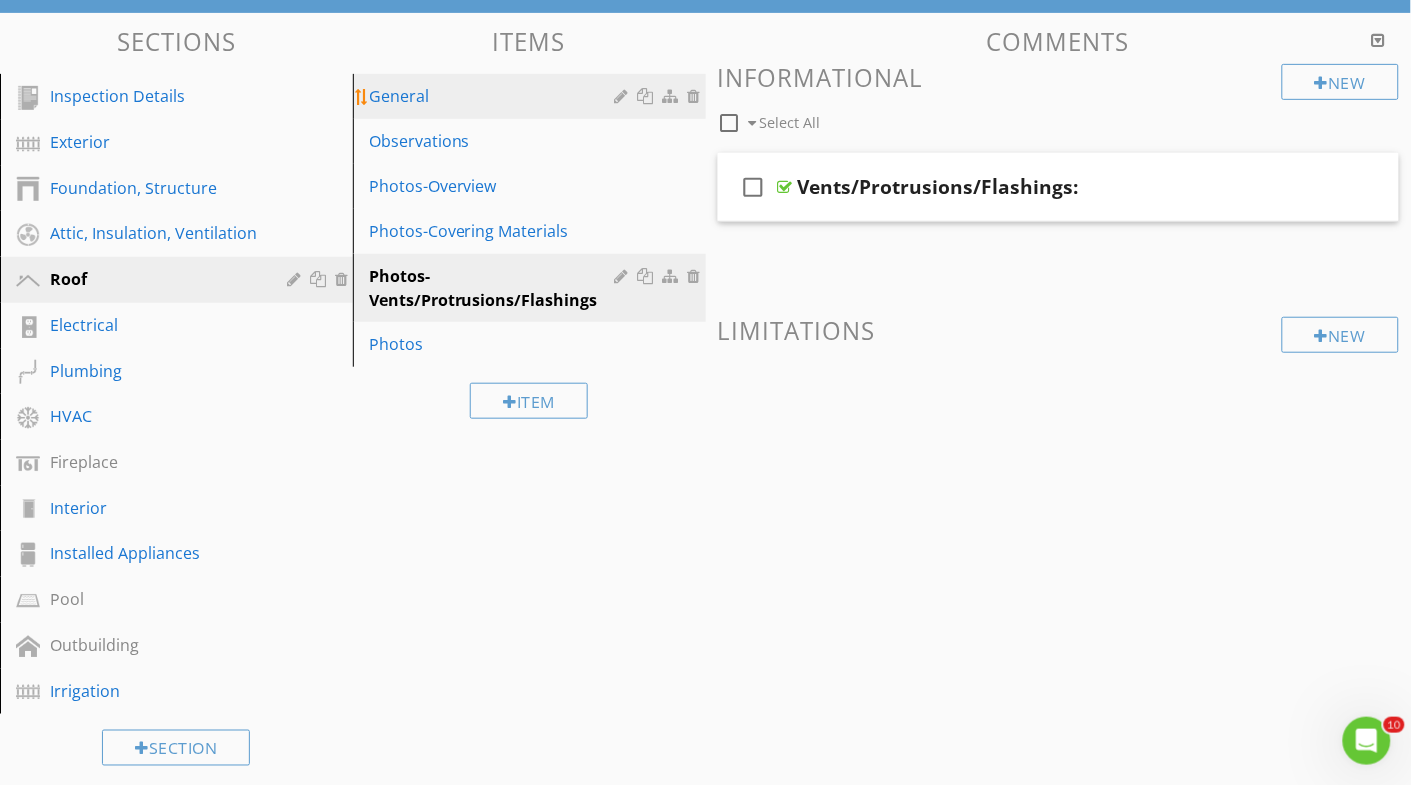 click on "General" at bounding box center [495, 96] 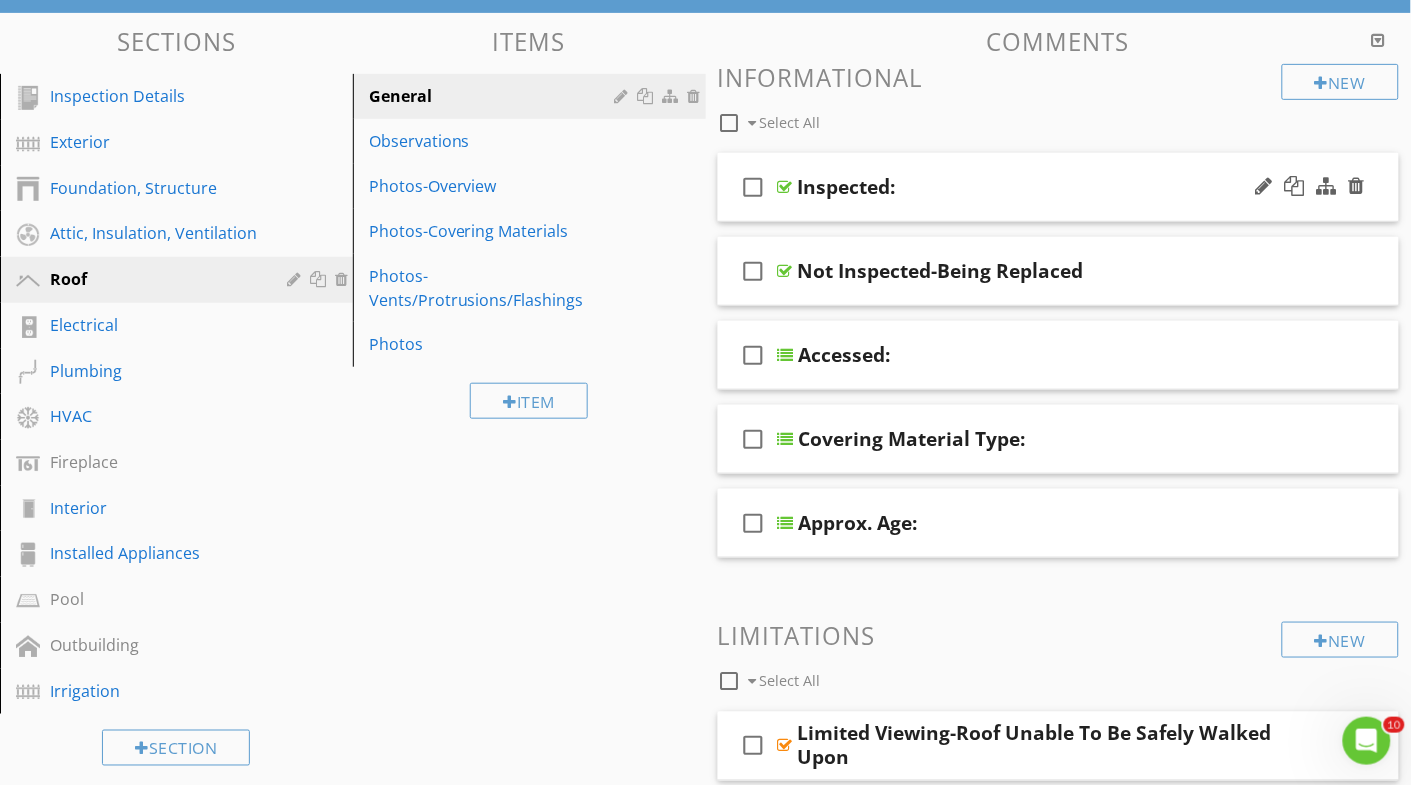 click on "Inspected:" at bounding box center [1038, 187] 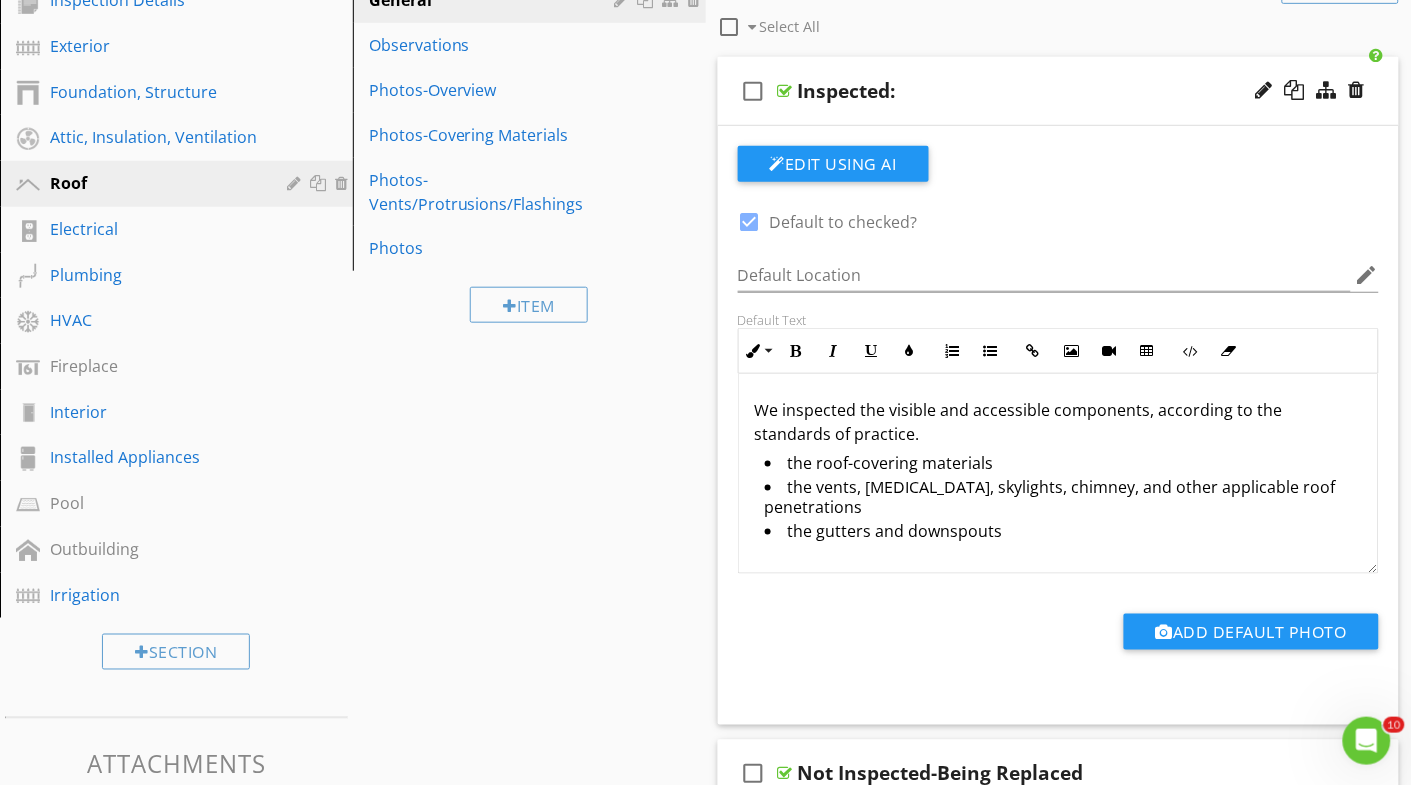 scroll, scrollTop: 285, scrollLeft: 0, axis: vertical 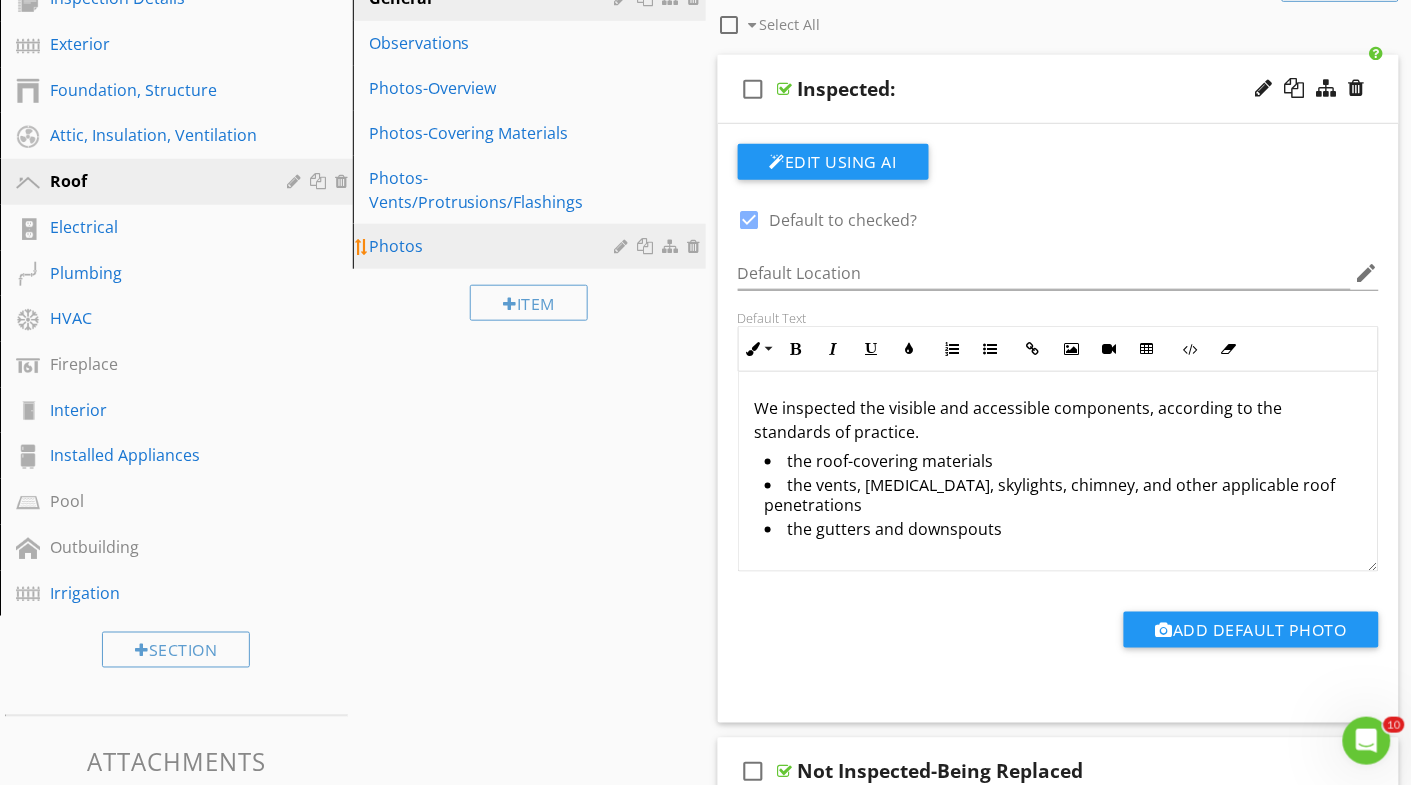 click at bounding box center [648, 246] 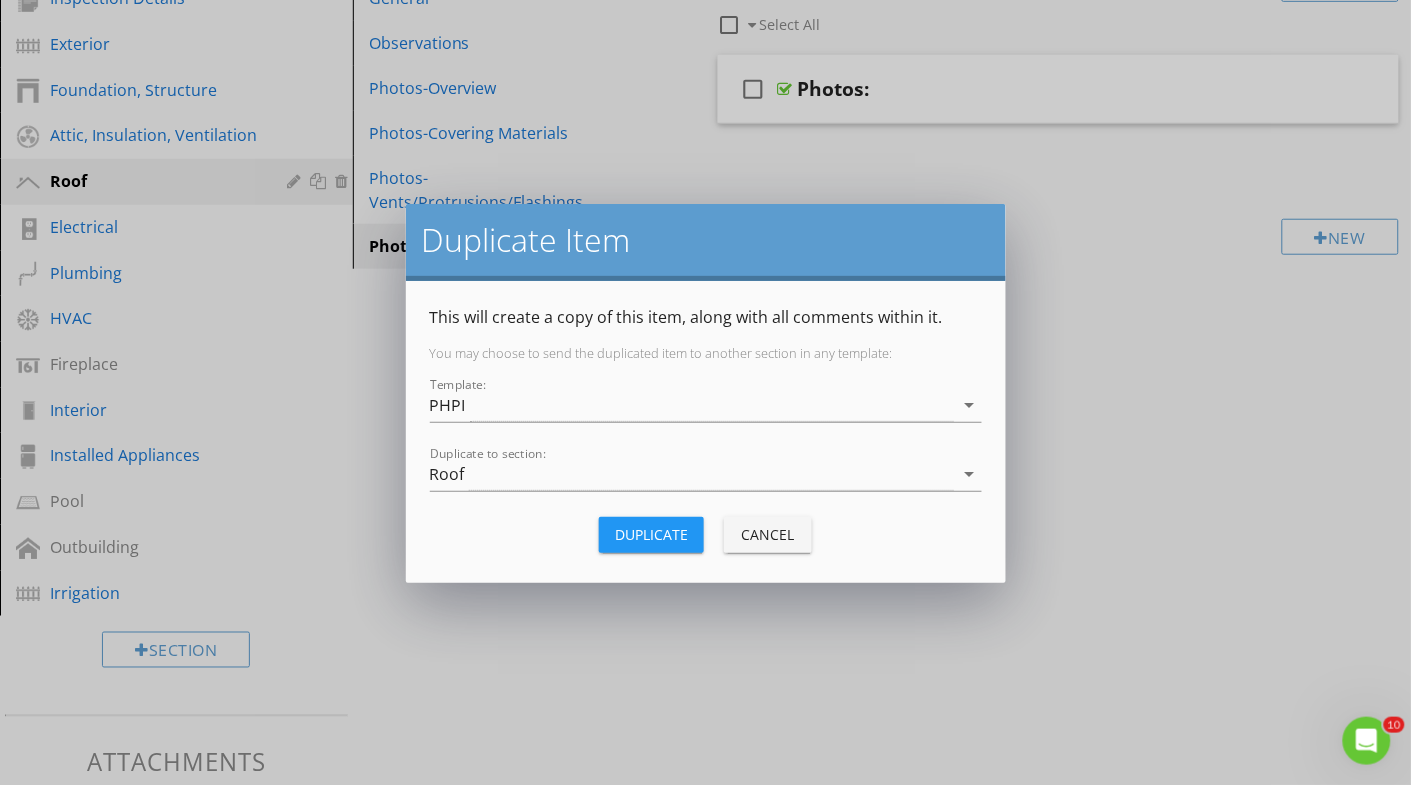 click on "Duplicate" at bounding box center (651, 534) 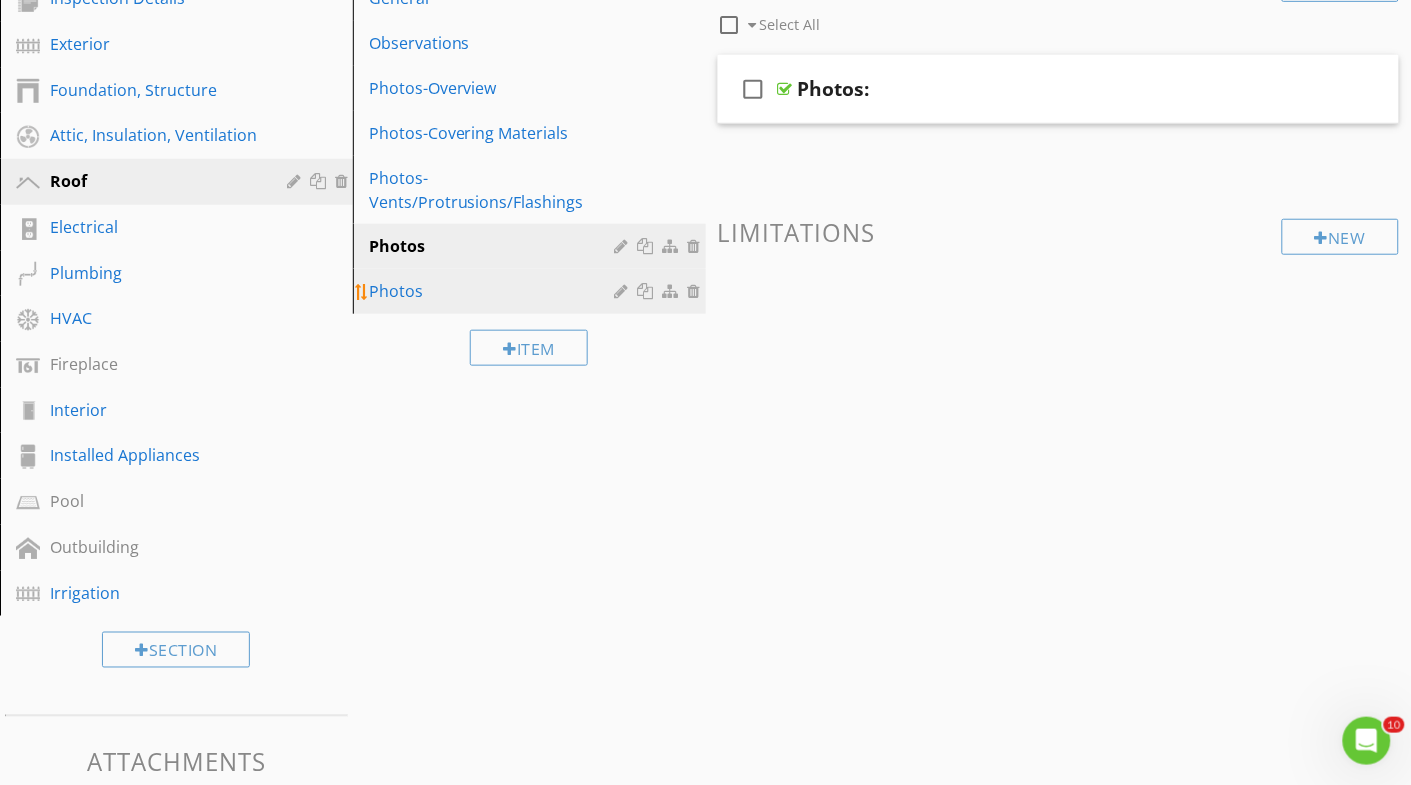 click at bounding box center (648, 291) 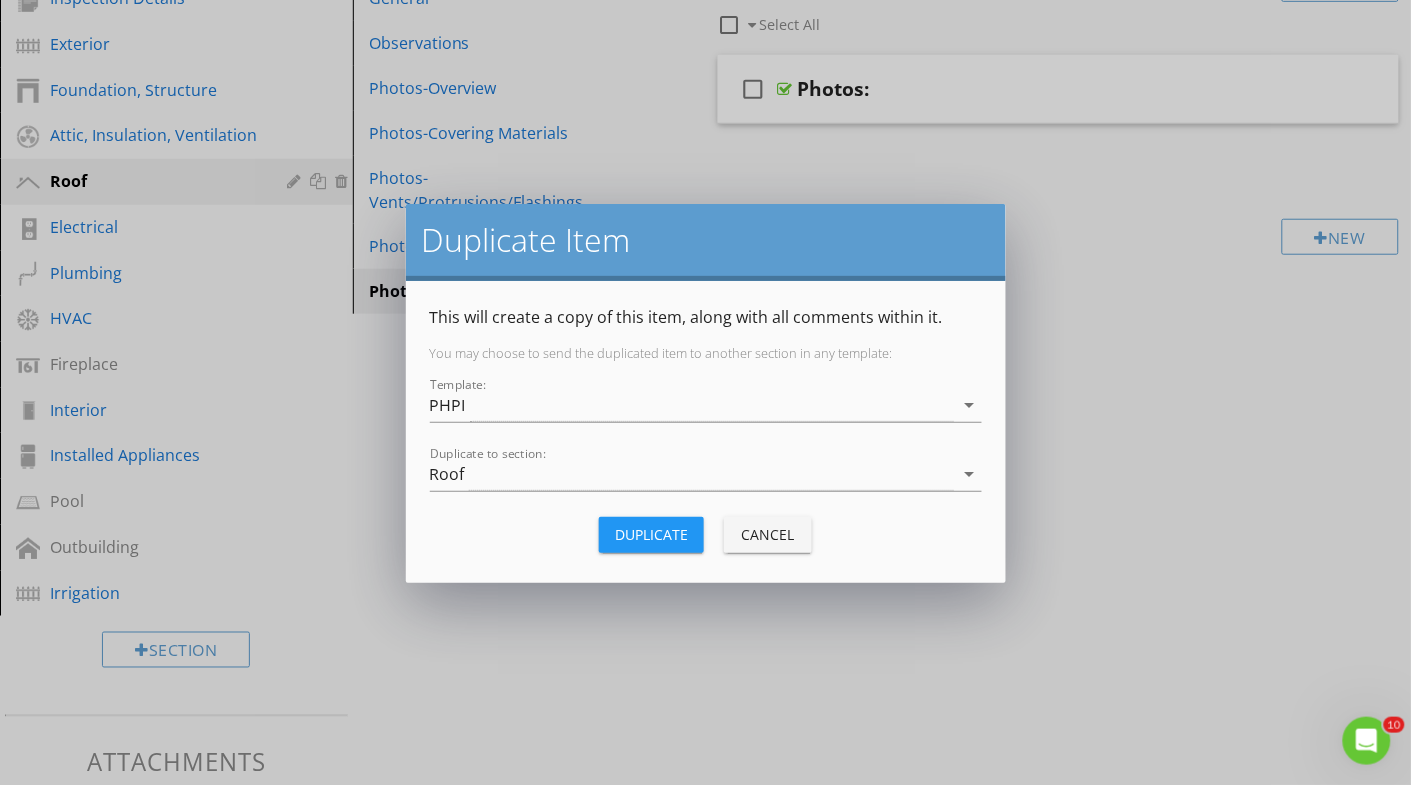 click on "Duplicate" at bounding box center (651, 535) 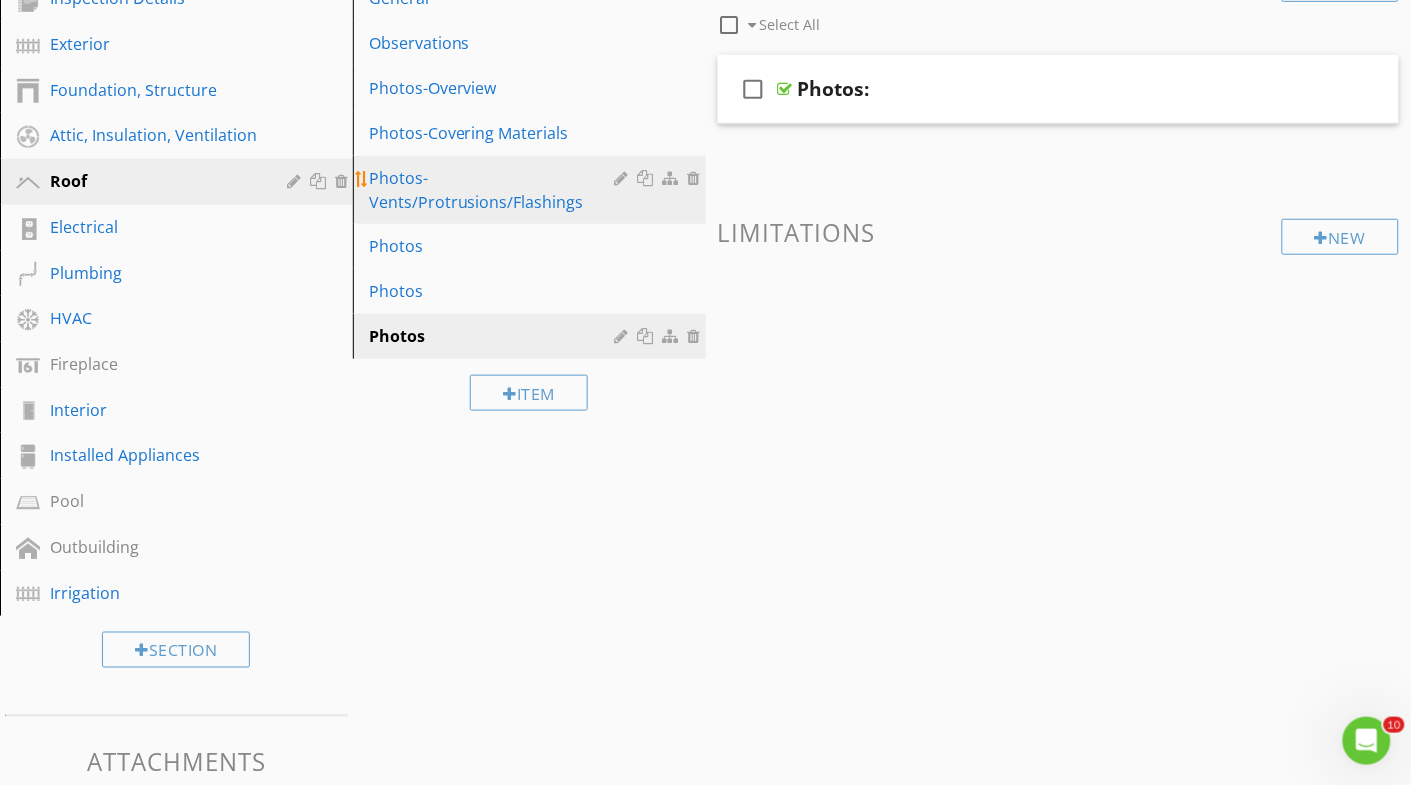 click at bounding box center [624, 178] 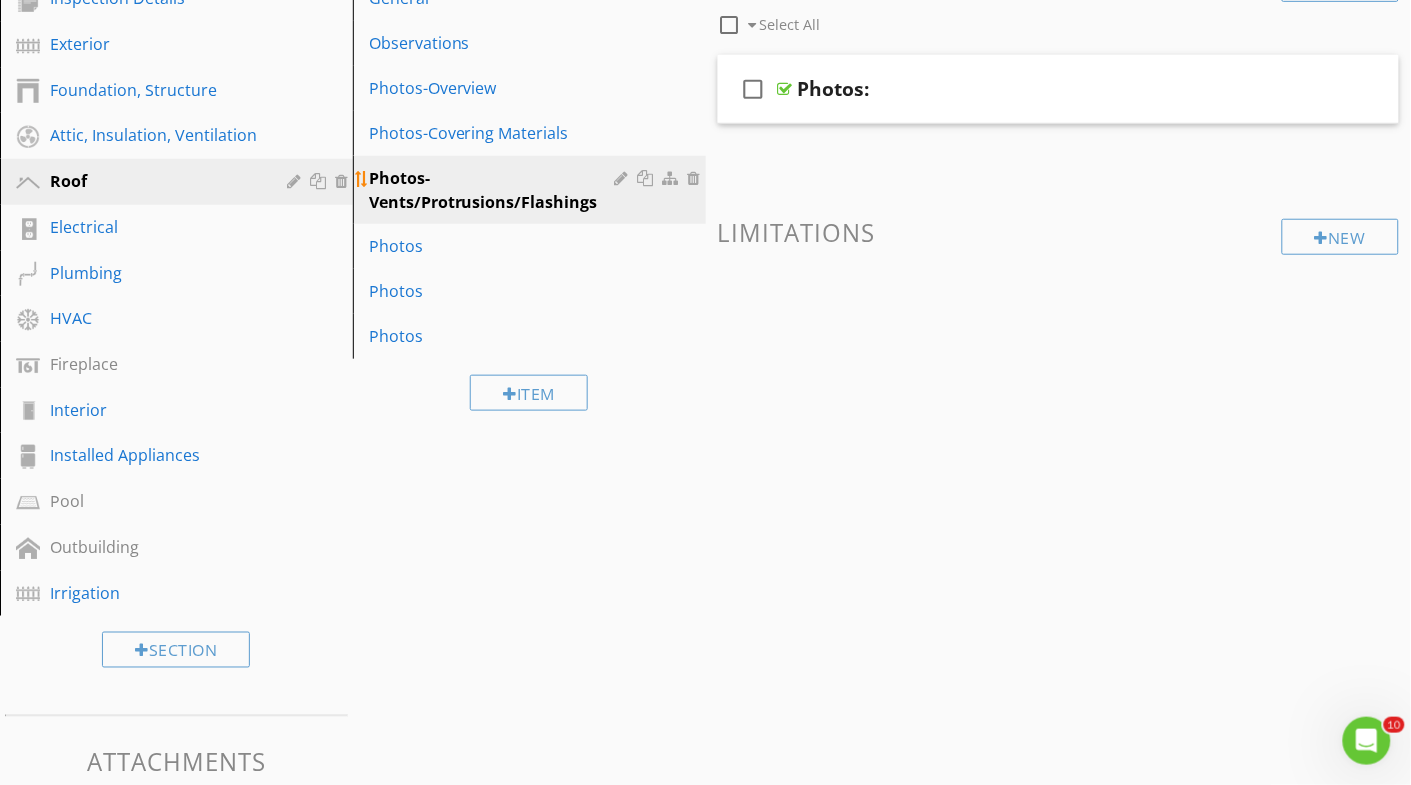scroll, scrollTop: 284, scrollLeft: 0, axis: vertical 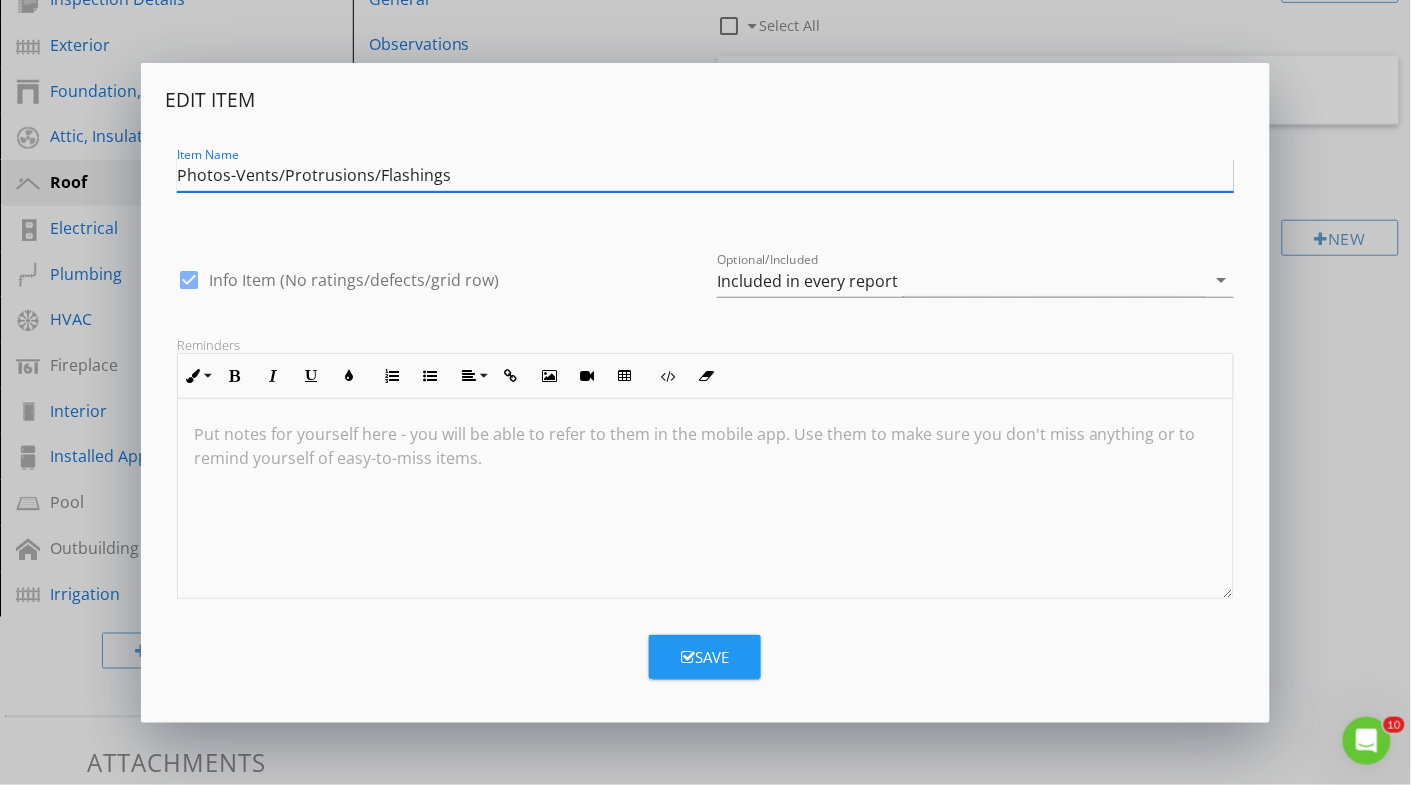 drag, startPoint x: 370, startPoint y: 175, endPoint x: 283, endPoint y: 177, distance: 87.02299 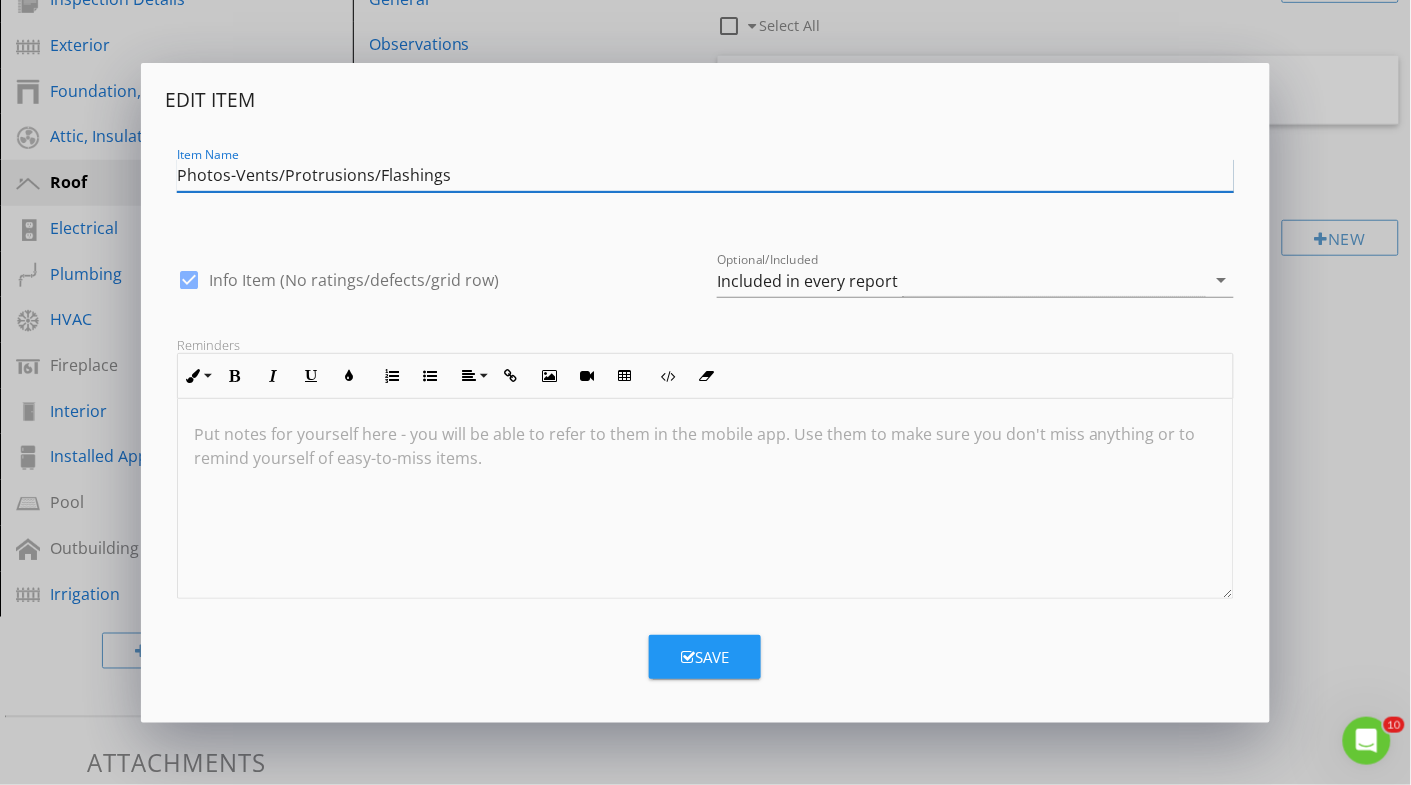 click on "Photos-Vents/Protrusions/Flashings" at bounding box center (705, 175) 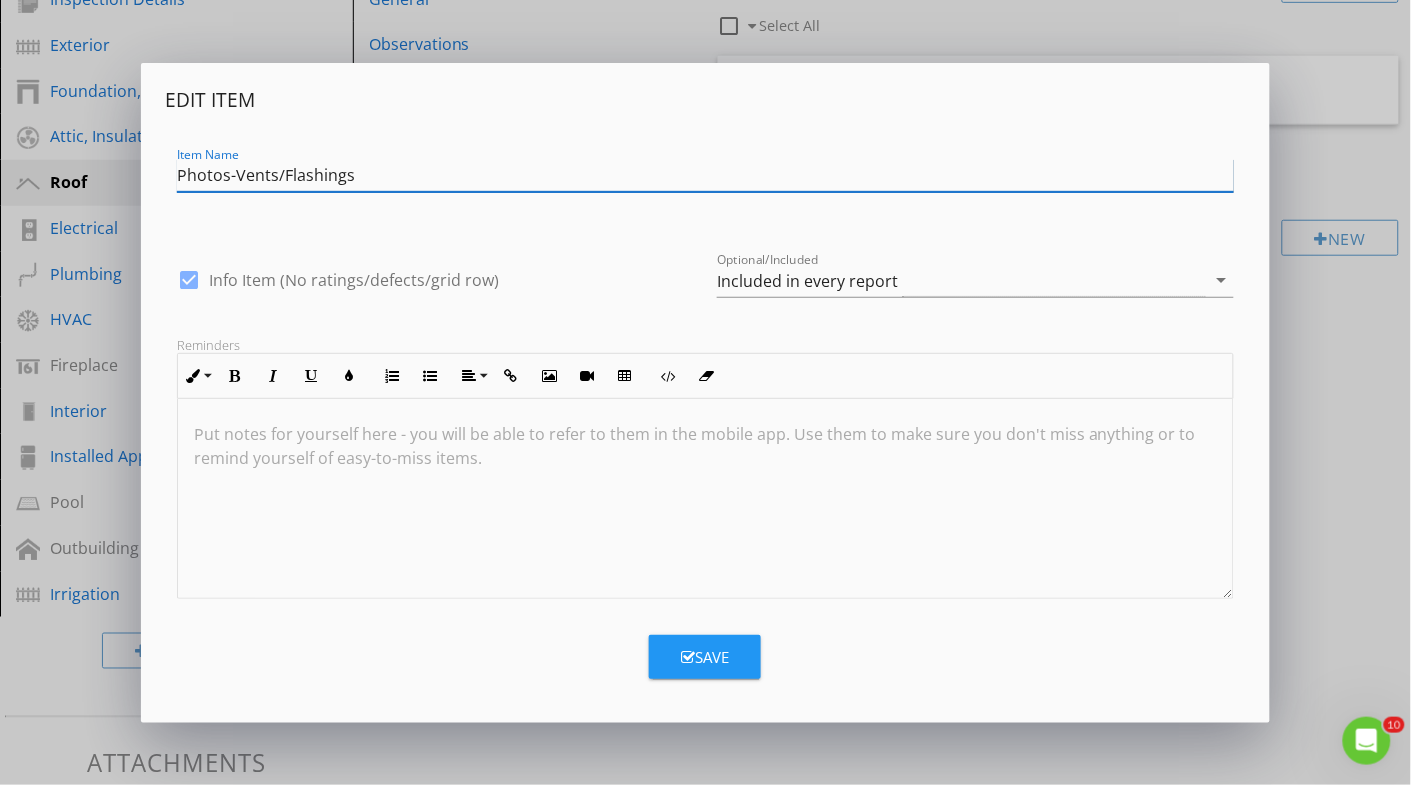 type on "Photos-Vents/Flashings" 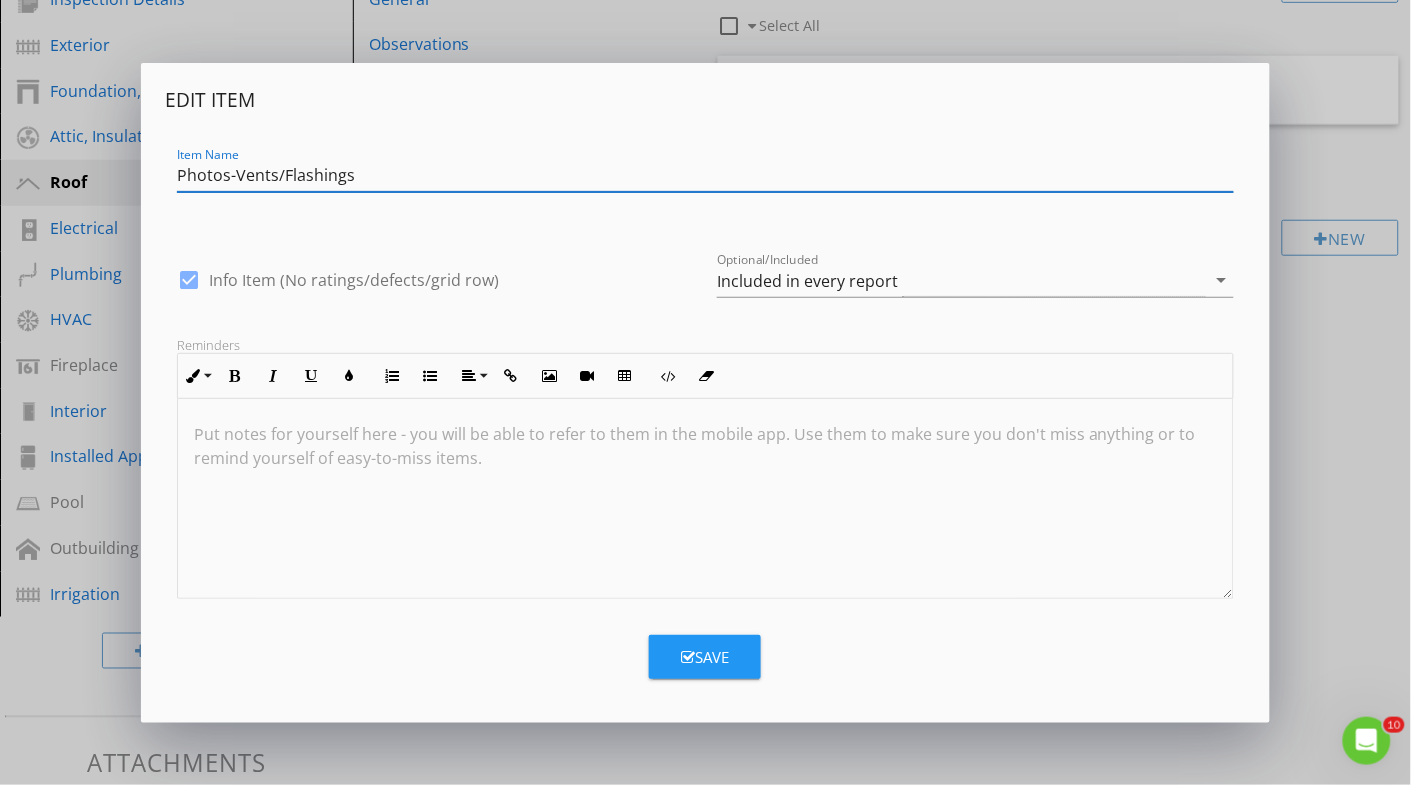 click on "Save" at bounding box center [705, 657] 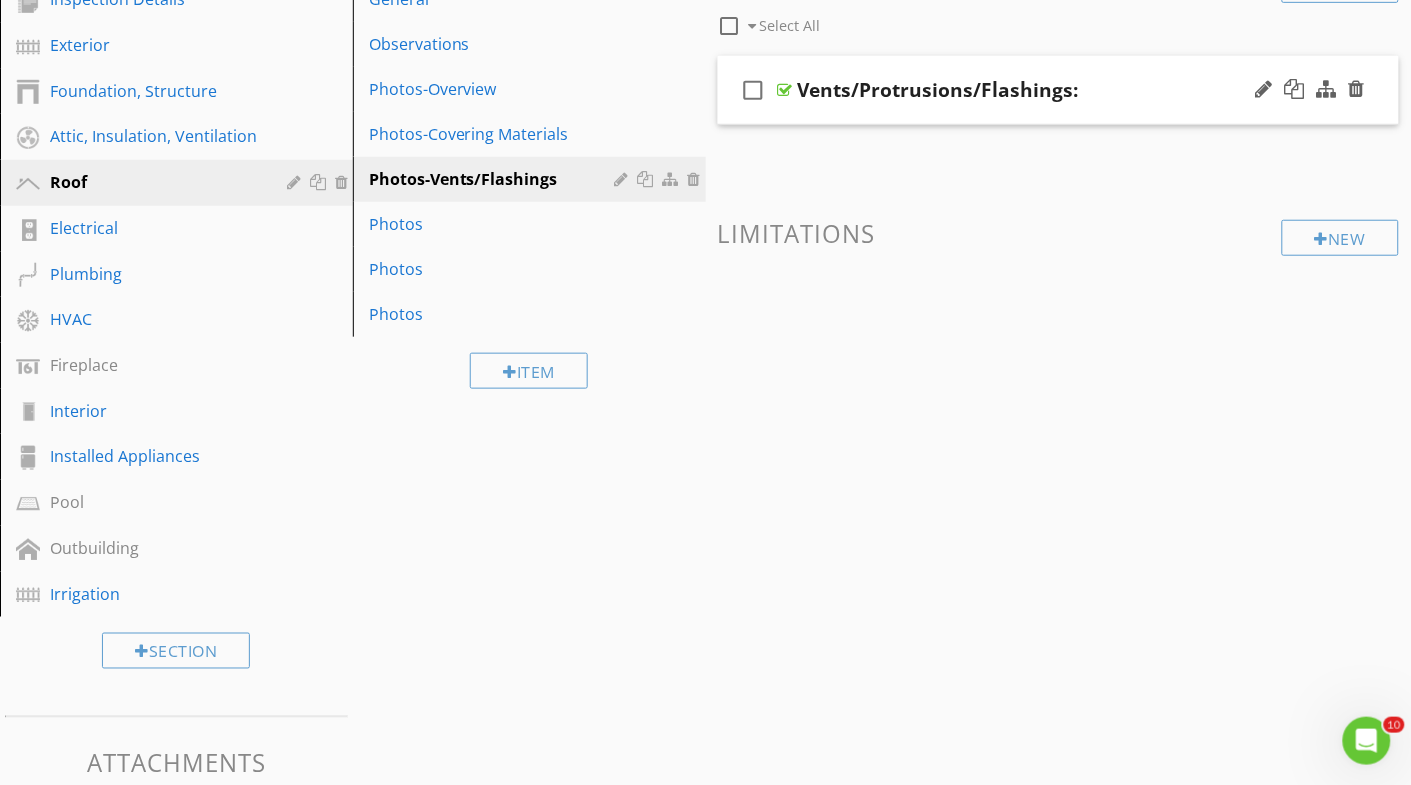 click on "Vents/Protrusions/Flashings:" at bounding box center [938, 90] 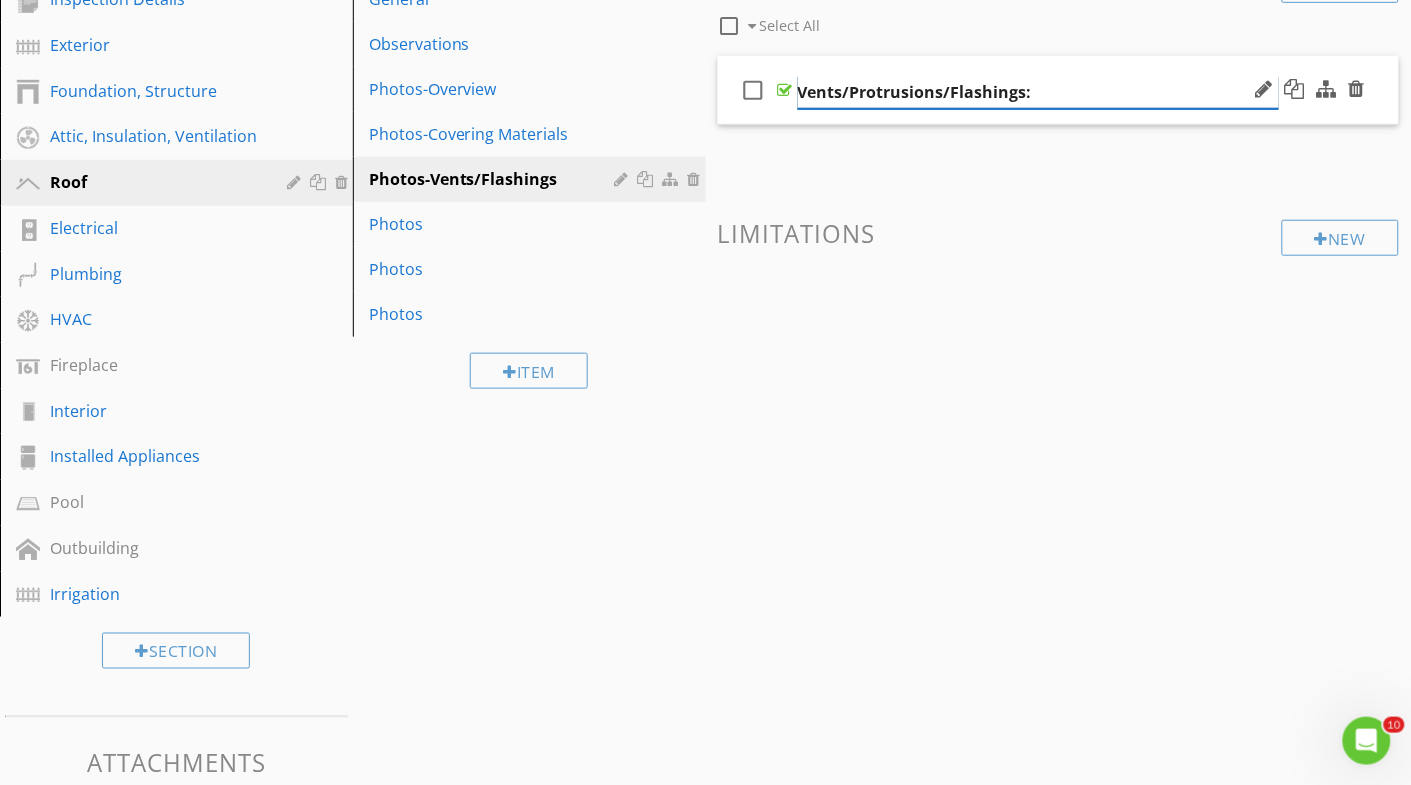 click on "Vents/Protrusions/Flashings:" at bounding box center (1038, 92) 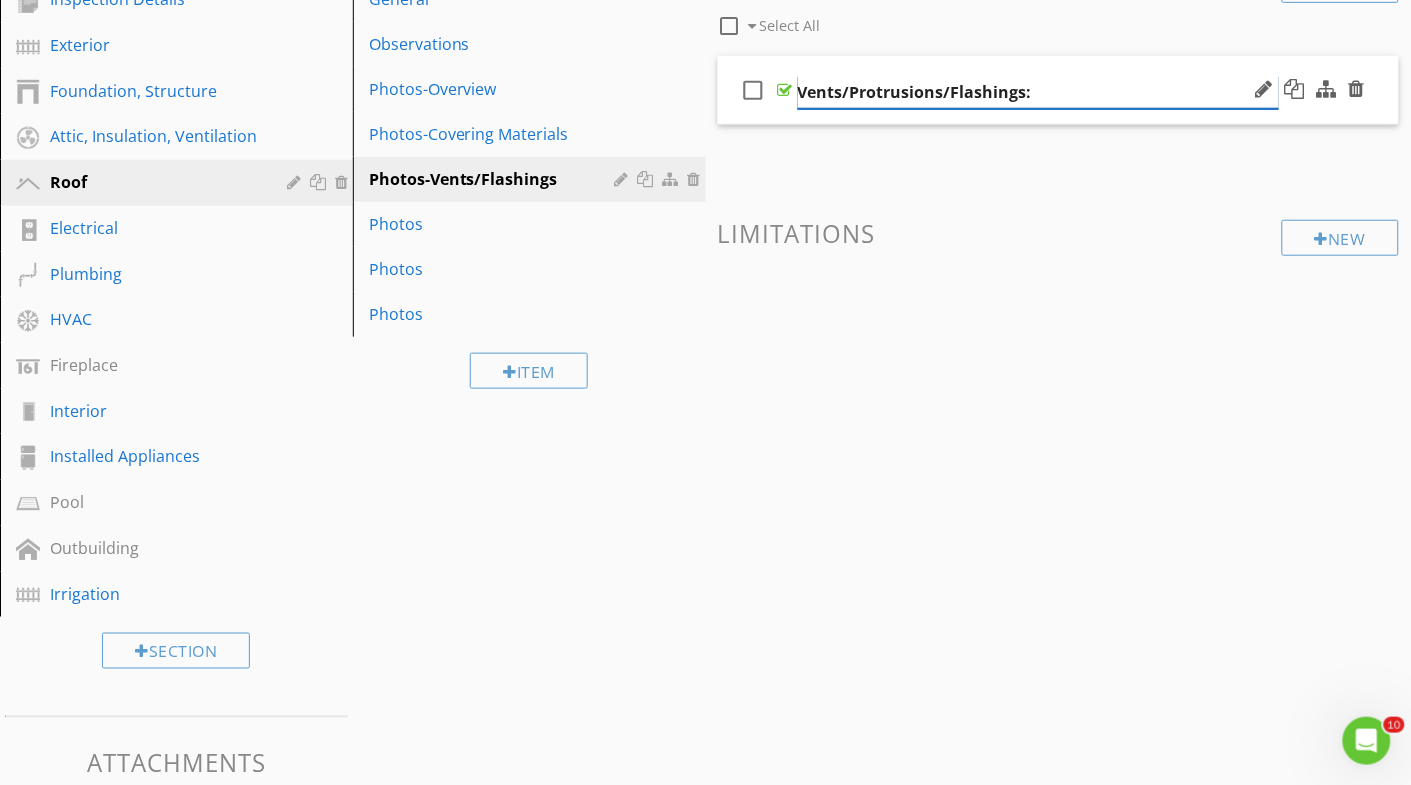click on "Vents/Protrusions/Flashings:" at bounding box center [1038, 92] 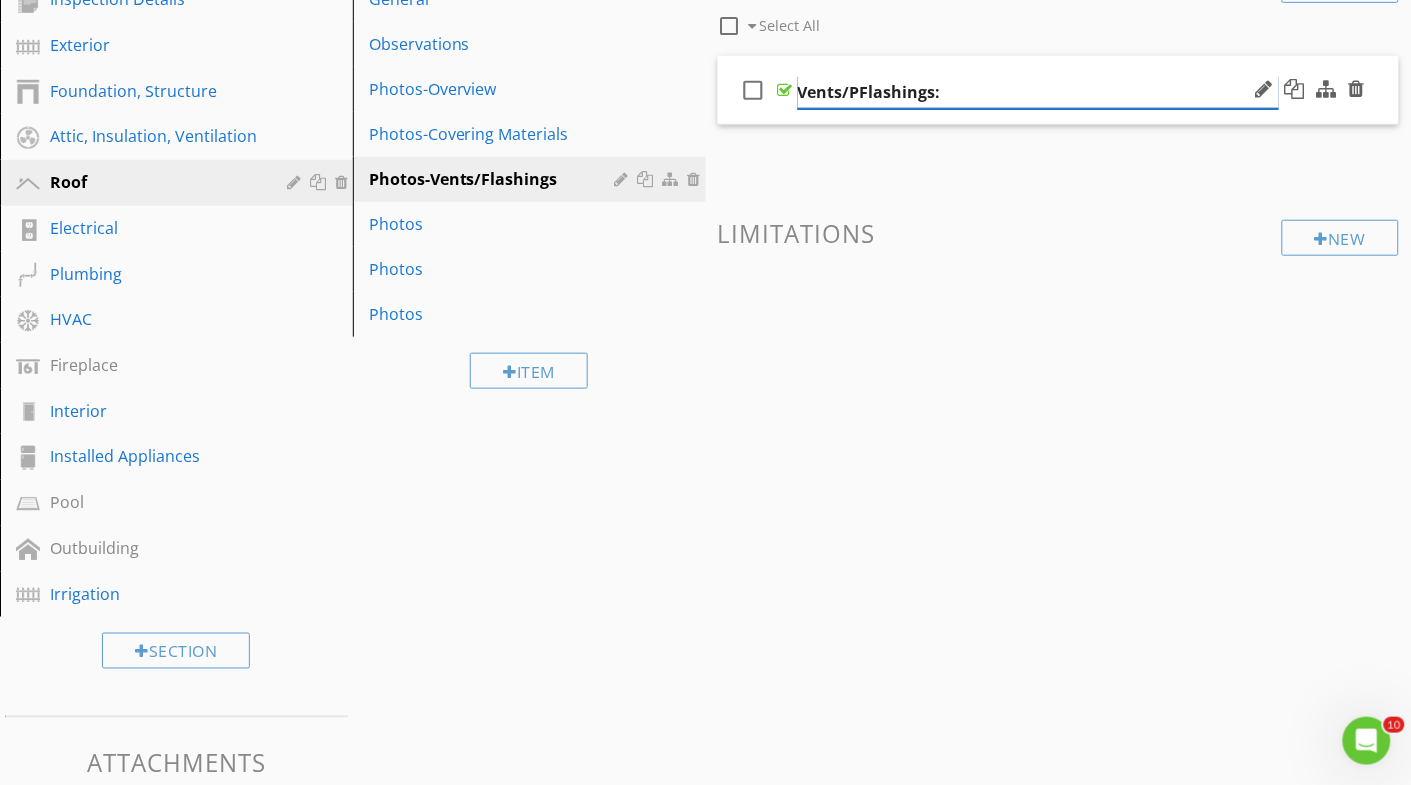type on "Vents/Flashings:" 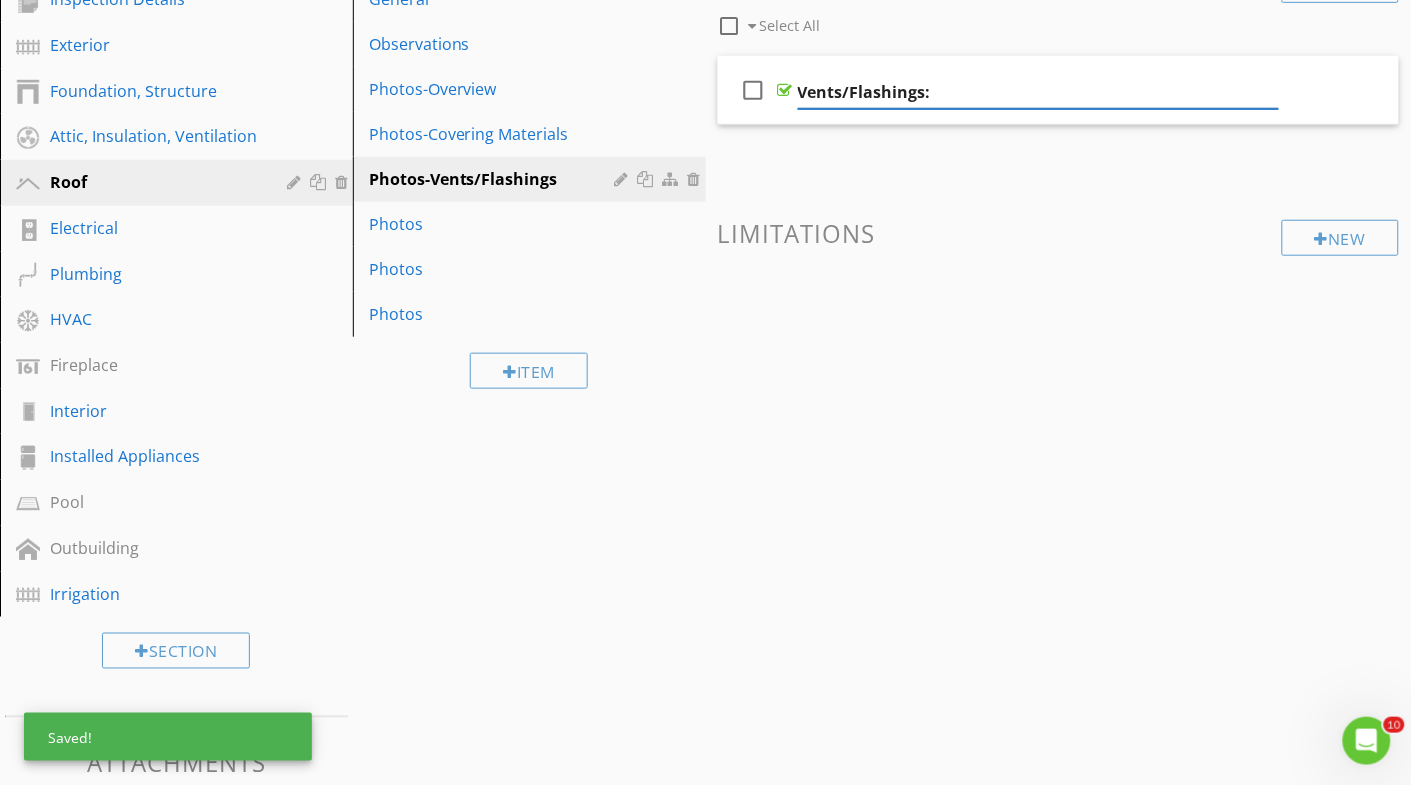click at bounding box center (1059, 313) 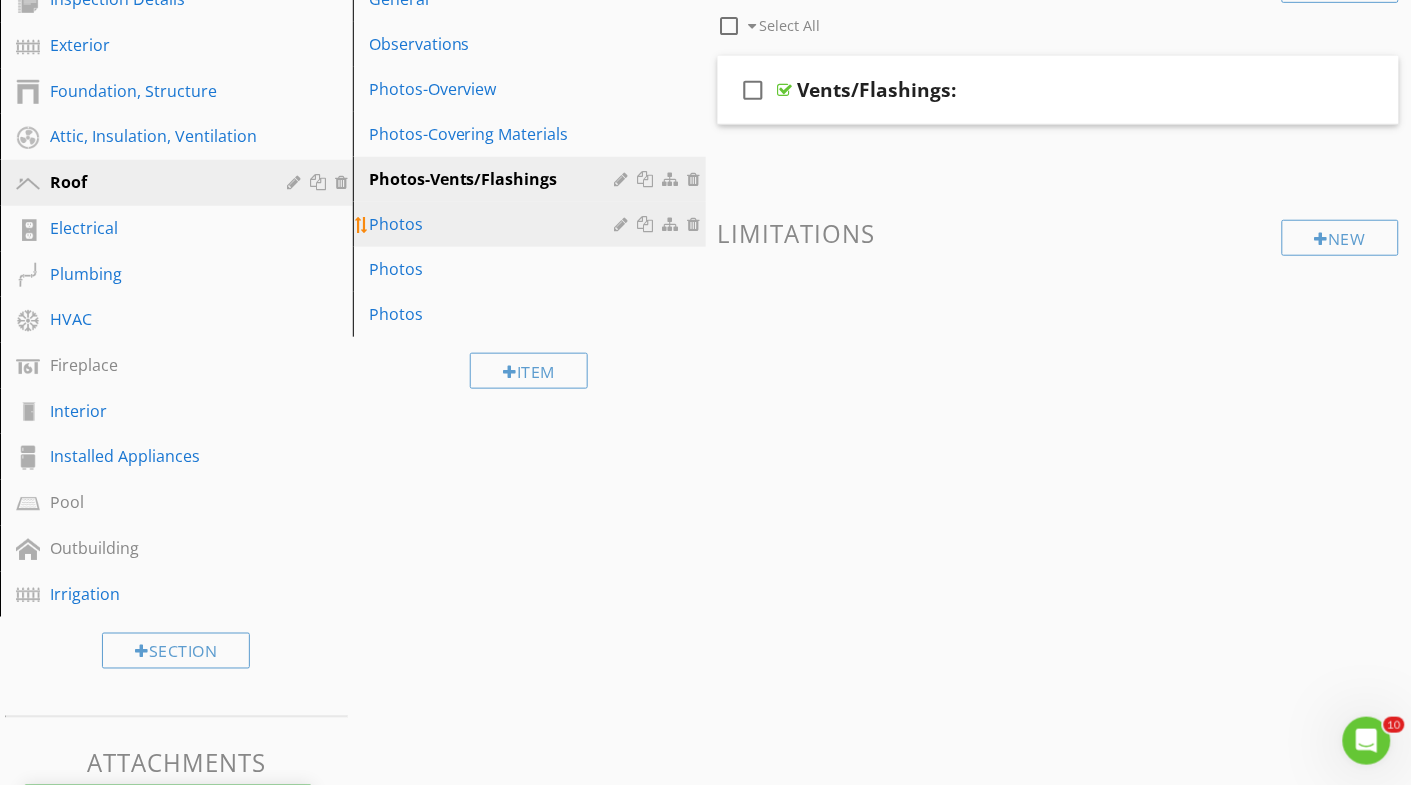 click at bounding box center (624, 224) 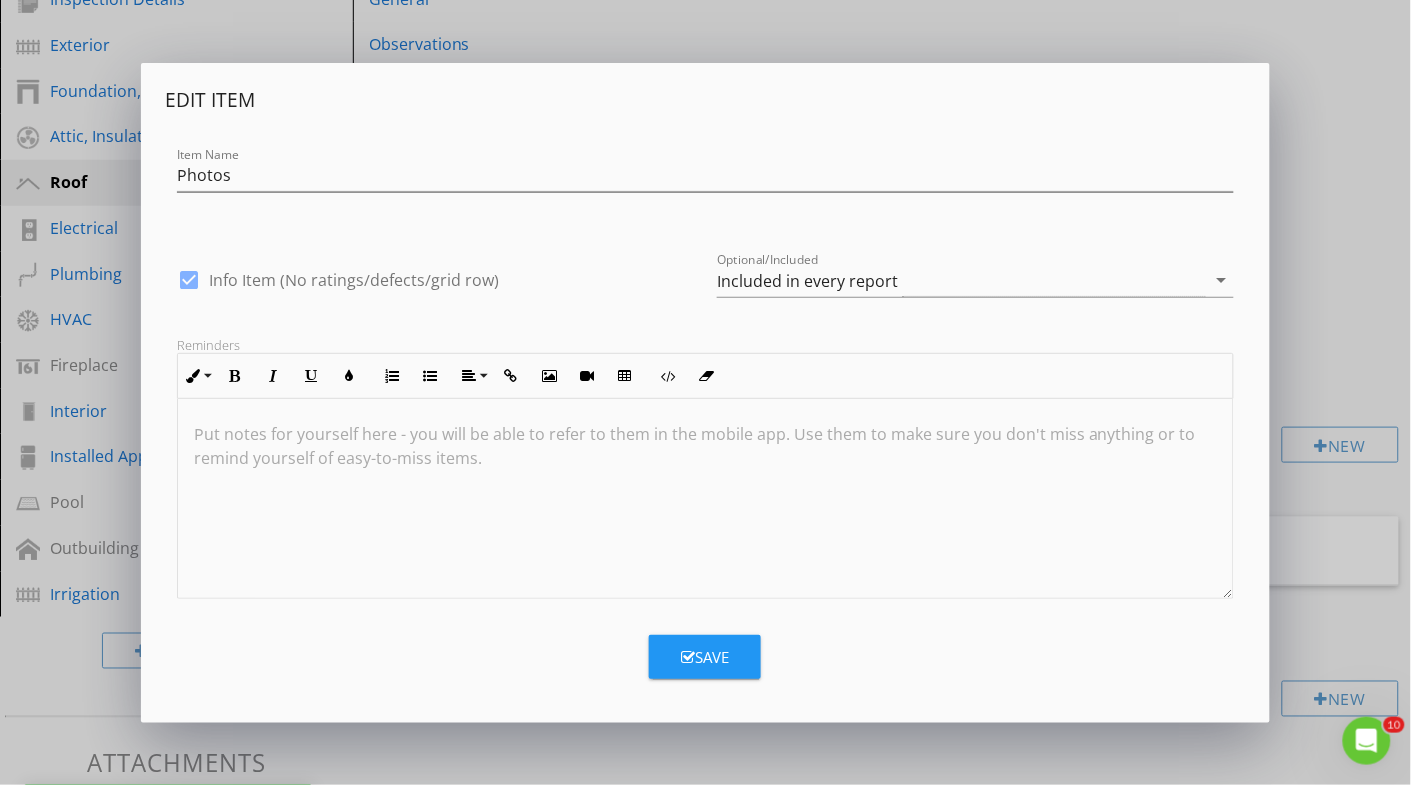 scroll, scrollTop: 283, scrollLeft: 0, axis: vertical 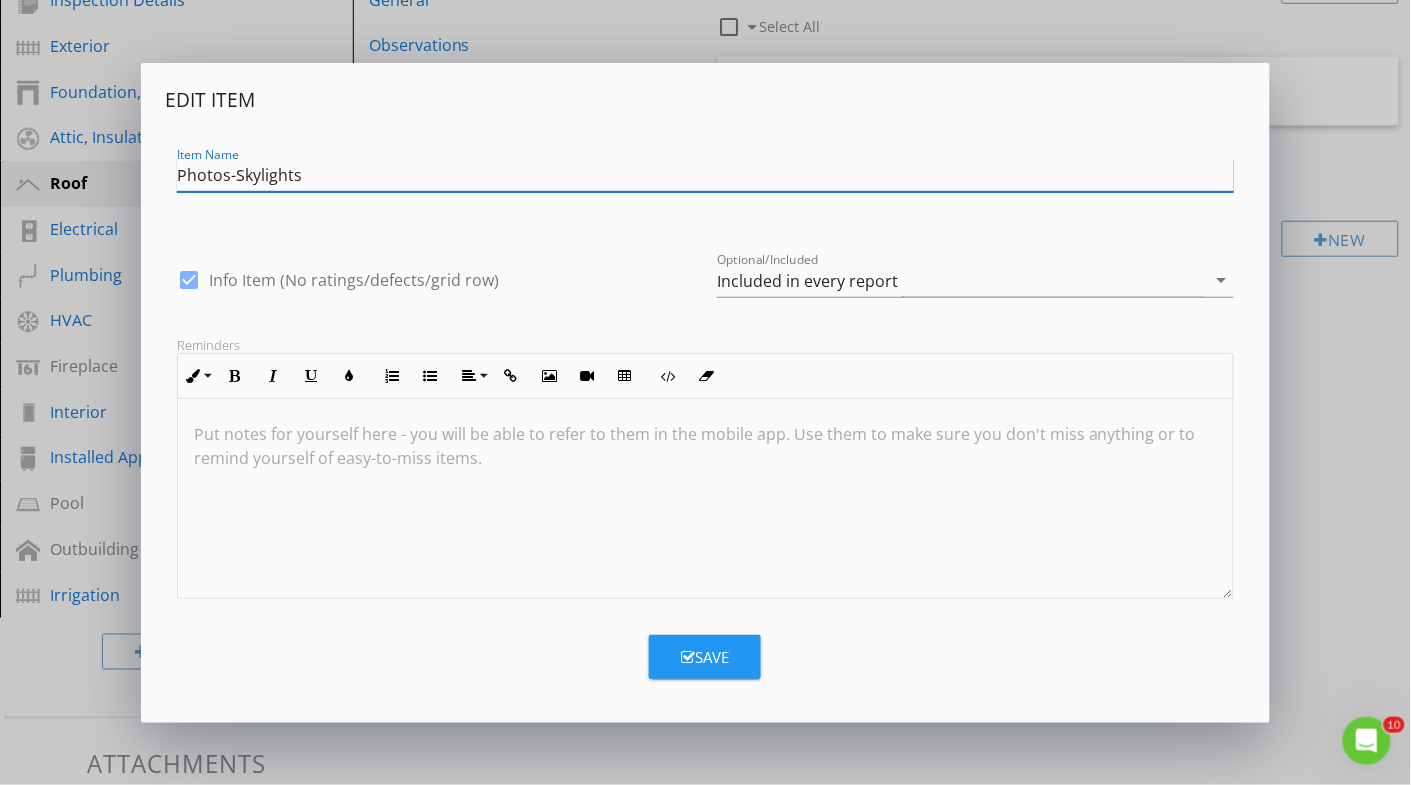 type on "Photos-Skylights" 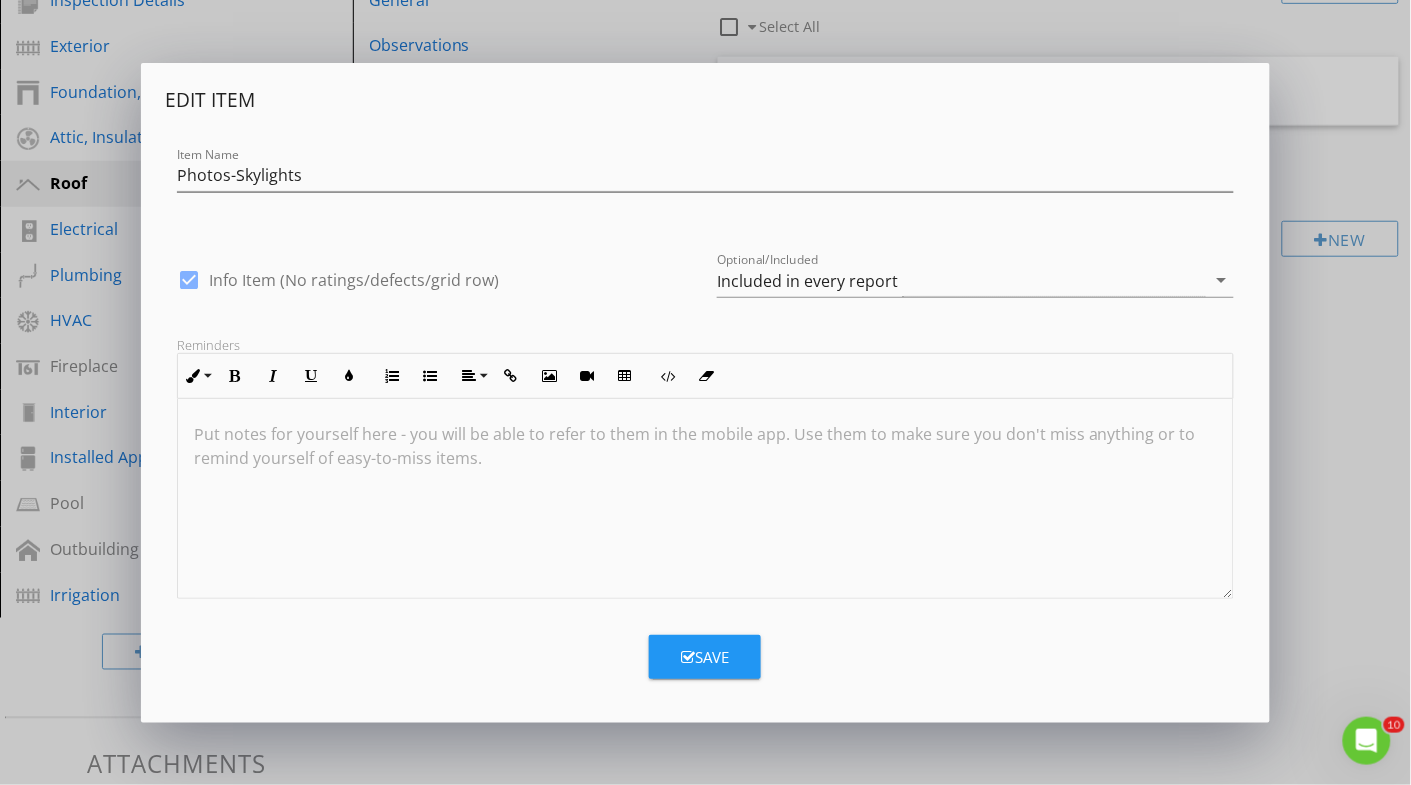 click on "check_box Info Item (No ratings/defects/grid row)" at bounding box center (435, 278) 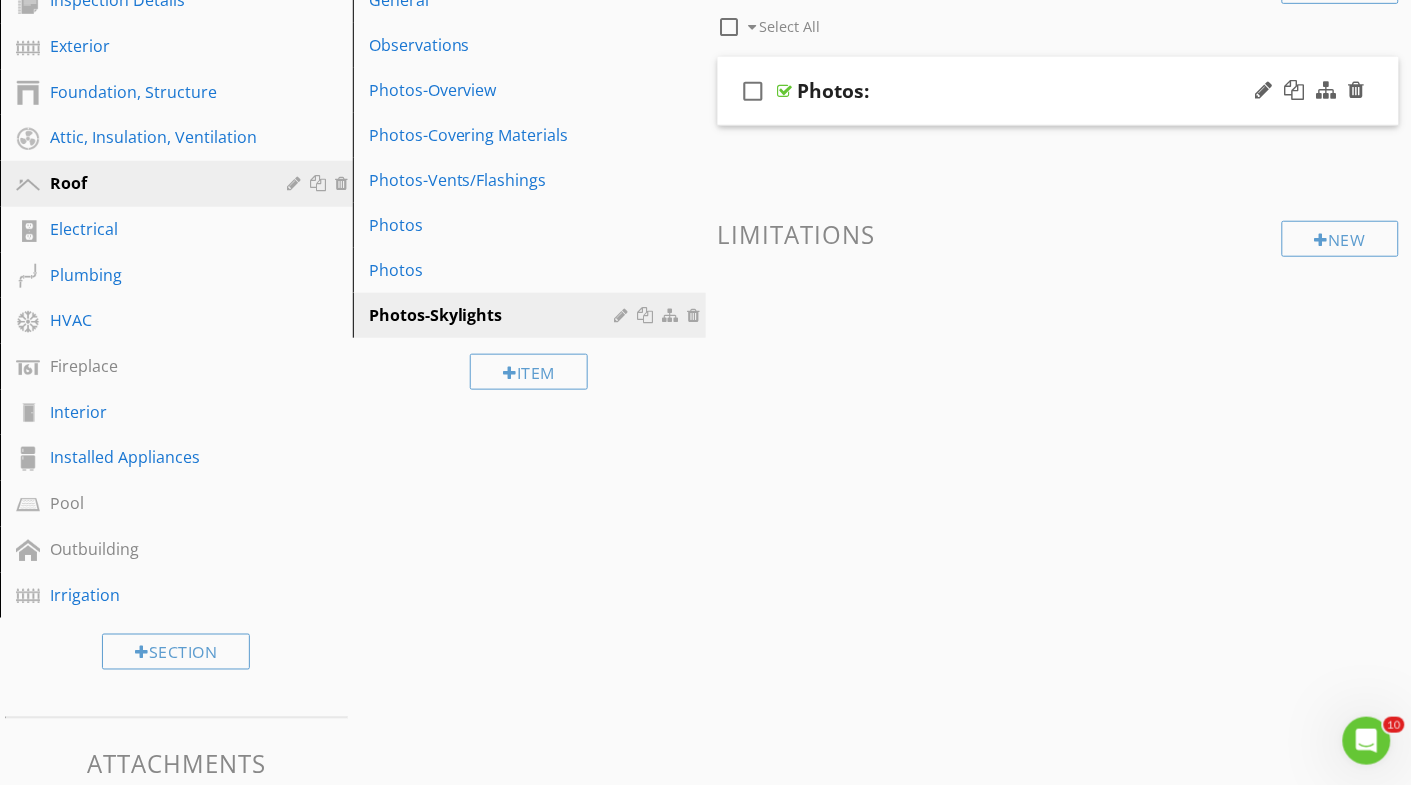 click on "Photos:" at bounding box center [834, 91] 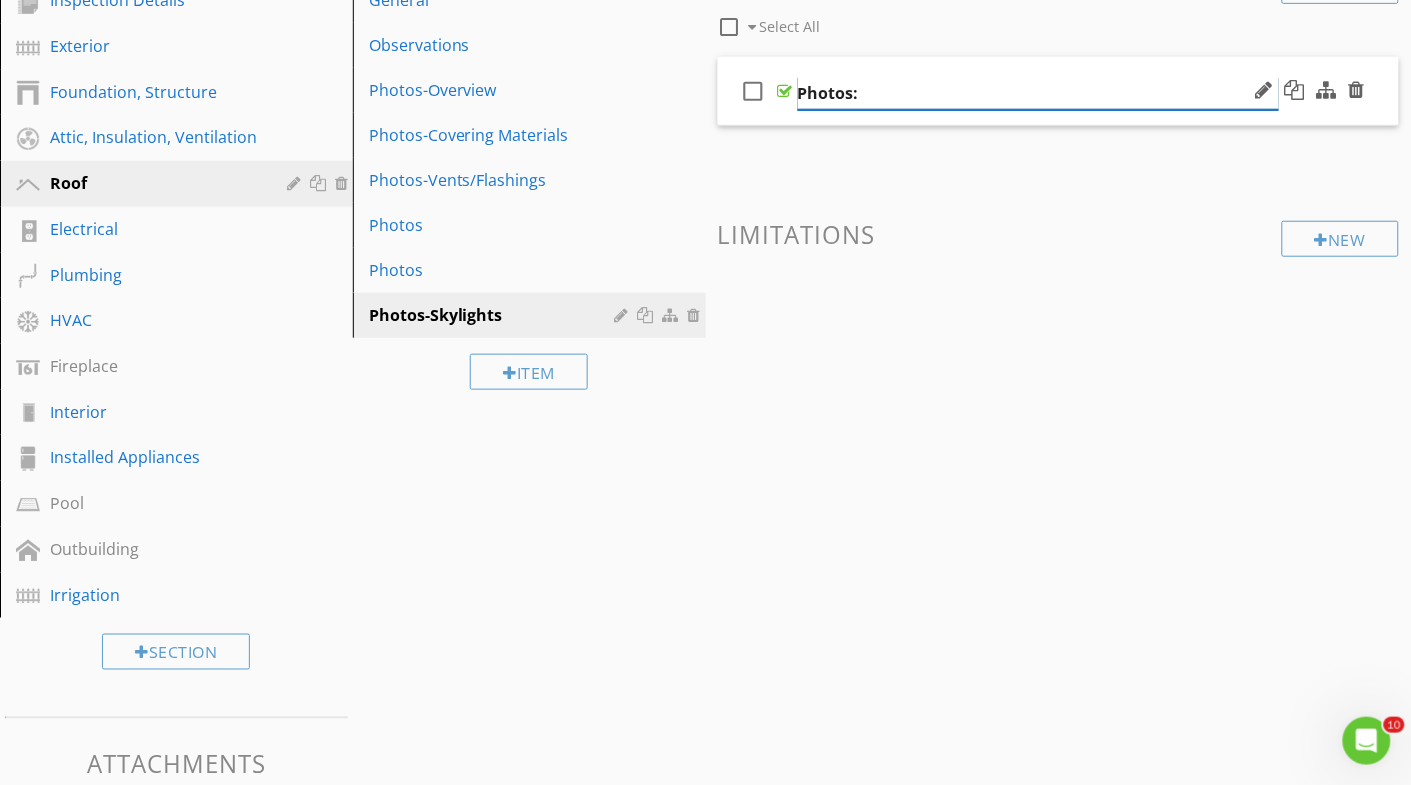 click on "Photos:" at bounding box center (1038, 93) 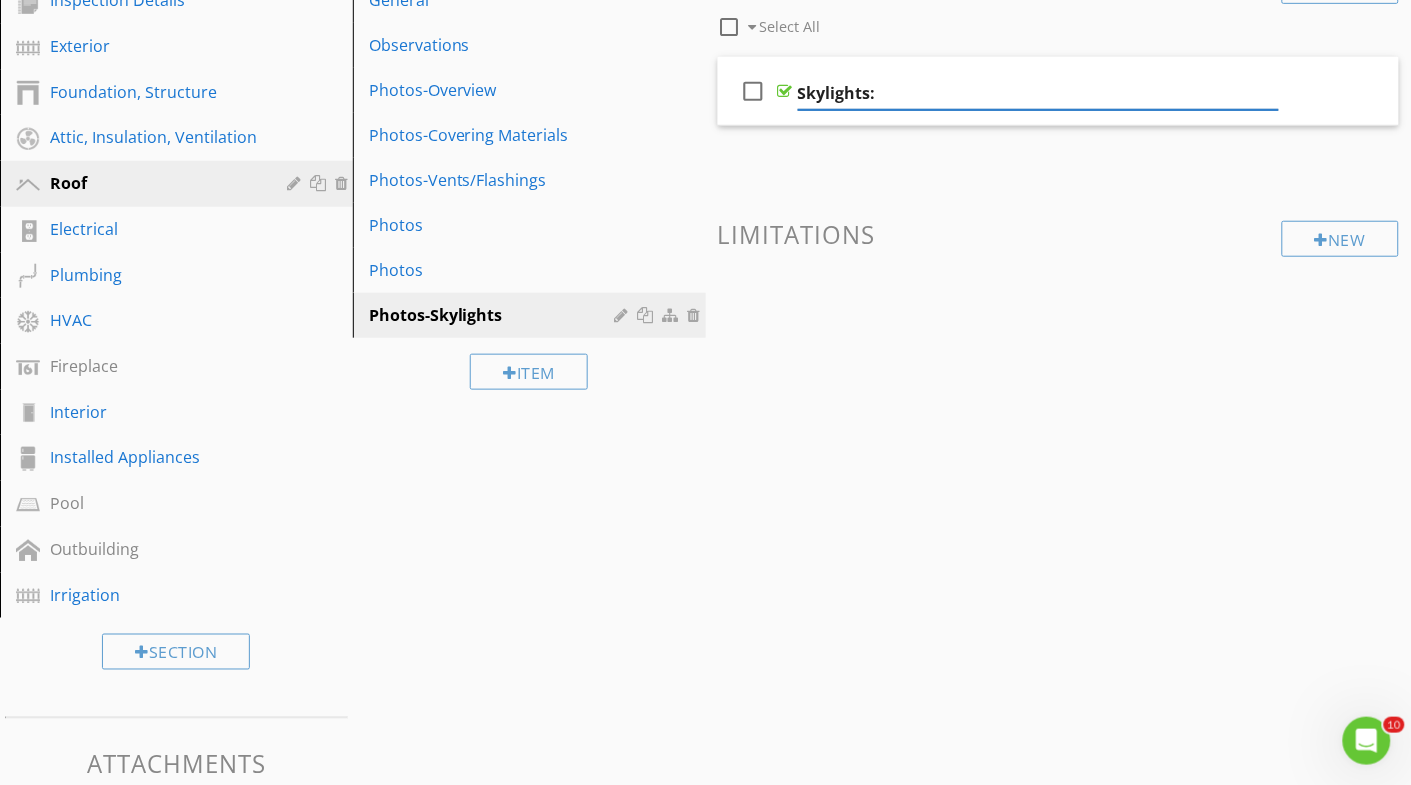 click on "Limitations" at bounding box center [1059, 234] 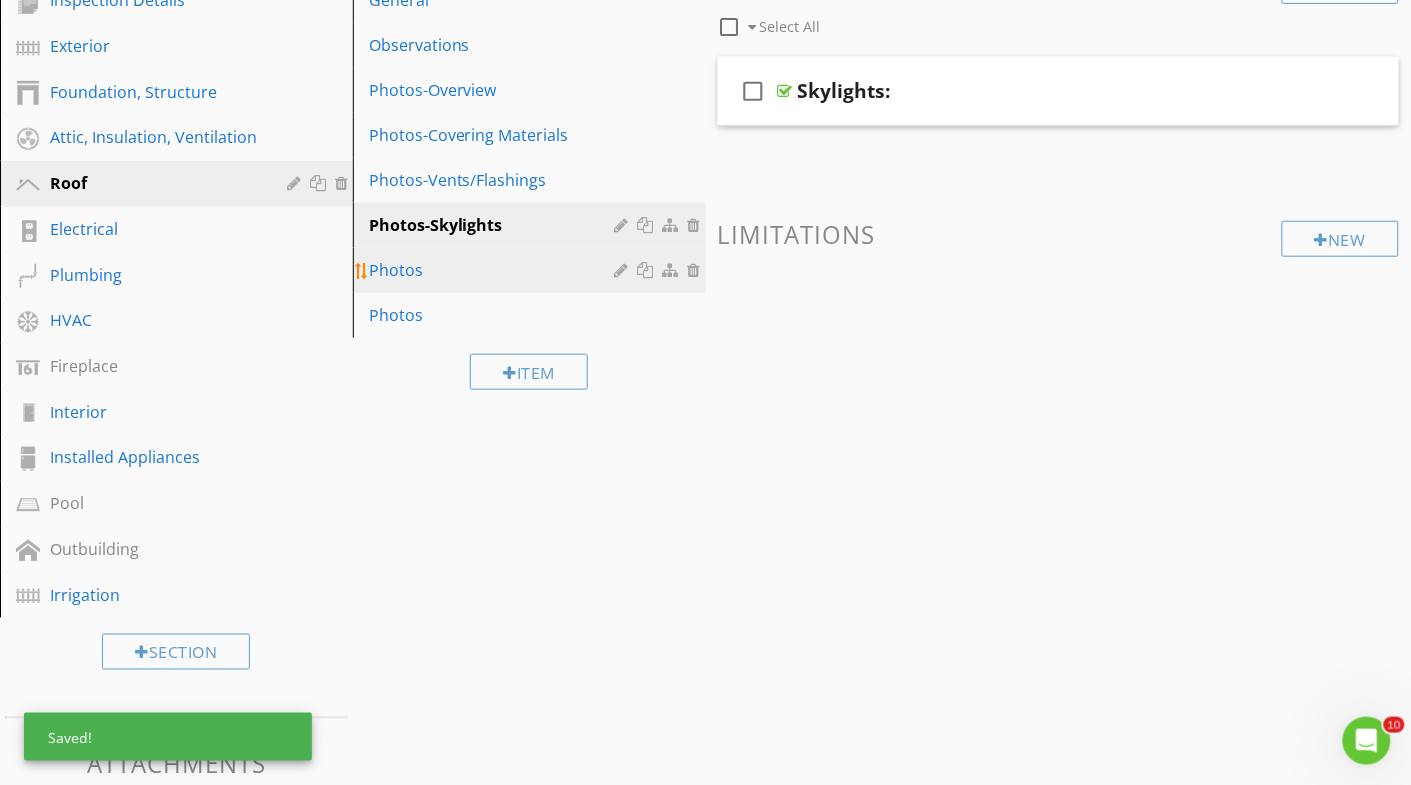 click on "Photos" at bounding box center (495, 270) 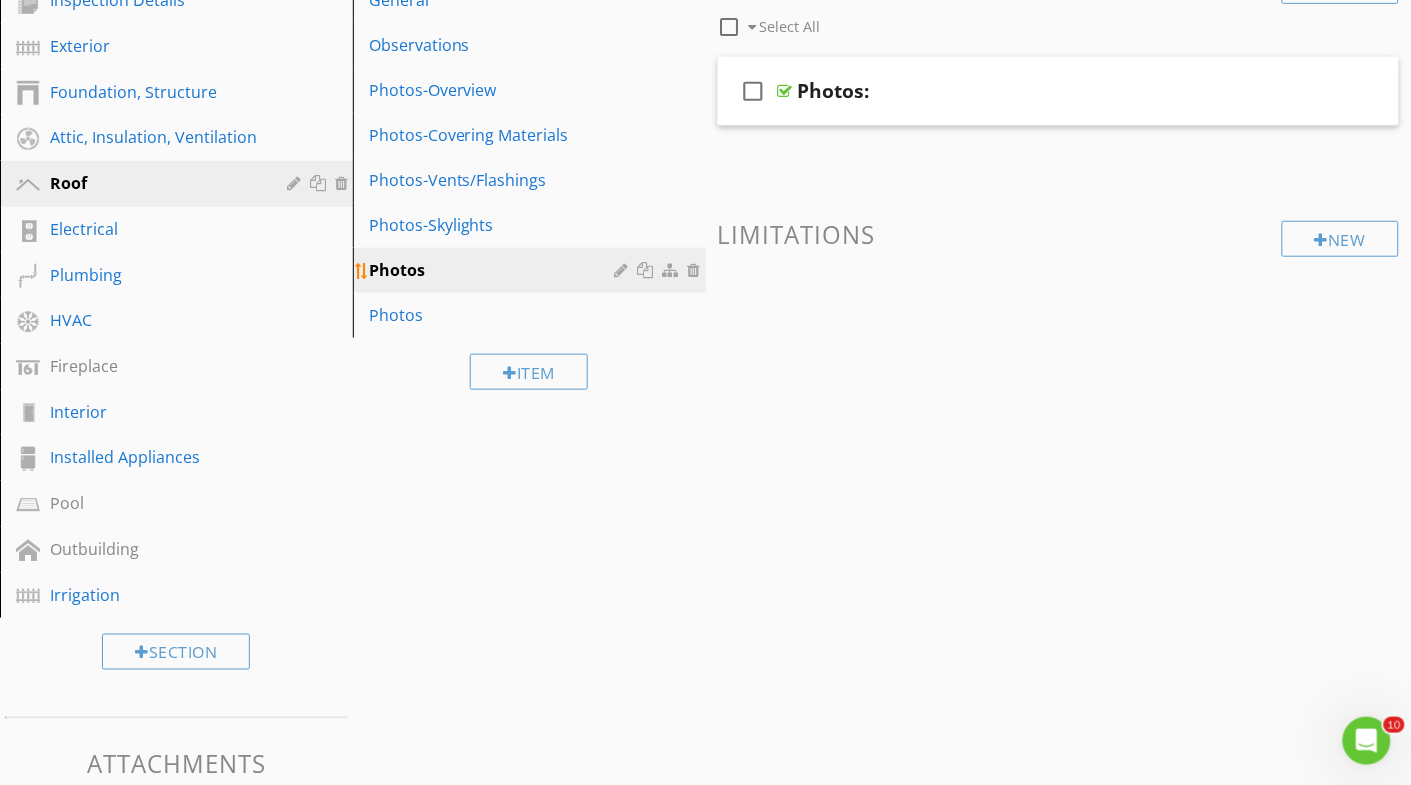 click at bounding box center (624, 270) 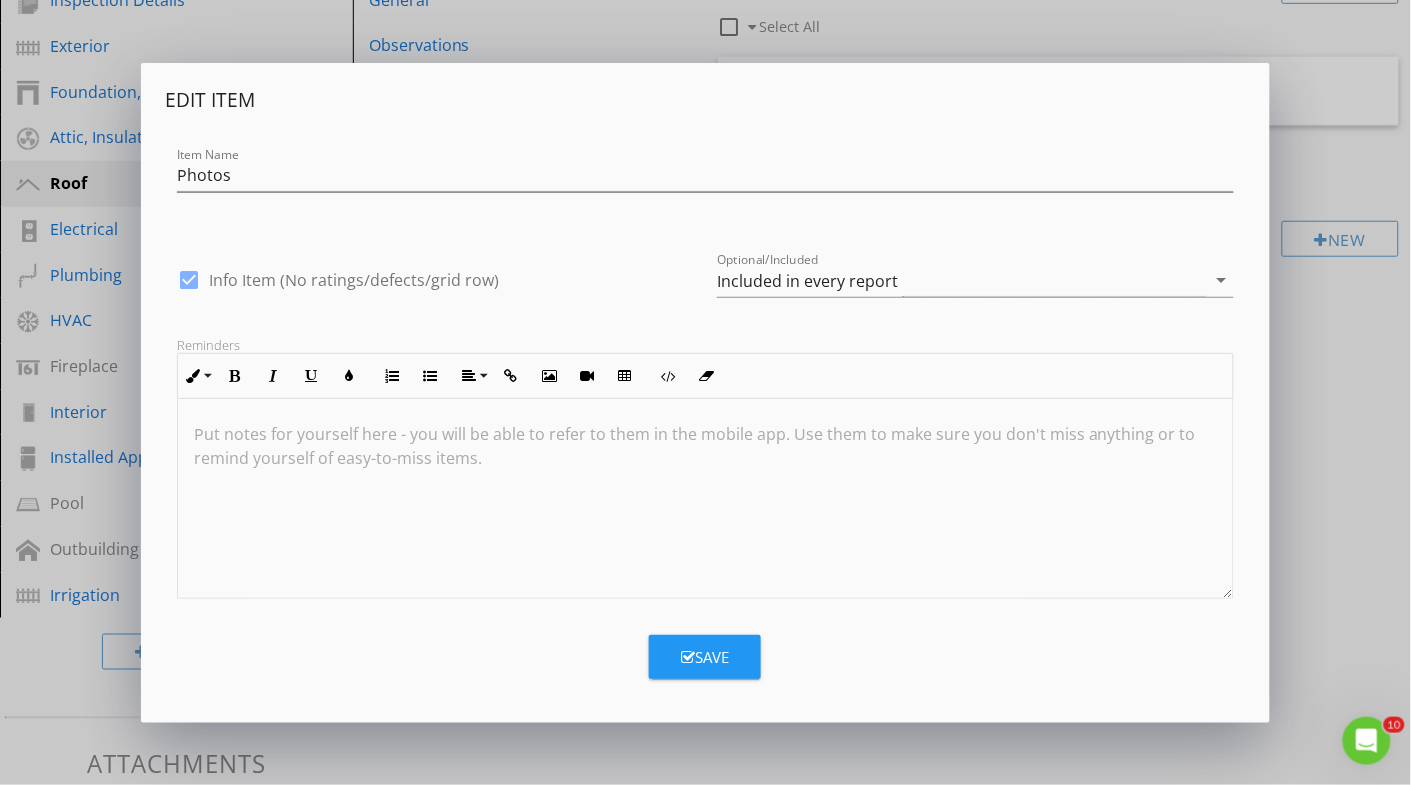scroll, scrollTop: 282, scrollLeft: 0, axis: vertical 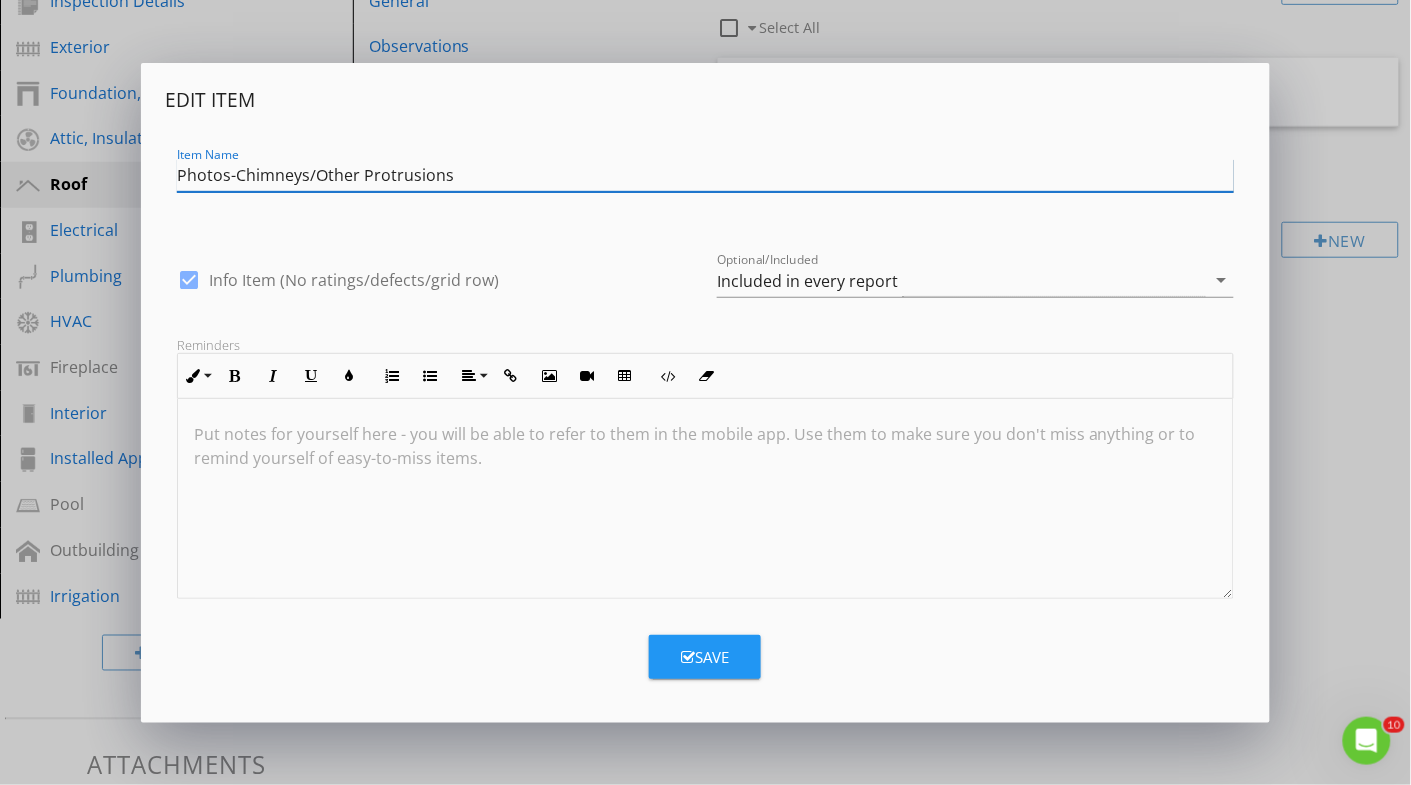 type on "Photos-Chimneys/Other Protrusions" 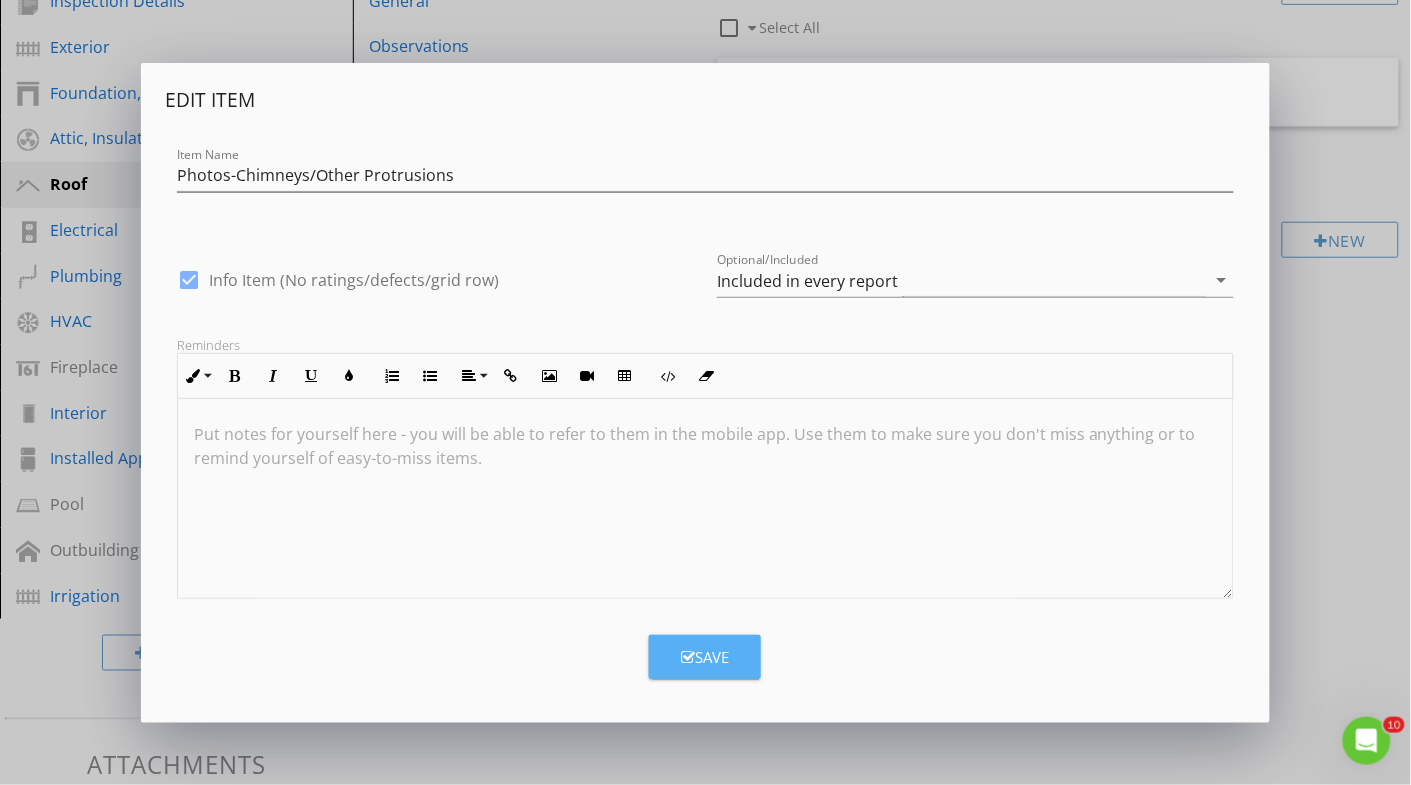 click on "Save" at bounding box center (705, 657) 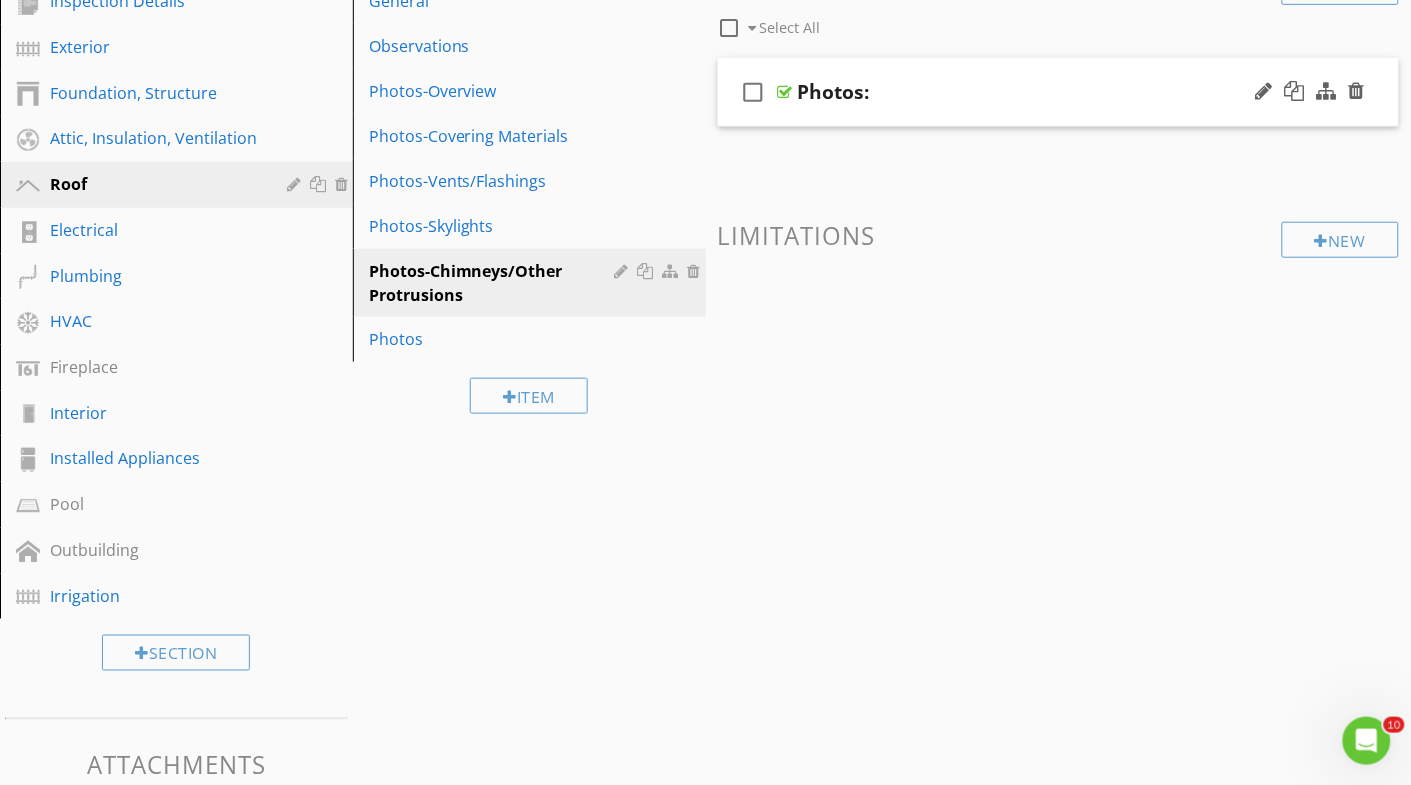 click on "Photos:" at bounding box center (834, 92) 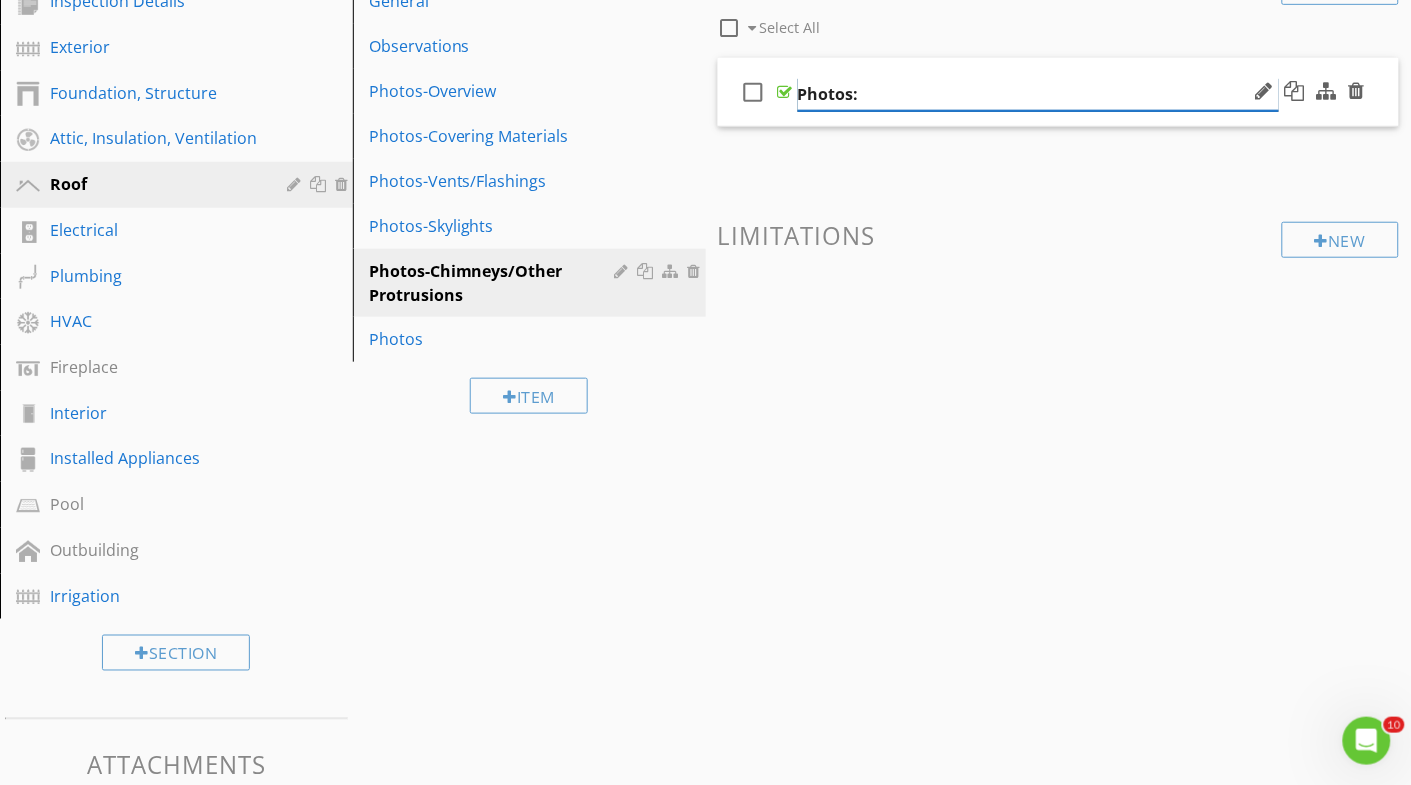 click on "Photos:" at bounding box center (1038, 94) 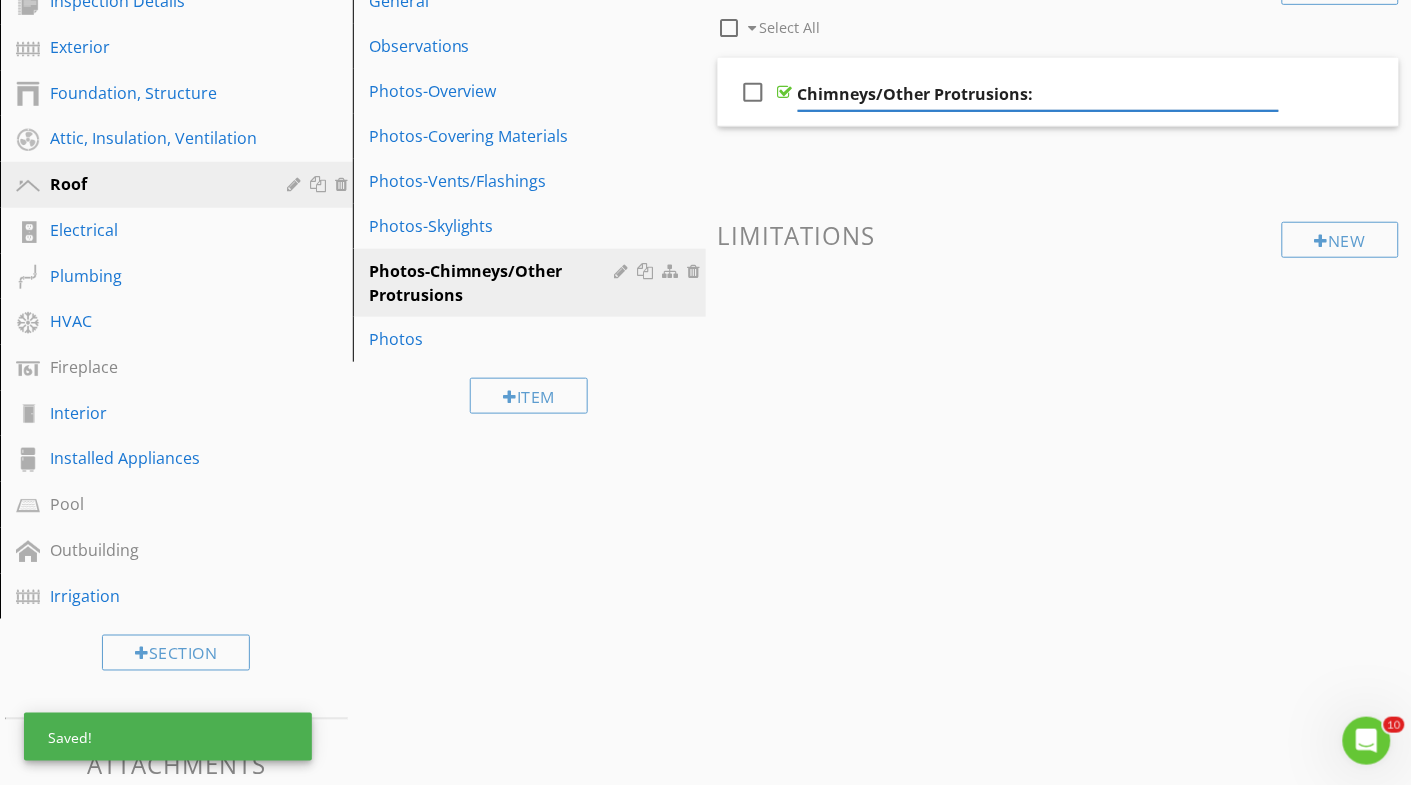 click on "New
Informational   check_box_outline_blank     Select All       check_box_outline_blank         Chimneys/Other Protrusions:
New
Limitations" at bounding box center (1059, 167) 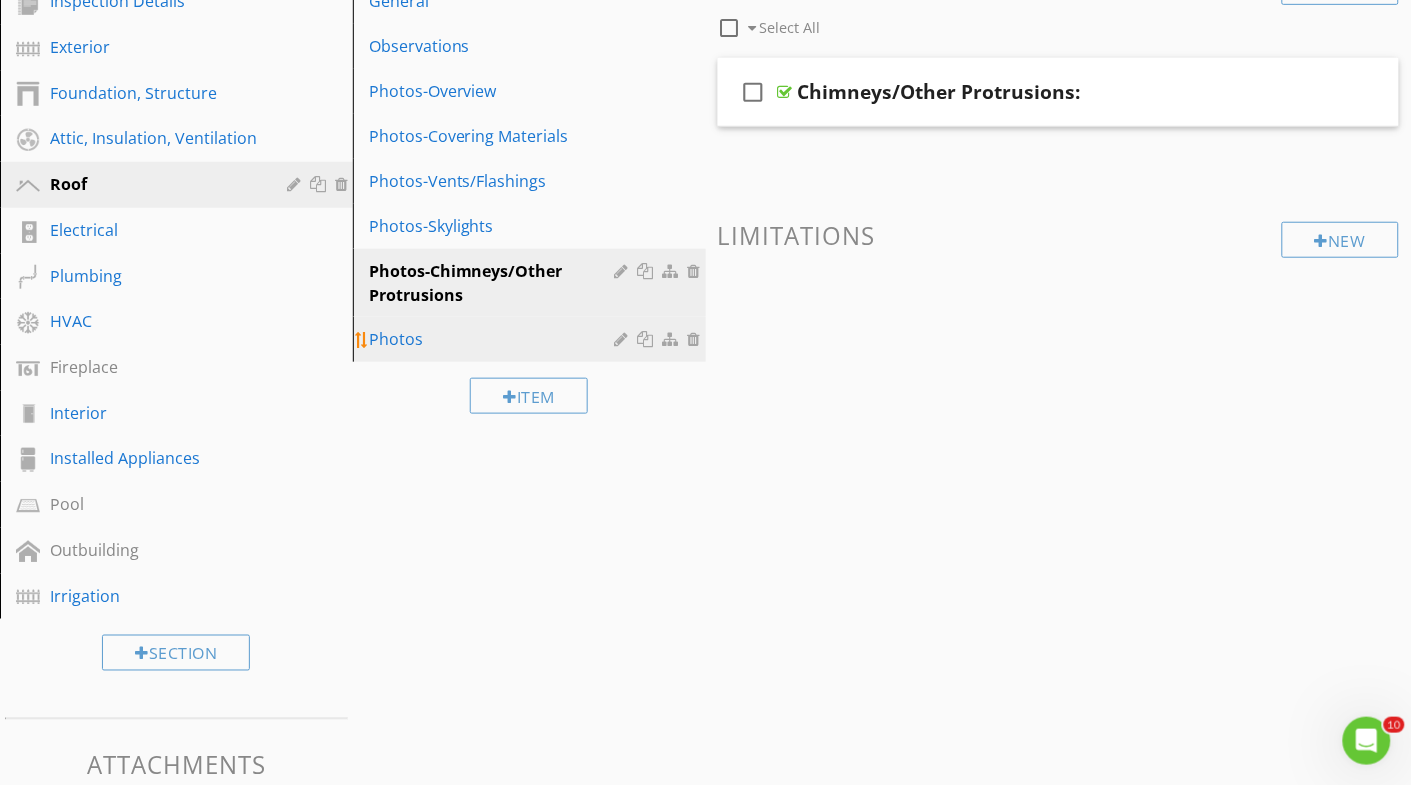 click at bounding box center [624, 339] 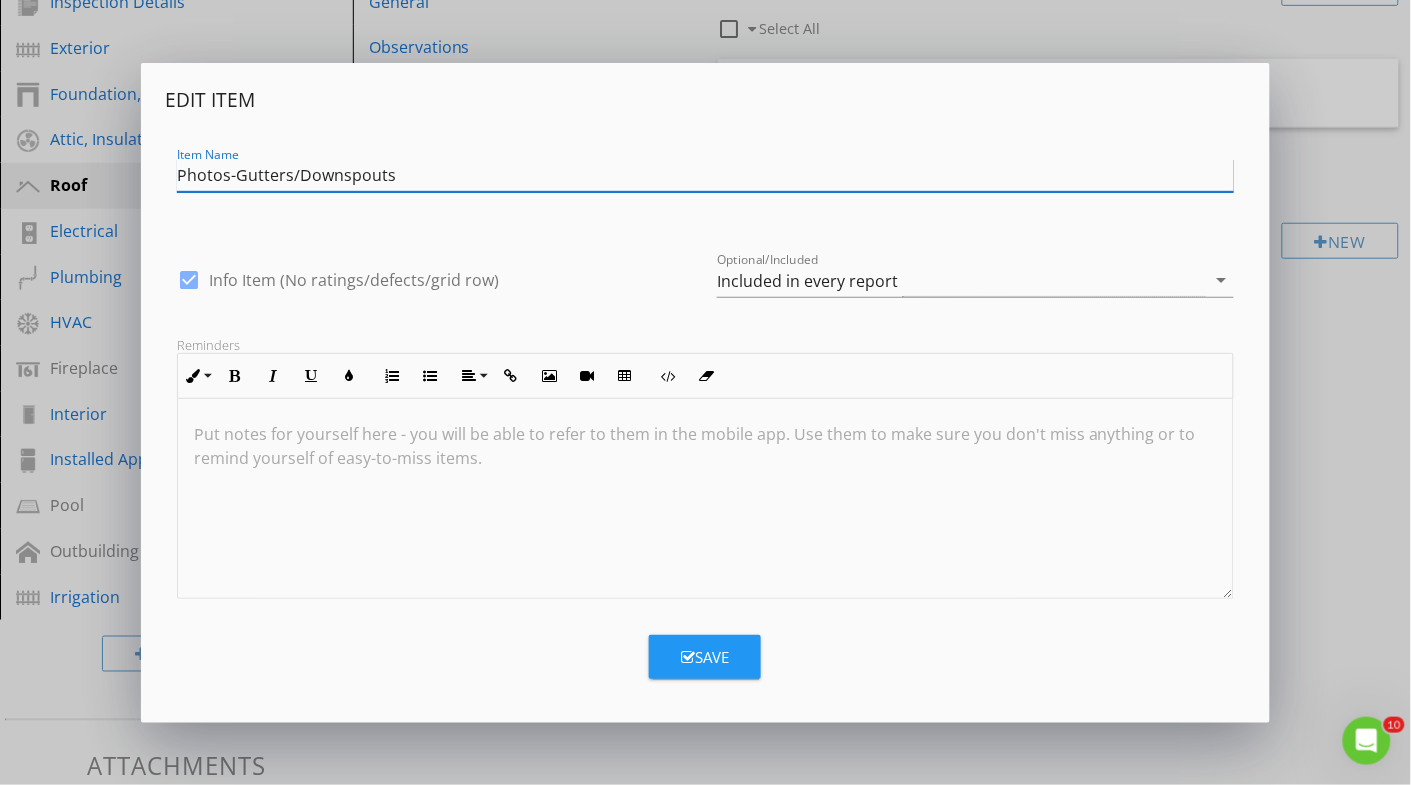 type on "Photos-Gutters/Downspouts" 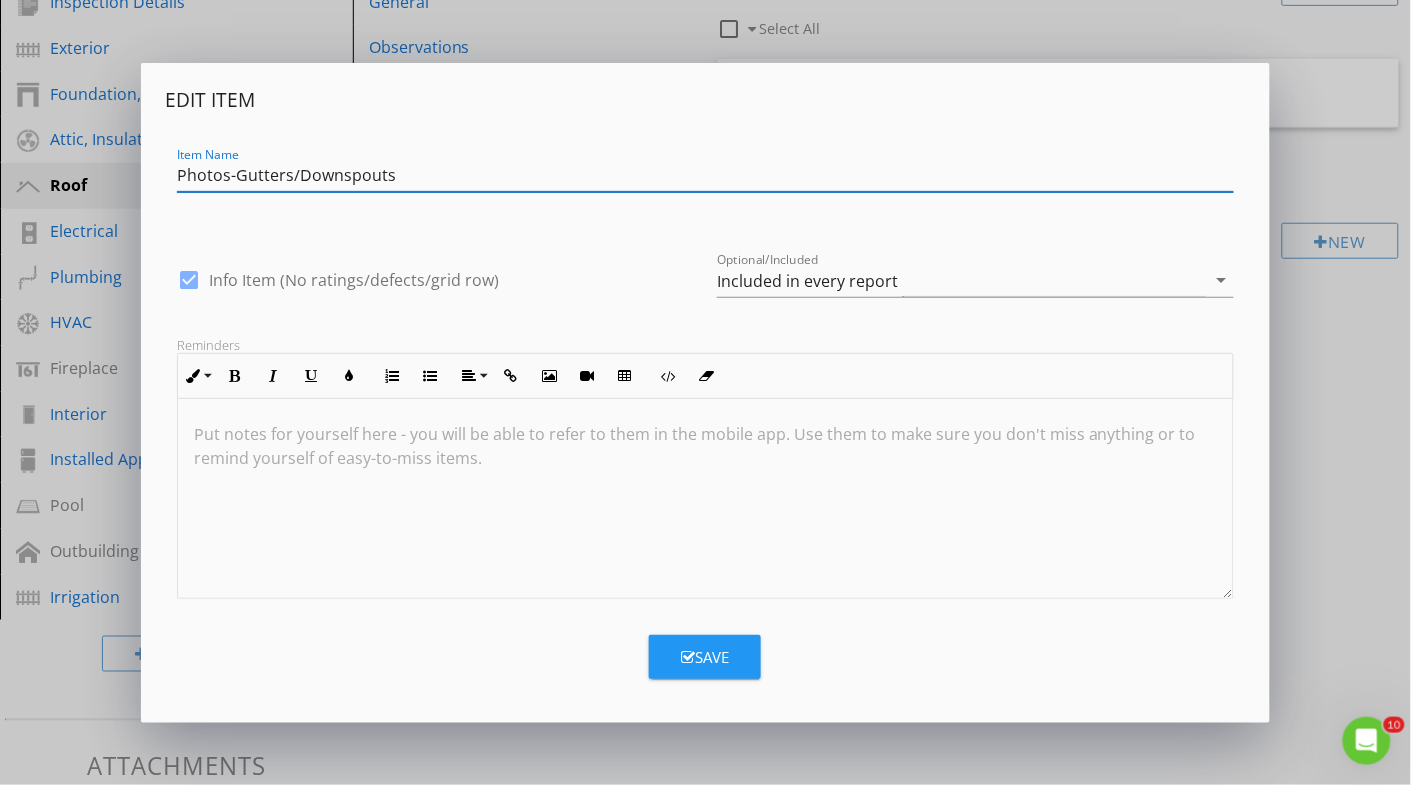 click on "Save" at bounding box center (705, 657) 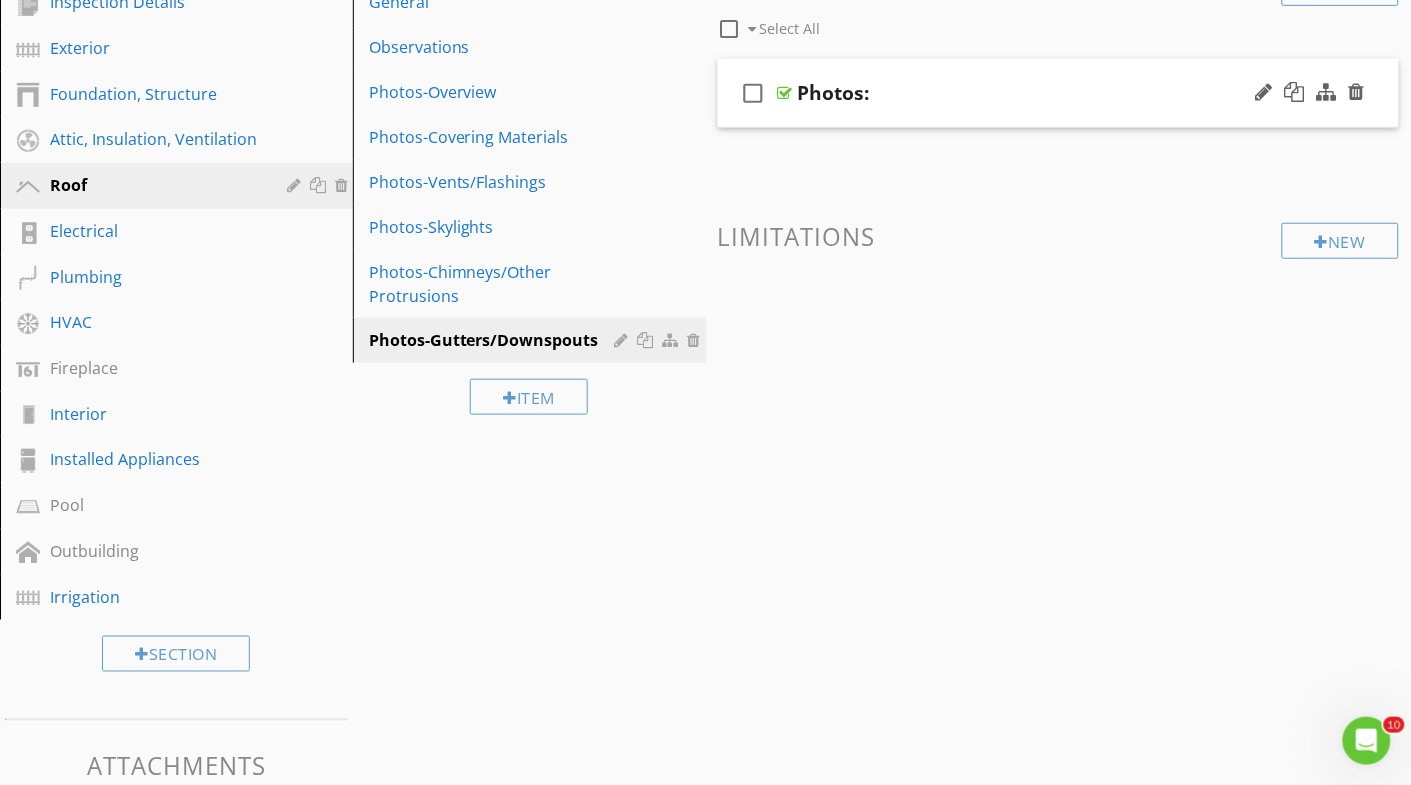click on "Photos:" at bounding box center [834, 93] 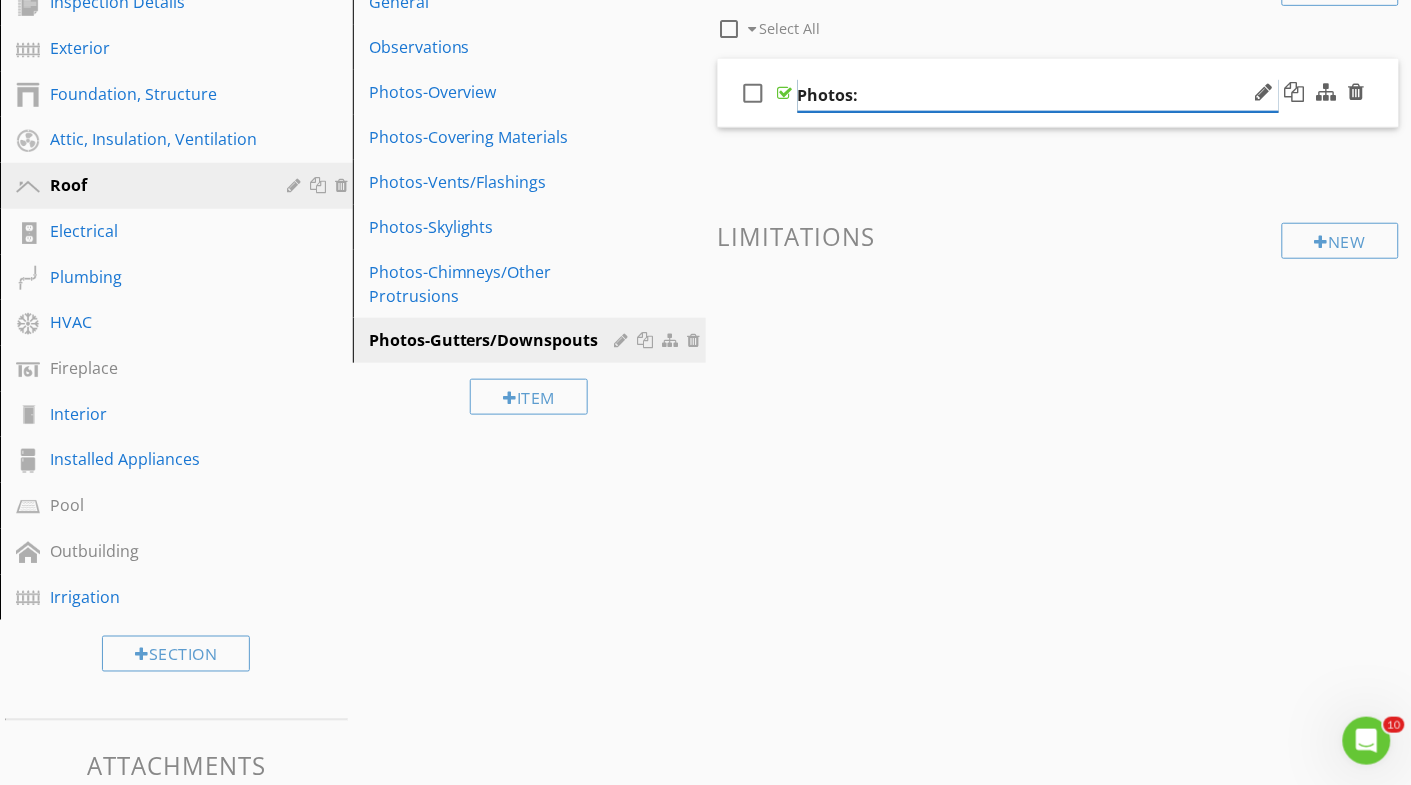 click on "Photos:" at bounding box center [1038, 95] 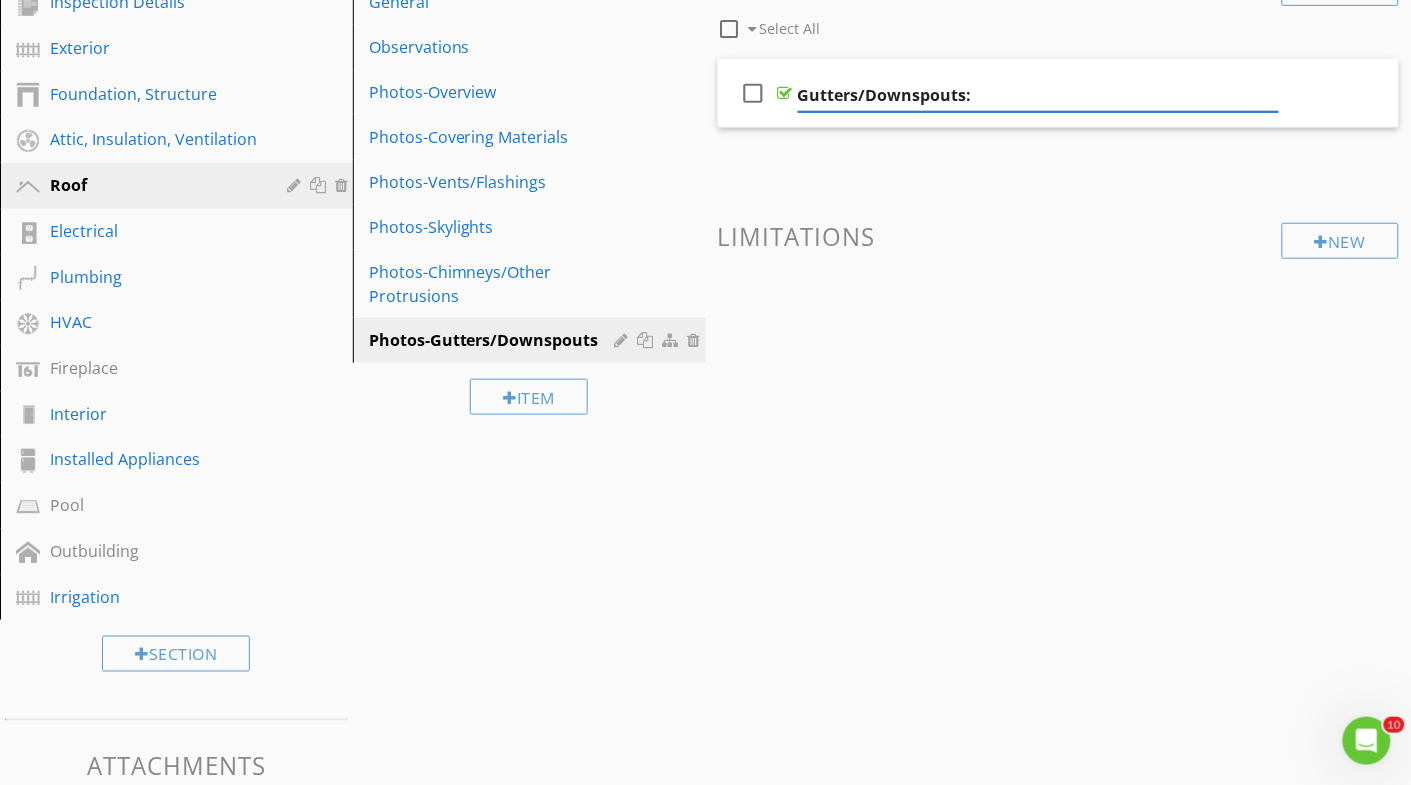 click on "New
Informational   check_box_outline_blank     Select All       check_box_outline_blank         Gutters/Downspouts:
New
Limitations" at bounding box center [1059, 168] 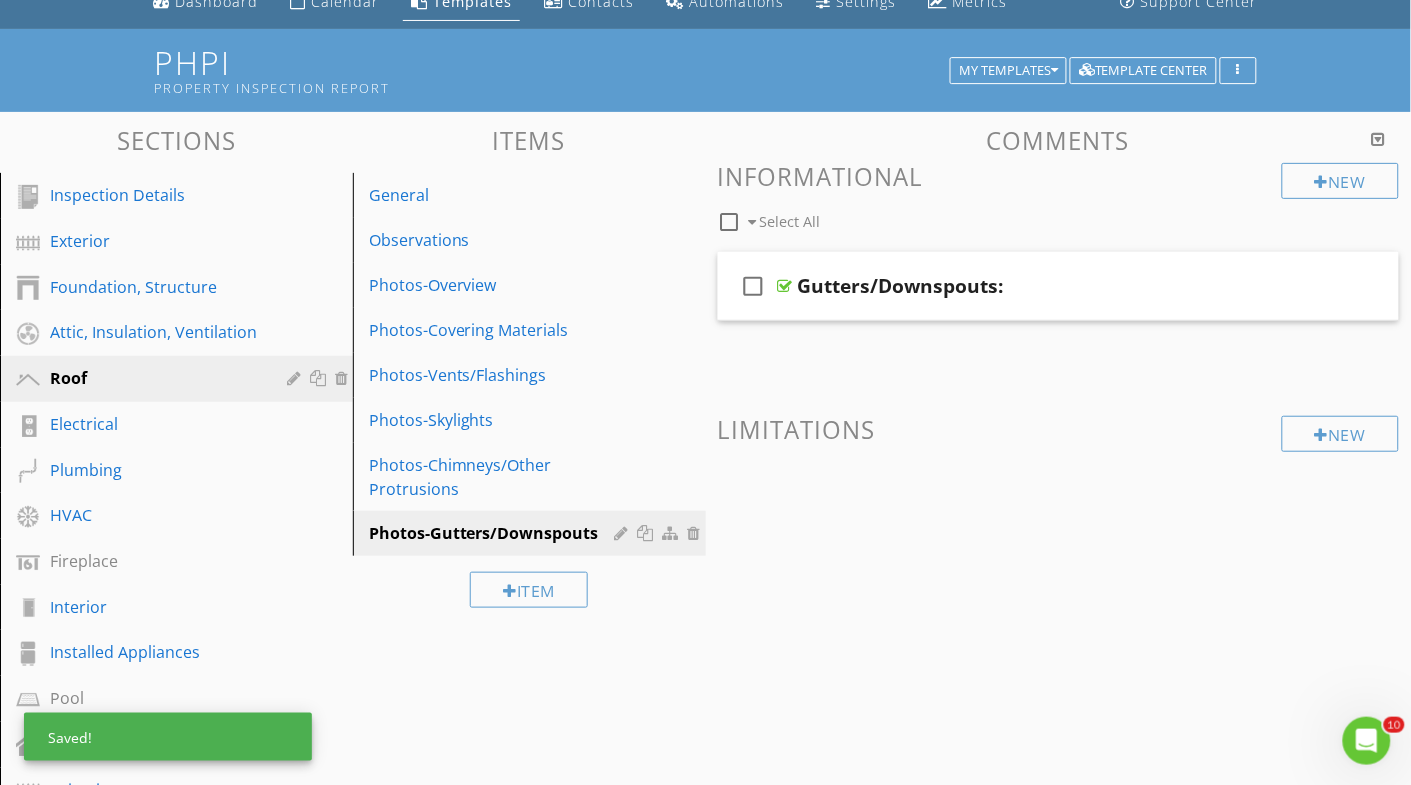 scroll, scrollTop: 81, scrollLeft: 0, axis: vertical 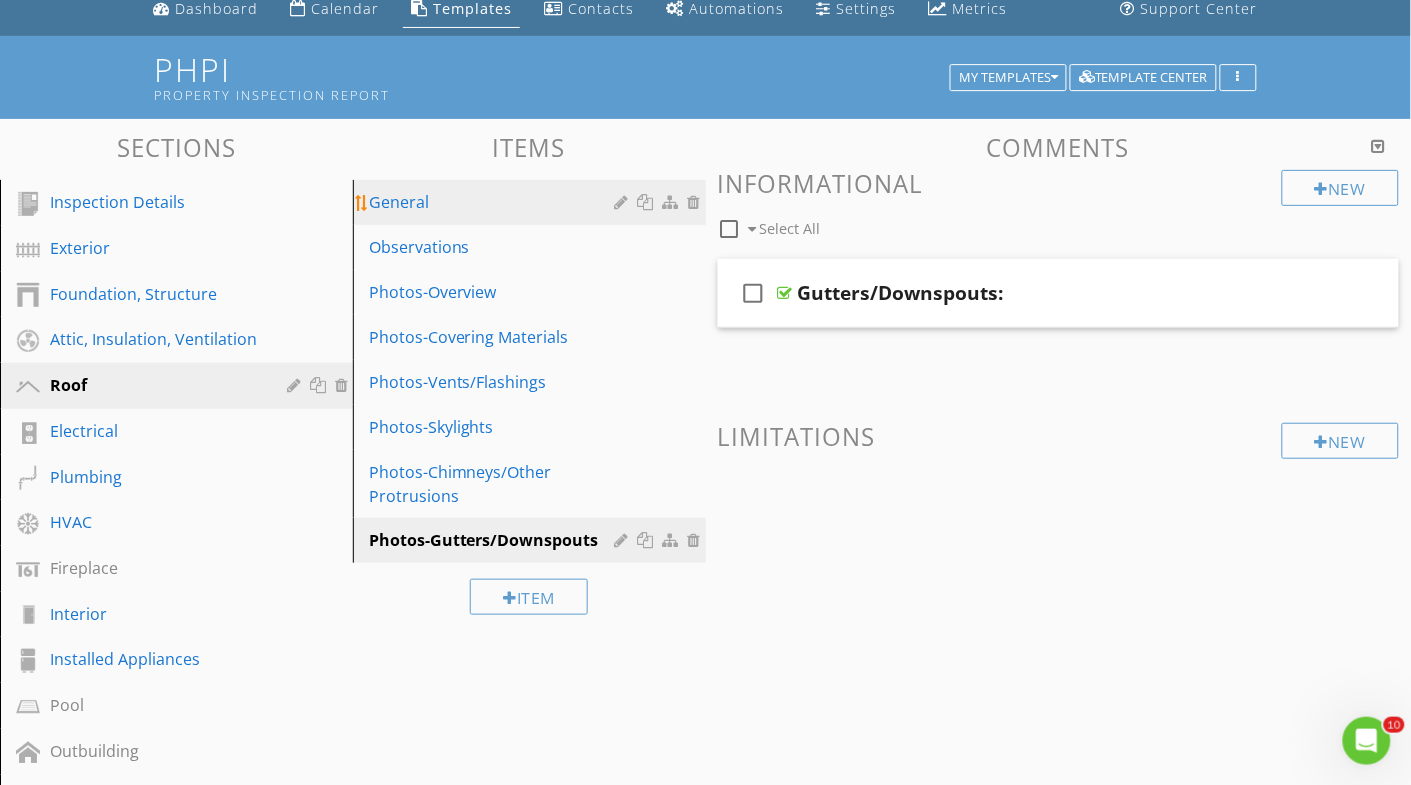 click on "General" at bounding box center [495, 202] 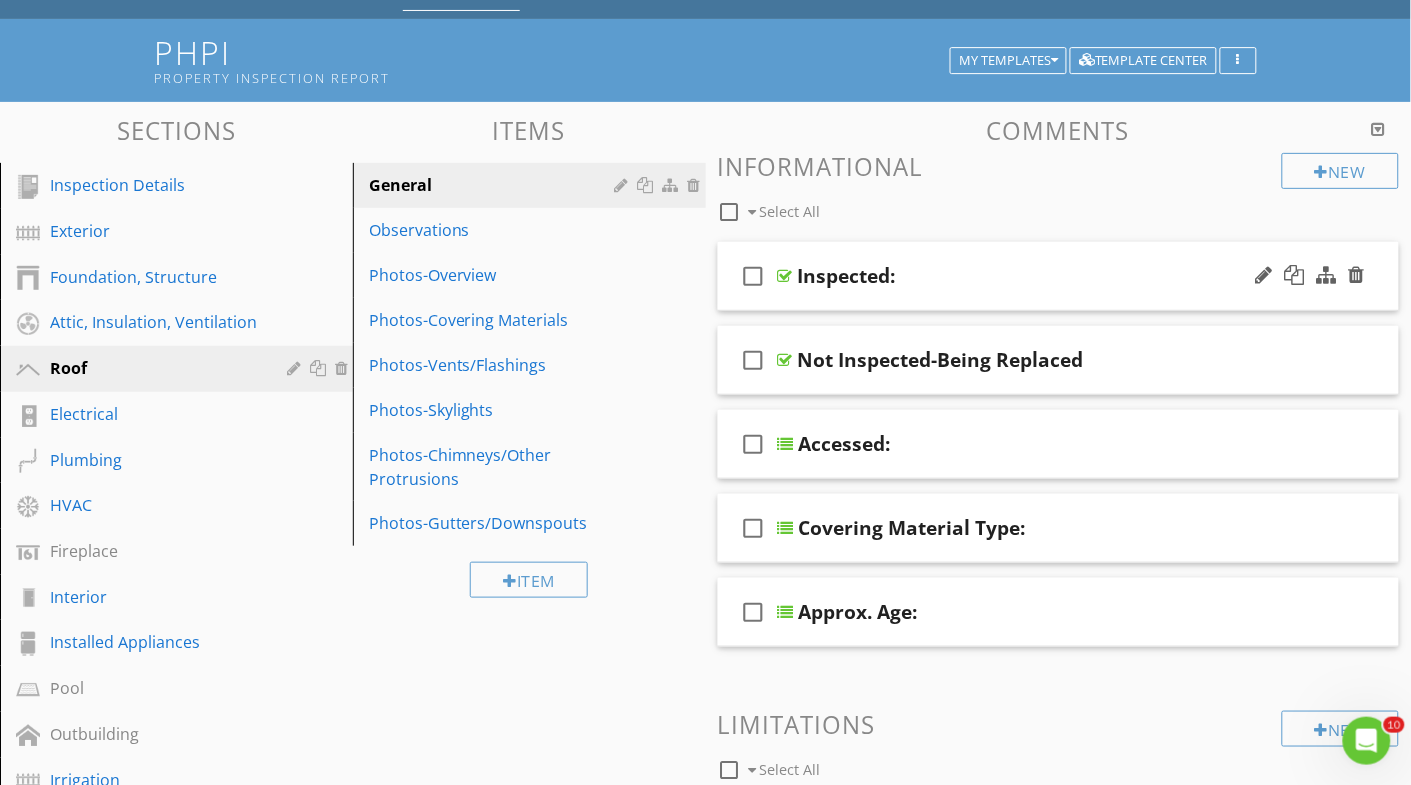 scroll, scrollTop: 92, scrollLeft: 0, axis: vertical 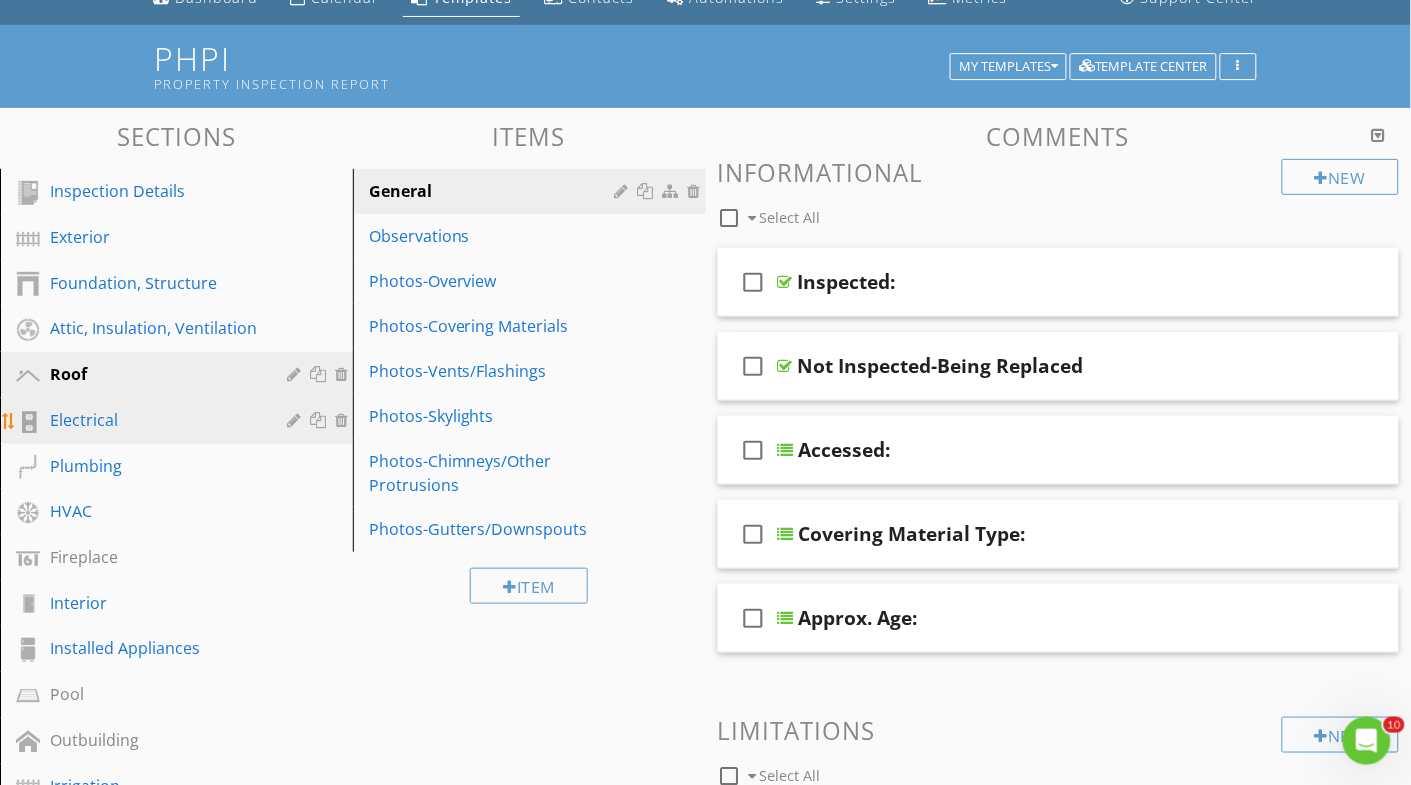 click on "Electrical" at bounding box center (154, 420) 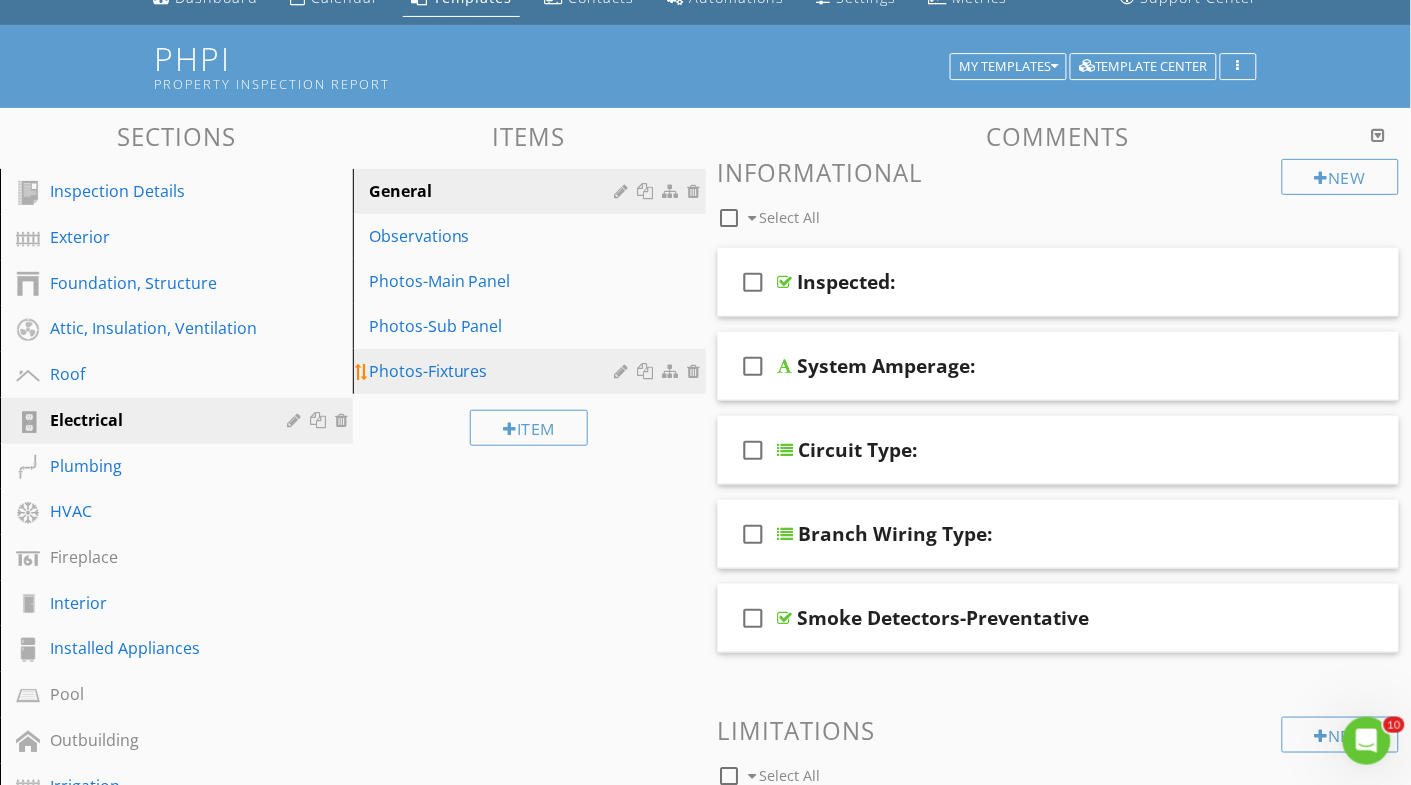click at bounding box center [648, 371] 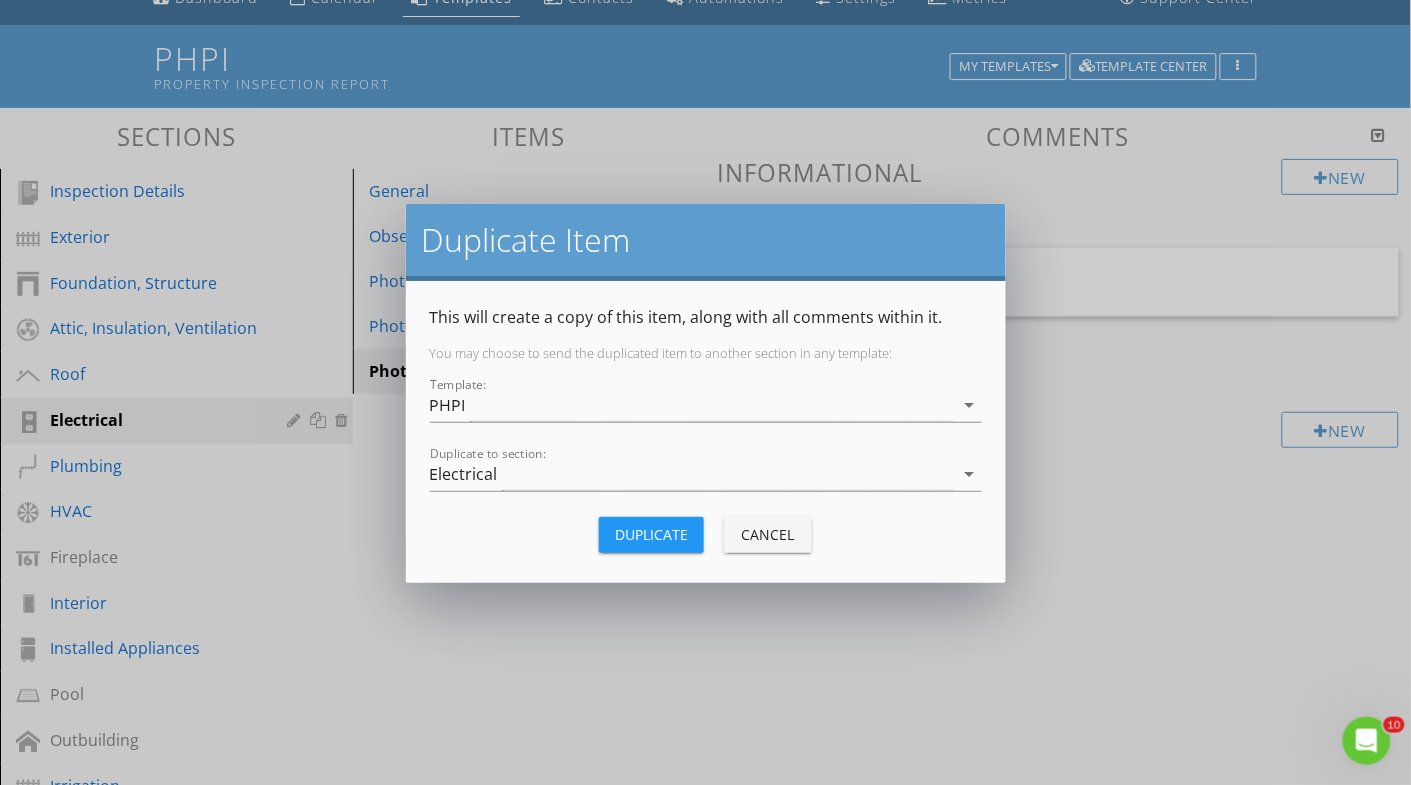 click on "Duplicate" at bounding box center [651, 534] 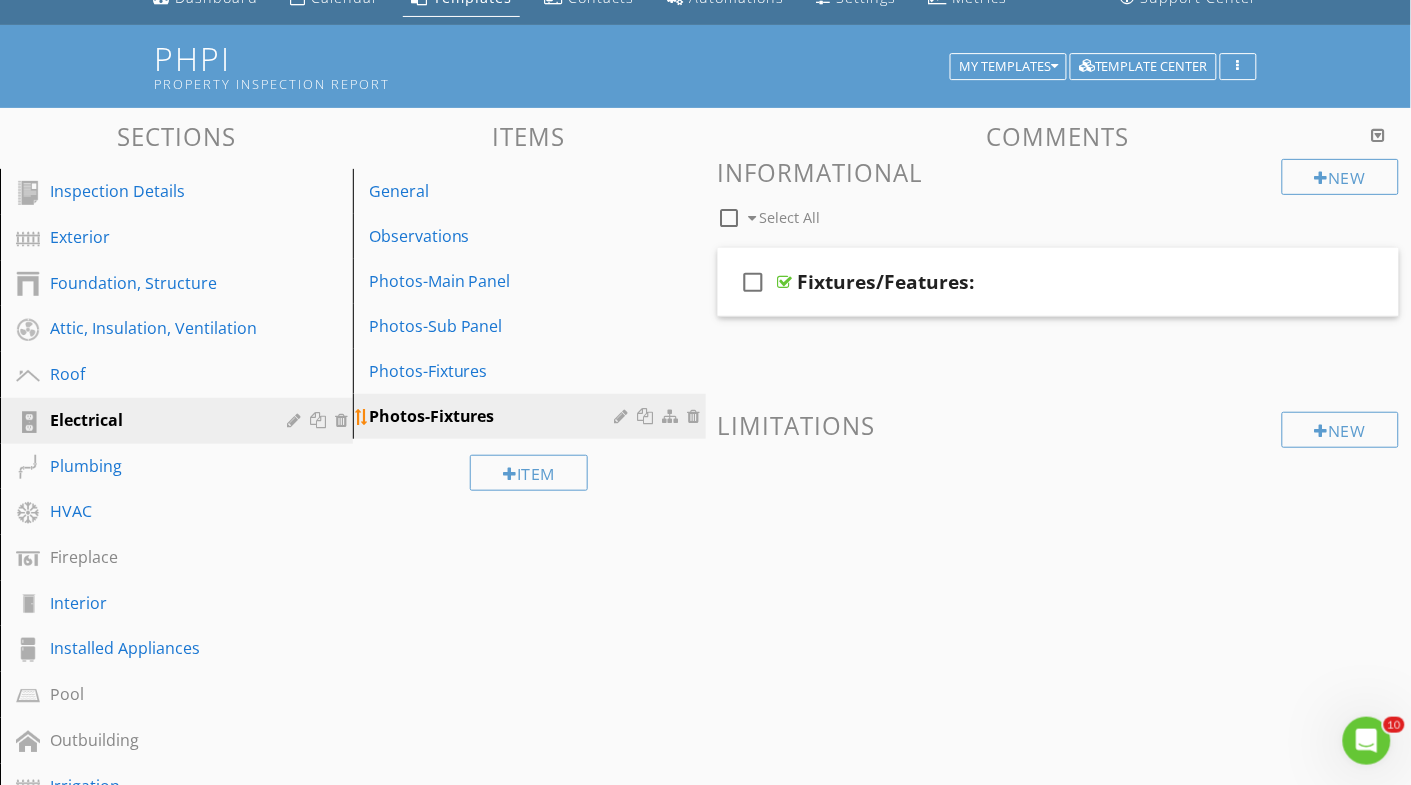 click at bounding box center [648, 416] 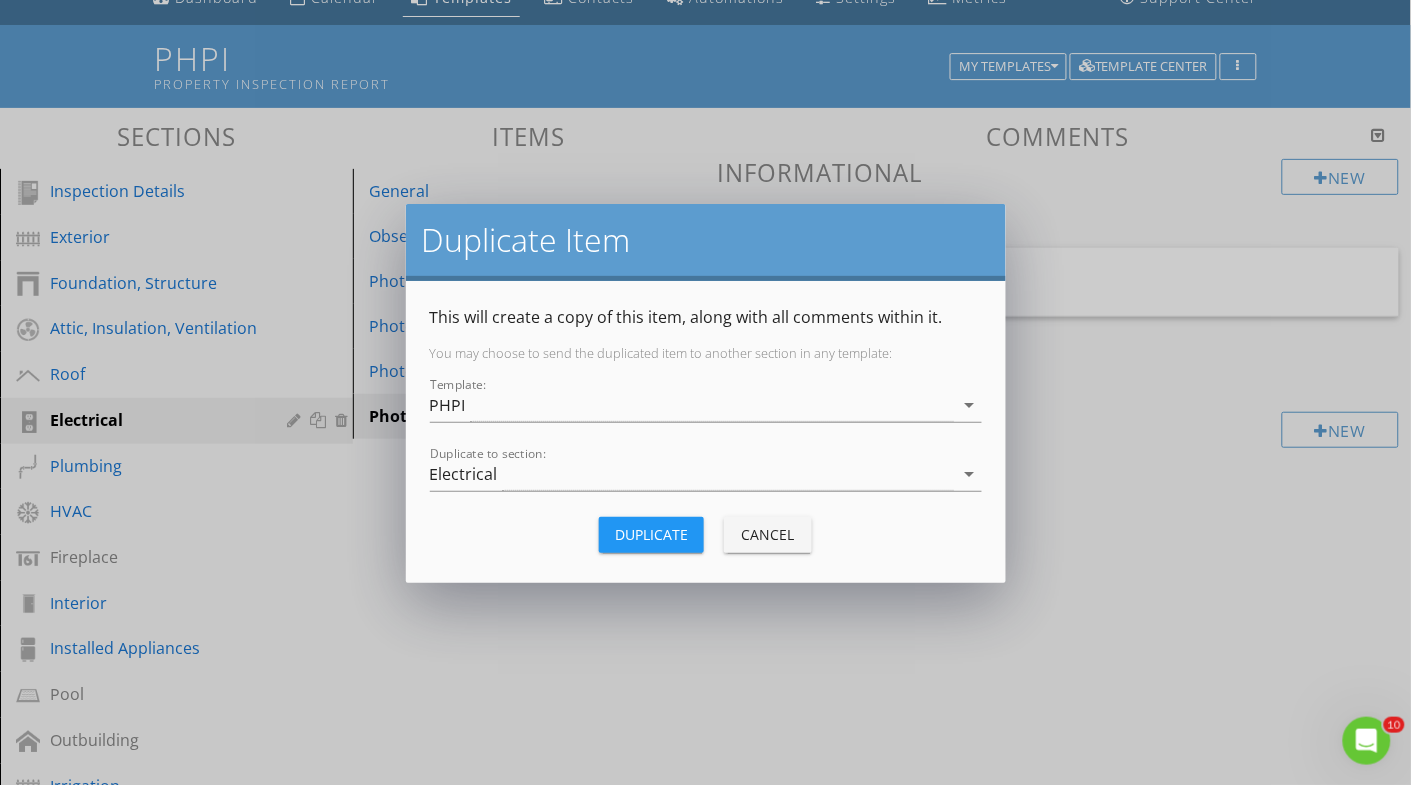 click on "Duplicate" at bounding box center [651, 535] 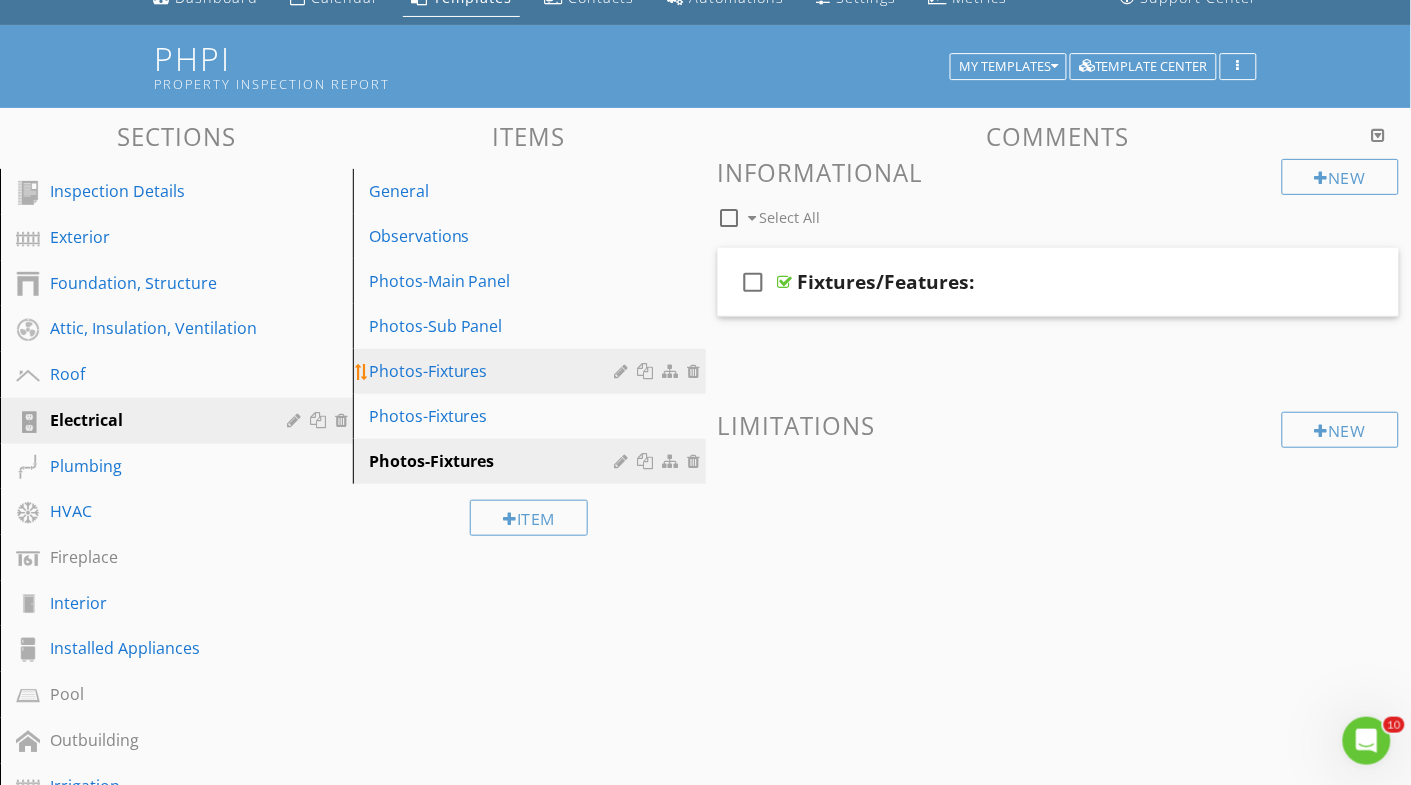 click at bounding box center [624, 371] 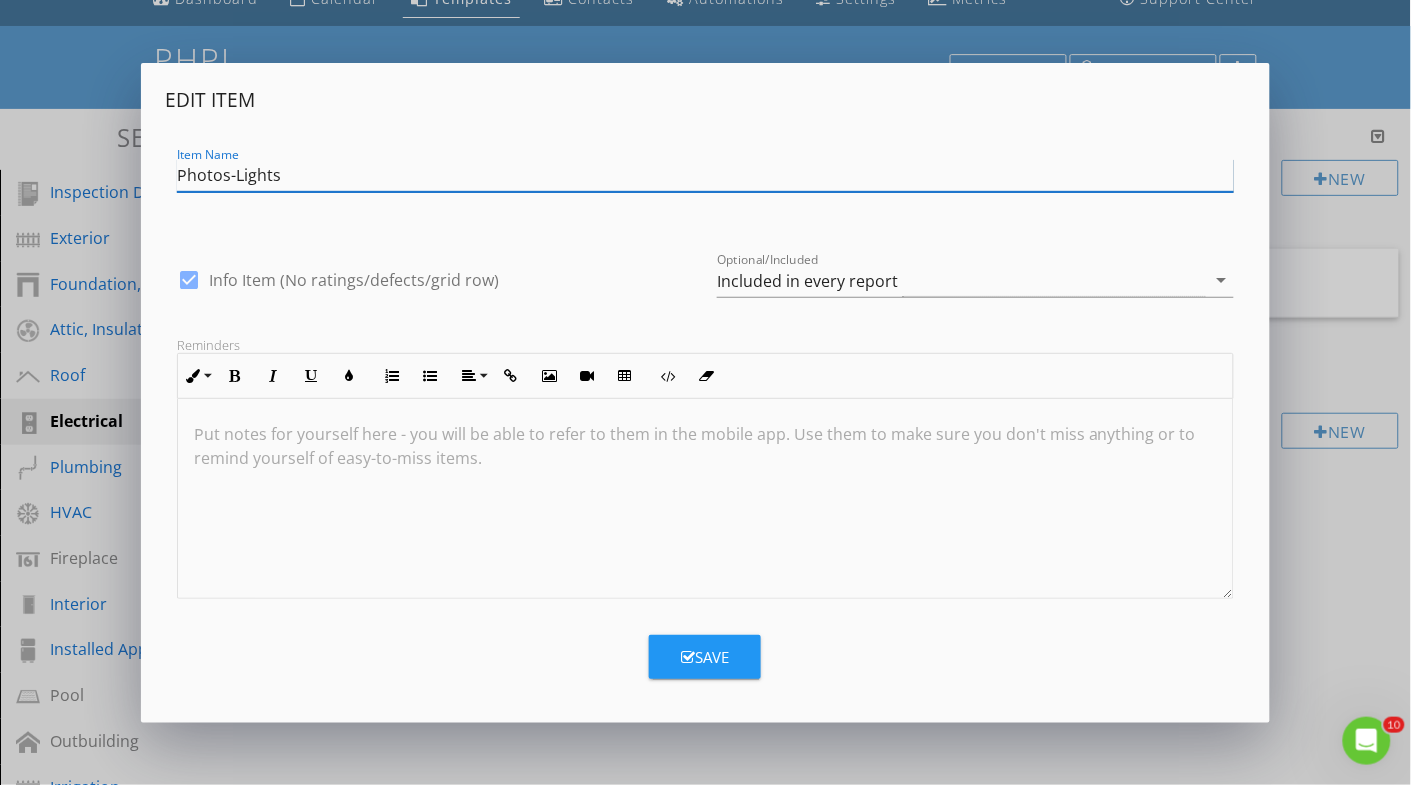 type on "Photos-Lights" 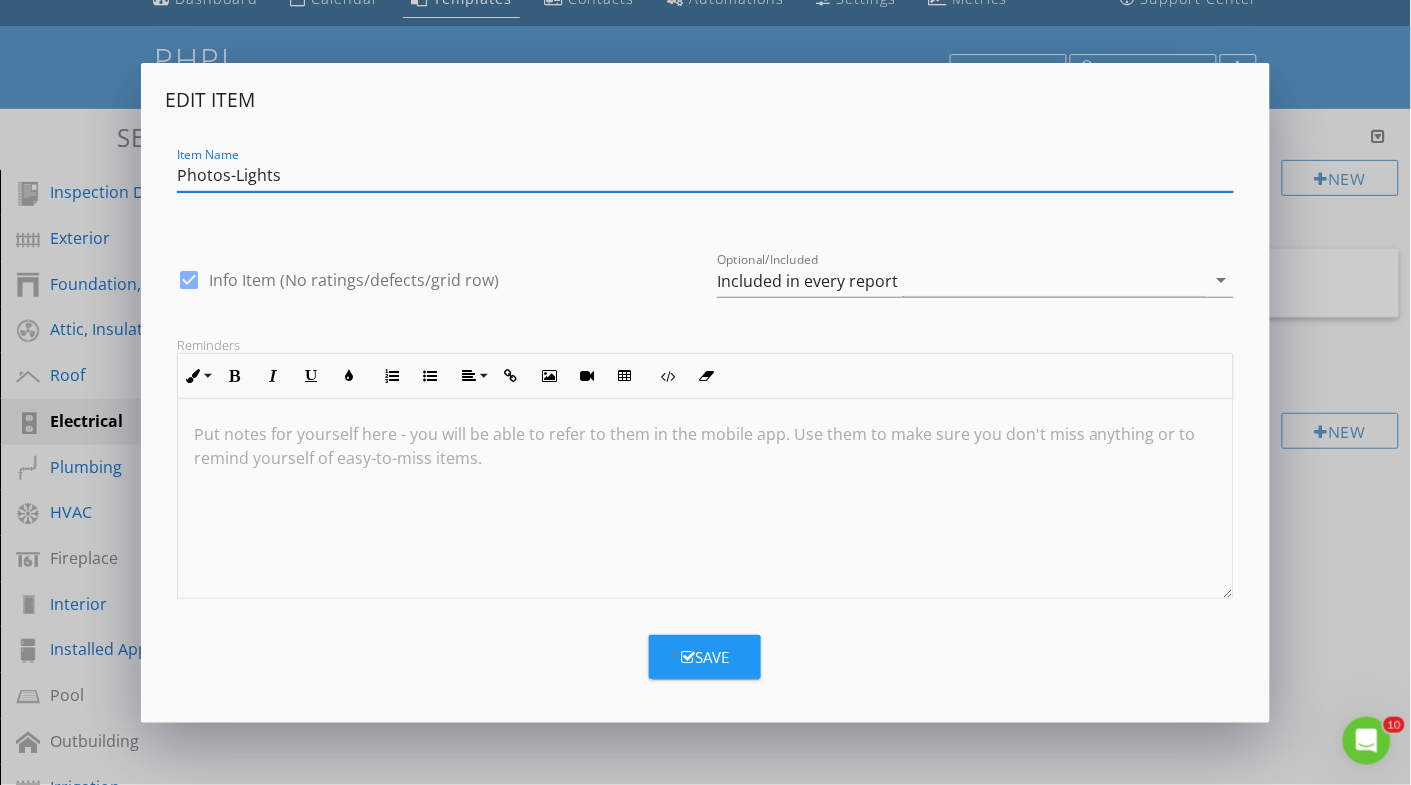 click on "Save" at bounding box center [705, 657] 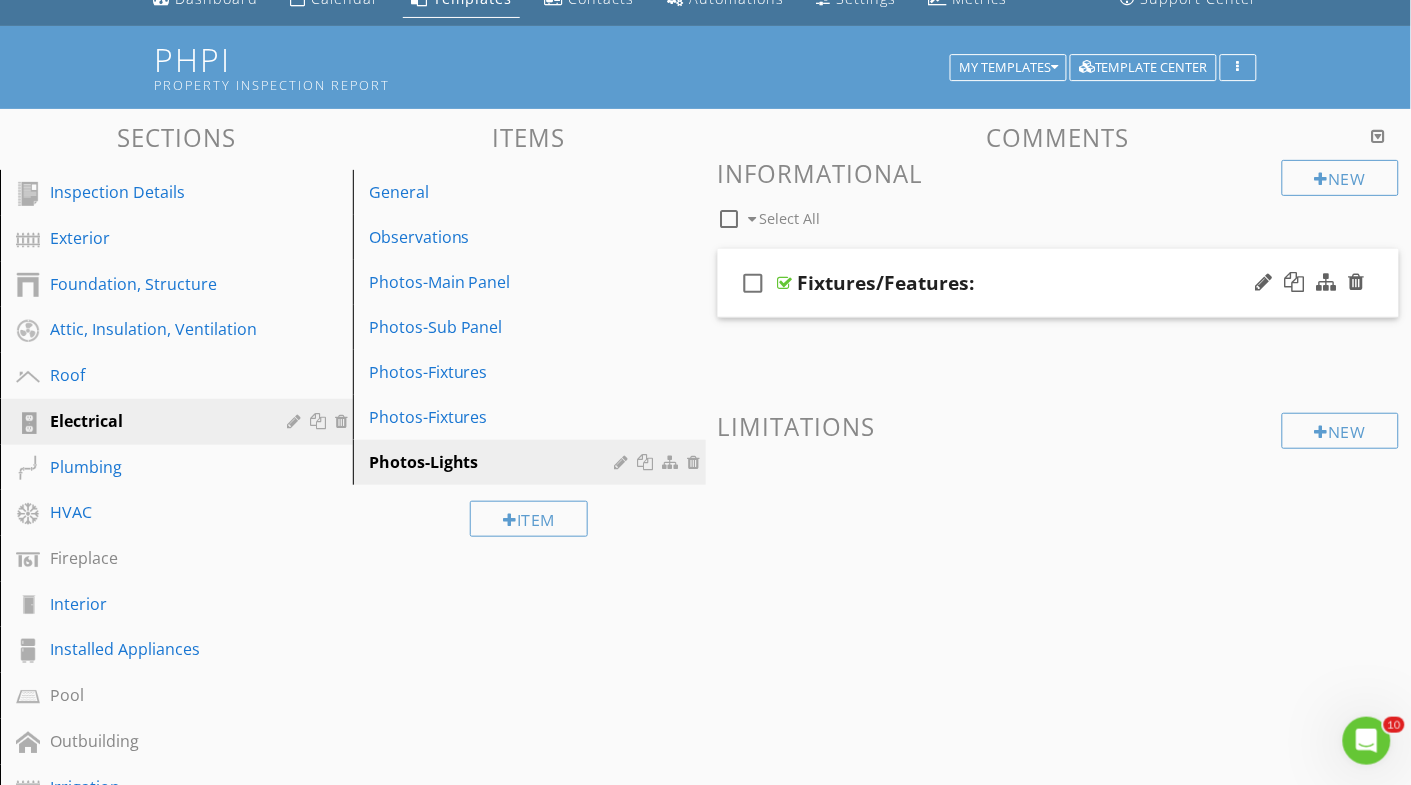 click on "Fixtures/Features:" at bounding box center (886, 283) 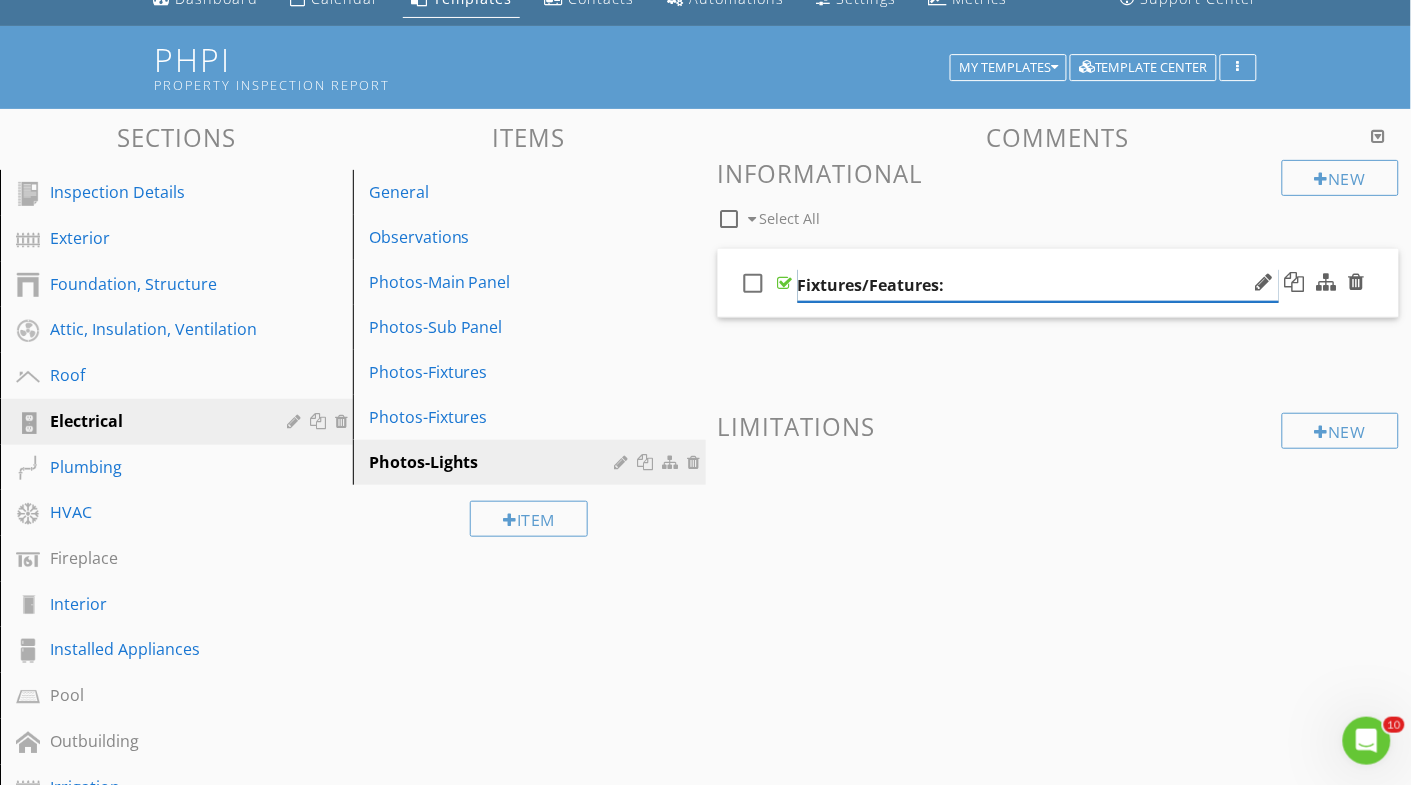 click on "Fixtures/Features:" at bounding box center [1038, 285] 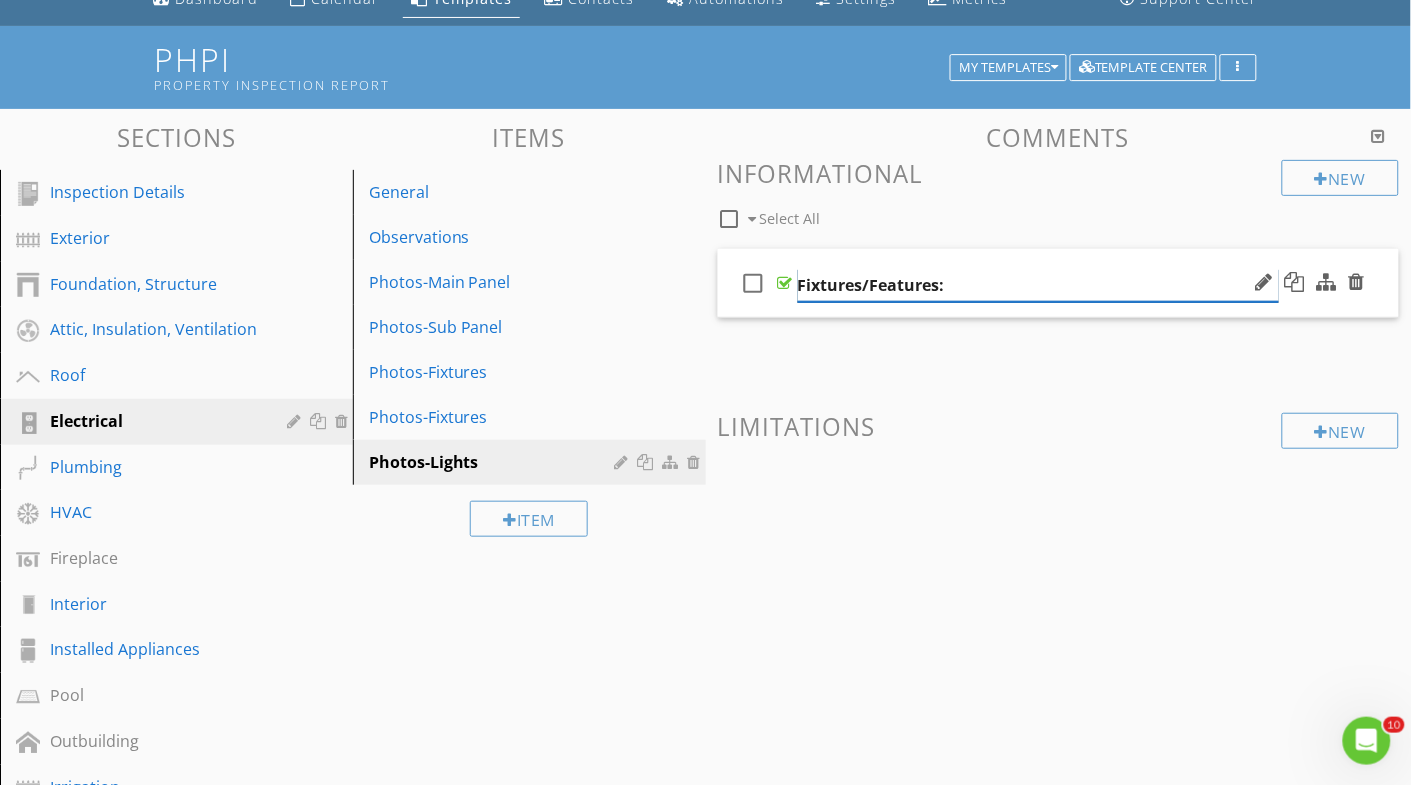 click on "Fixtures/Features:" at bounding box center [1038, 285] 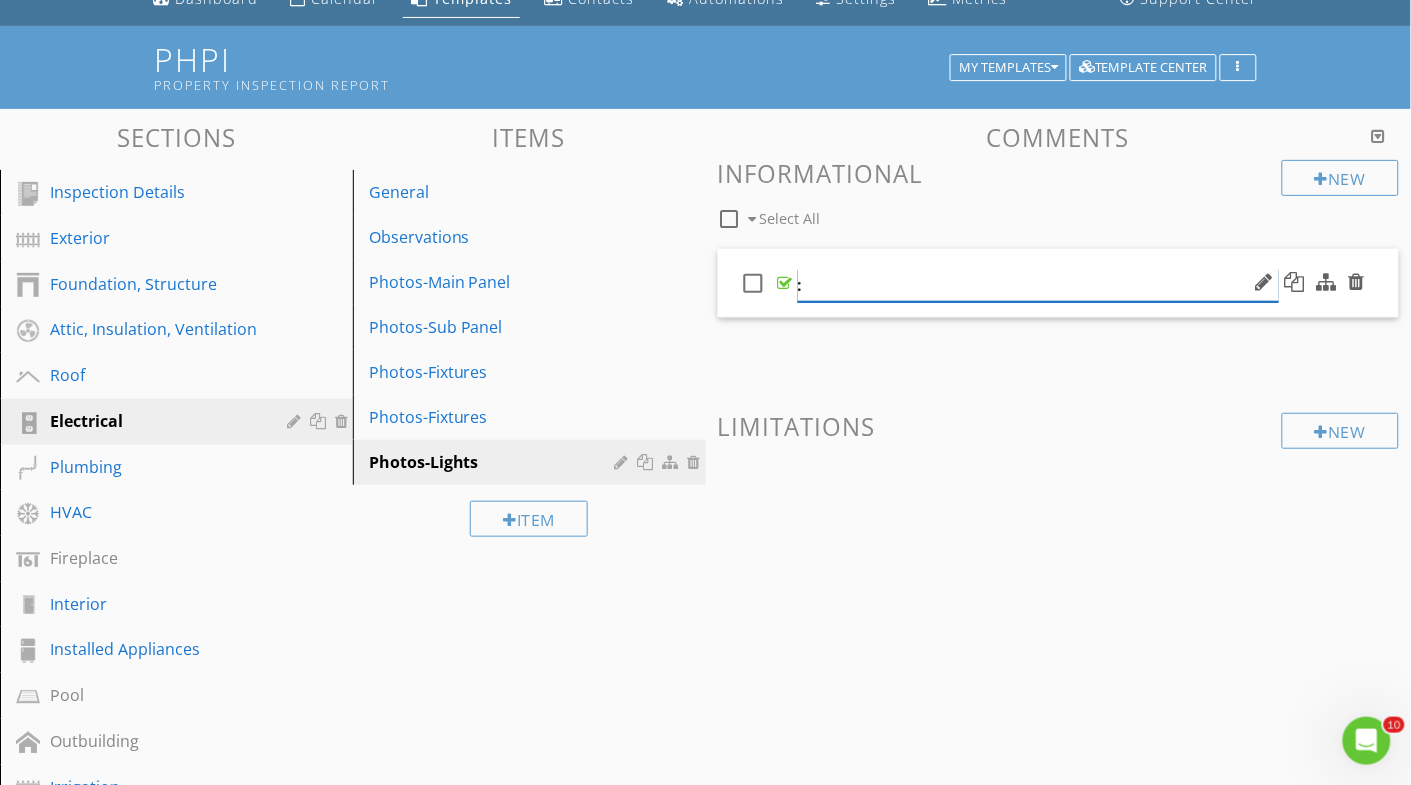 paste on "Lights" 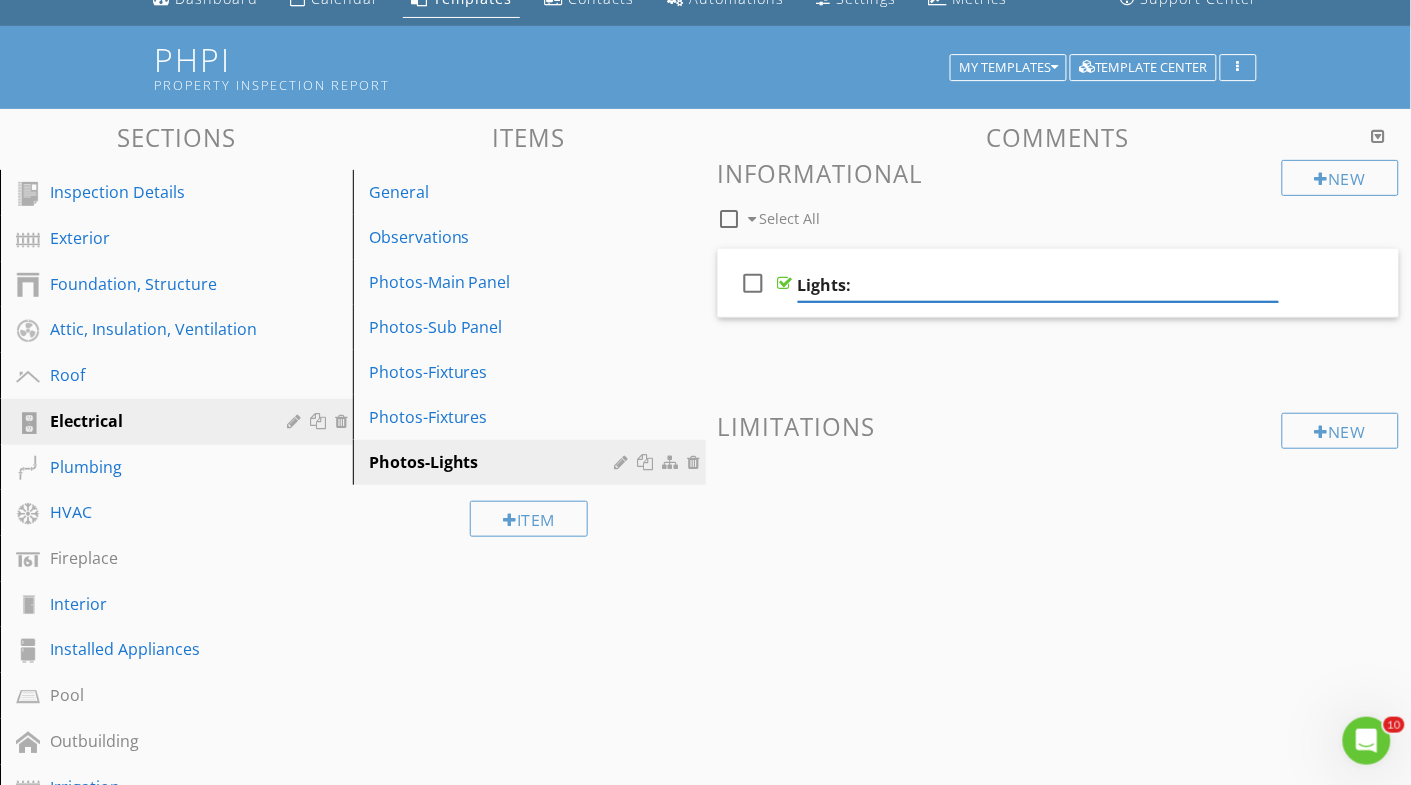 click on "Limitations" at bounding box center (1059, 426) 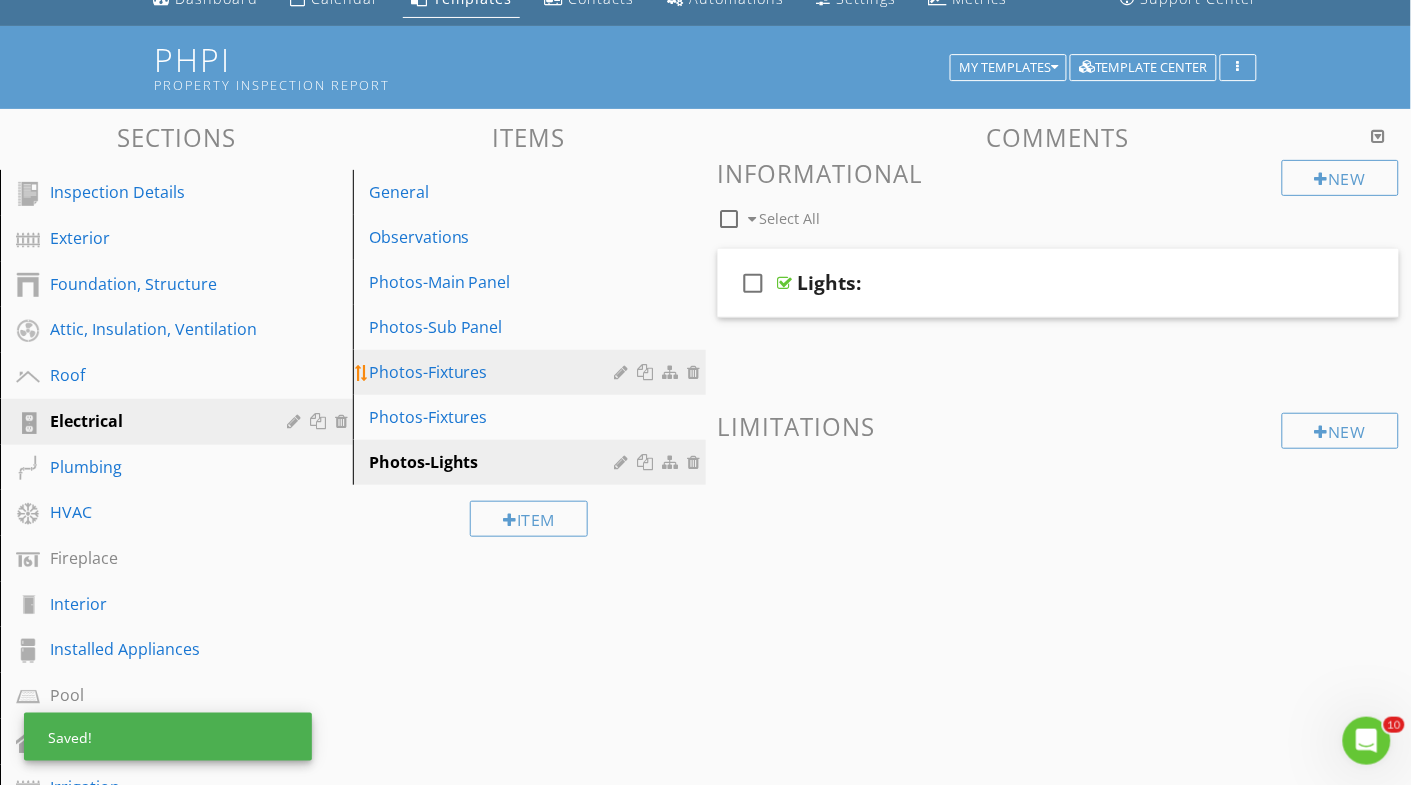 click on "Photos-Fixtures" at bounding box center [495, 372] 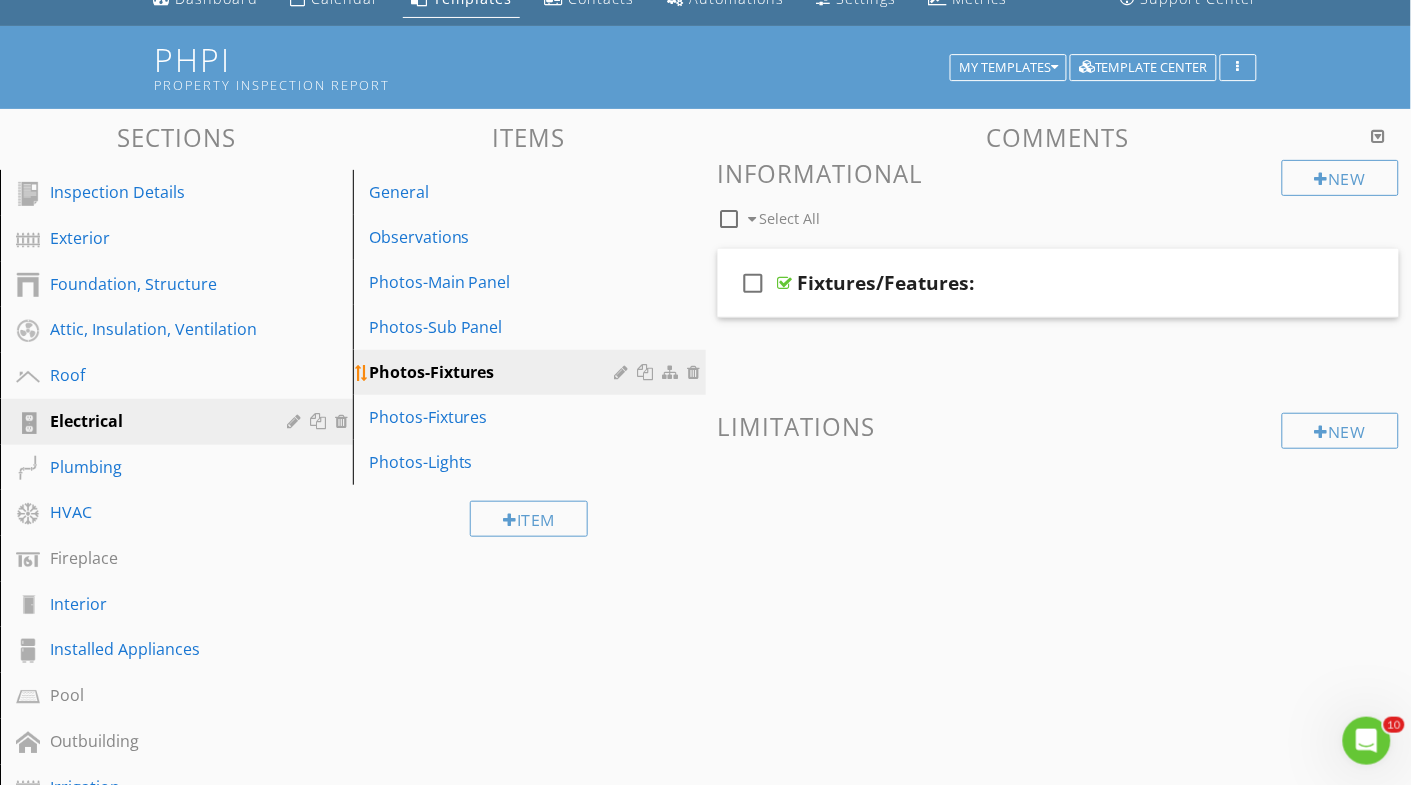 click at bounding box center [624, 372] 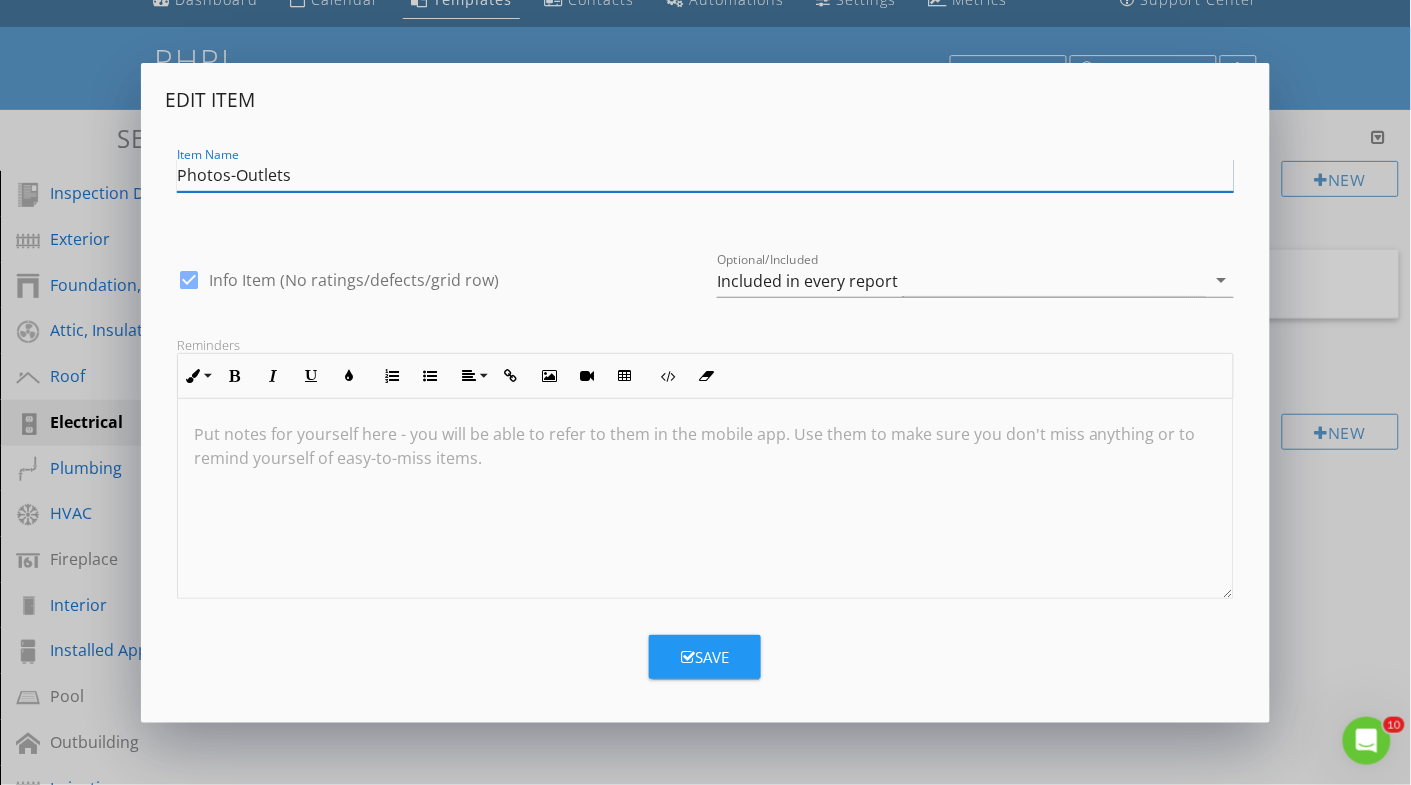 type on "Photos-Outlets" 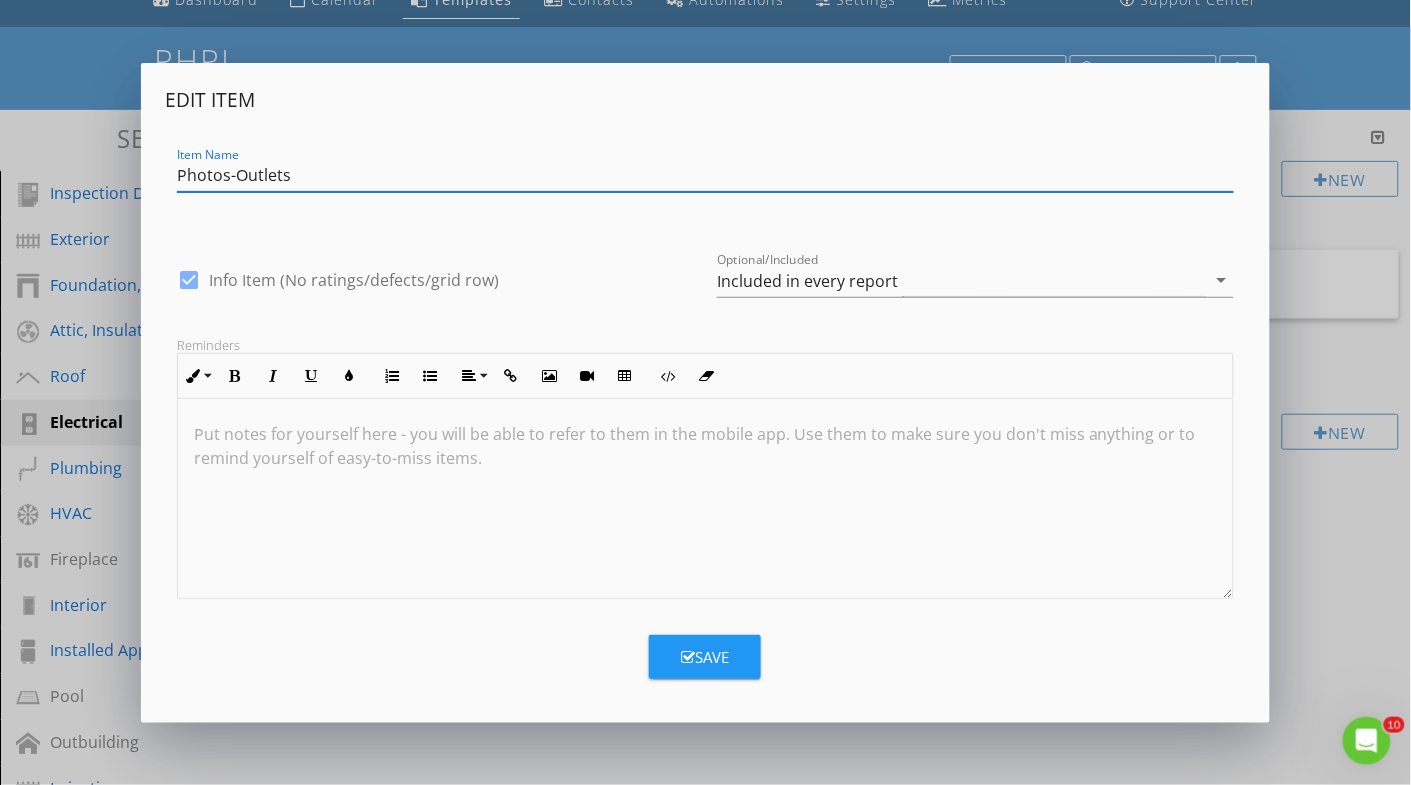 click on "Save" at bounding box center [705, 657] 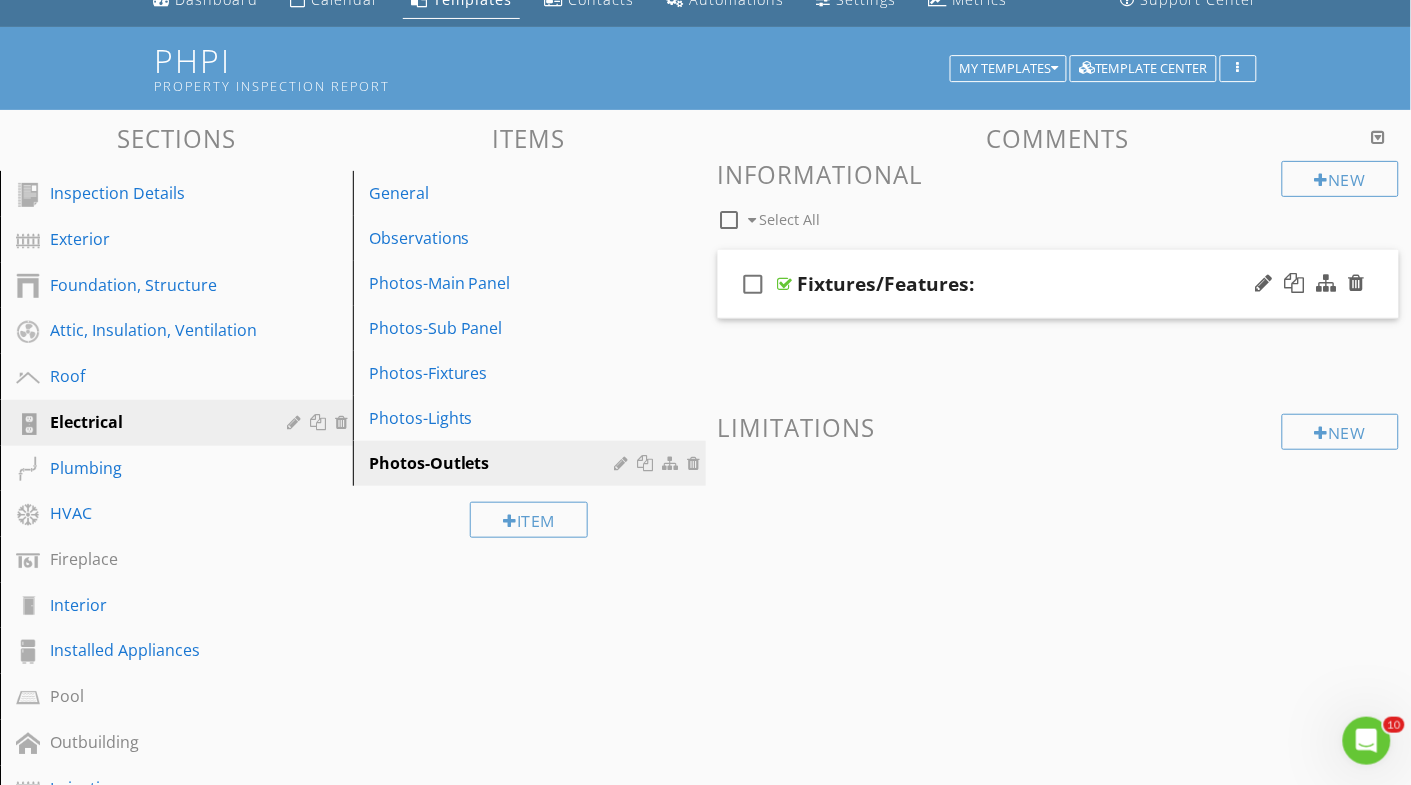 click on "Fixtures/Features:" at bounding box center [886, 284] 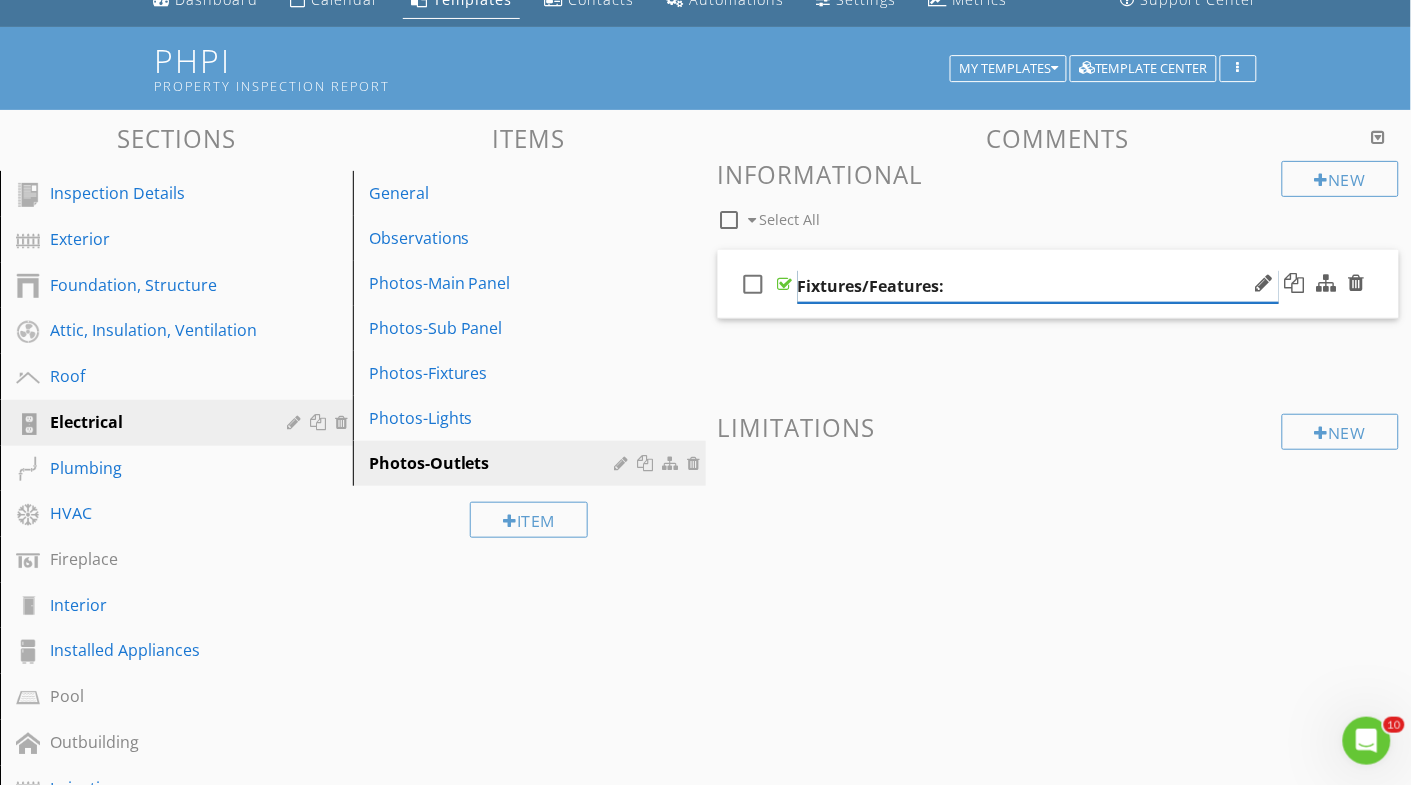 click on "Fixtures/Features:" at bounding box center (1038, 286) 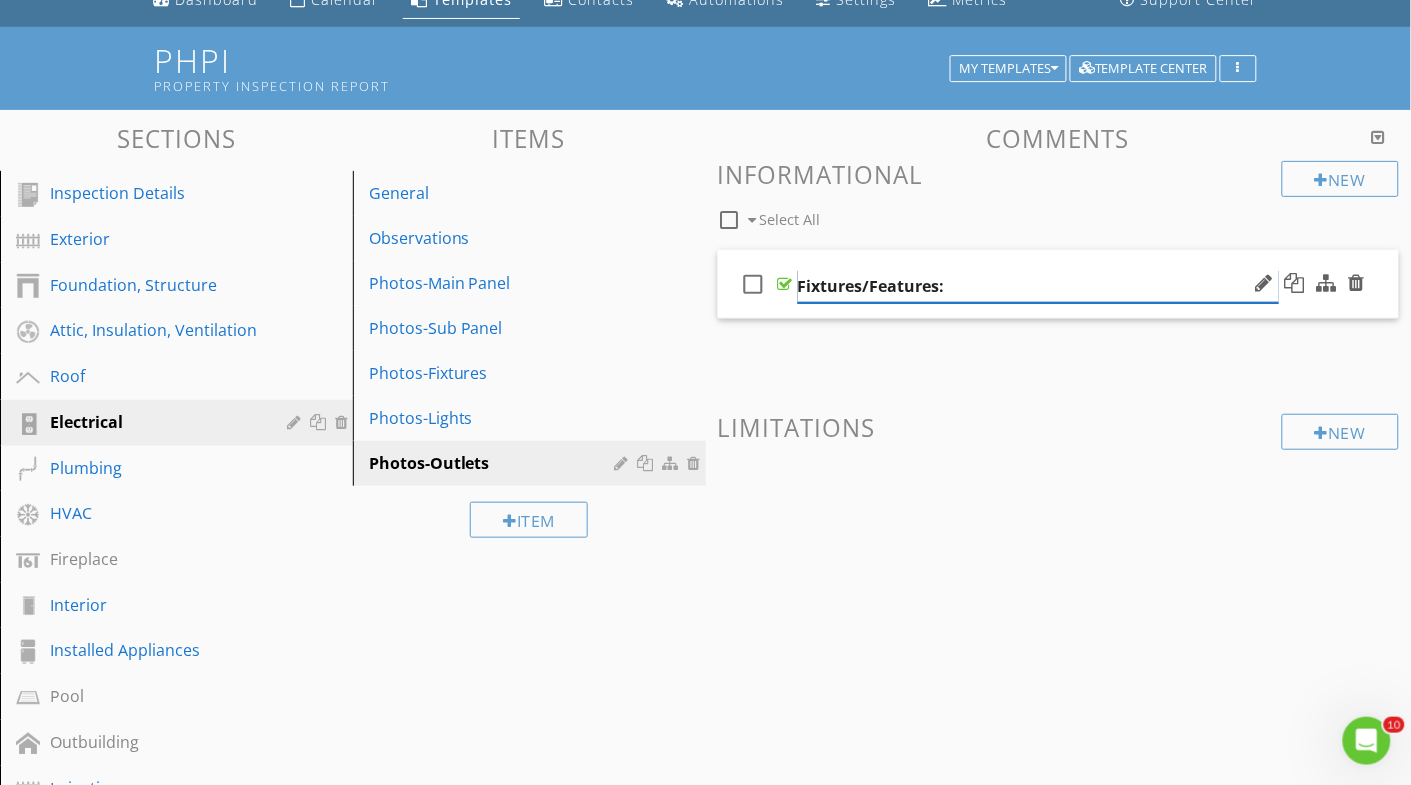 click on "Fixtures/Features:" at bounding box center (1038, 286) 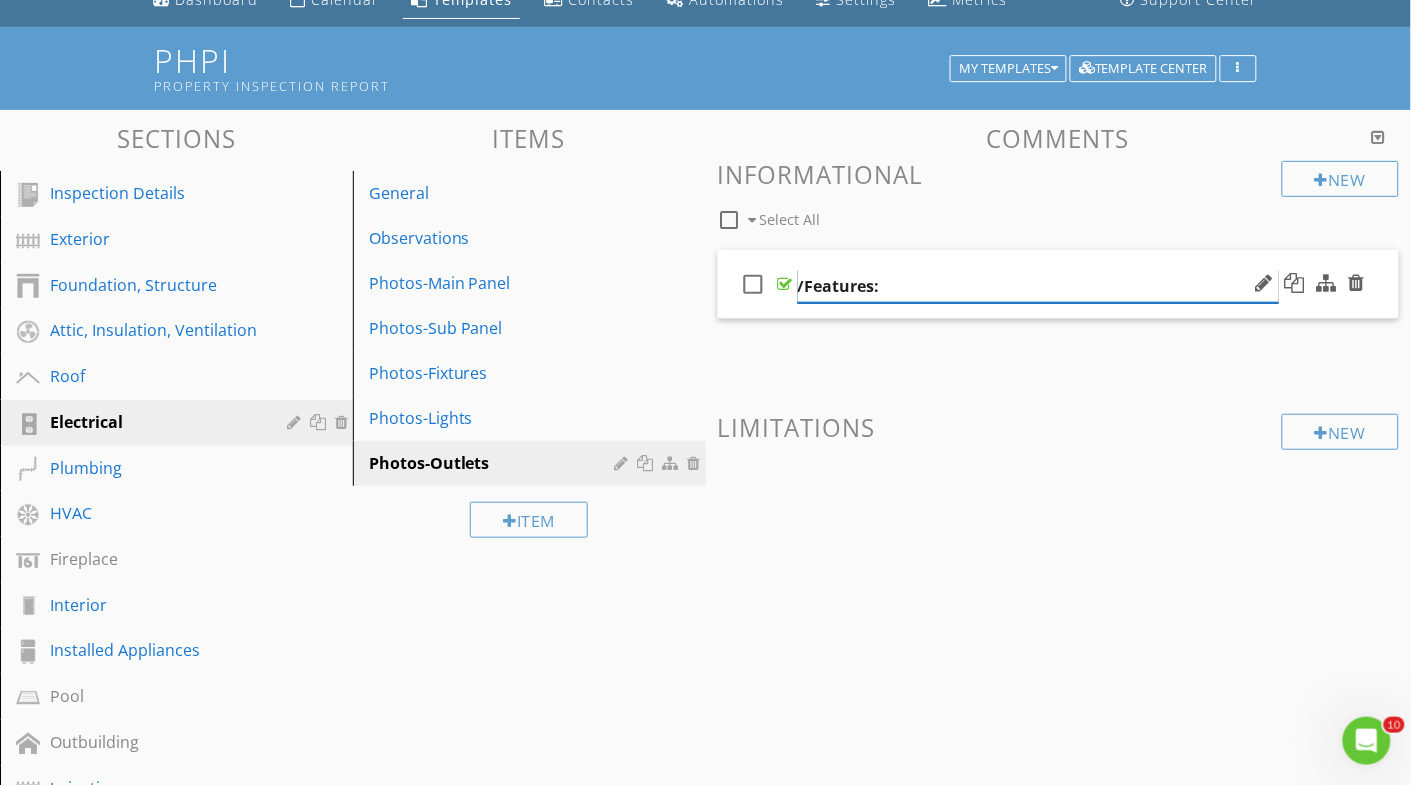 click on "/Features:" at bounding box center (1038, 286) 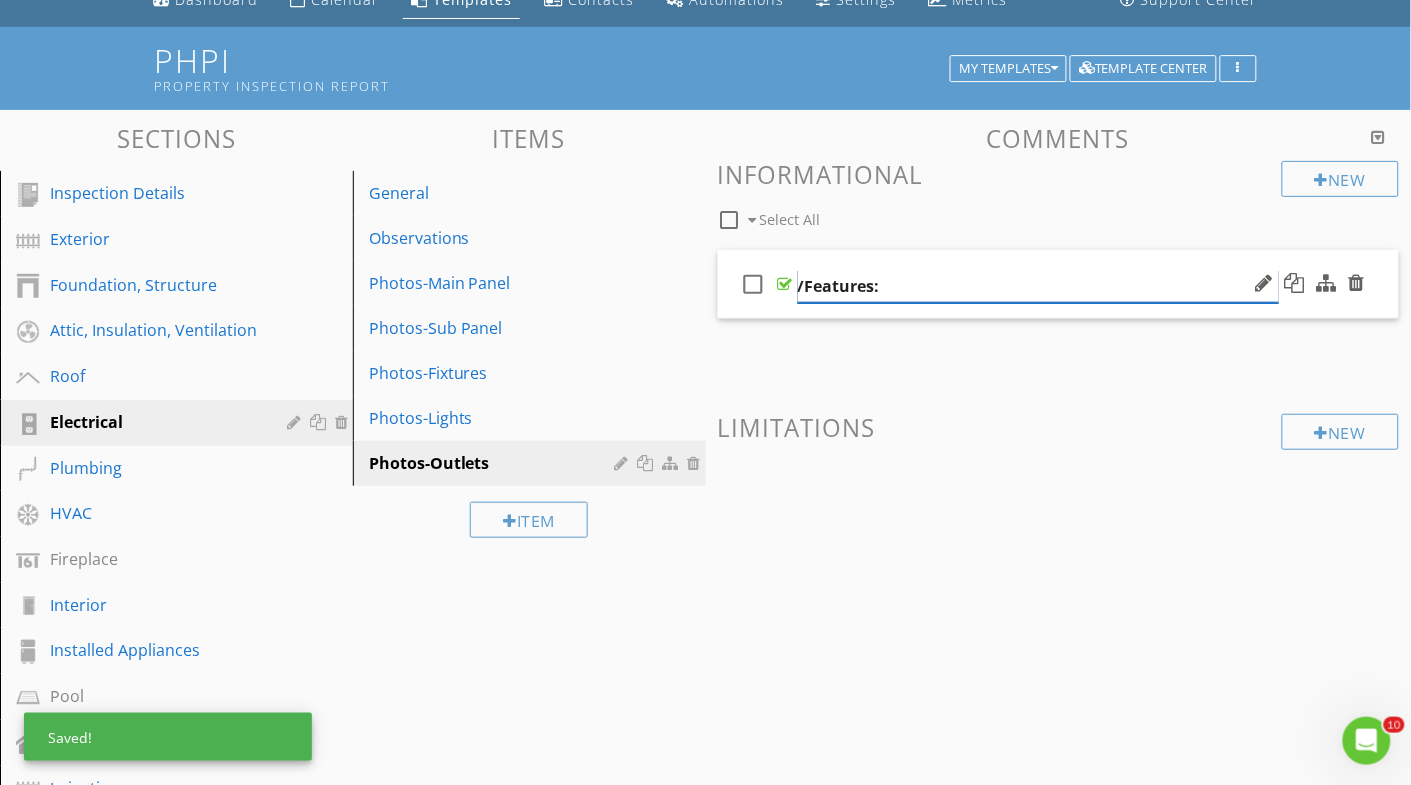 click on "/Features:" at bounding box center (1038, 286) 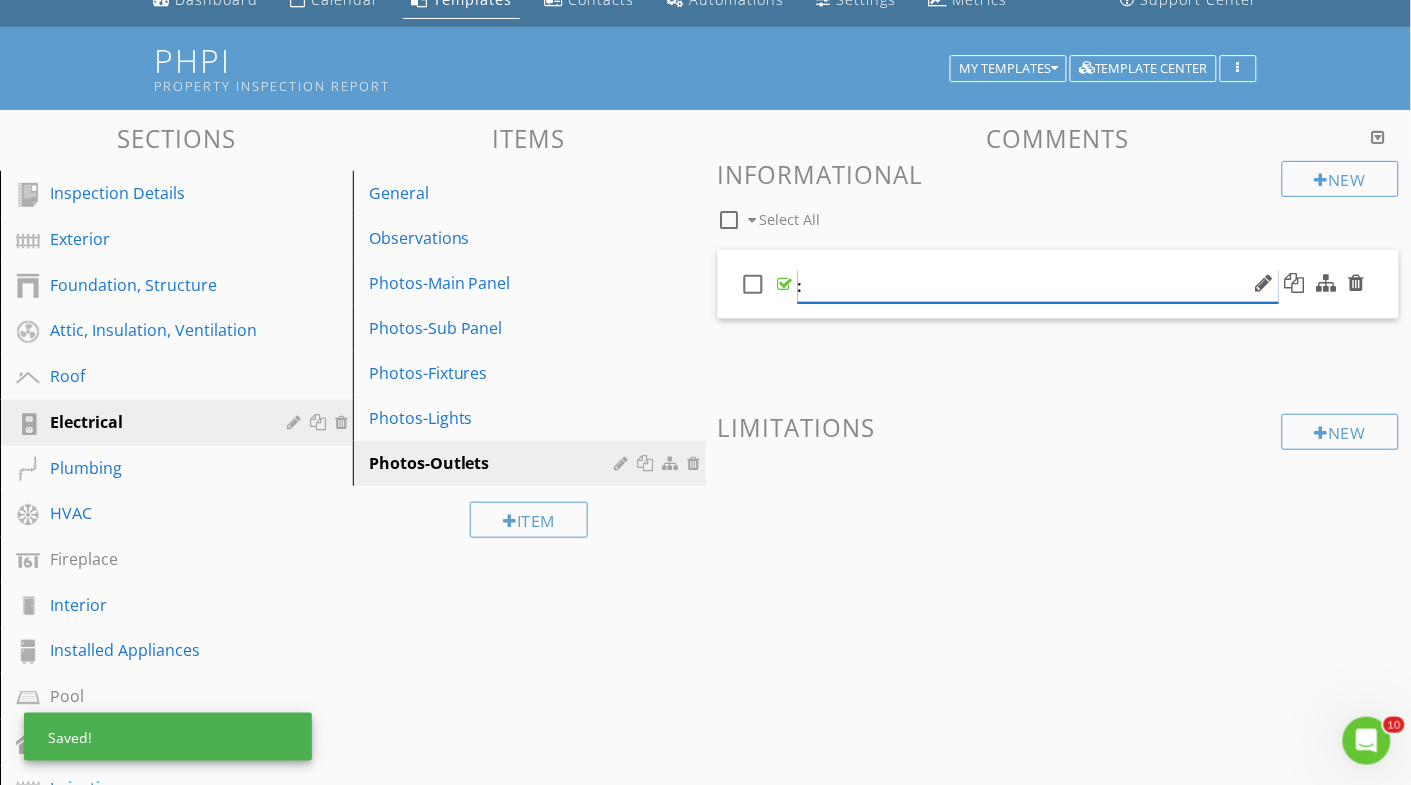 paste on "Outlets" 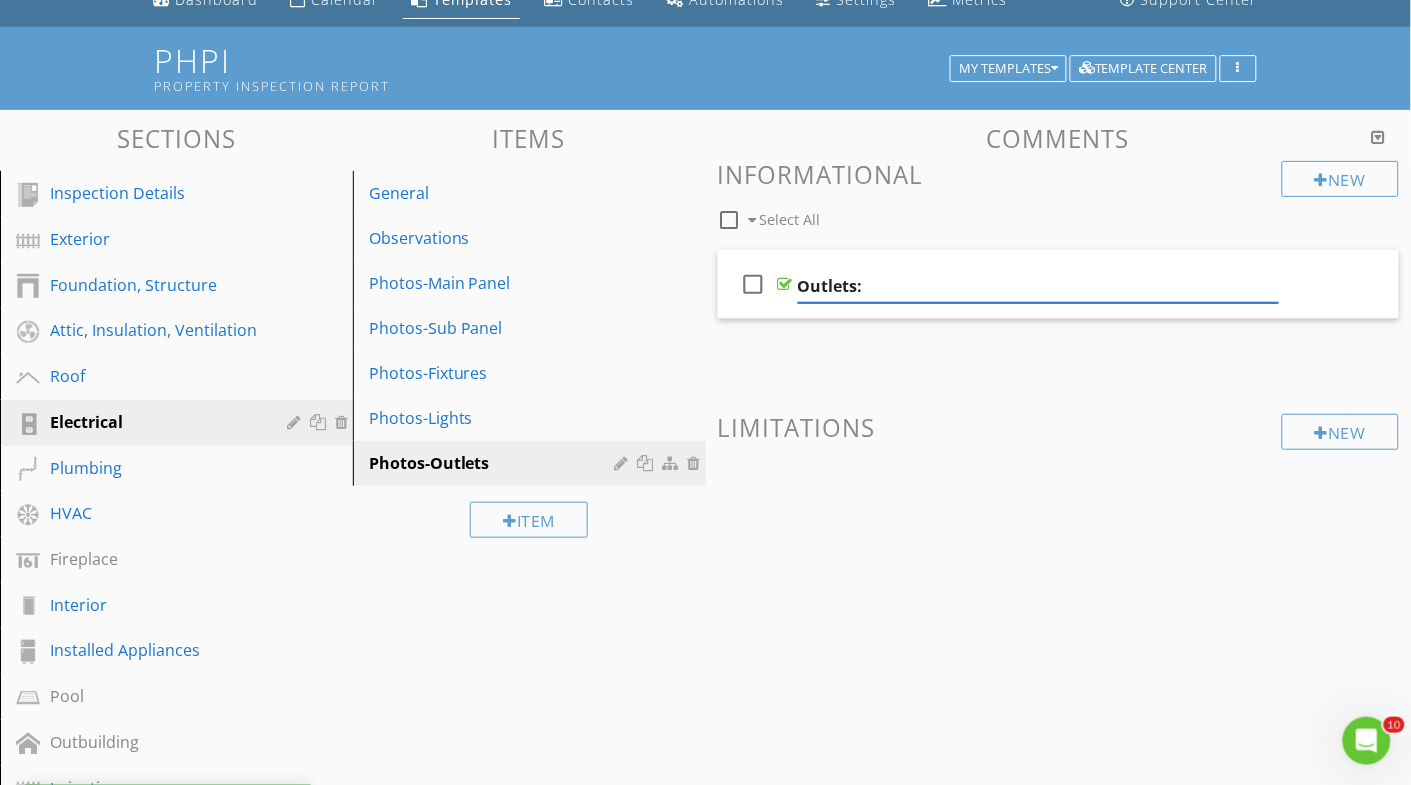 click on "New
Informational   check_box_outline_blank     Select All       check_box_outline_blank         Outlets:
New
Limitations" at bounding box center [1059, 359] 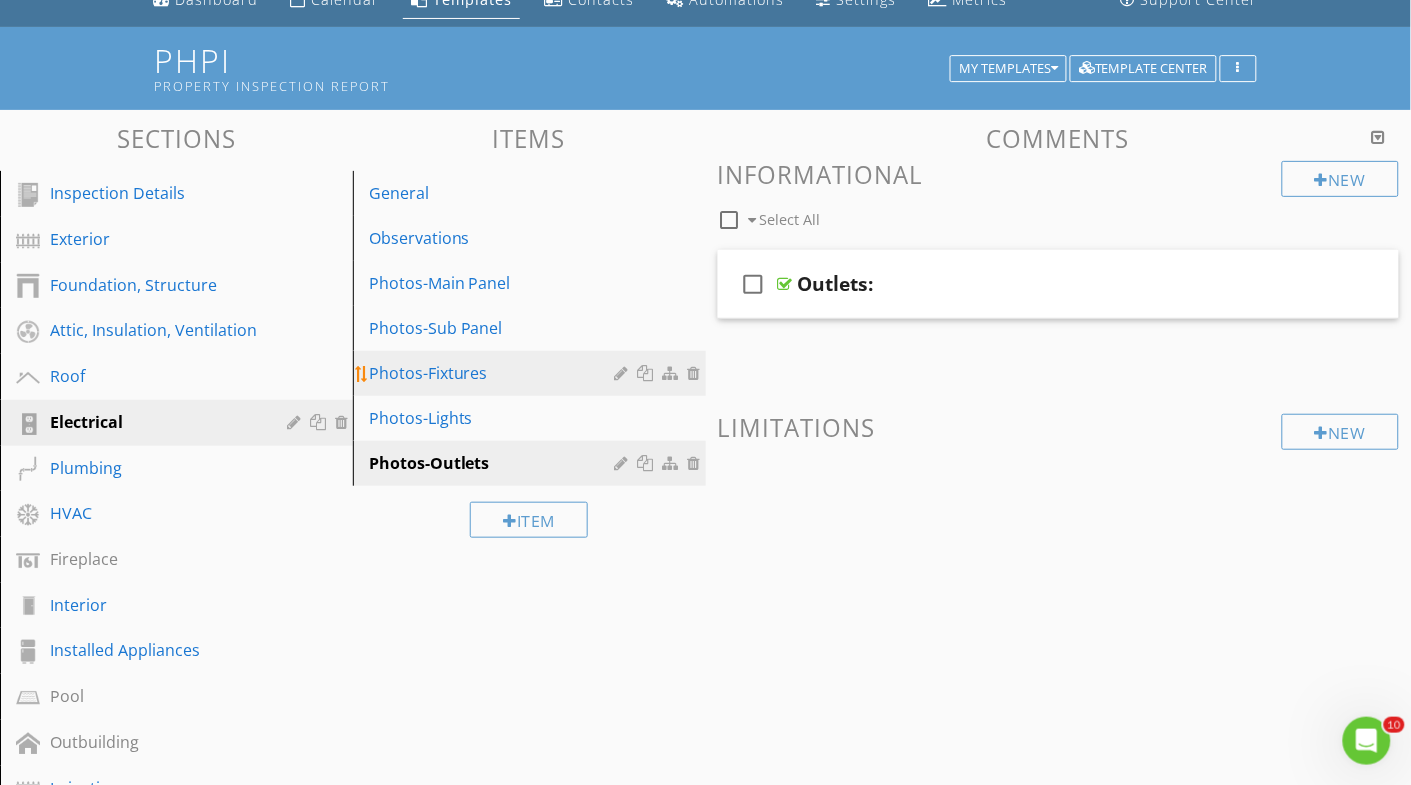 click on "Photos-Fixtures" at bounding box center [495, 373] 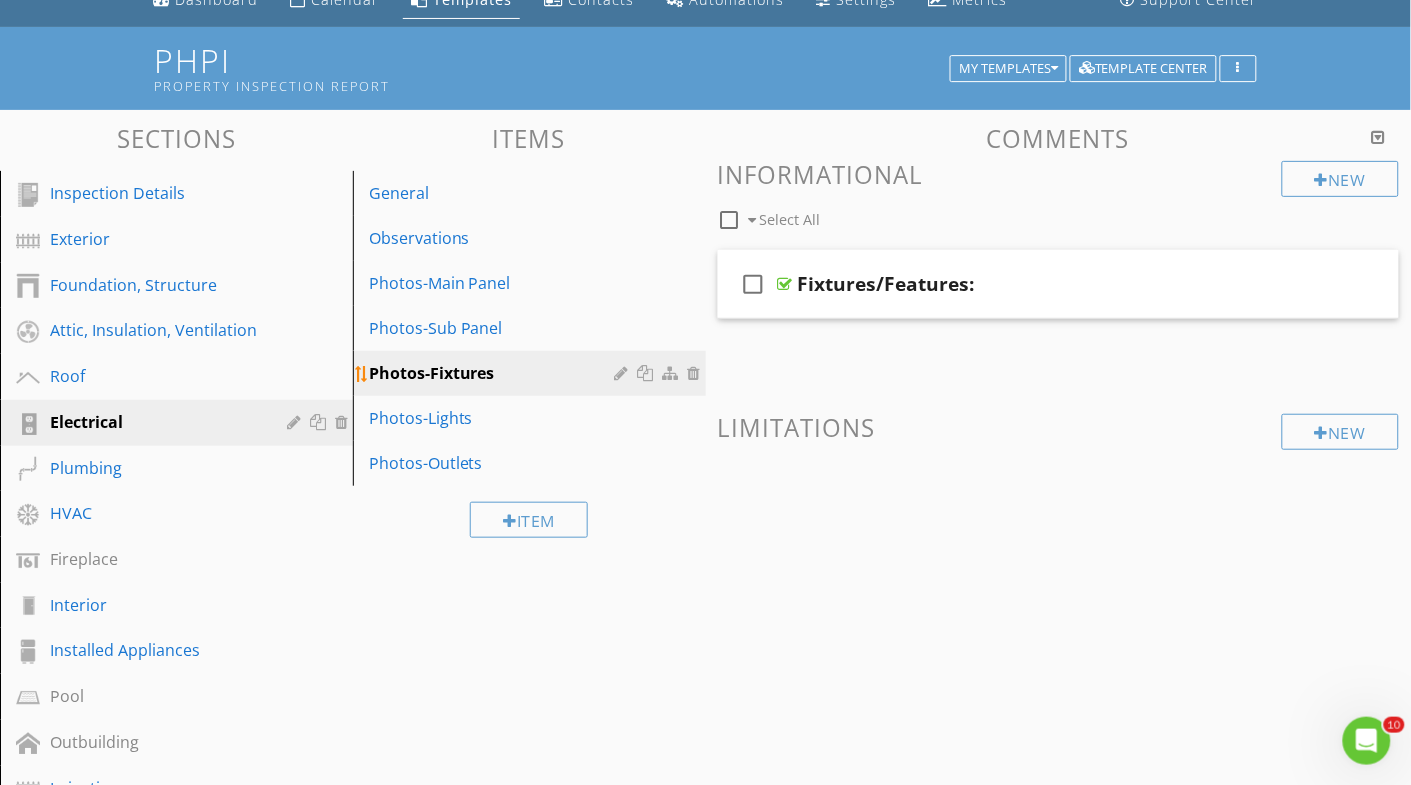 click at bounding box center [624, 373] 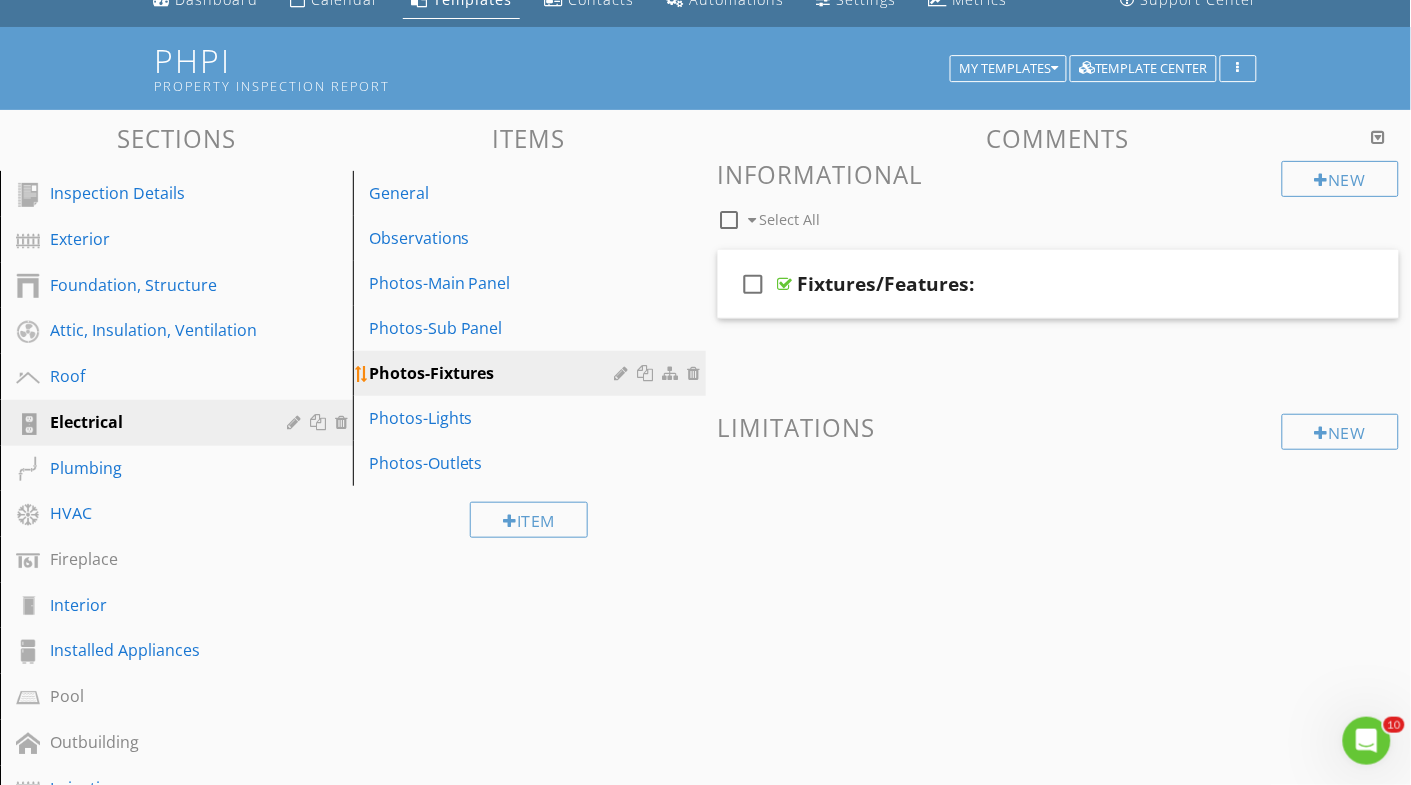 scroll, scrollTop: 89, scrollLeft: 0, axis: vertical 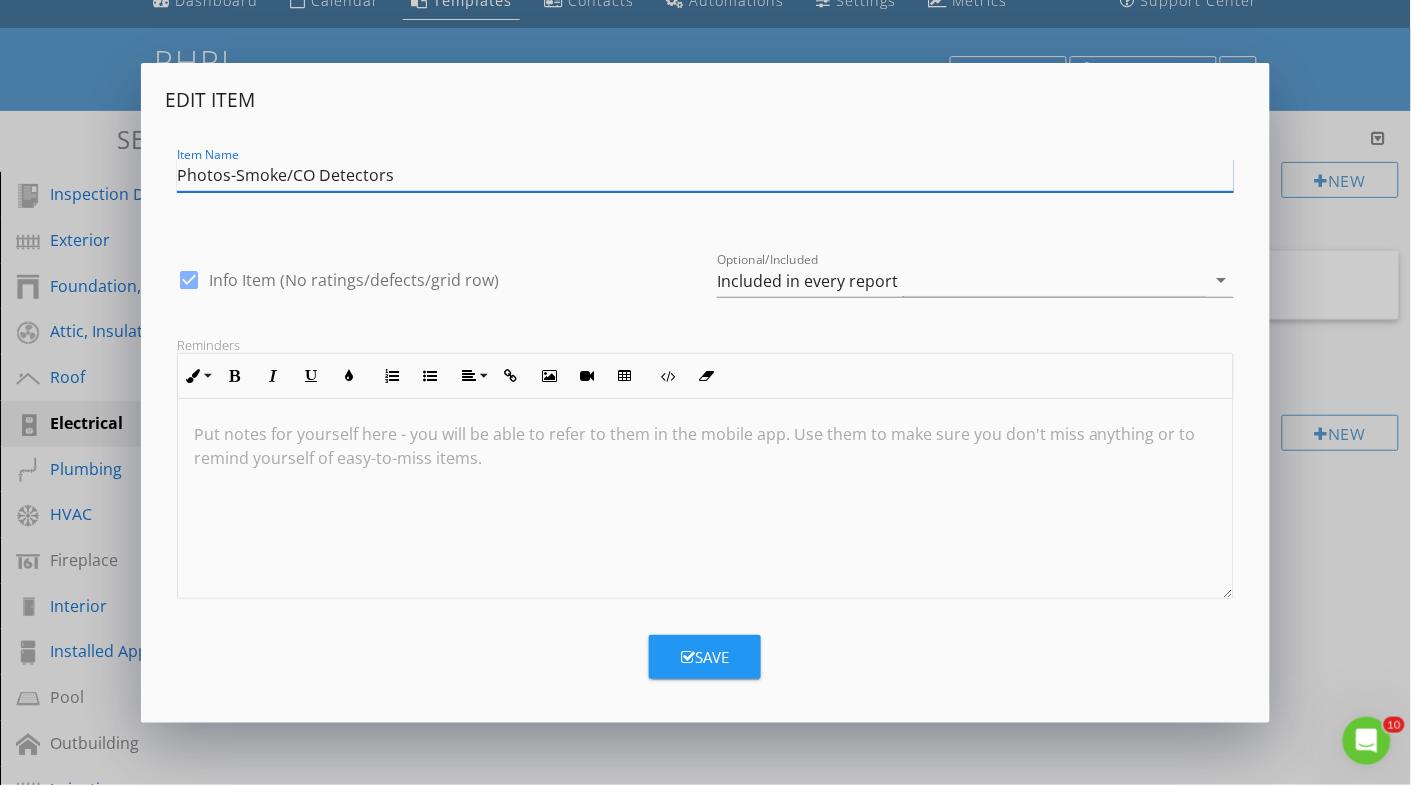 type on "Photos-Smoke/CO Detectors" 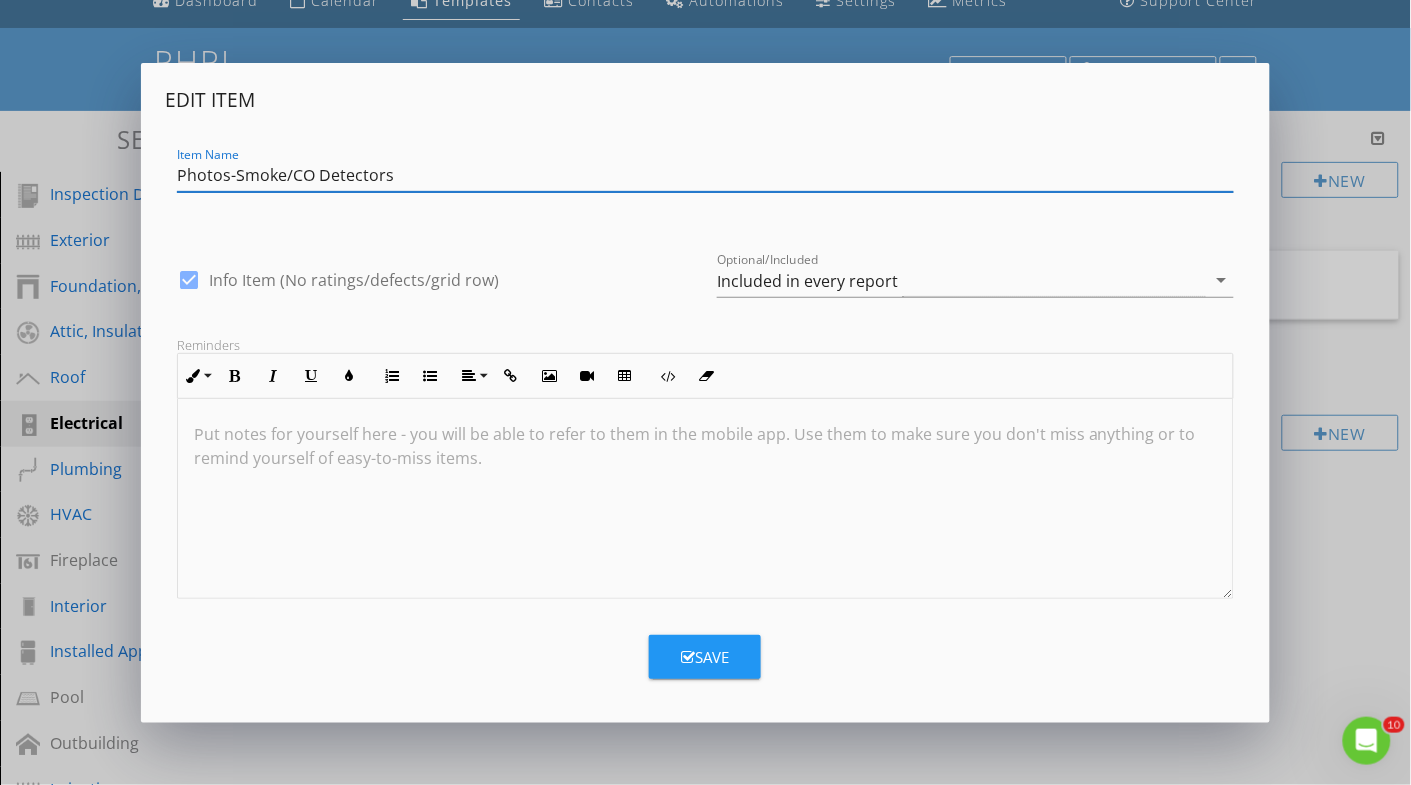click on "Save" at bounding box center [705, 657] 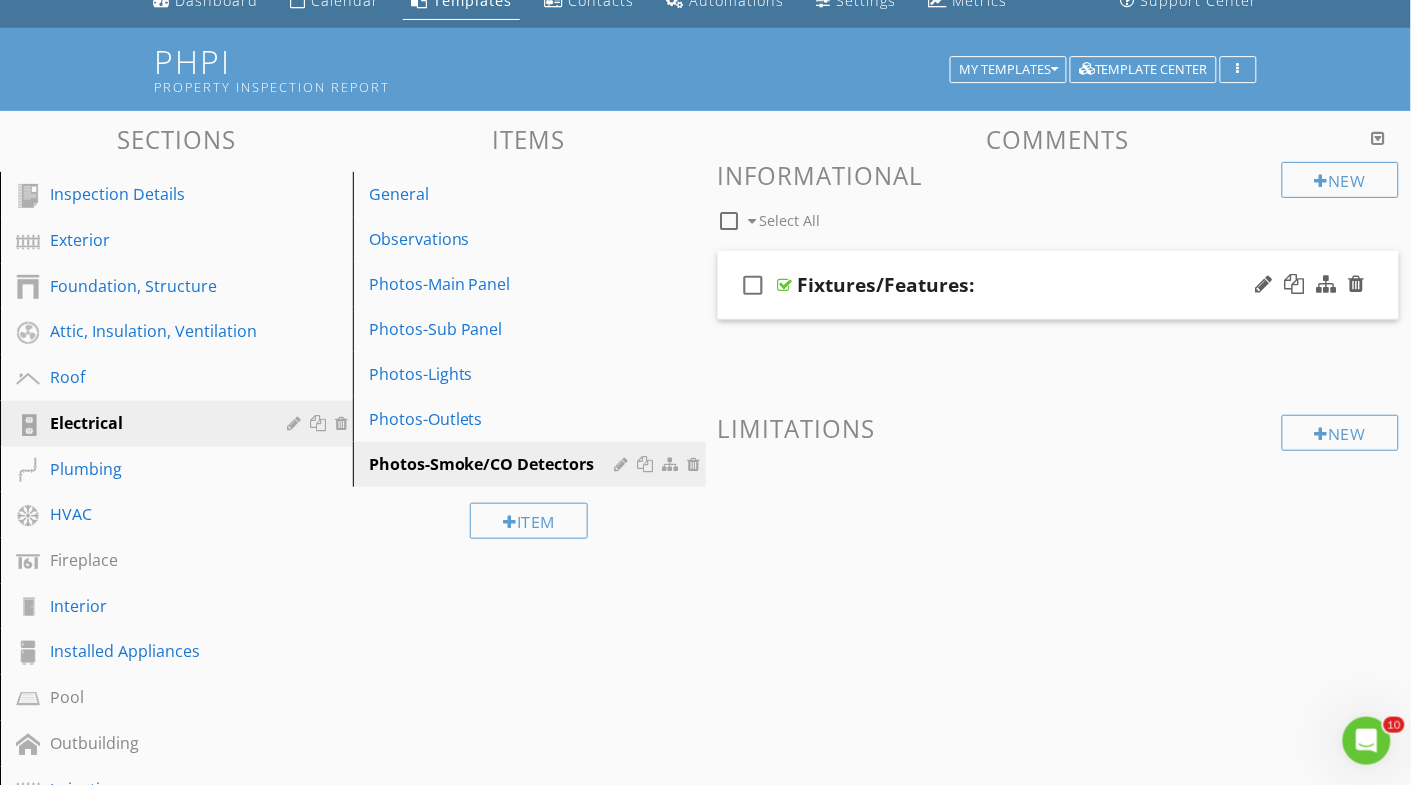 click on "Fixtures/Features:" at bounding box center [886, 285] 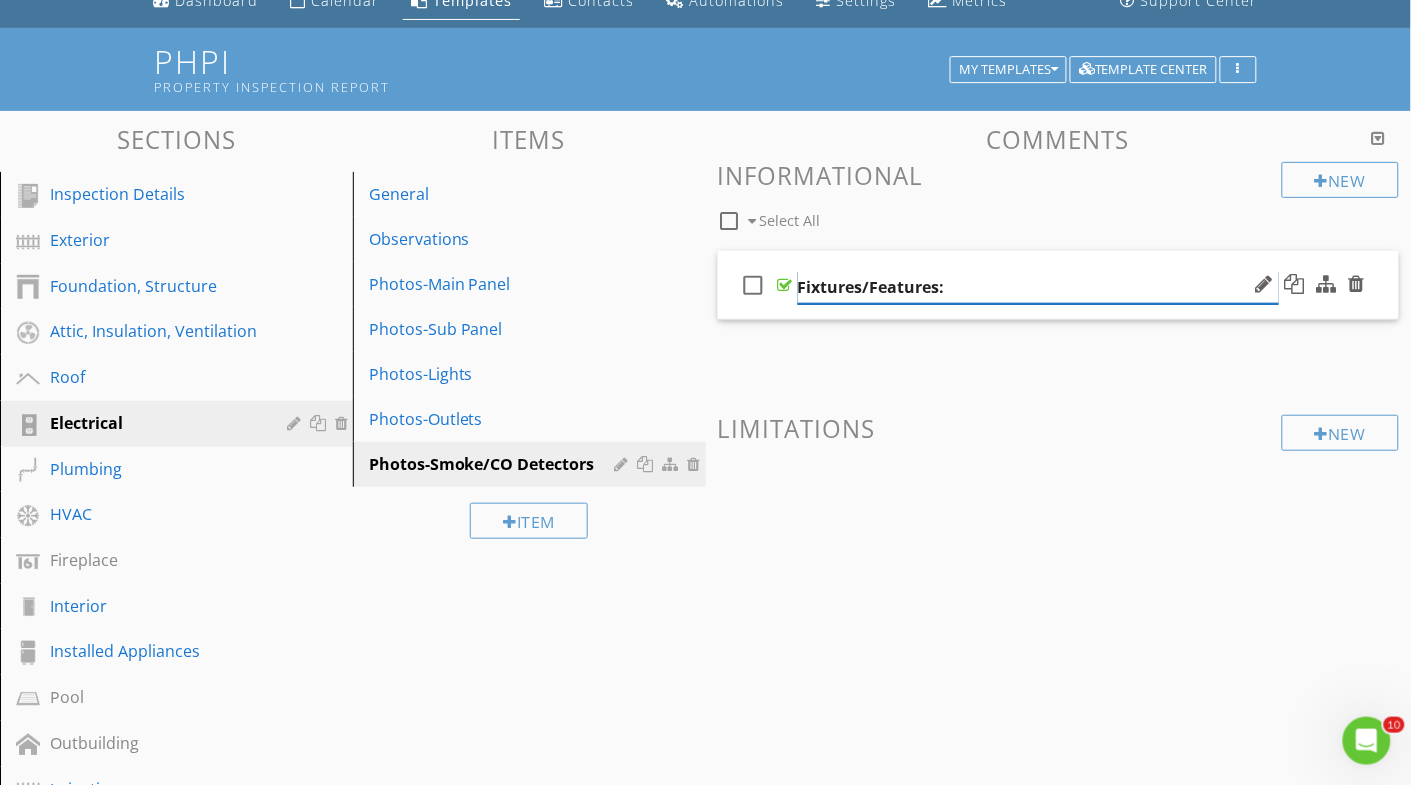 click on "Fixtures/Features:" at bounding box center (1038, 287) 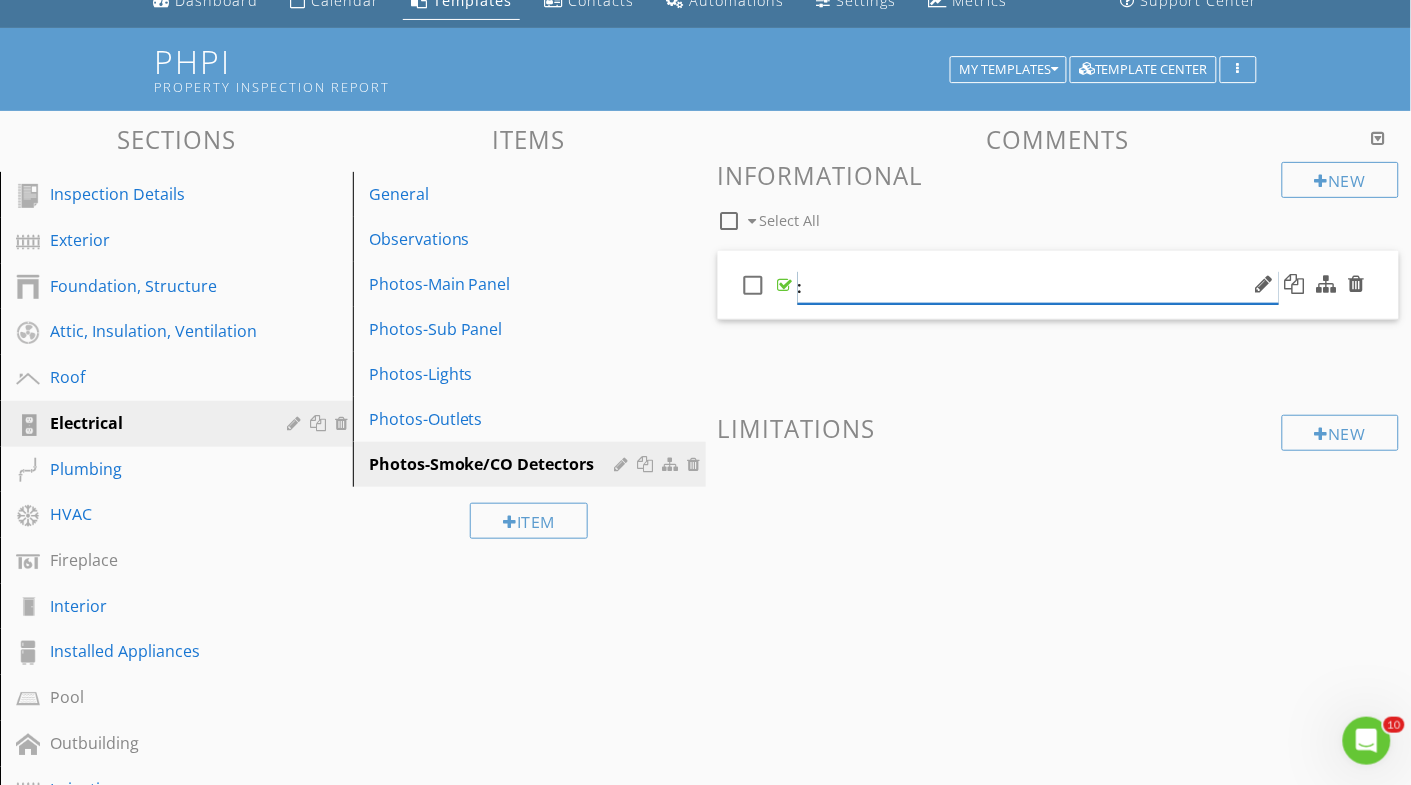 paste on "Smoke/CO Detectors" 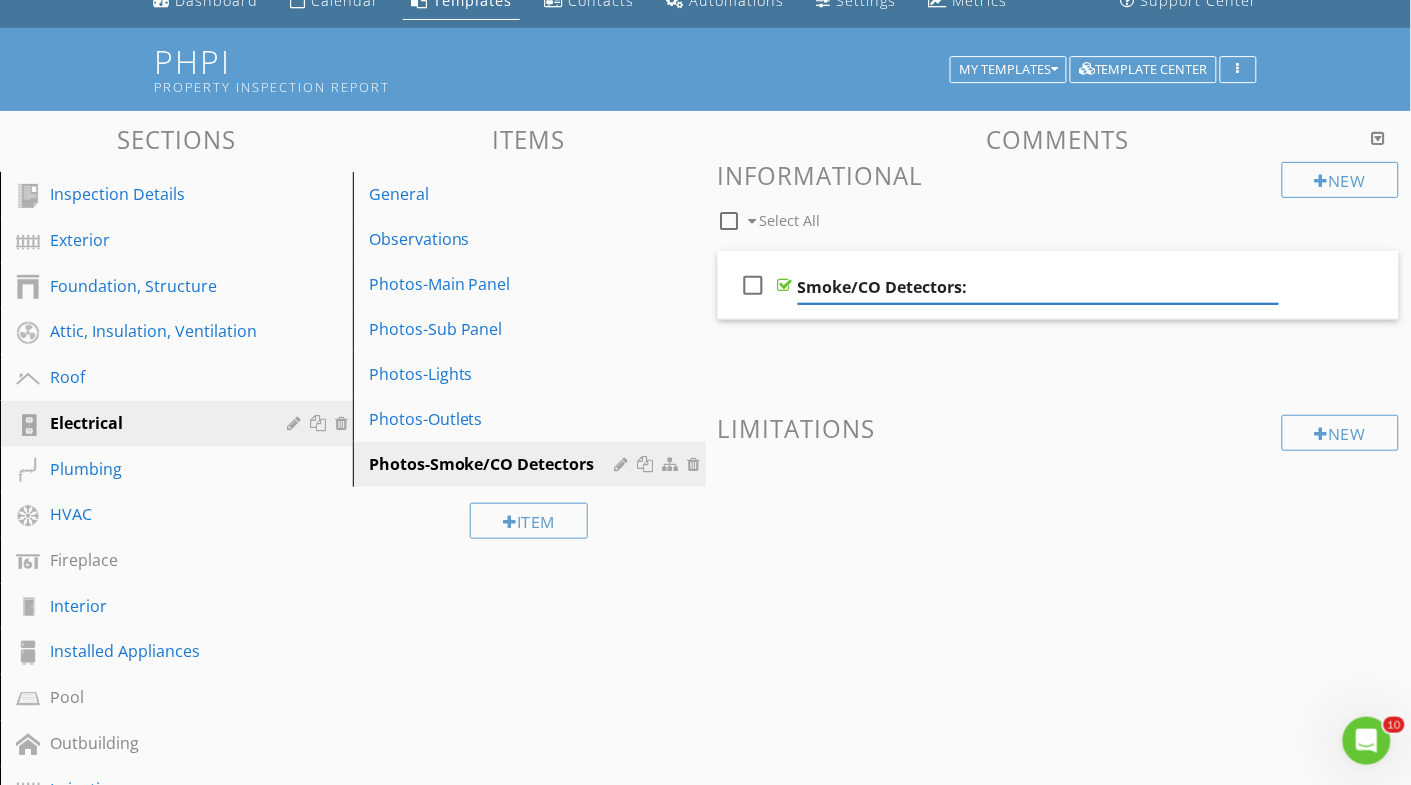 click on "Limitations" at bounding box center (1059, 428) 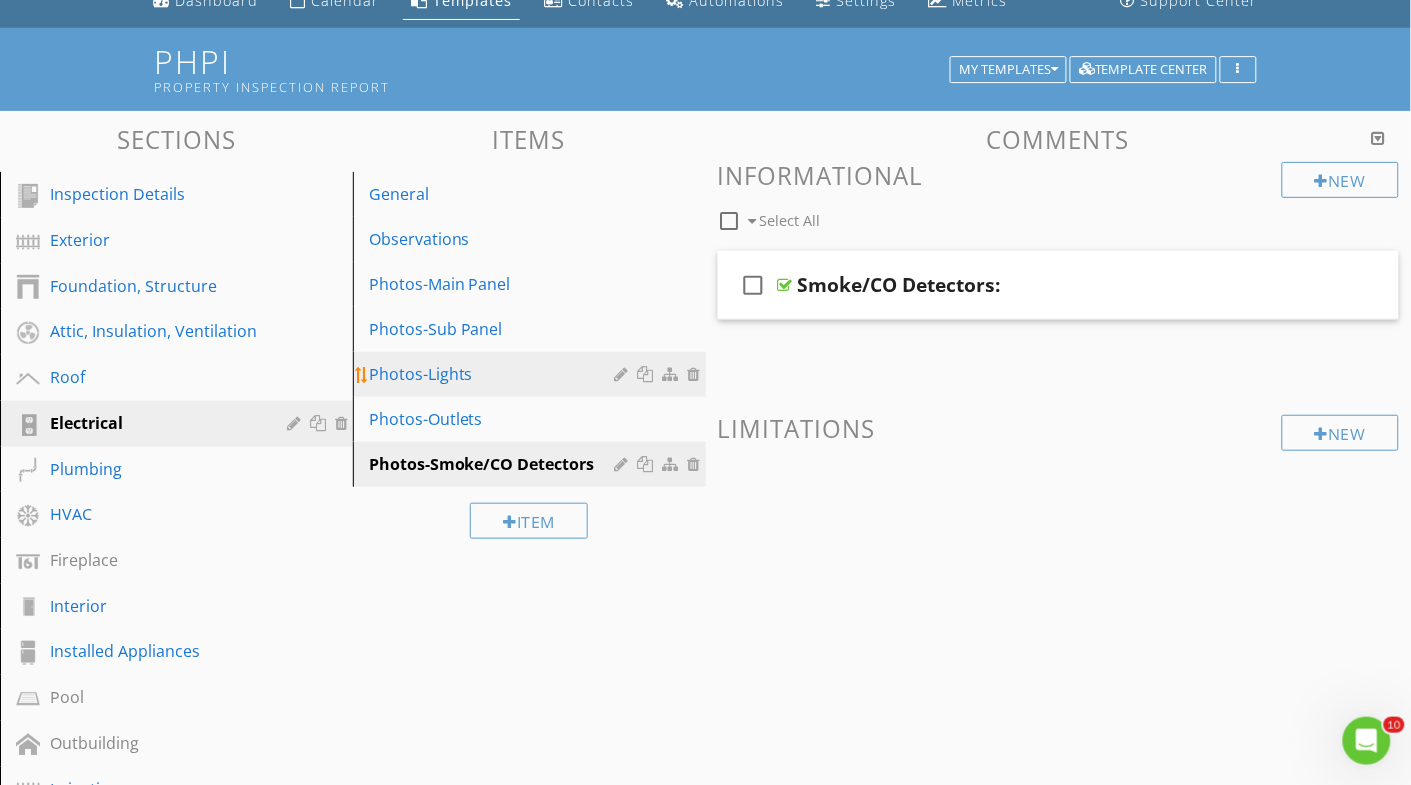 click at bounding box center (624, 374) 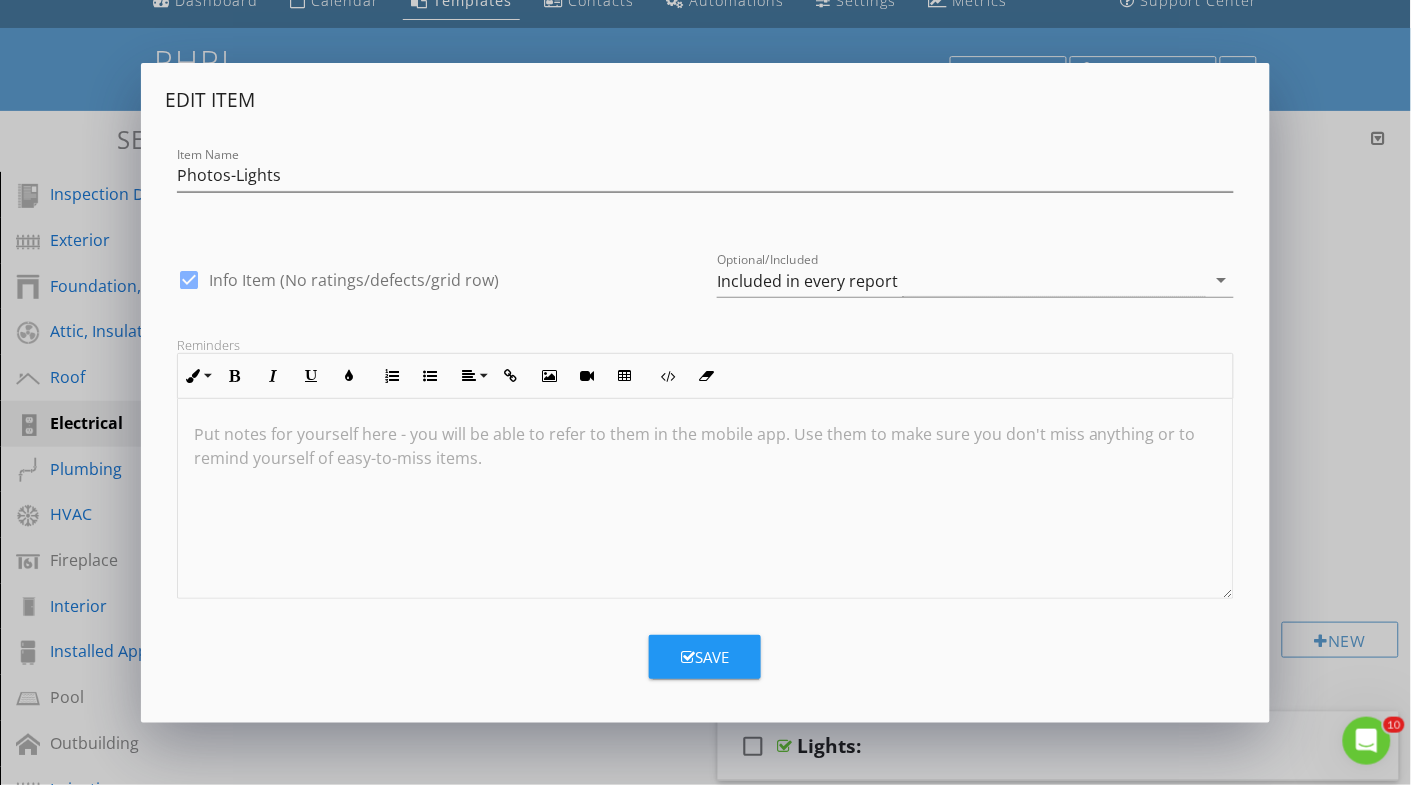 scroll, scrollTop: 88, scrollLeft: 0, axis: vertical 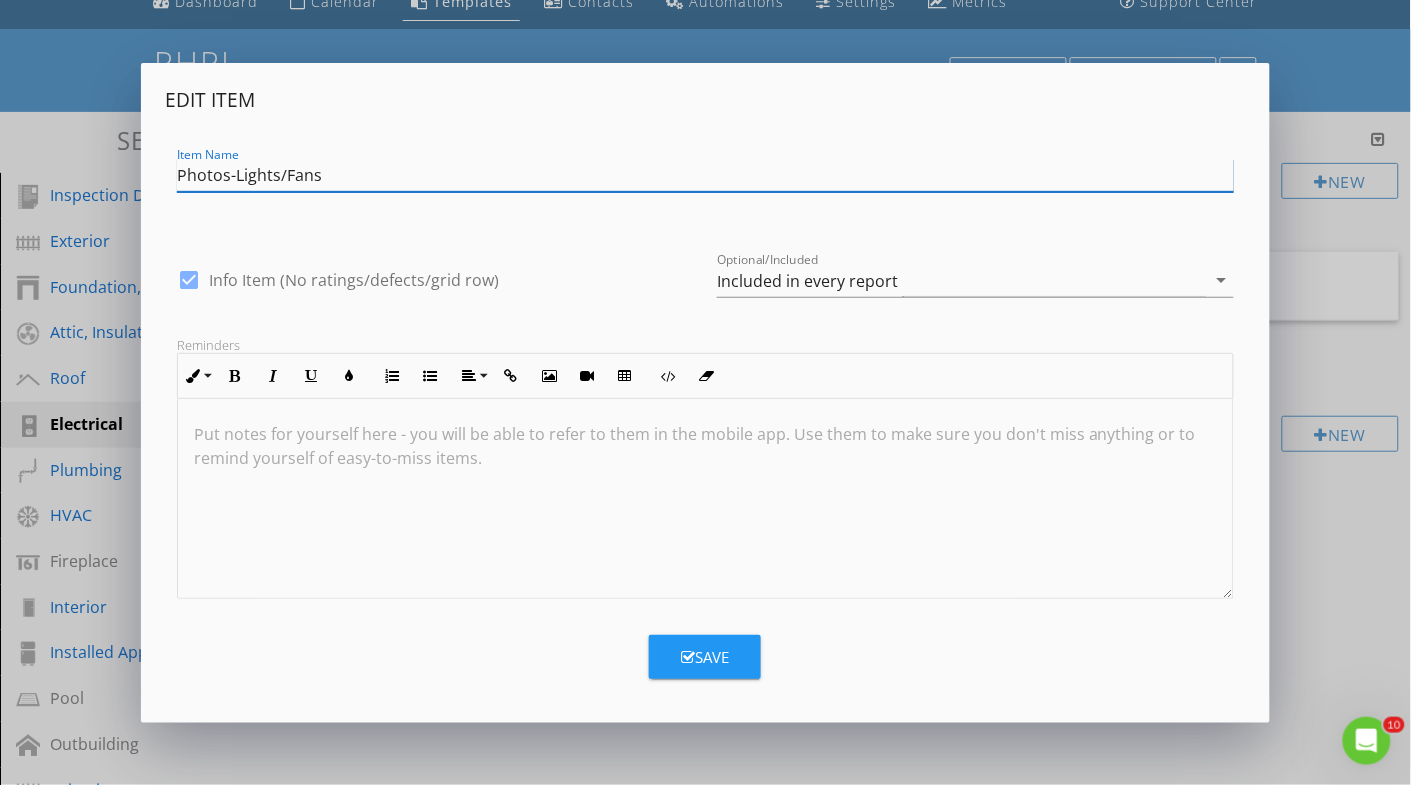 type on "Photos-Lights/Fans" 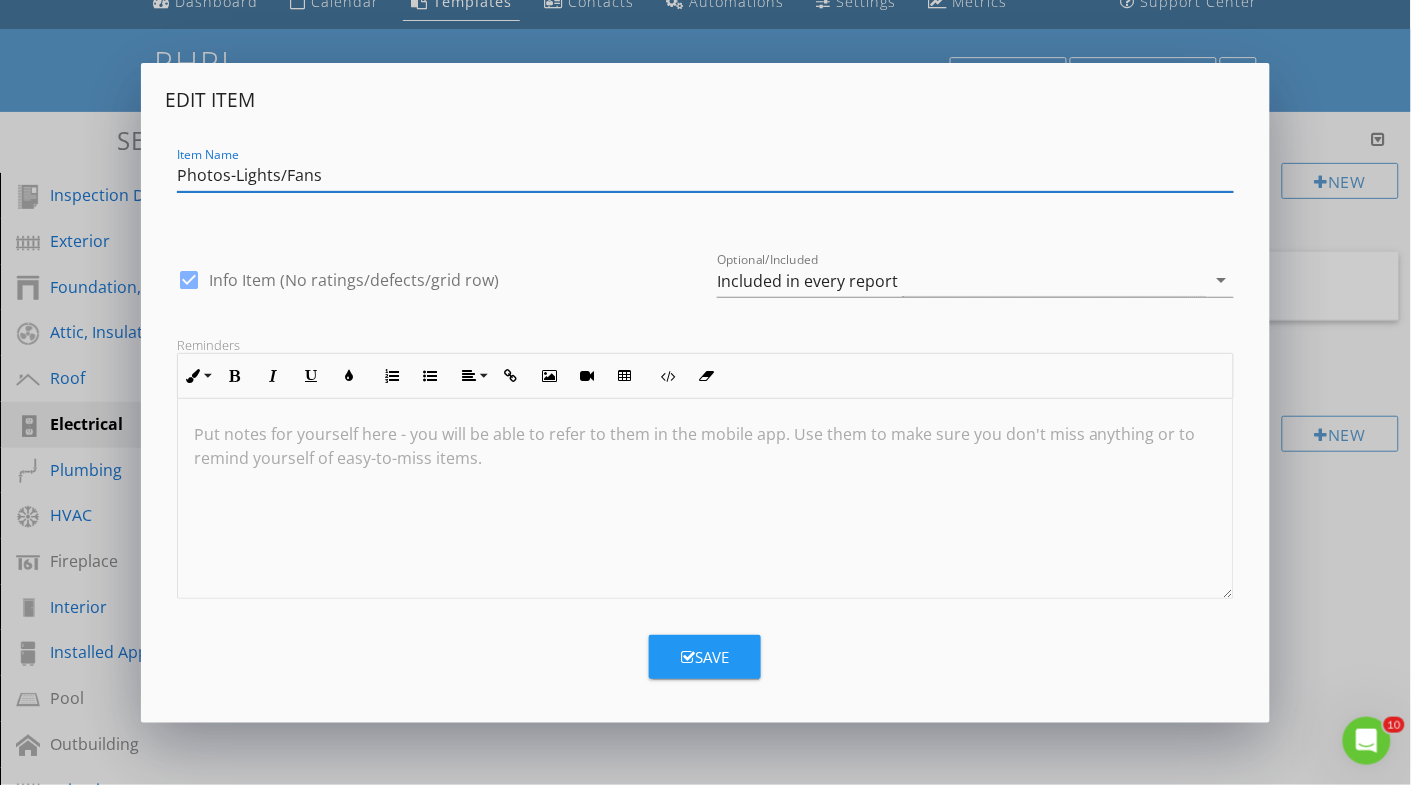 click on "Save" at bounding box center (705, 657) 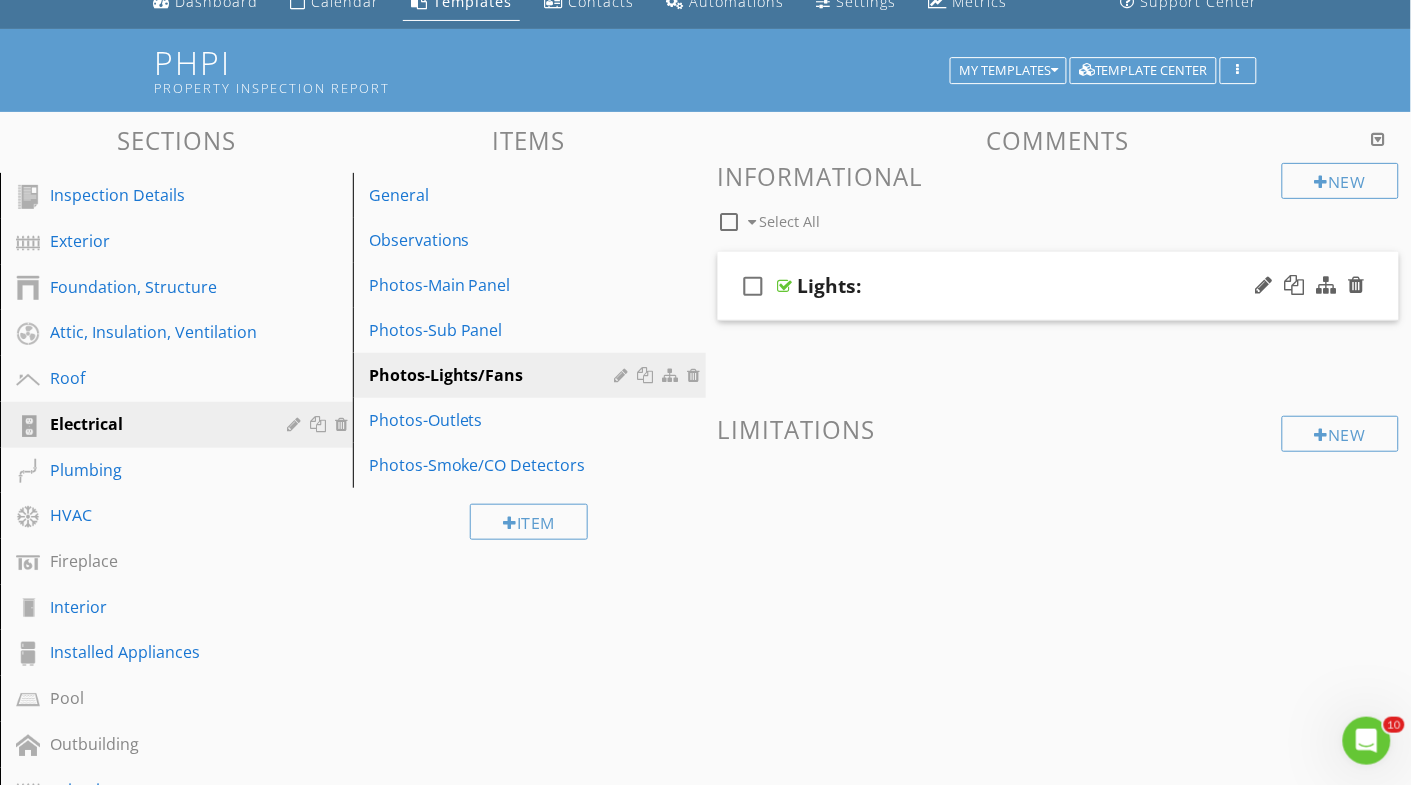 click on "Lights:" at bounding box center [830, 286] 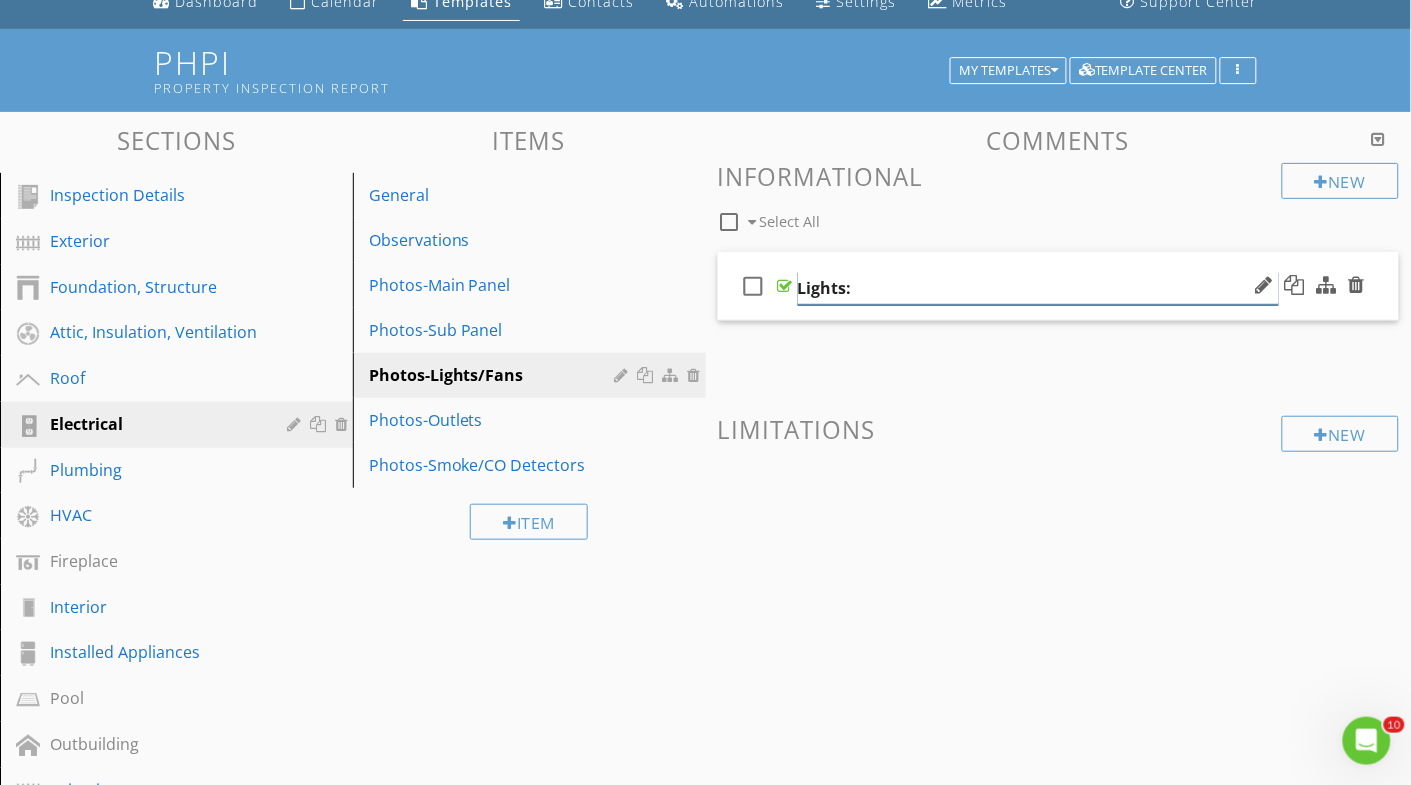 click on "Lights:" at bounding box center (1038, 288) 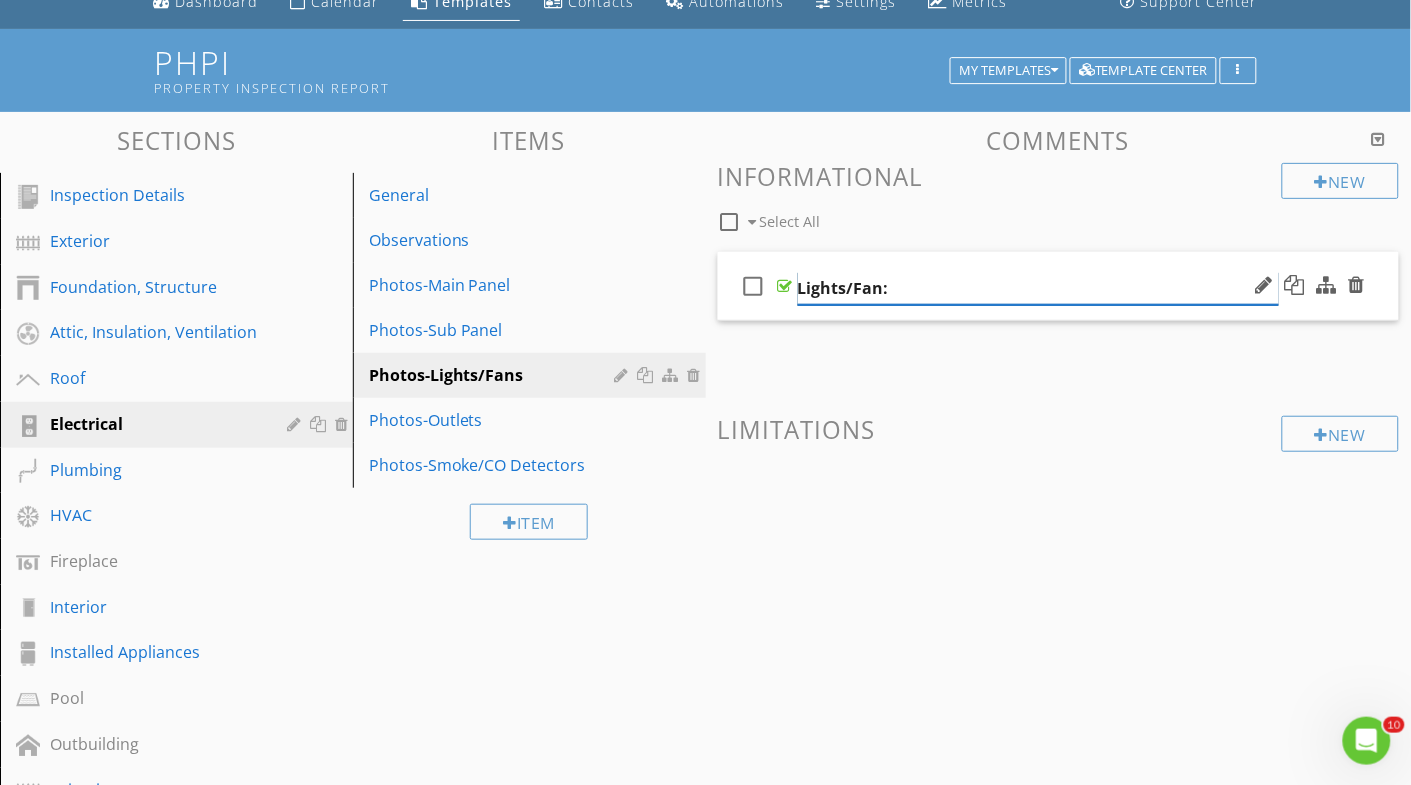 type on "Lights/Fans:" 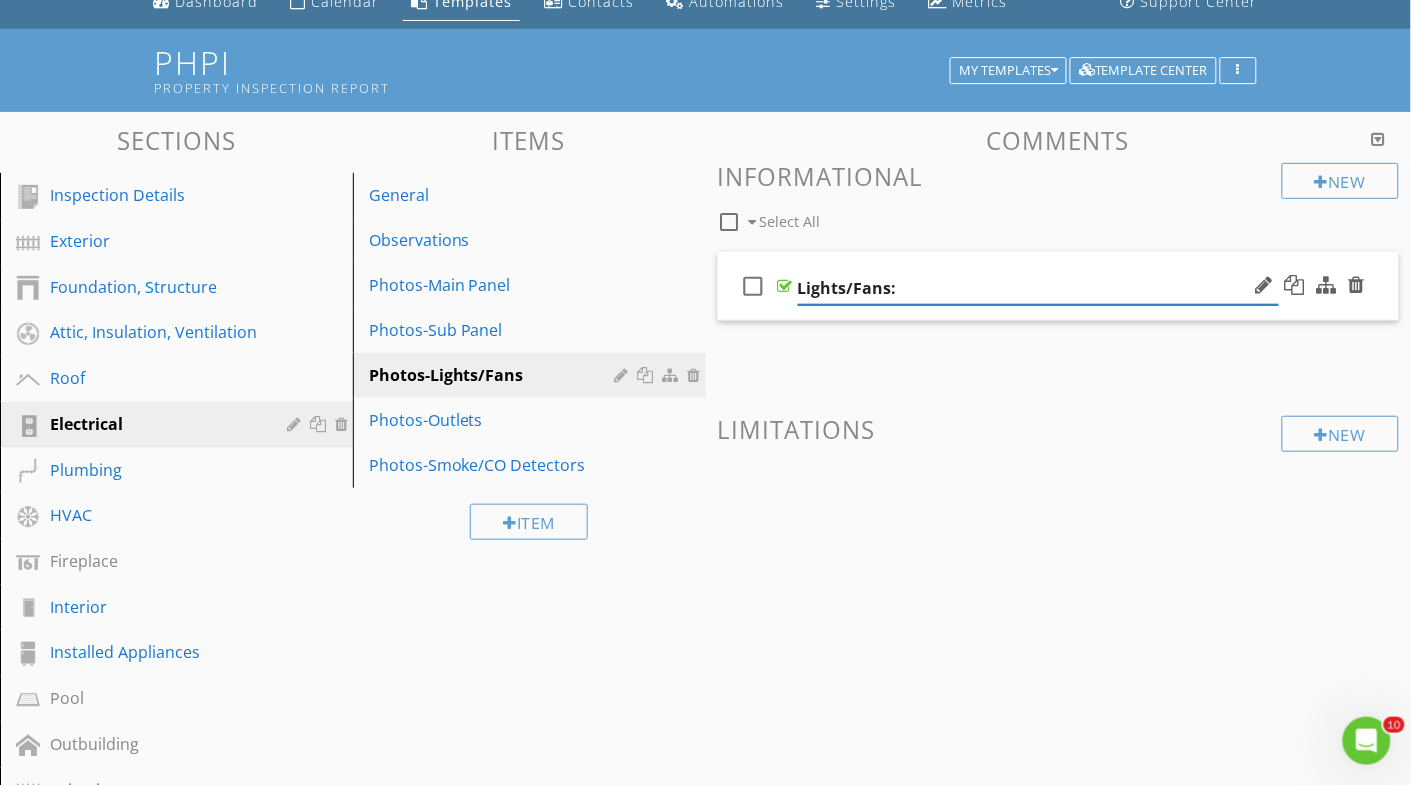 click on "New
Informational   check_box_outline_blank     Select All       check_box_outline_blank         Lights/Fans:
New
Limitations" at bounding box center [1059, 361] 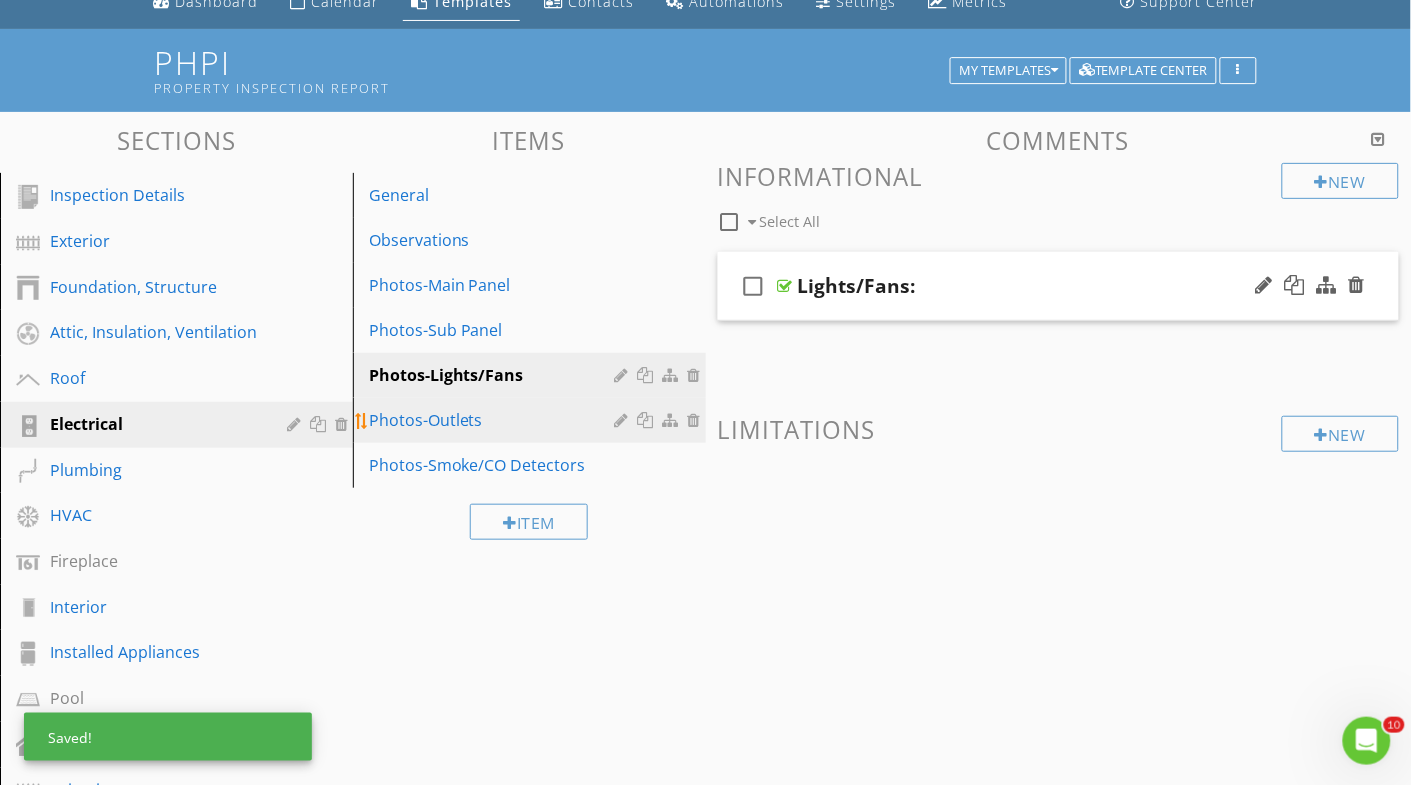 click at bounding box center (648, 420) 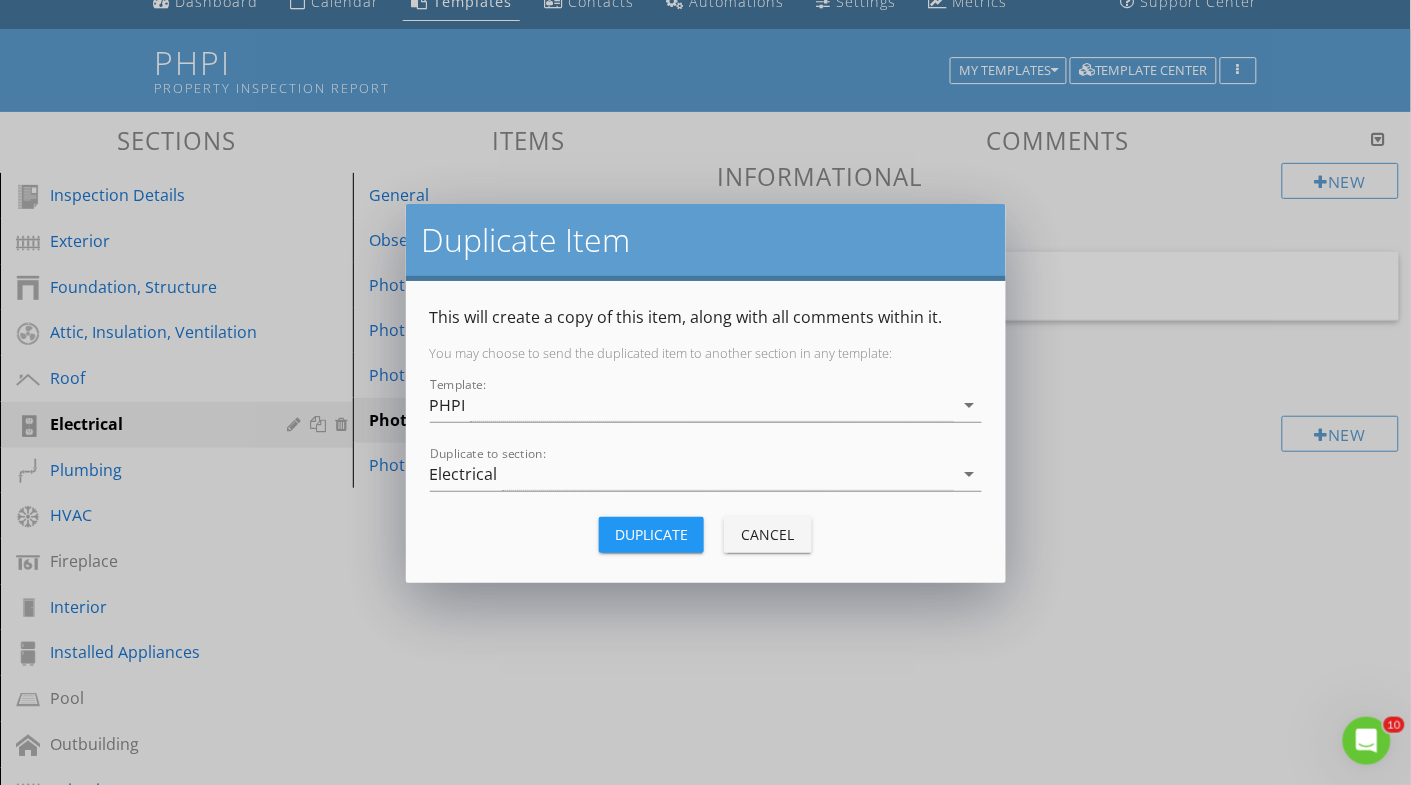 click on "Duplicate" at bounding box center (651, 534) 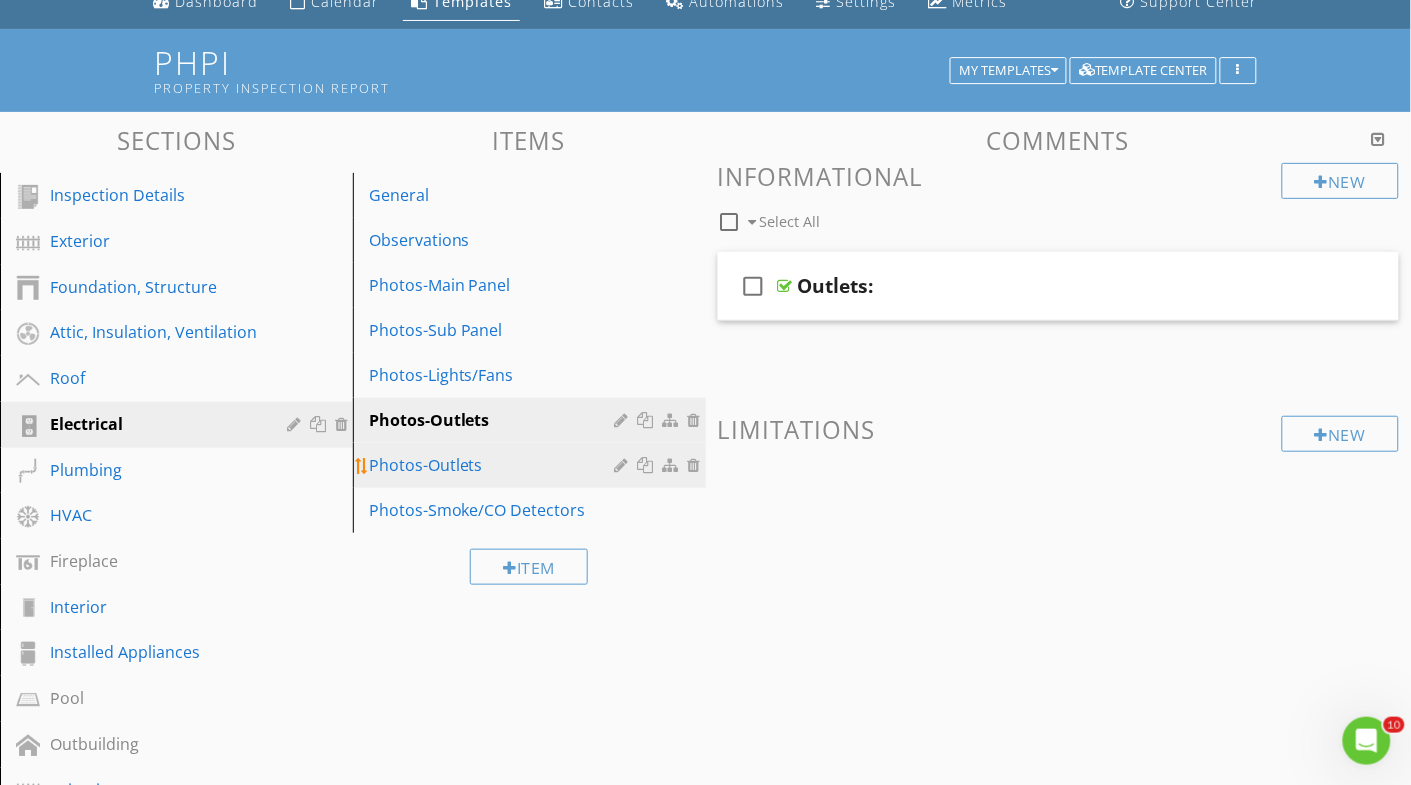 click on "Photos-Outlets" at bounding box center (495, 465) 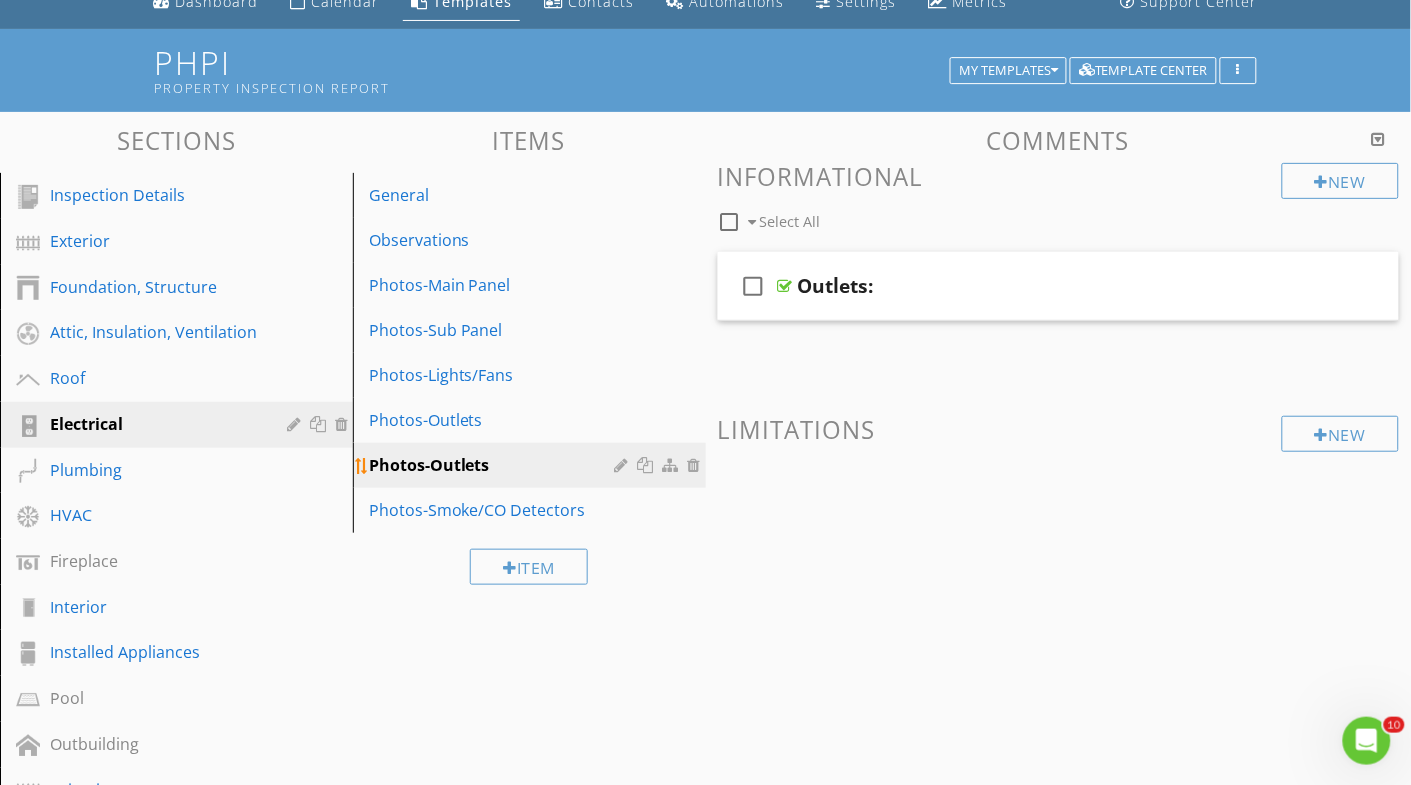click at bounding box center (624, 465) 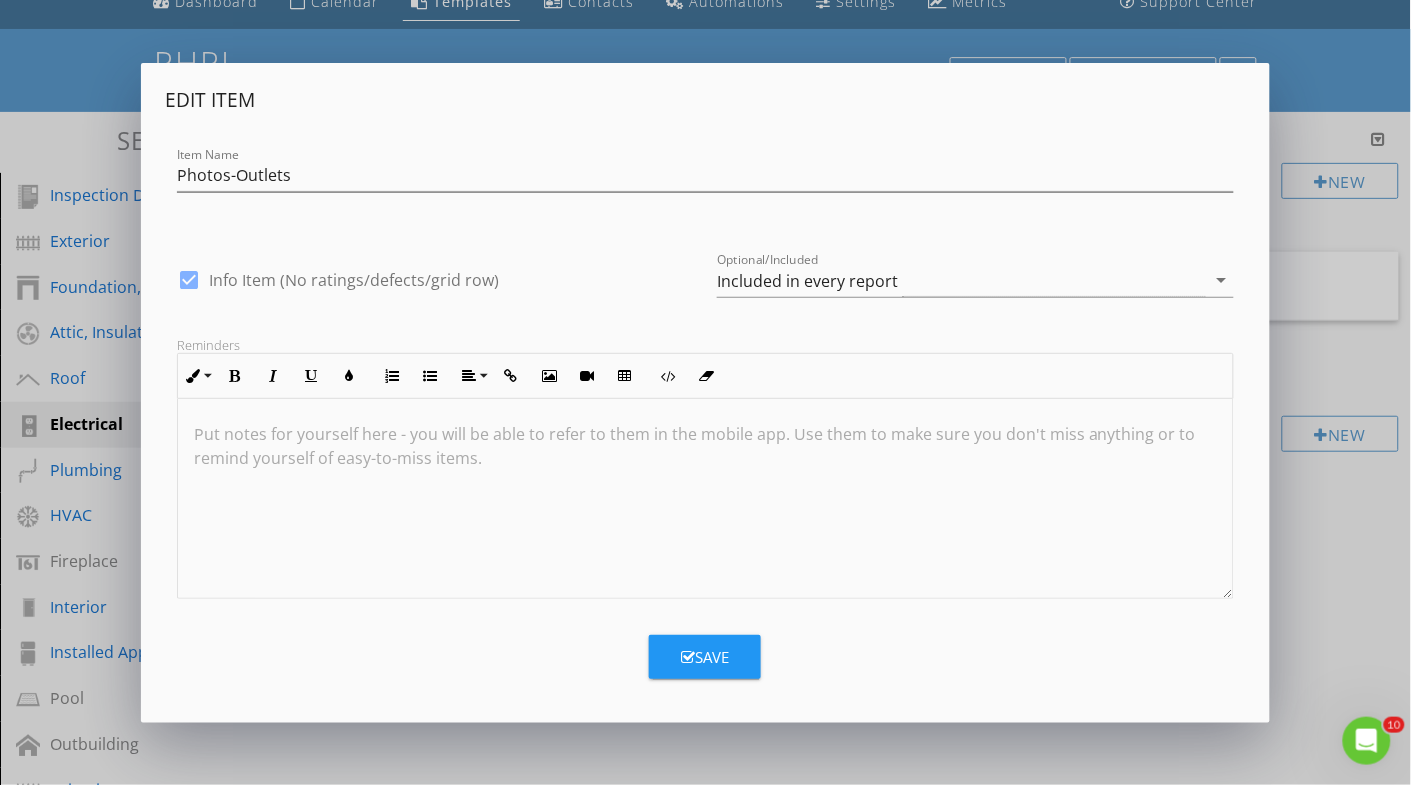 scroll, scrollTop: 87, scrollLeft: 0, axis: vertical 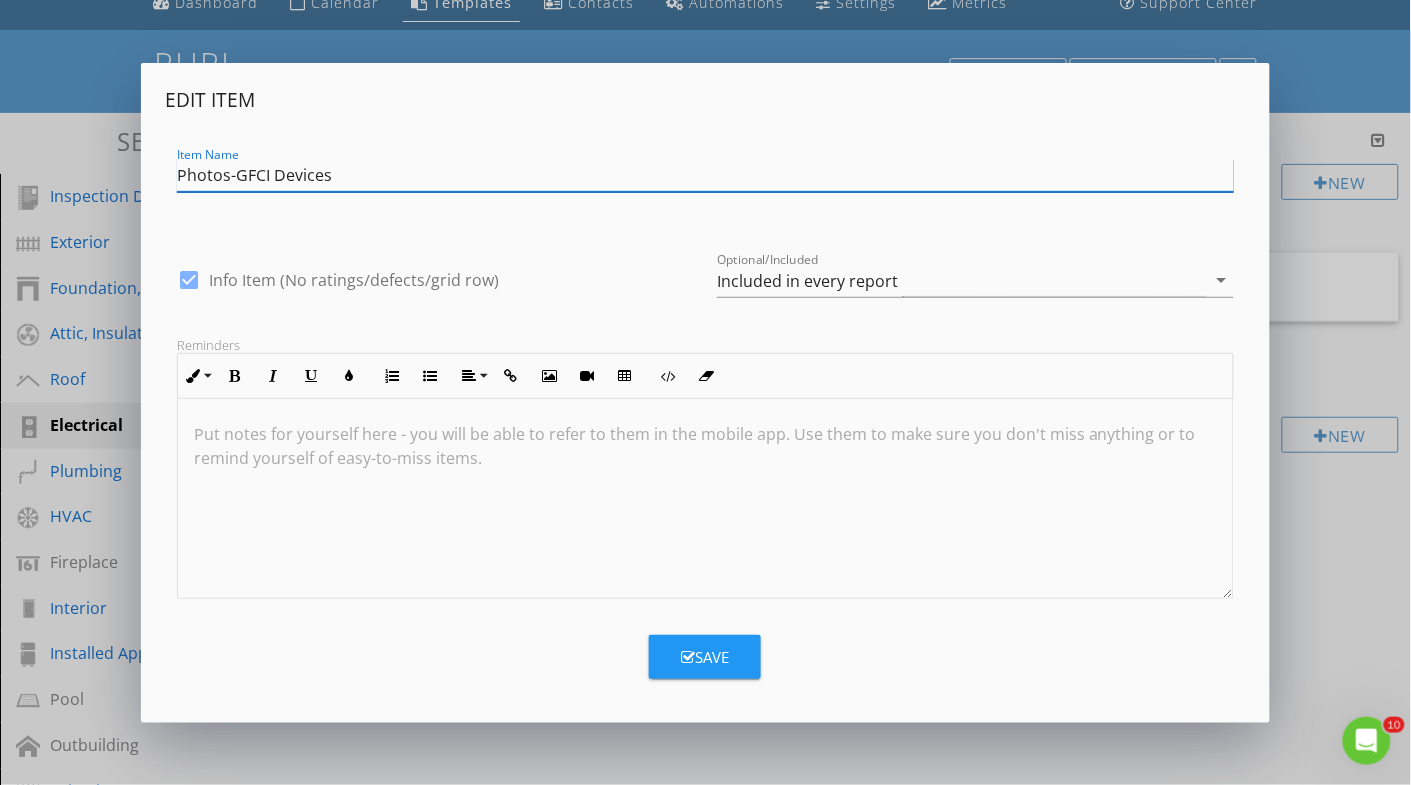type on "Photos-GFCI Devices" 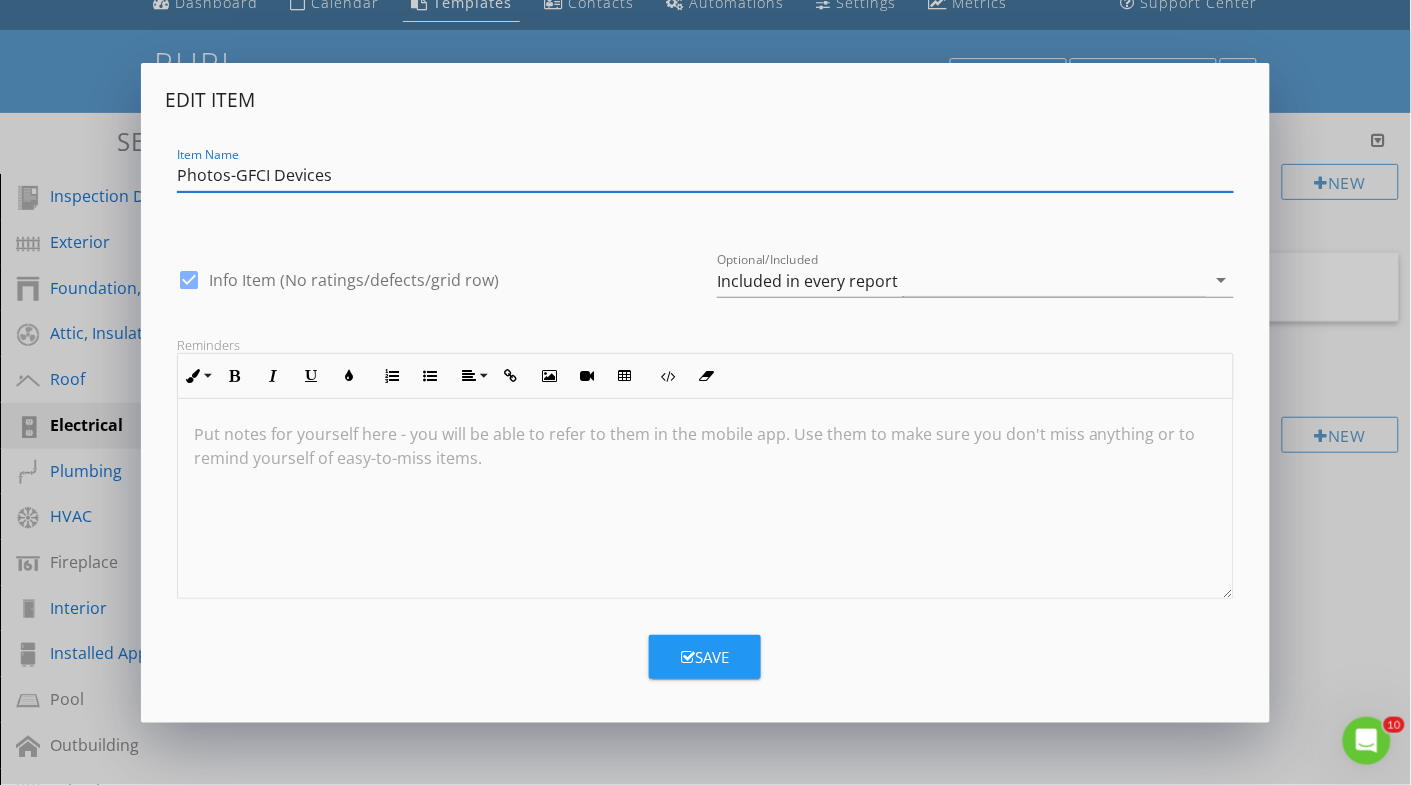 click on "Save" at bounding box center (705, 657) 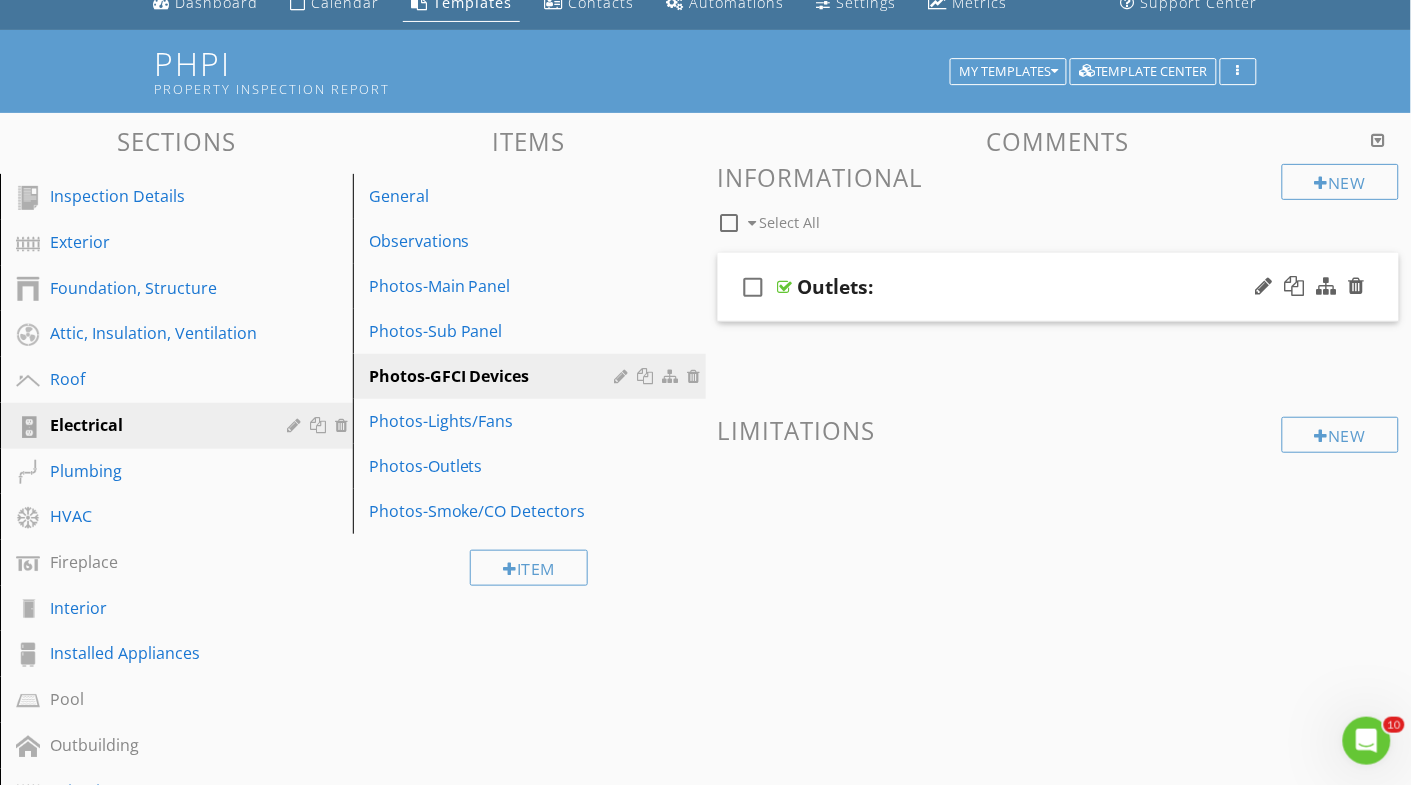 click on "Outlets:" at bounding box center (836, 287) 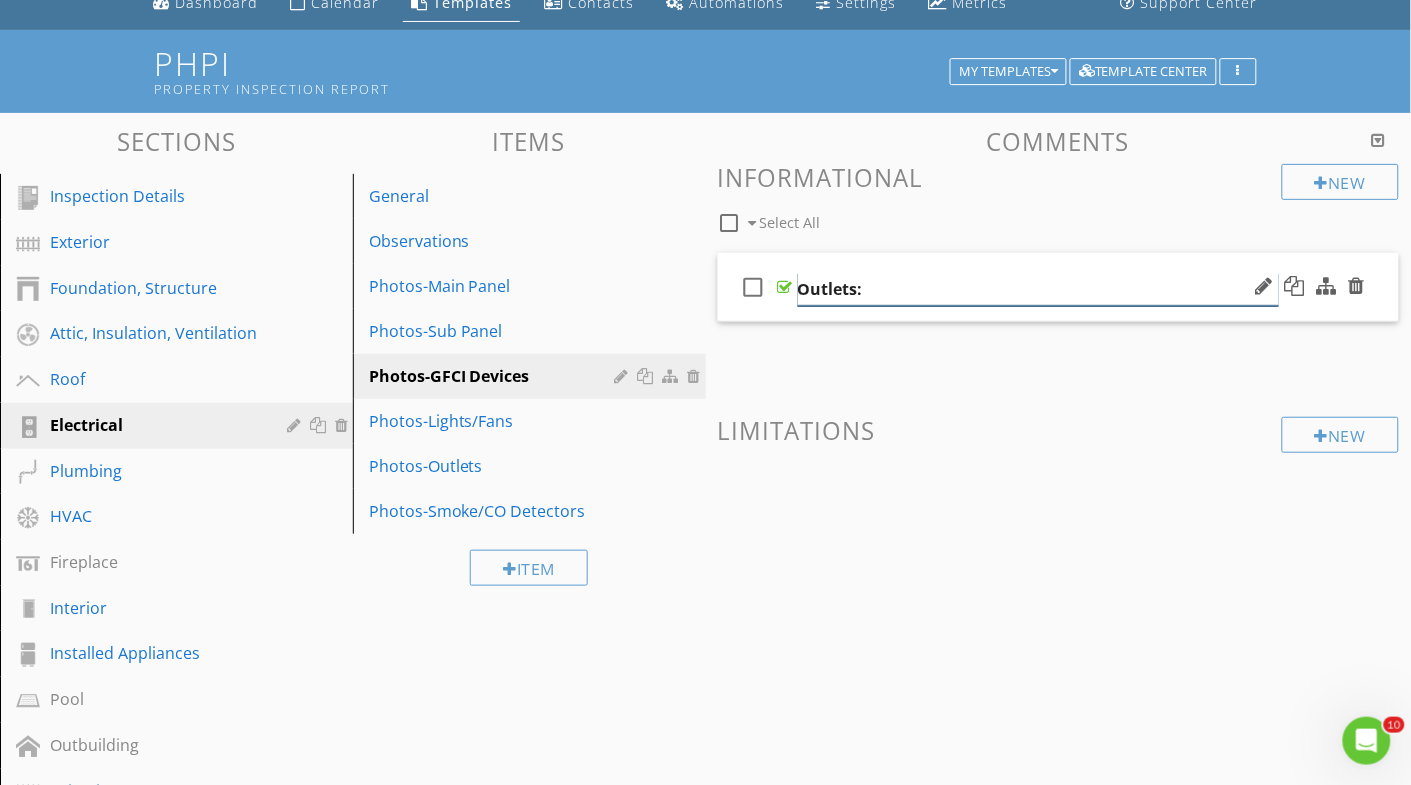 click on "Outlets:" at bounding box center [1038, 289] 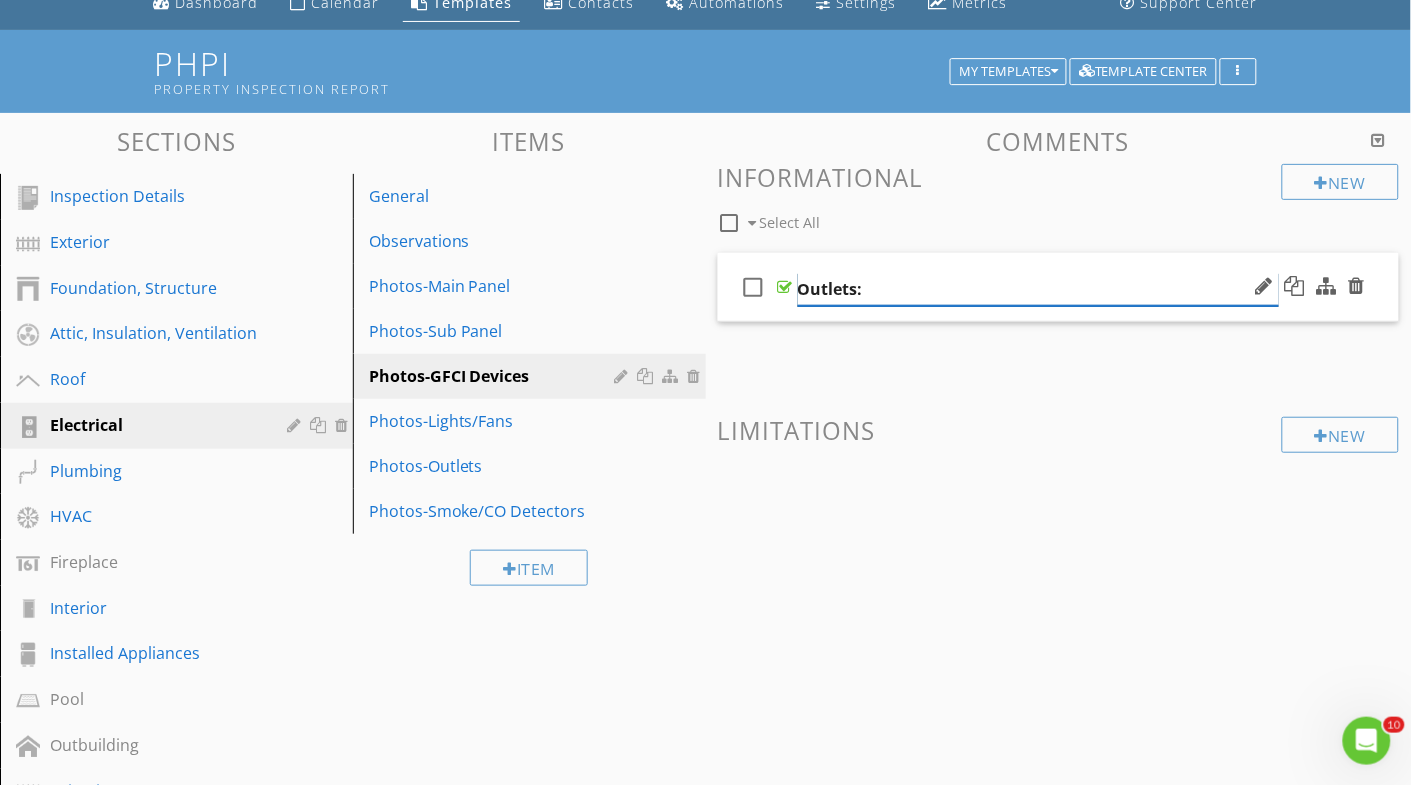 click on "Outlets:" at bounding box center (1038, 289) 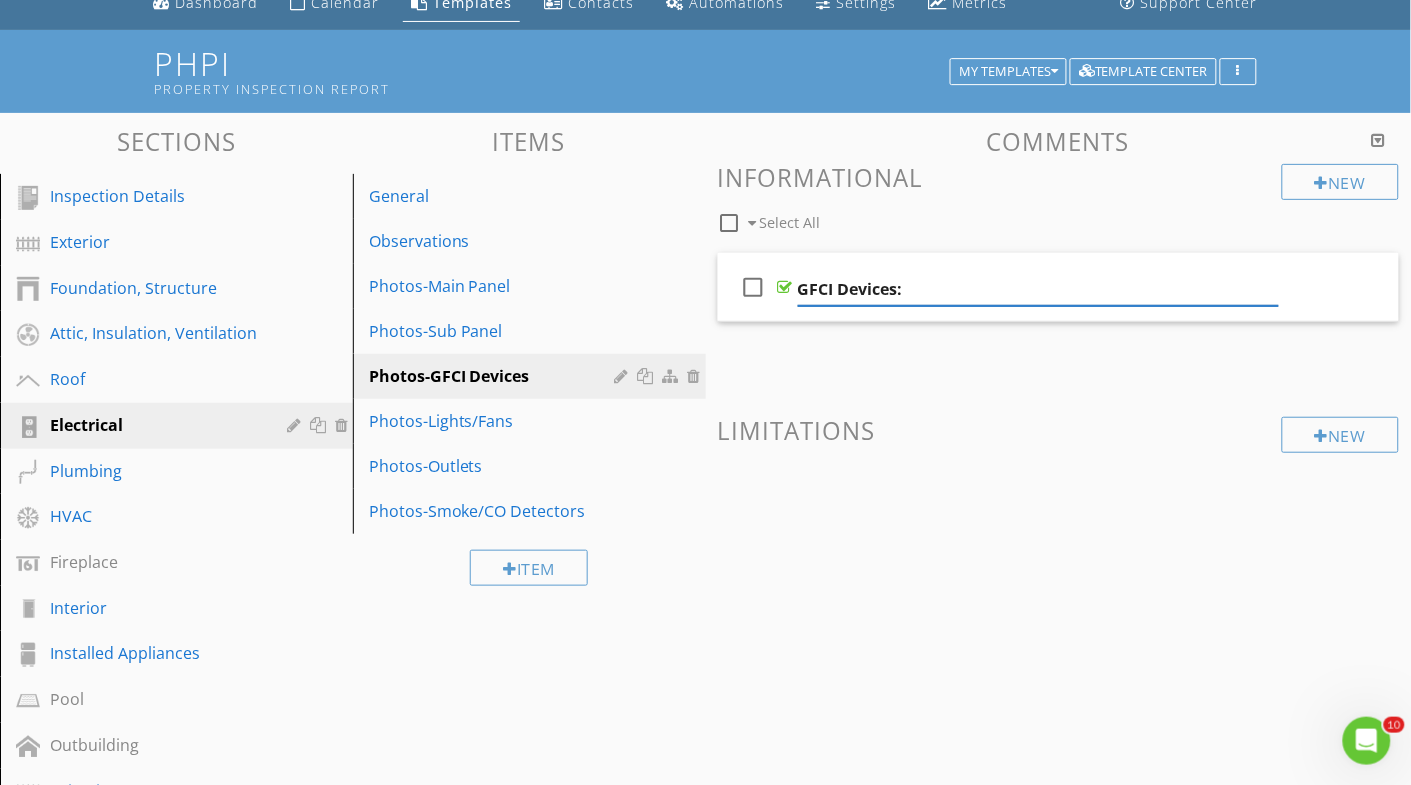 click at bounding box center [1059, 510] 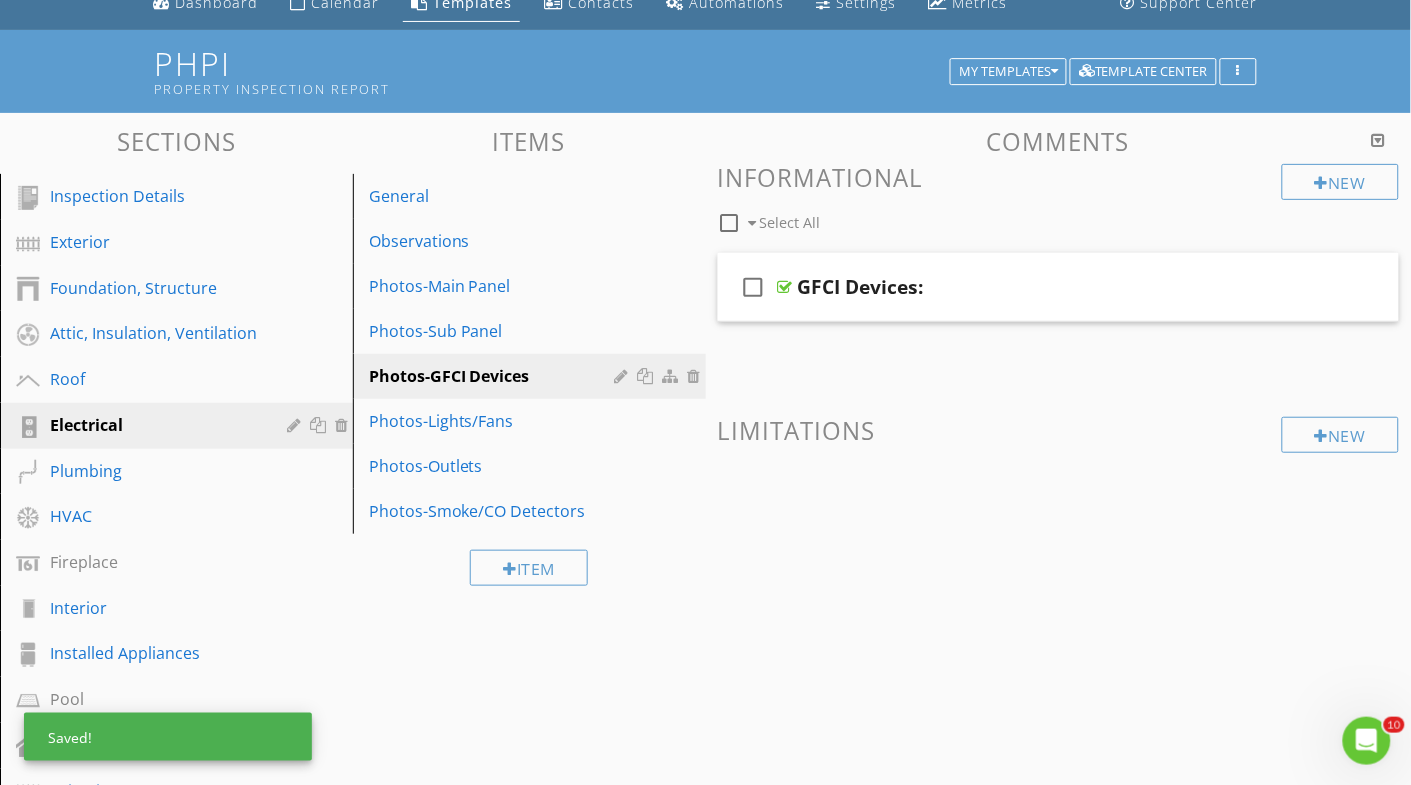 click on "Sections
Inspection Details           Exterior           Foundation, Structure           Attic, Insulation, Ventilation           Roof           Electrical           Plumbing           HVAC           Fireplace           Interior           Installed Appliances           Pool           Outbuilding           Irrigation
Section
Attachments
Attachment
Items
General           Observations           Photos-Main Panel           Photos-Sub Panel           Photos-GFCI Devices           Photos-Lights/Fans           Photos-Outlets           Photos-Smoke/CO Detectors
Item
Comments
New
Informational   check_box_outline_blank     Select All       check_box_outline_blank
GFCI Devices:
New
Limitations" at bounding box center (705, 586) 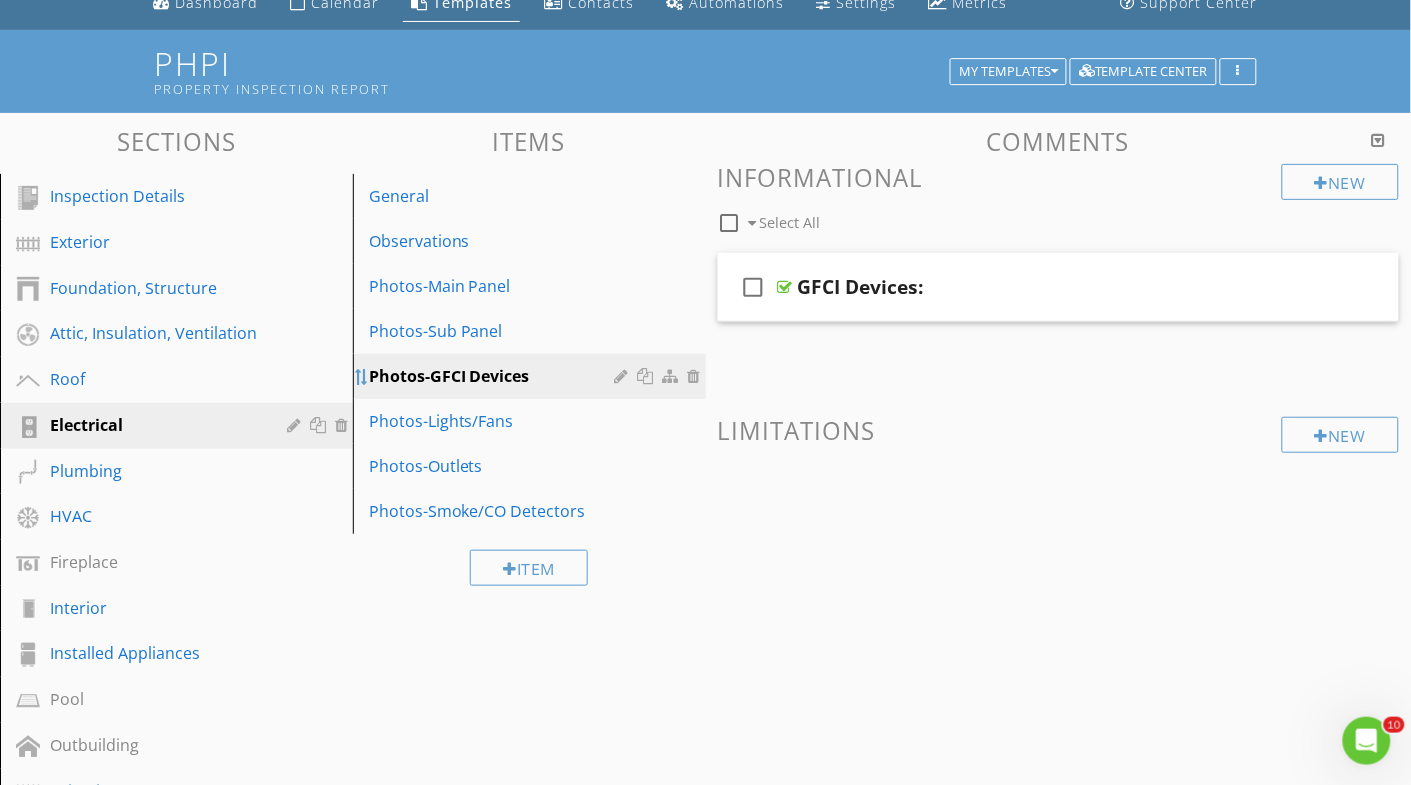 type 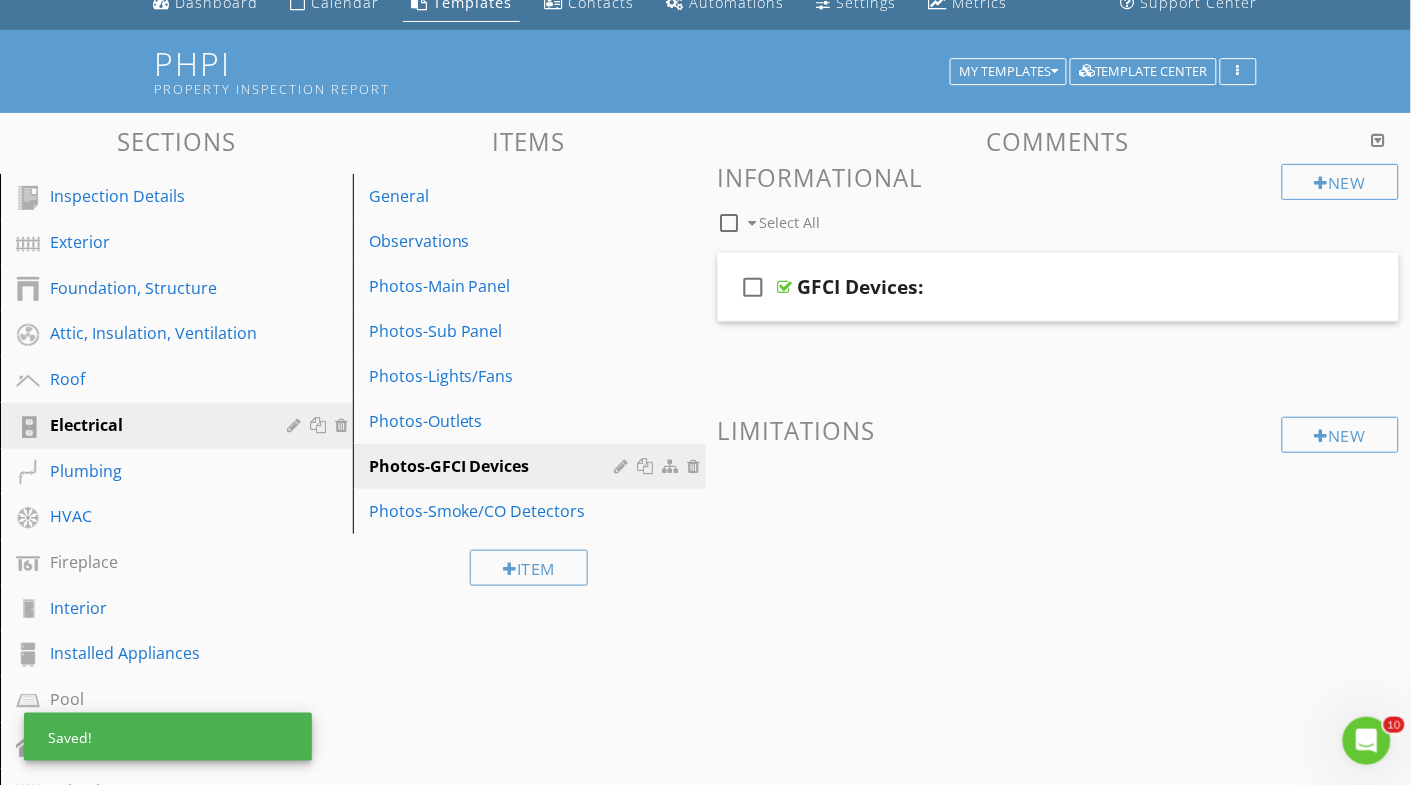 click on "Sections
Inspection Details           Exterior           Foundation, Structure           Attic, Insulation, Ventilation           Roof           Electrical           Plumbing           HVAC           Fireplace           Interior           Installed Appliances           Pool           Outbuilding           Irrigation
Section
Attachments
Attachment
Items
General           Observations           Photos-Main Panel           Photos-Sub Panel           Photos-Lights/Fans           Photos-Outlets           Photos-GFCI Devices           Photos-Smoke/CO Detectors
Item
Comments
New
Informational   check_box_outline_blank     Select All       check_box_outline_blank
GFCI Devices:
New
Limitations" at bounding box center [705, 586] 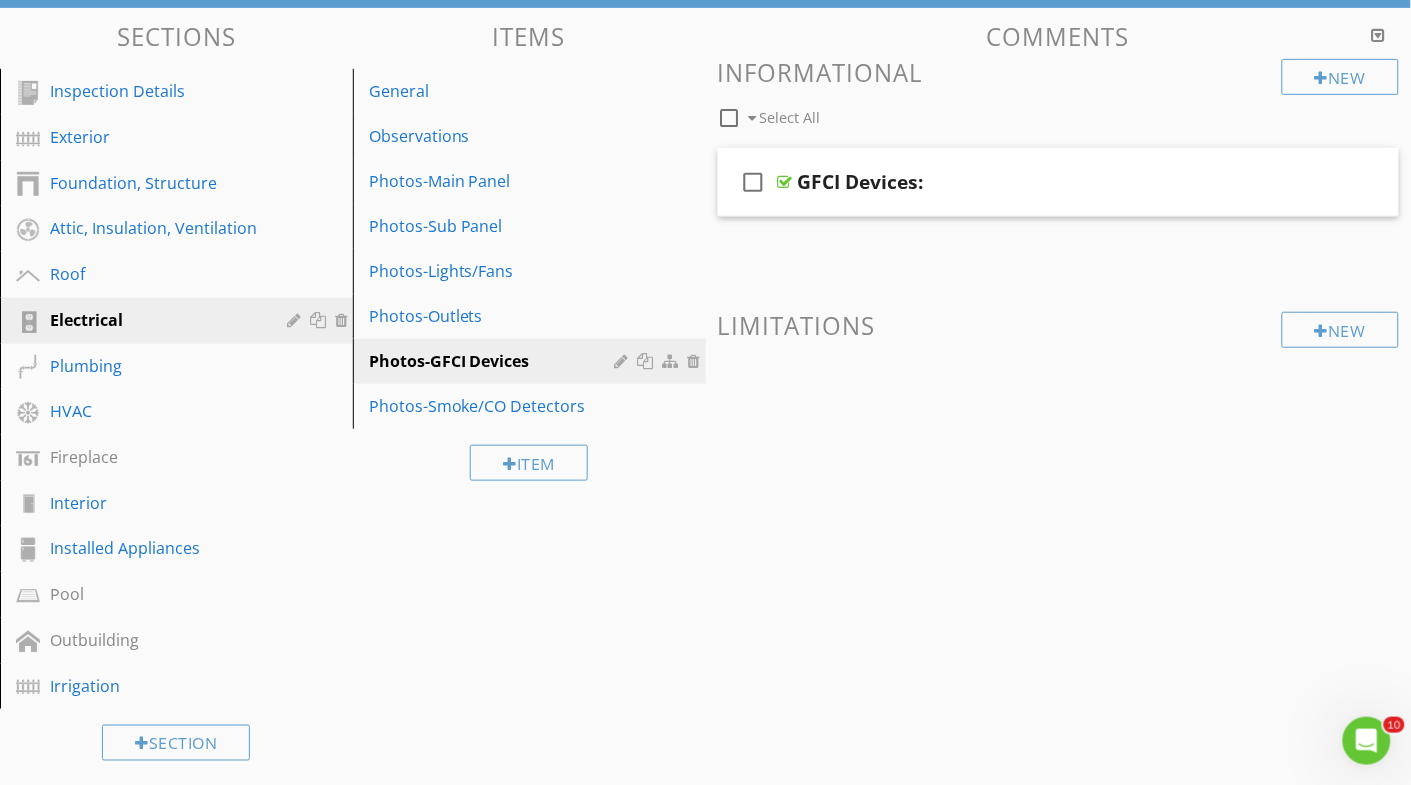 scroll, scrollTop: 202, scrollLeft: 0, axis: vertical 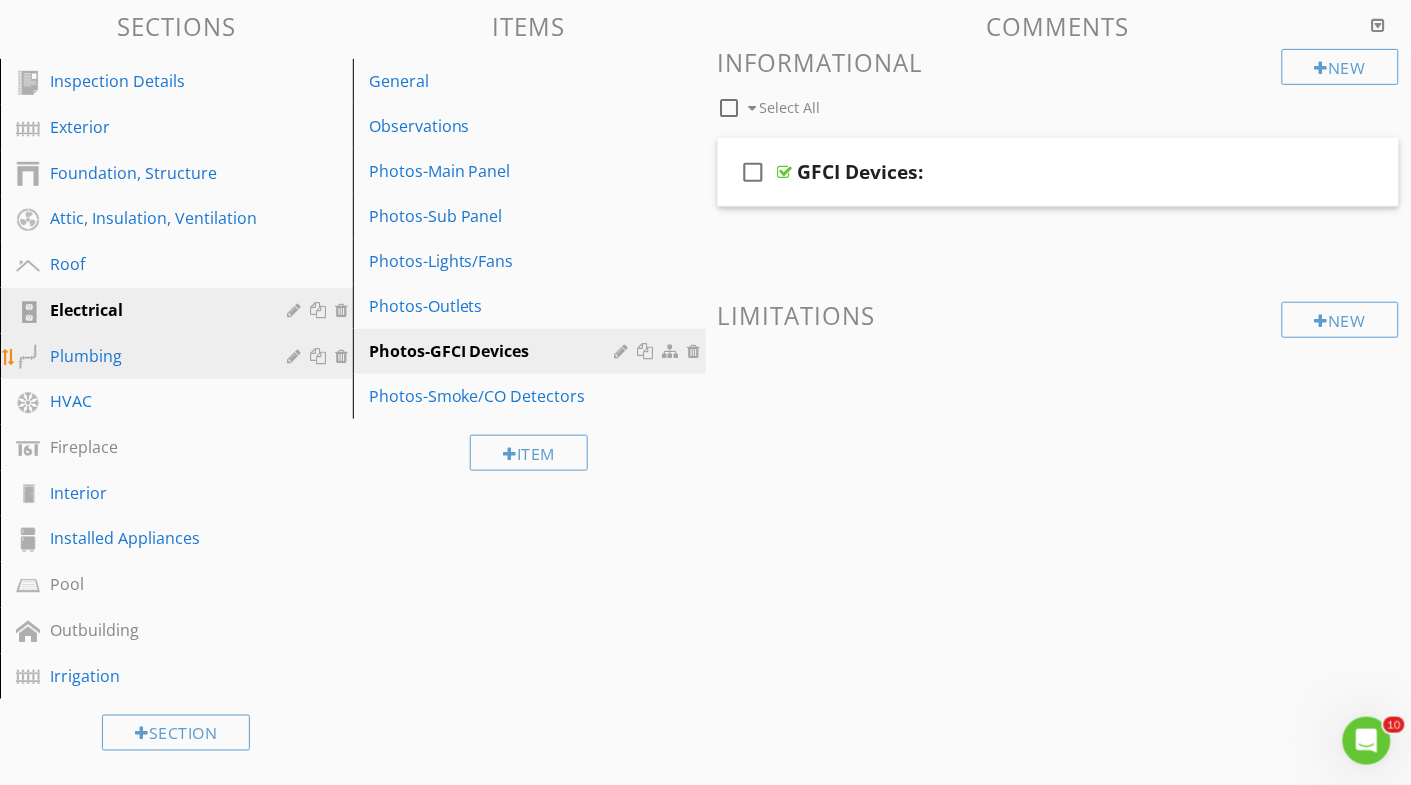 click on "Plumbing" at bounding box center [154, 356] 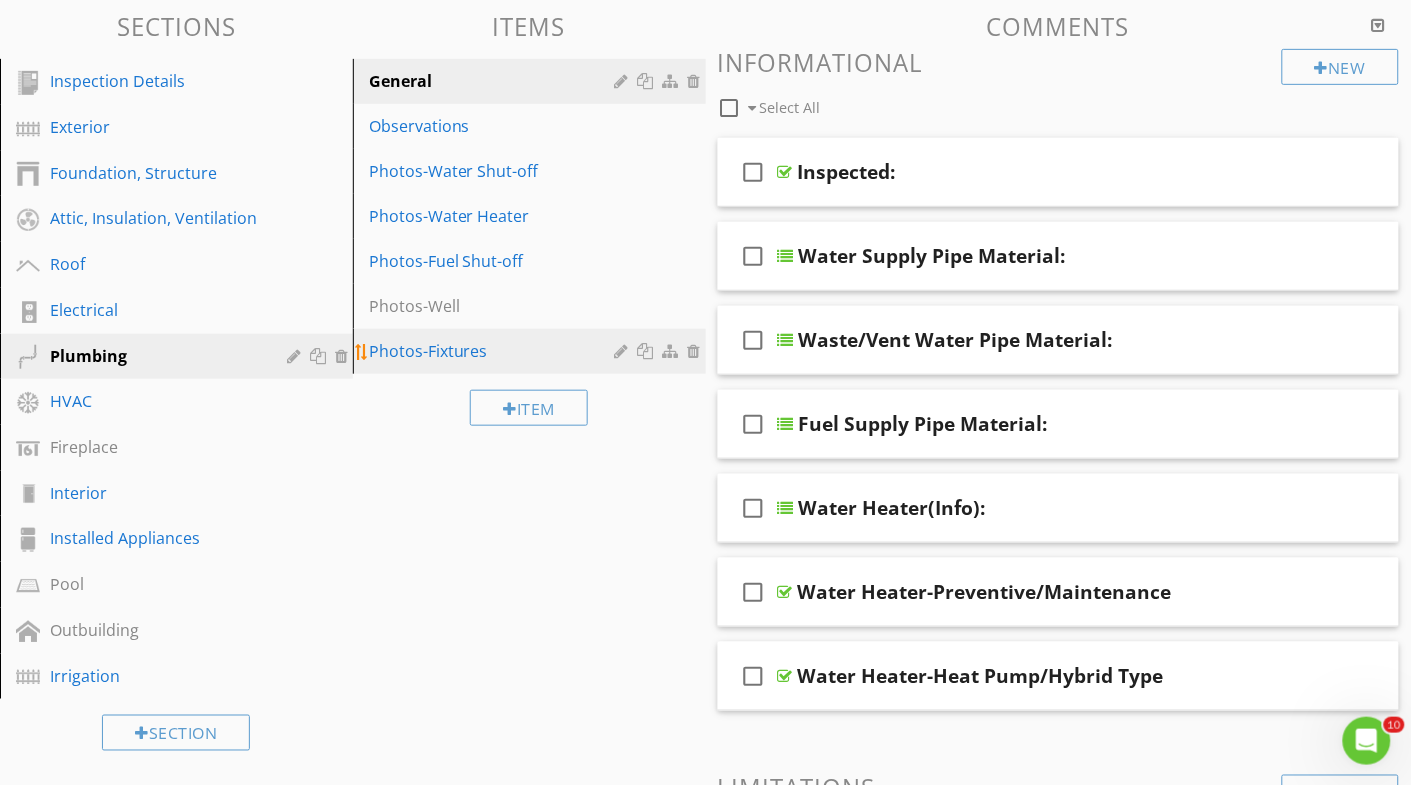 click at bounding box center (648, 351) 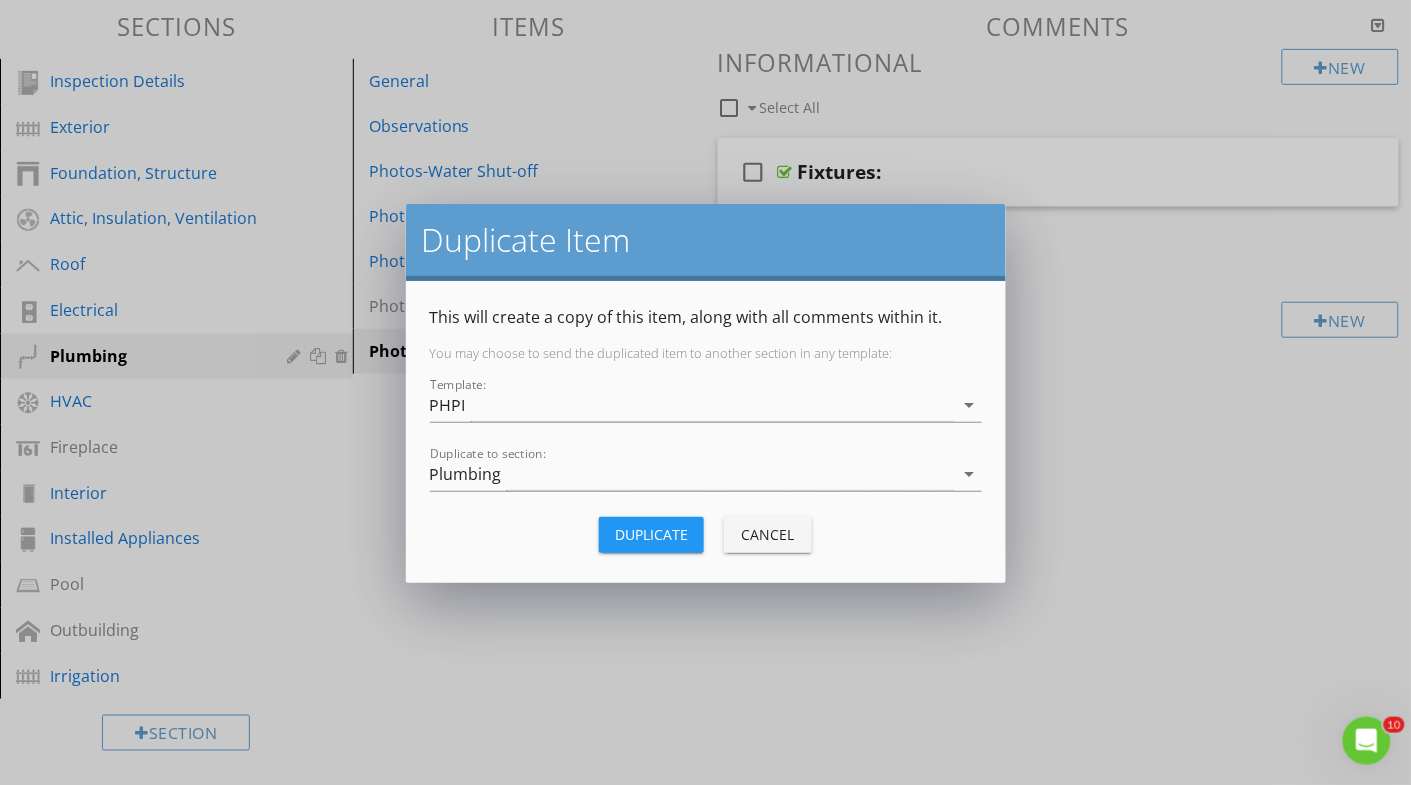 click on "Duplicate" at bounding box center (651, 534) 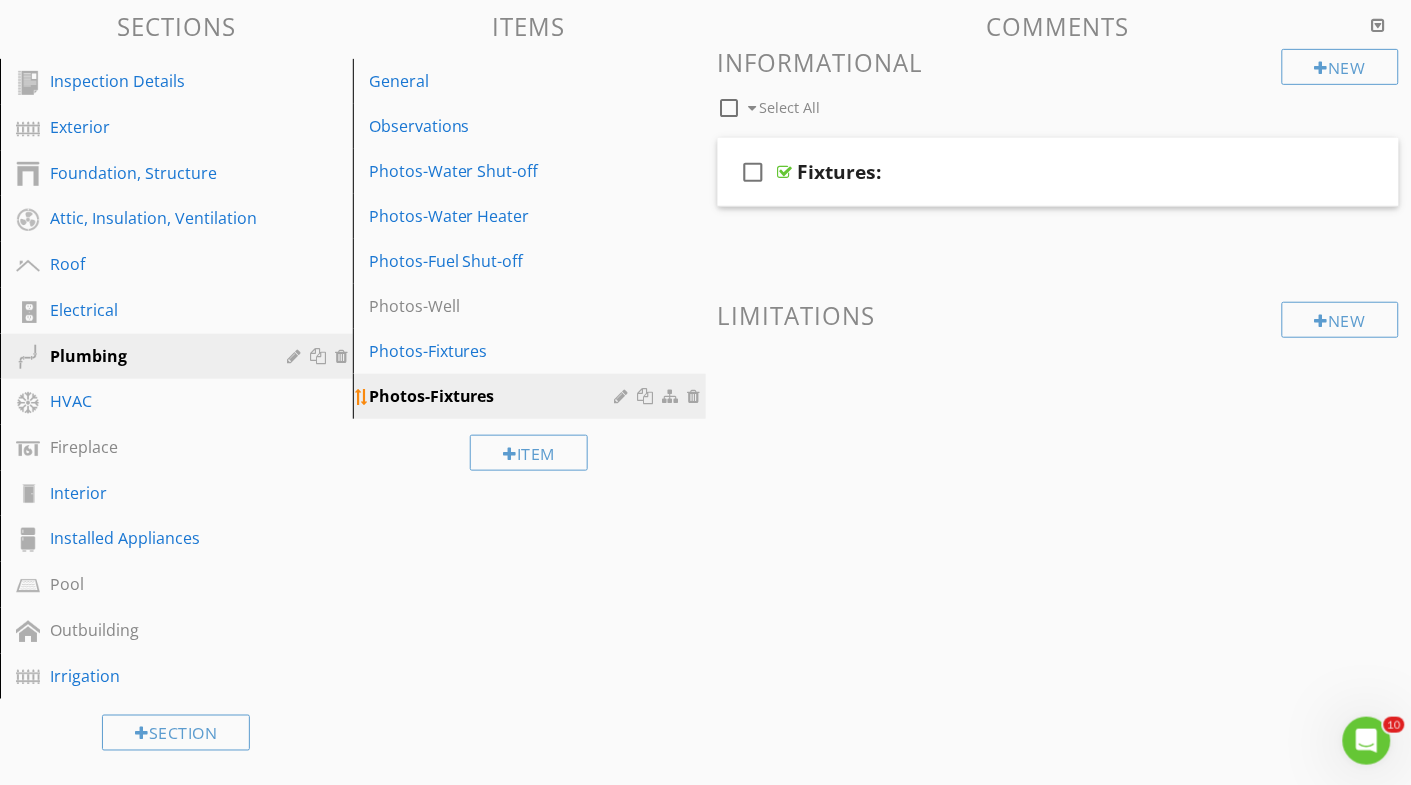 click at bounding box center [648, 396] 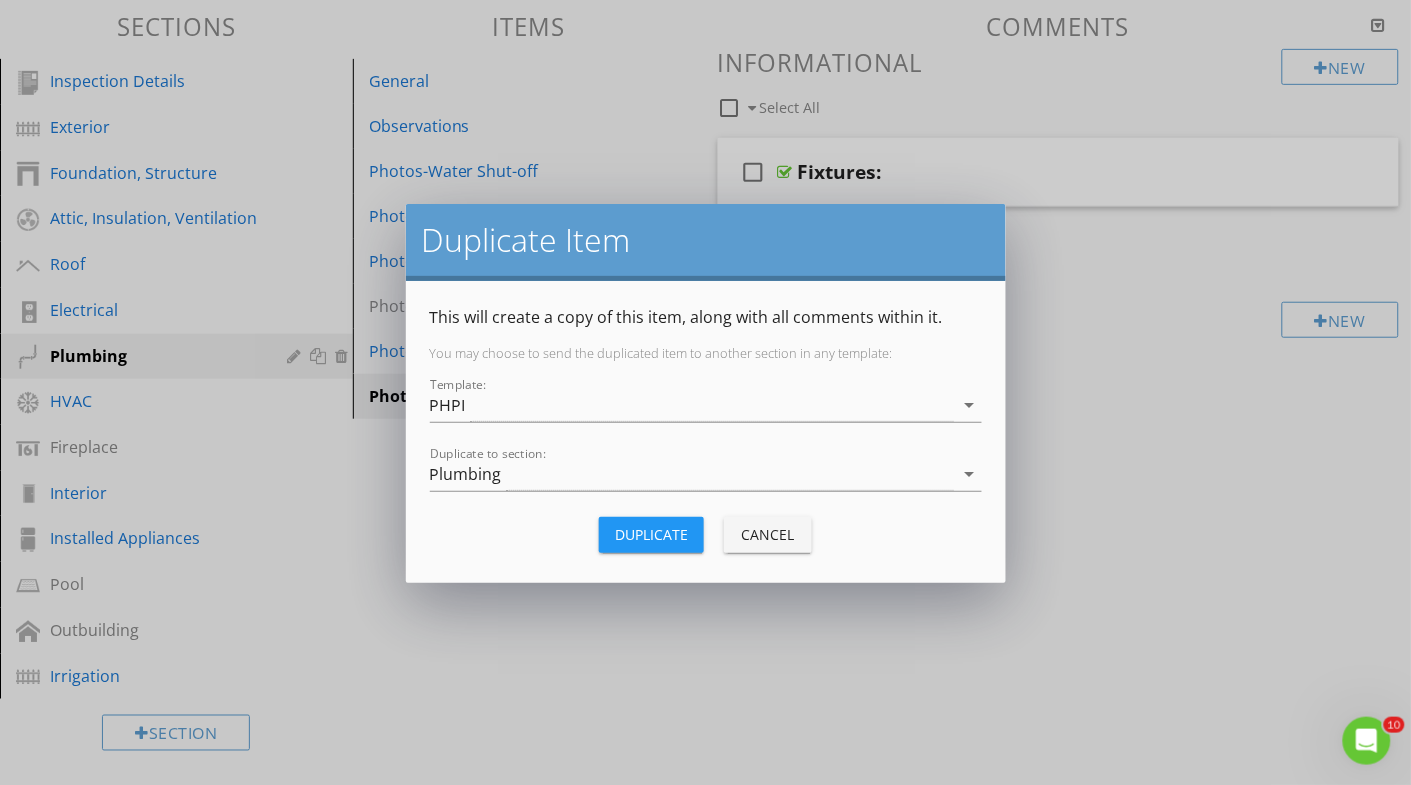 click on "Duplicate" at bounding box center (651, 534) 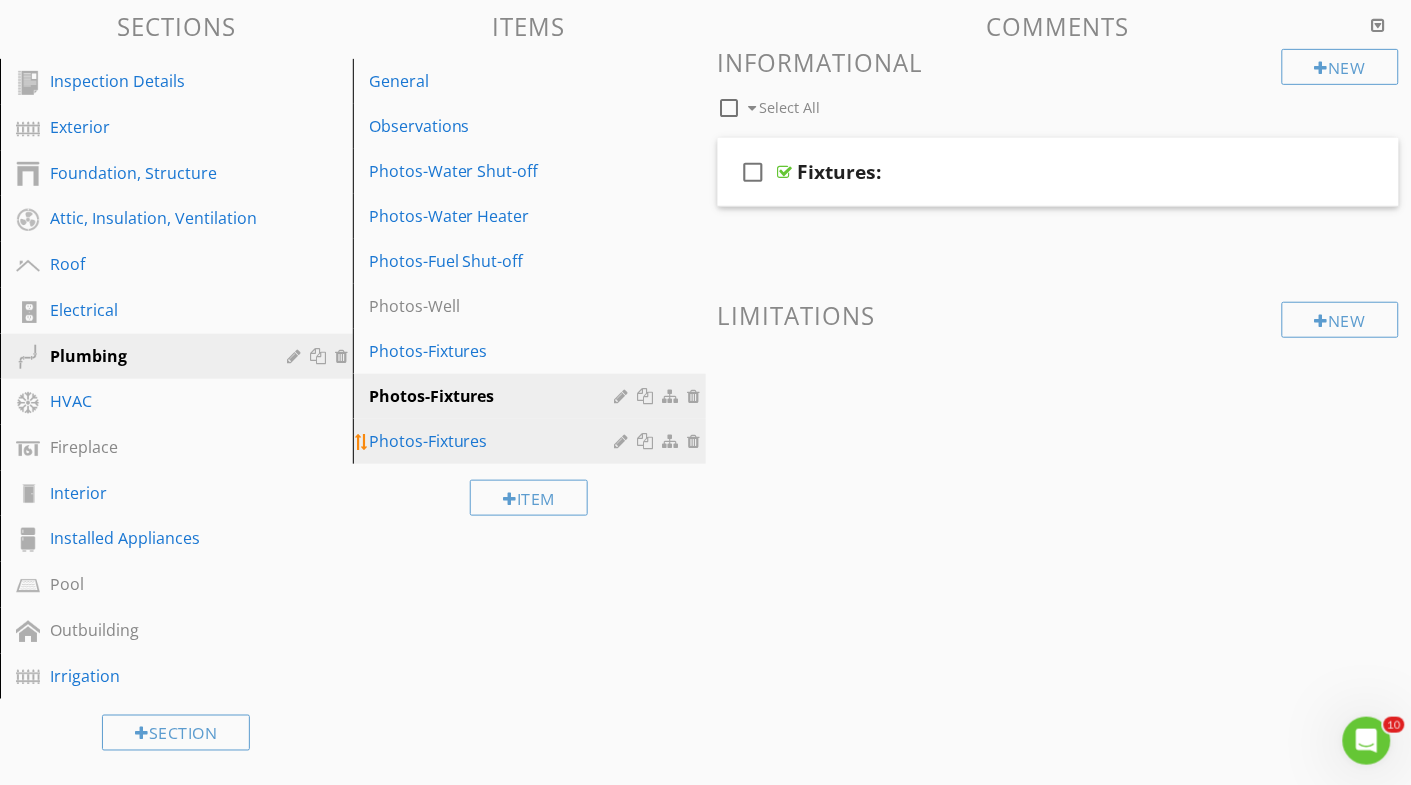 click at bounding box center [648, 441] 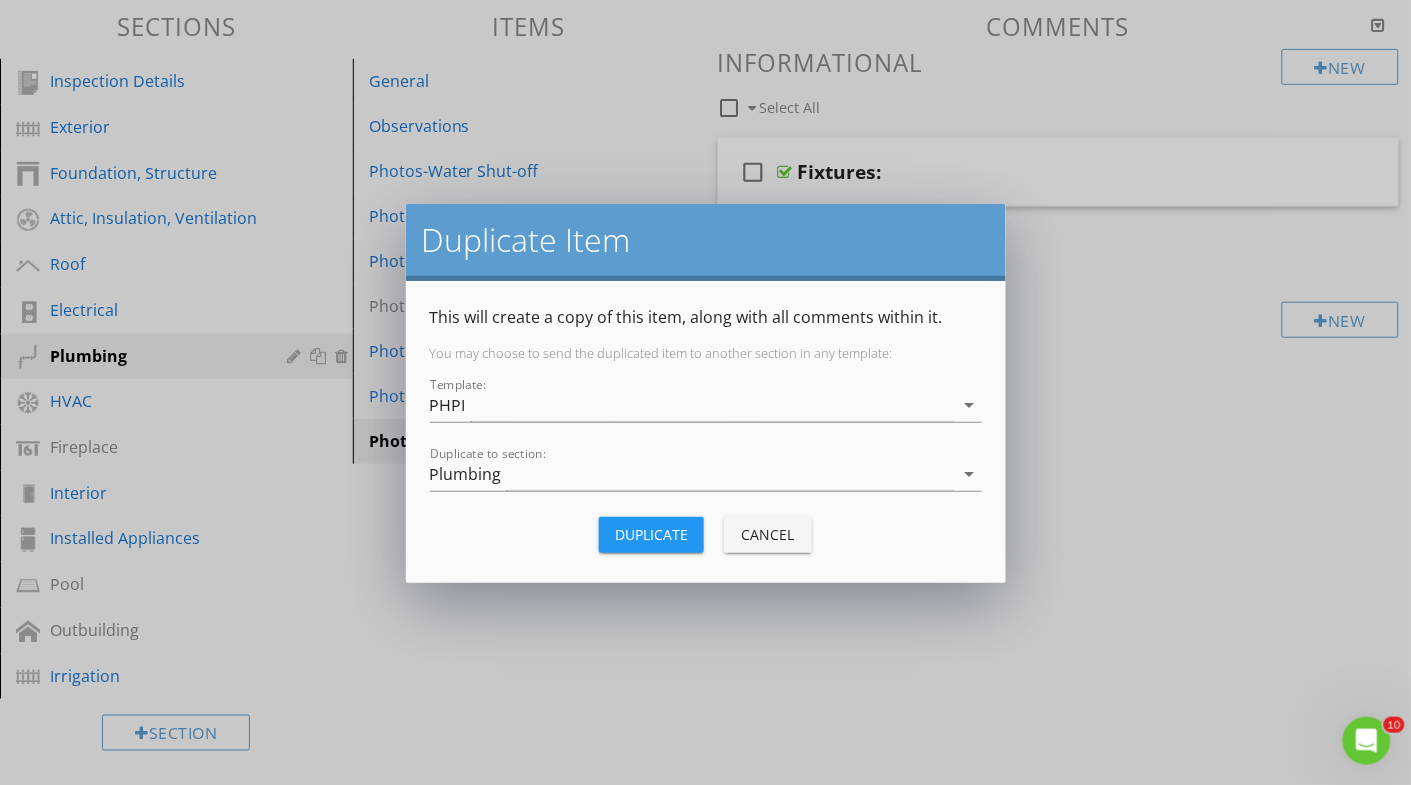click on "Duplicate" at bounding box center [651, 534] 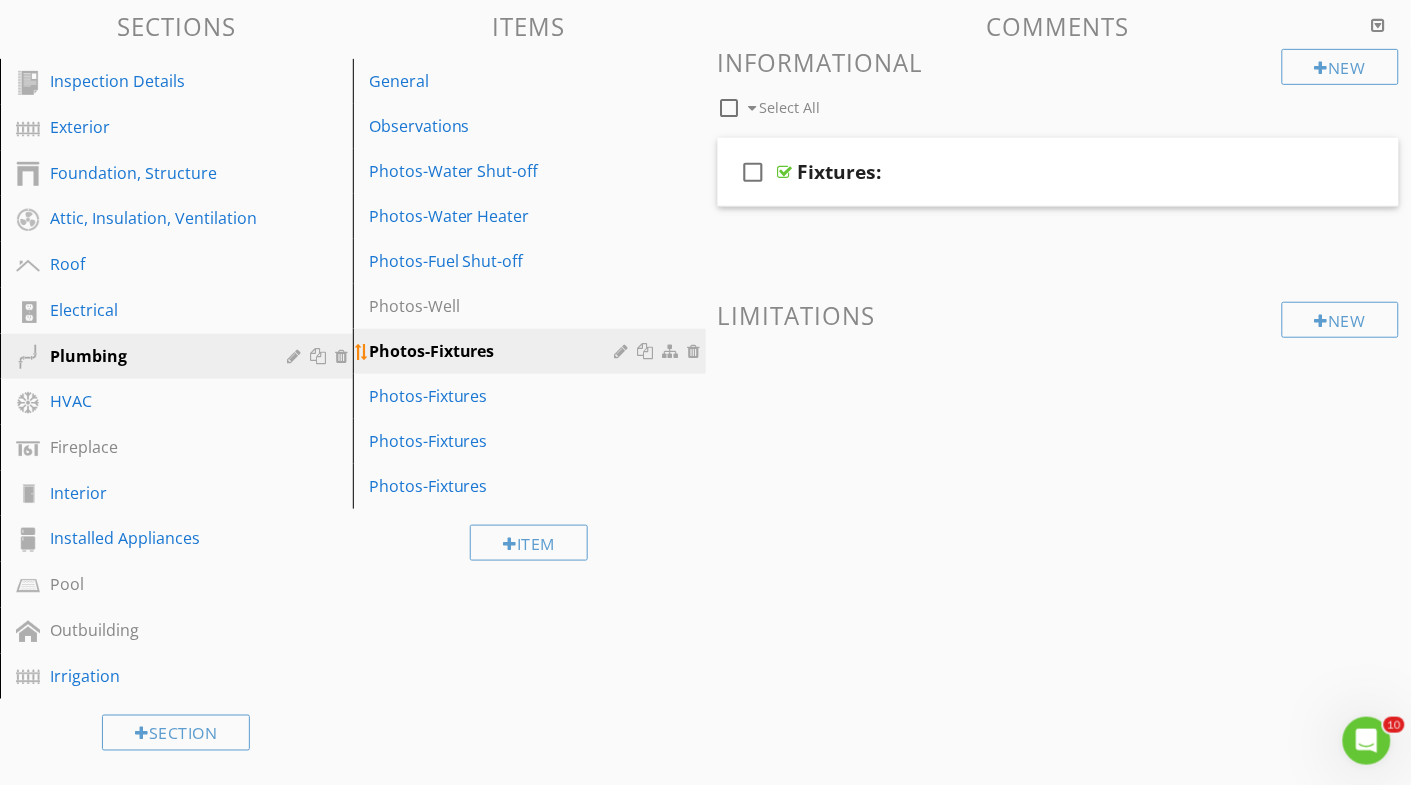 click at bounding box center (624, 351) 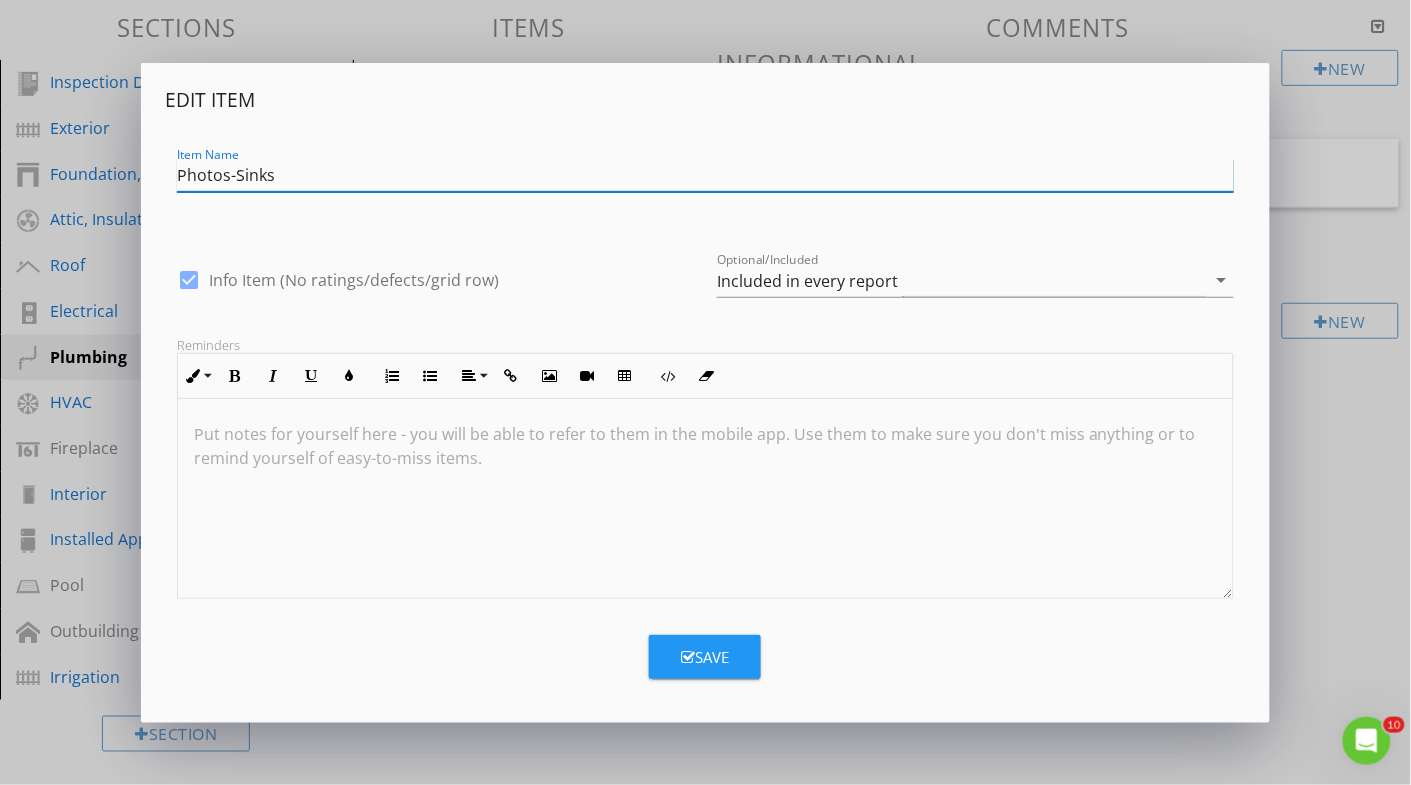 type on "Photos-Sinks" 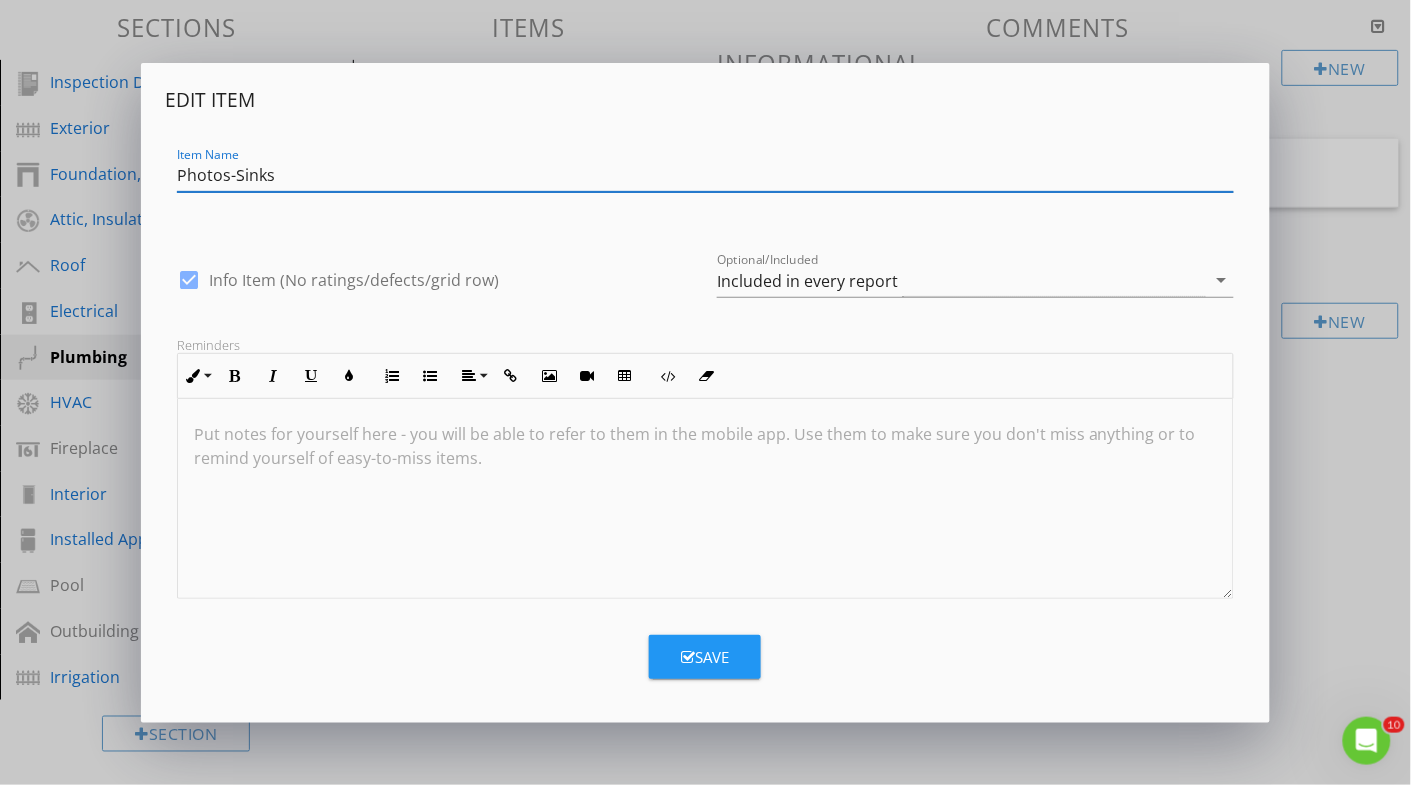 click on "Save" at bounding box center (705, 657) 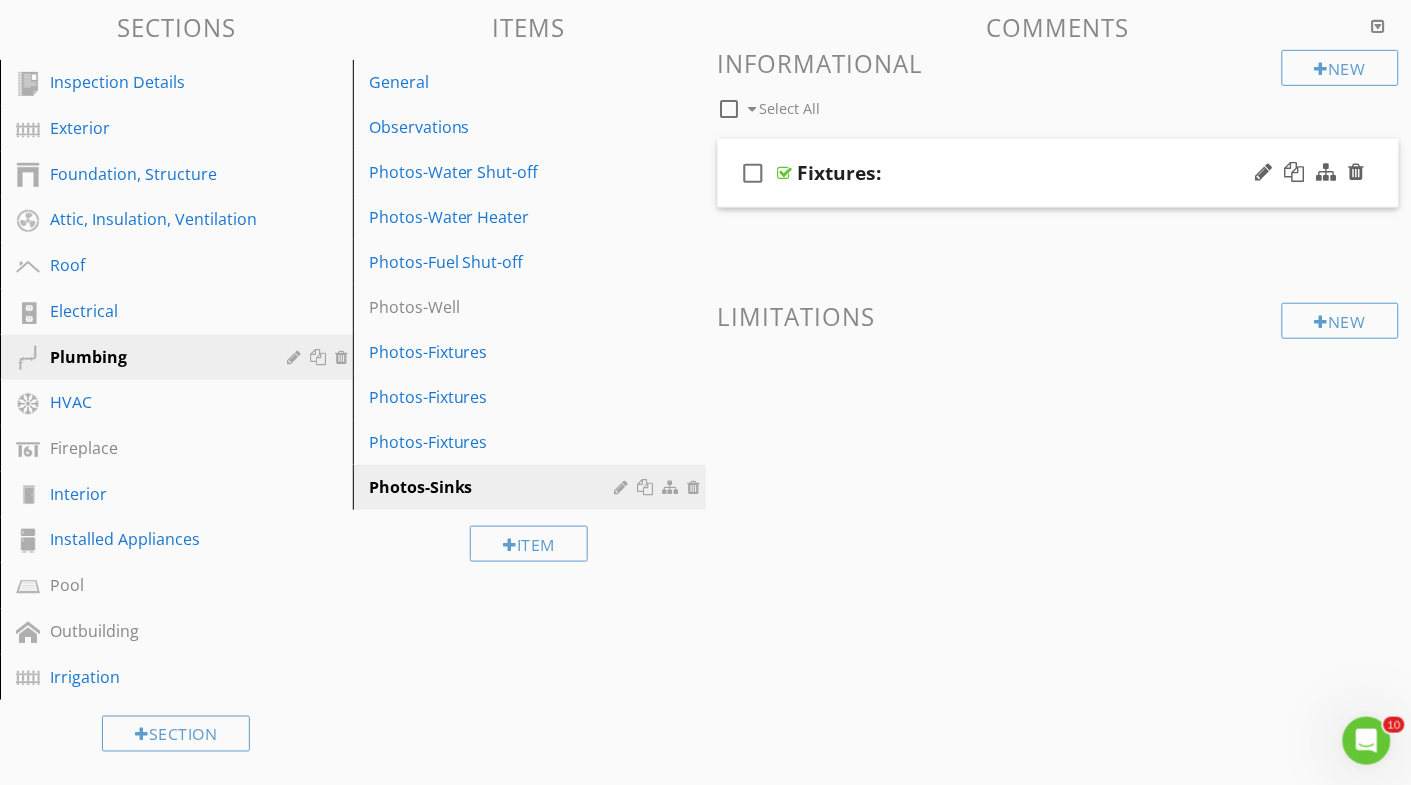 click on "Fixtures:" at bounding box center [840, 173] 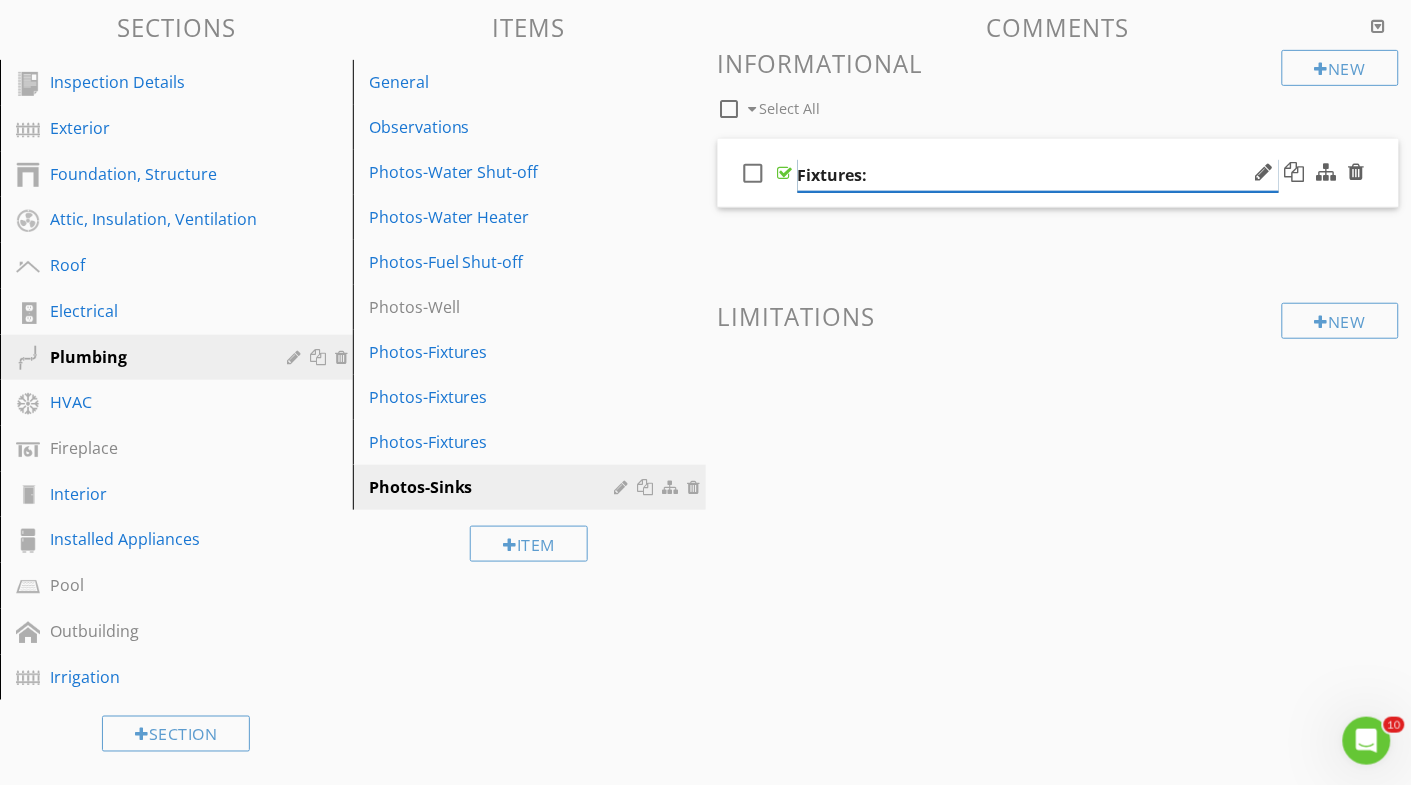 click on "Fixtures:" at bounding box center [1038, 175] 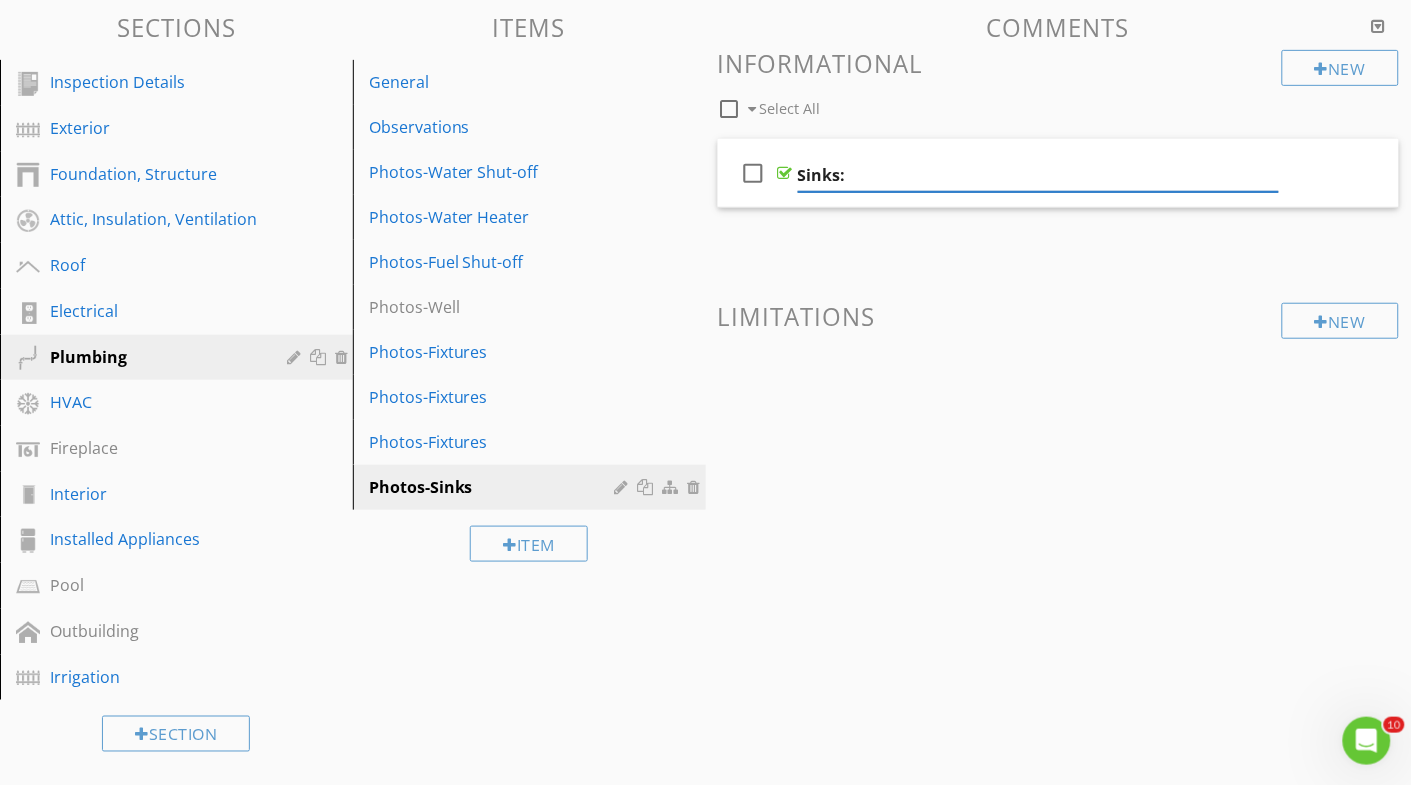click on "New
Informational   check_box_outline_blank     Select All       check_box_outline_blank         Sinks:
New
Limitations" at bounding box center (1059, 248) 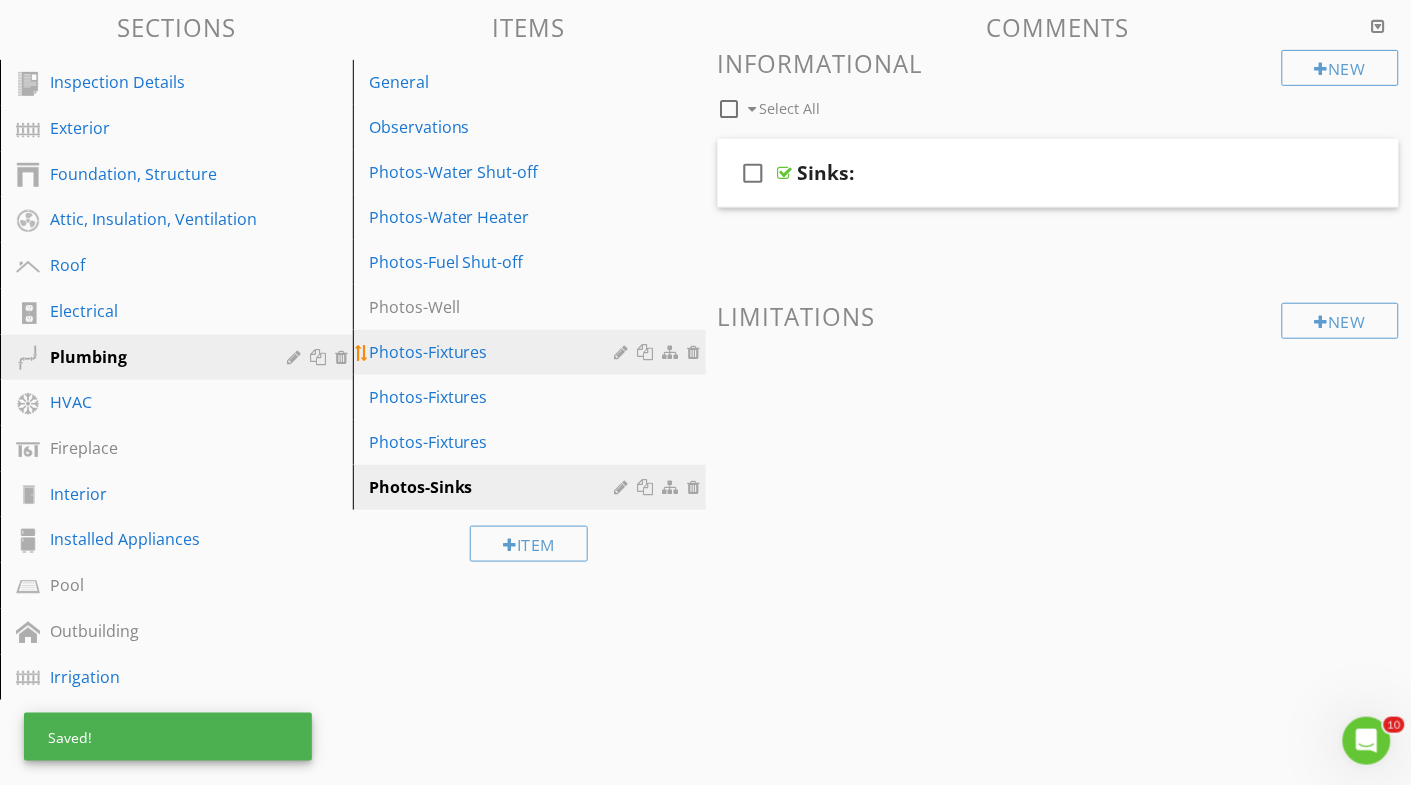 click at bounding box center (624, 352) 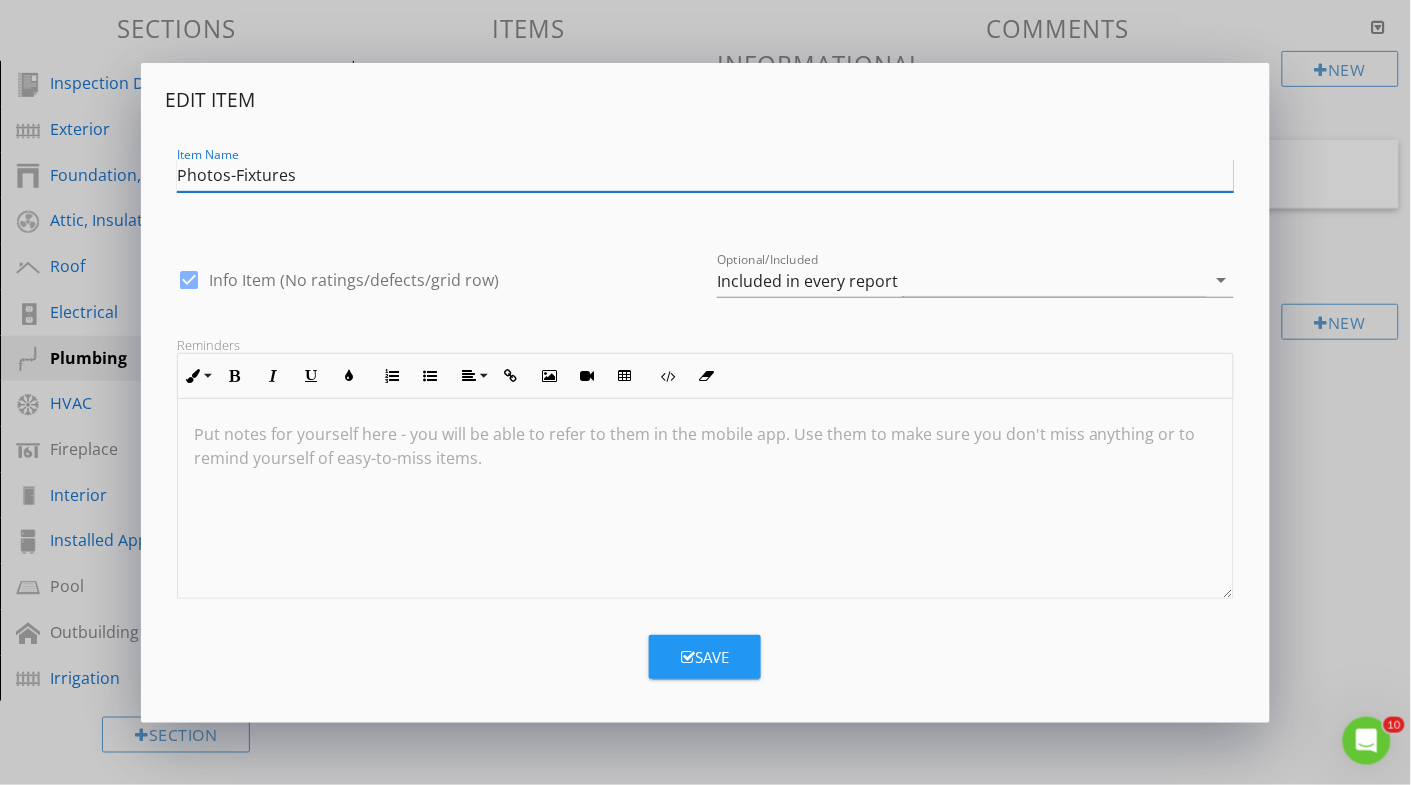 click on "Photos-Fixtures" at bounding box center (705, 175) 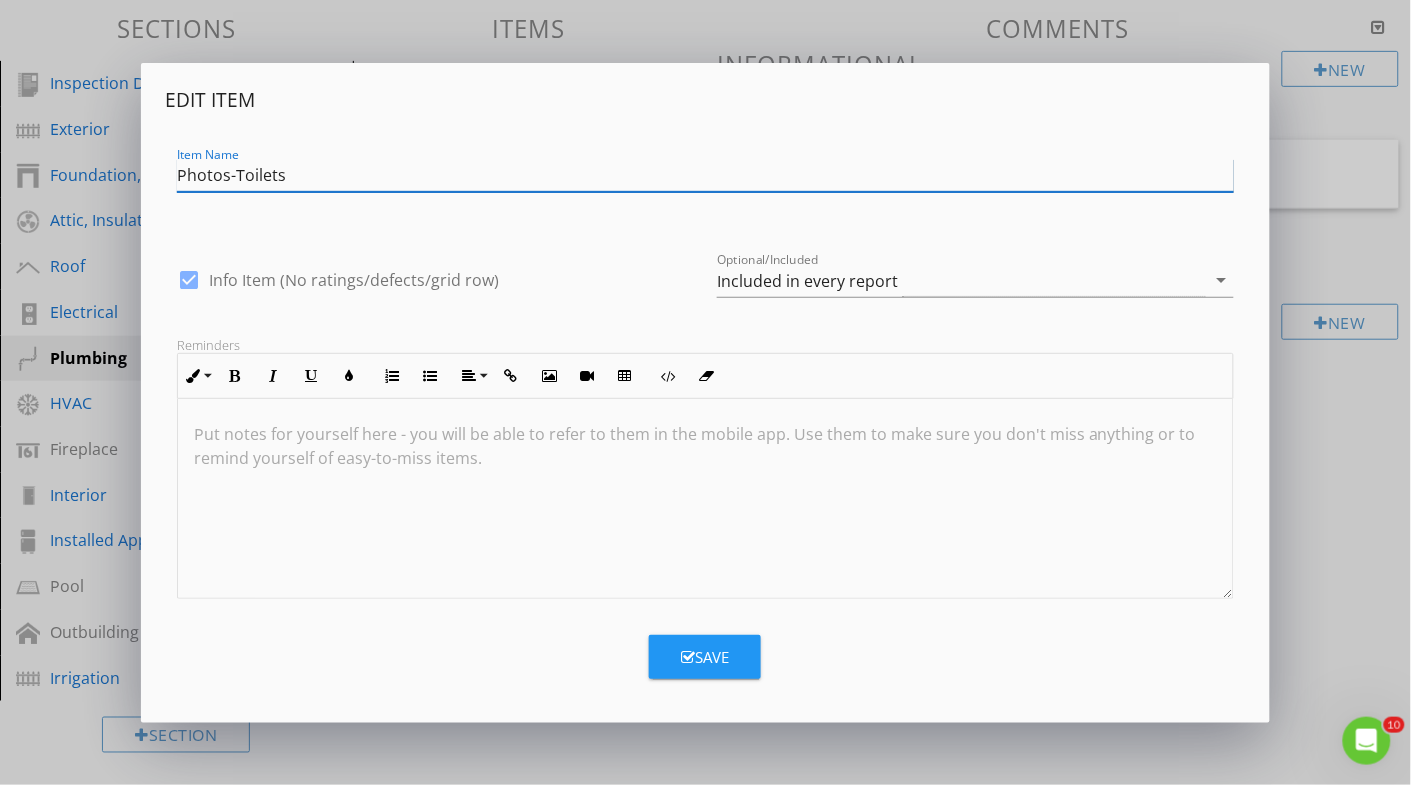 type on "Photos-Toilets" 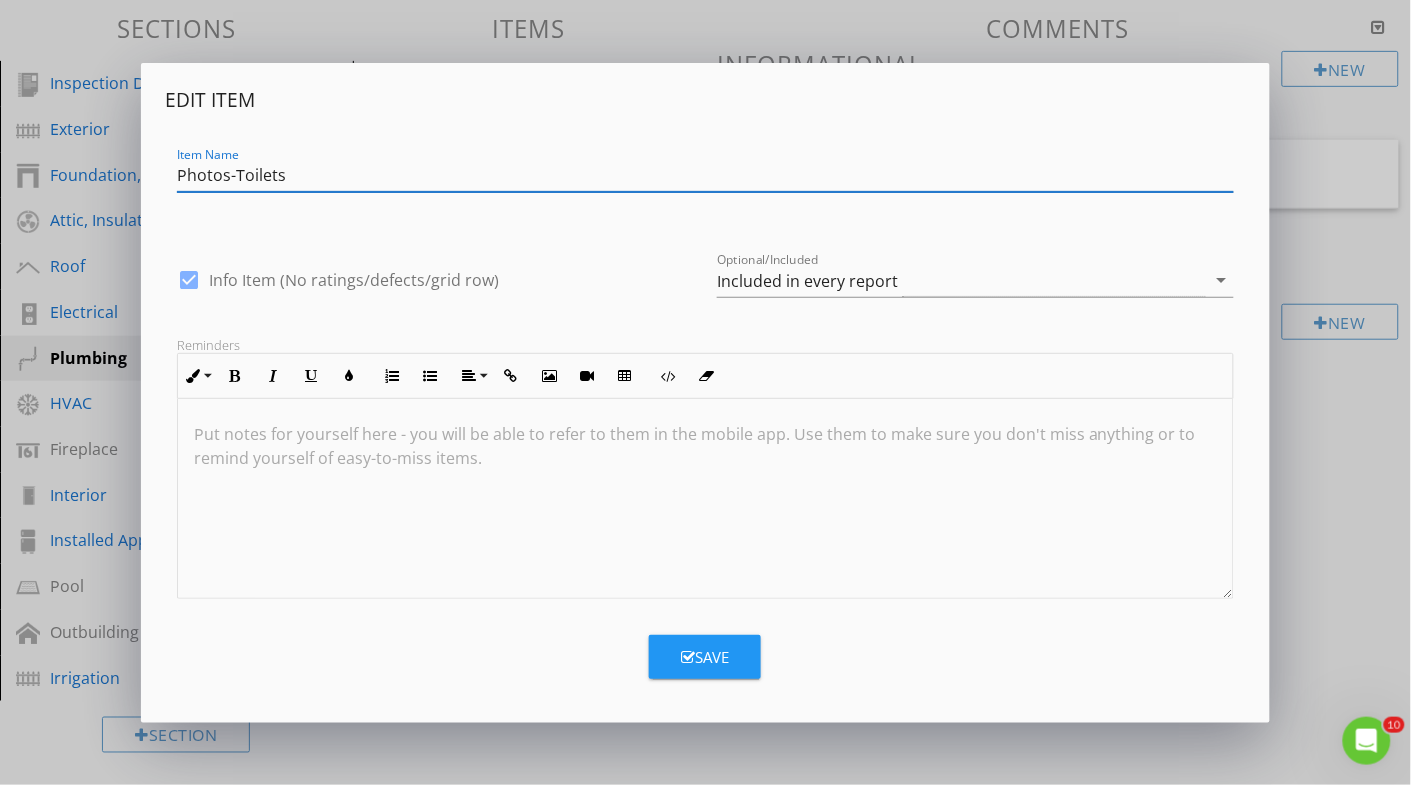 click on "Save" at bounding box center [705, 657] 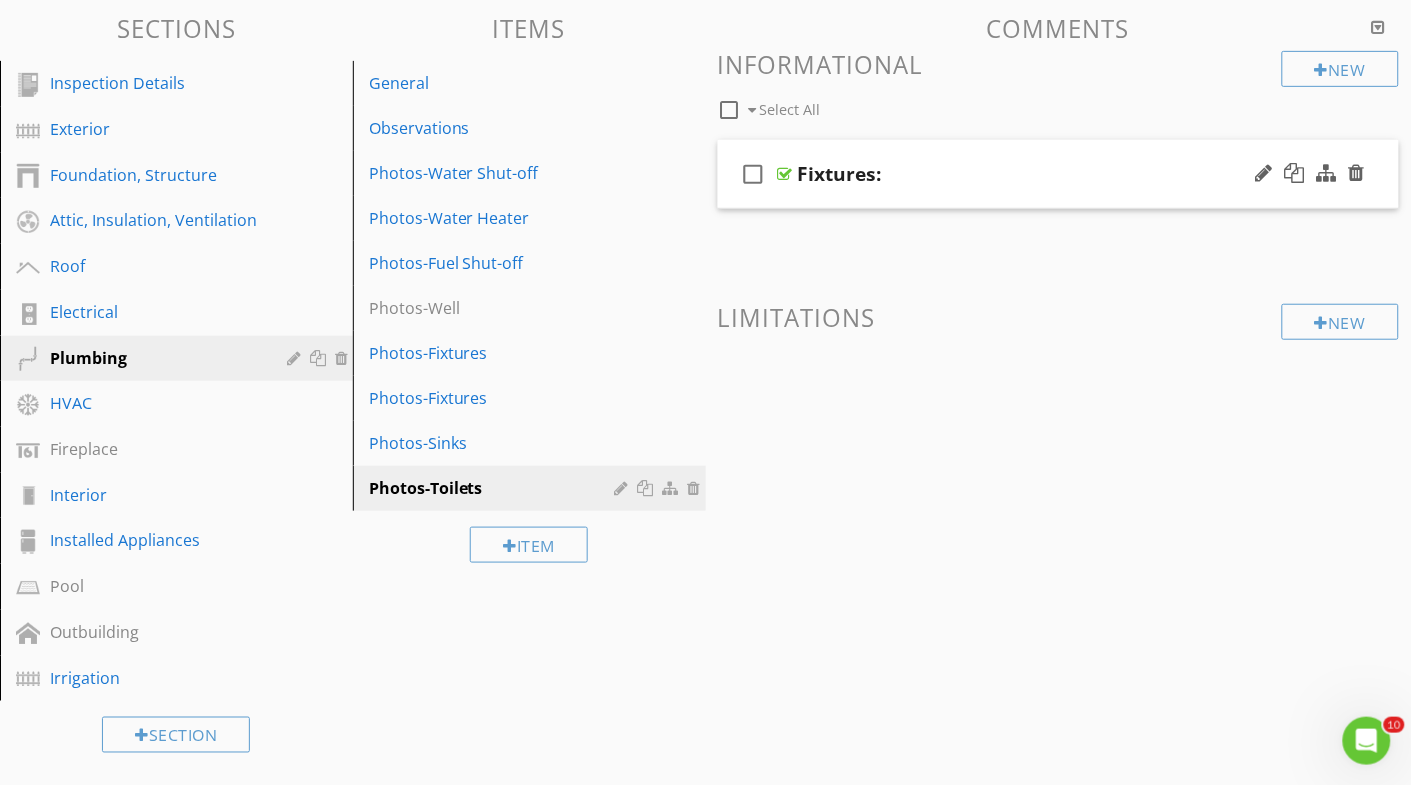 click on "Fixtures:" at bounding box center [840, 174] 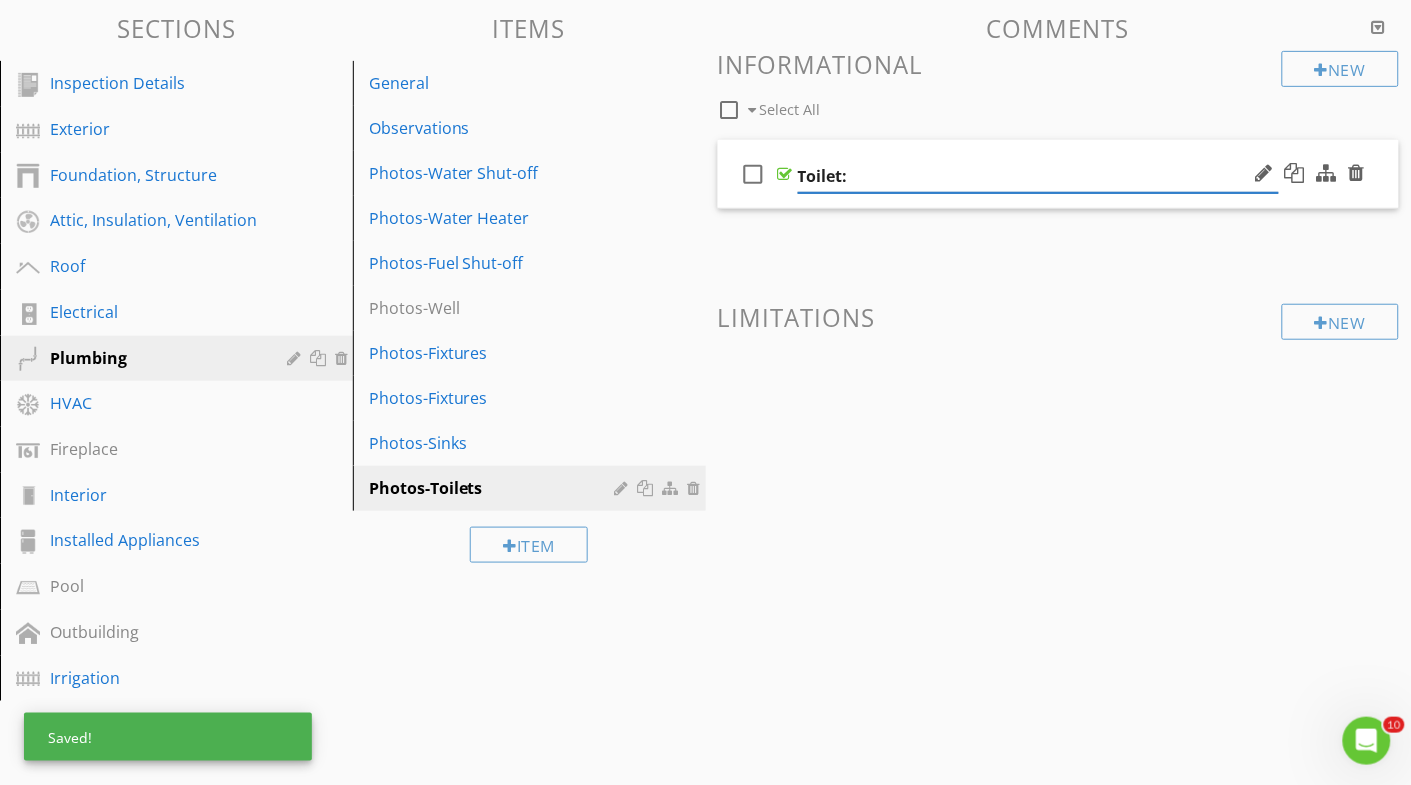 type on "Toilets:" 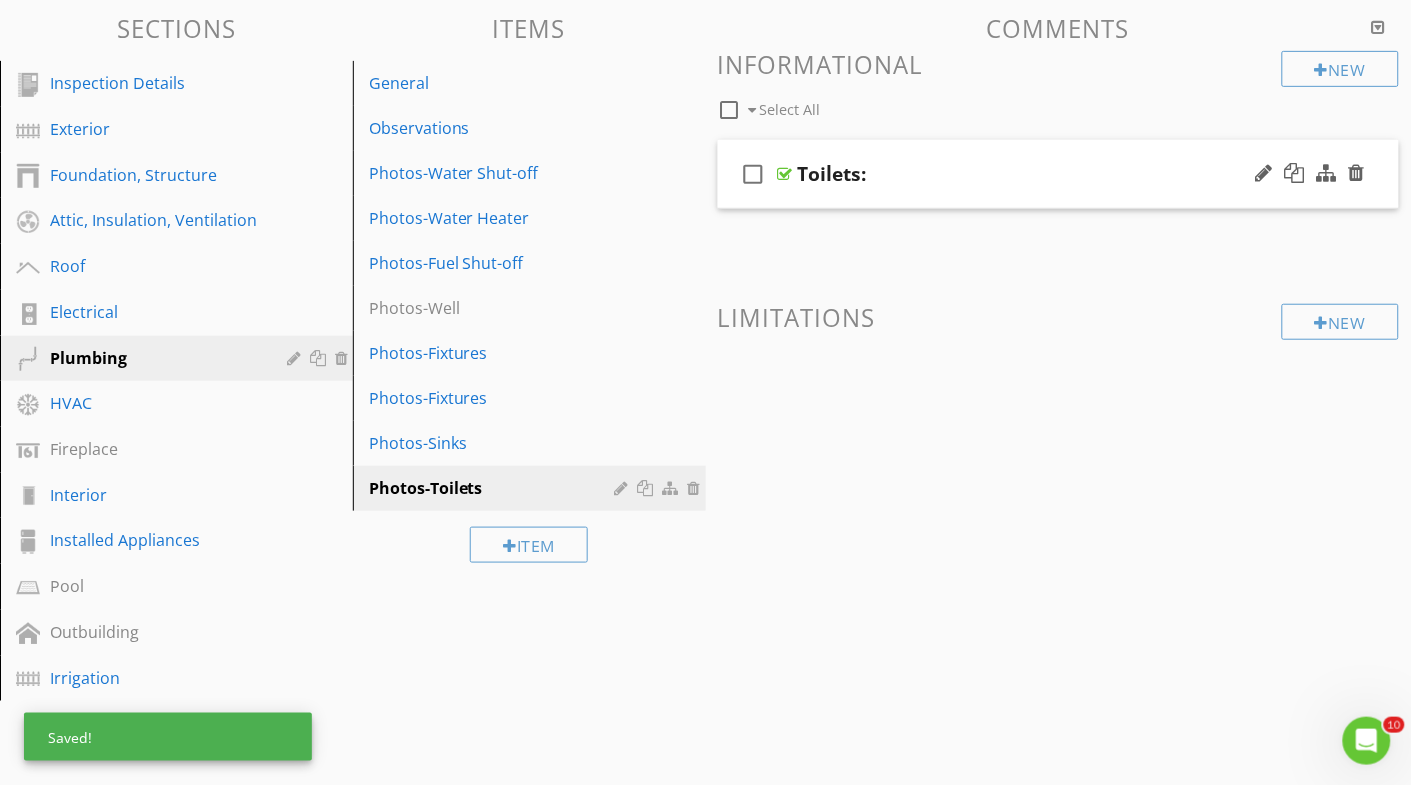click on "Comments
New
Informational   check_box_outline_blank     Select All       check_box_outline_blank
Toilets:
New
Limitations" at bounding box center (1059, 263) 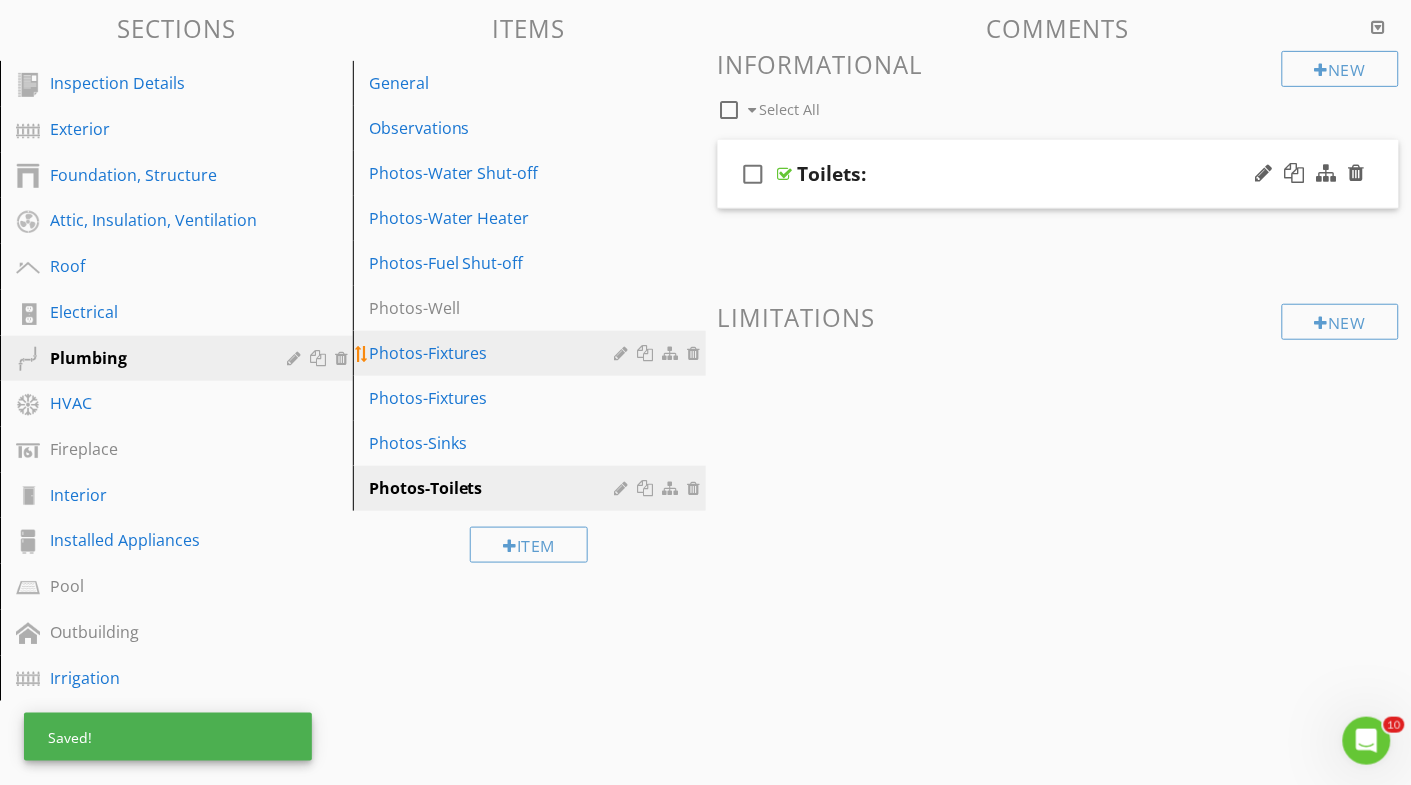 click at bounding box center (624, 353) 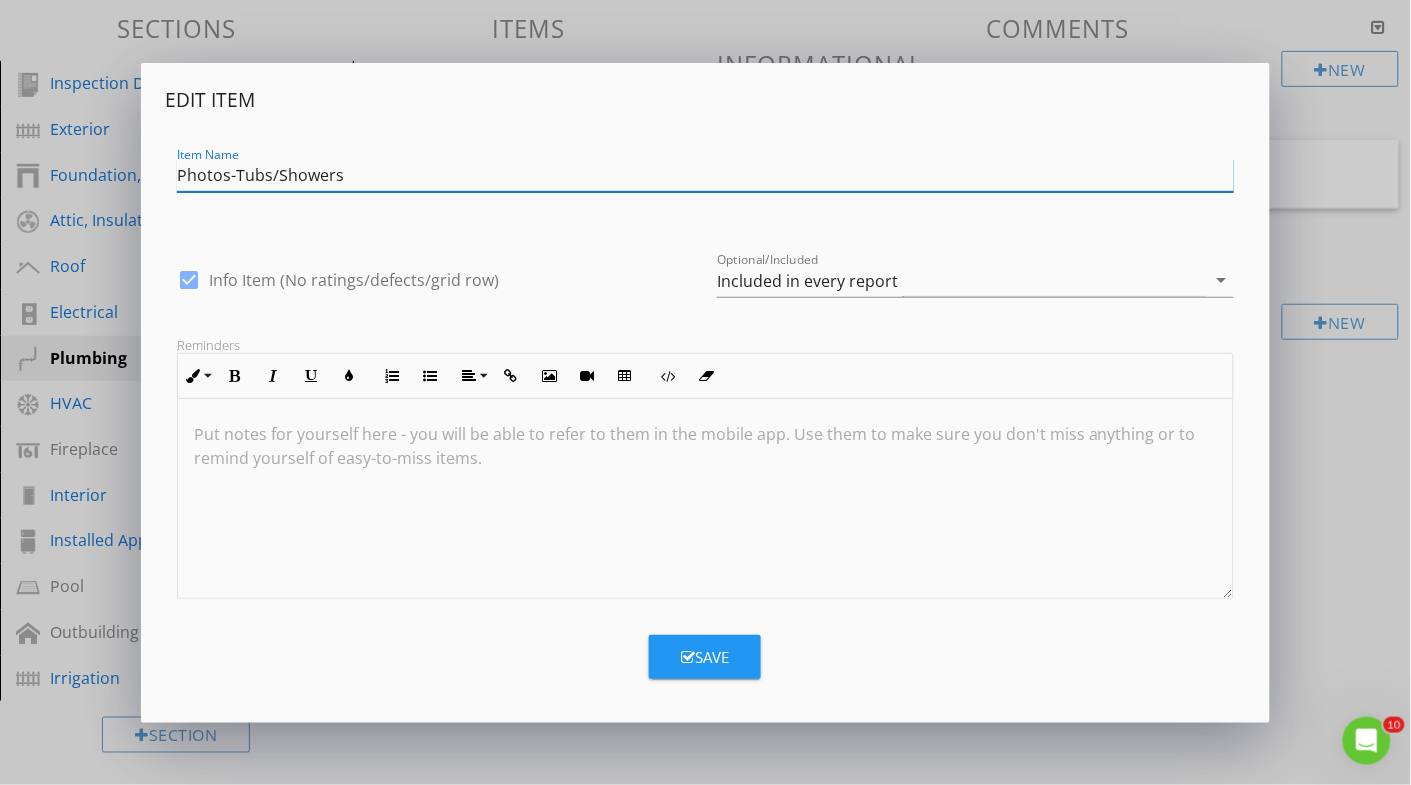 type on "Photos-Tubs/Showers" 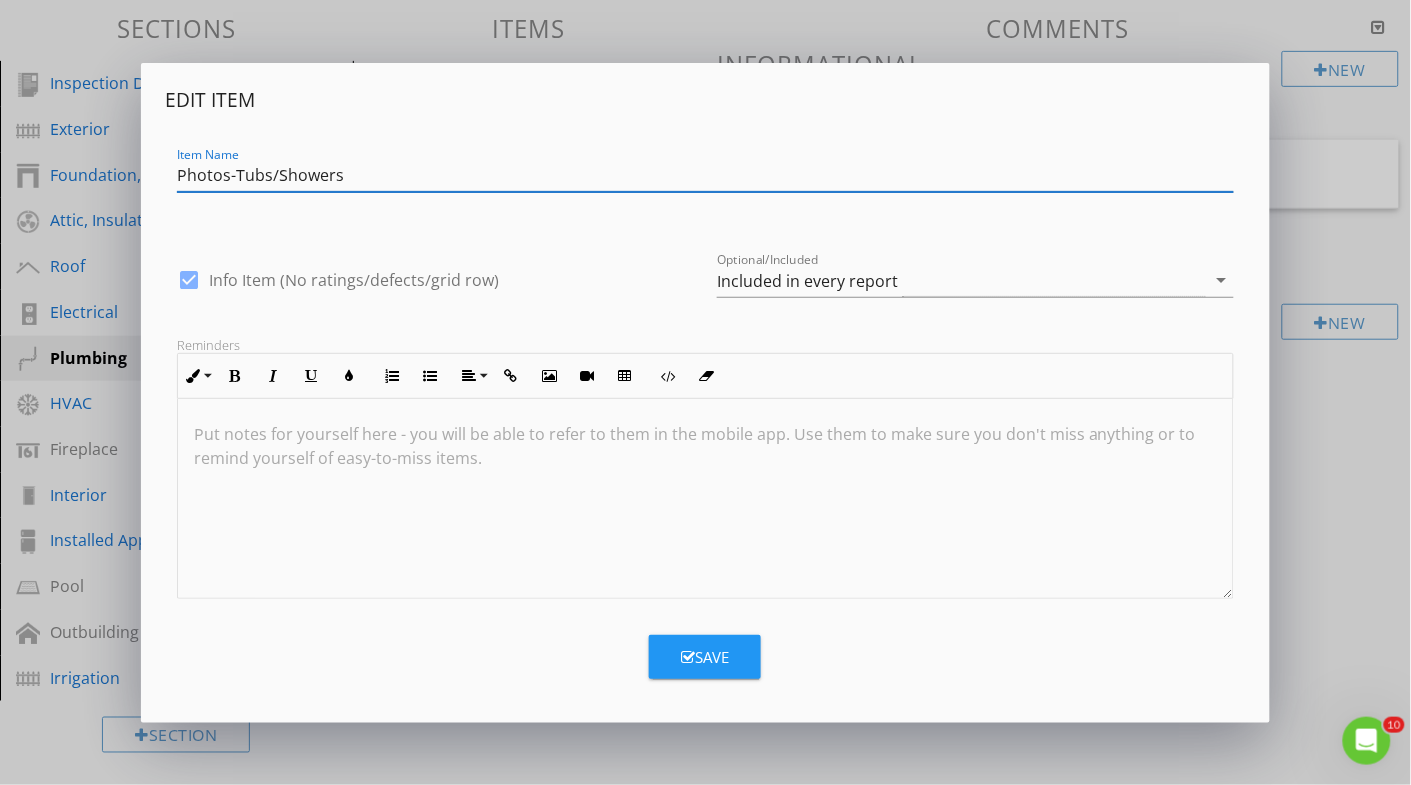 click on "Save" at bounding box center [705, 657] 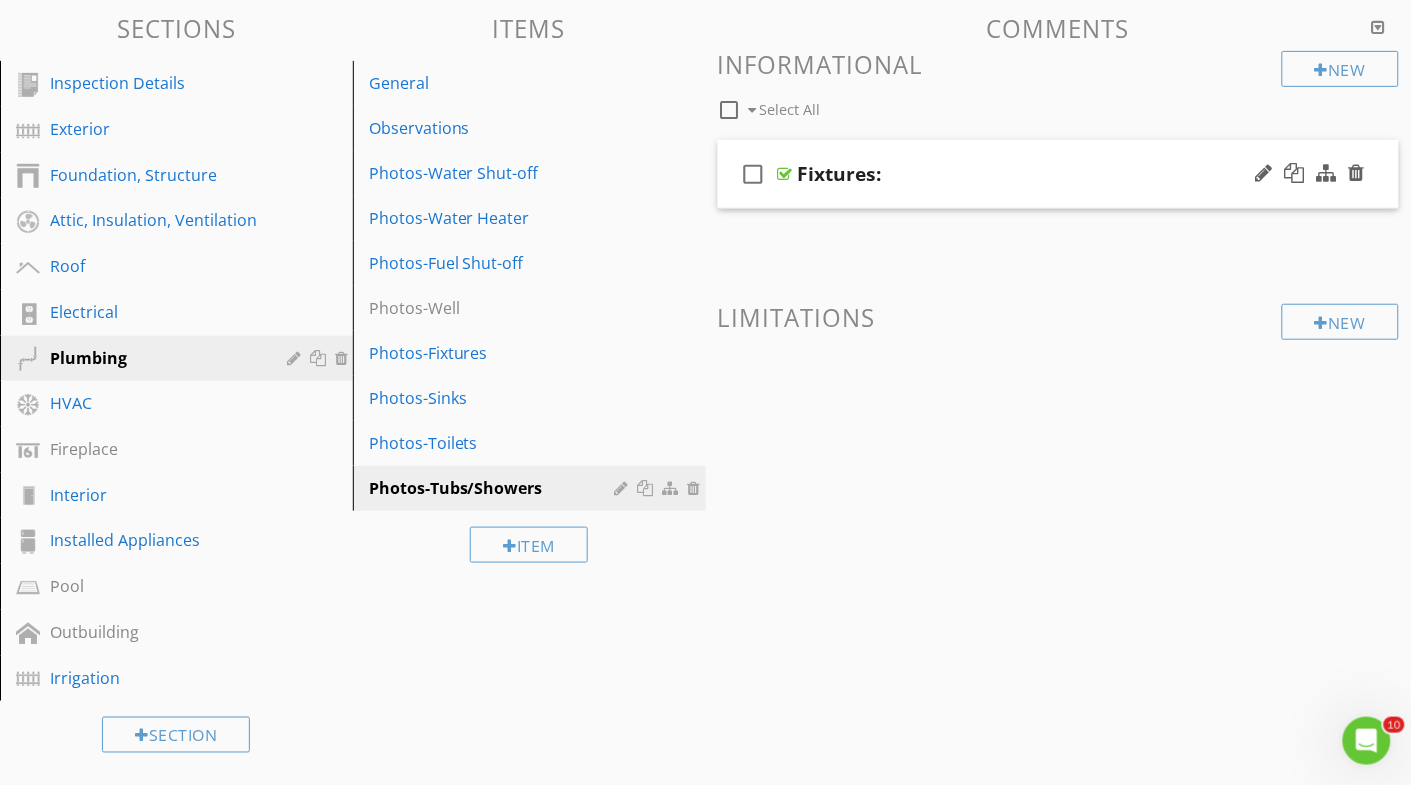 click on "Fixtures:" at bounding box center (840, 174) 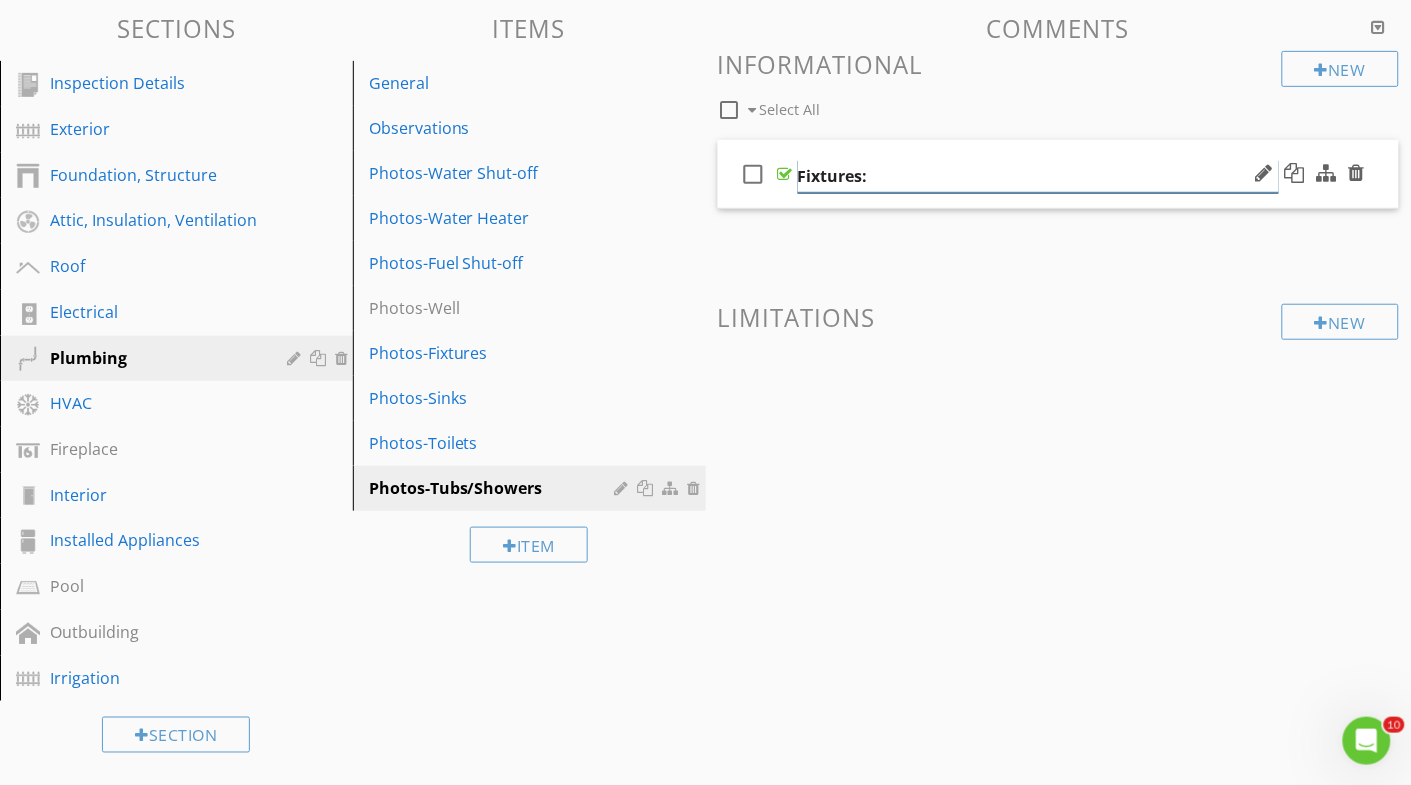 click on "Fixtures:" at bounding box center (1038, 176) 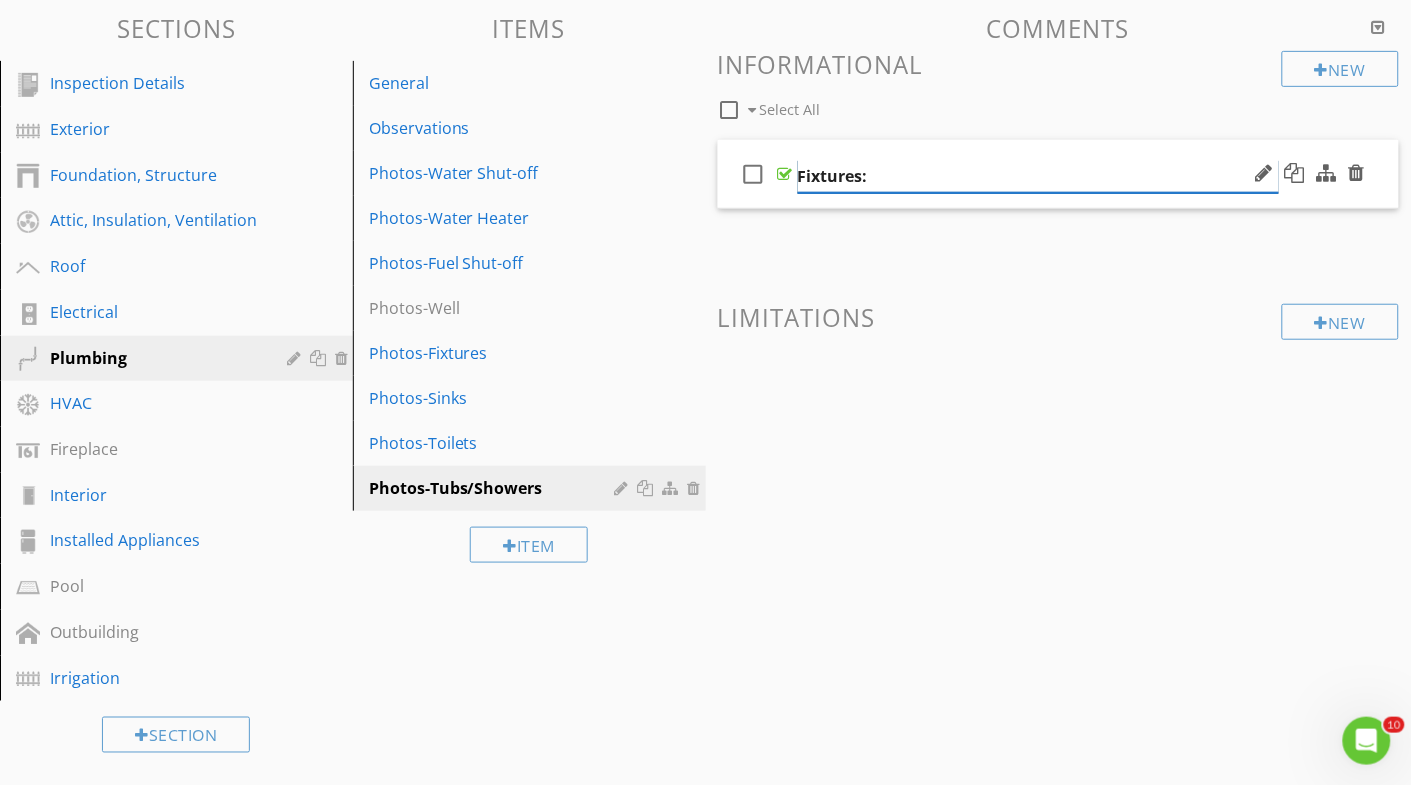 click on "Fixtures:" at bounding box center (1038, 176) 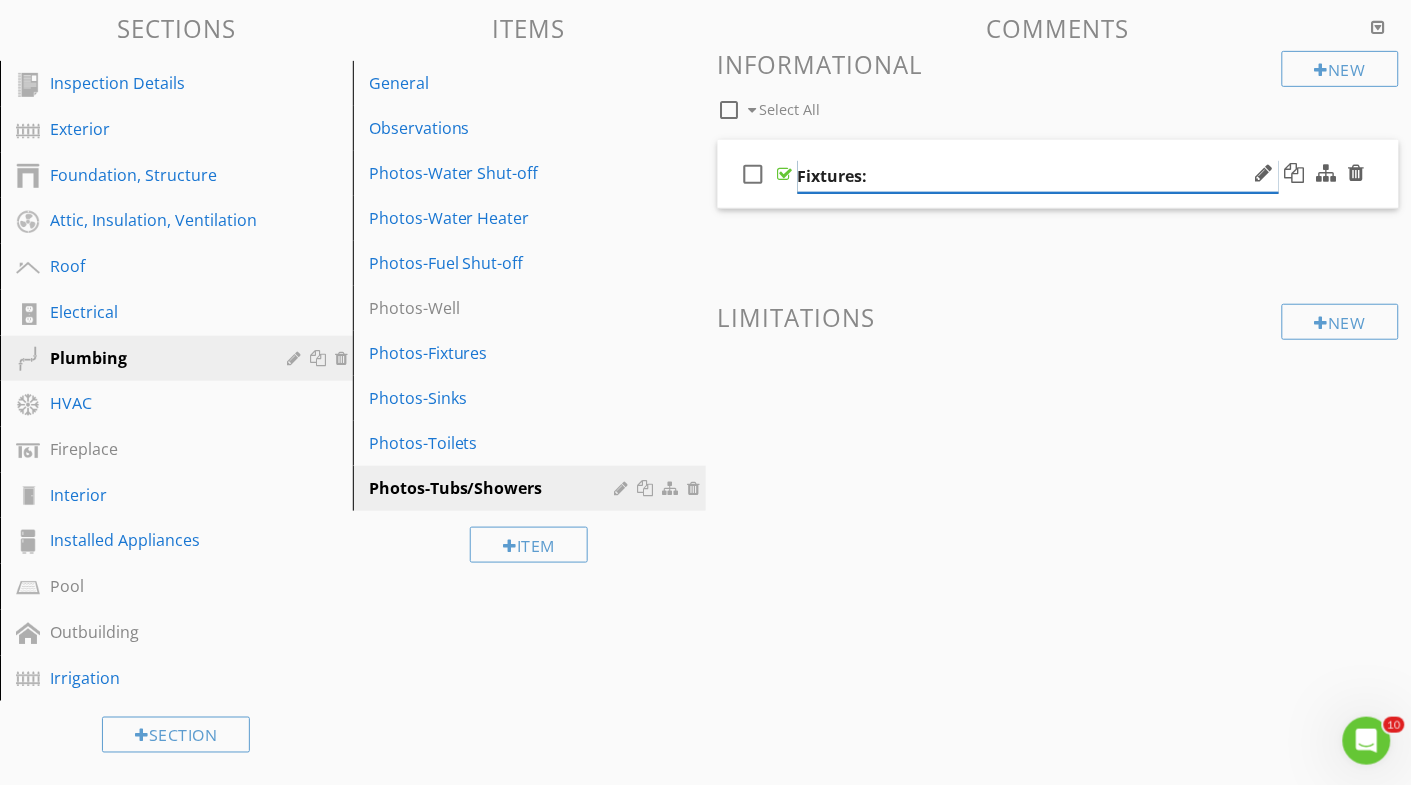 click on "Fixtures:" at bounding box center [1038, 176] 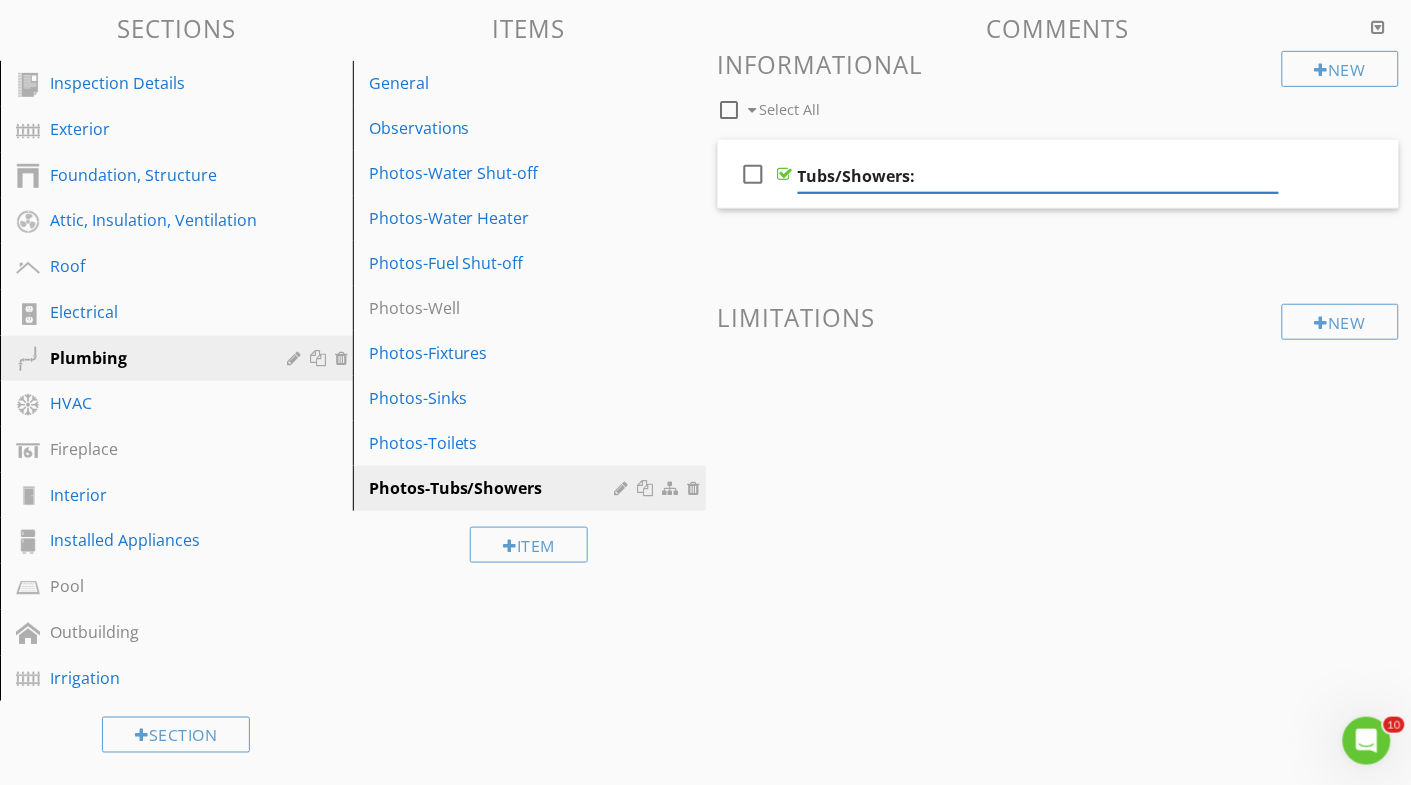 click on "New
Informational   check_box_outline_blank     Select All       check_box_outline_blank         Tubs/Showers:
New
Limitations" at bounding box center [1059, 249] 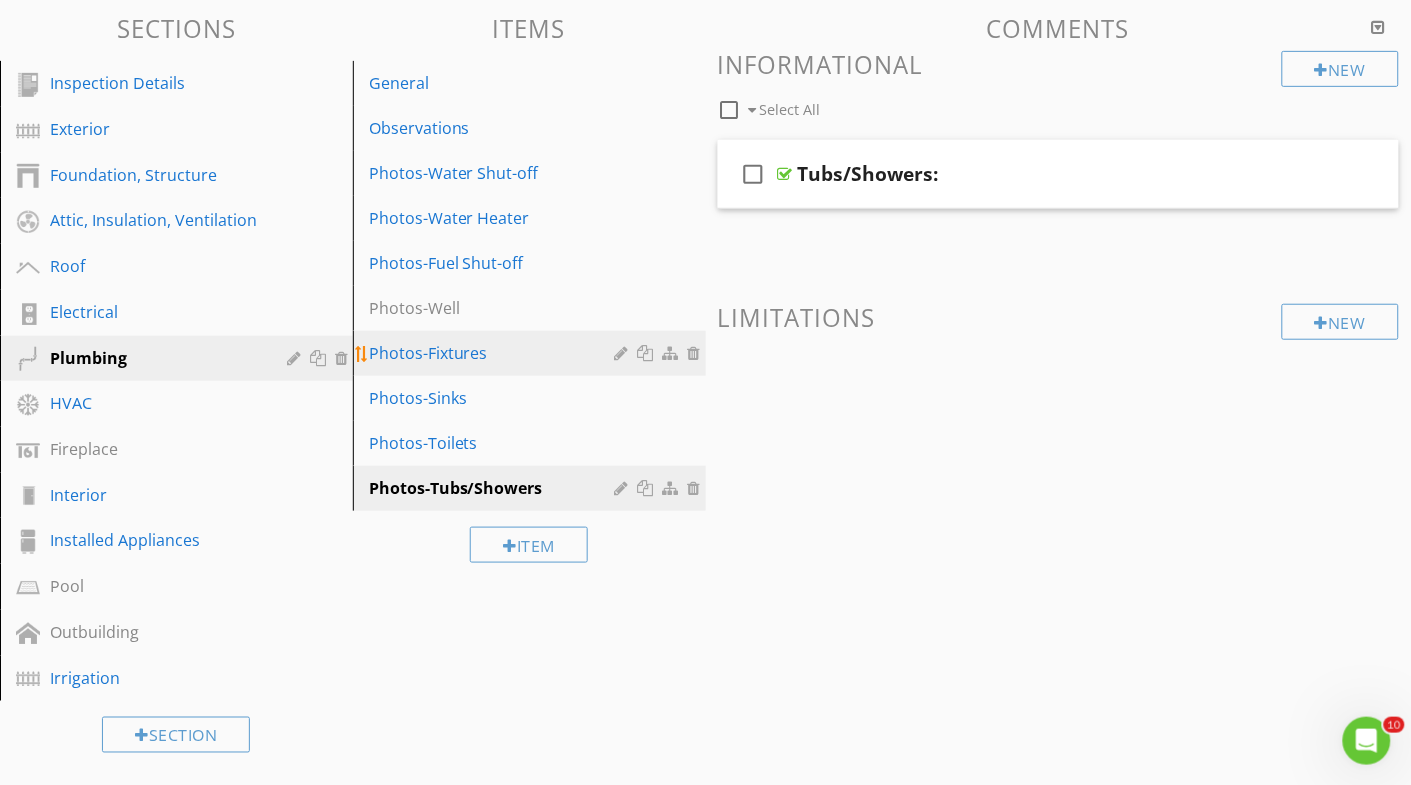 click on "Photos-Fixtures" at bounding box center [495, 353] 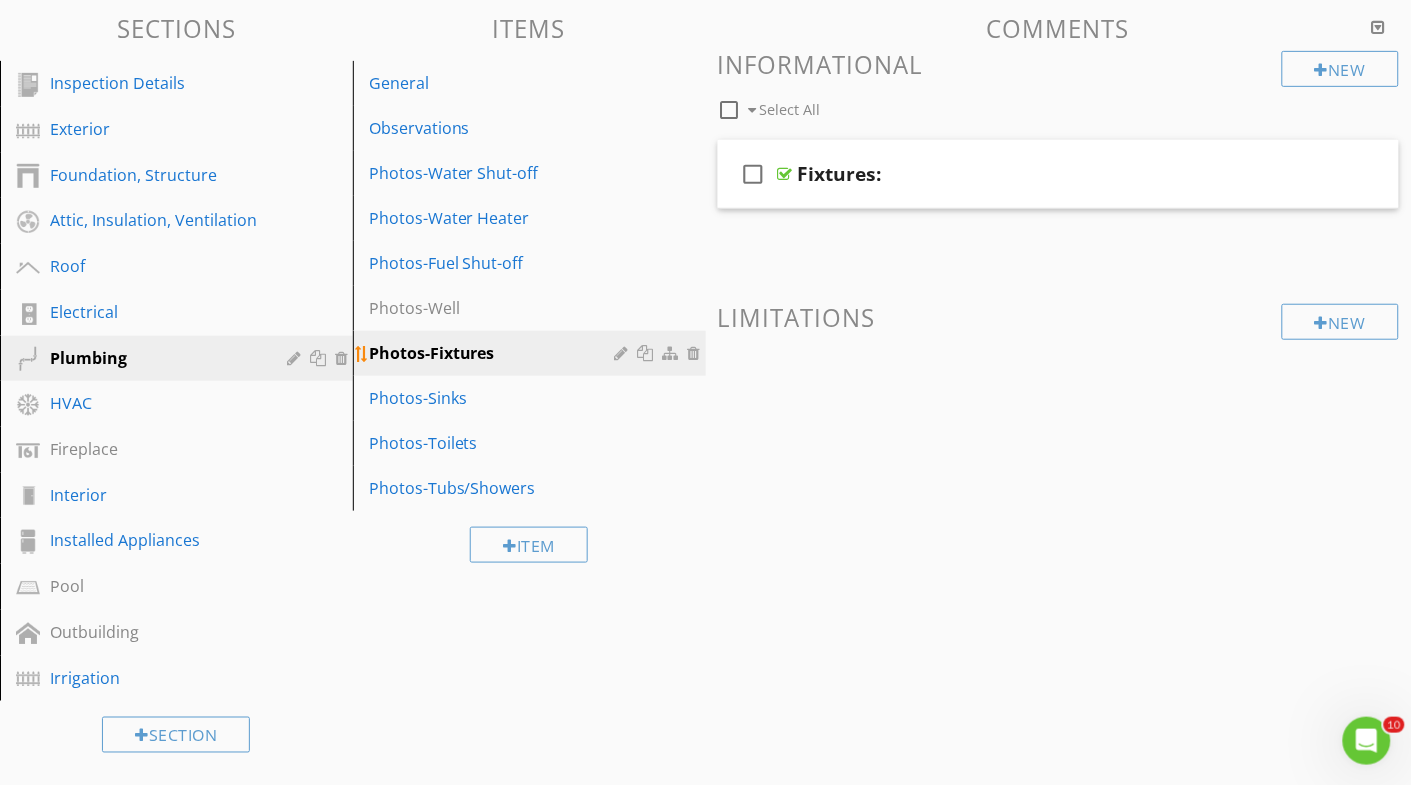 click at bounding box center (624, 353) 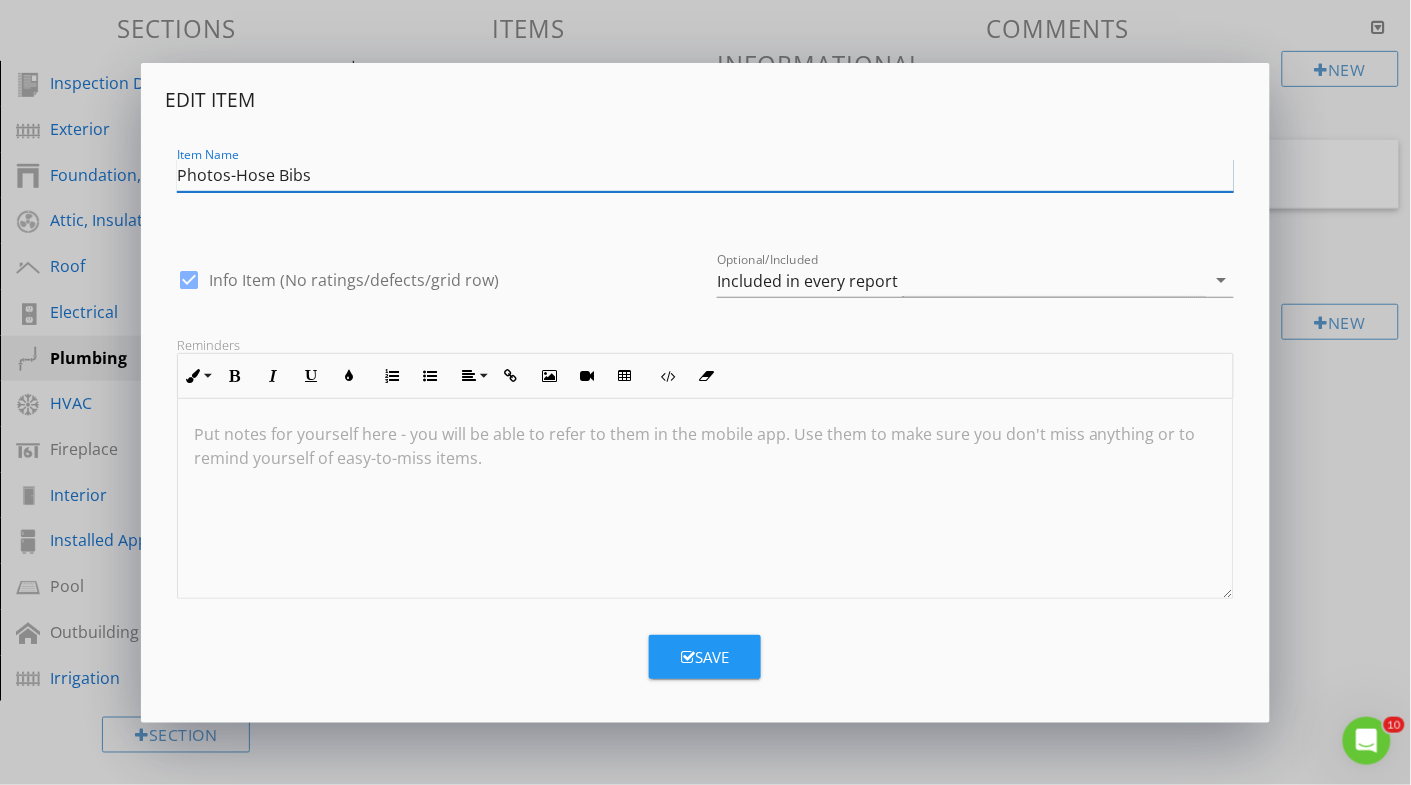 type on "Photos-Hose Bibs" 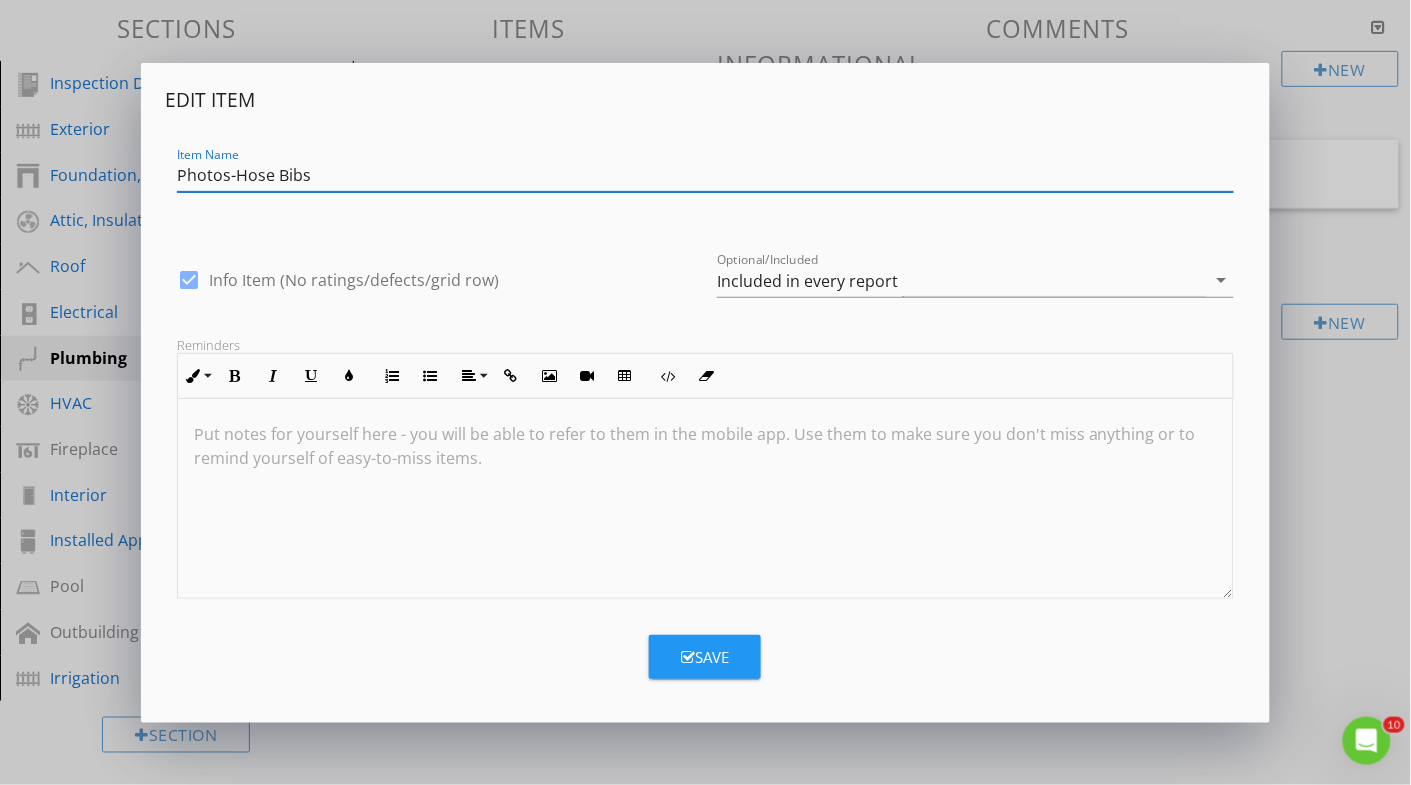 click at bounding box center [688, 657] 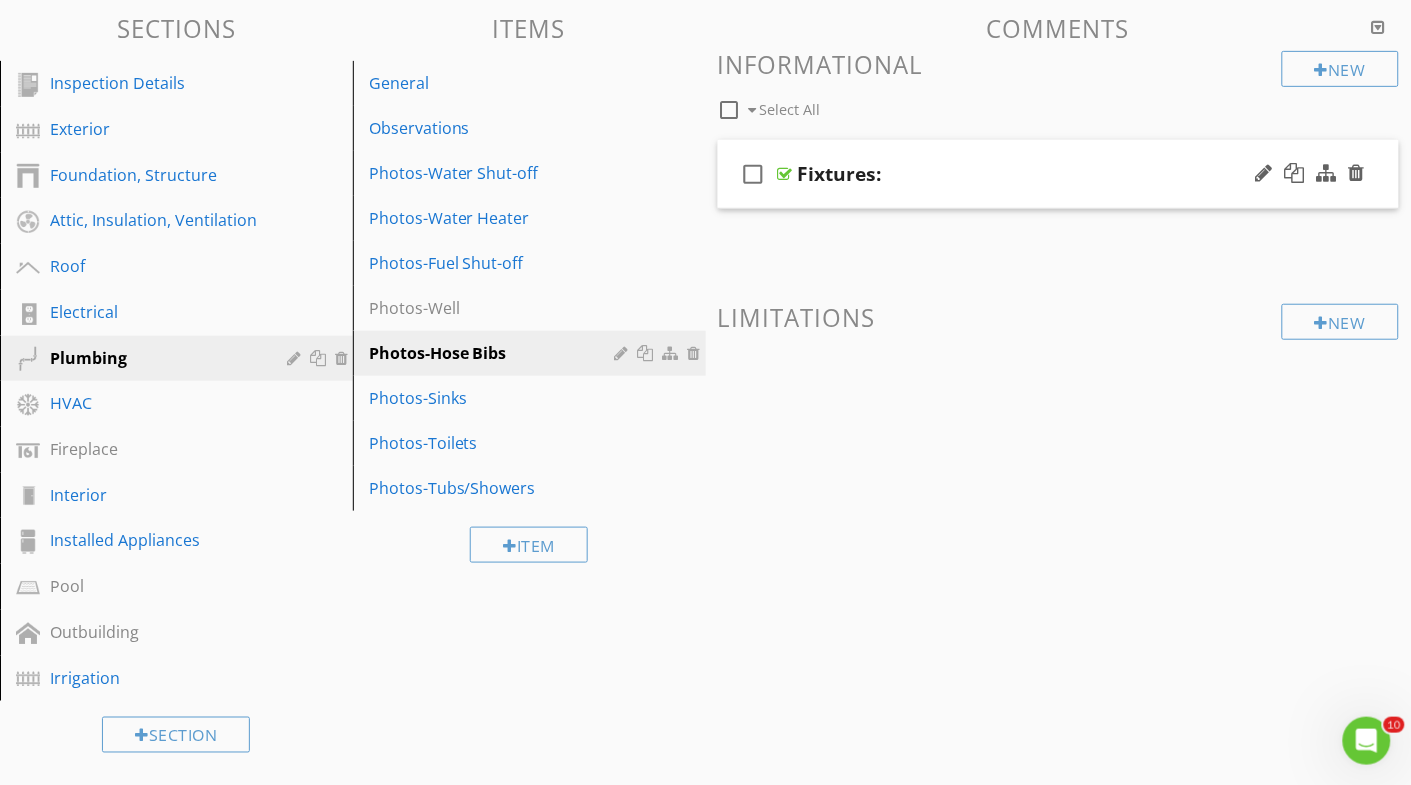 click on "Fixtures:" at bounding box center [840, 174] 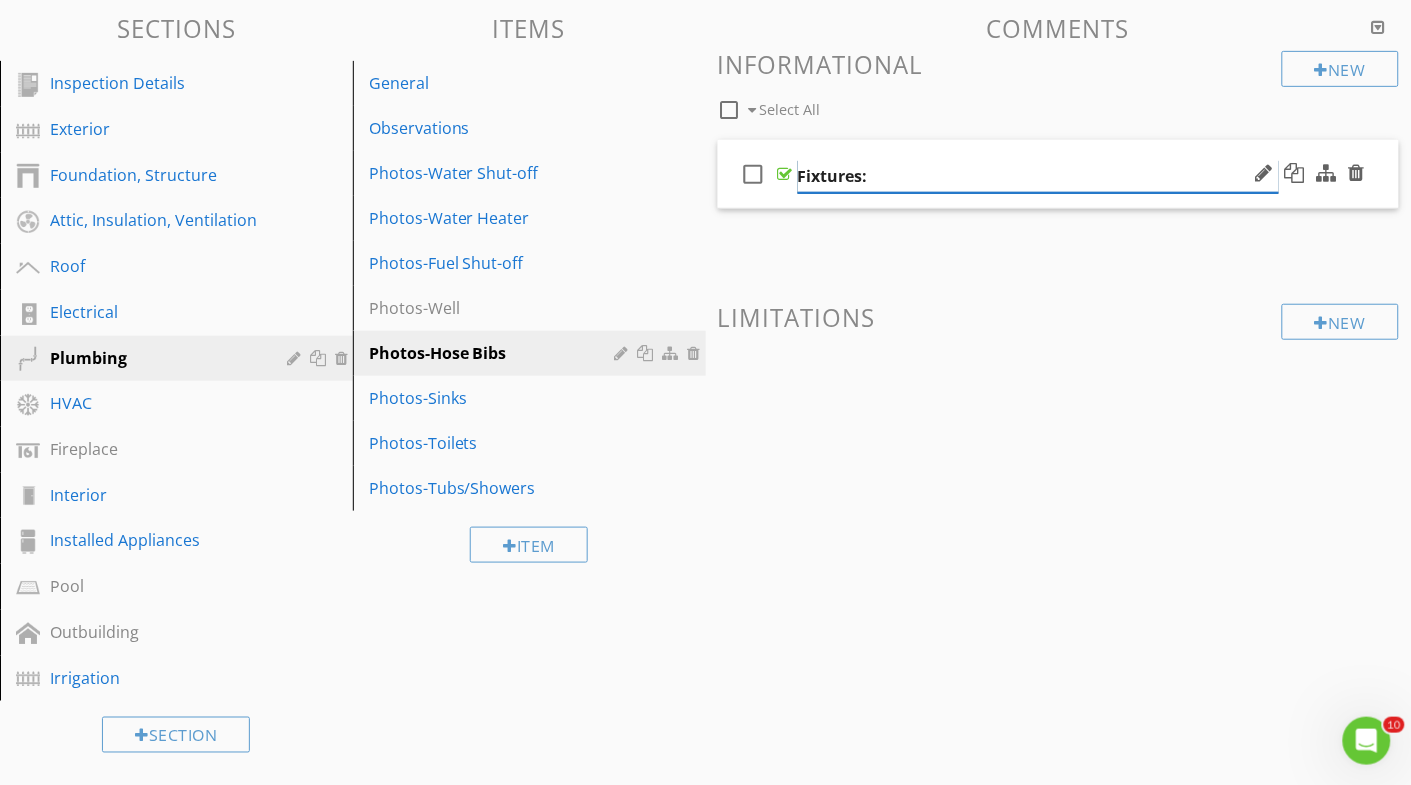 click on "Fixtures:" at bounding box center [1038, 176] 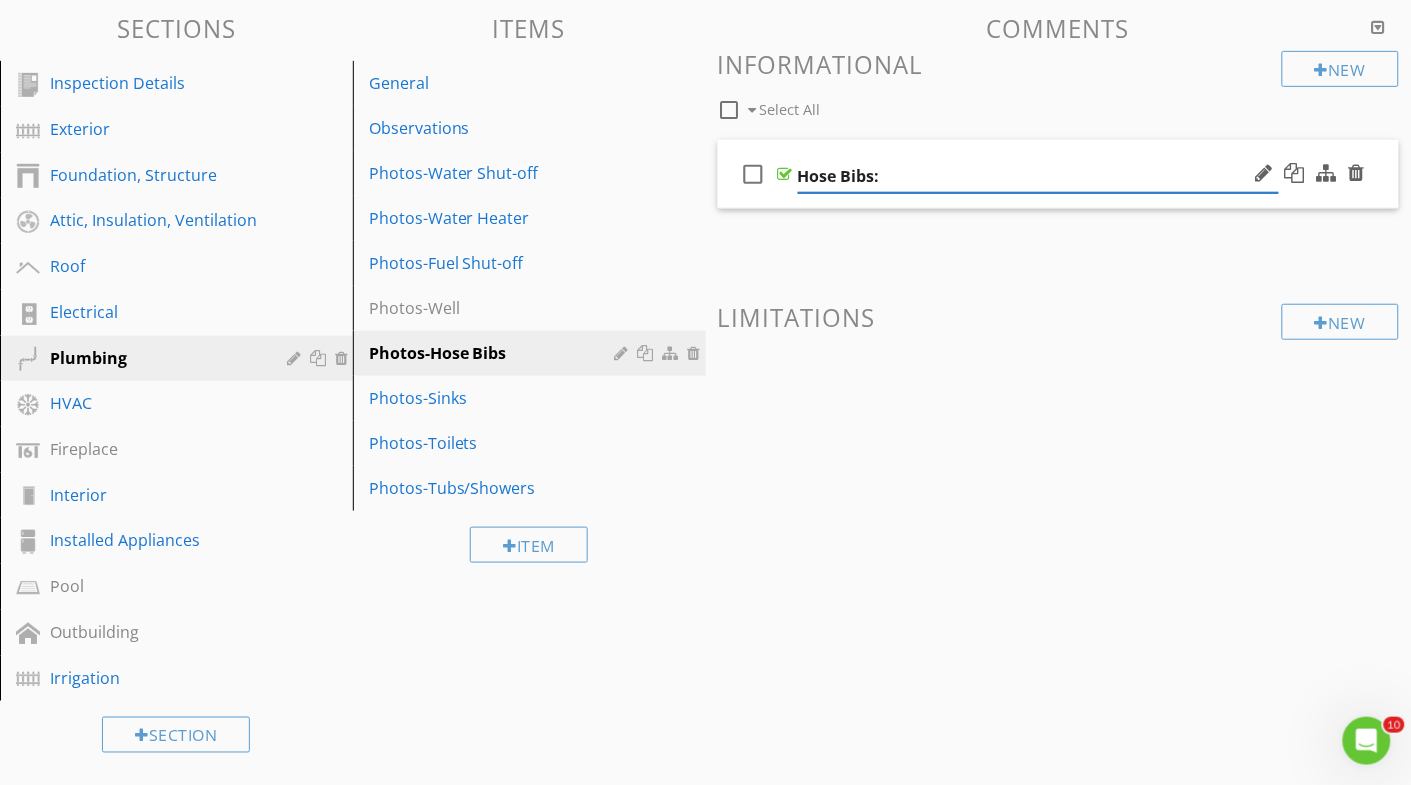 click on "New
Informational   check_box_outline_blank     Select All       check_box_outline_blank         Hose Bibs:
New
Limitations" at bounding box center (1059, 249) 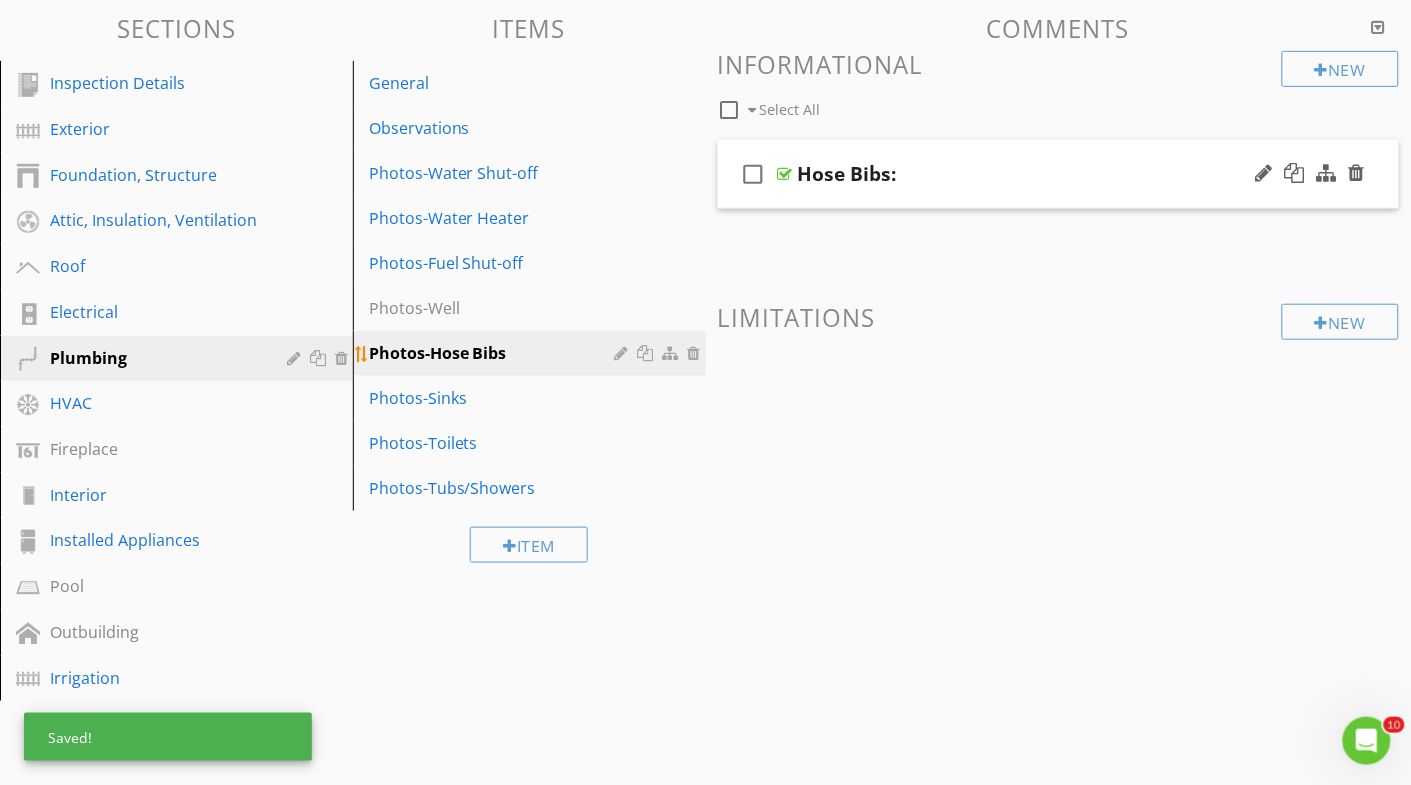 type 